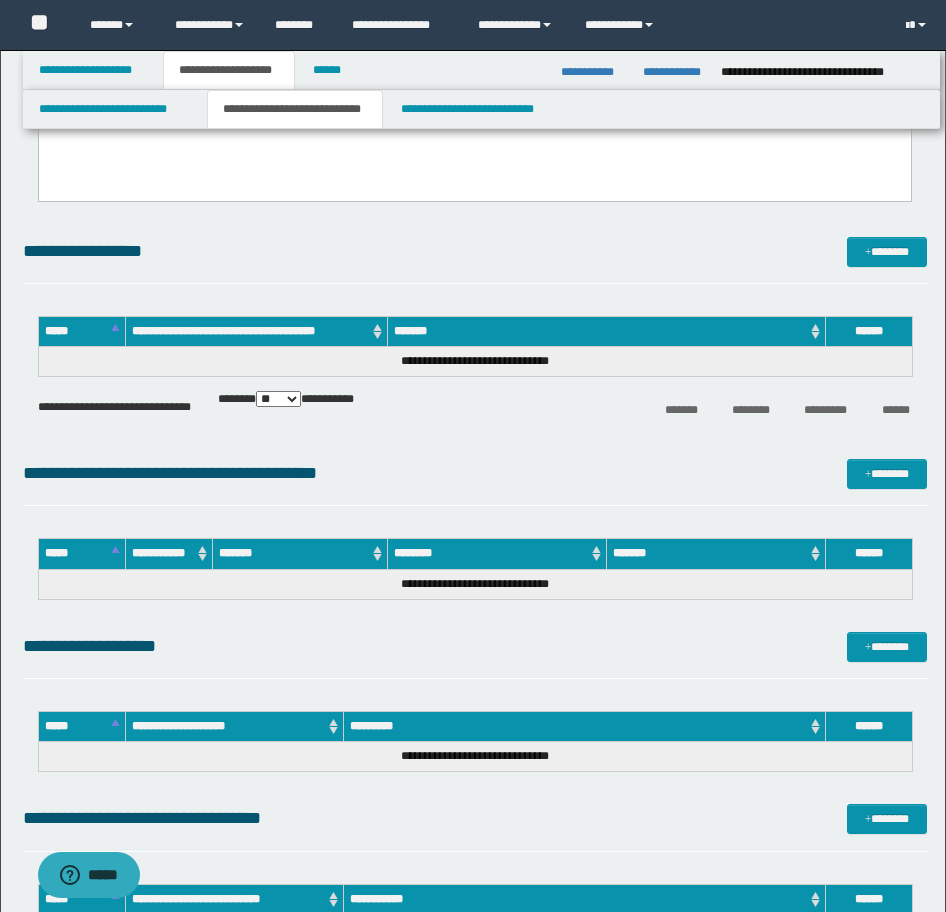 scroll, scrollTop: 3252, scrollLeft: 0, axis: vertical 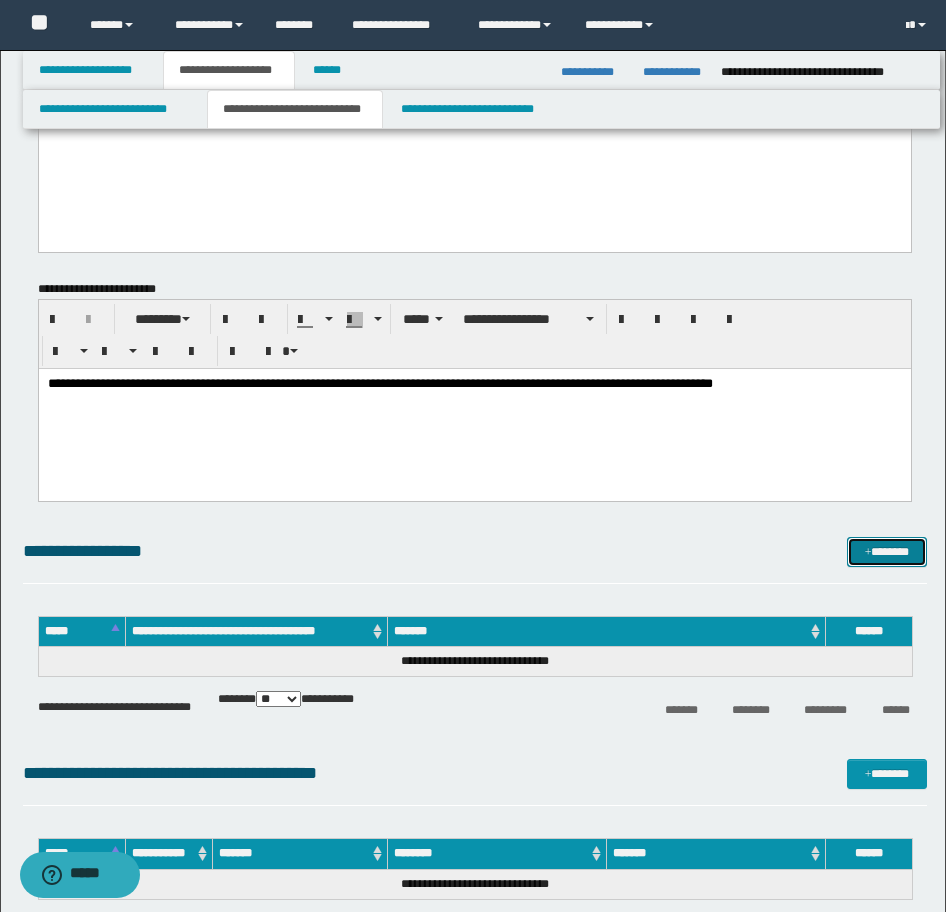 click at bounding box center [868, 553] 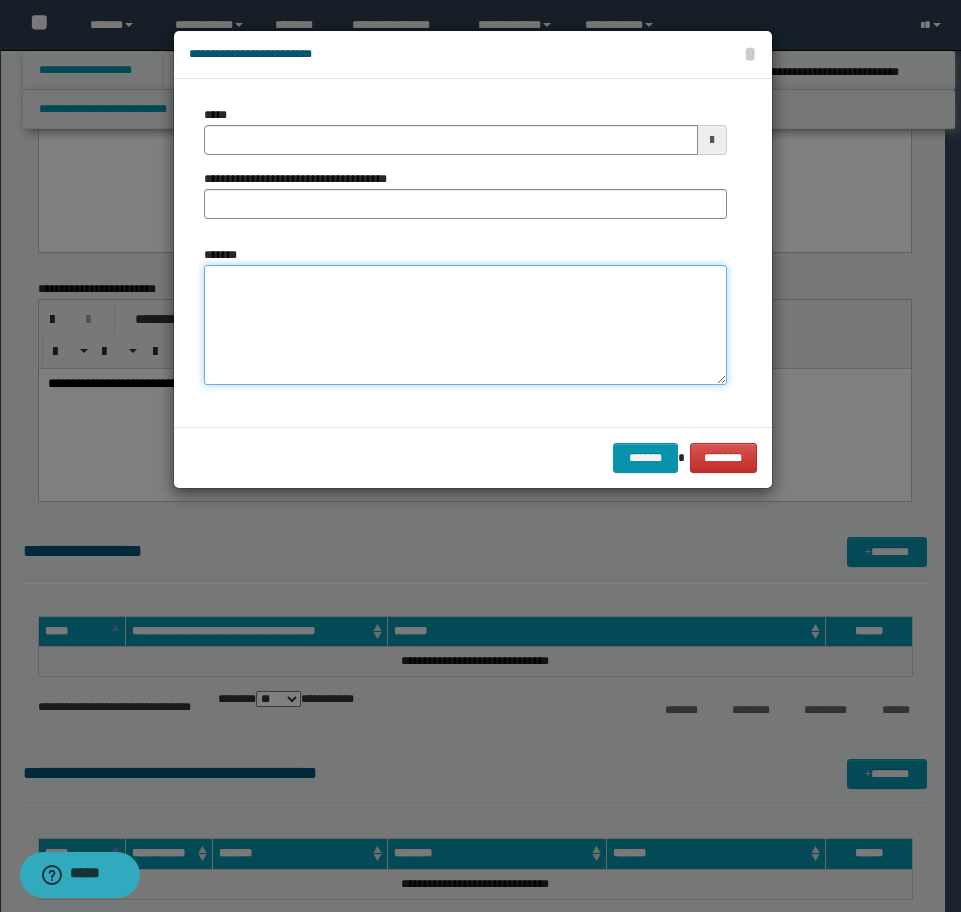 click on "*******" at bounding box center (465, 325) 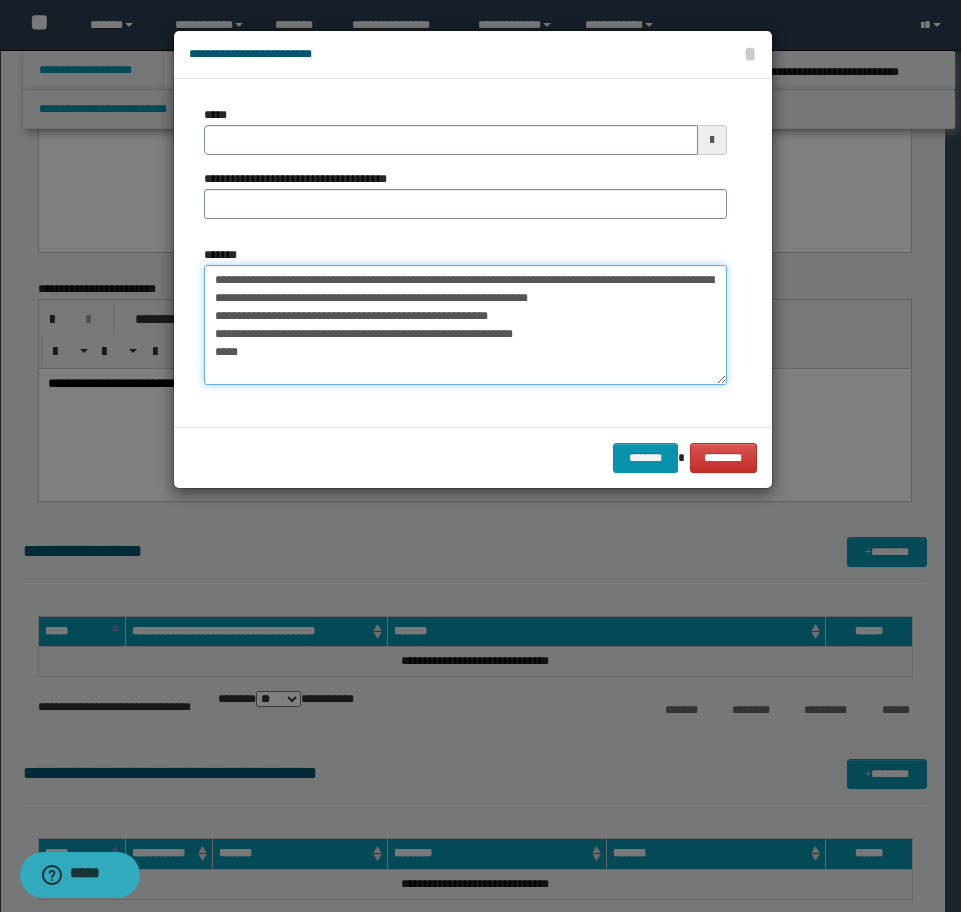 click on "**********" at bounding box center [465, 325] 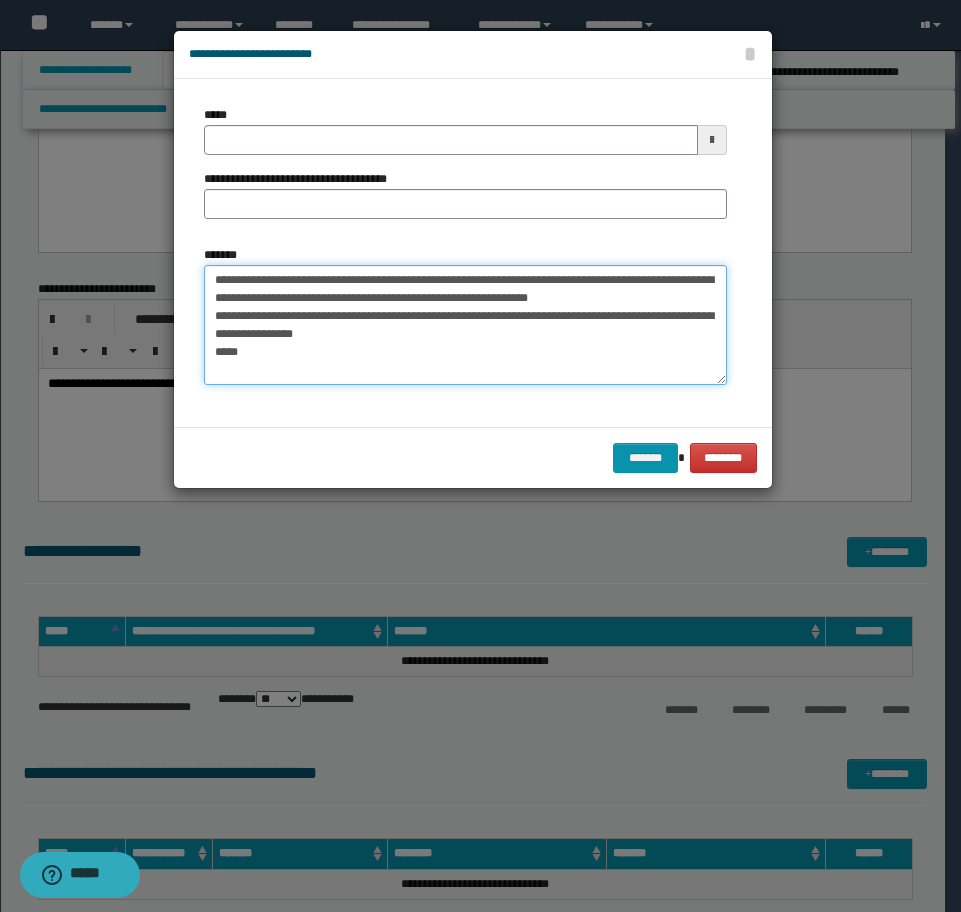 drag, startPoint x: 248, startPoint y: 359, endPoint x: 195, endPoint y: 350, distance: 53.75872 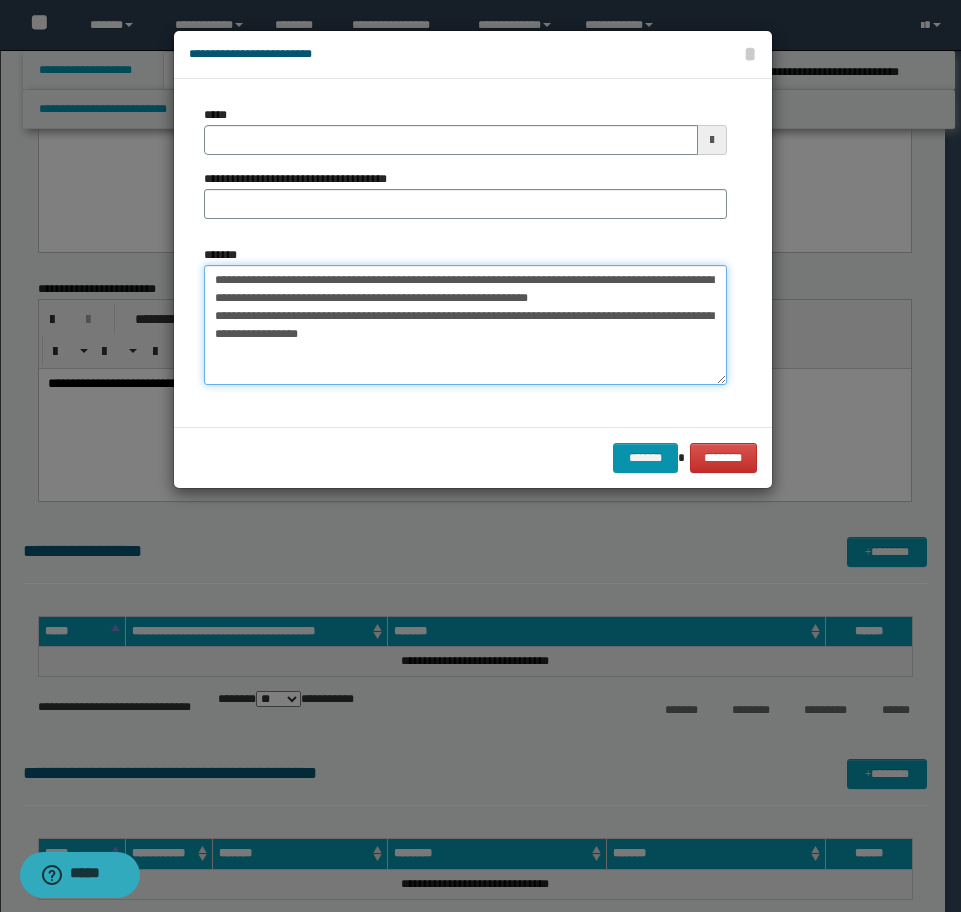 click on "**********" at bounding box center [465, 325] 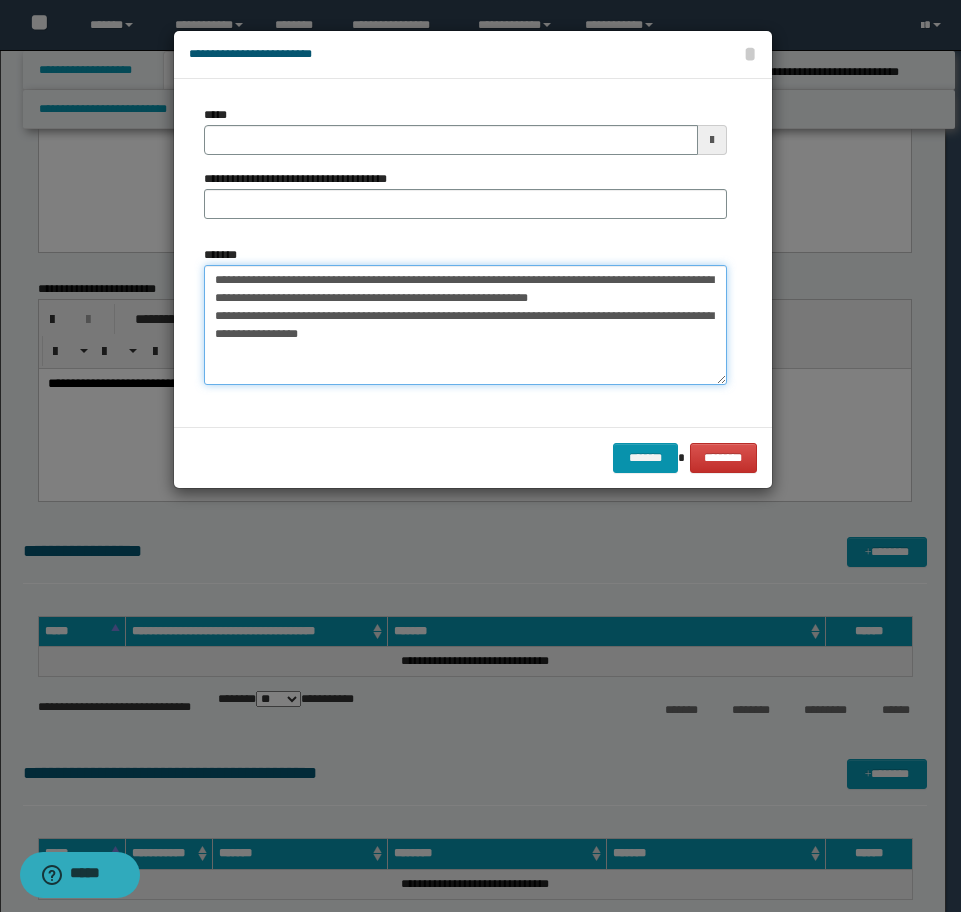 click on "**********" at bounding box center [465, 325] 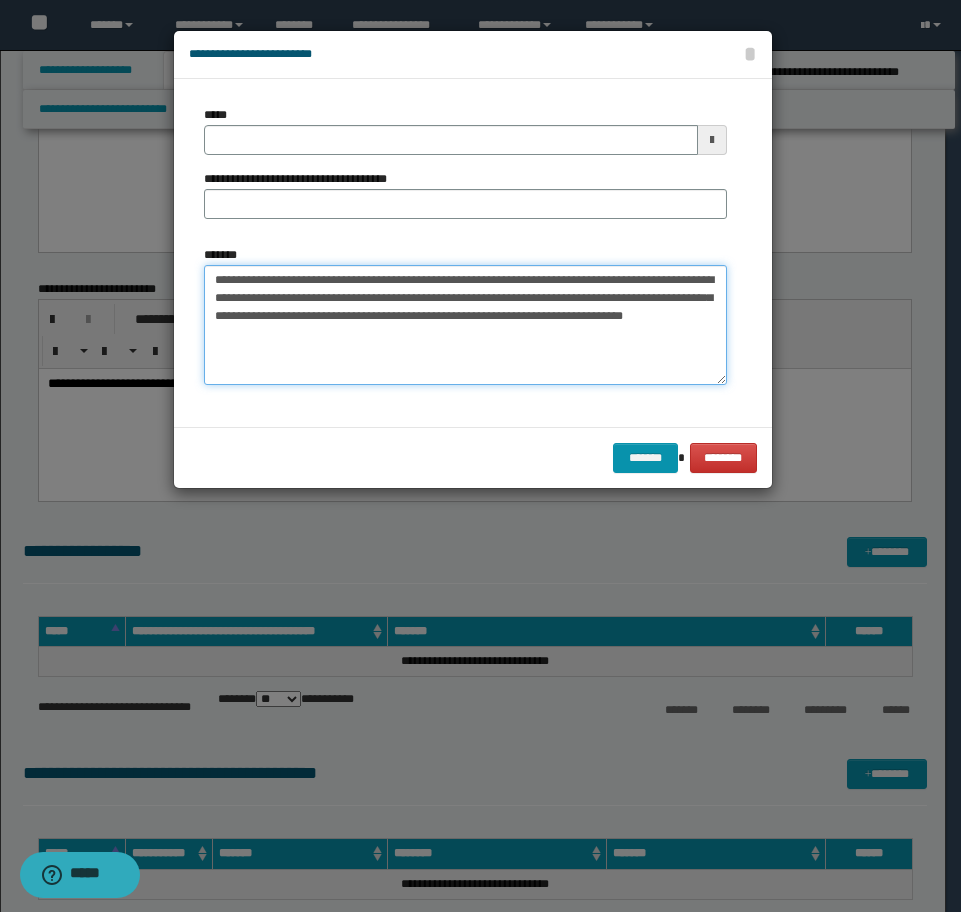 type on "**********" 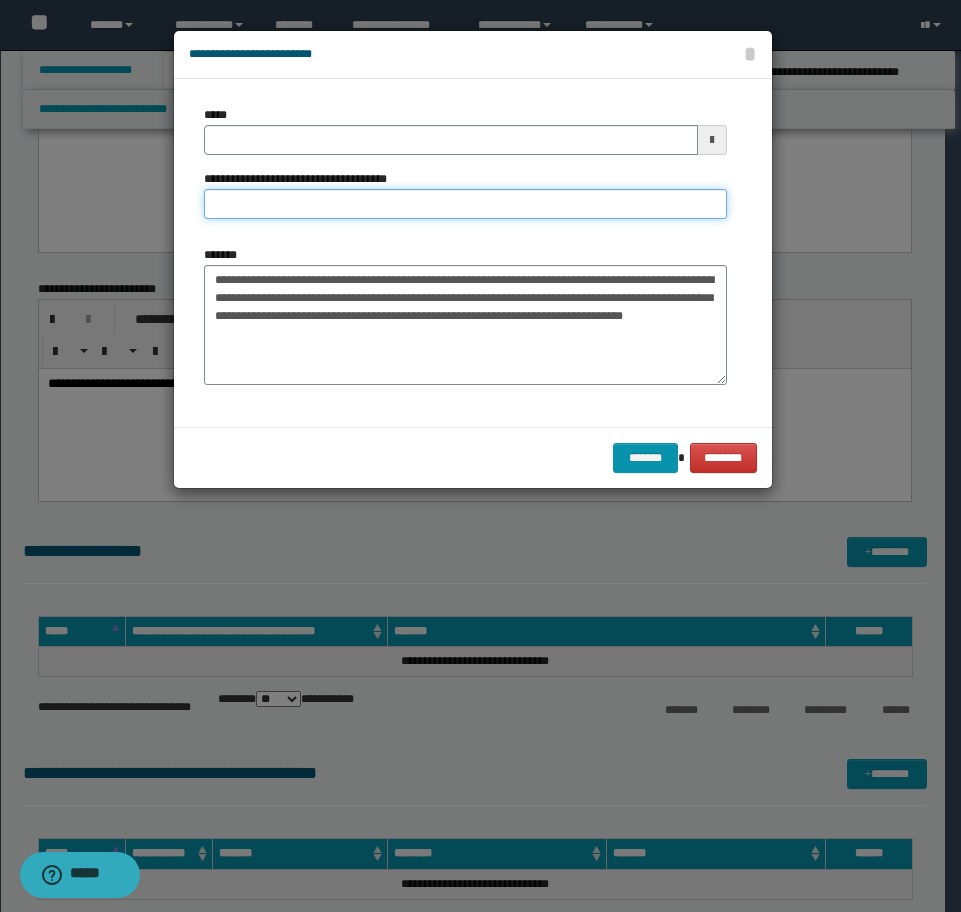 click on "**********" at bounding box center [465, 204] 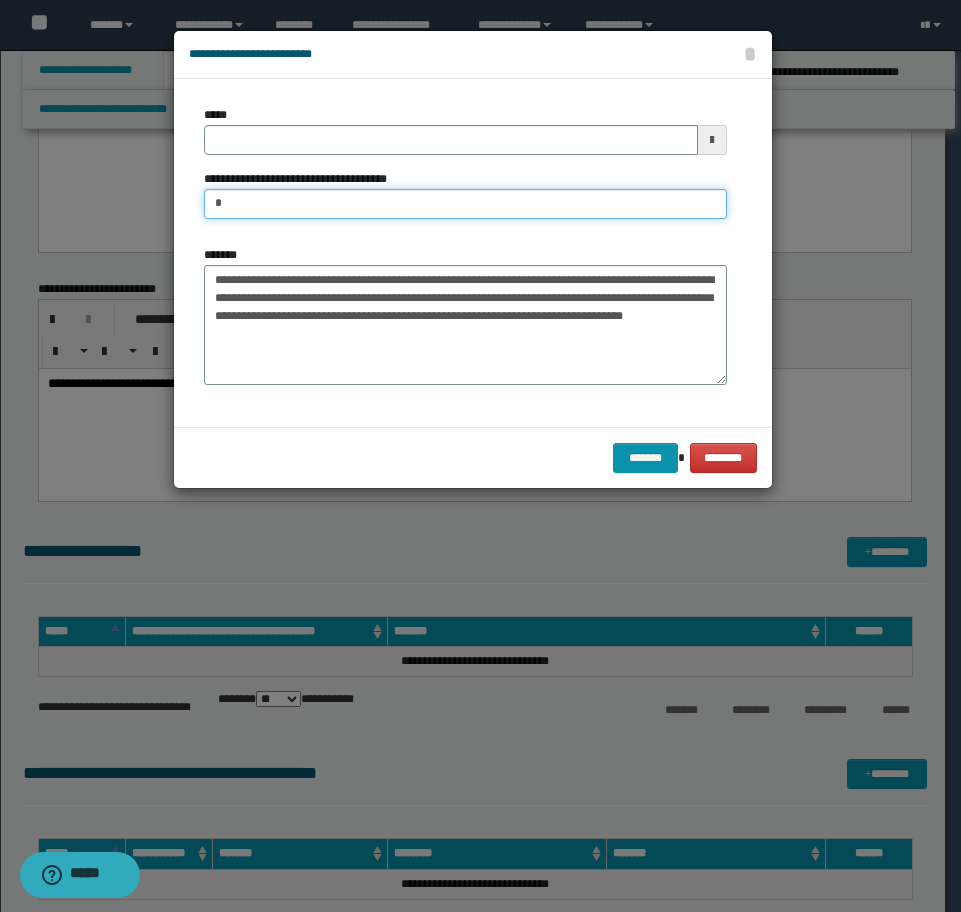 type on "**********" 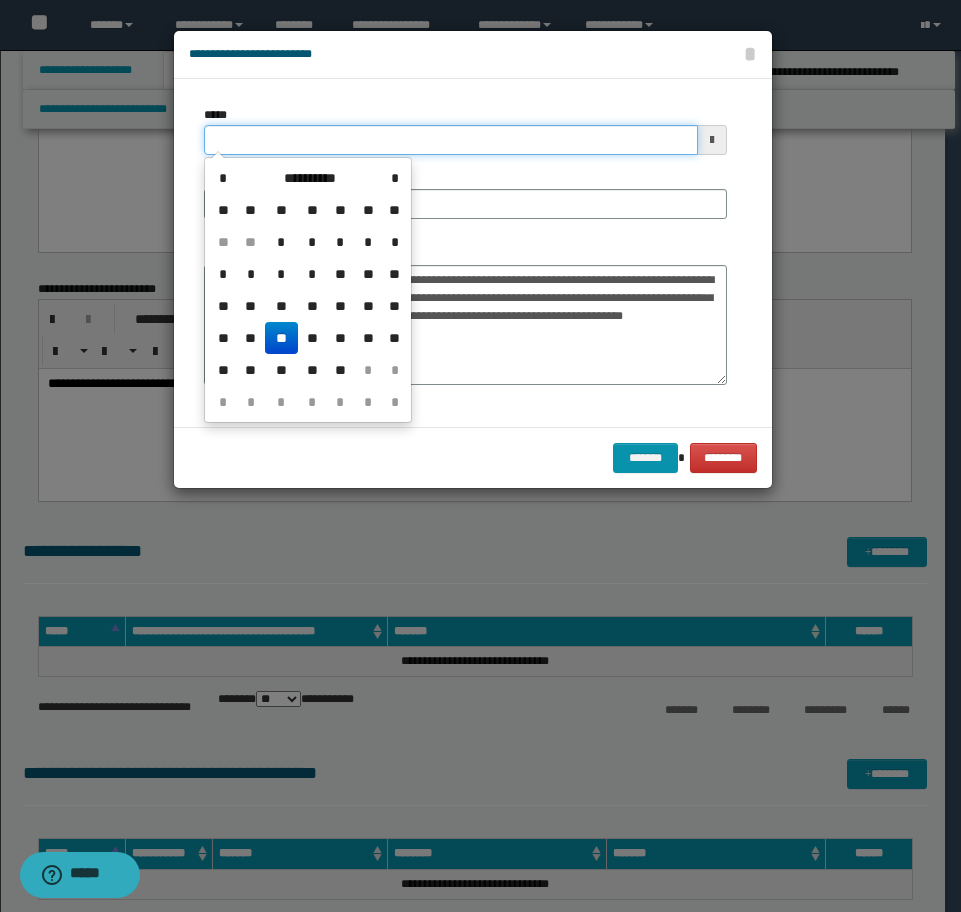drag, startPoint x: 385, startPoint y: 131, endPoint x: 24, endPoint y: 126, distance: 361.03464 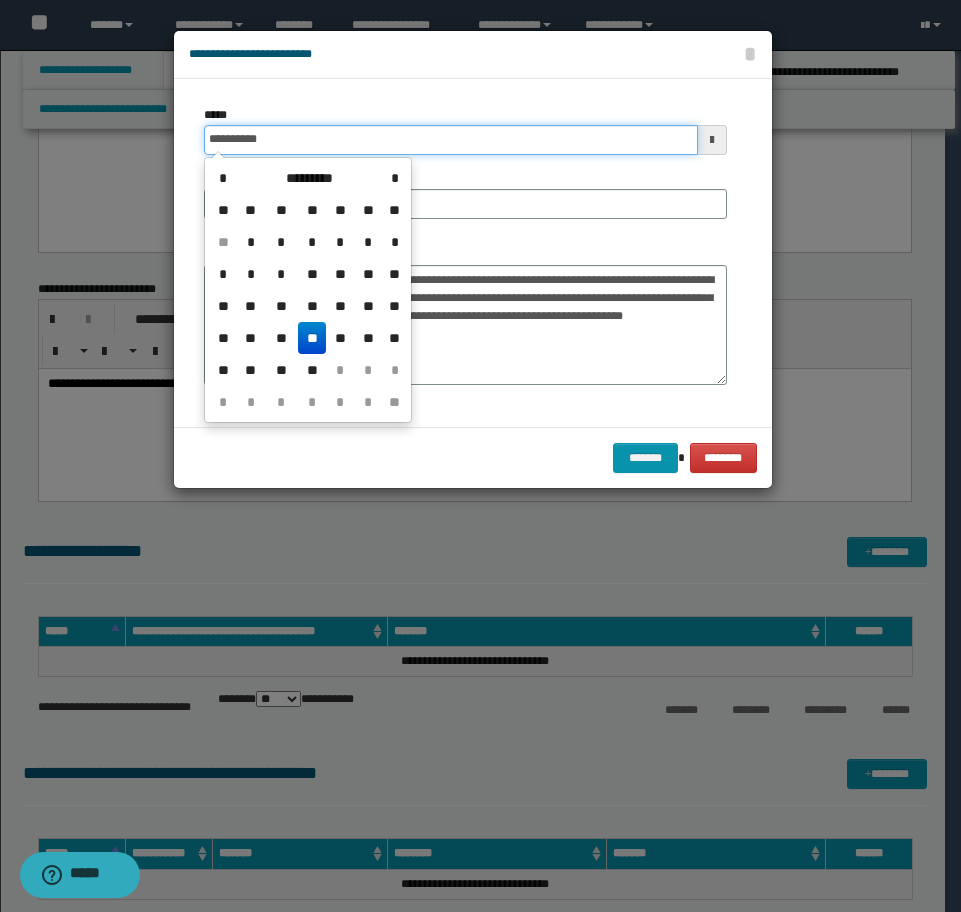 type on "**********" 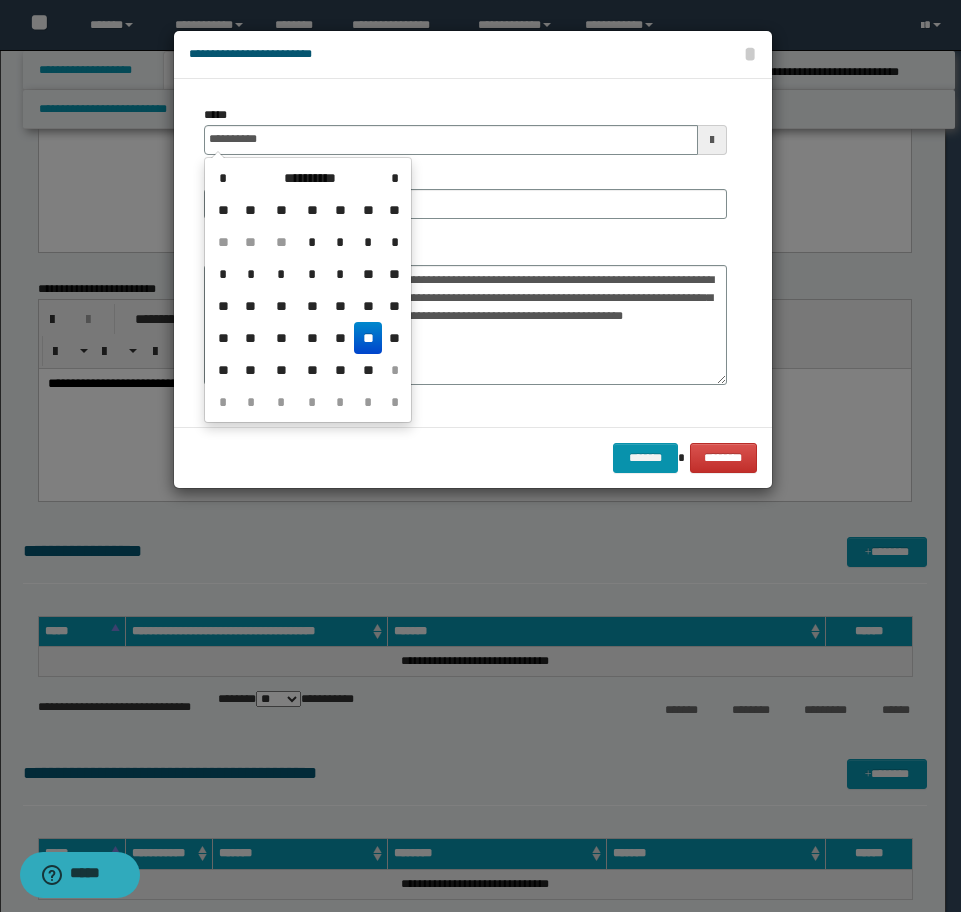 click on "**" at bounding box center (368, 338) 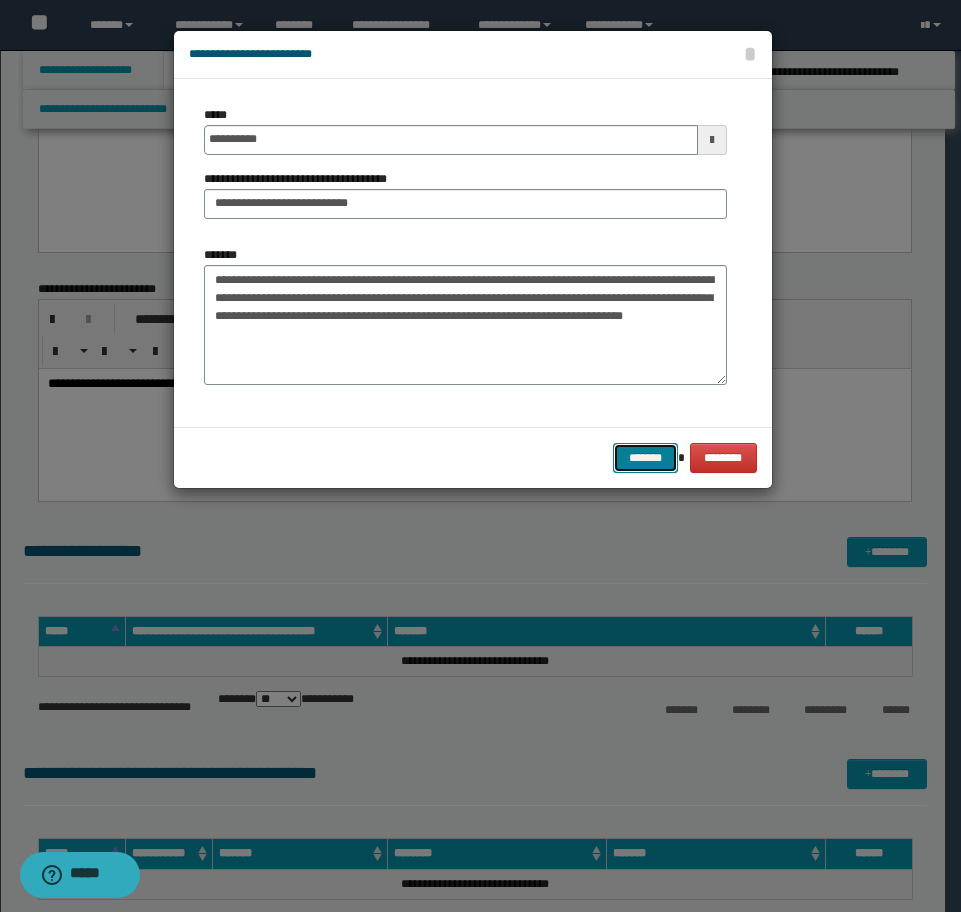 click on "*******" at bounding box center [645, 458] 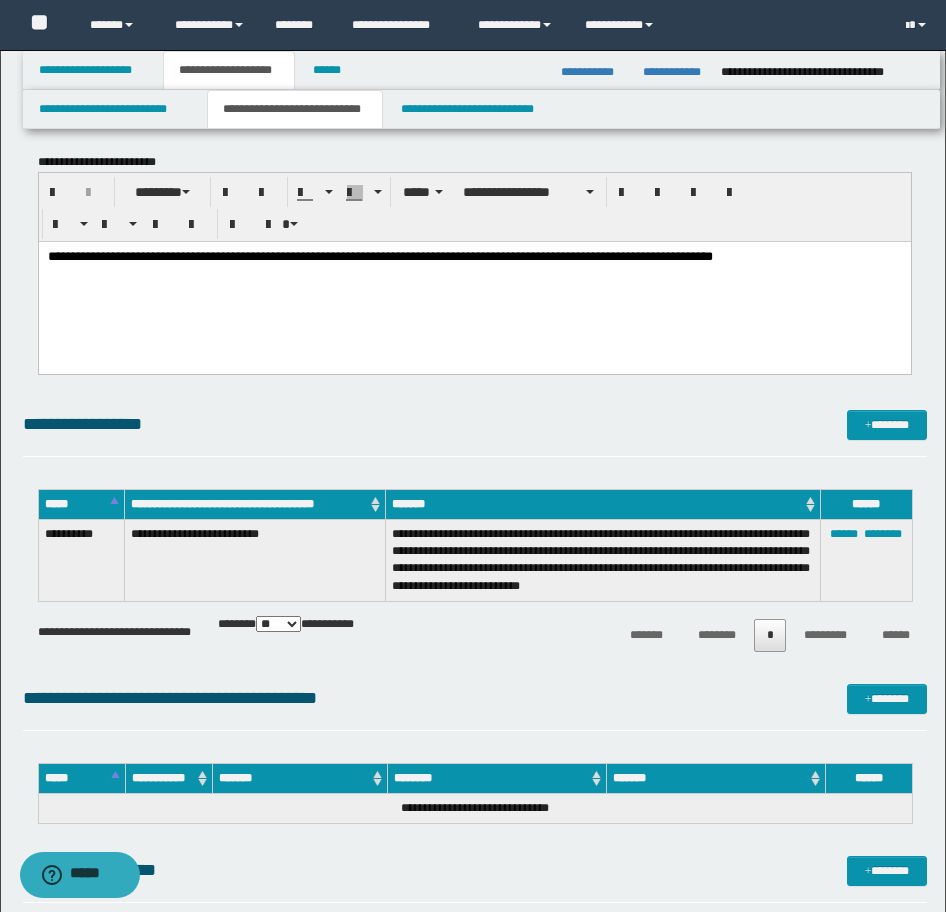 scroll, scrollTop: 3352, scrollLeft: 0, axis: vertical 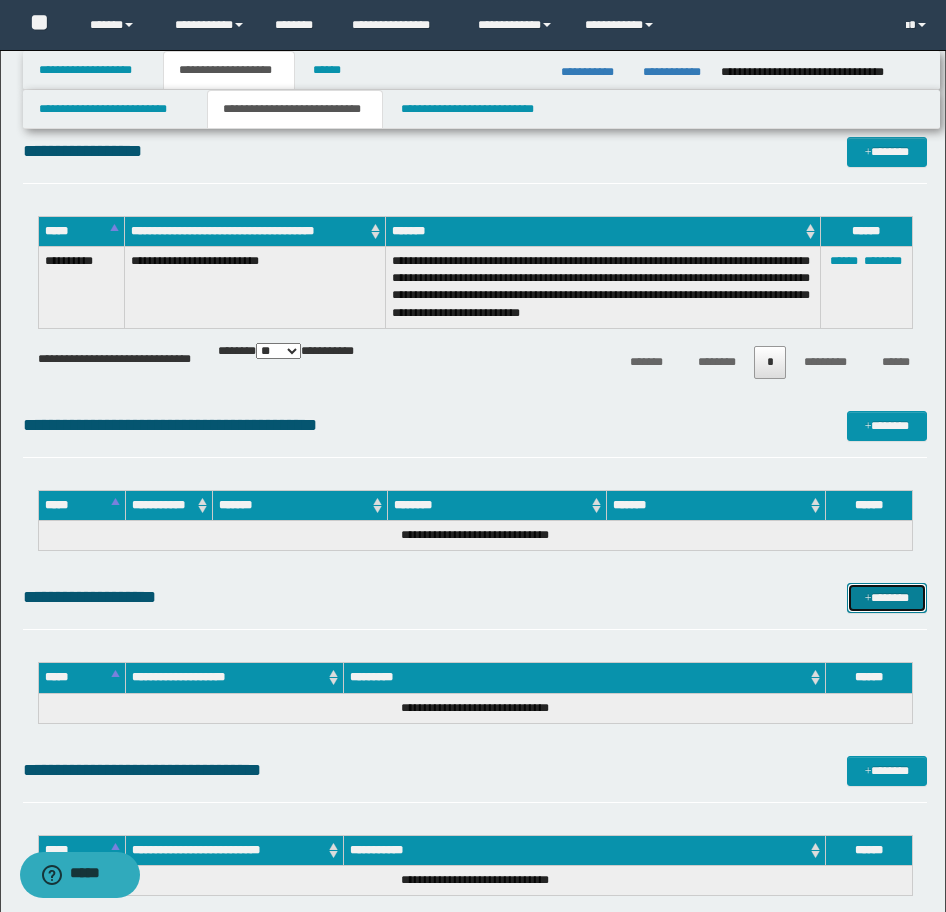 drag, startPoint x: 901, startPoint y: 592, endPoint x: 890, endPoint y: 592, distance: 11 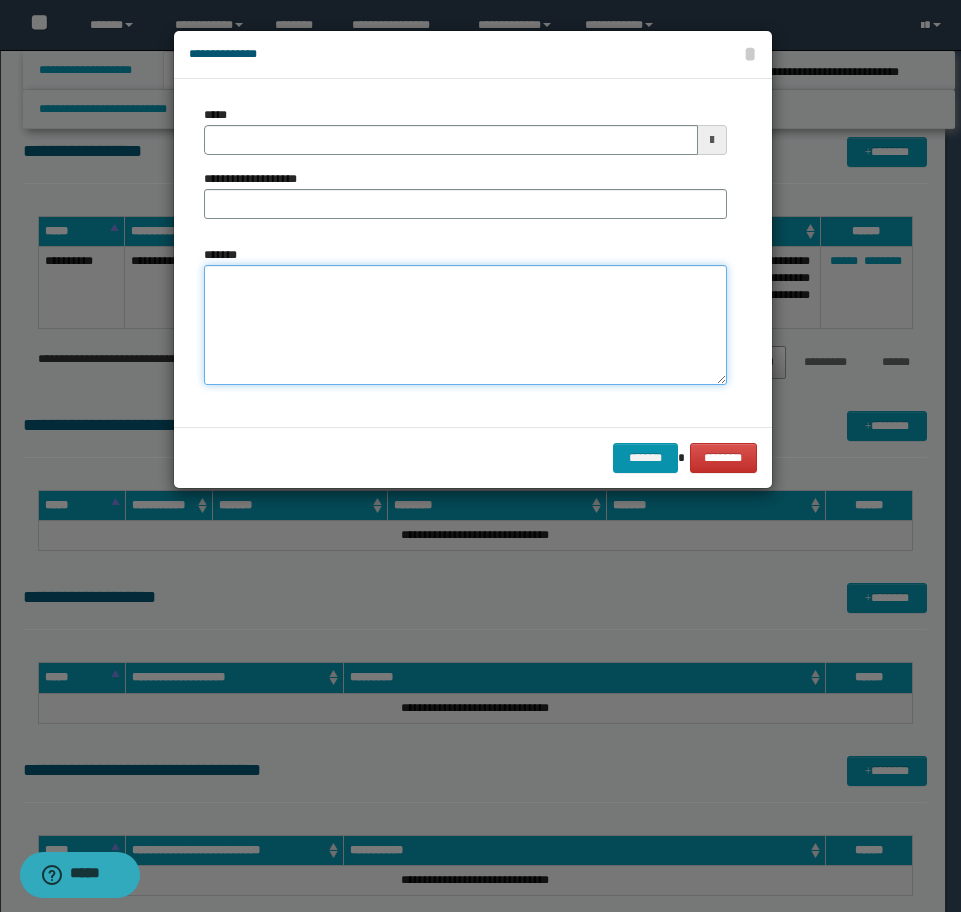 click on "*******" at bounding box center [465, 325] 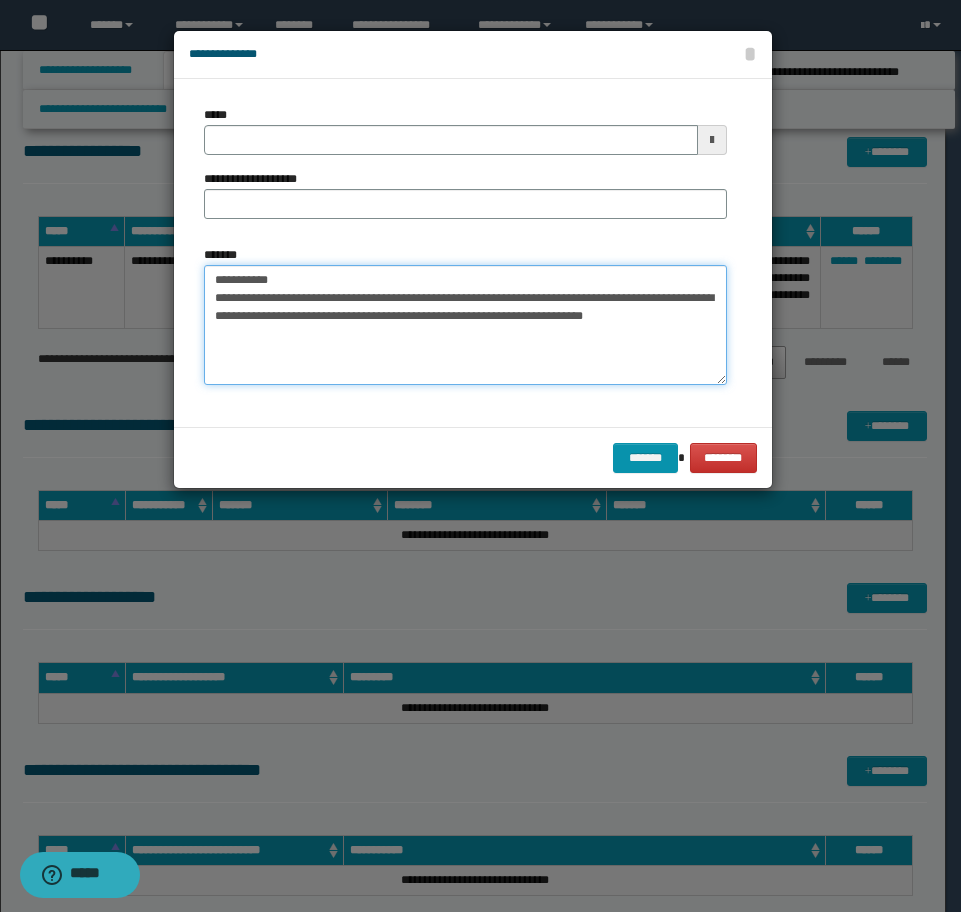 click on "**********" at bounding box center (465, 325) 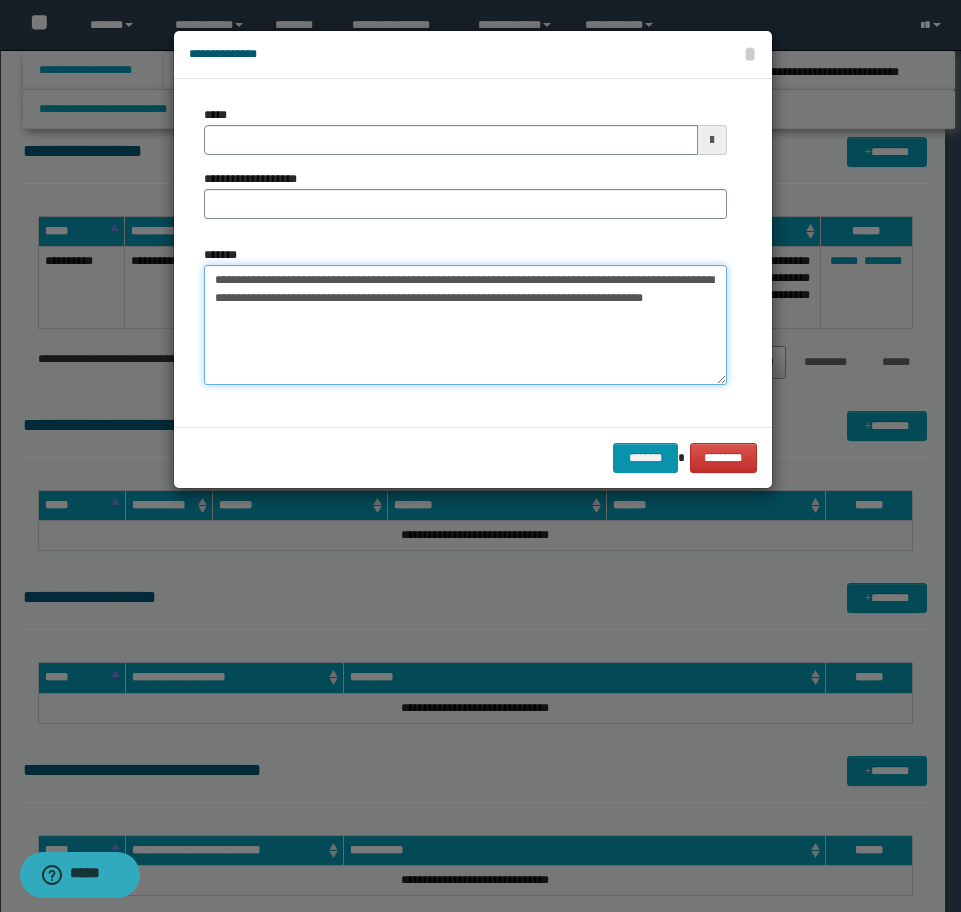 type on "**********" 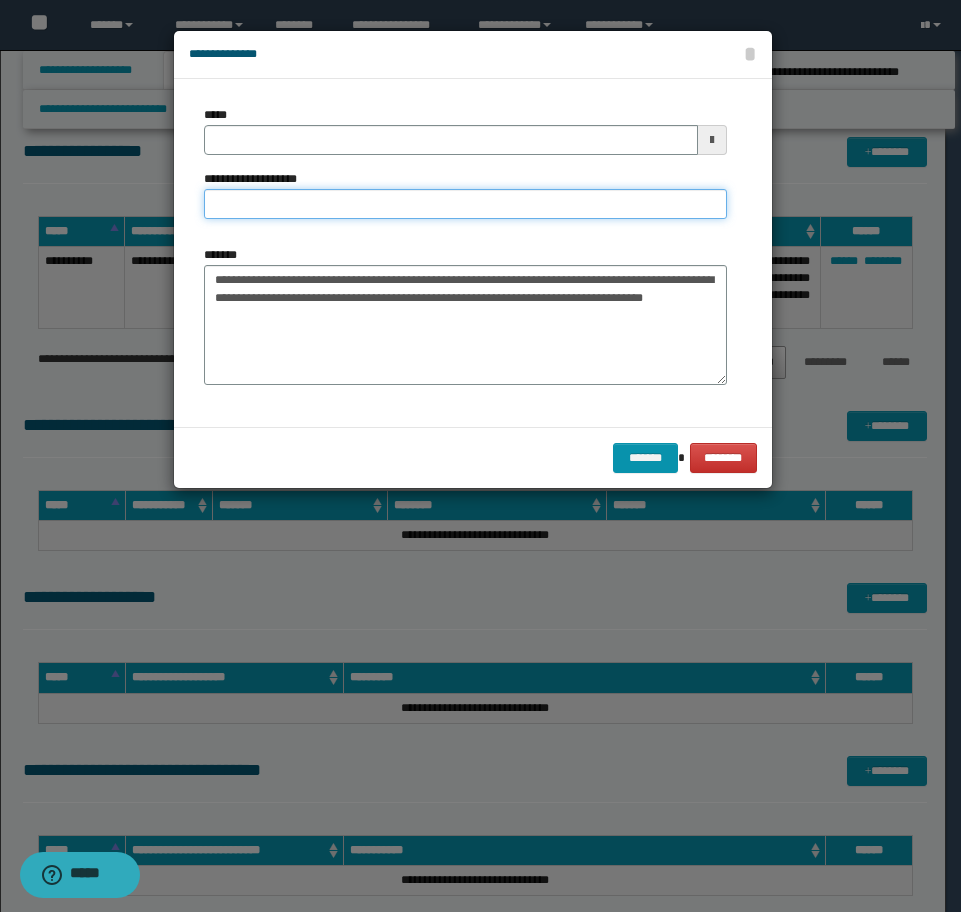 click on "**********" at bounding box center [465, 204] 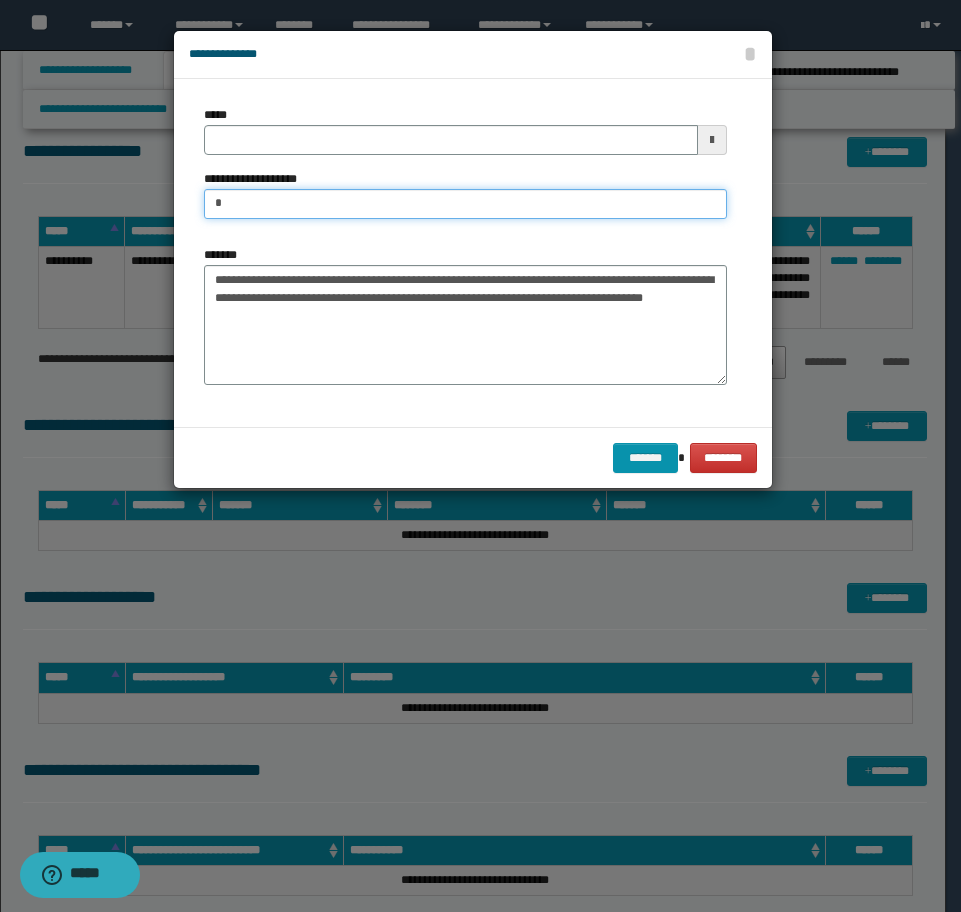 type on "**********" 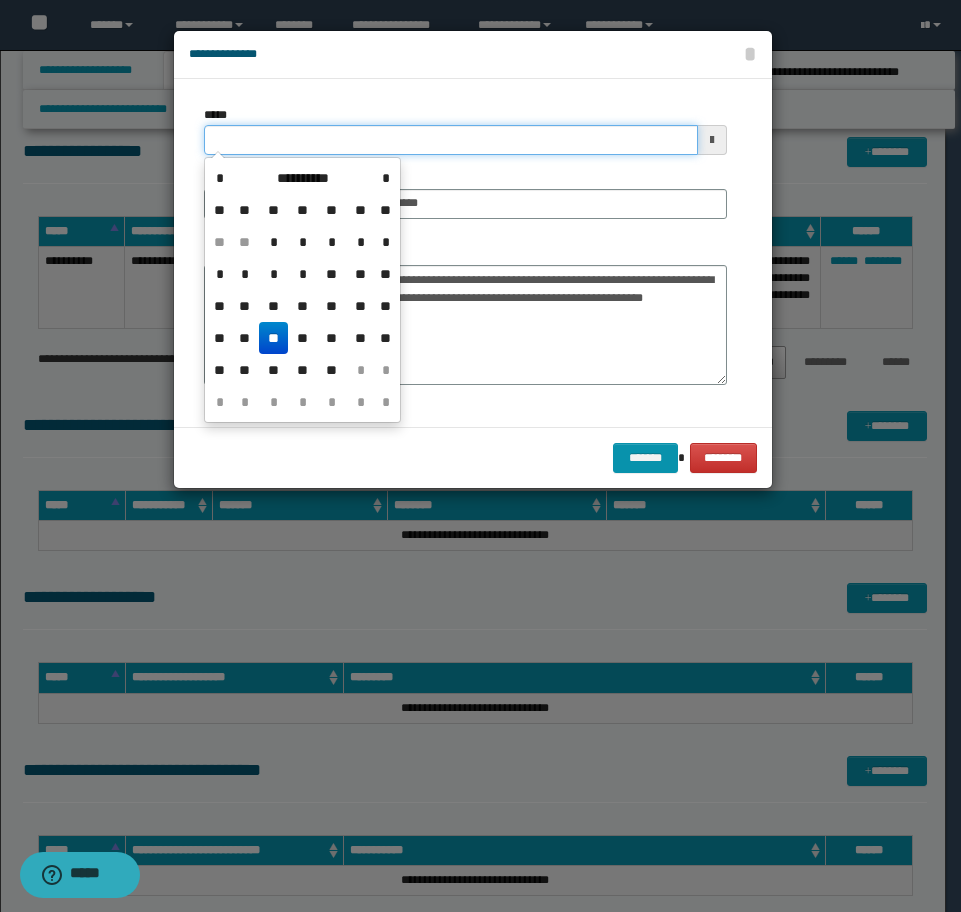 click on "*****" at bounding box center [451, 140] 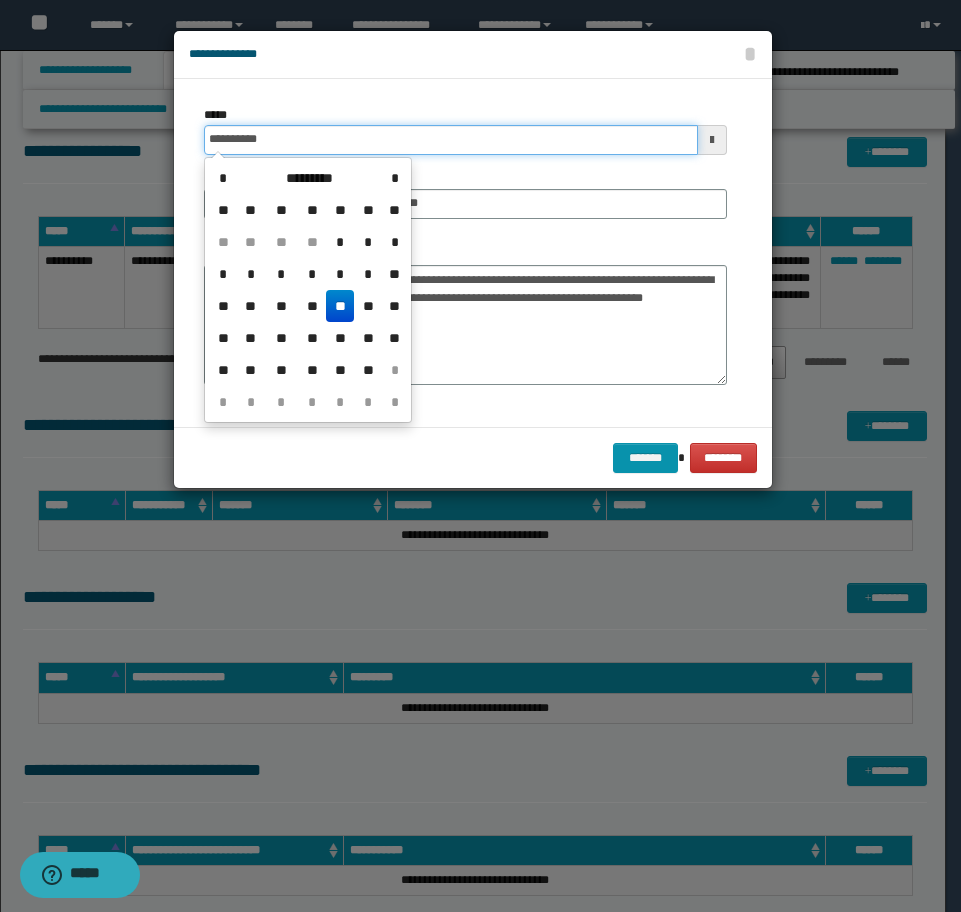 type on "**********" 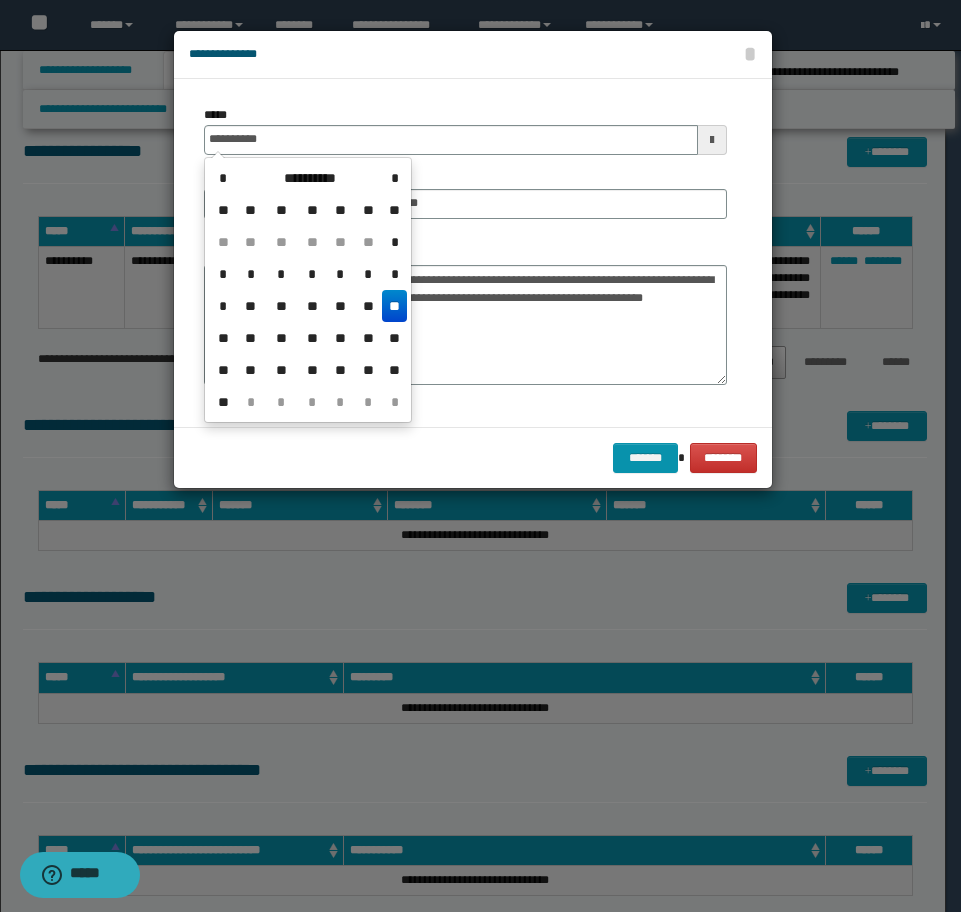 click on "**" at bounding box center [394, 306] 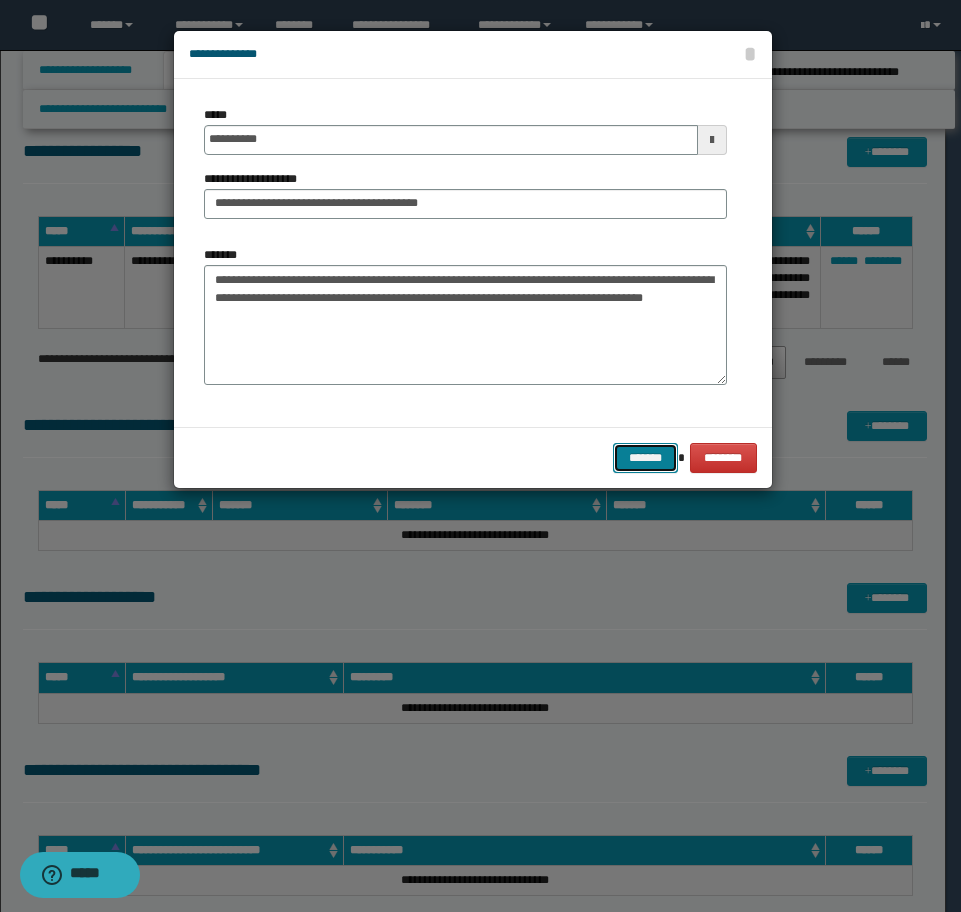 click on "*******" at bounding box center (645, 458) 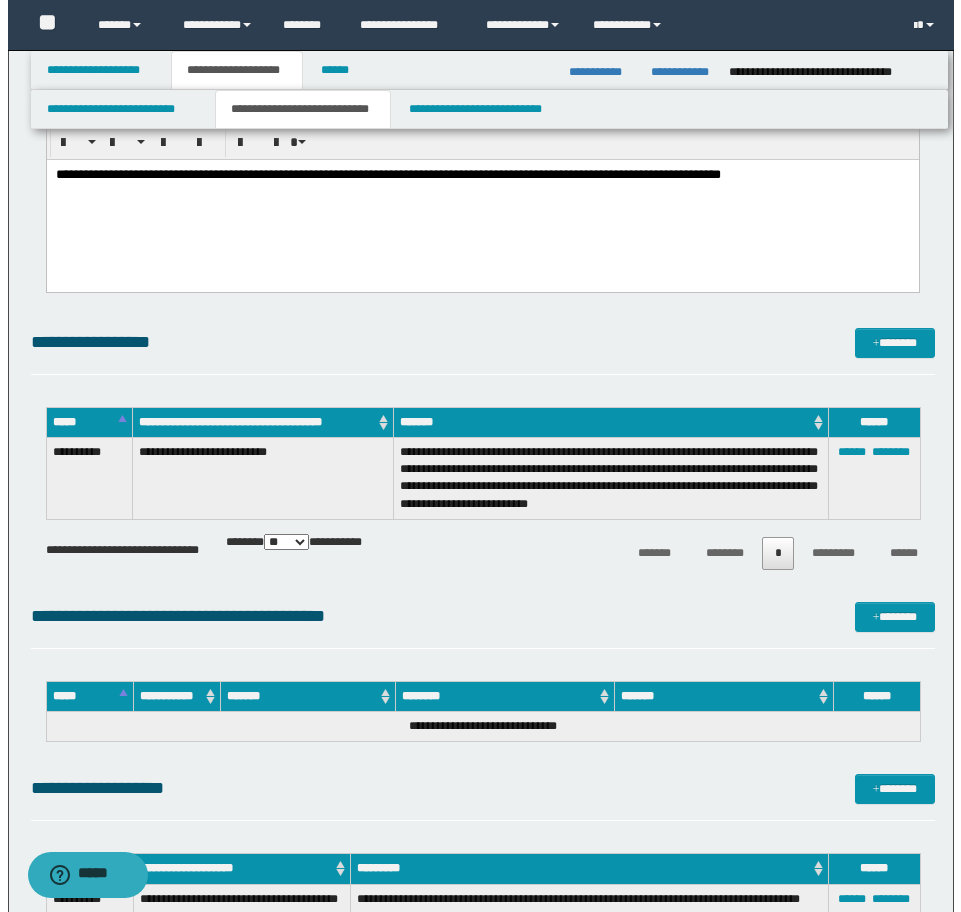 scroll, scrollTop: 3152, scrollLeft: 0, axis: vertical 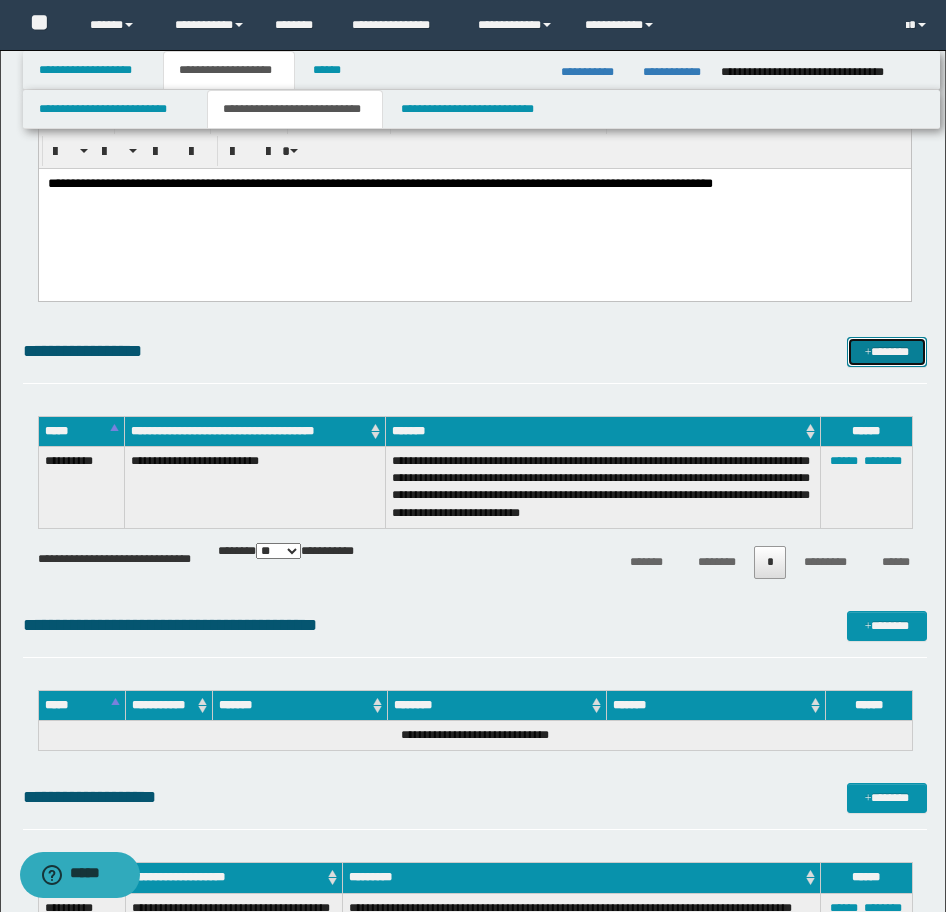 click on "*******" at bounding box center (887, 352) 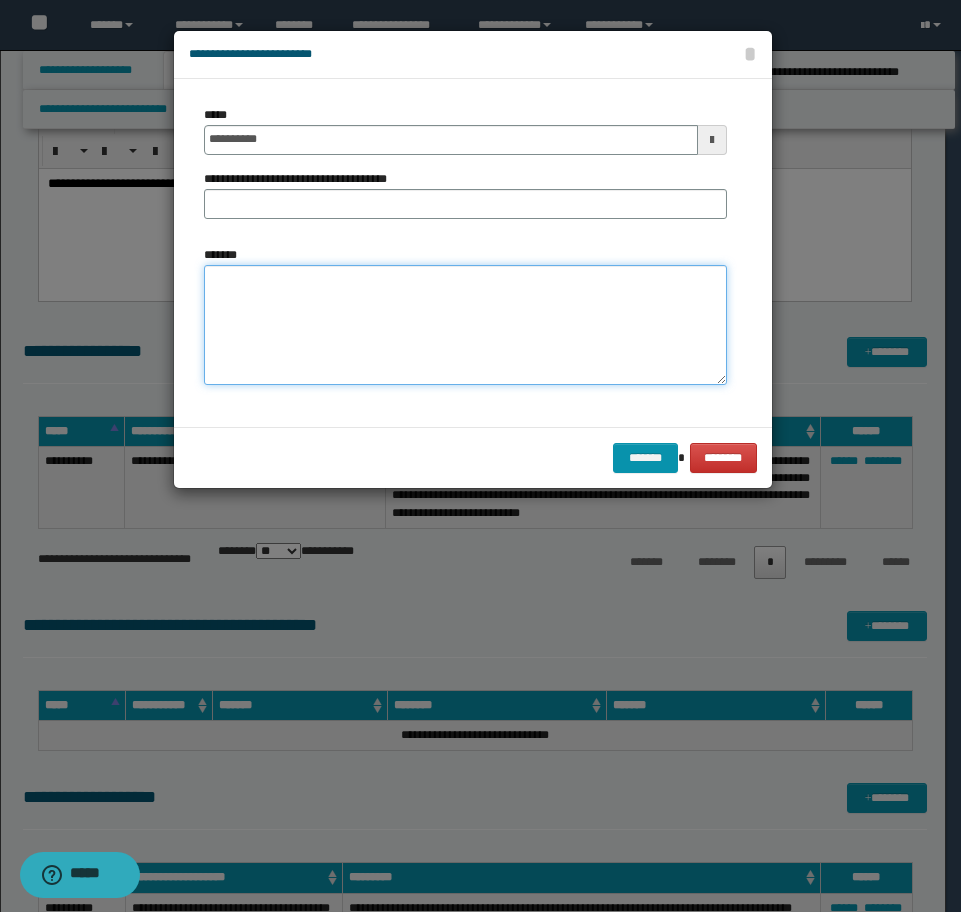 click on "*******" at bounding box center (465, 325) 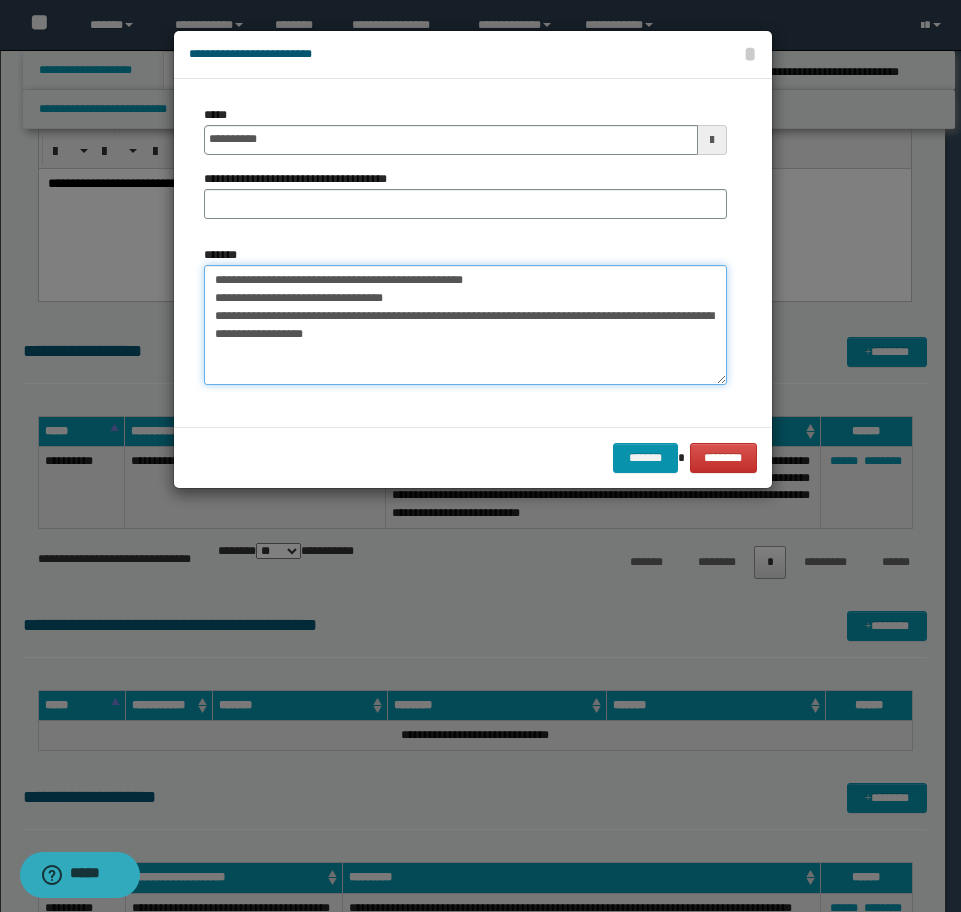 click on "**********" at bounding box center [465, 325] 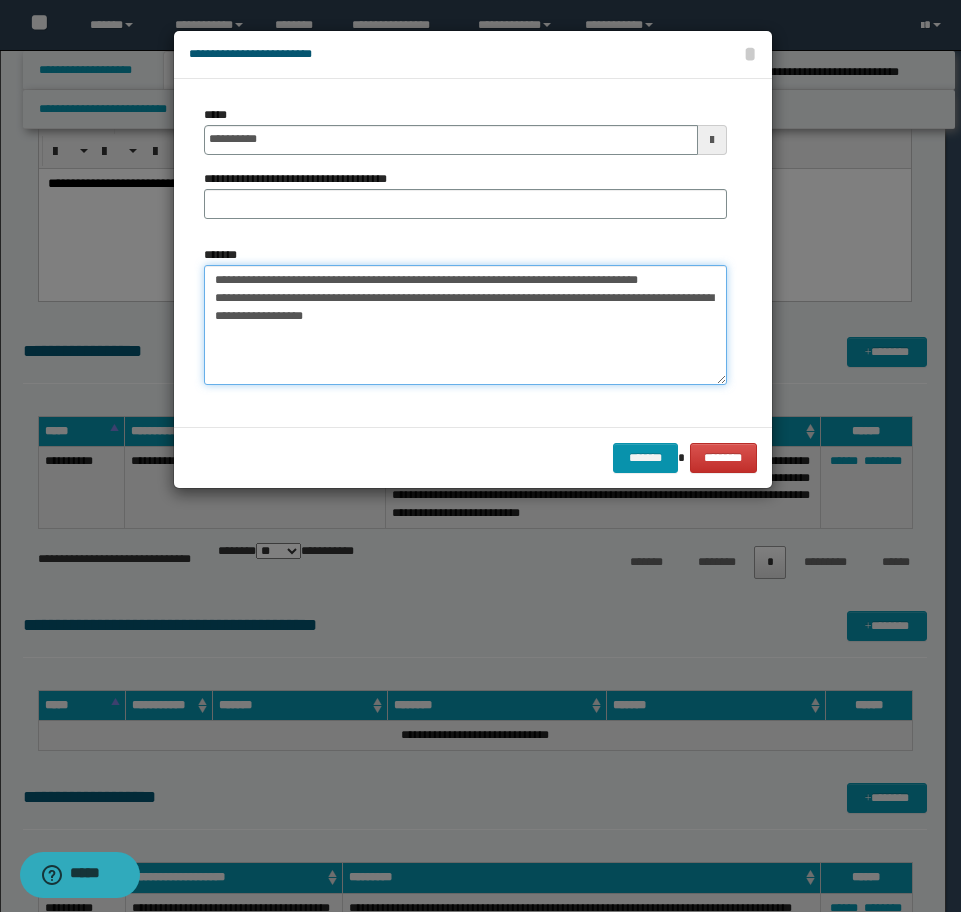 click on "**********" at bounding box center (465, 325) 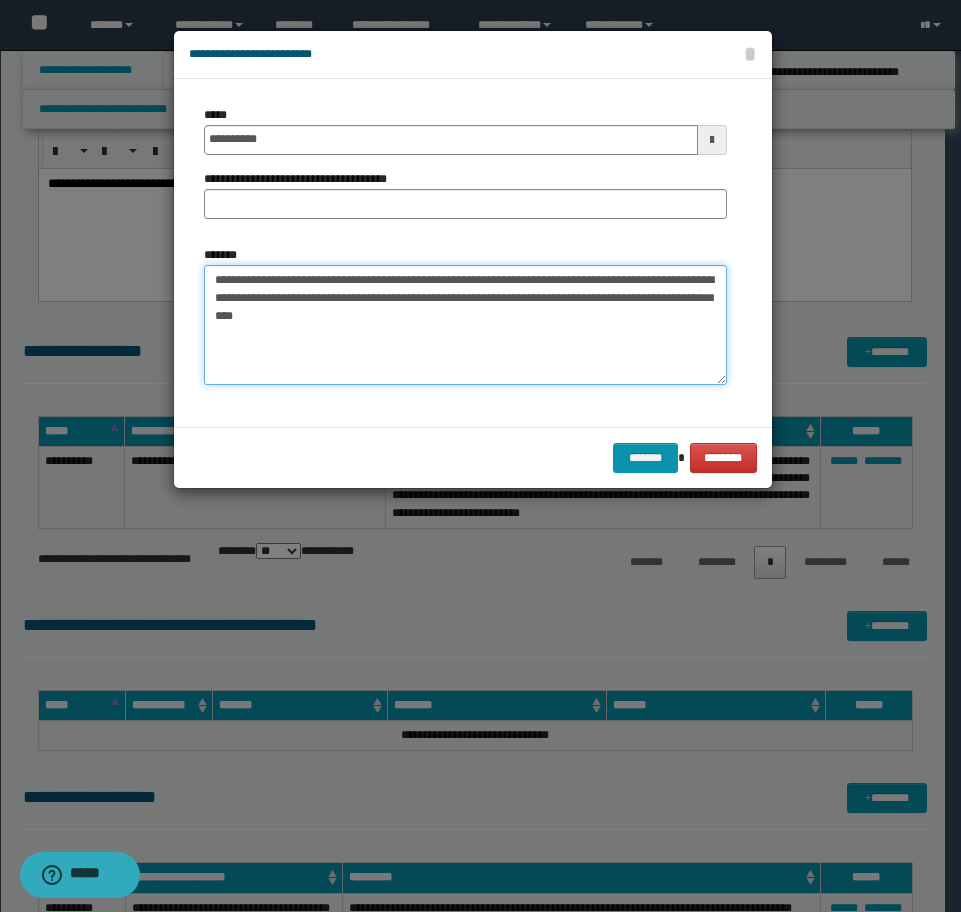 type on "**********" 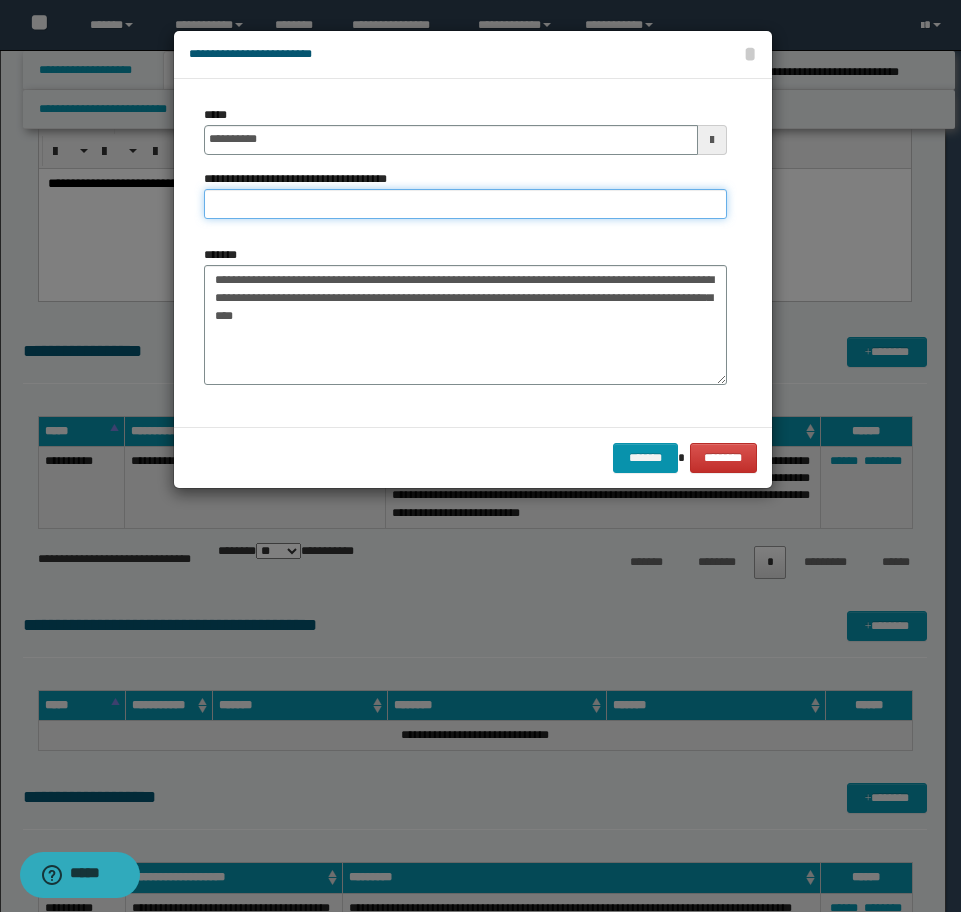 click on "**********" at bounding box center (465, 204) 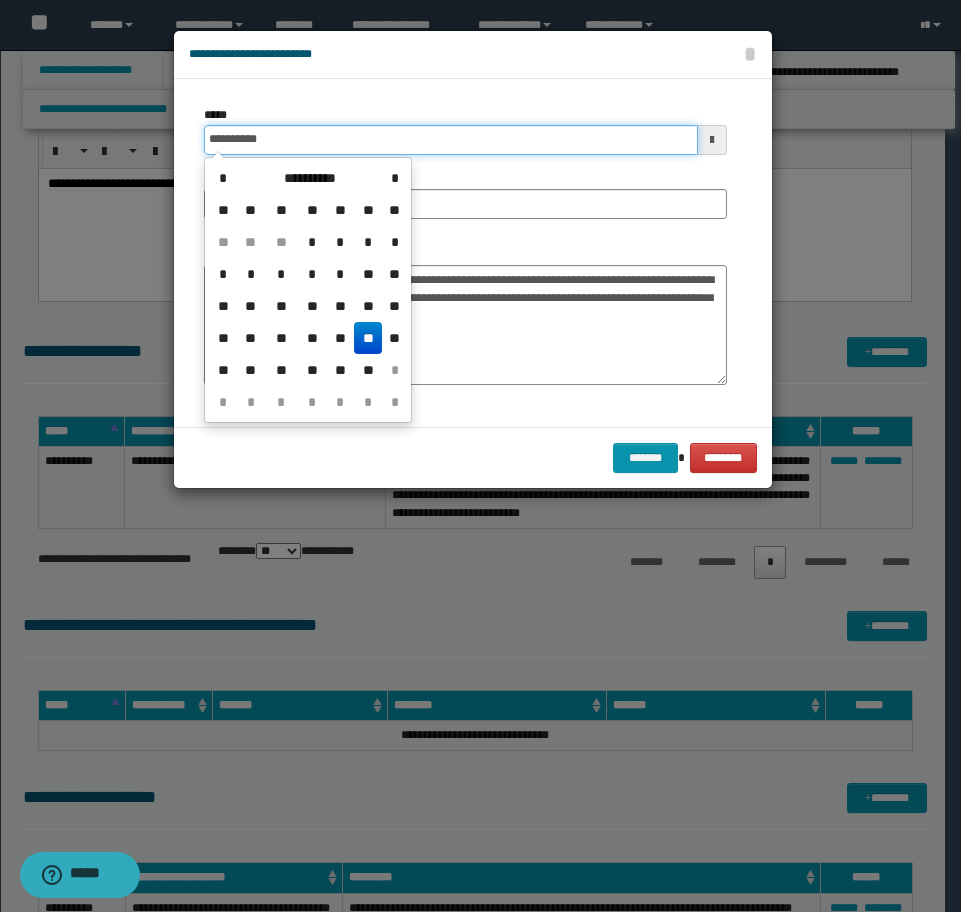 drag, startPoint x: 334, startPoint y: 141, endPoint x: 125, endPoint y: 124, distance: 209.69025 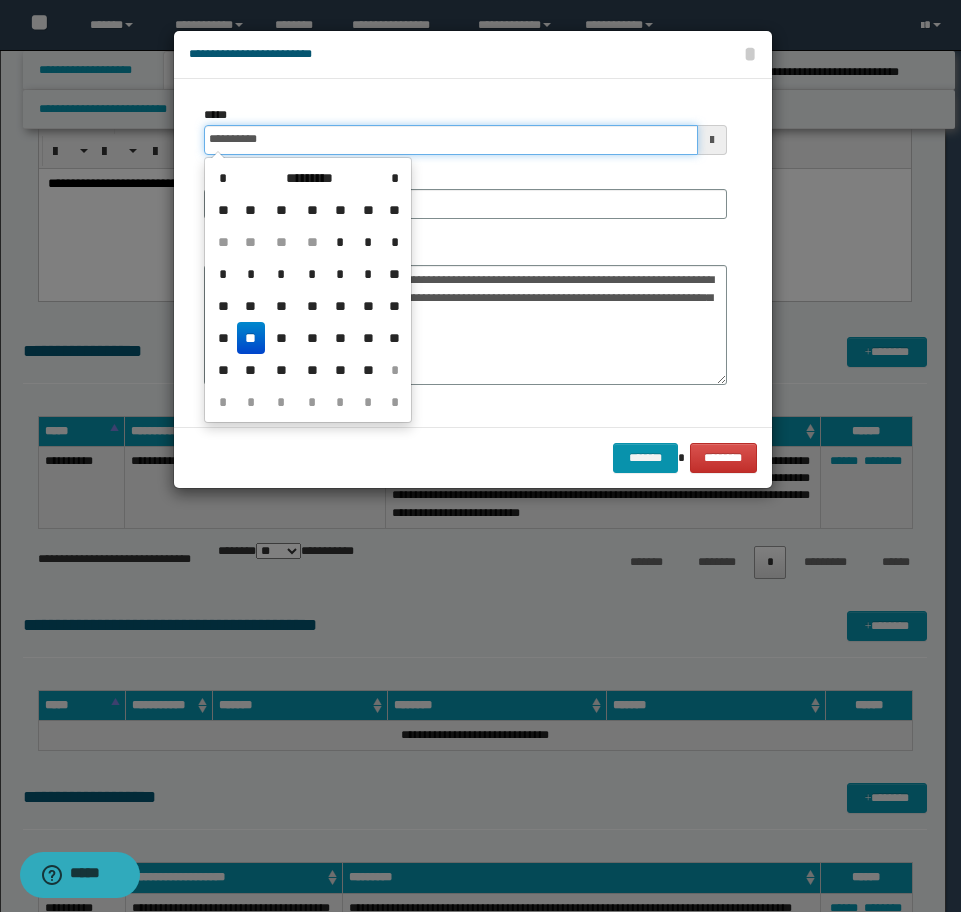 type on "**********" 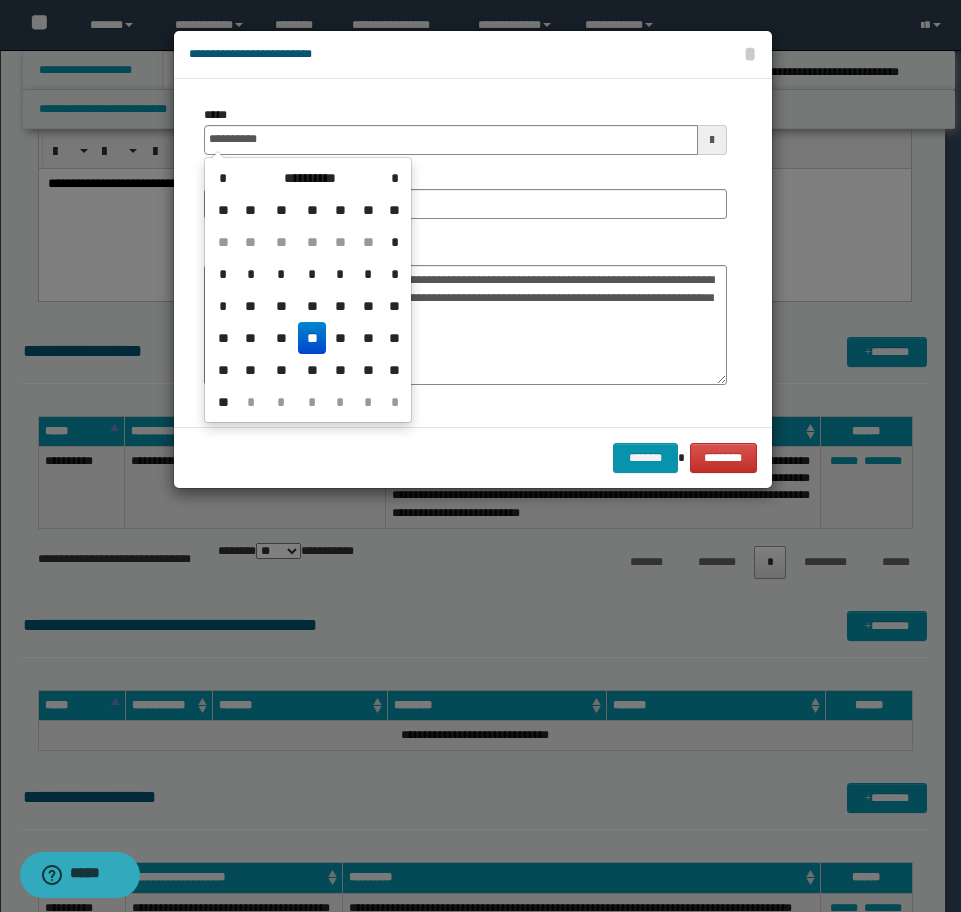 click on "**" at bounding box center (312, 338) 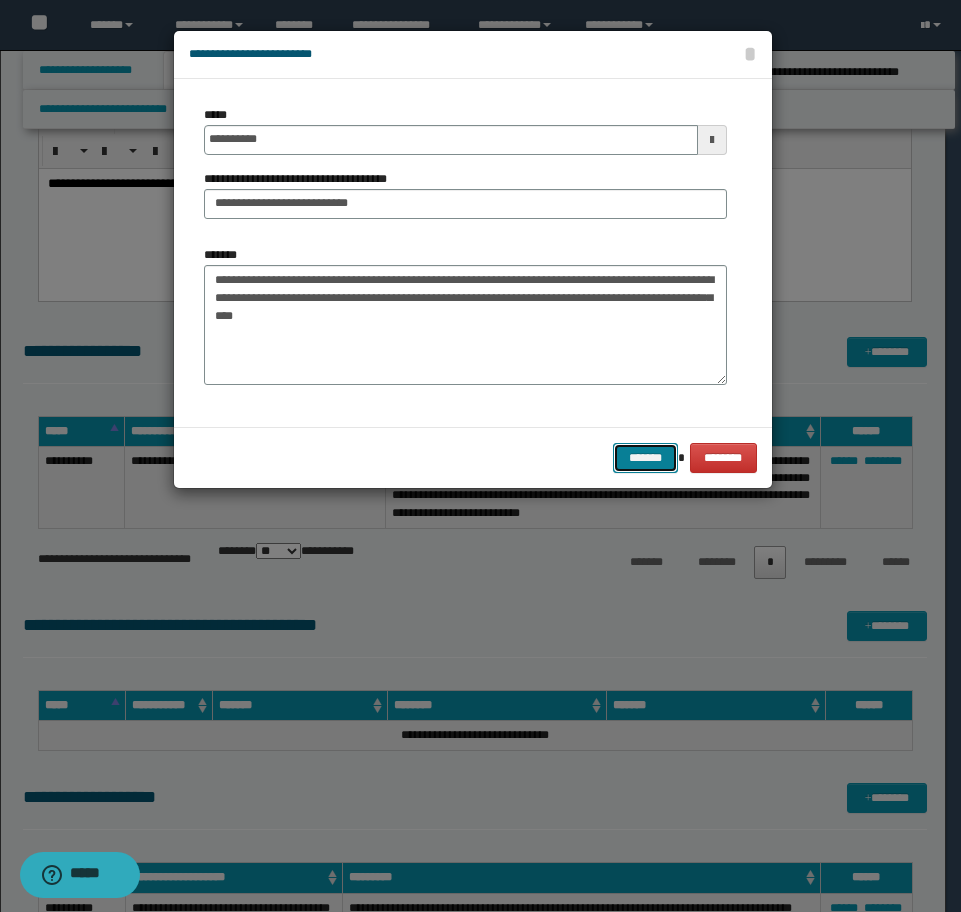click on "*******" at bounding box center [645, 458] 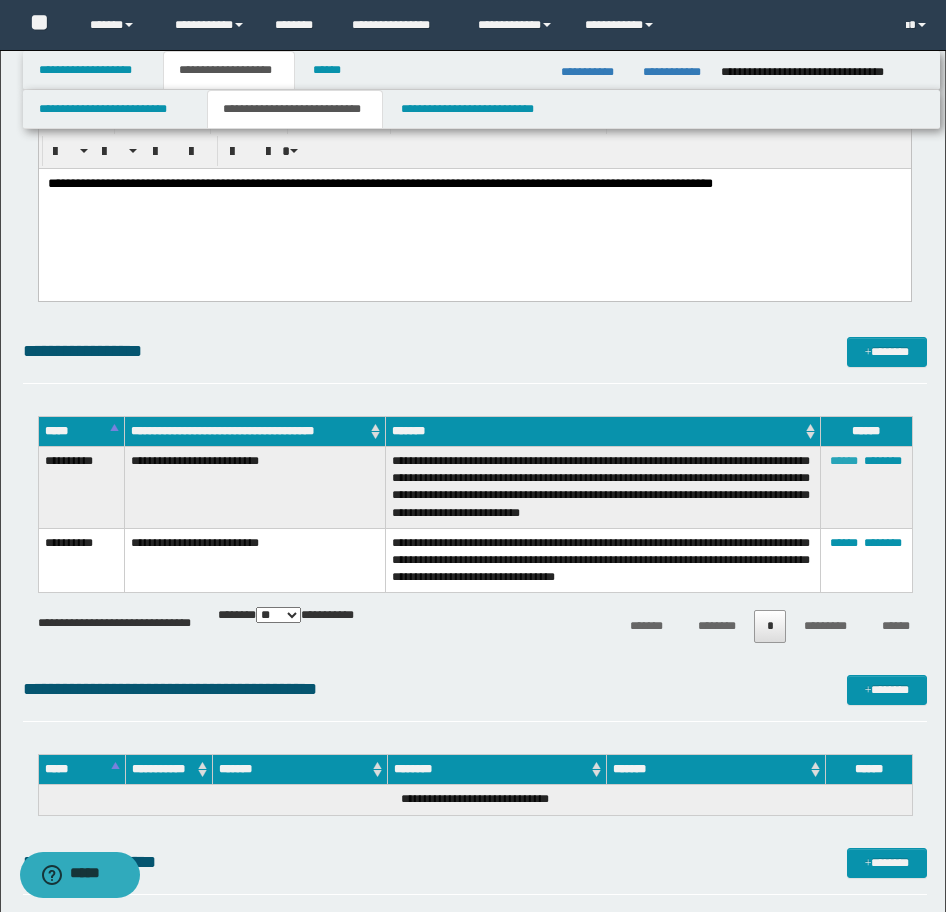 click on "******" at bounding box center [844, 461] 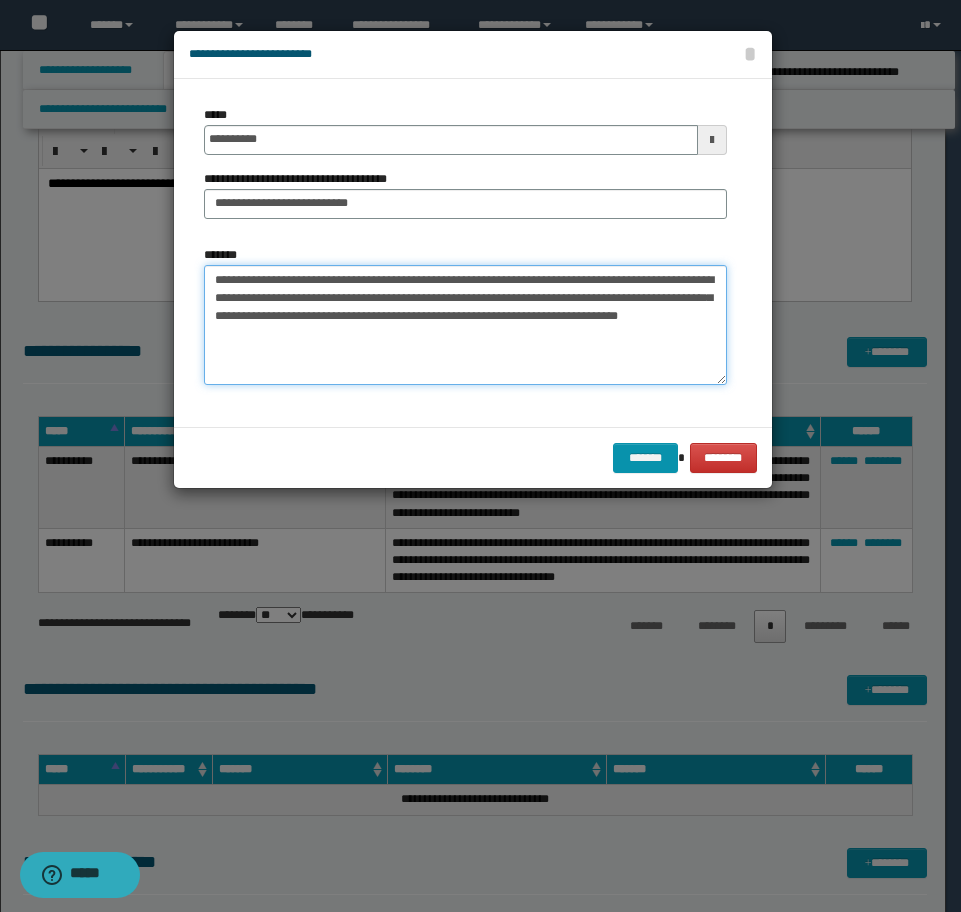 drag, startPoint x: 170, startPoint y: 295, endPoint x: 80, endPoint y: 255, distance: 98.48858 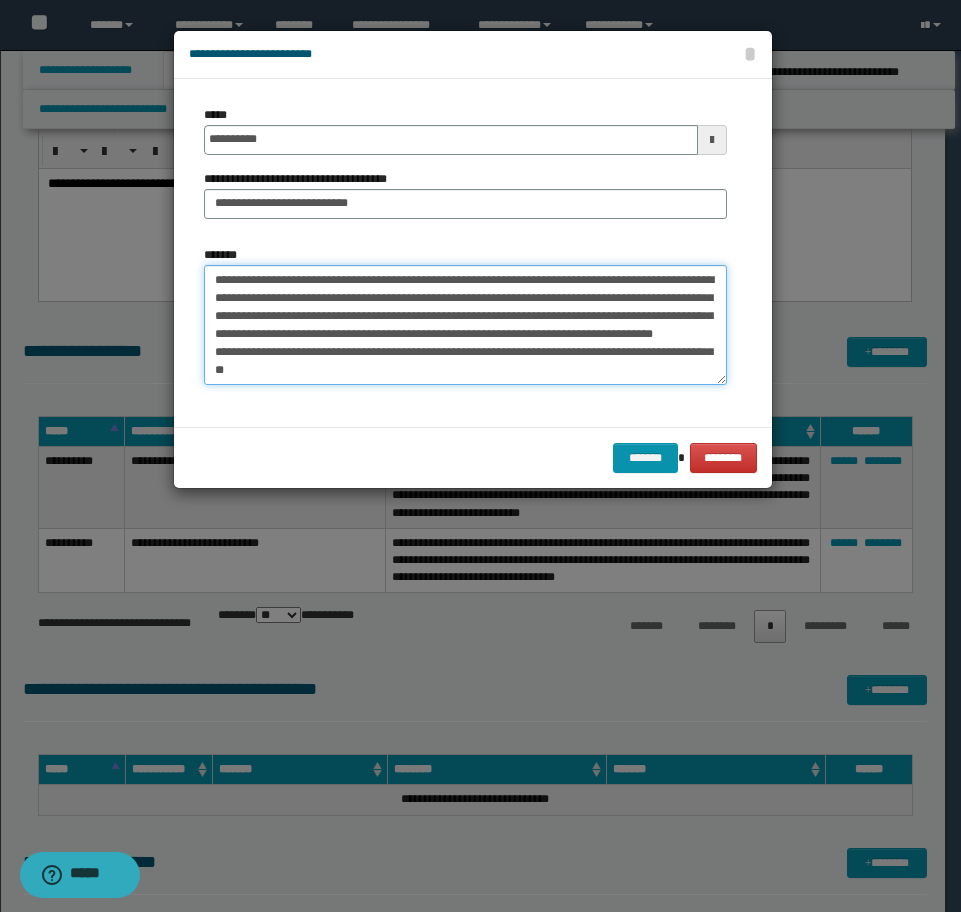 scroll, scrollTop: 12, scrollLeft: 0, axis: vertical 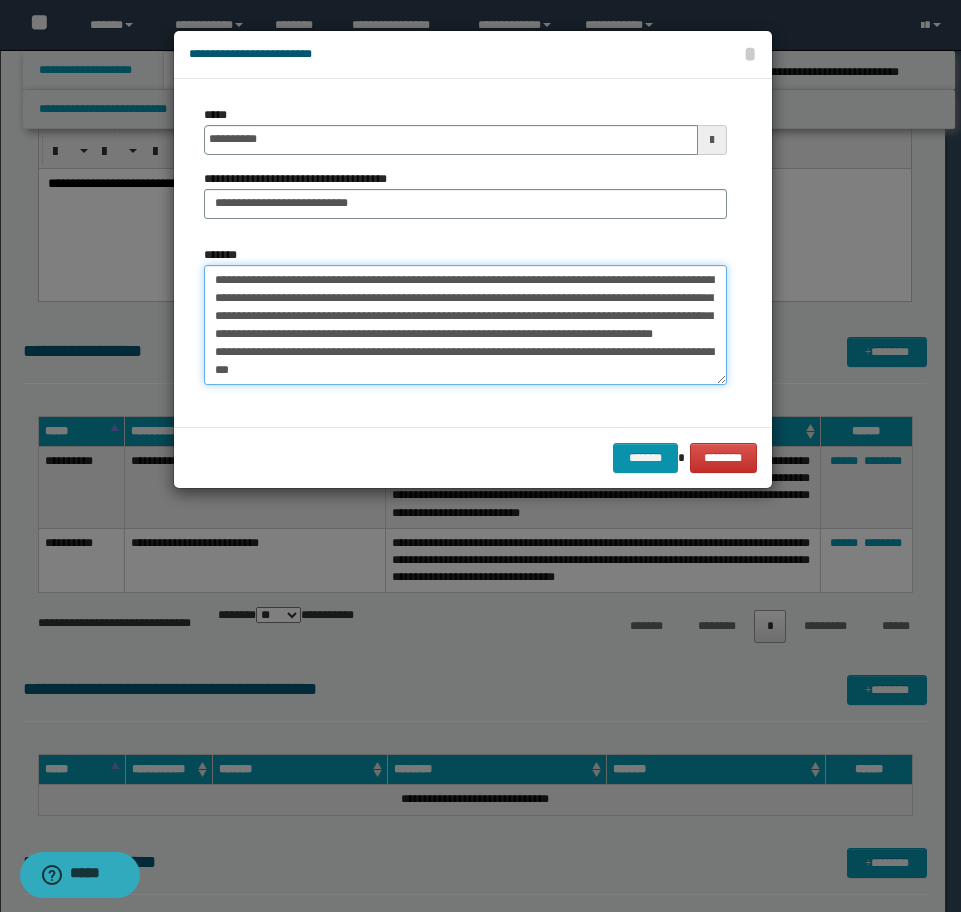 click on "**********" at bounding box center (465, 325) 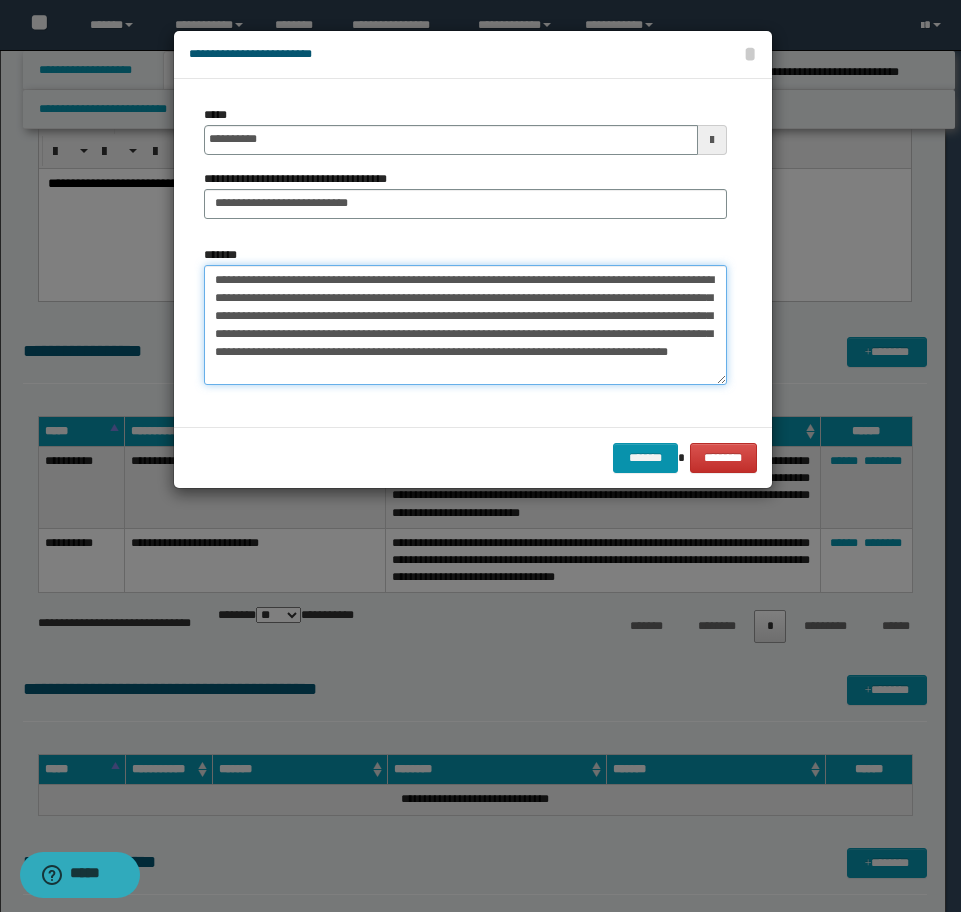 scroll, scrollTop: 0, scrollLeft: 0, axis: both 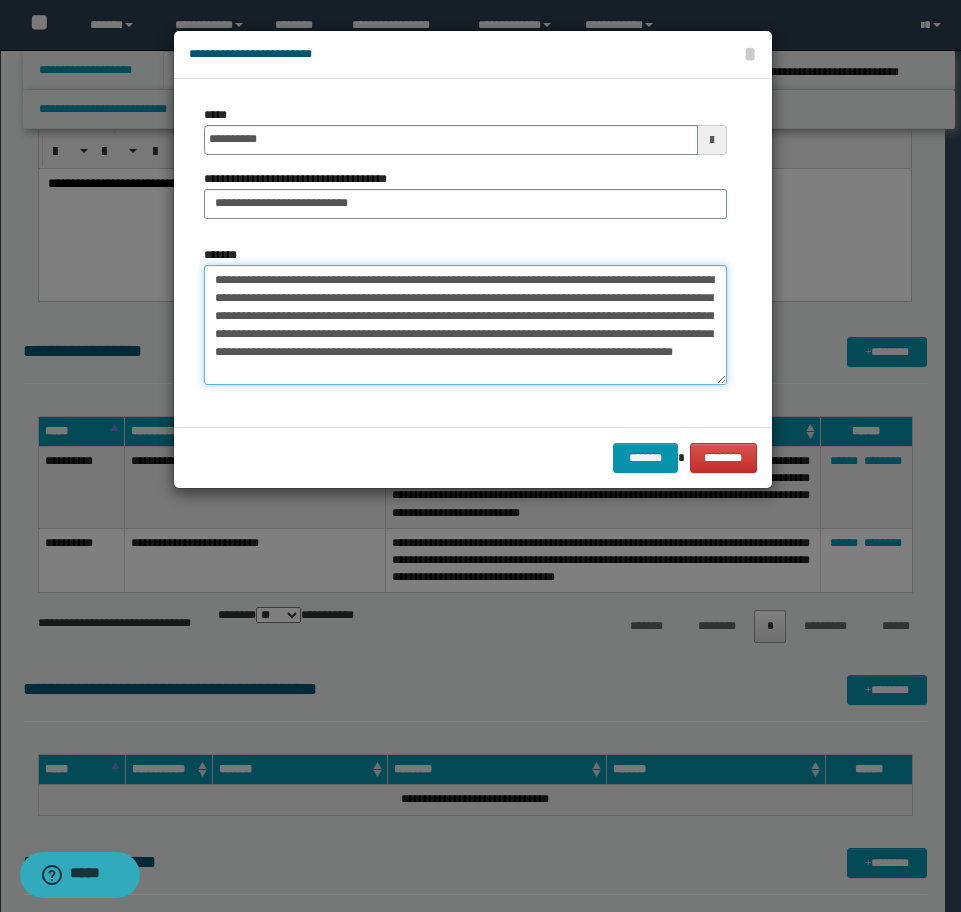 type on "**********" 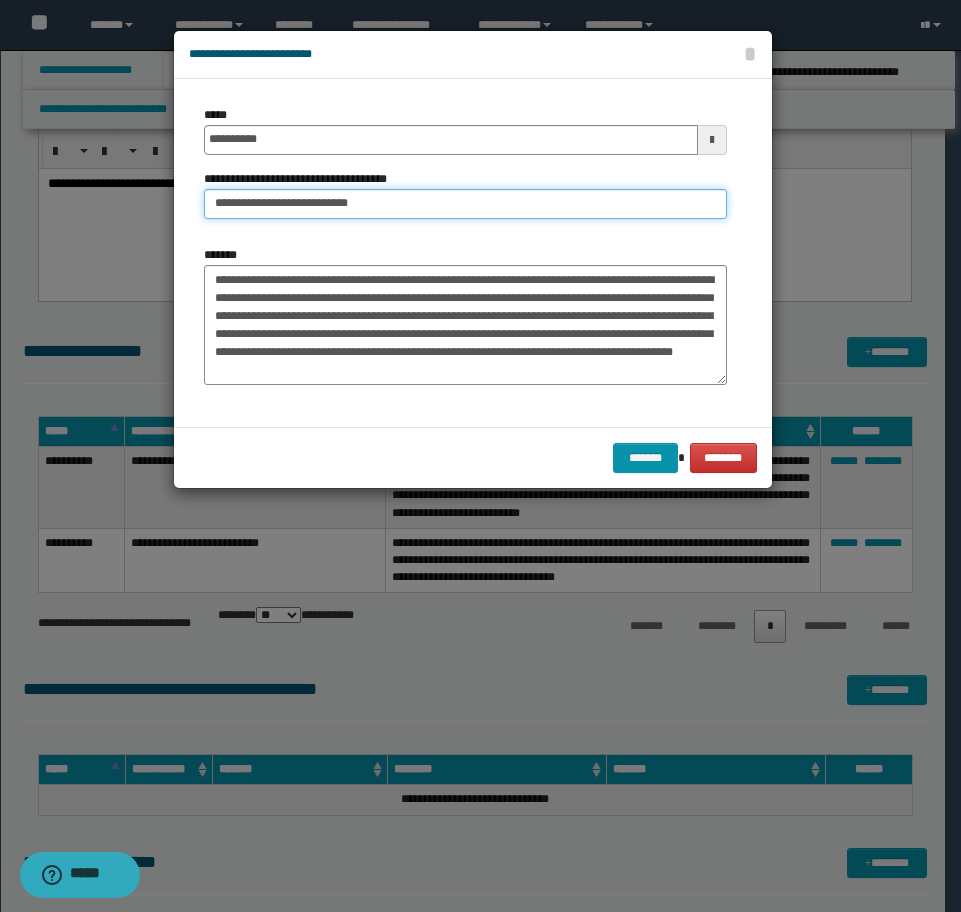click on "**********" at bounding box center (465, 204) 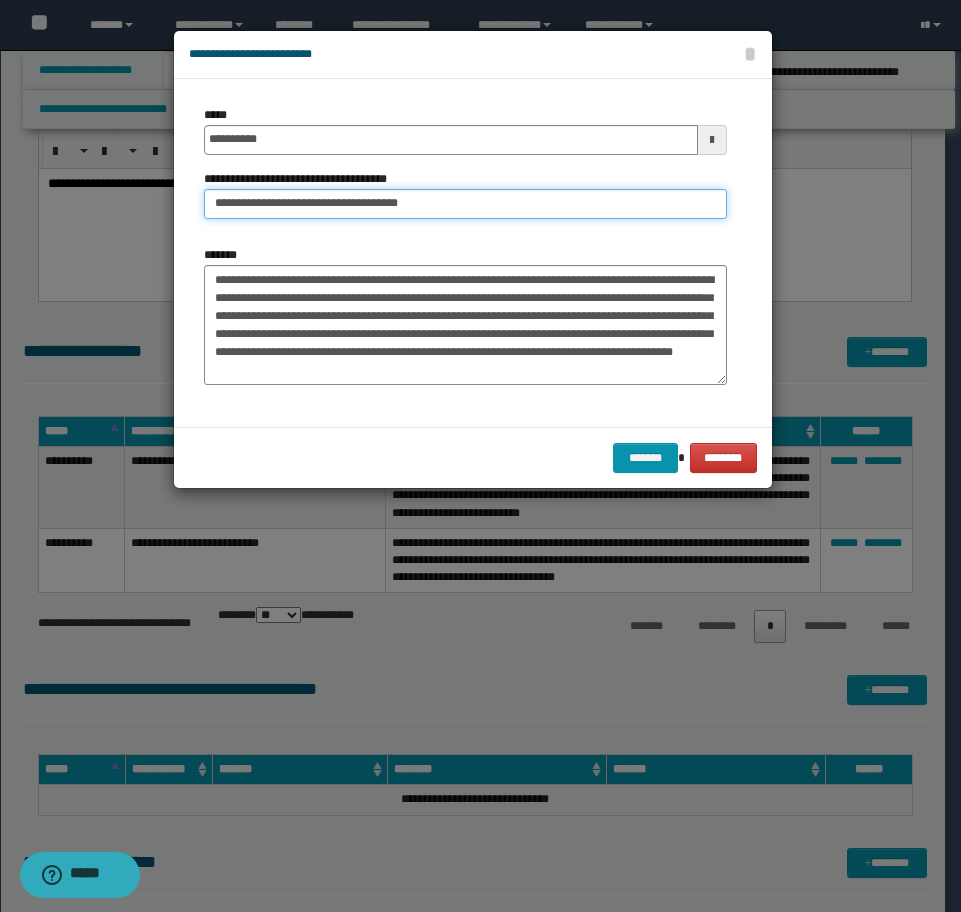 click on "**********" at bounding box center [465, 204] 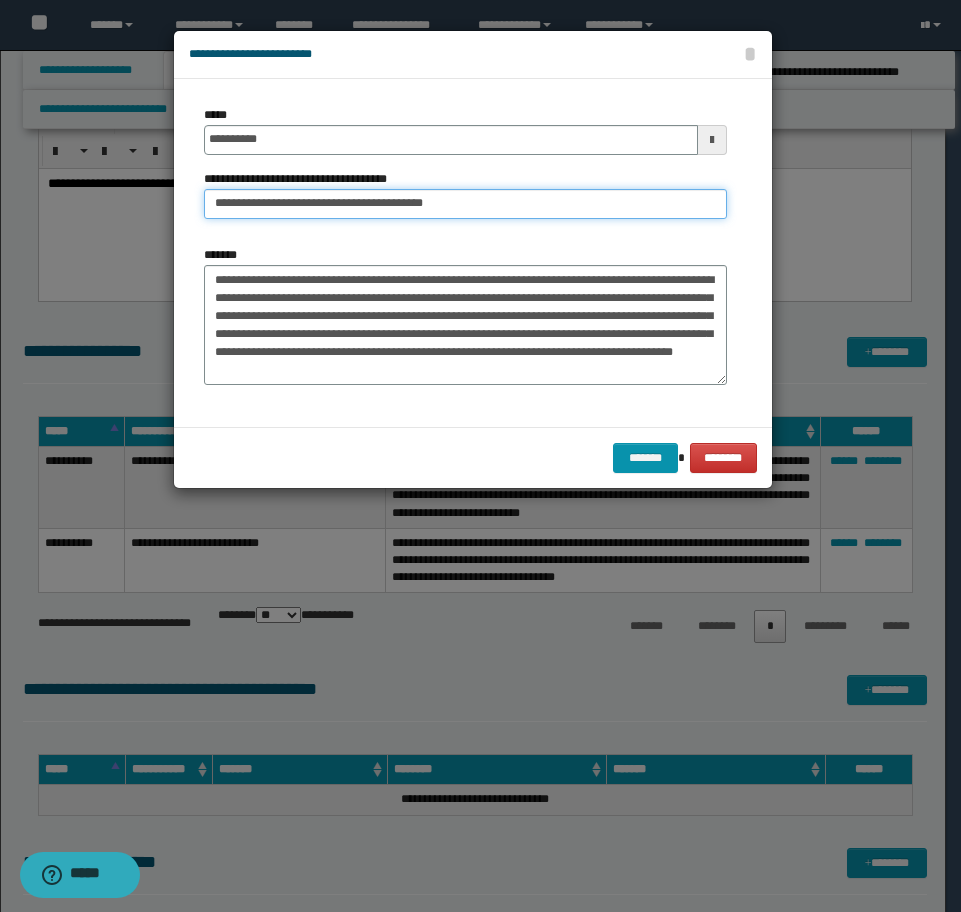 type on "**********" 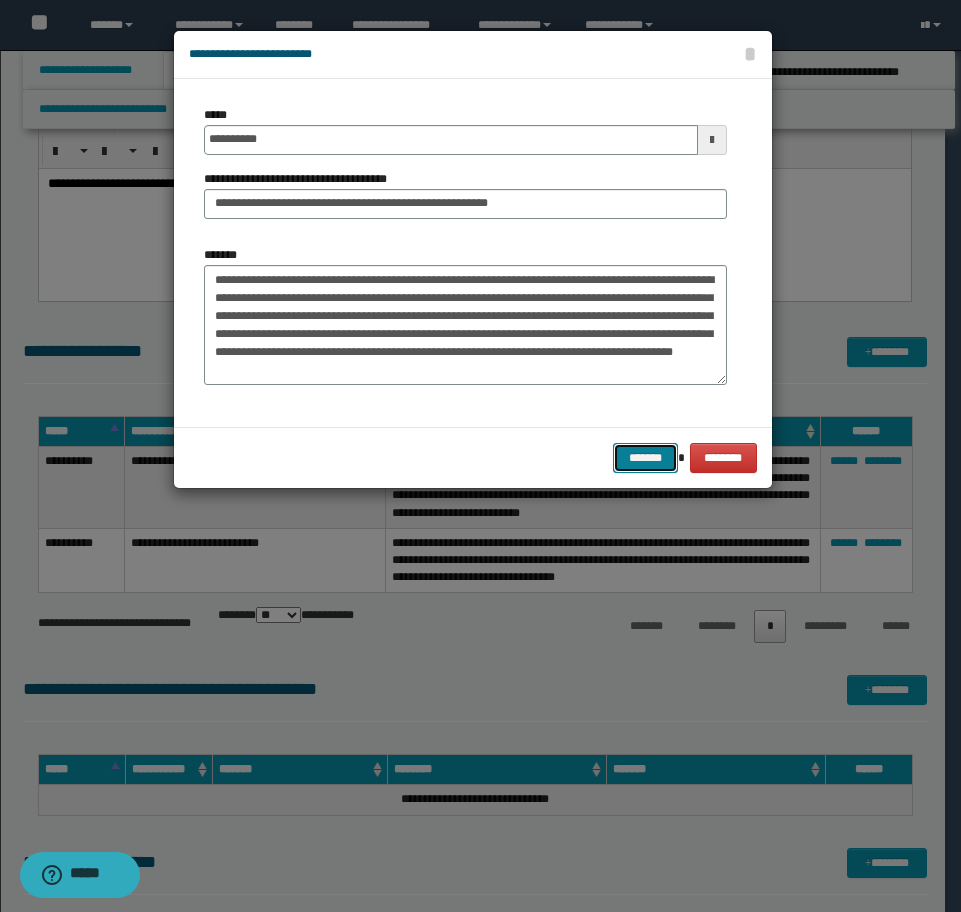 click on "*******" at bounding box center [645, 458] 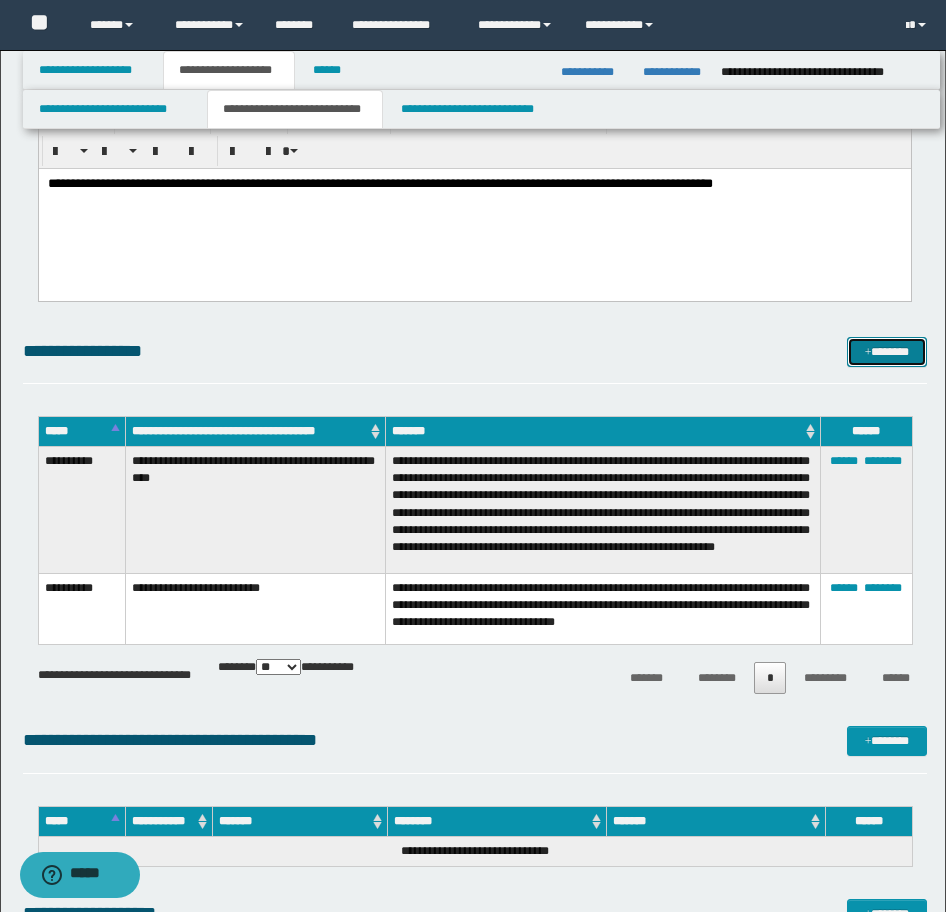 click at bounding box center (868, 353) 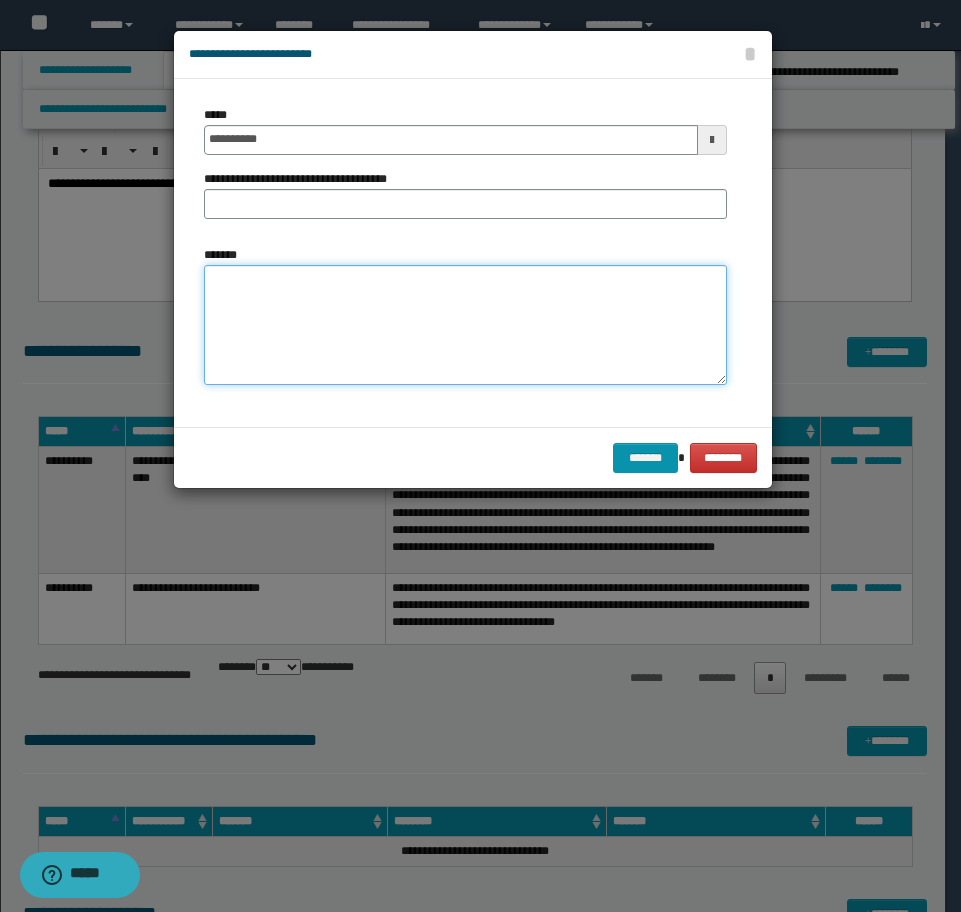 click on "*******" at bounding box center (465, 325) 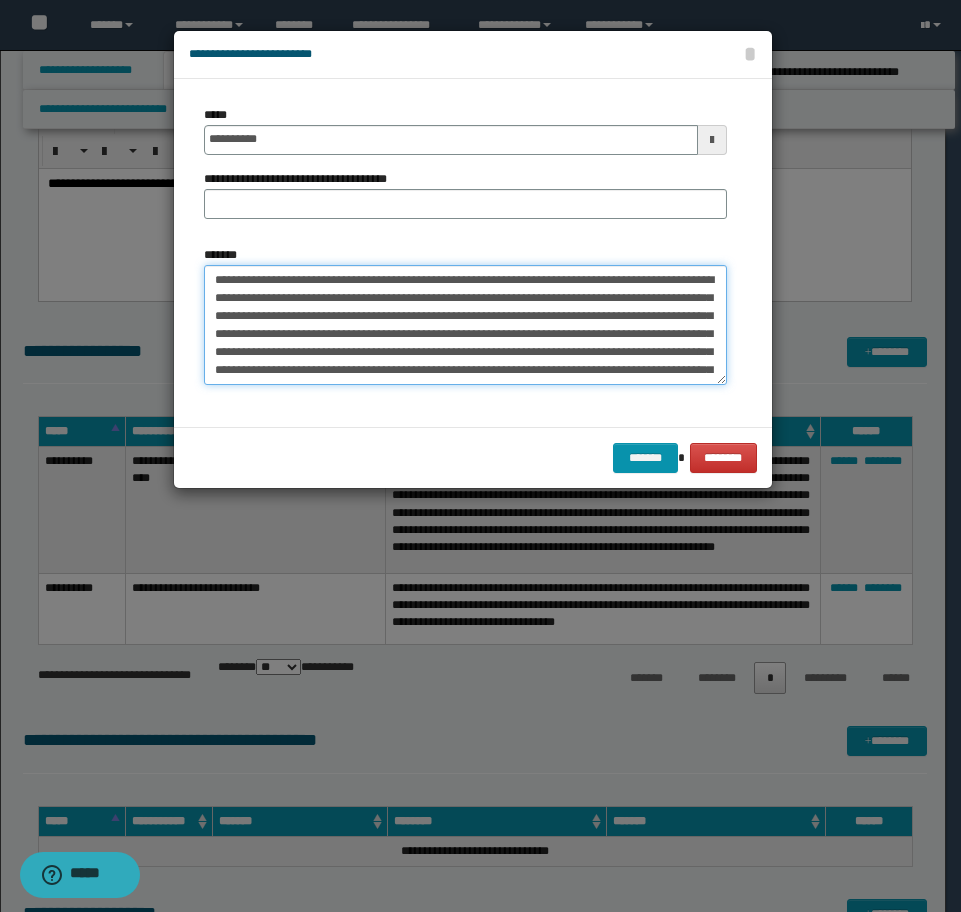 scroll, scrollTop: 102, scrollLeft: 0, axis: vertical 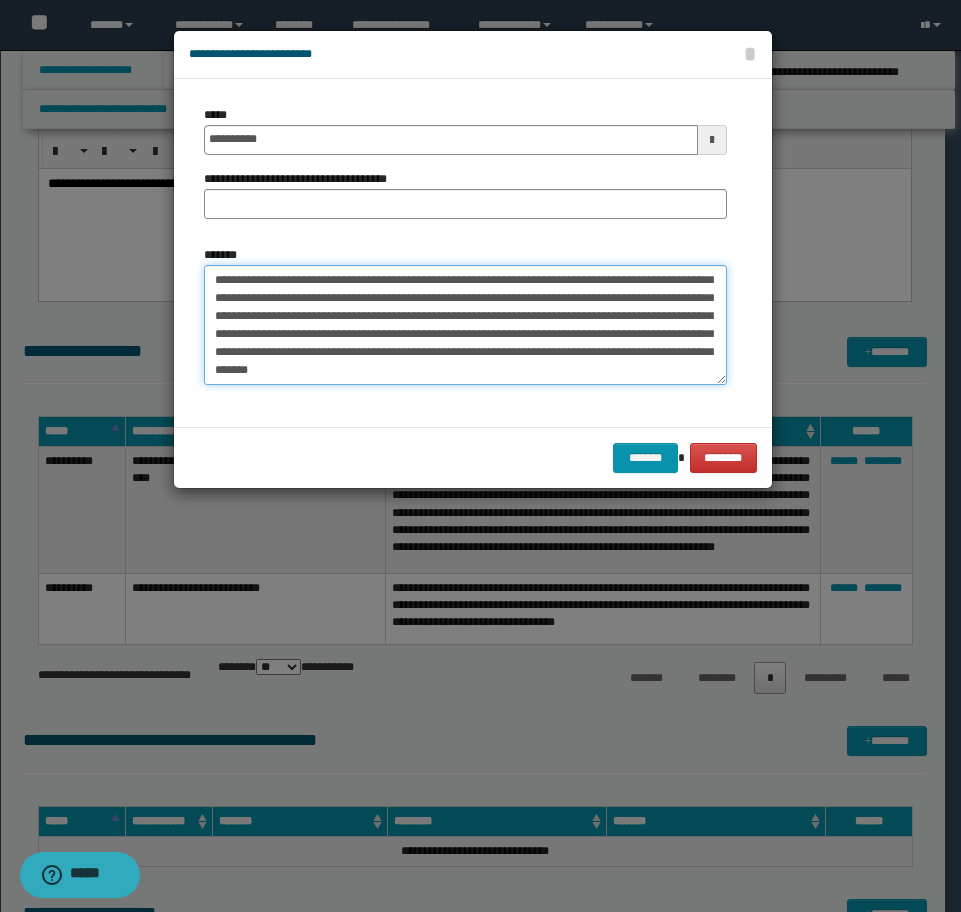 type on "**********" 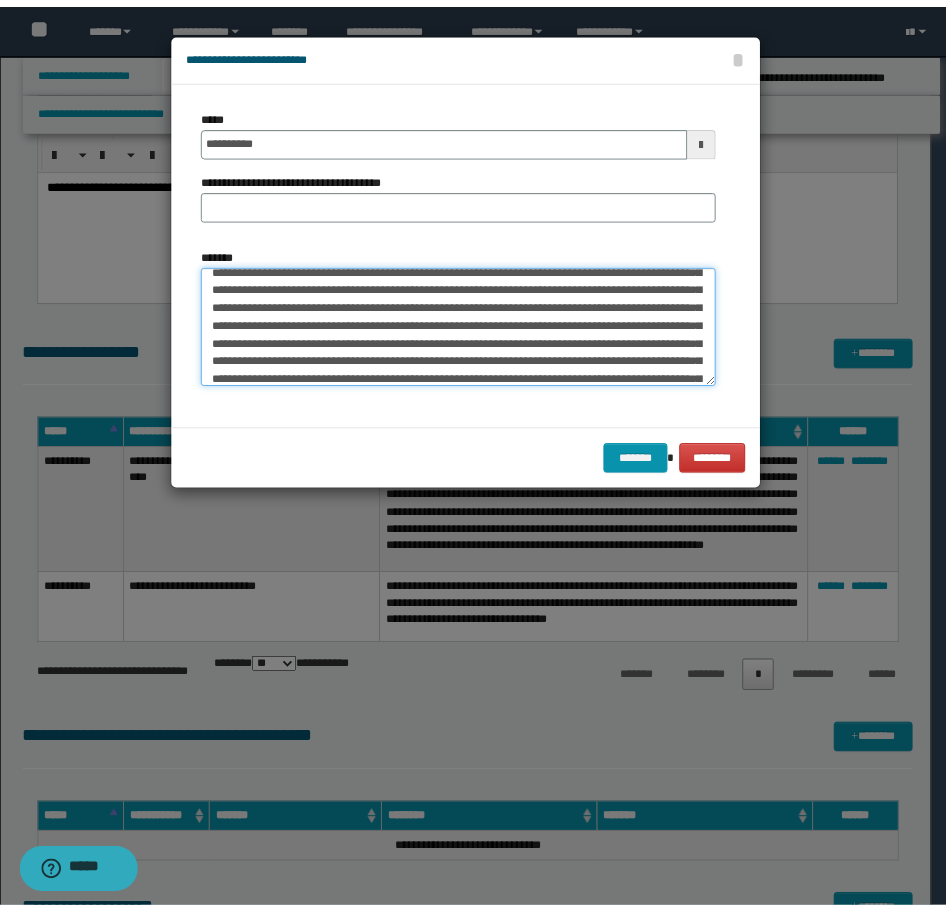 scroll, scrollTop: 0, scrollLeft: 0, axis: both 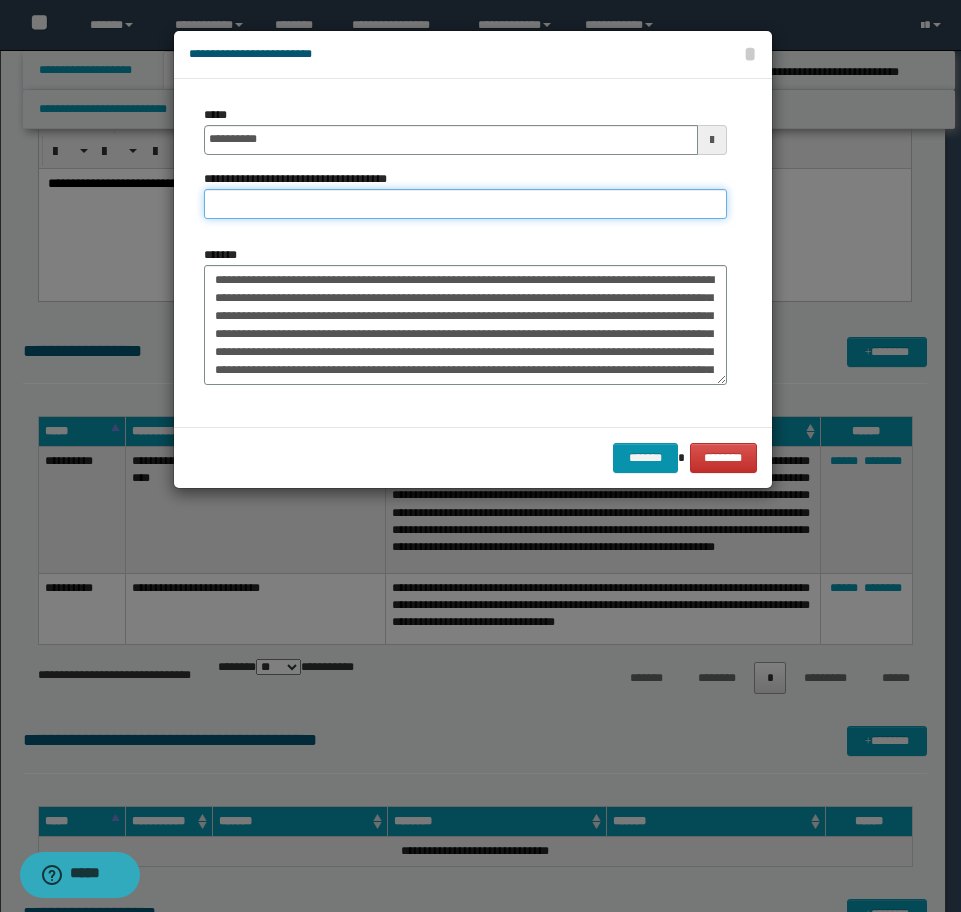 click on "**********" at bounding box center (465, 204) 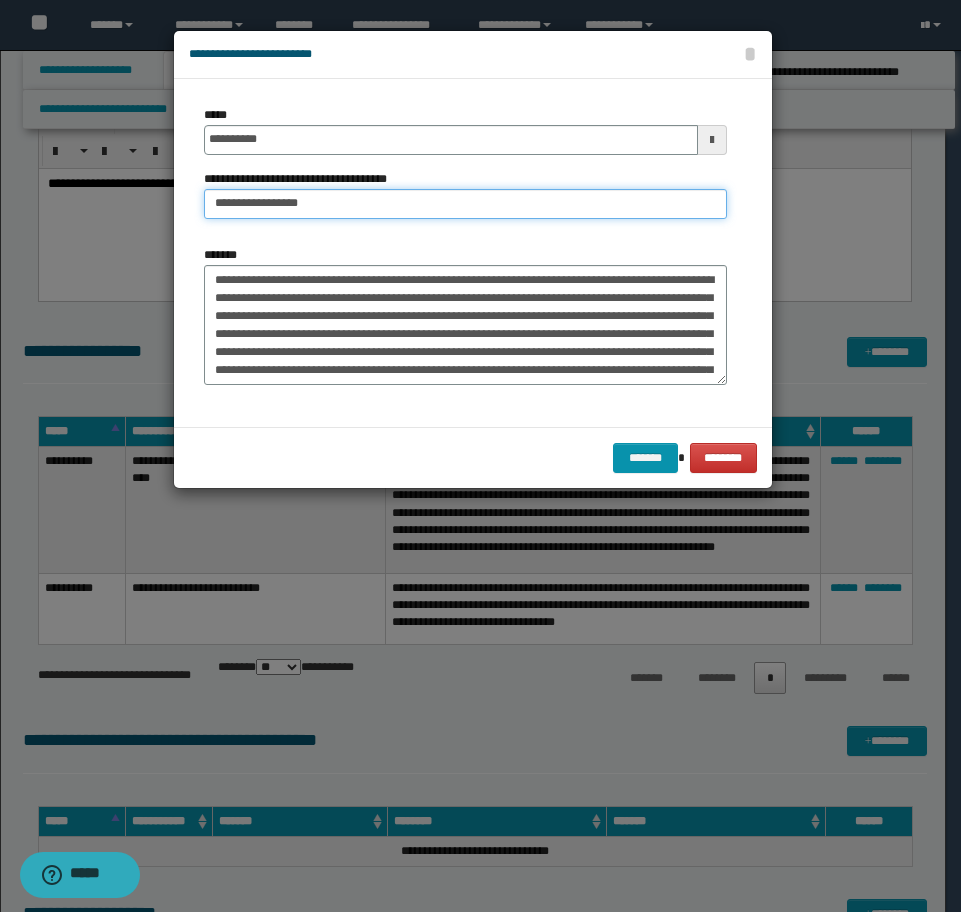 click on "**********" at bounding box center [465, 204] 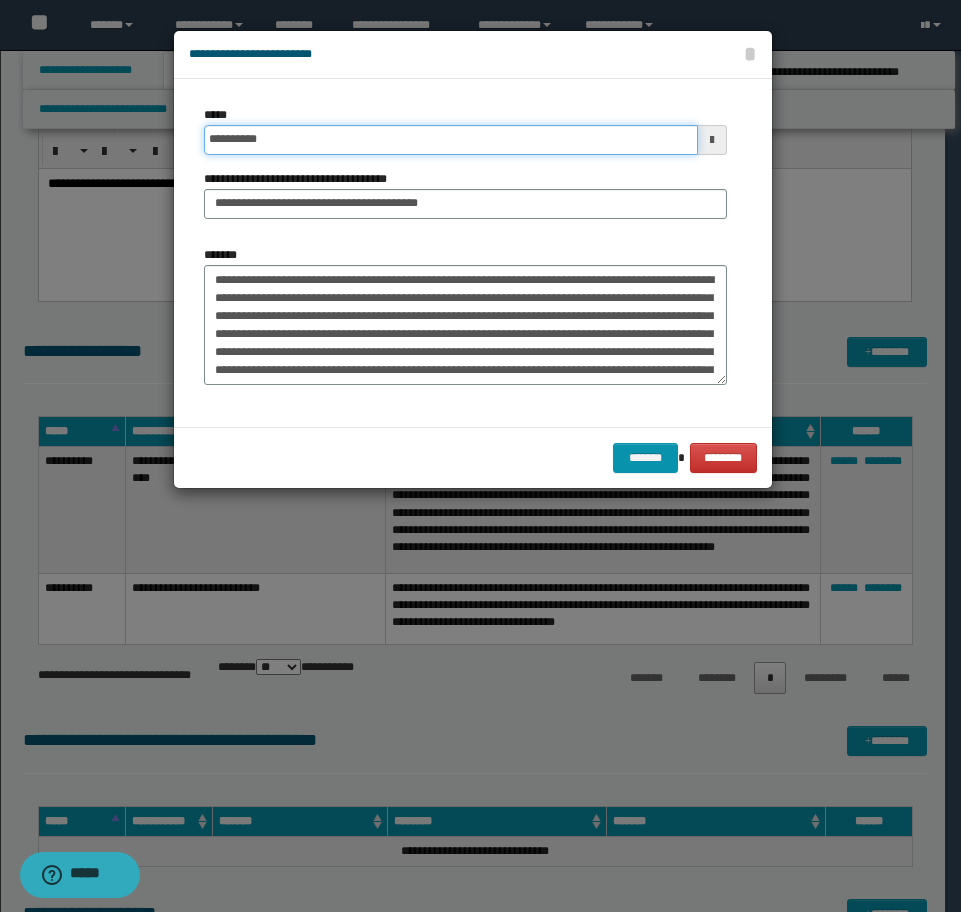 click on "**********" at bounding box center (451, 140) 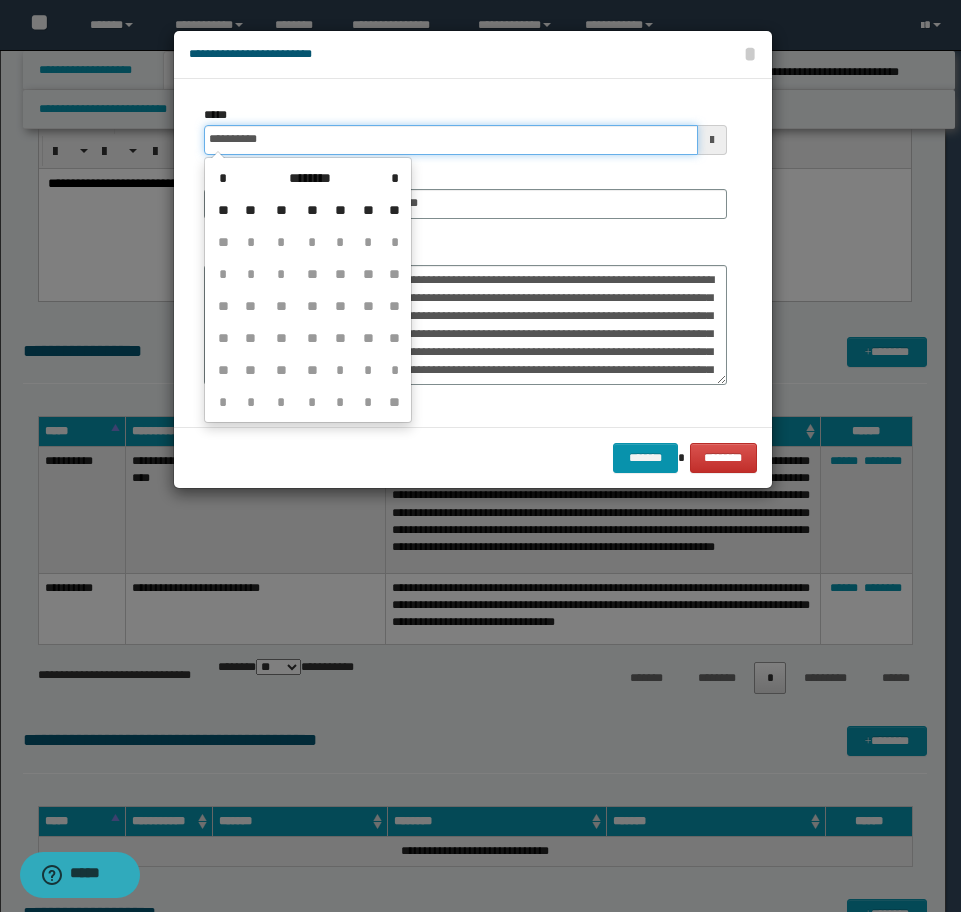 type on "**********" 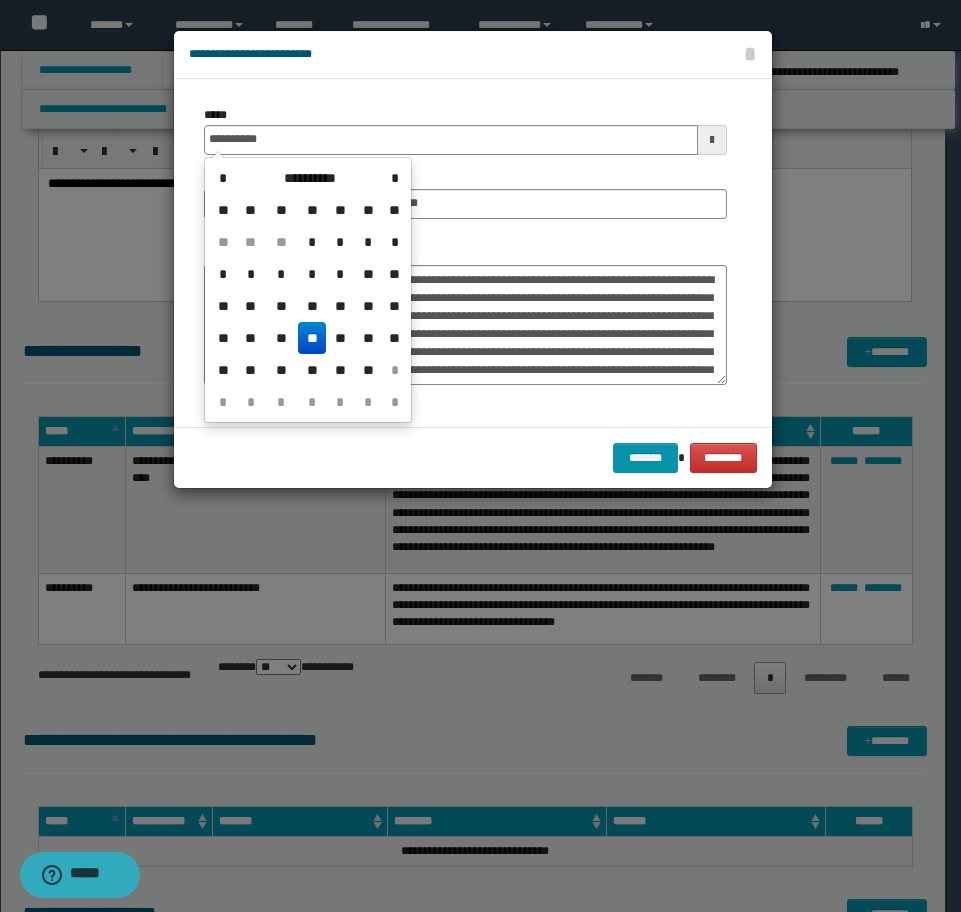 click on "**" at bounding box center (312, 338) 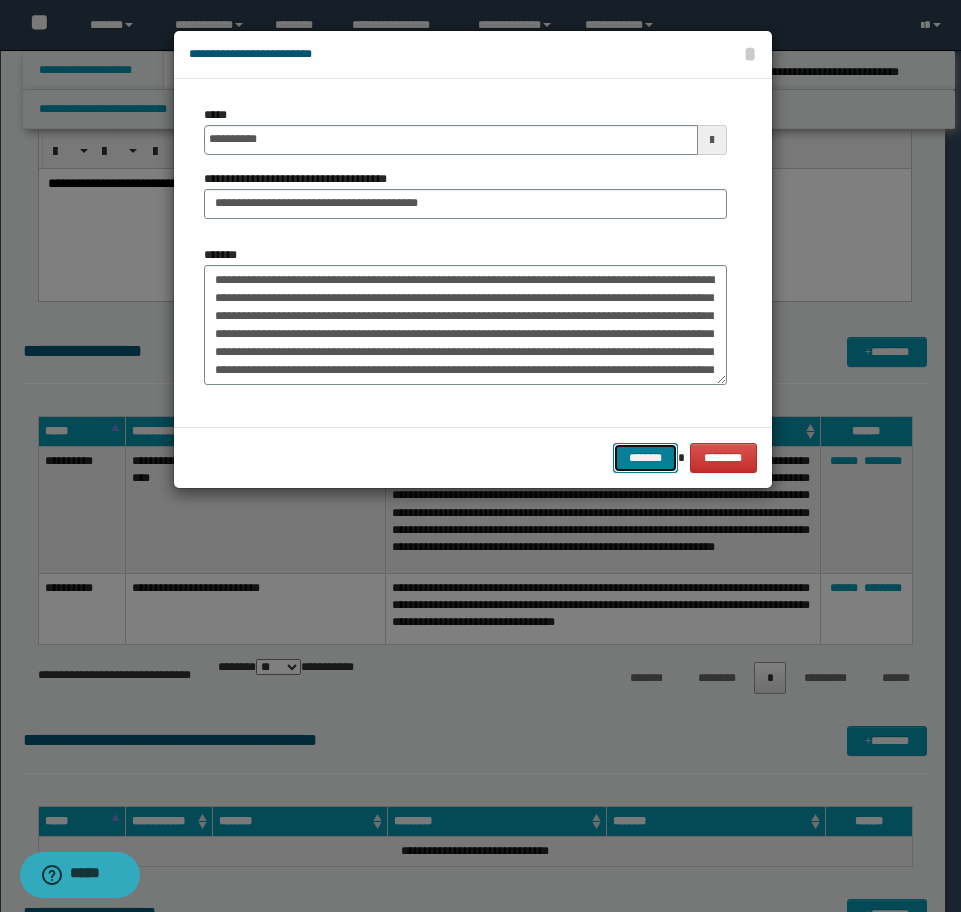 click on "*******" at bounding box center [645, 458] 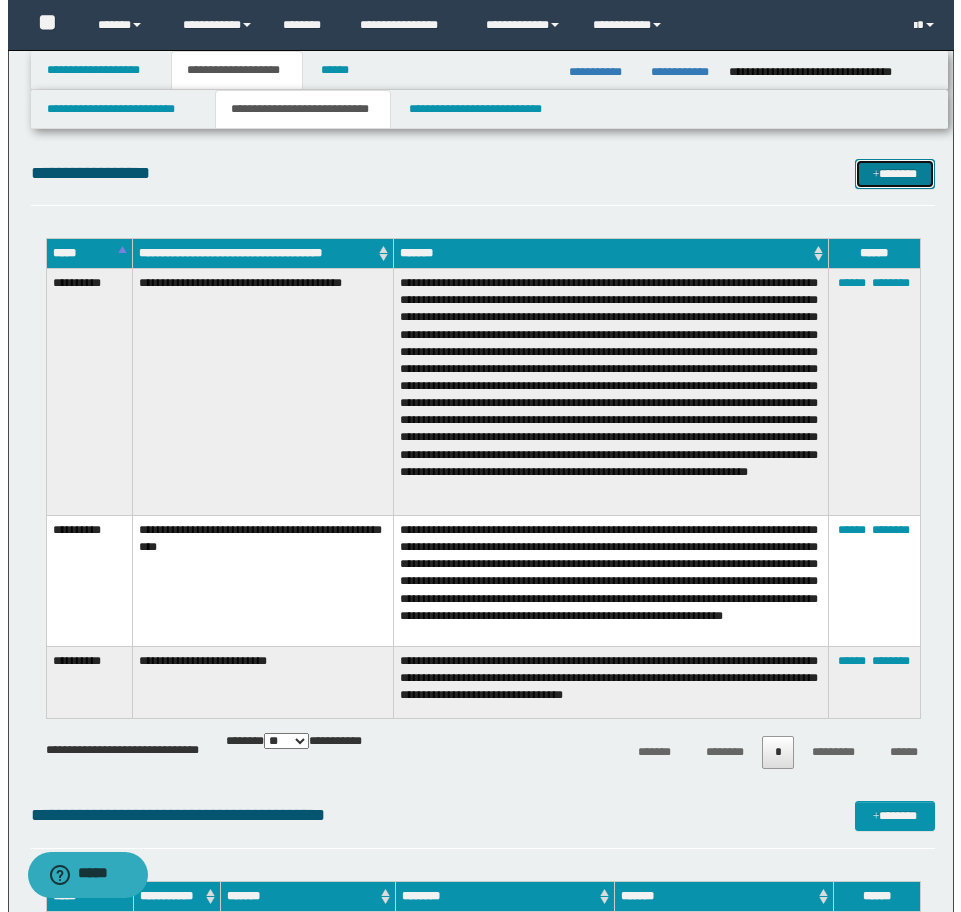 scroll, scrollTop: 3352, scrollLeft: 0, axis: vertical 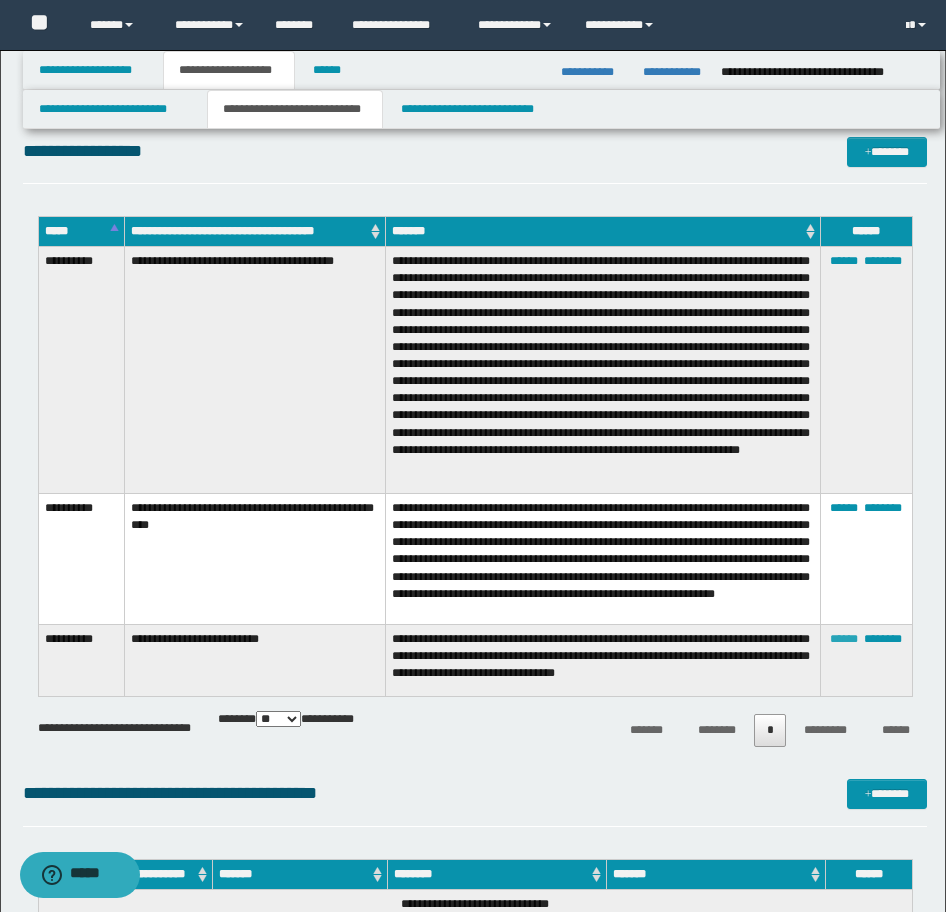 click on "******" at bounding box center (844, 639) 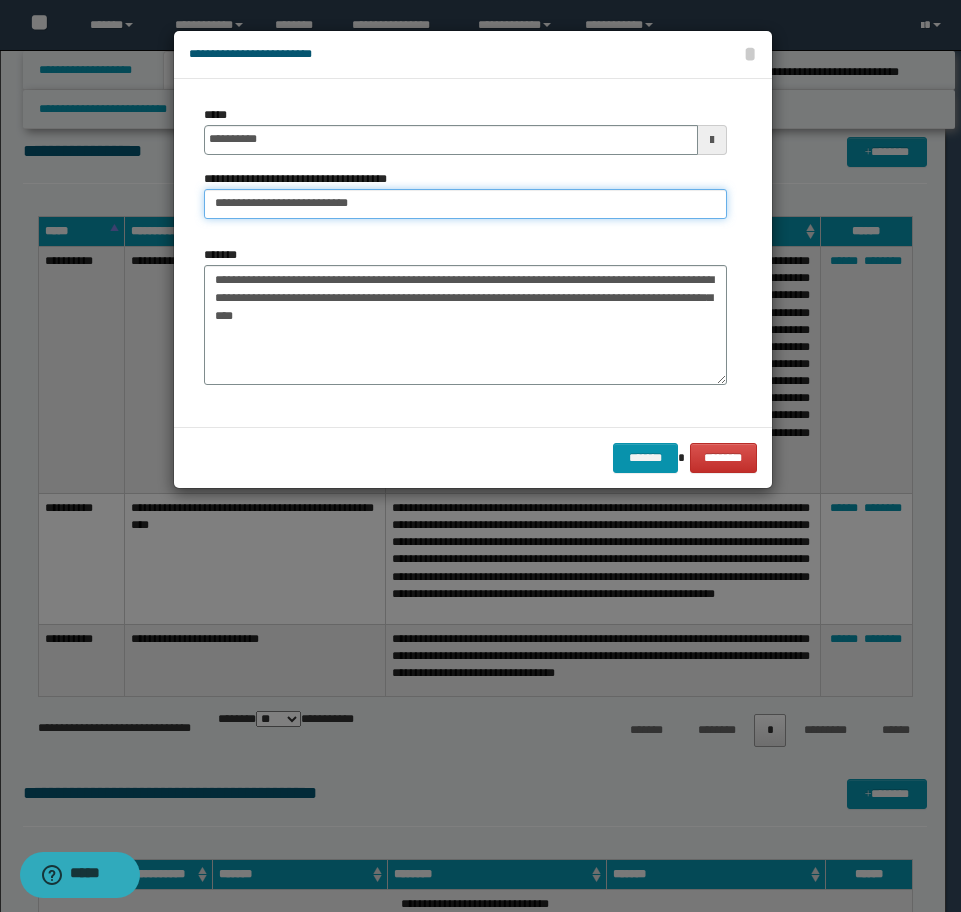 click on "**********" at bounding box center (465, 204) 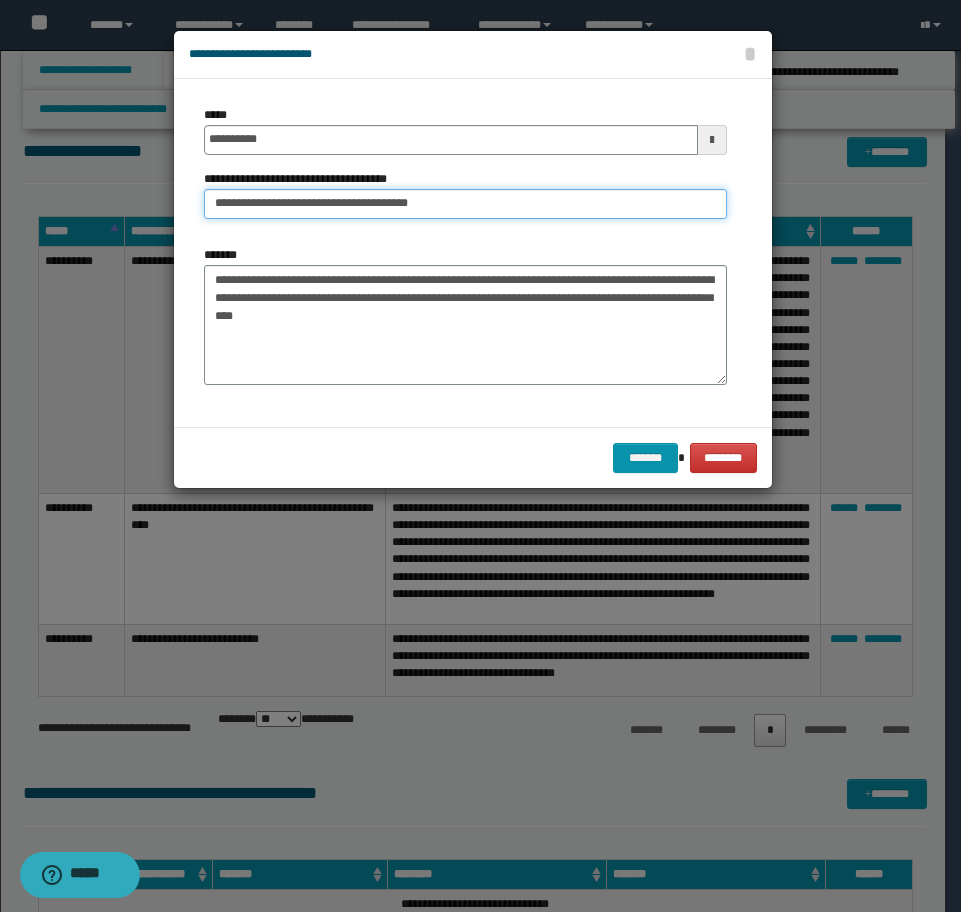 click on "**********" at bounding box center [465, 204] 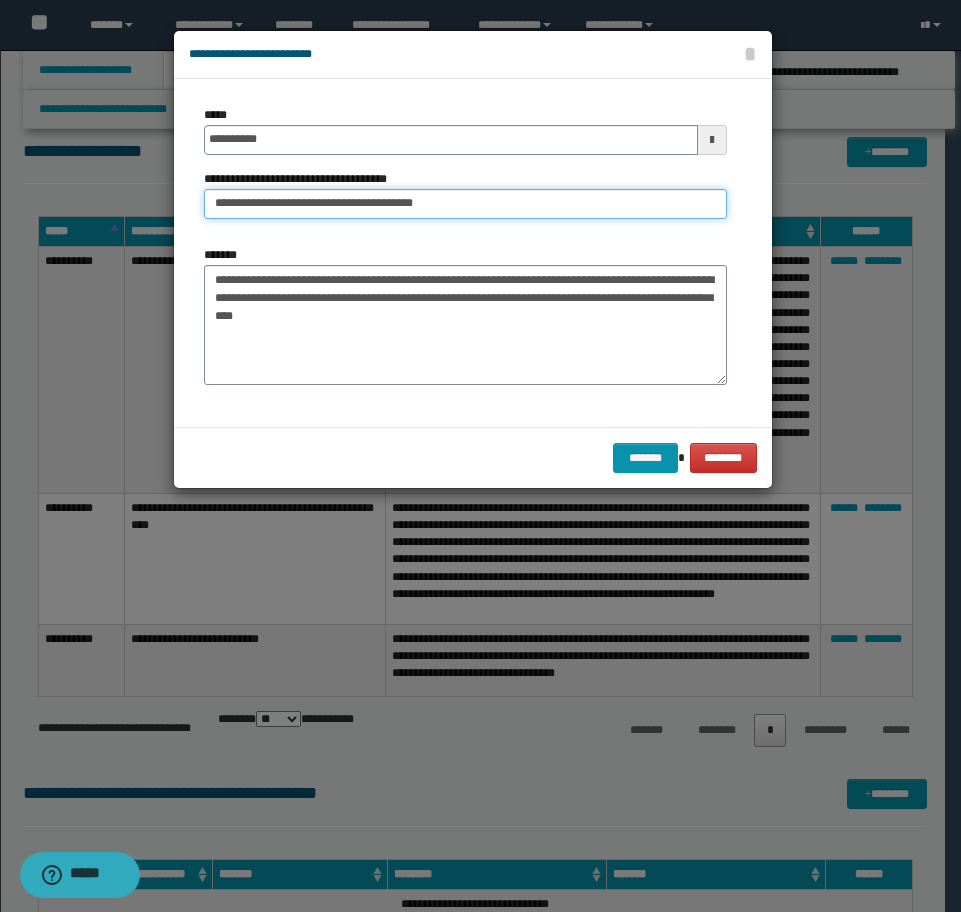 type on "**********" 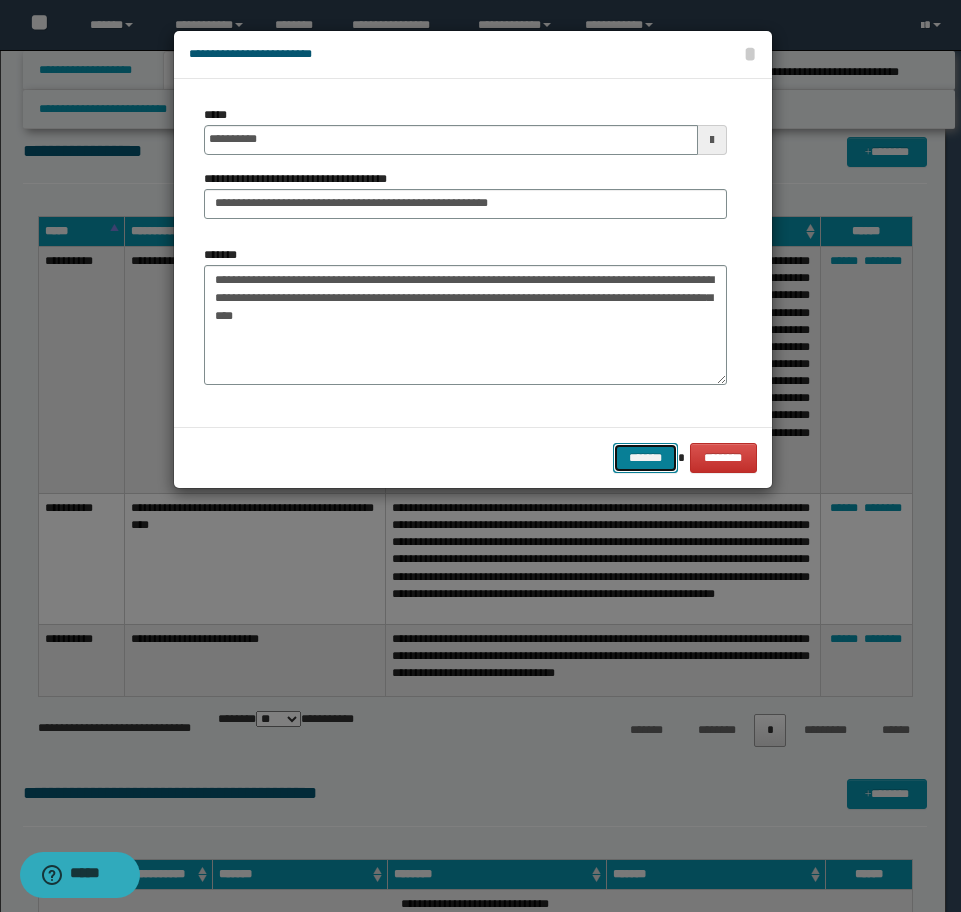 click on "*******" at bounding box center (645, 458) 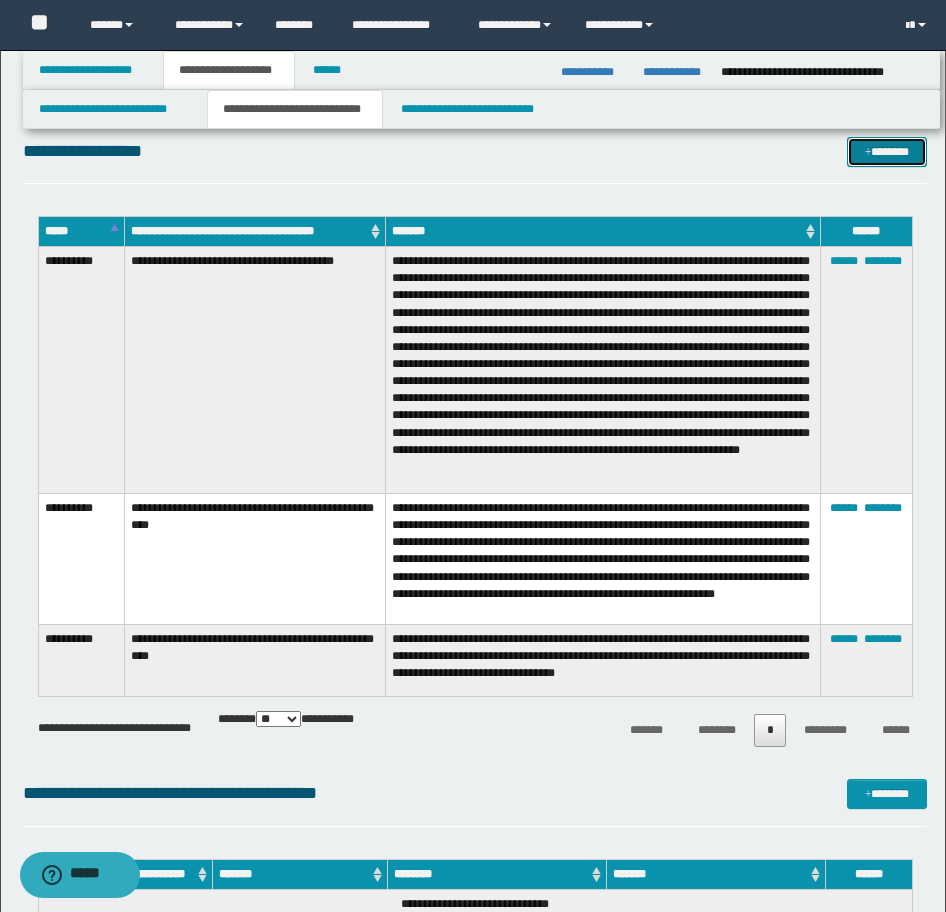 click at bounding box center (868, 153) 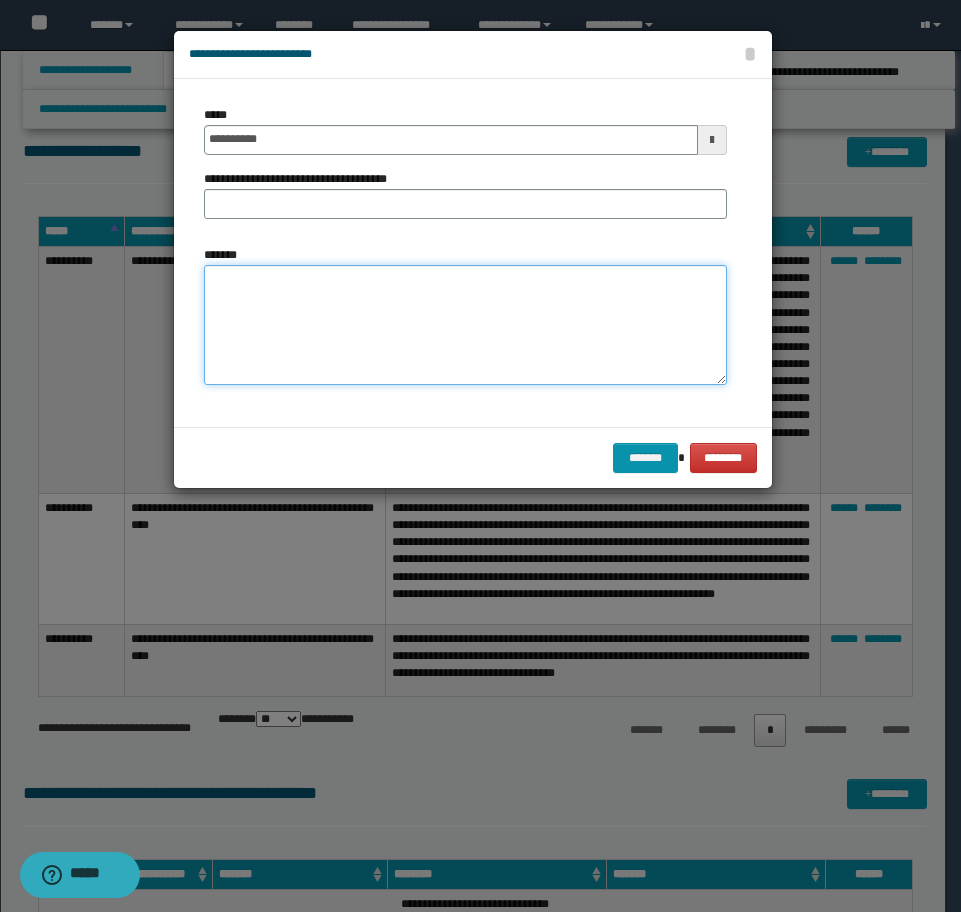 click on "*******" at bounding box center [465, 325] 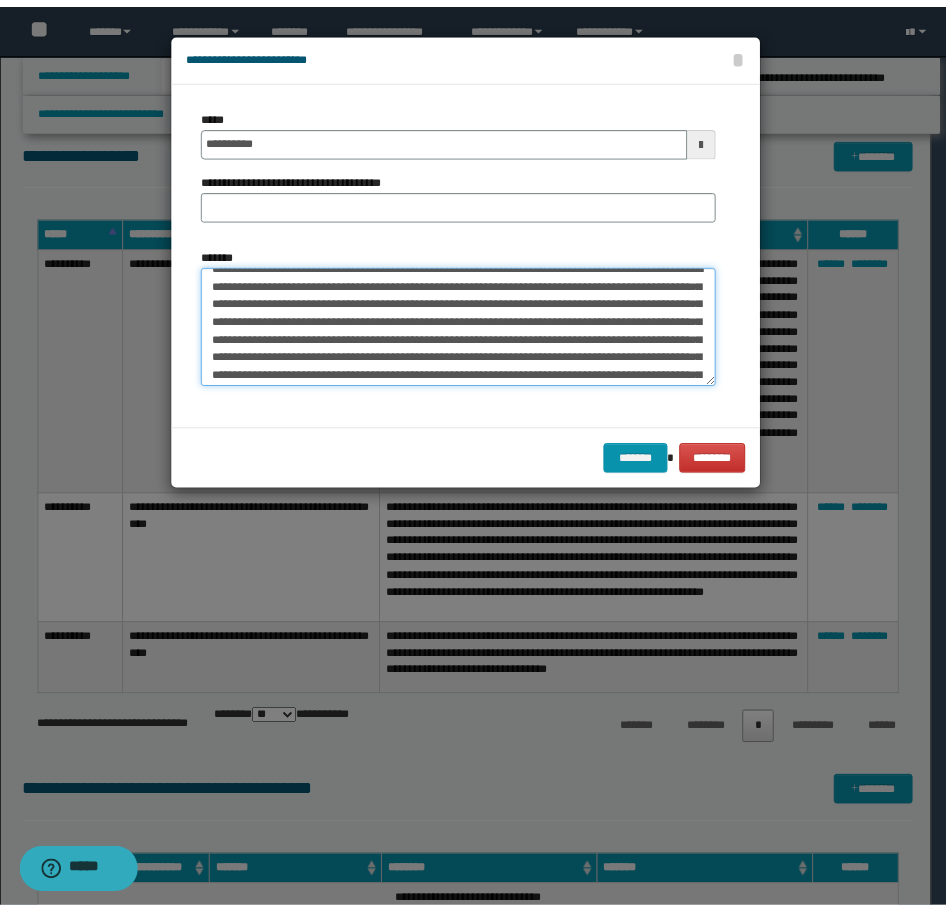 scroll, scrollTop: 0, scrollLeft: 0, axis: both 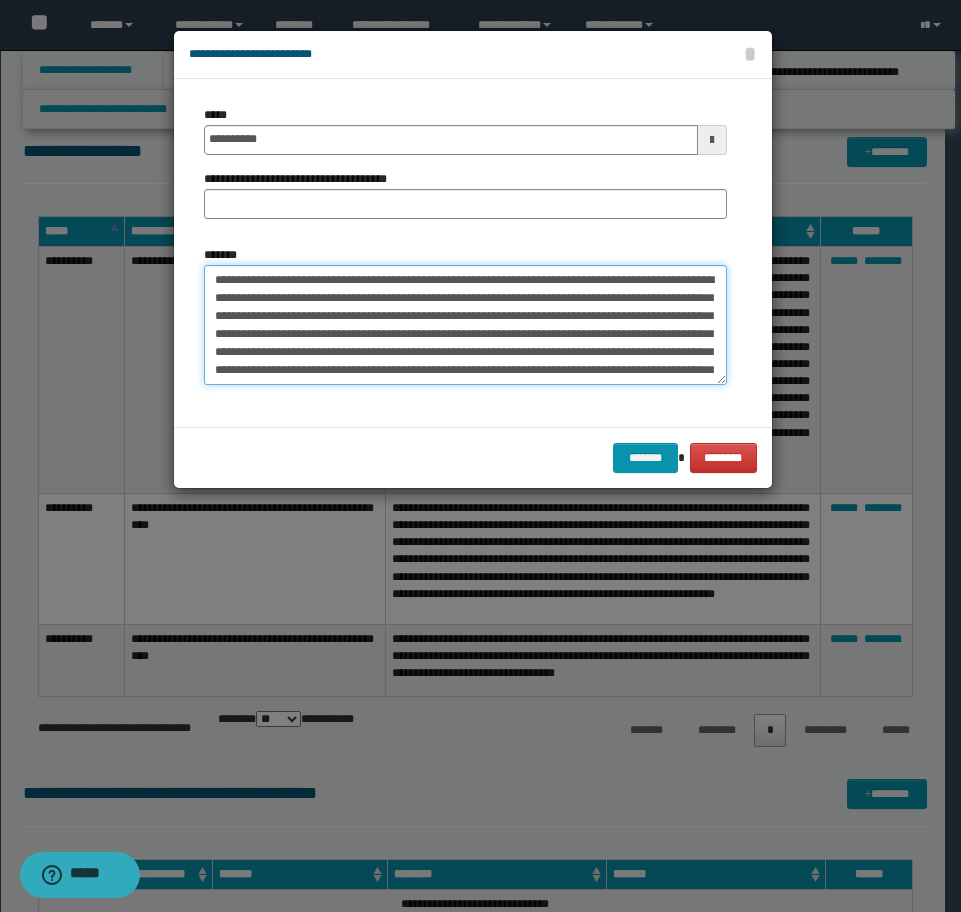 type on "**********" 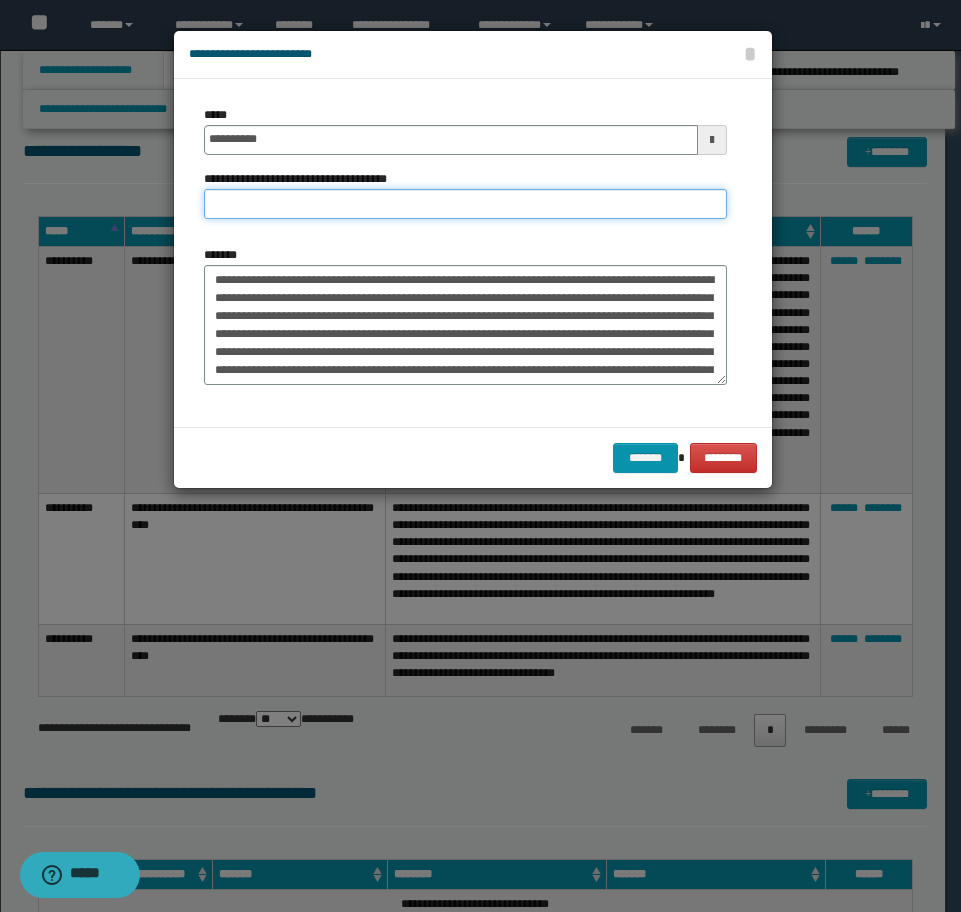 click on "**********" at bounding box center (465, 204) 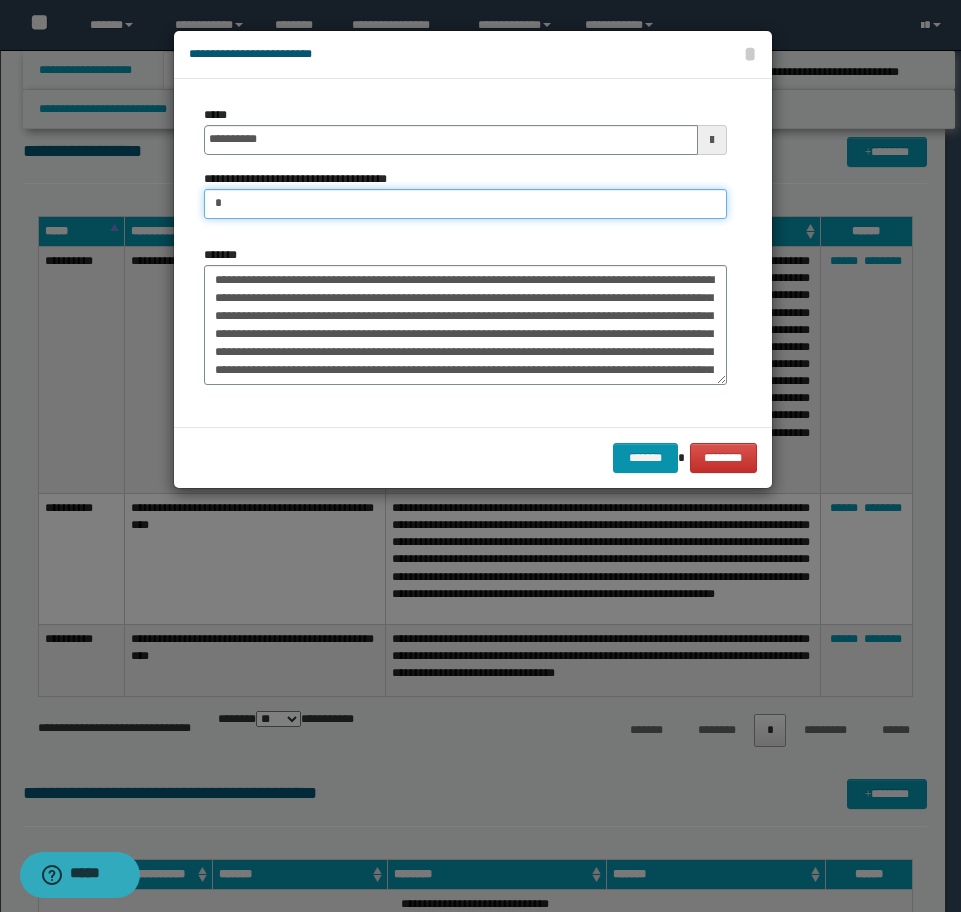 type on "**********" 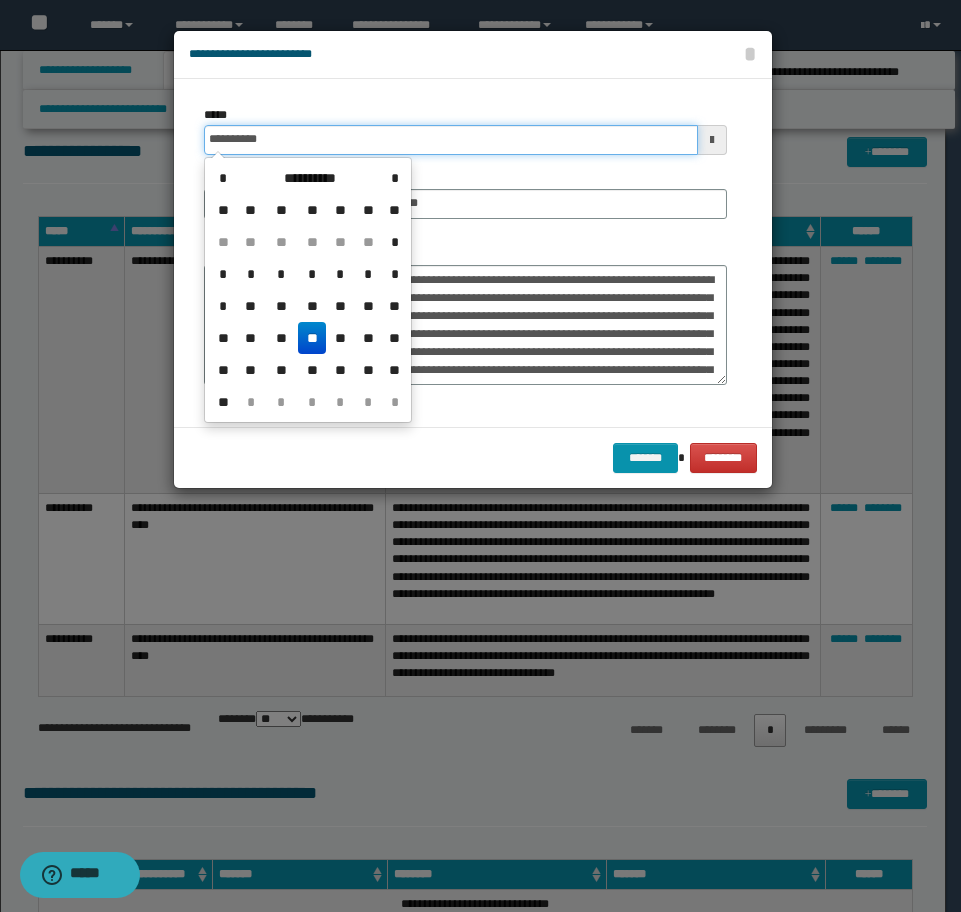 drag, startPoint x: 435, startPoint y: 135, endPoint x: -16, endPoint y: 117, distance: 451.35907 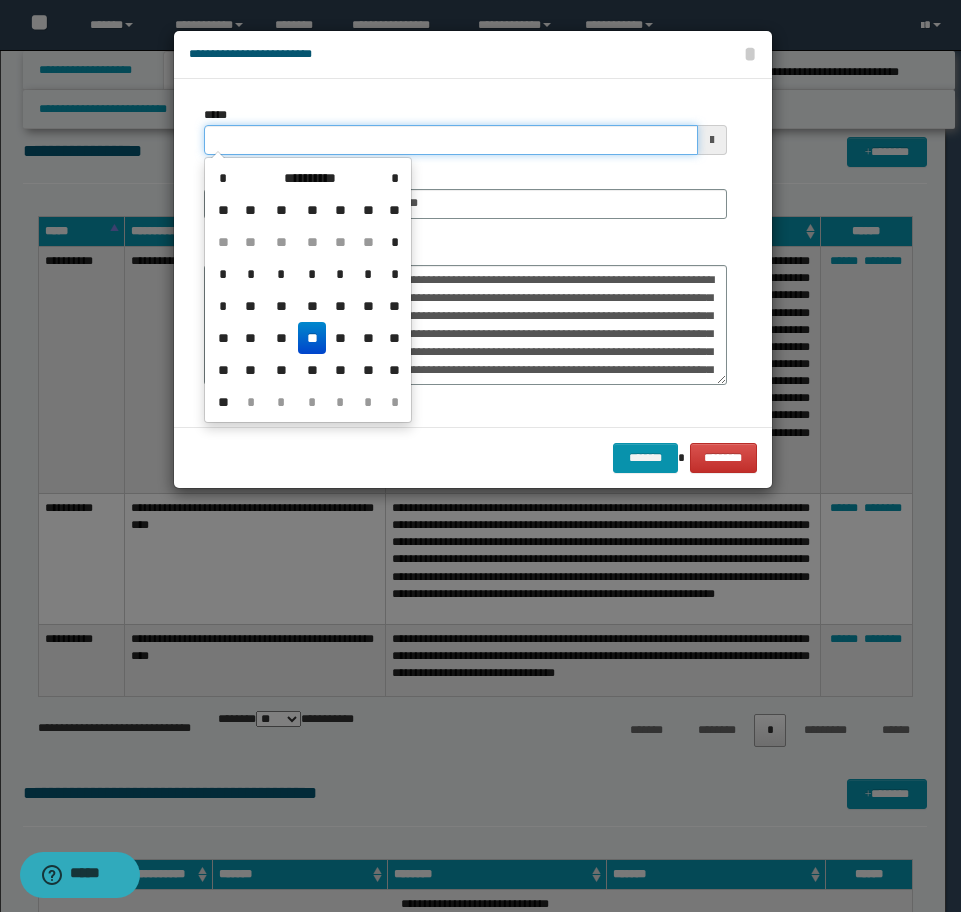 type on "**********" 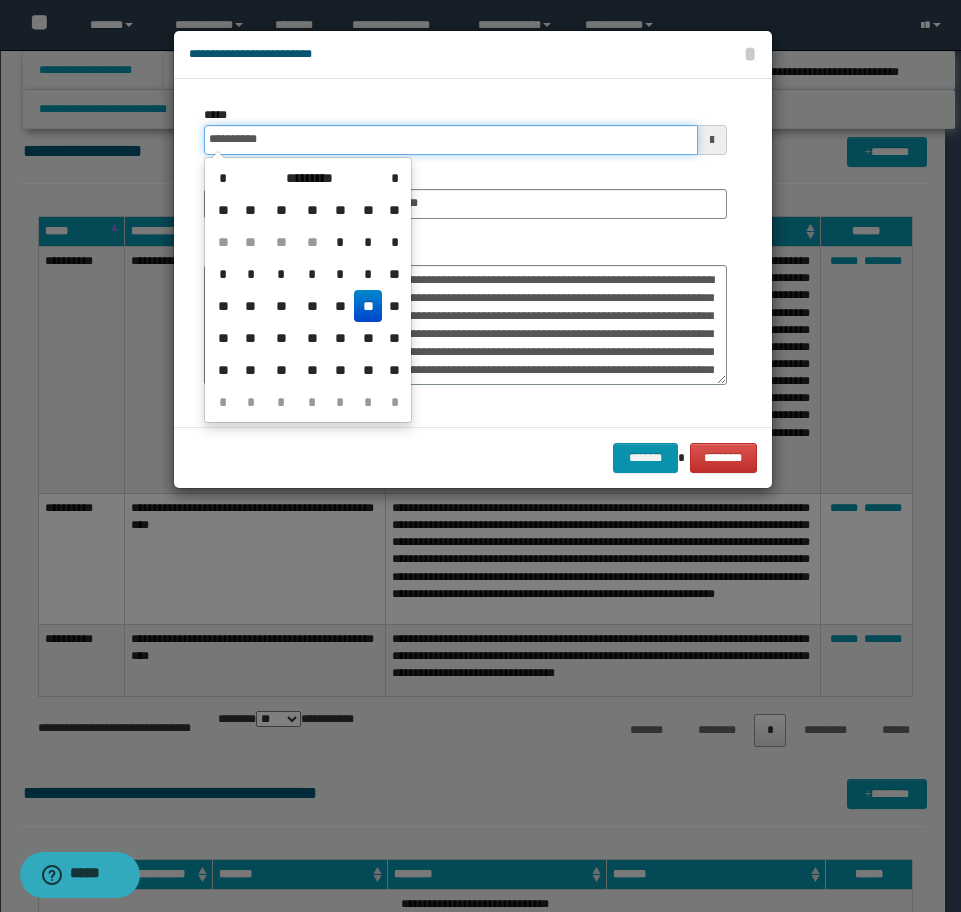 type on "**********" 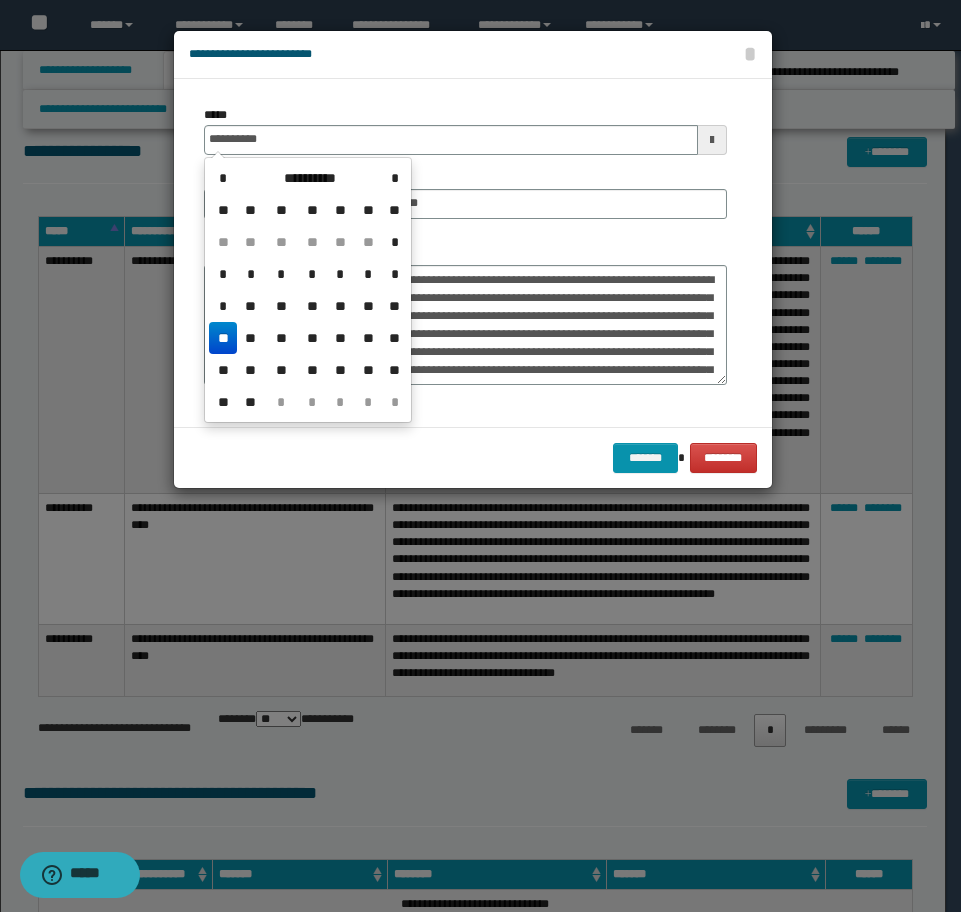 click on "**" at bounding box center (223, 338) 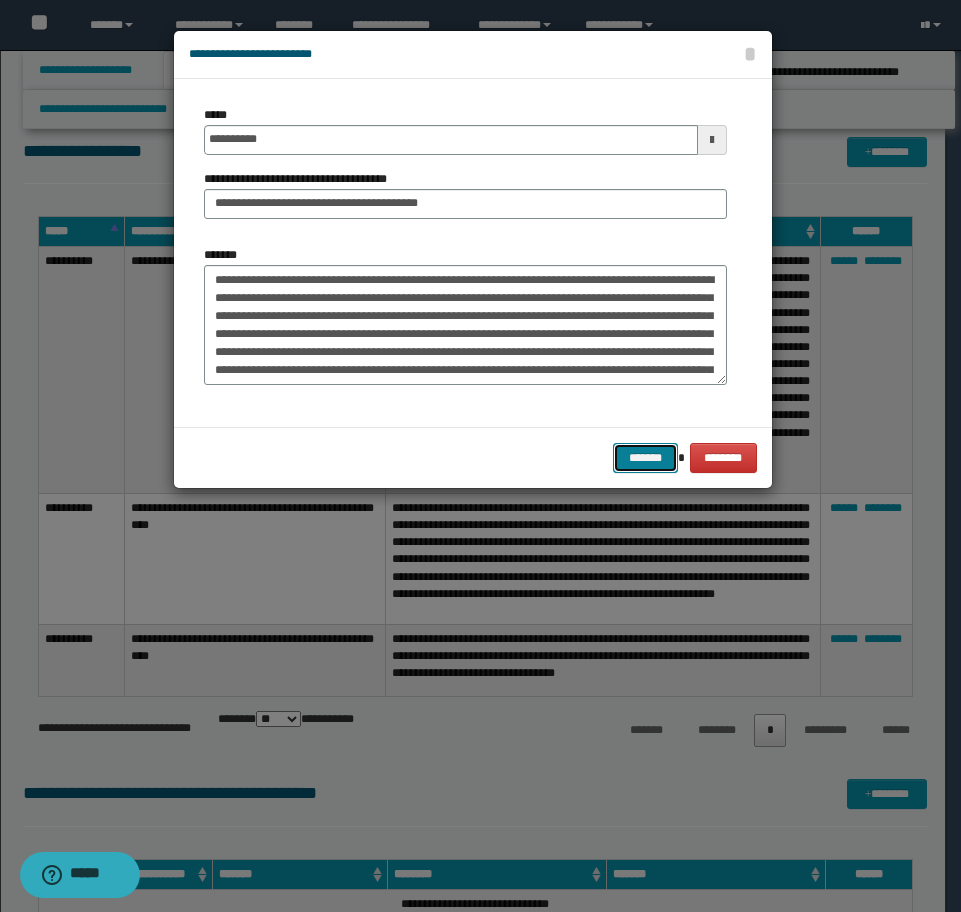 click on "*******" at bounding box center [645, 458] 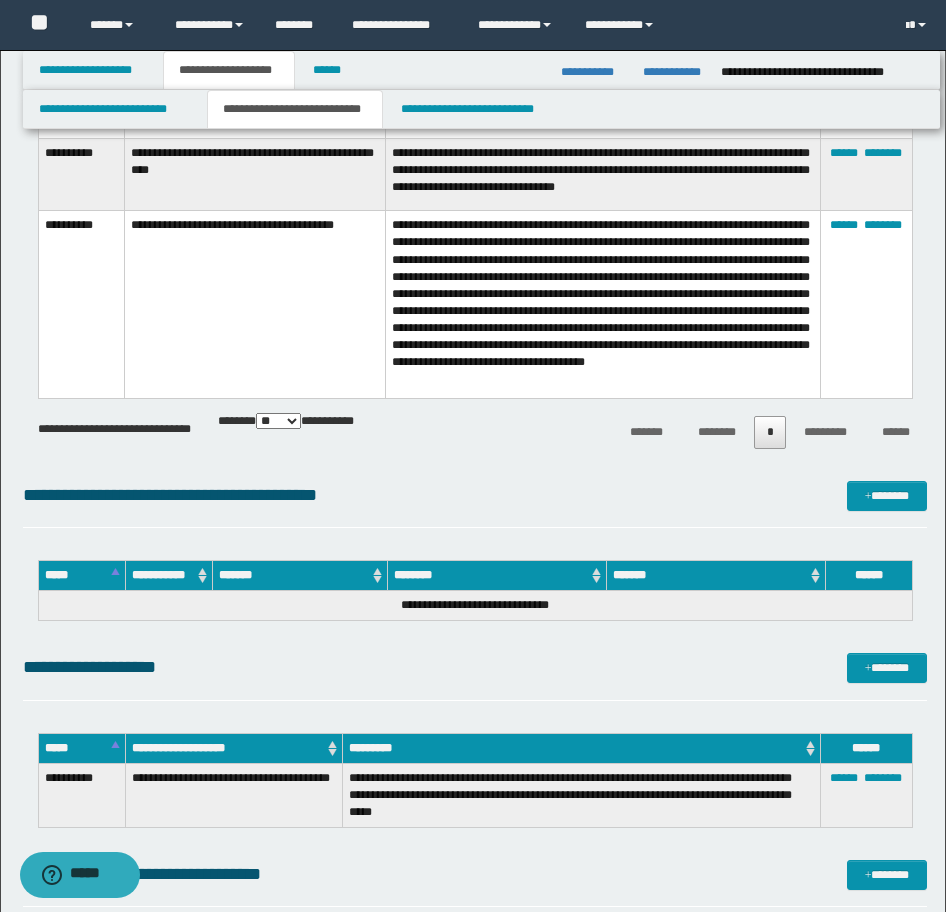 scroll, scrollTop: 3852, scrollLeft: 0, axis: vertical 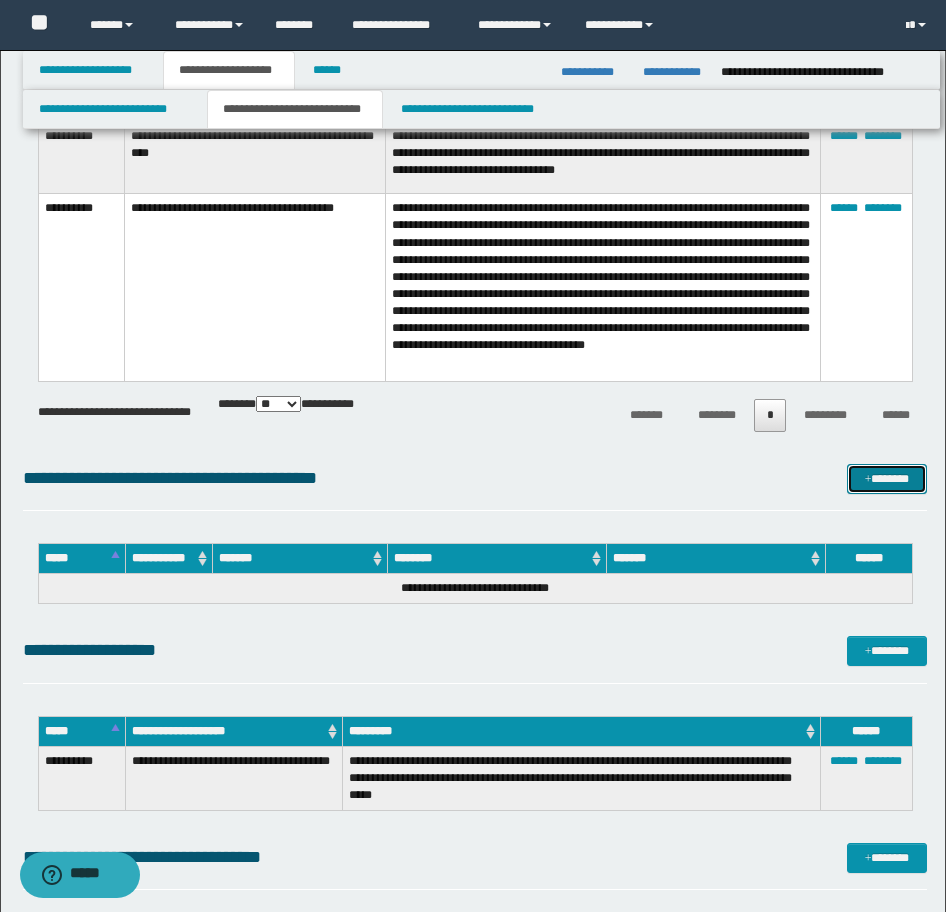 click on "*******" at bounding box center (887, 479) 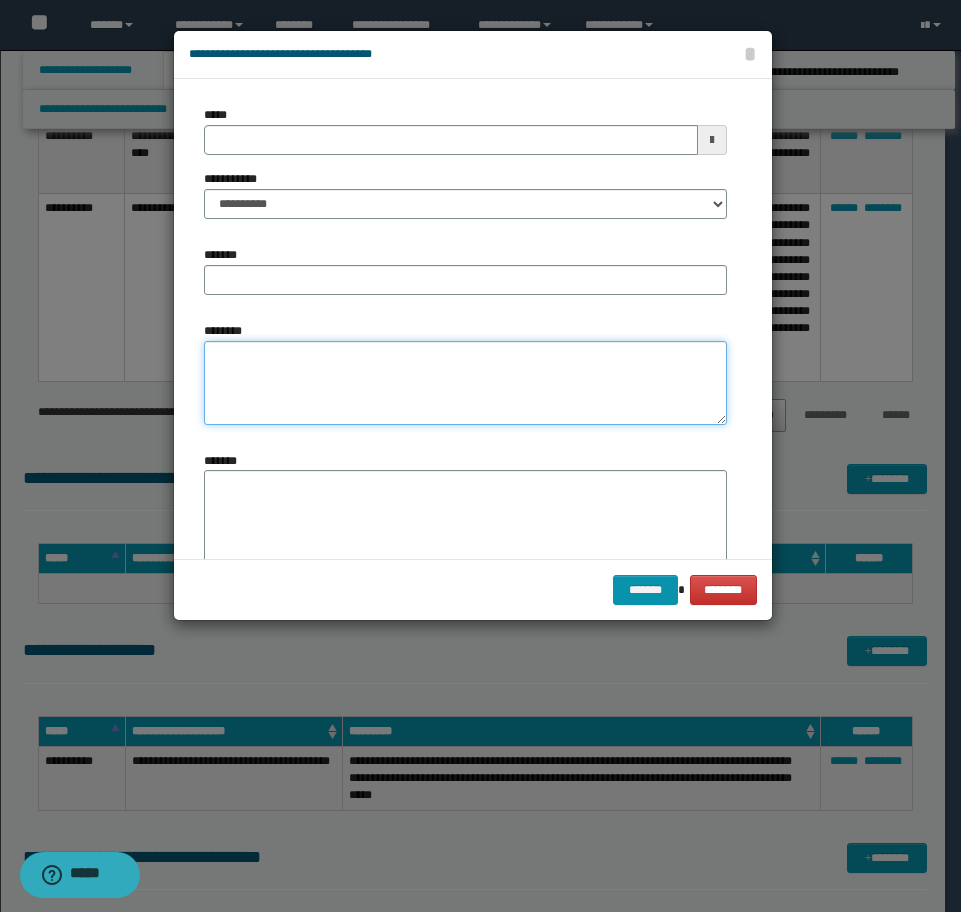 click on "********" at bounding box center [465, 383] 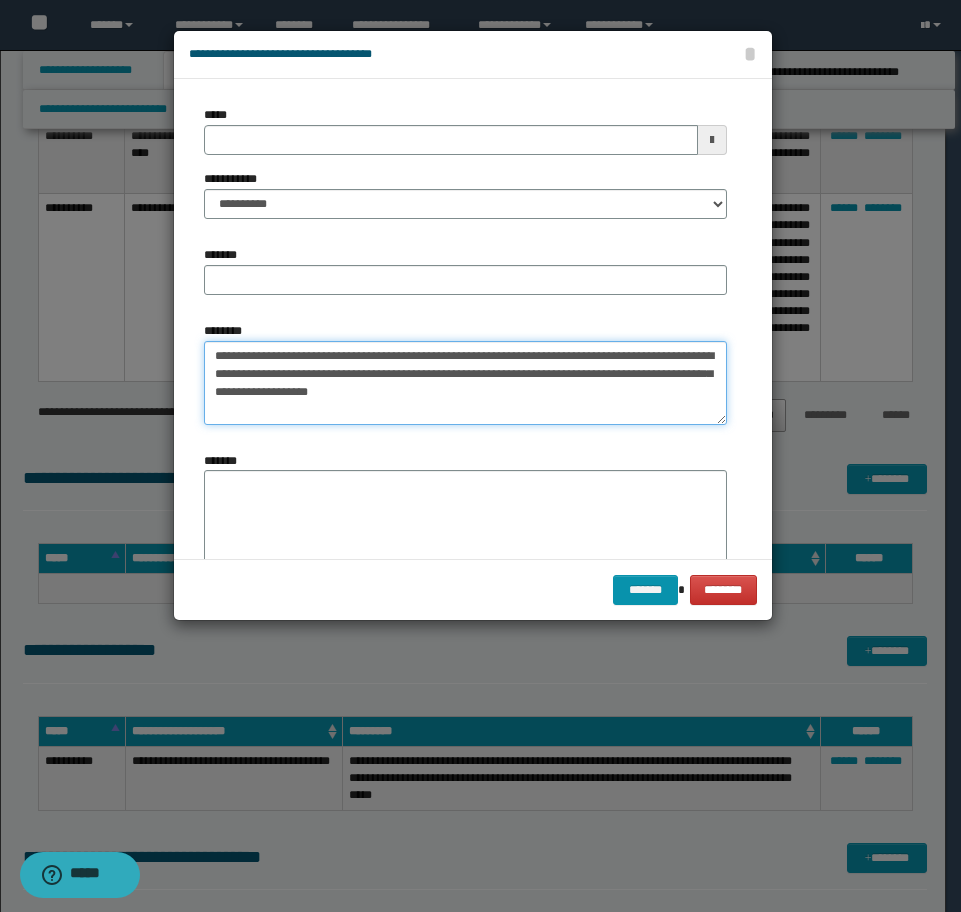 drag, startPoint x: 497, startPoint y: 355, endPoint x: 105, endPoint y: 341, distance: 392.2499 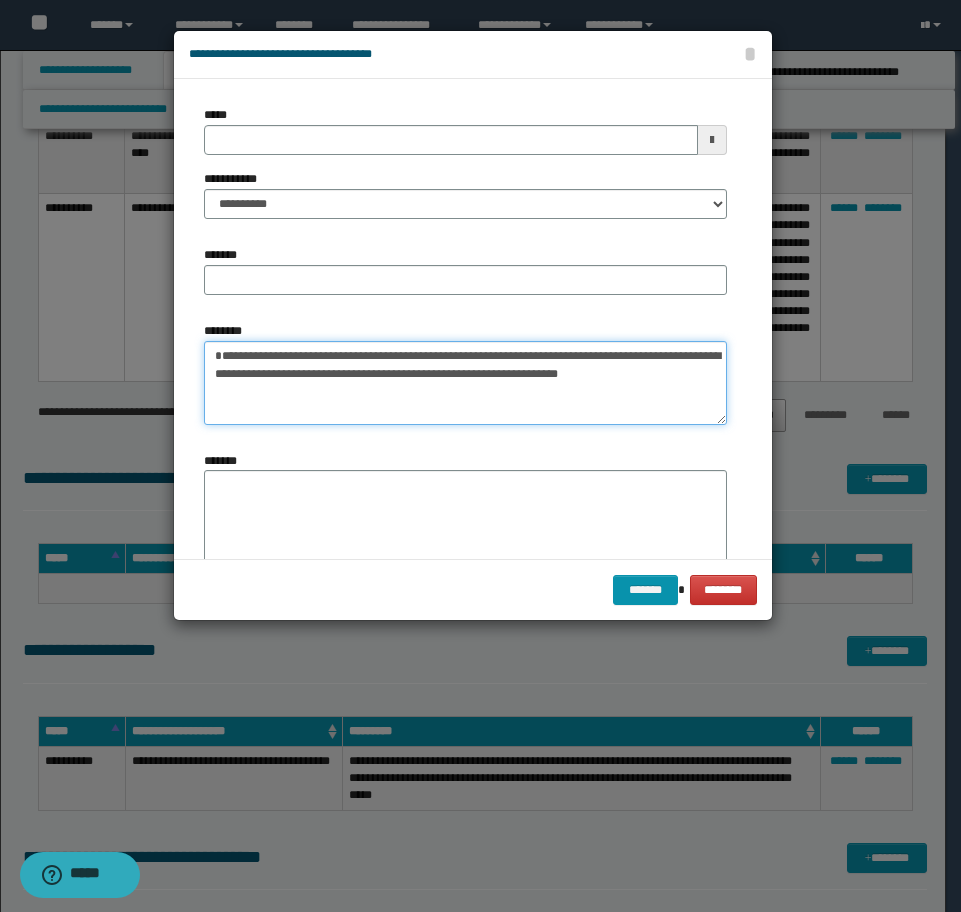 click on "**********" at bounding box center [465, 383] 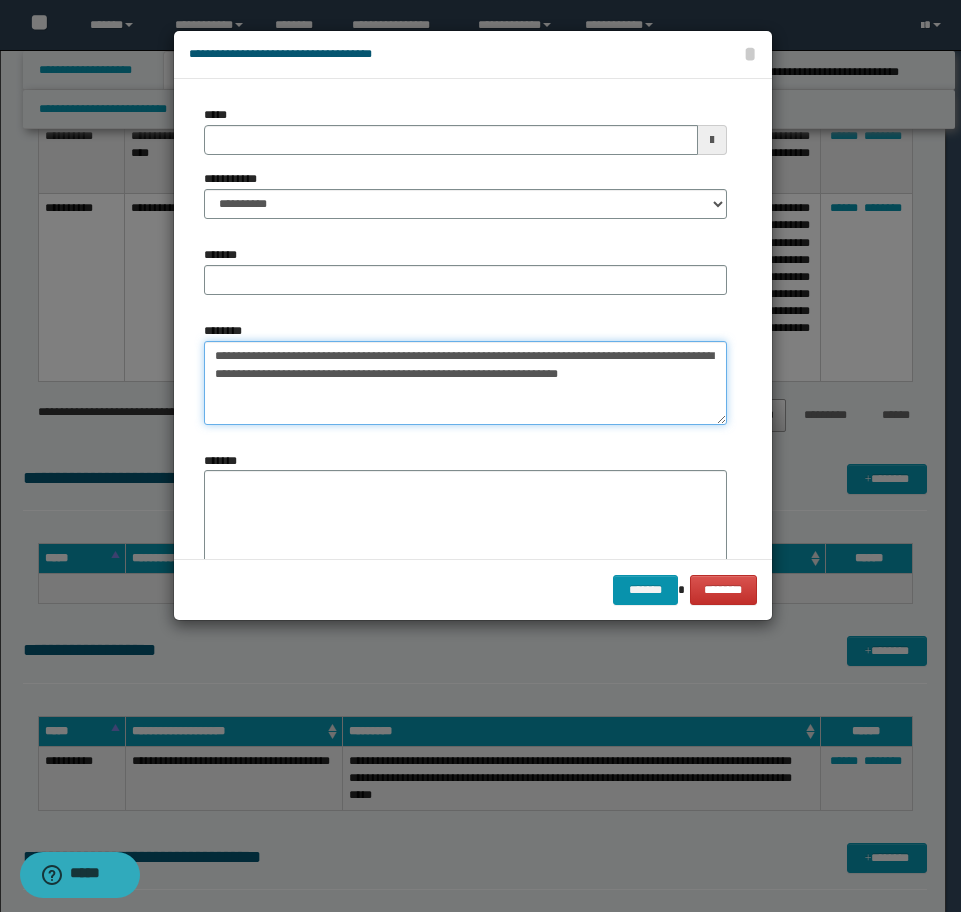 type on "**********" 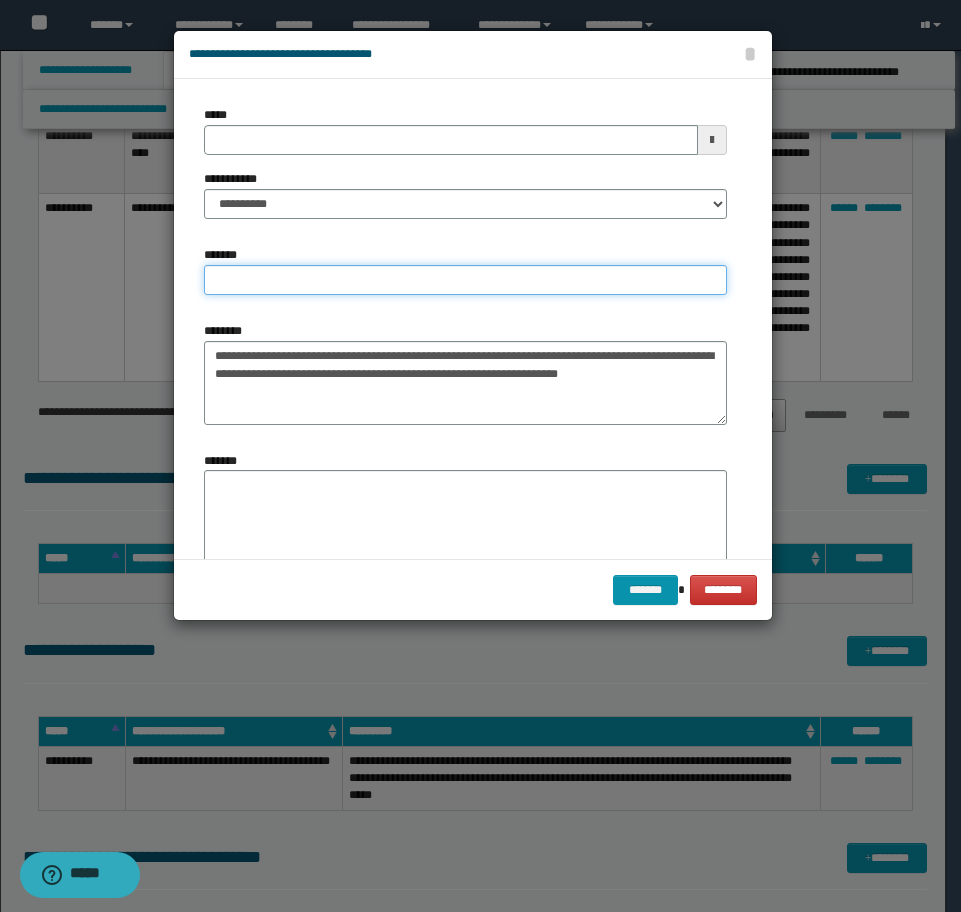 click on "*******" at bounding box center [465, 280] 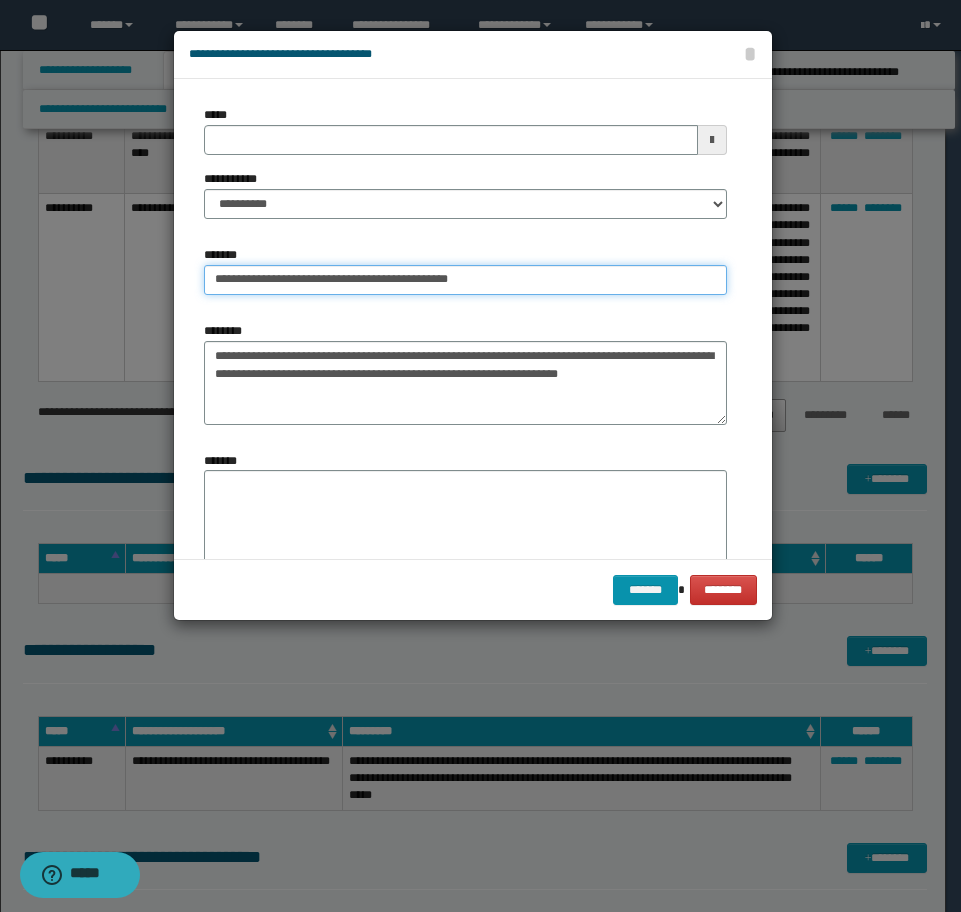 type on "**********" 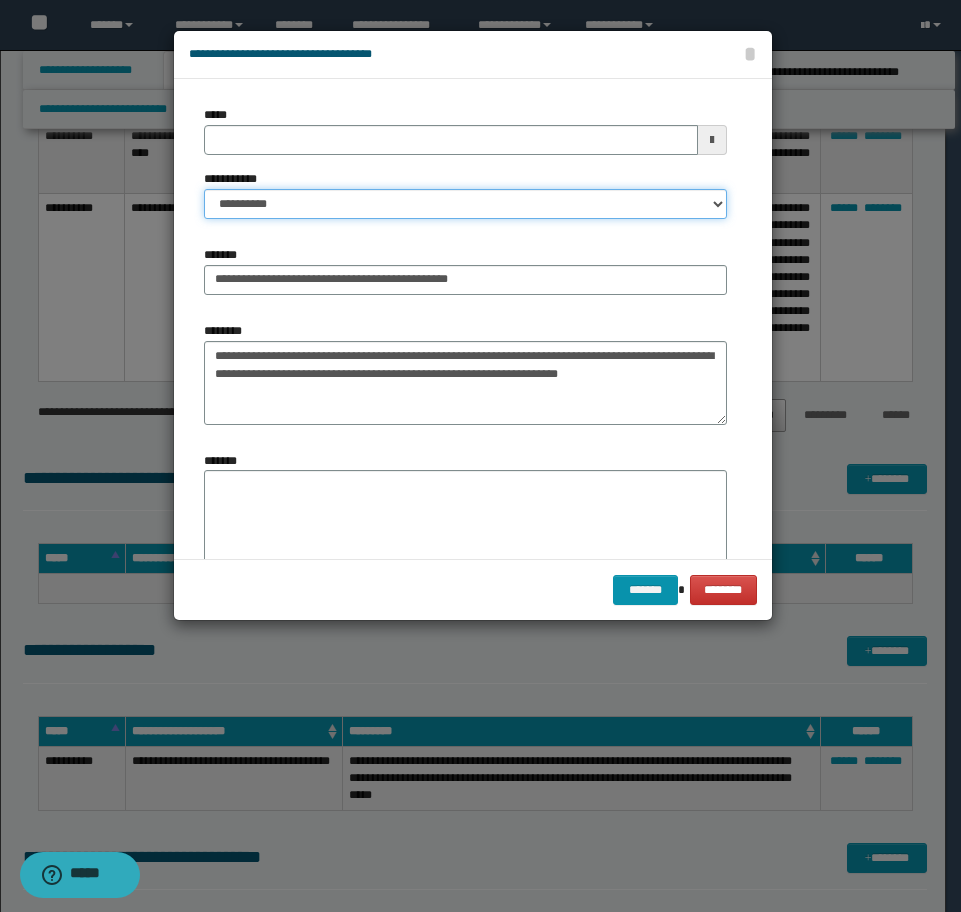 click on "**********" at bounding box center (465, 204) 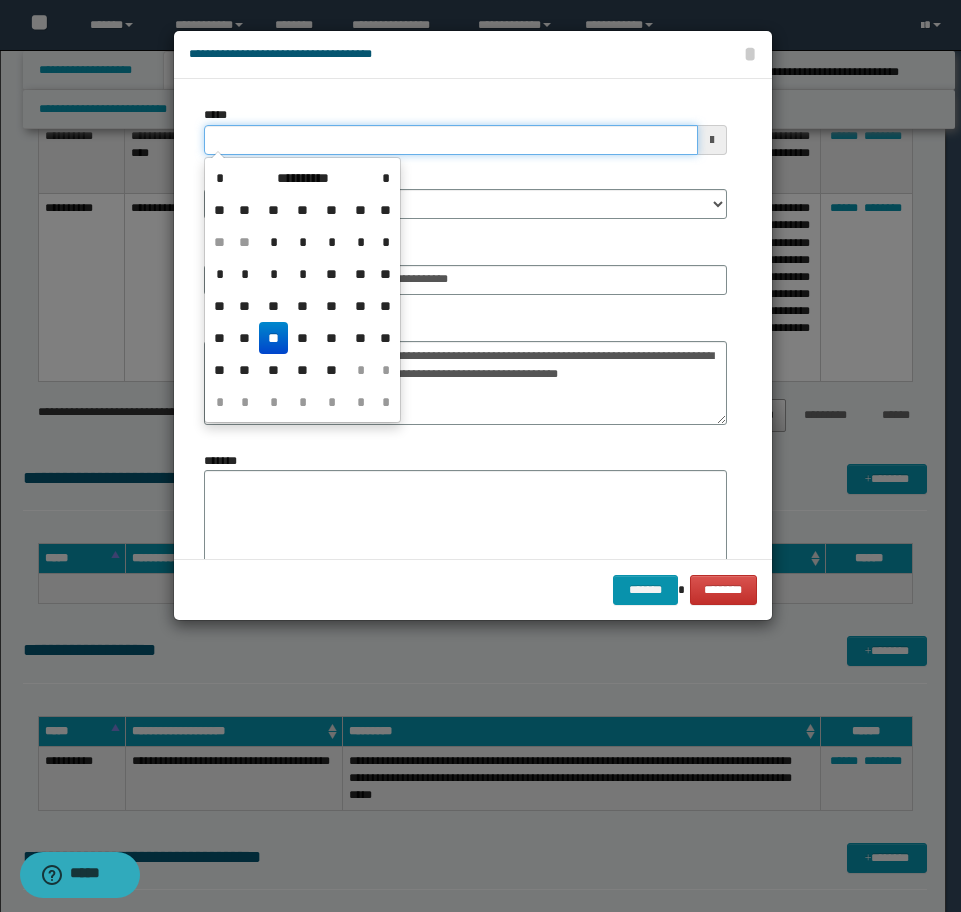 click on "*****" at bounding box center [451, 140] 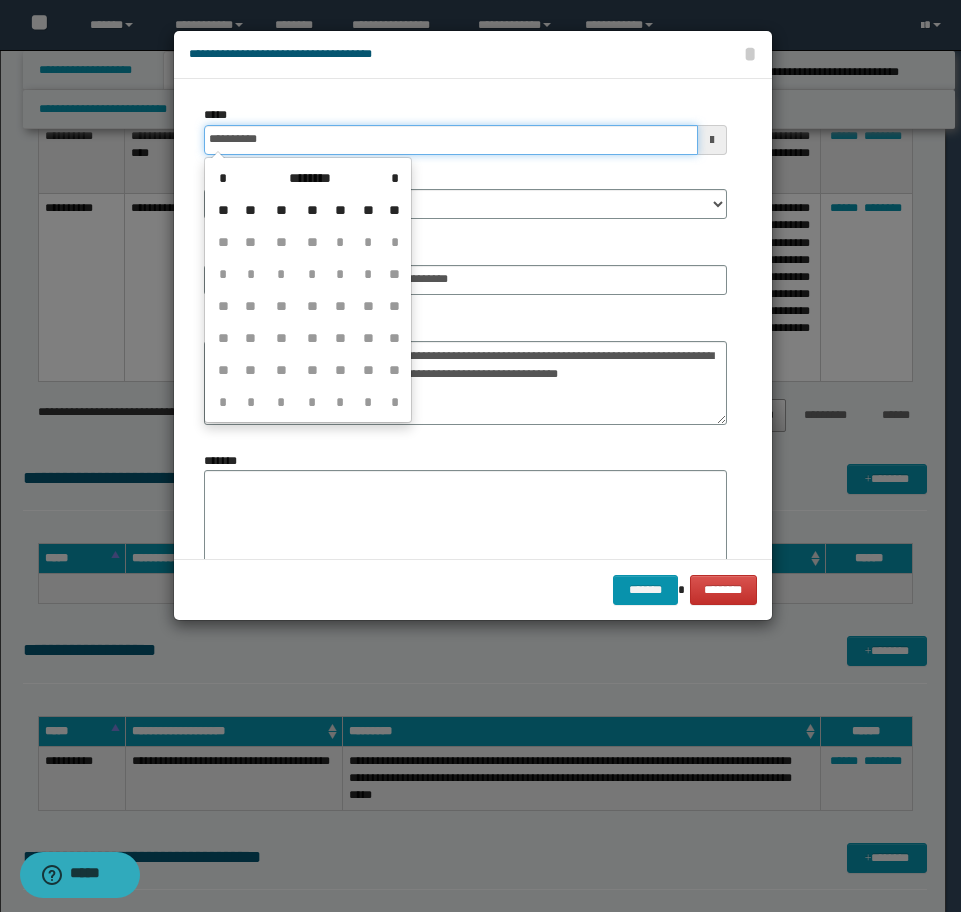 type on "**********" 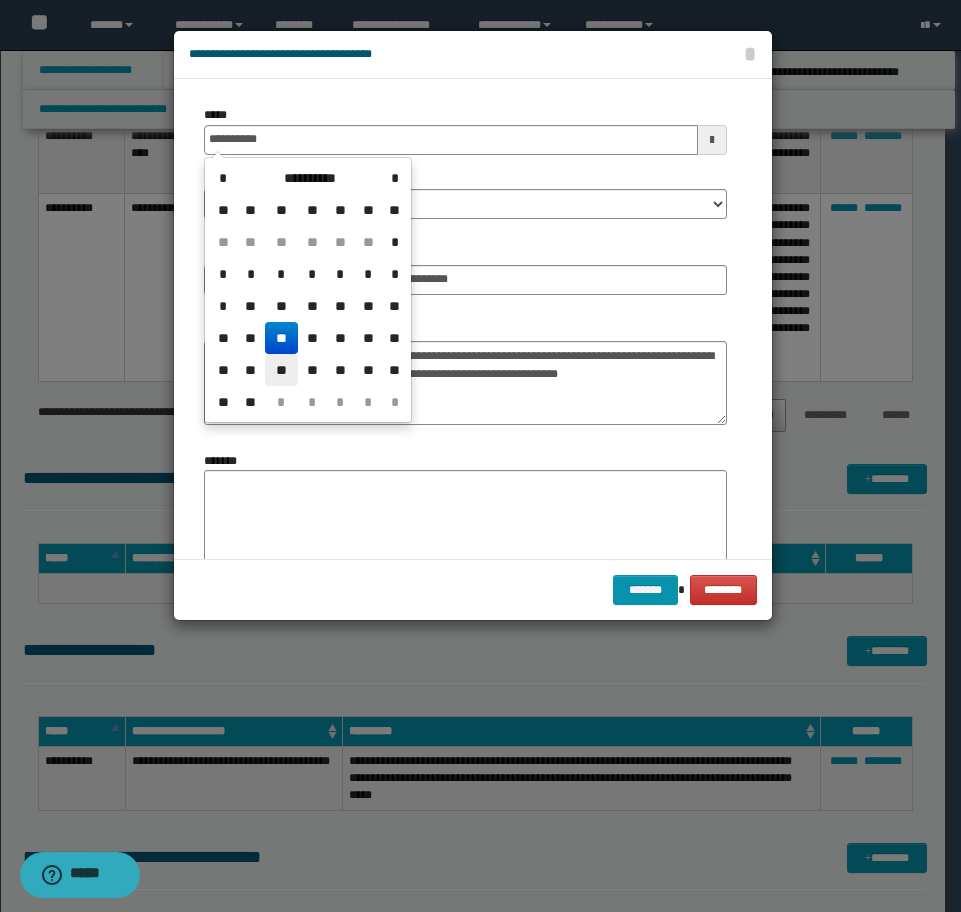 click on "**" at bounding box center (281, 370) 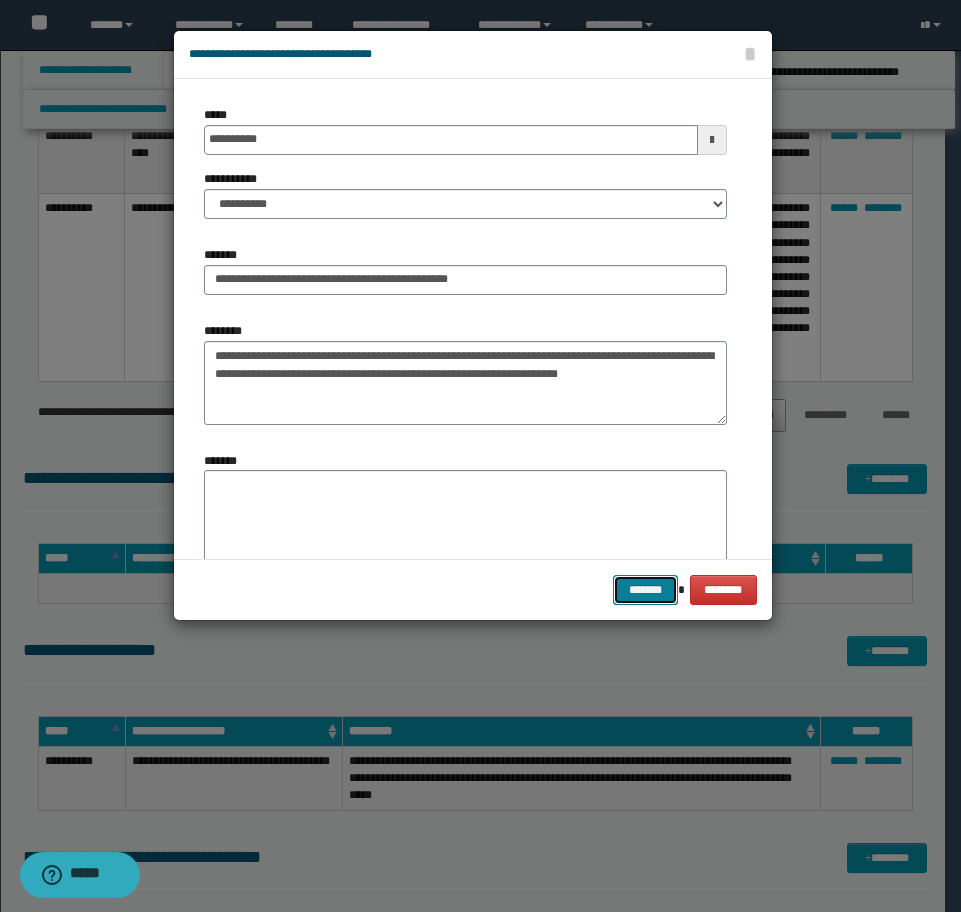 click on "*******" at bounding box center [645, 590] 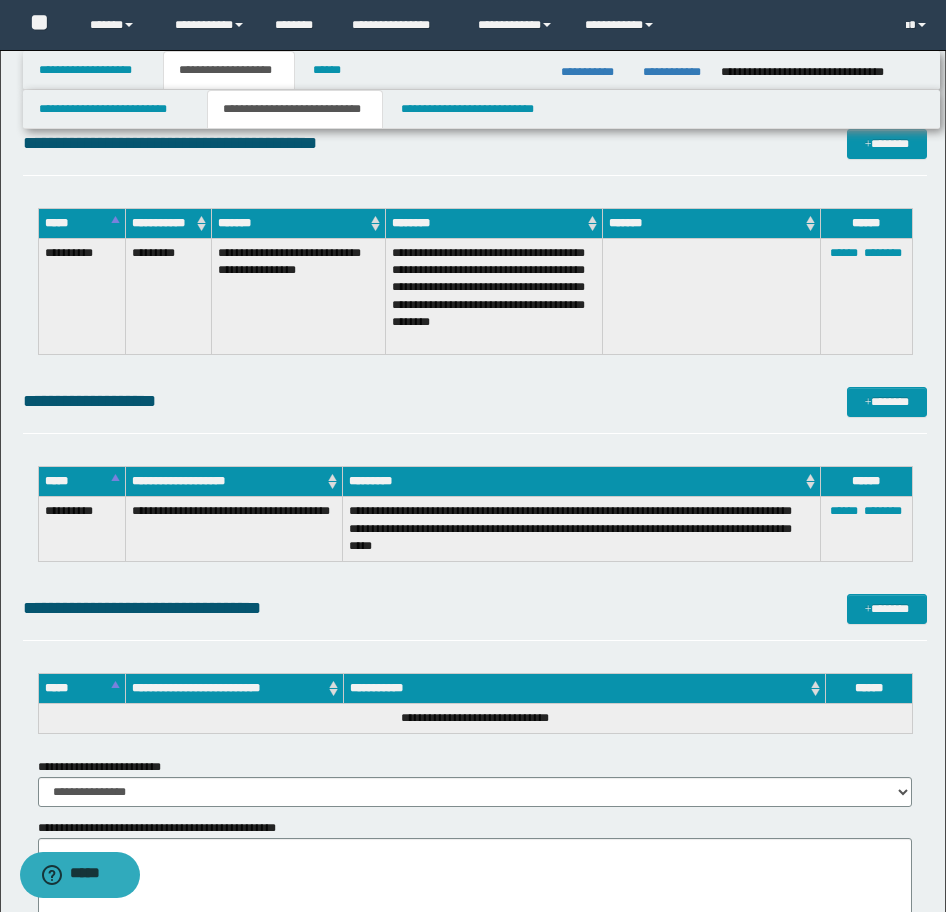 scroll, scrollTop: 4152, scrollLeft: 0, axis: vertical 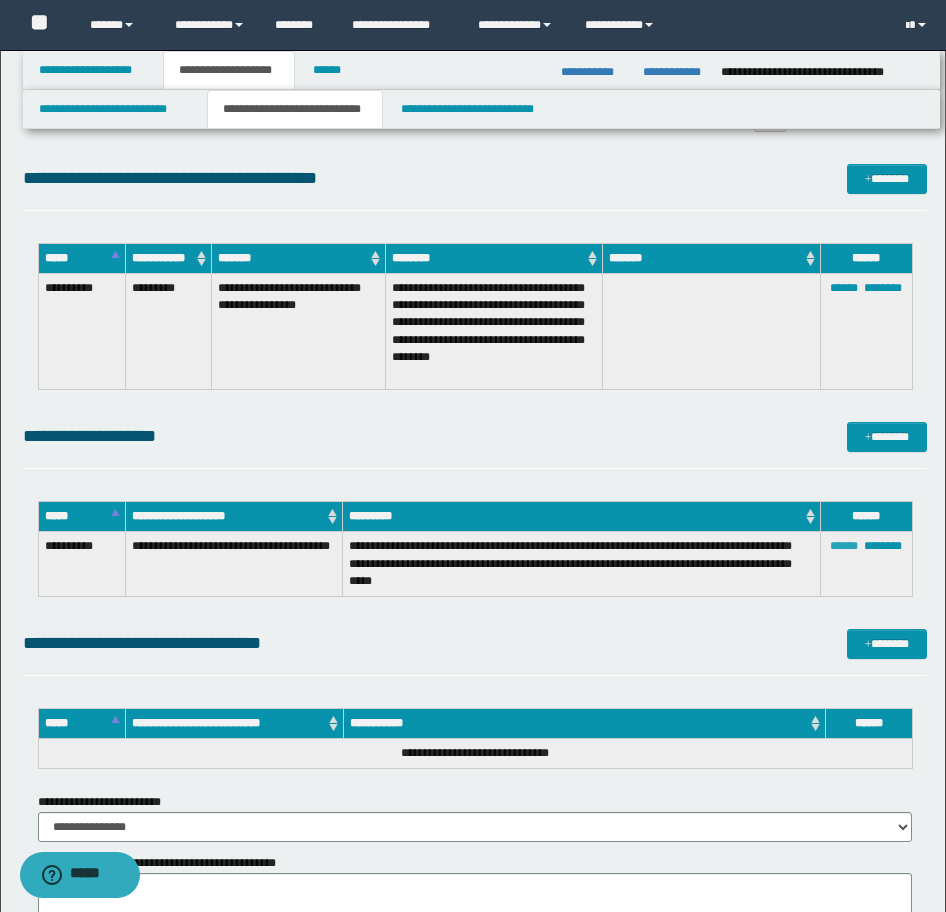 click on "******" at bounding box center [844, 546] 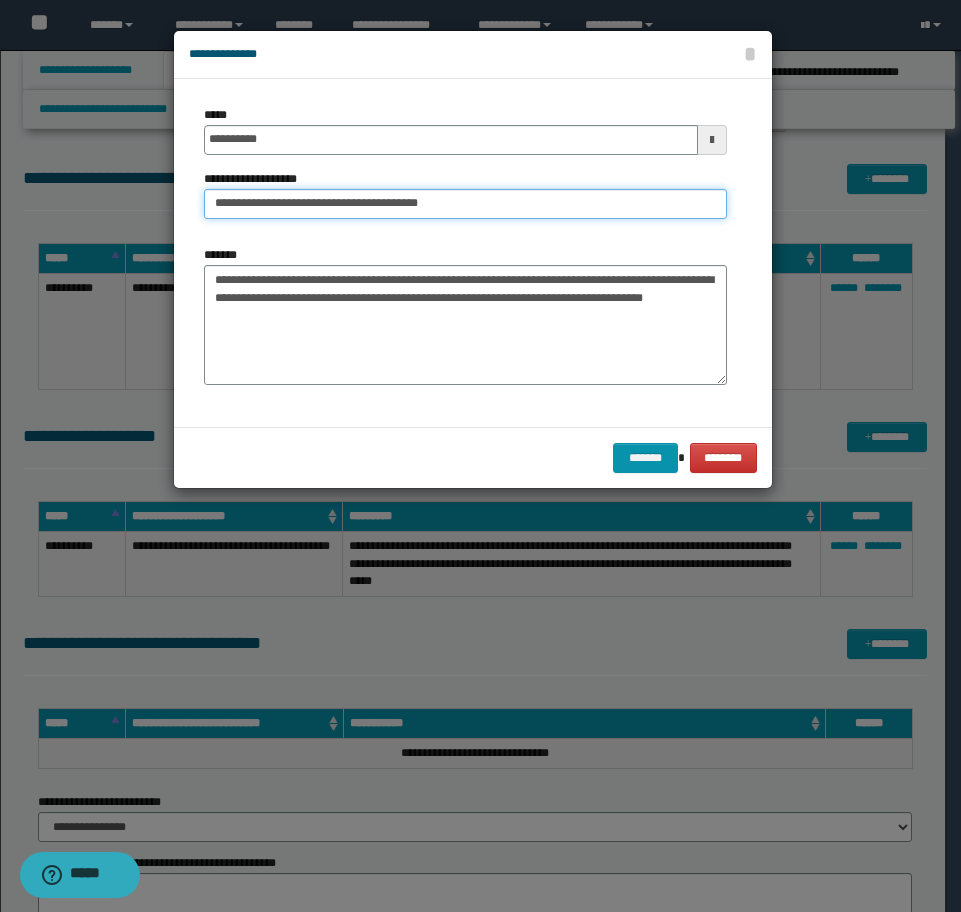 click on "**********" at bounding box center (465, 204) 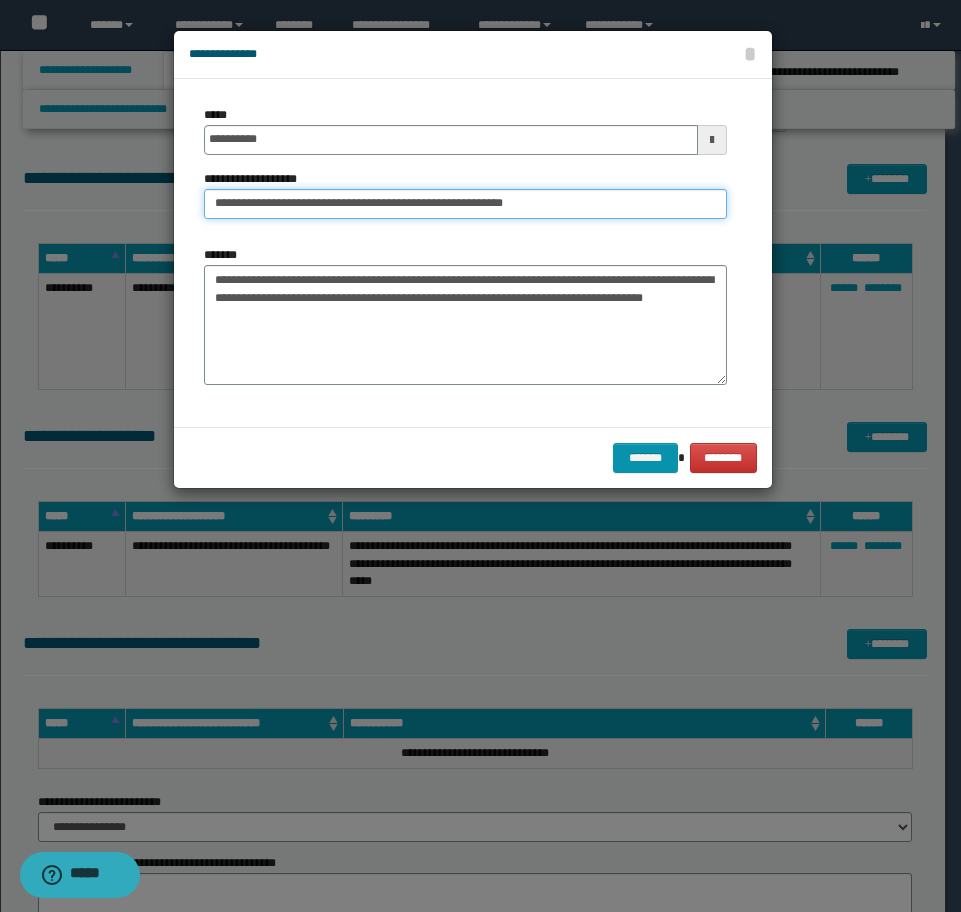 type on "**********" 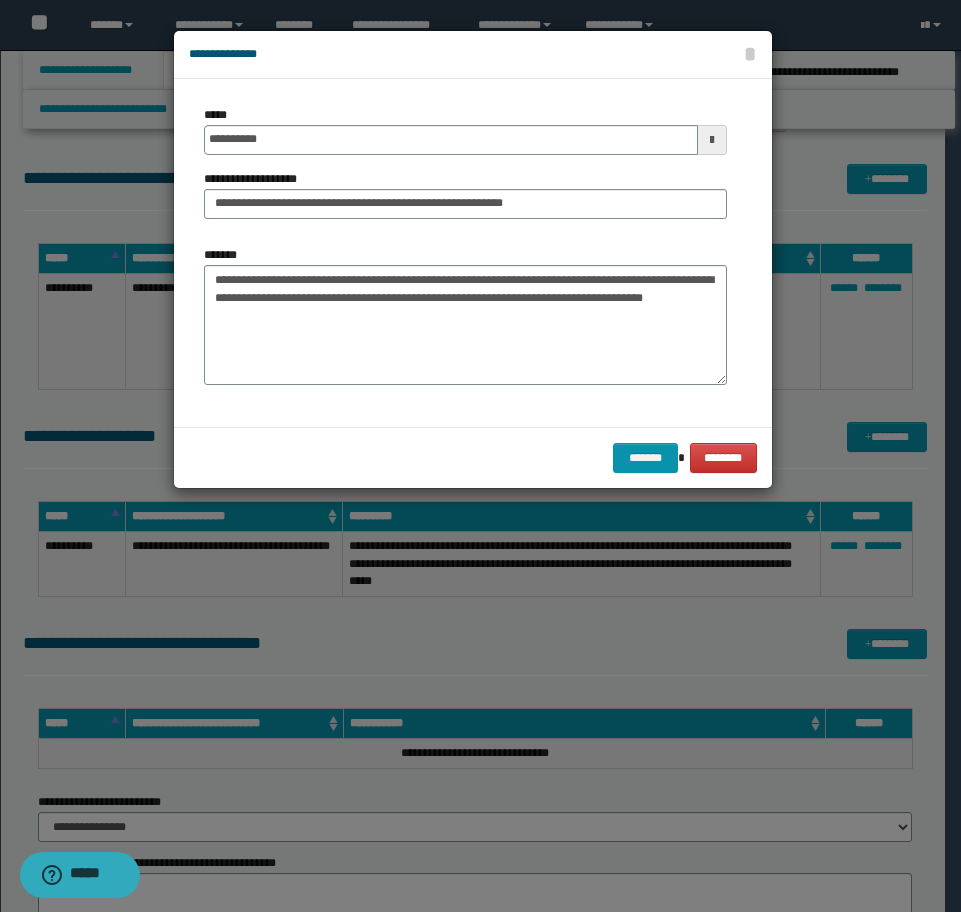 click on "*******
********" at bounding box center [473, 457] 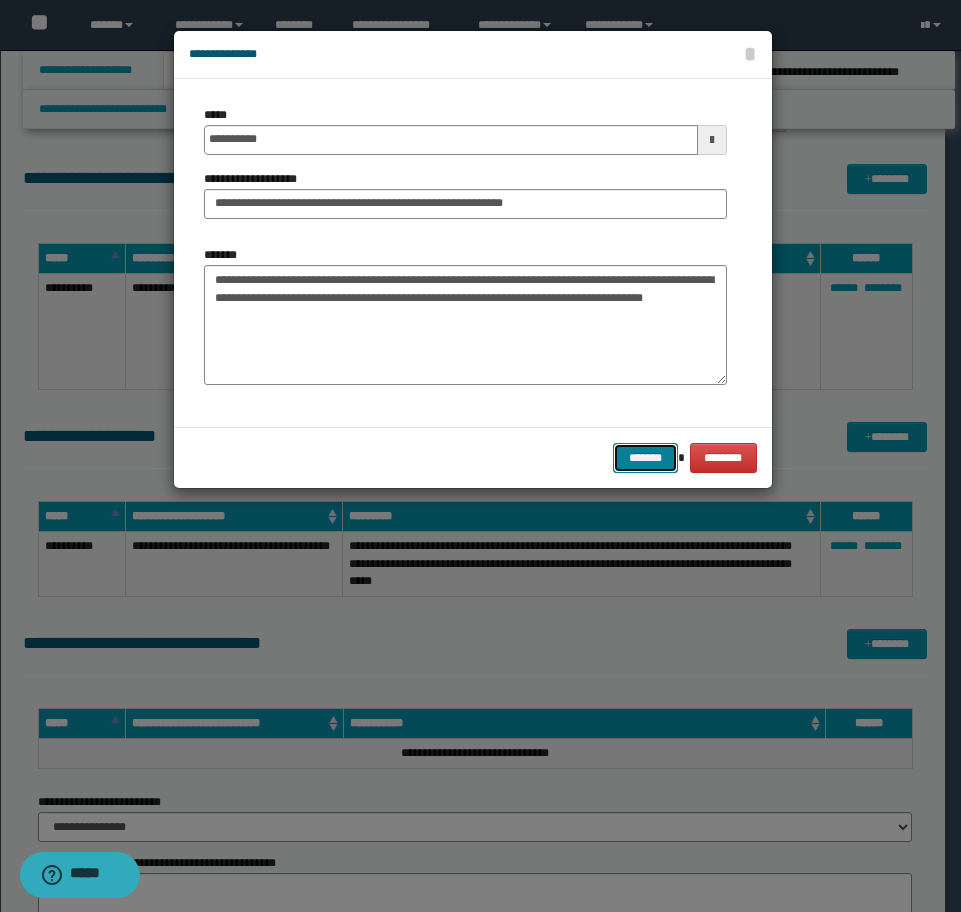 click on "*******" at bounding box center (645, 458) 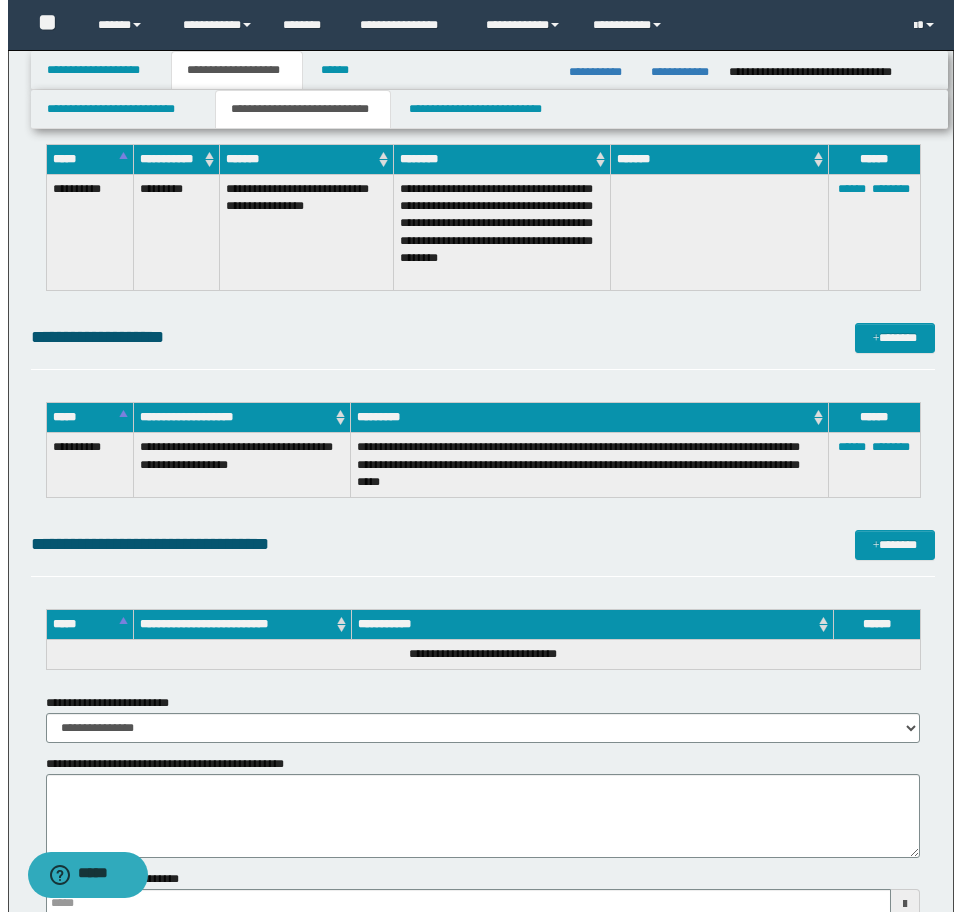 scroll, scrollTop: 4252, scrollLeft: 0, axis: vertical 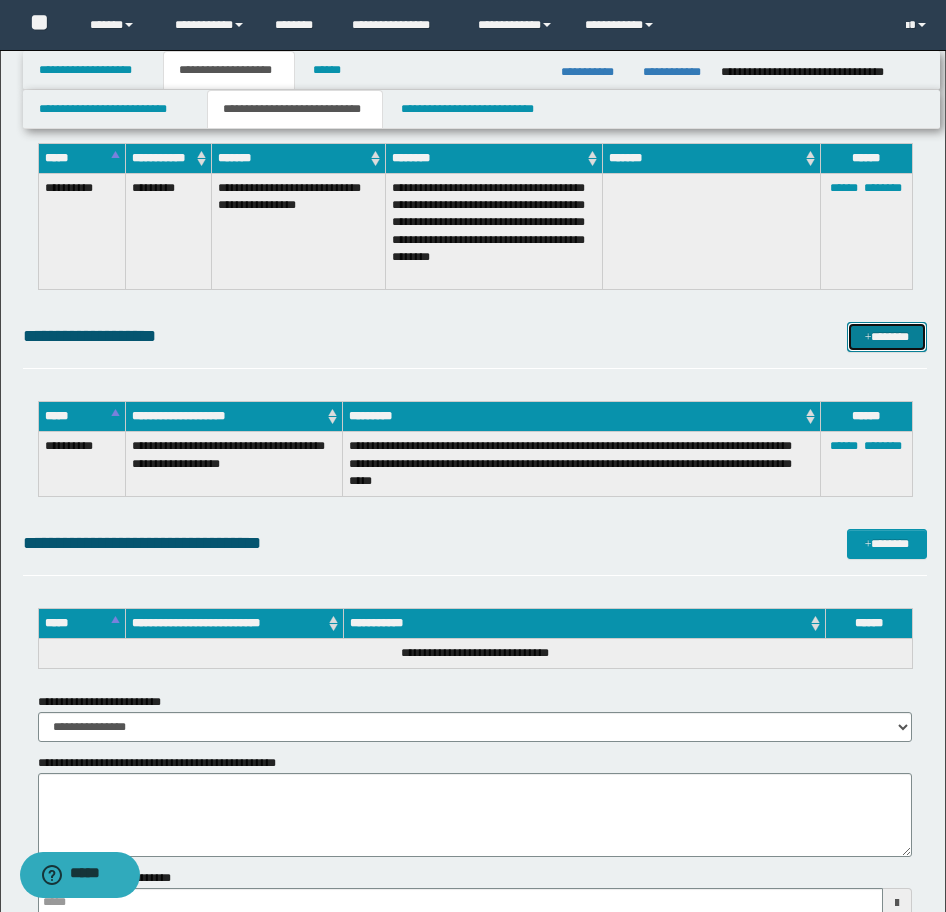 click on "*******" at bounding box center (887, 337) 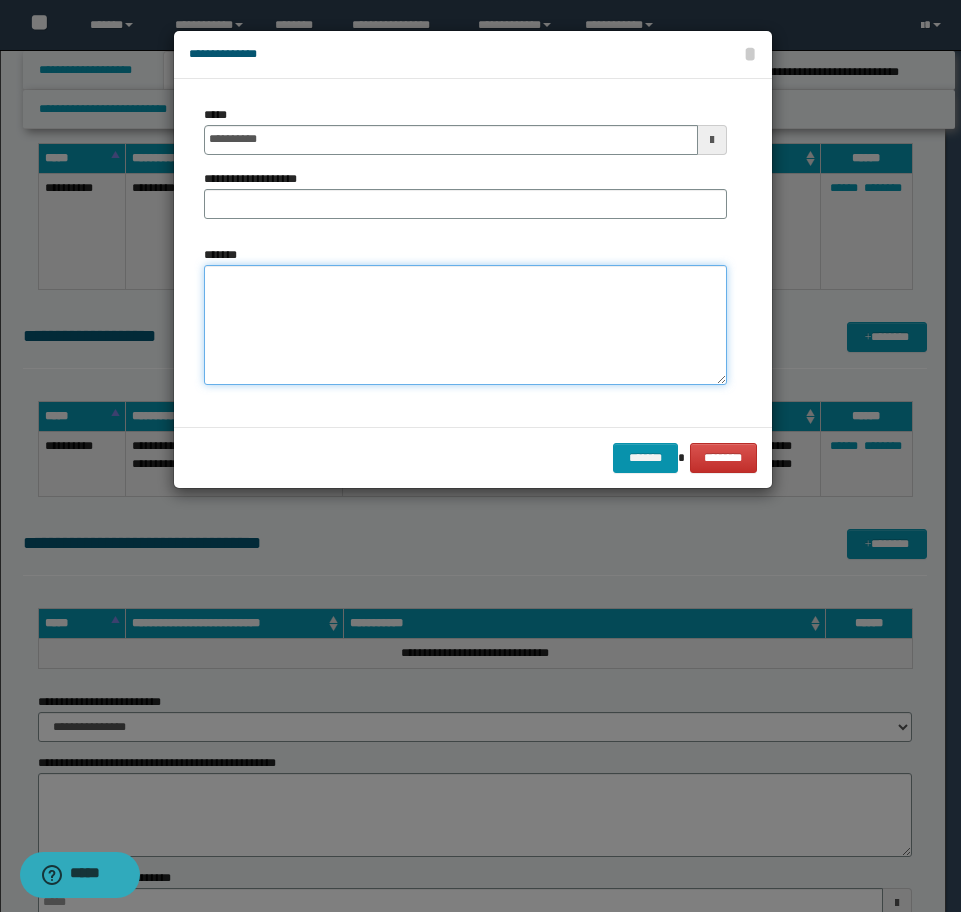 click on "*******" at bounding box center (465, 325) 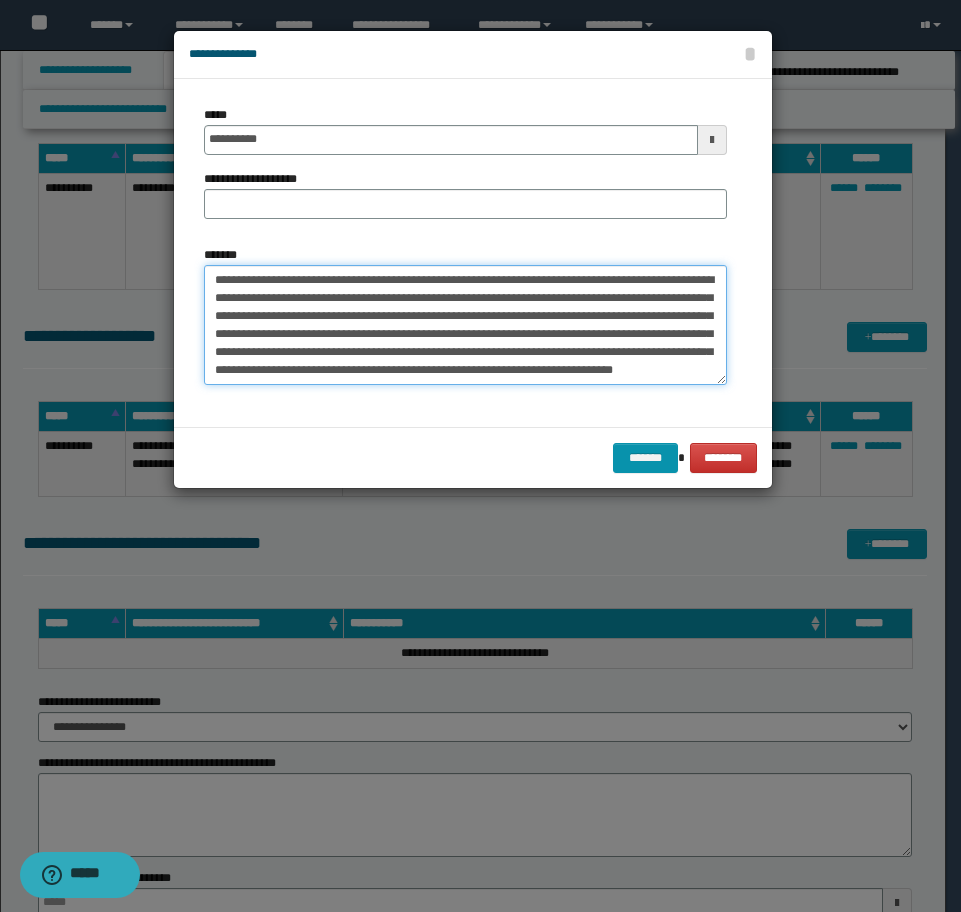 scroll, scrollTop: 12, scrollLeft: 0, axis: vertical 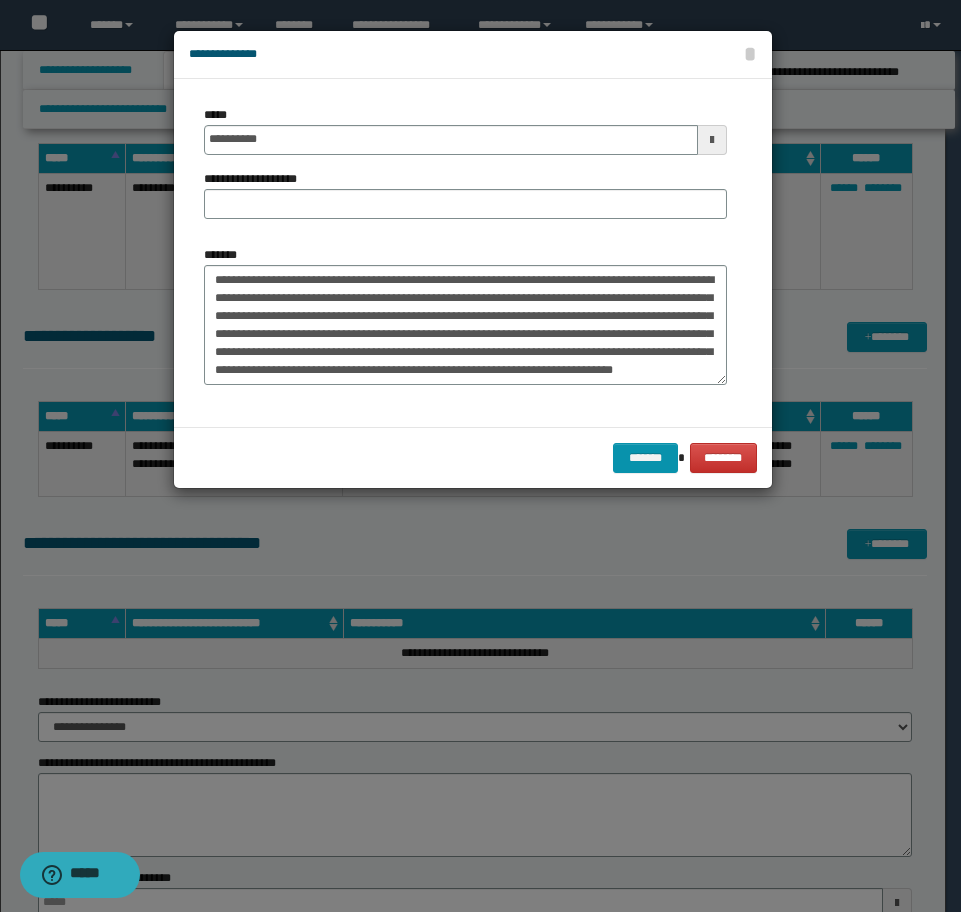 click at bounding box center (480, 456) 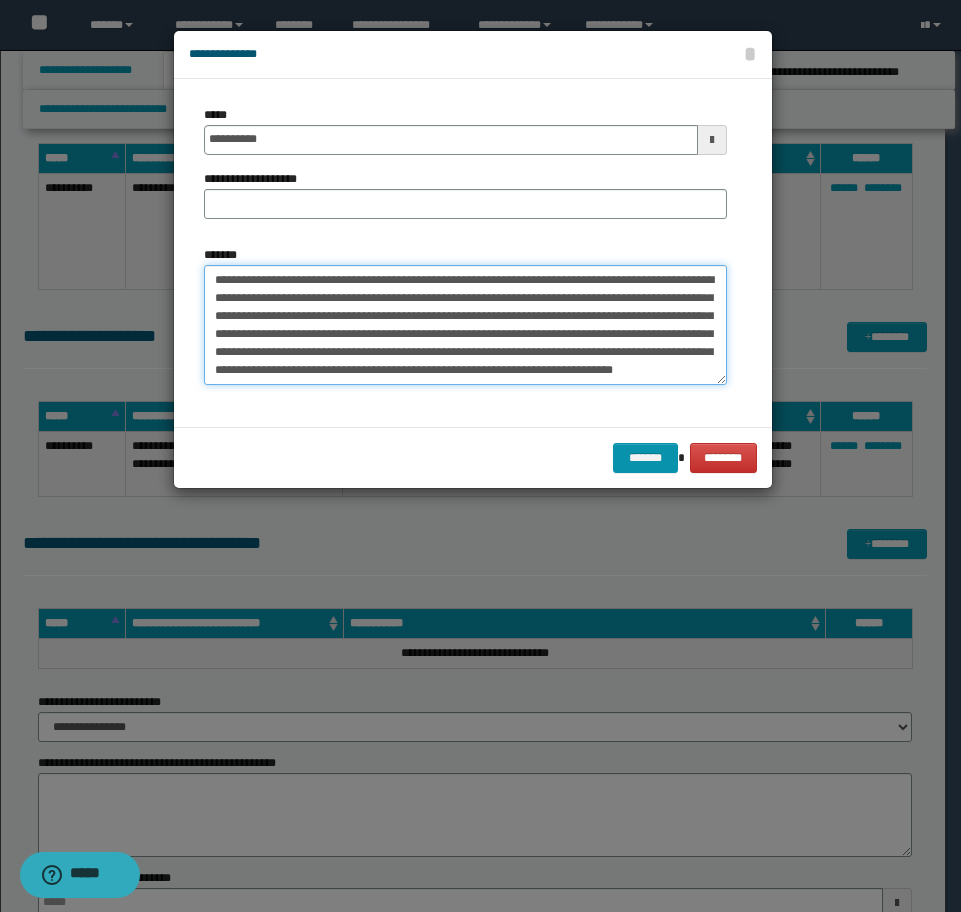 drag, startPoint x: 408, startPoint y: 316, endPoint x: 414, endPoint y: 328, distance: 13.416408 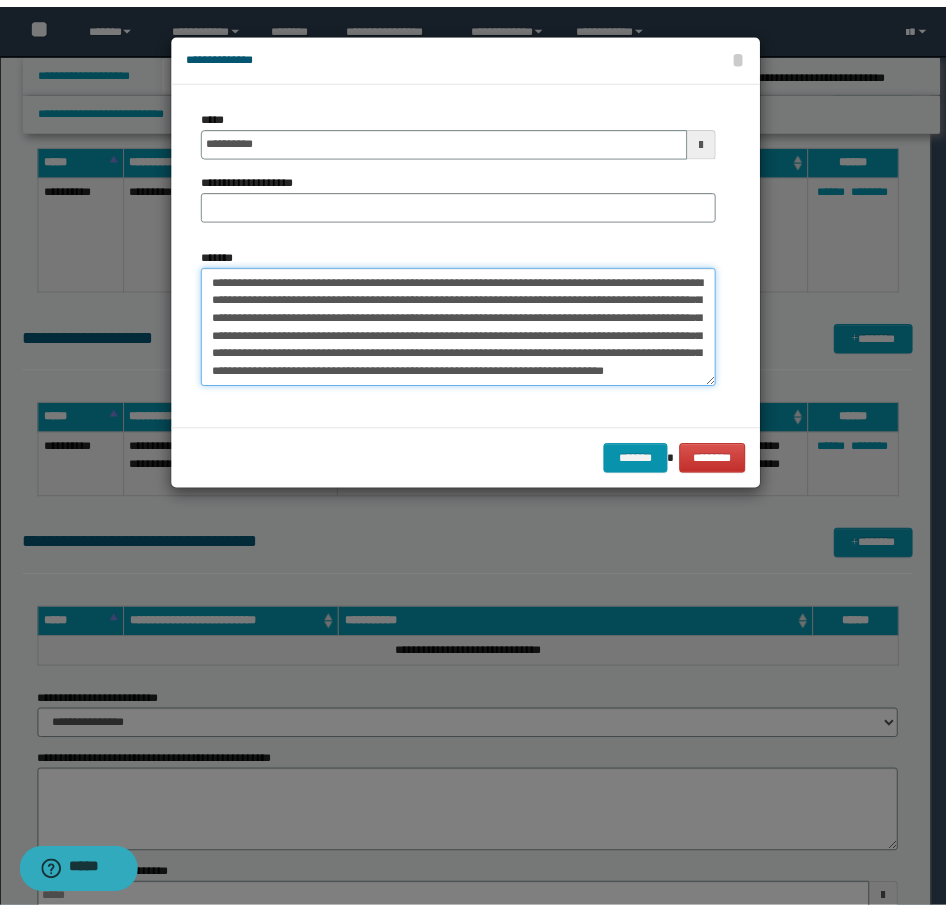 scroll, scrollTop: 0, scrollLeft: 0, axis: both 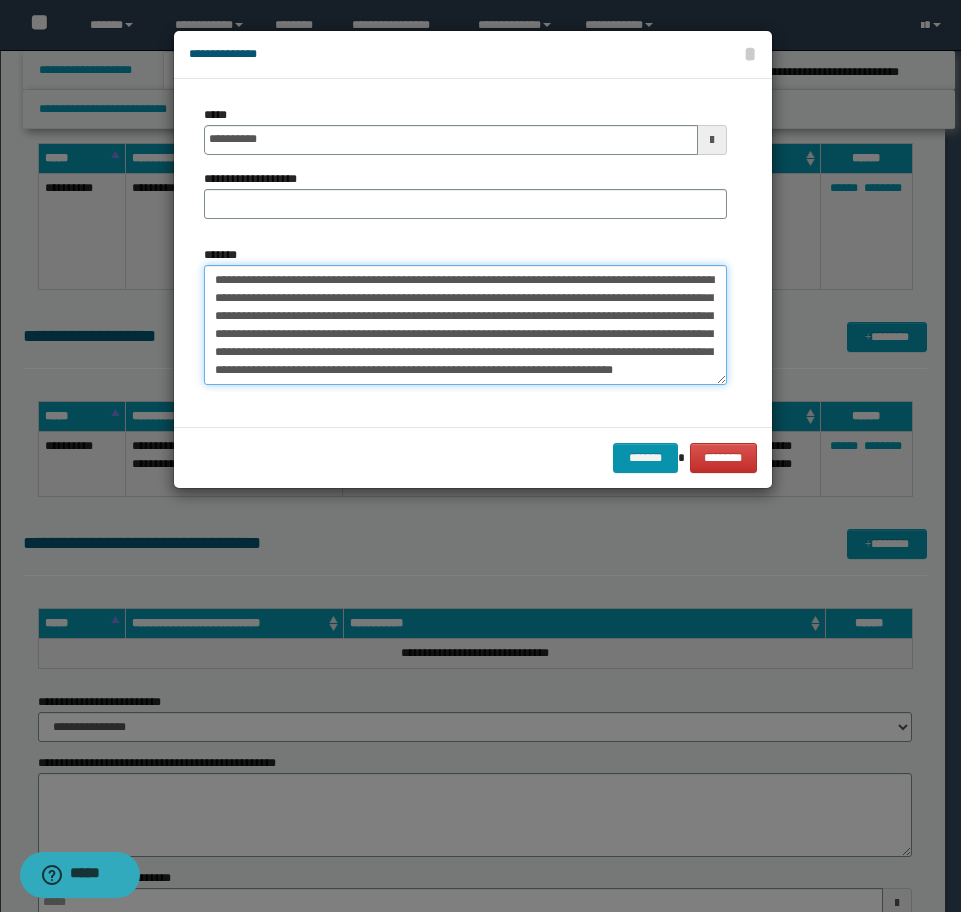 type on "**********" 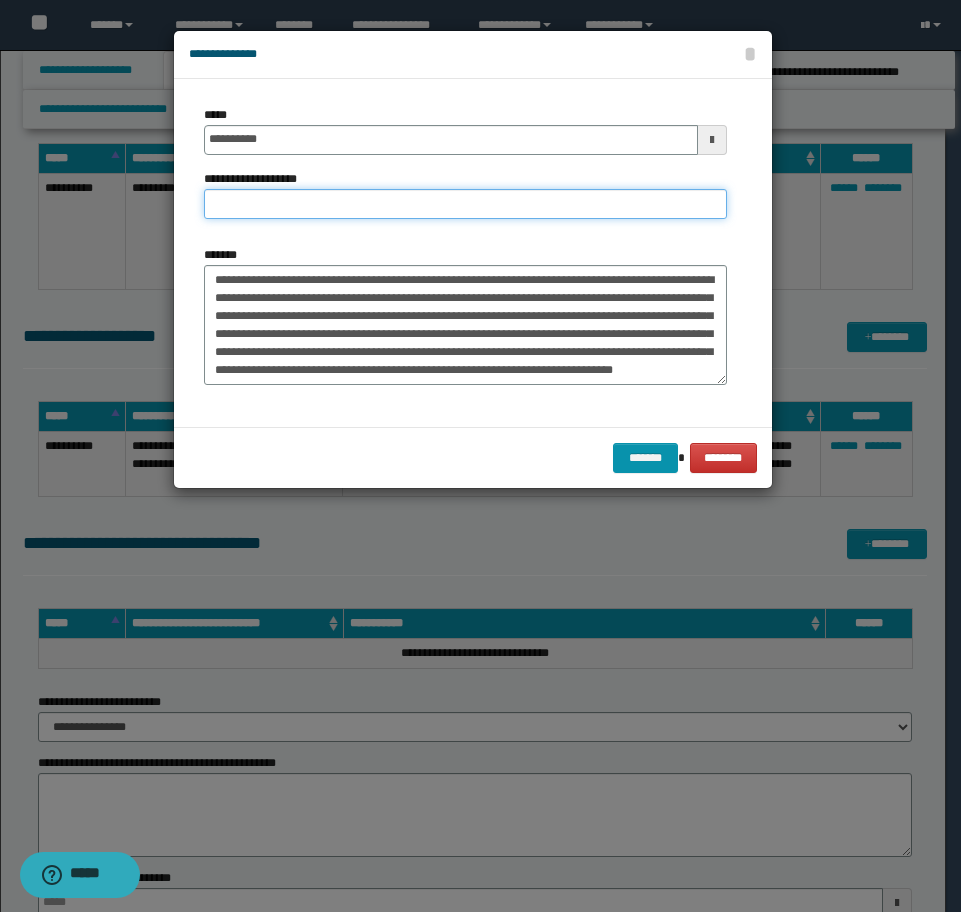 click on "**********" at bounding box center [465, 204] 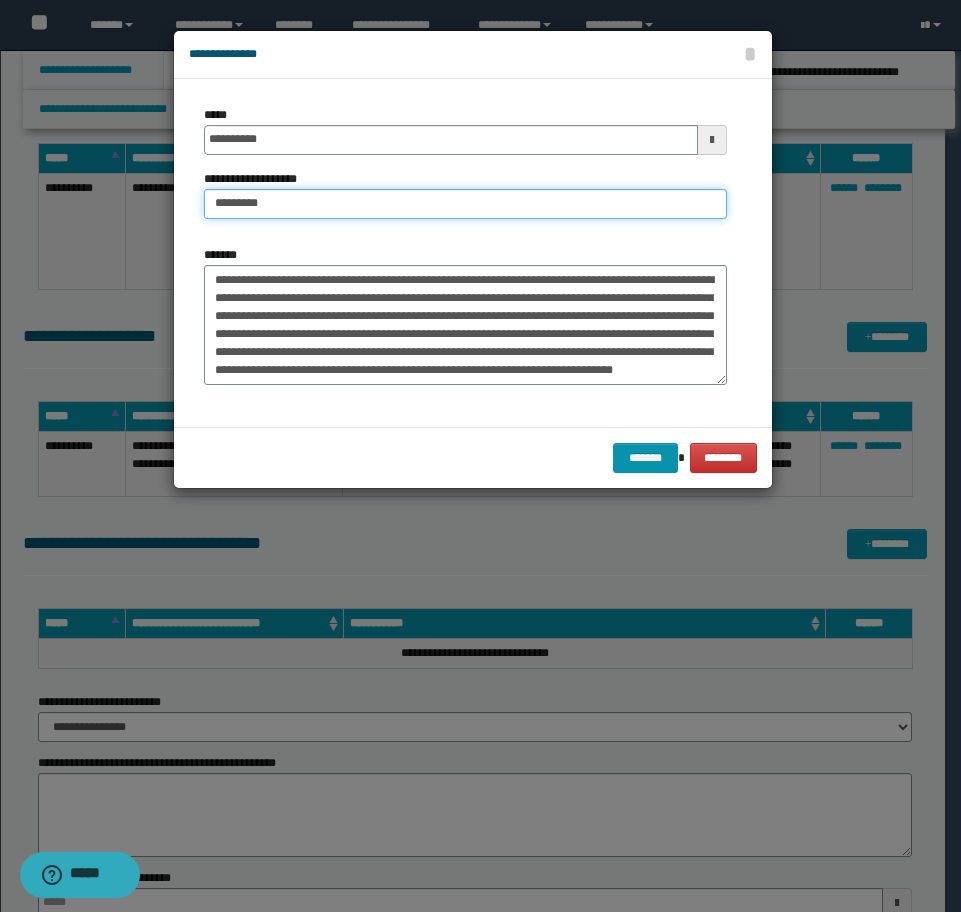 type on "**********" 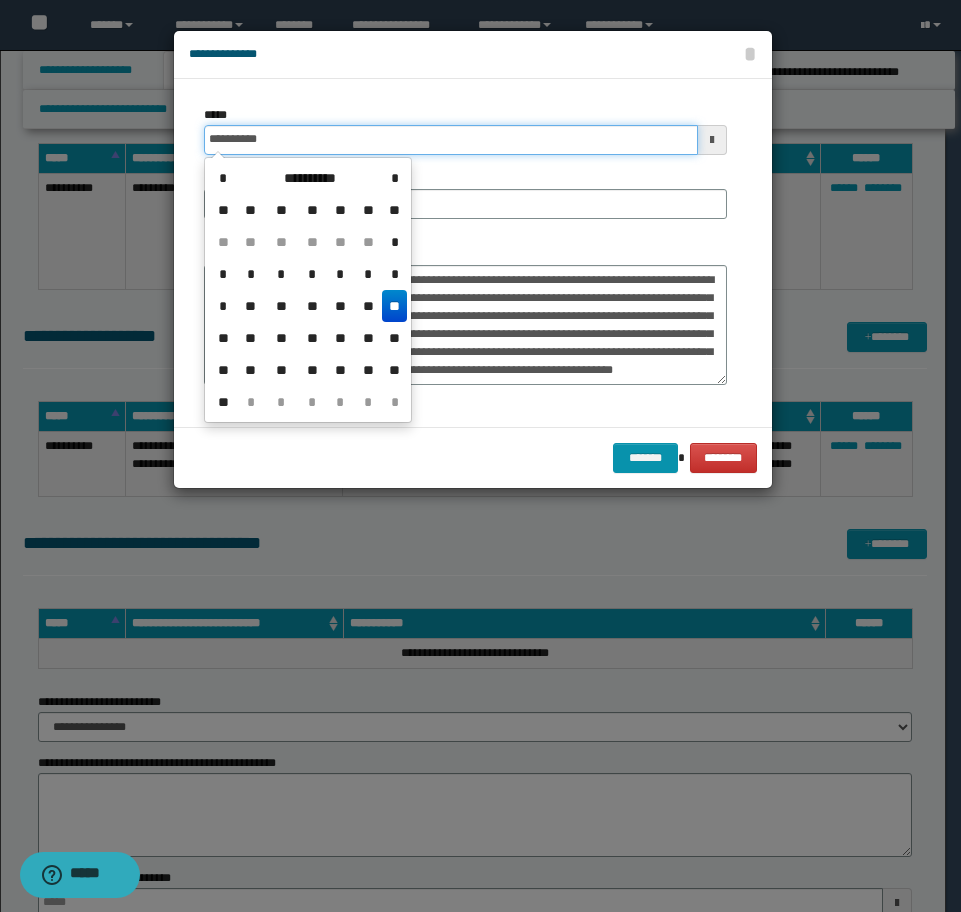 drag, startPoint x: 315, startPoint y: 138, endPoint x: -16, endPoint y: 104, distance: 332.74164 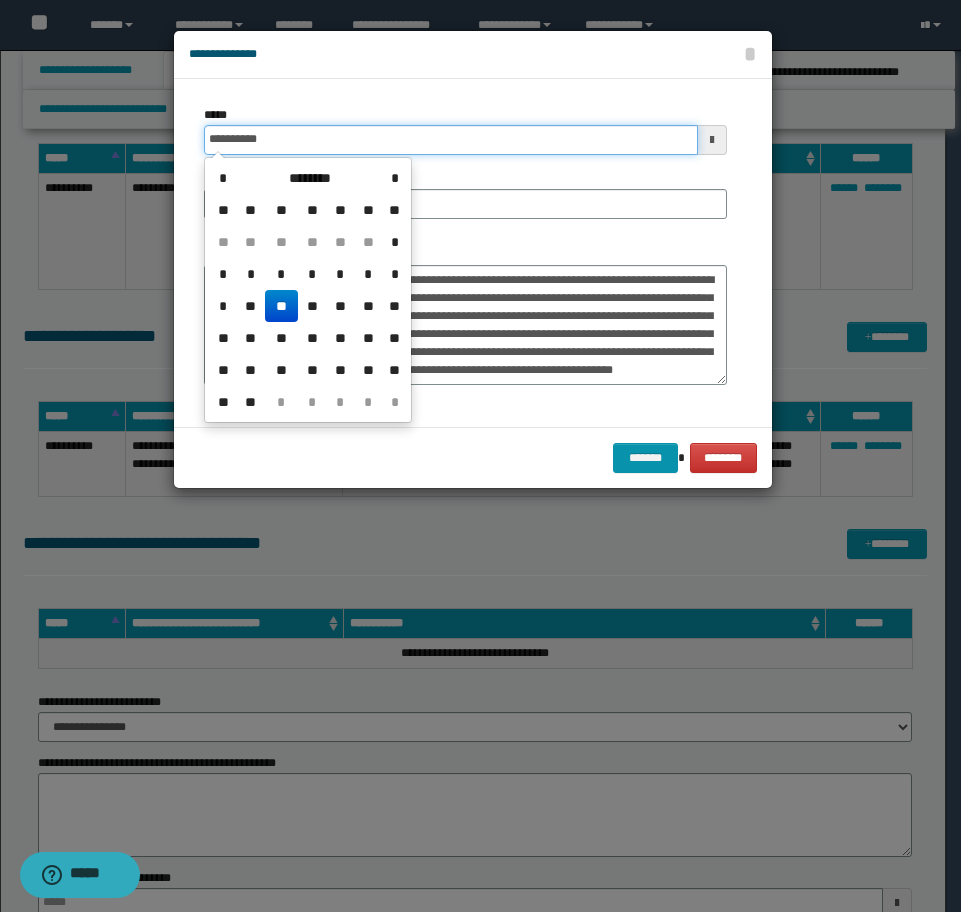 type on "**********" 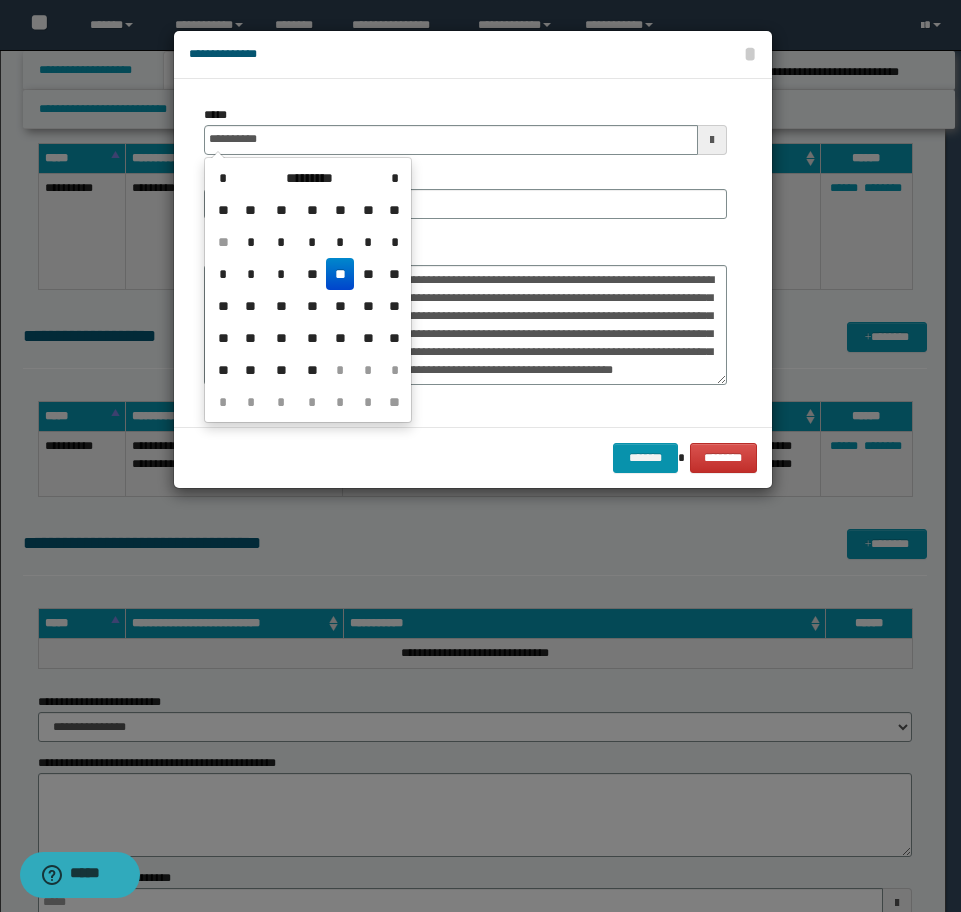 click on "**" at bounding box center [340, 274] 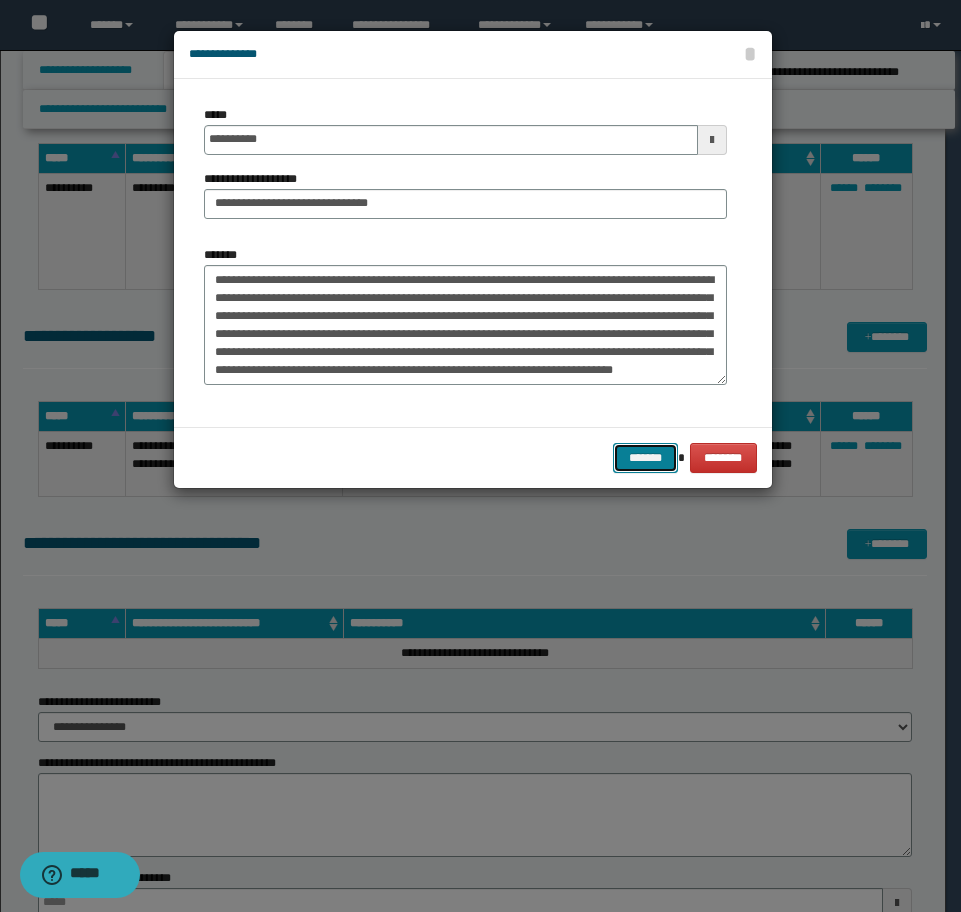 click on "*******" at bounding box center [645, 458] 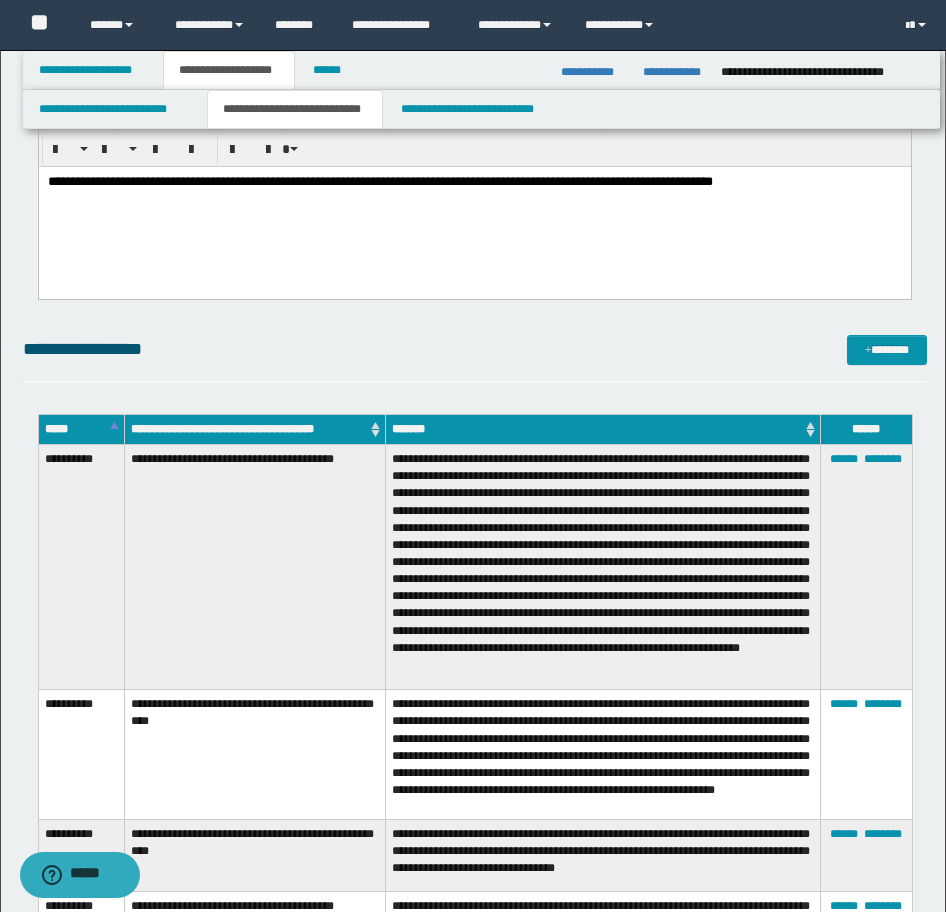 scroll, scrollTop: 3152, scrollLeft: 0, axis: vertical 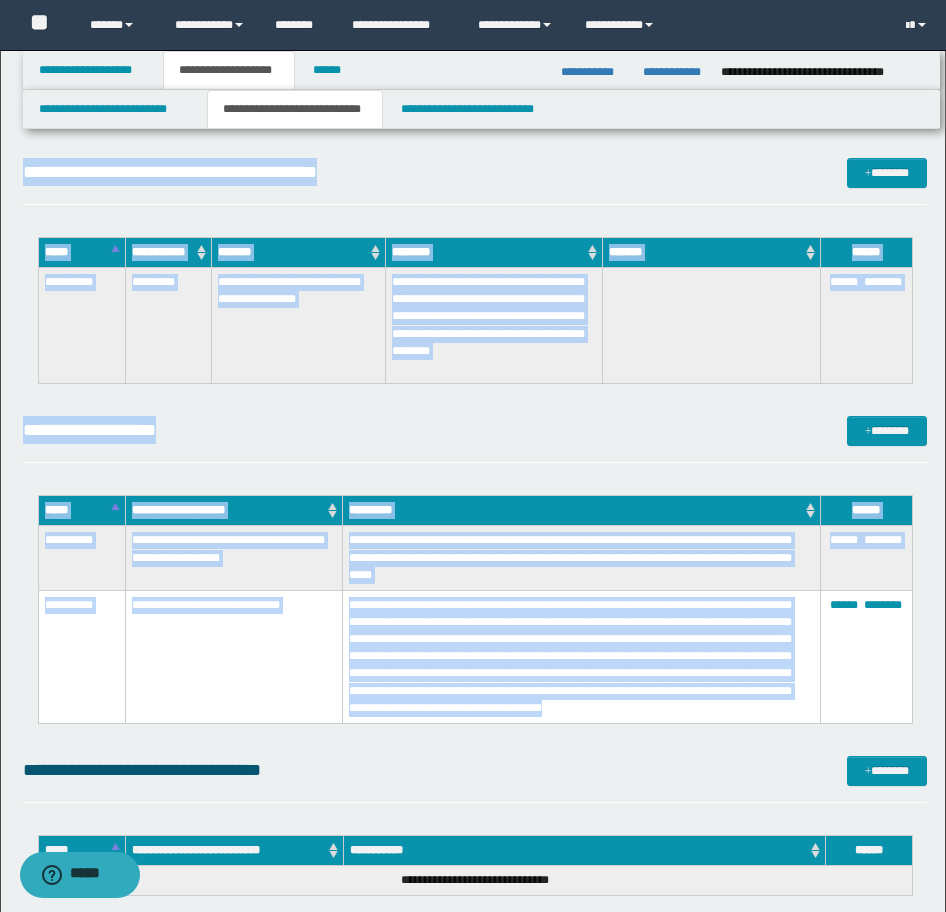 drag, startPoint x: 46, startPoint y: 463, endPoint x: 749, endPoint y: 711, distance: 745.4616 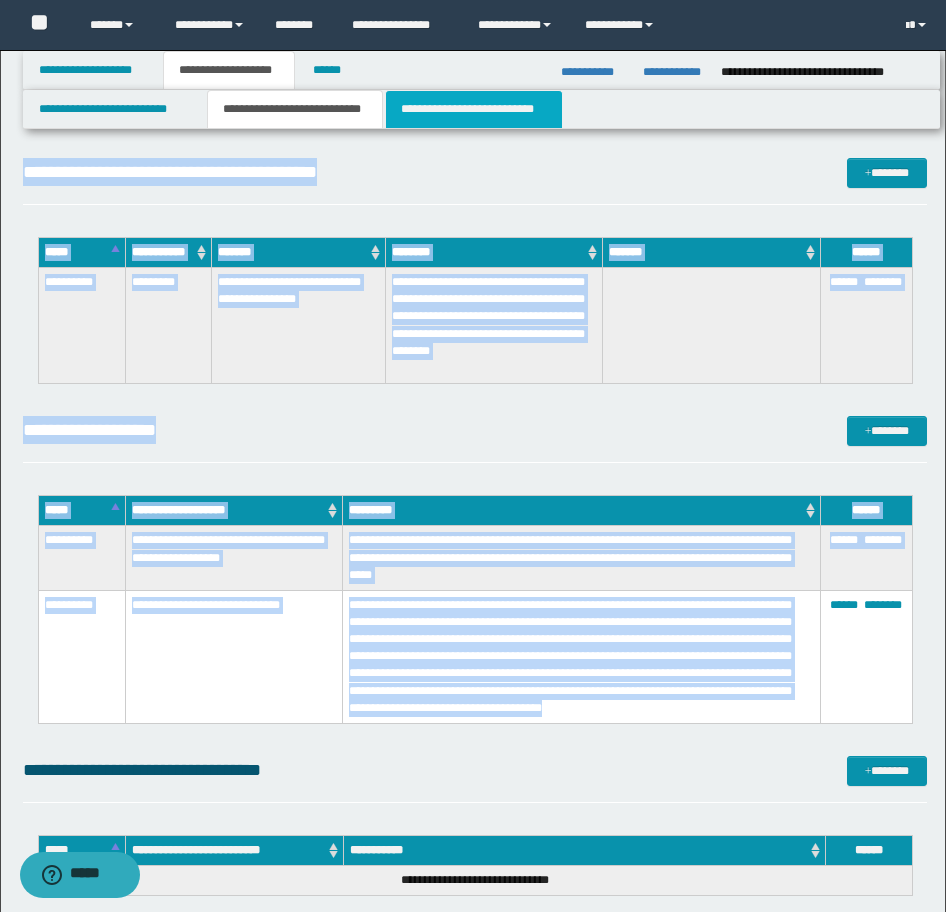 click on "**********" at bounding box center (474, 109) 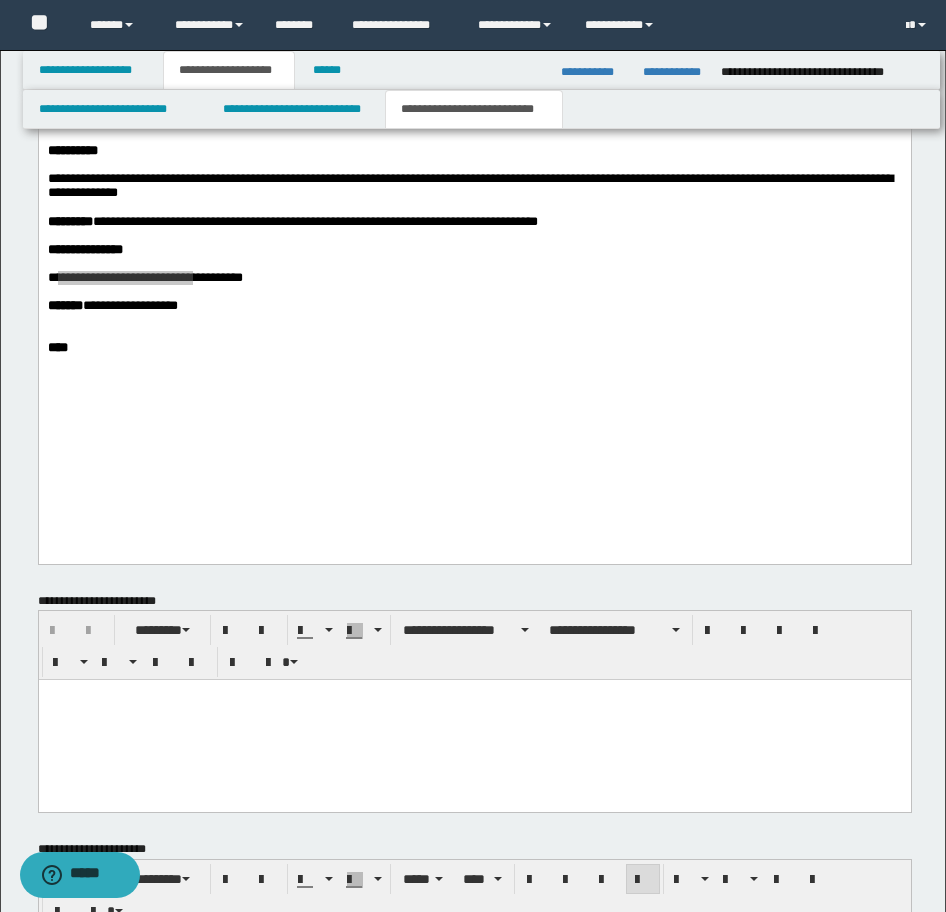 scroll, scrollTop: 1420, scrollLeft: 0, axis: vertical 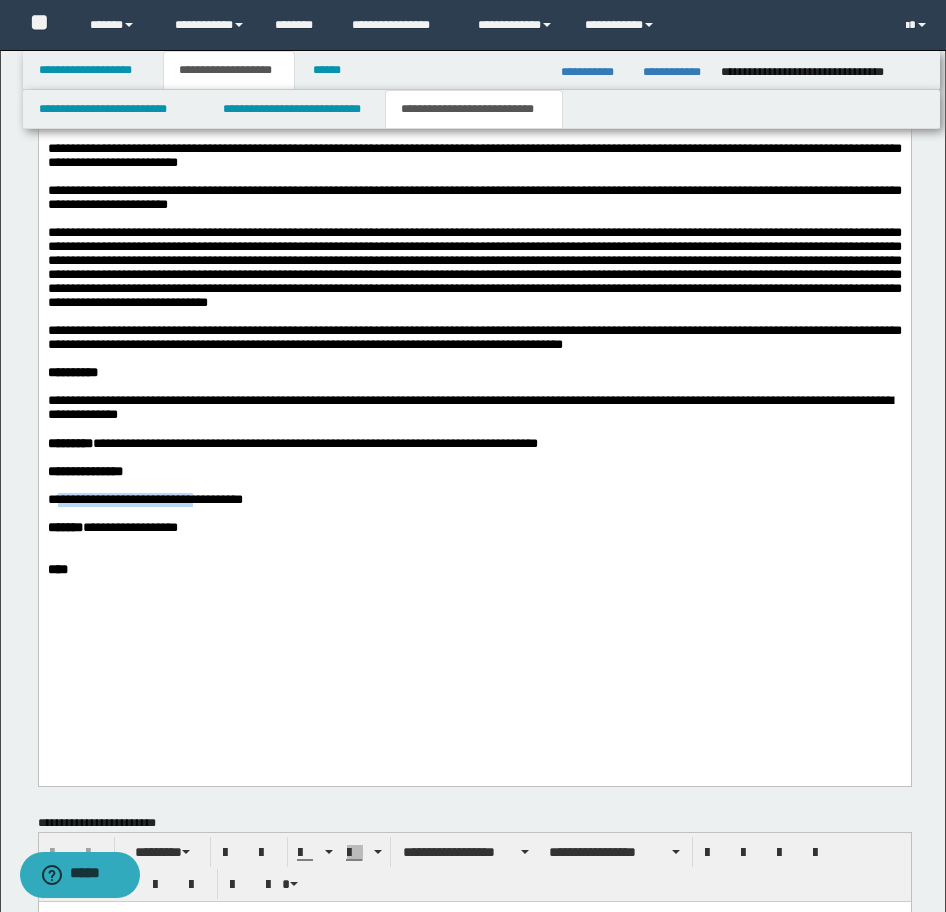 click on "**********" at bounding box center (474, 407) 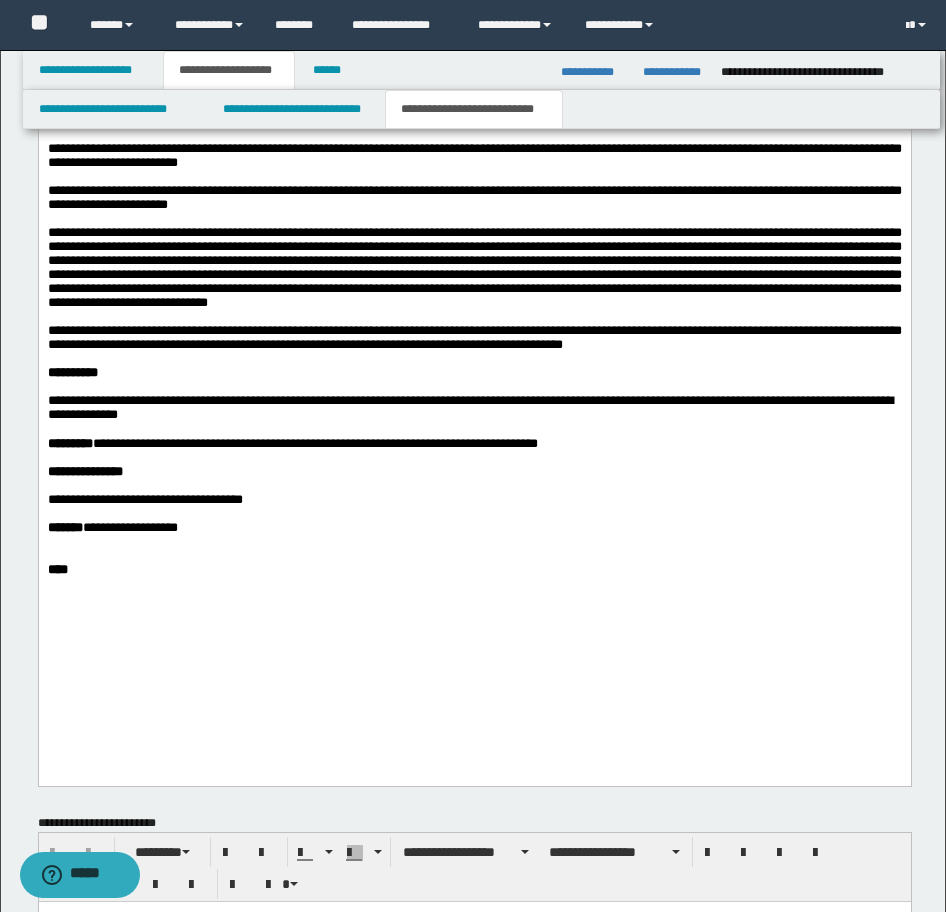 click at bounding box center (474, 358) 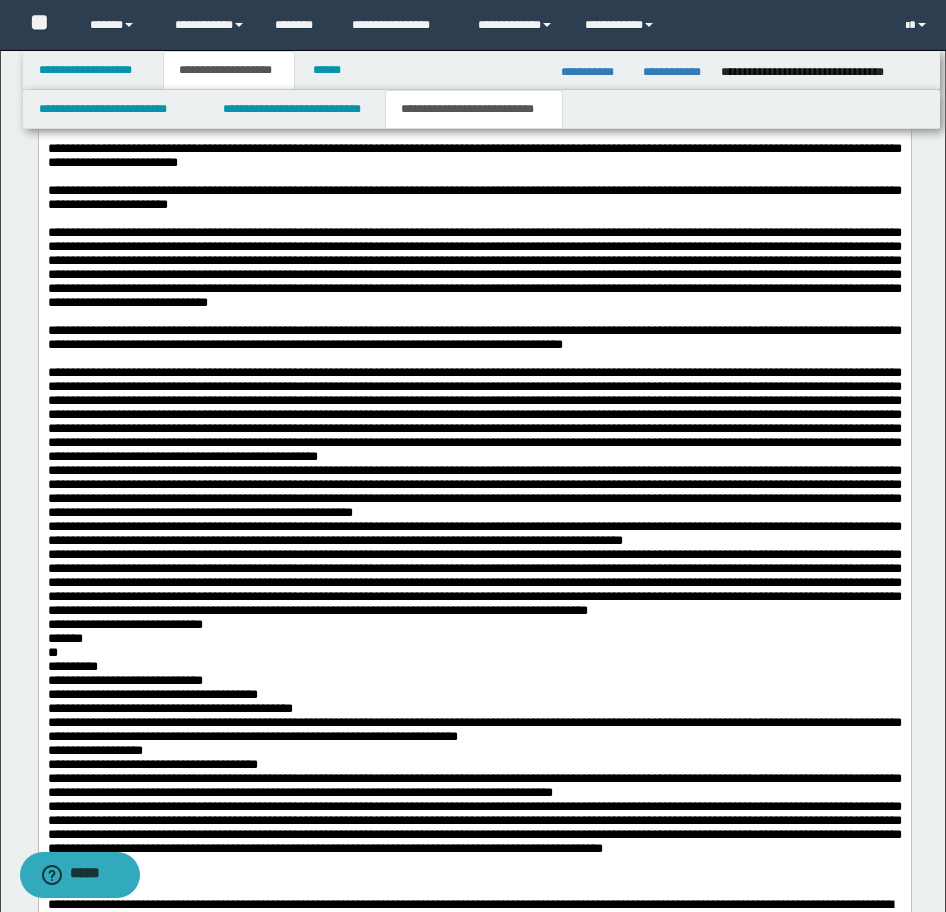 click on "**********" at bounding box center [474, 609] 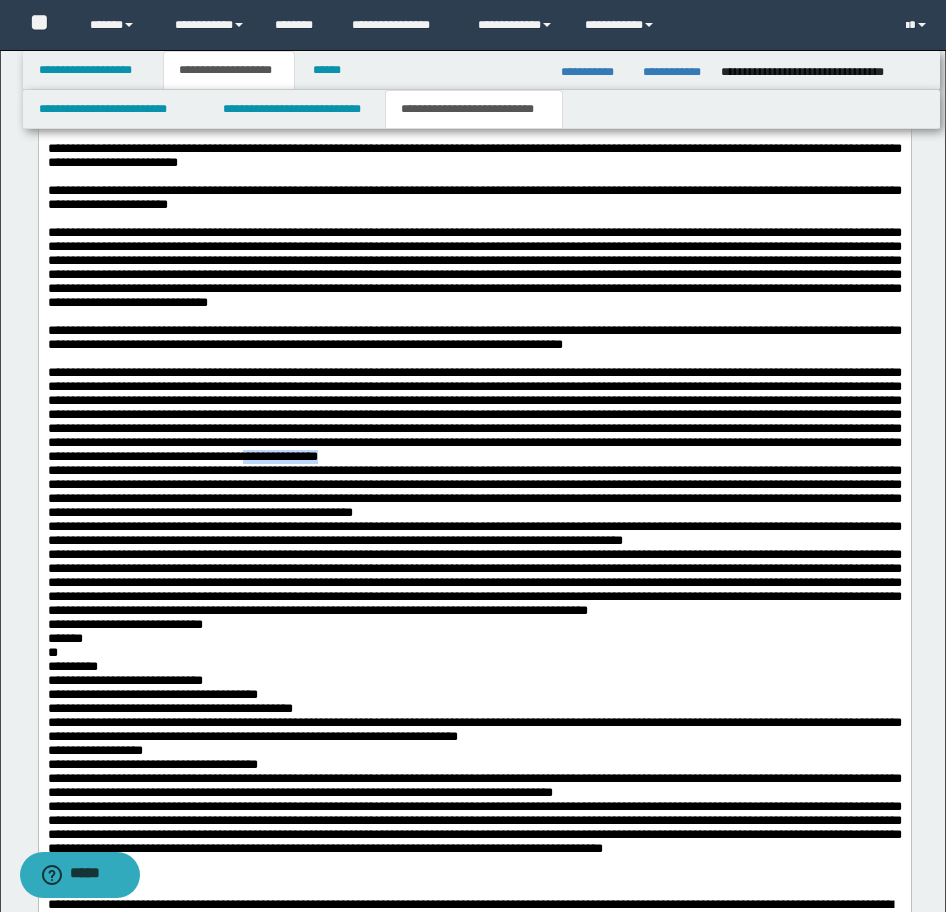 drag, startPoint x: 712, startPoint y: 556, endPoint x: 804, endPoint y: 561, distance: 92.13577 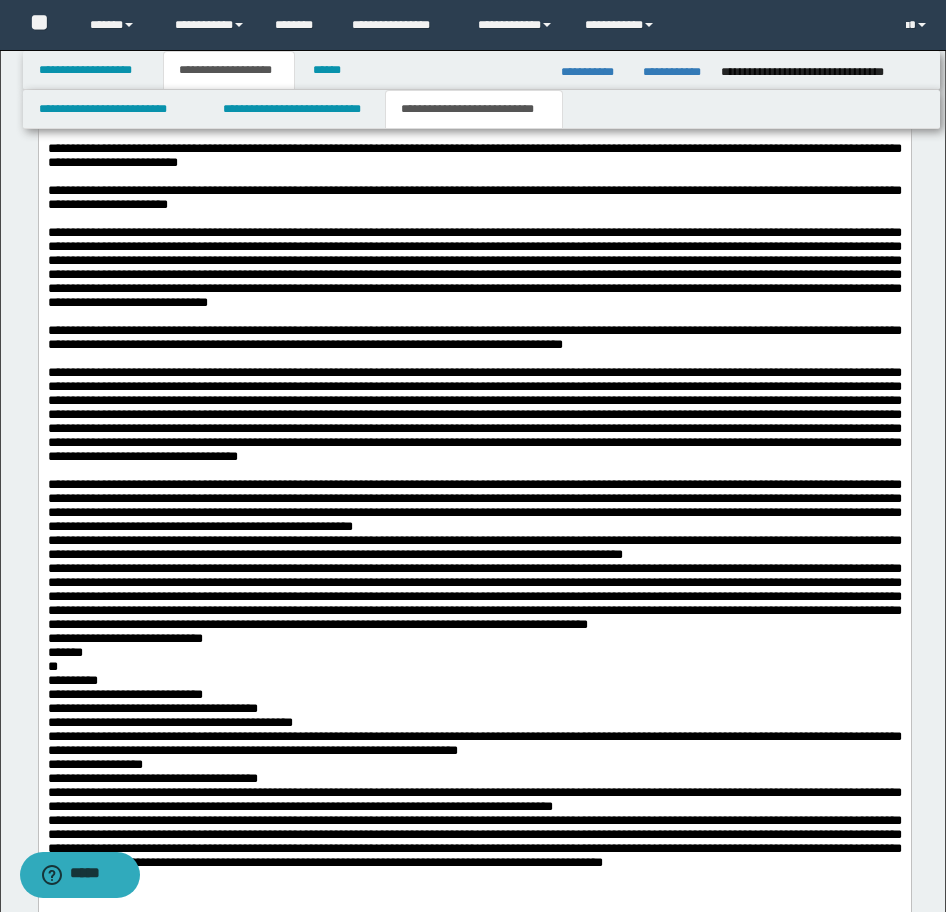 click on "**********" at bounding box center (474, 666) 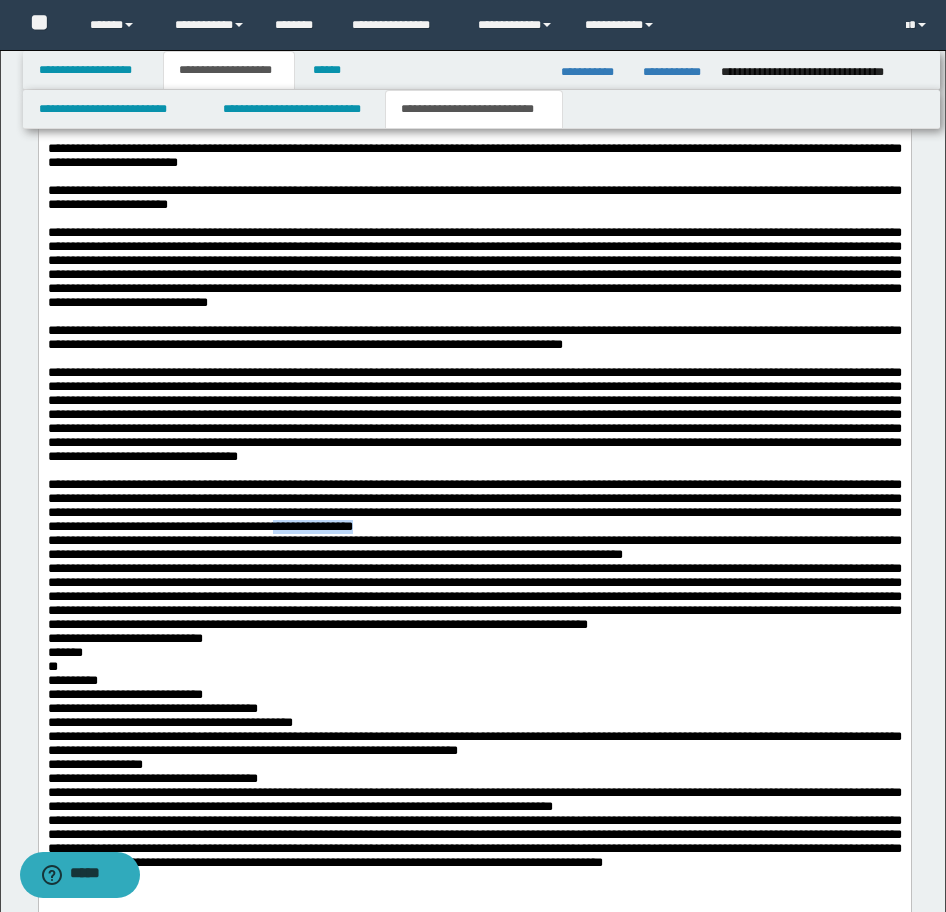 drag, startPoint x: 200, startPoint y: 655, endPoint x: 103, endPoint y: 655, distance: 97 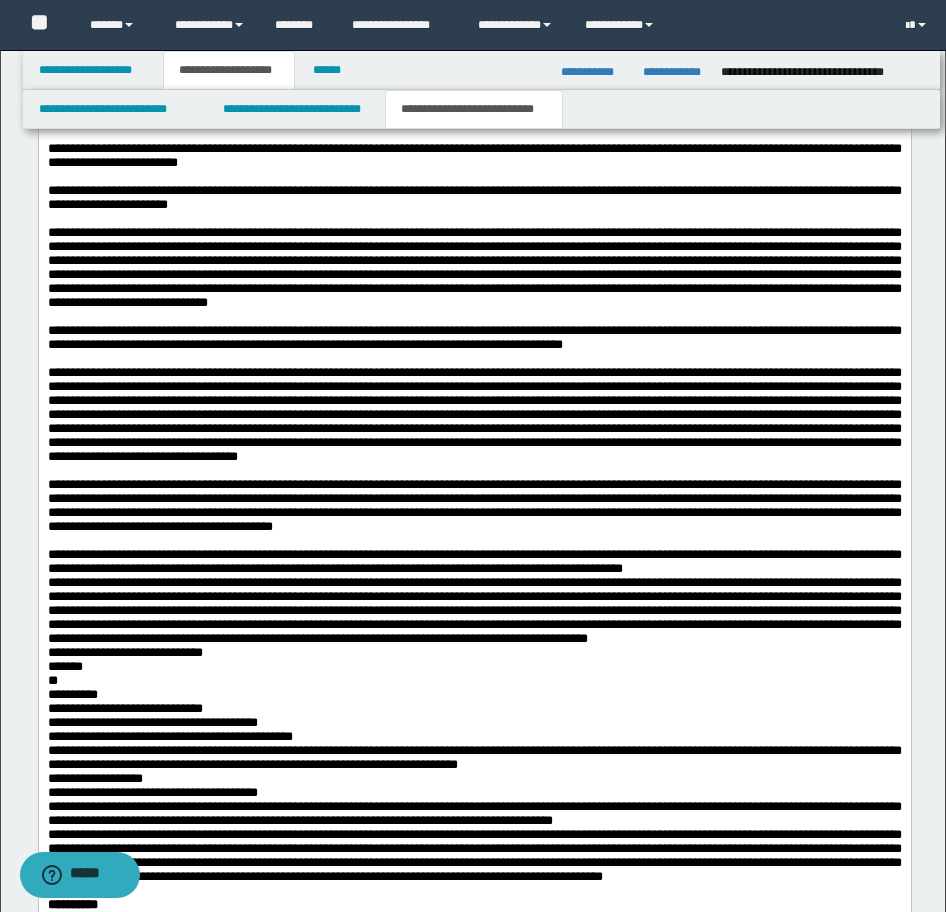 scroll, scrollTop: 1520, scrollLeft: 0, axis: vertical 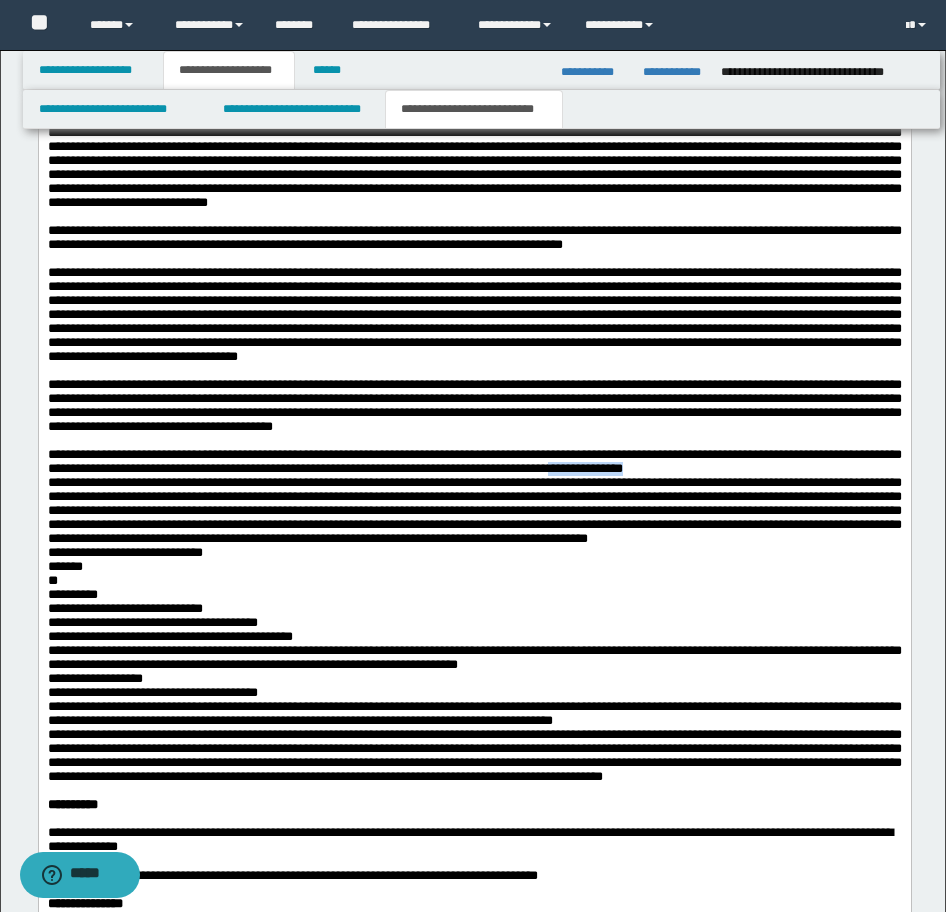 drag, startPoint x: 867, startPoint y: 603, endPoint x: 885, endPoint y: 615, distance: 21.633308 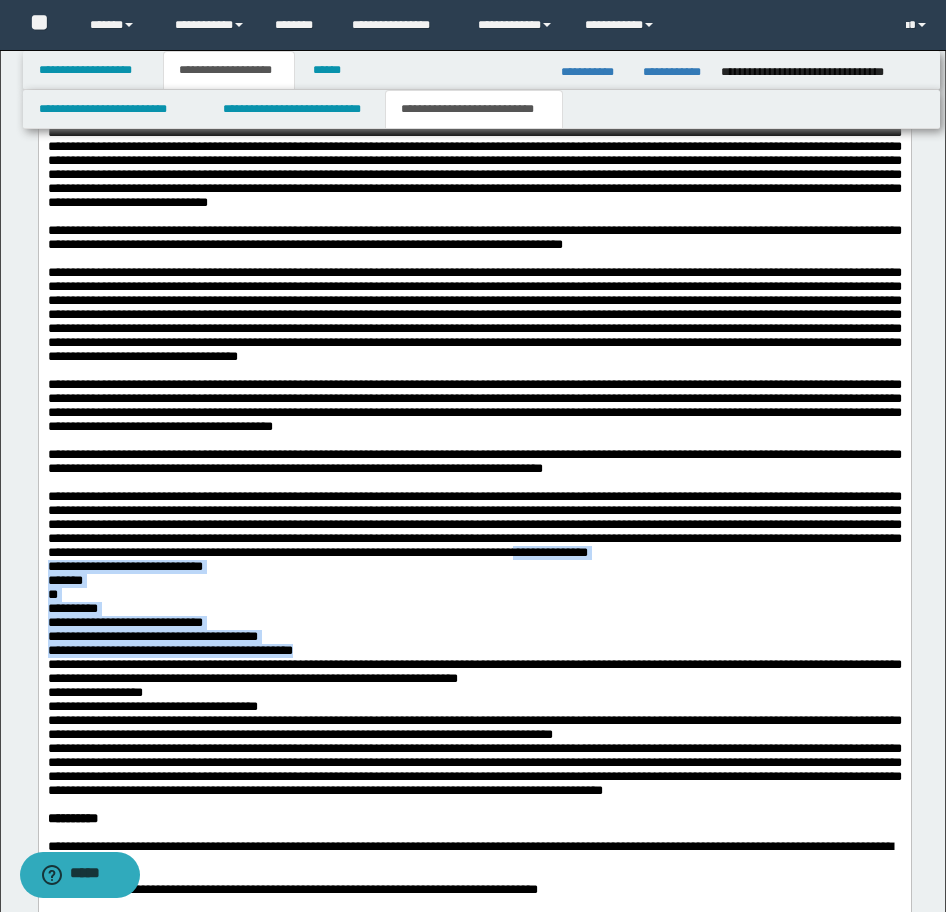 drag, startPoint x: 659, startPoint y: 719, endPoint x: 706, endPoint y: 826, distance: 116.86745 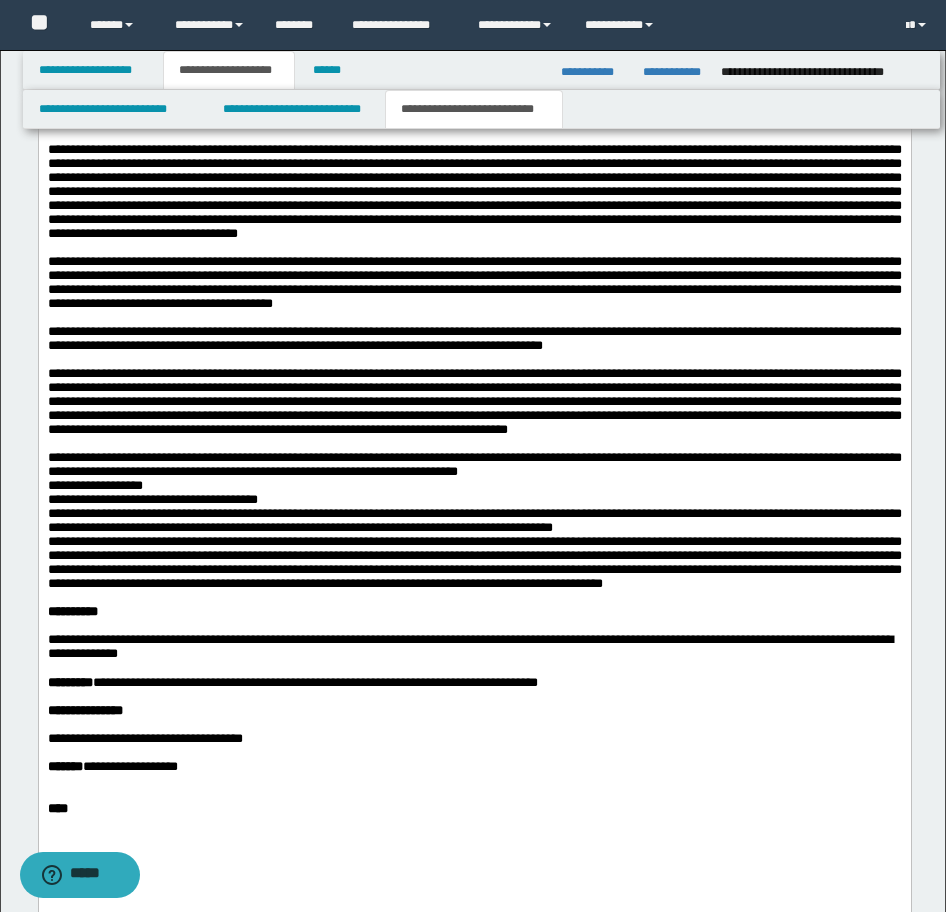 scroll, scrollTop: 1920, scrollLeft: 0, axis: vertical 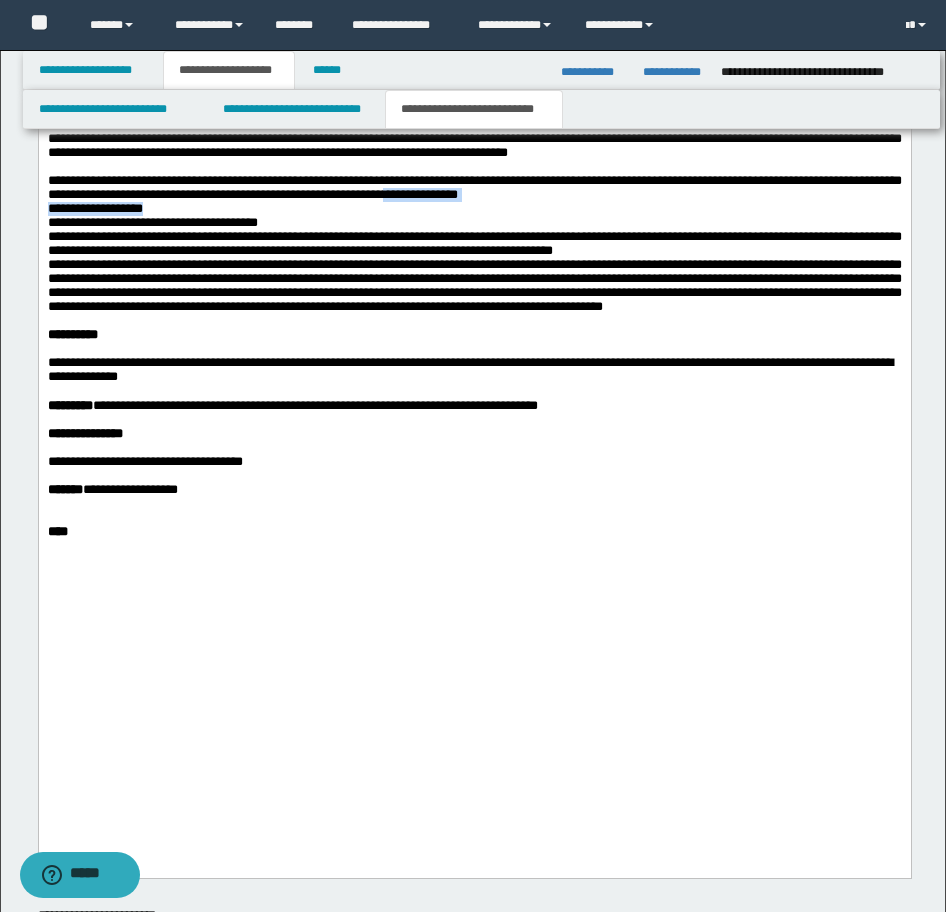 drag, startPoint x: 647, startPoint y: 360, endPoint x: 722, endPoint y: 373, distance: 76.11833 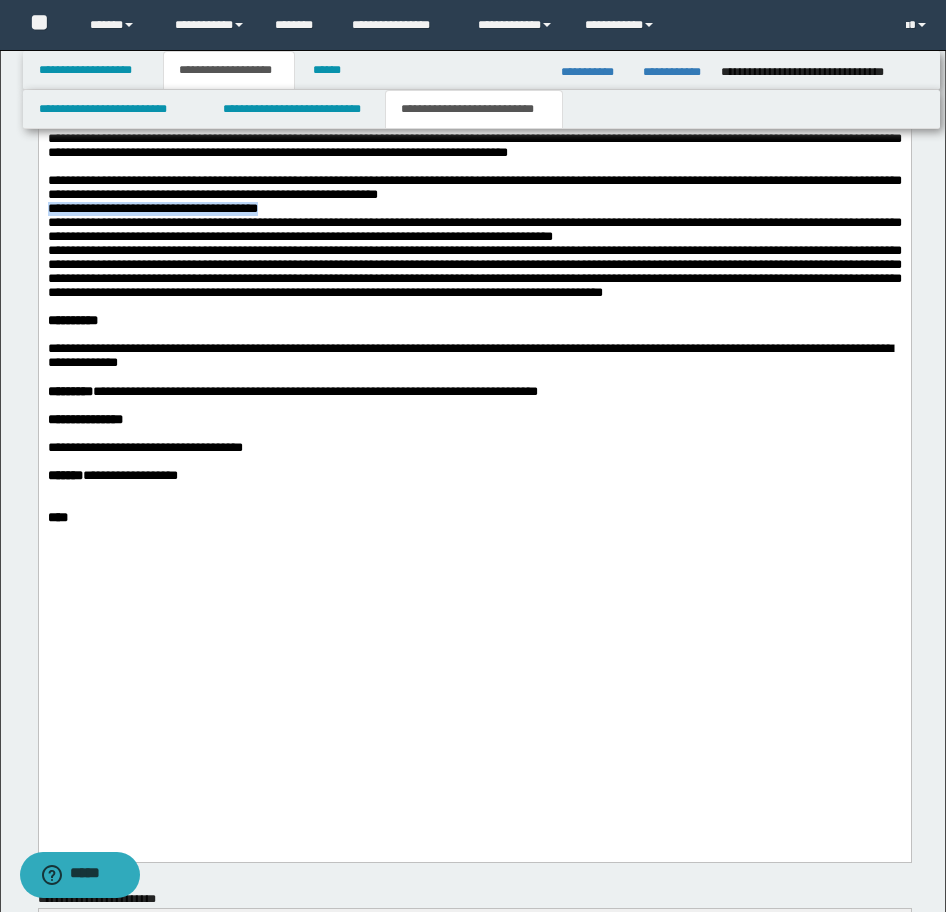 drag, startPoint x: 343, startPoint y: 379, endPoint x: 63, endPoint y: -44, distance: 507.27606 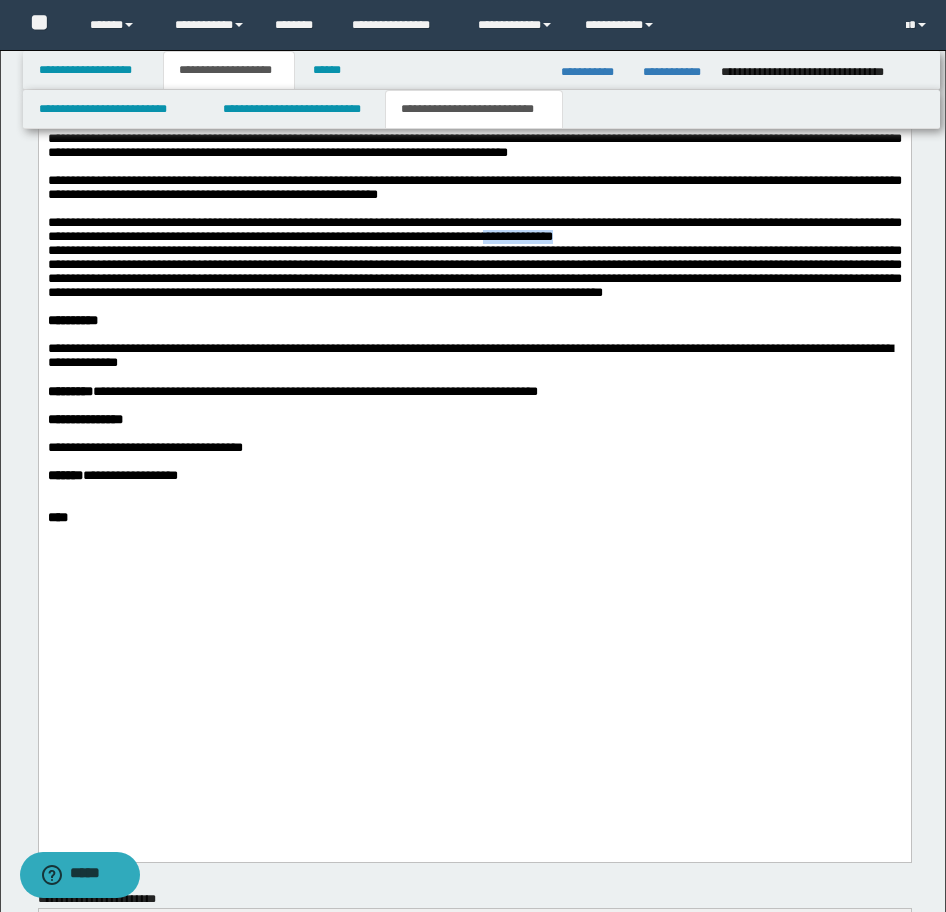 drag, startPoint x: 798, startPoint y: 412, endPoint x: 698, endPoint y: 412, distance: 100 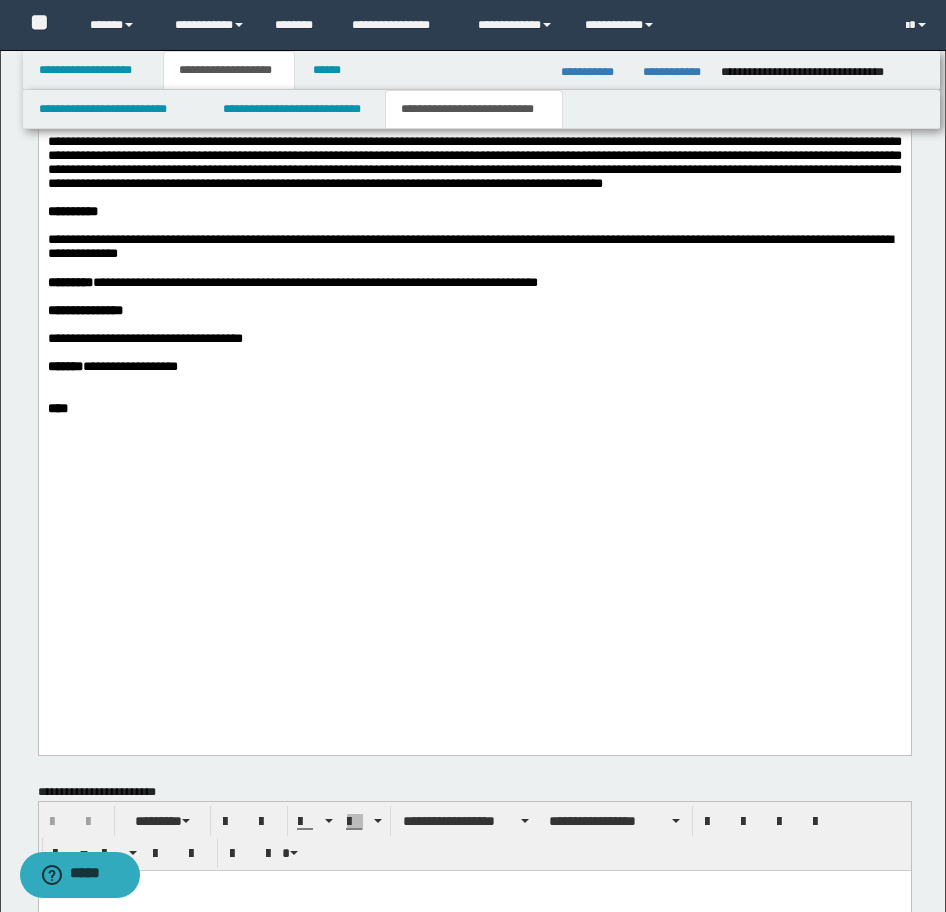 scroll, scrollTop: 2120, scrollLeft: 0, axis: vertical 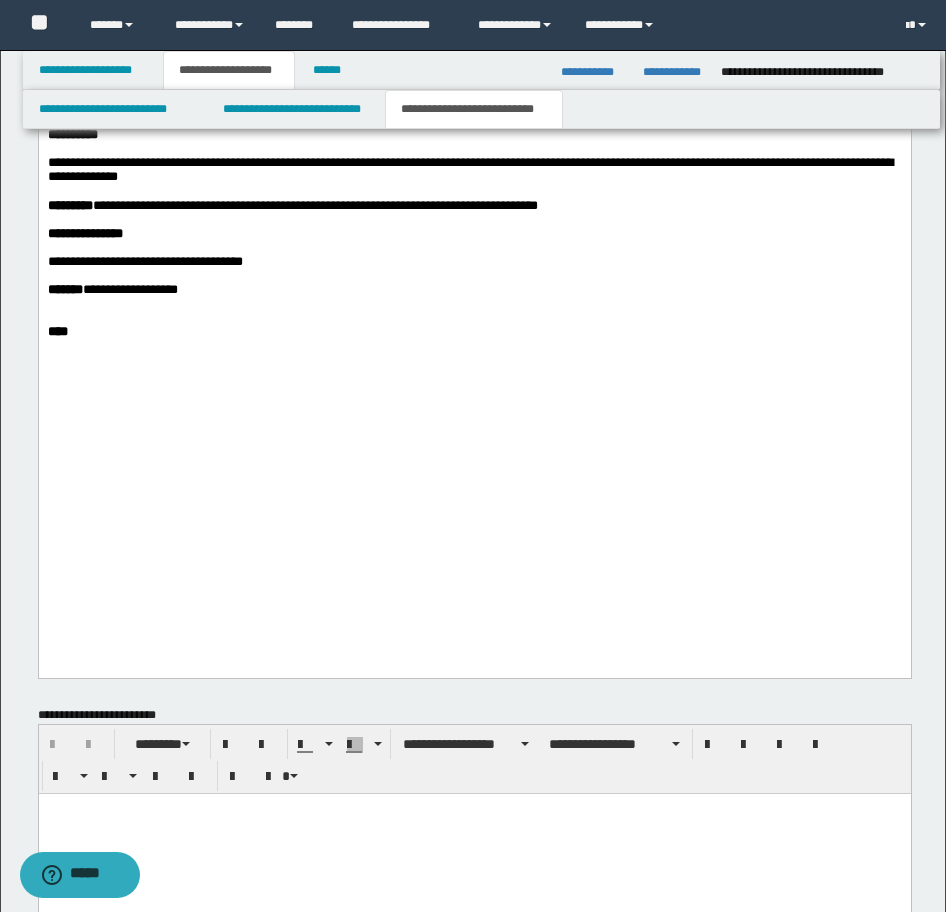 click on "**********" at bounding box center [474, 79] 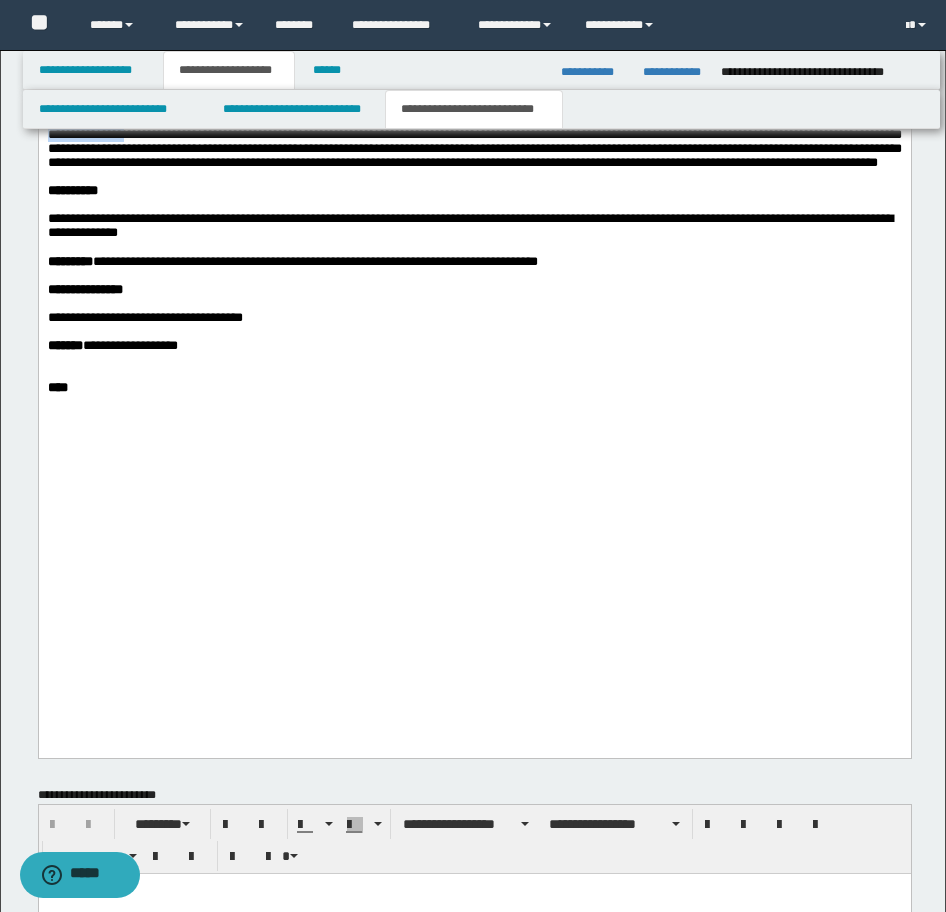 drag, startPoint x: 136, startPoint y: 338, endPoint x: 43, endPoint y: 339, distance: 93.00538 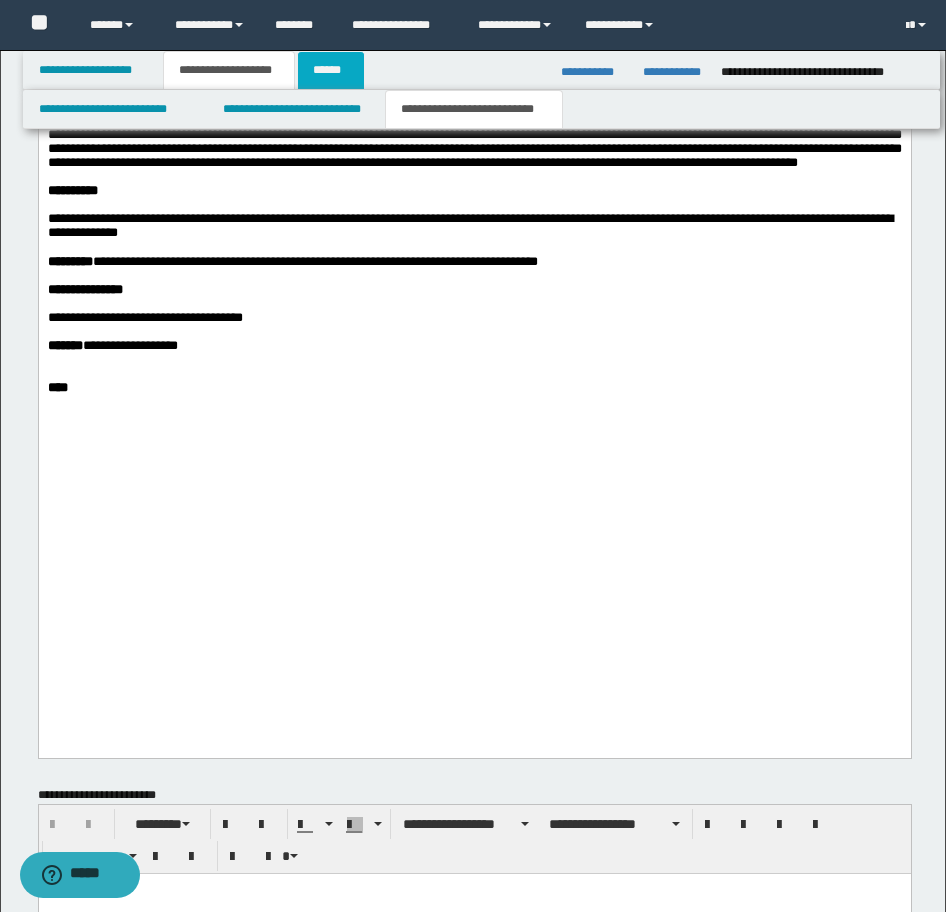 click on "******" at bounding box center [331, 70] 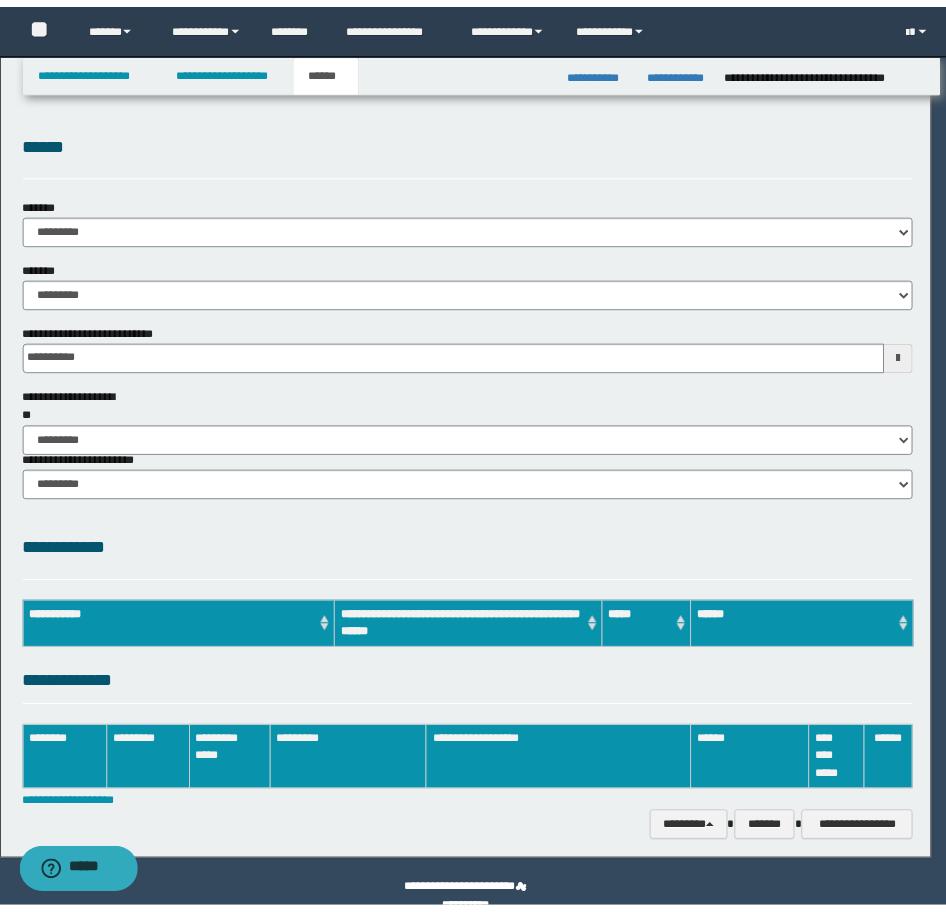 scroll, scrollTop: 0, scrollLeft: 0, axis: both 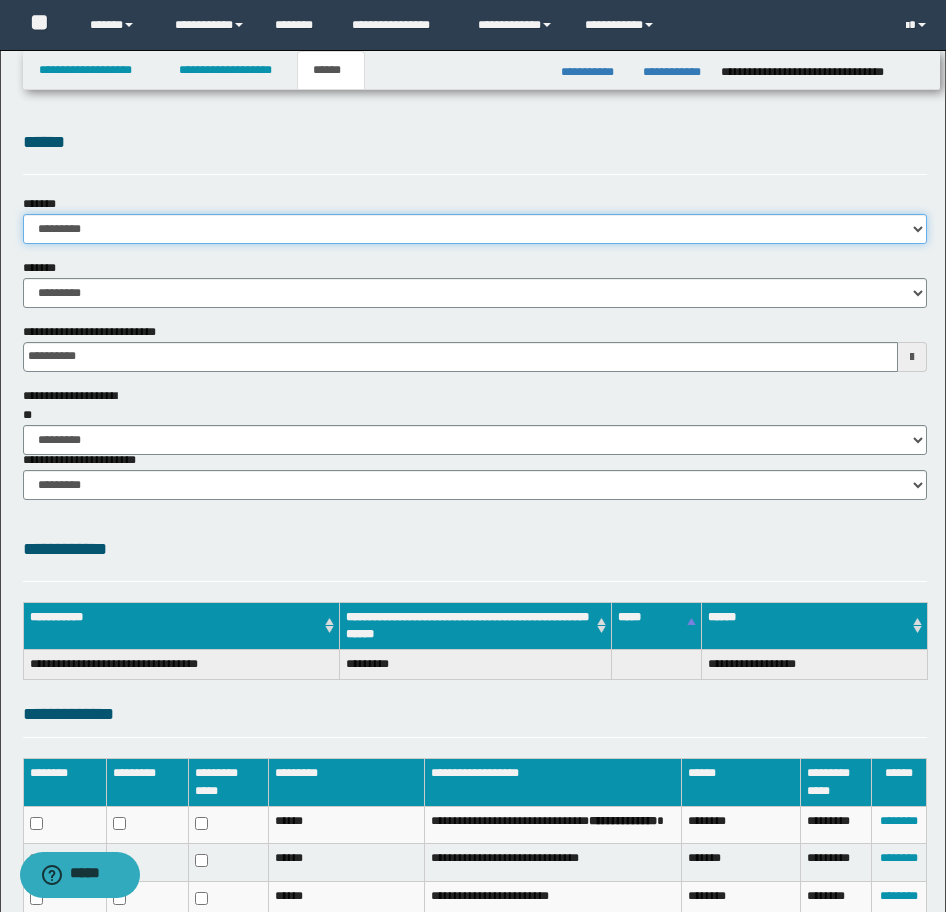click on "**********" at bounding box center (475, 229) 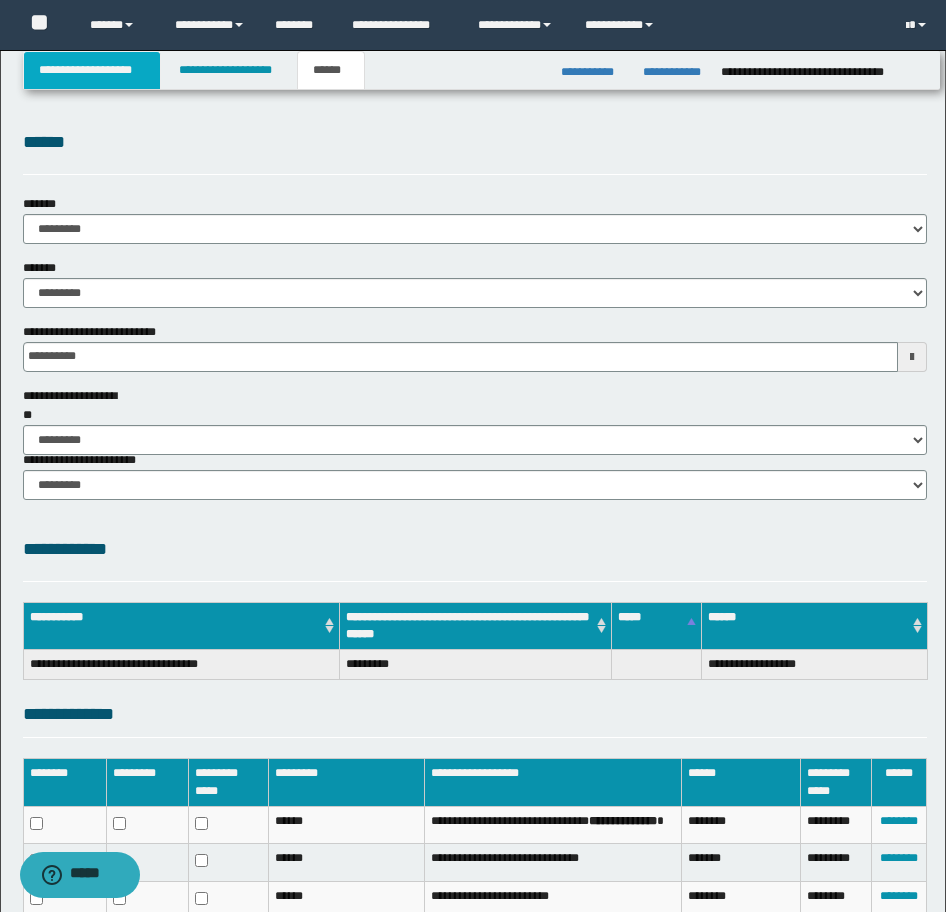 click on "**********" at bounding box center (92, 70) 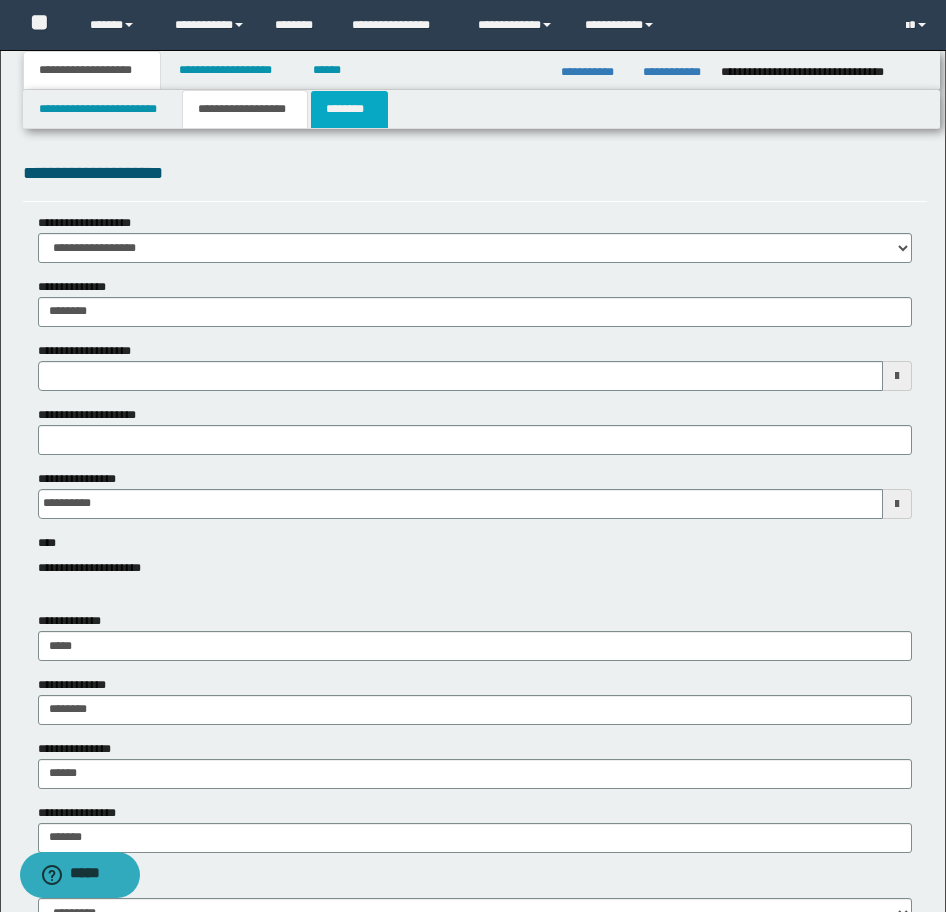 click on "********" at bounding box center [349, 109] 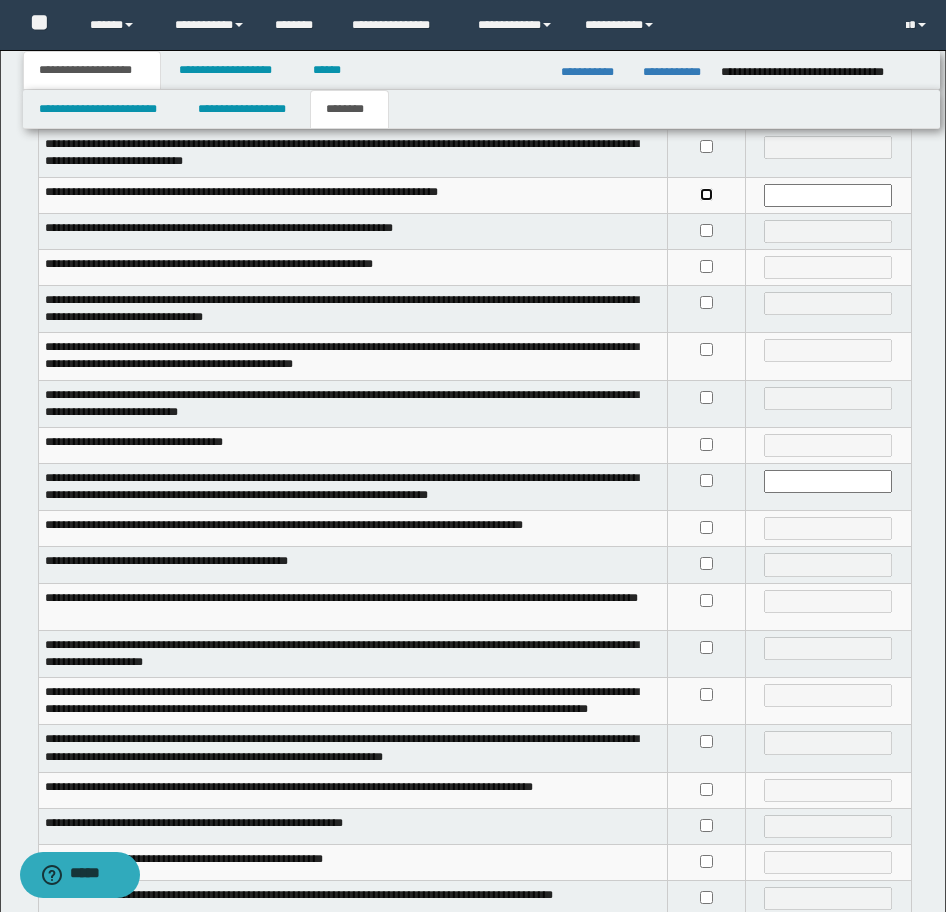 scroll, scrollTop: 338, scrollLeft: 0, axis: vertical 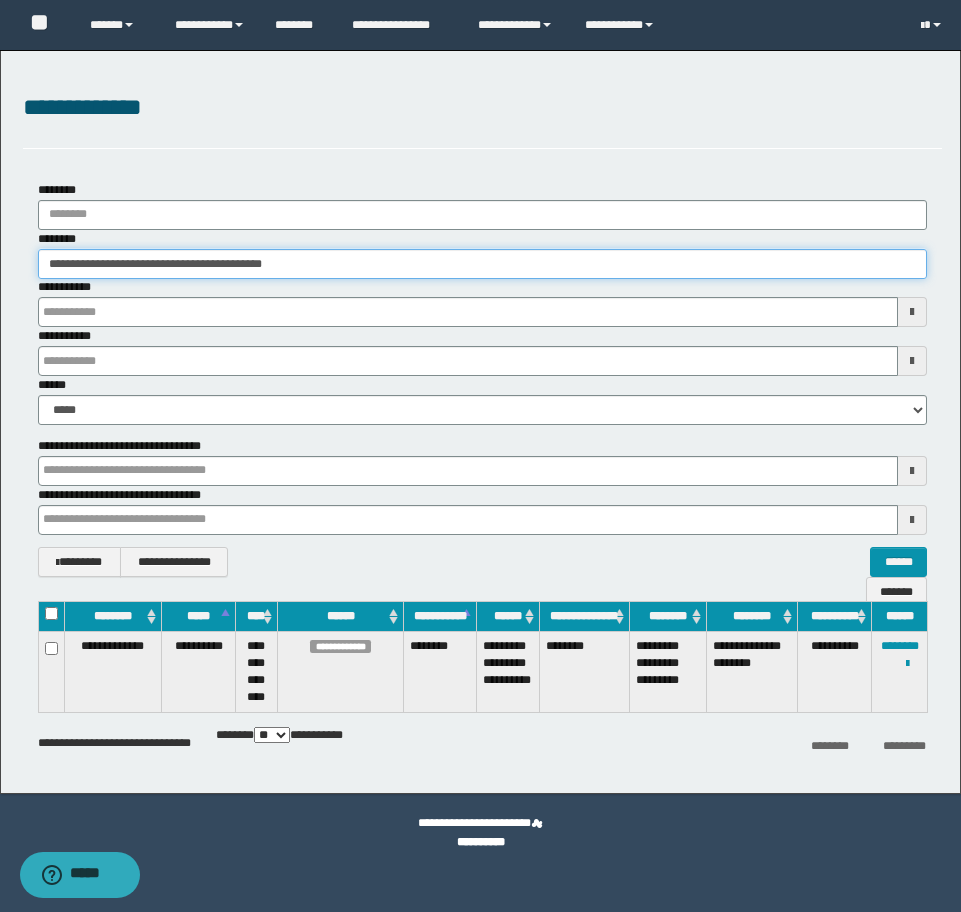 drag, startPoint x: 375, startPoint y: 263, endPoint x: -16, endPoint y: 212, distance: 394.31207 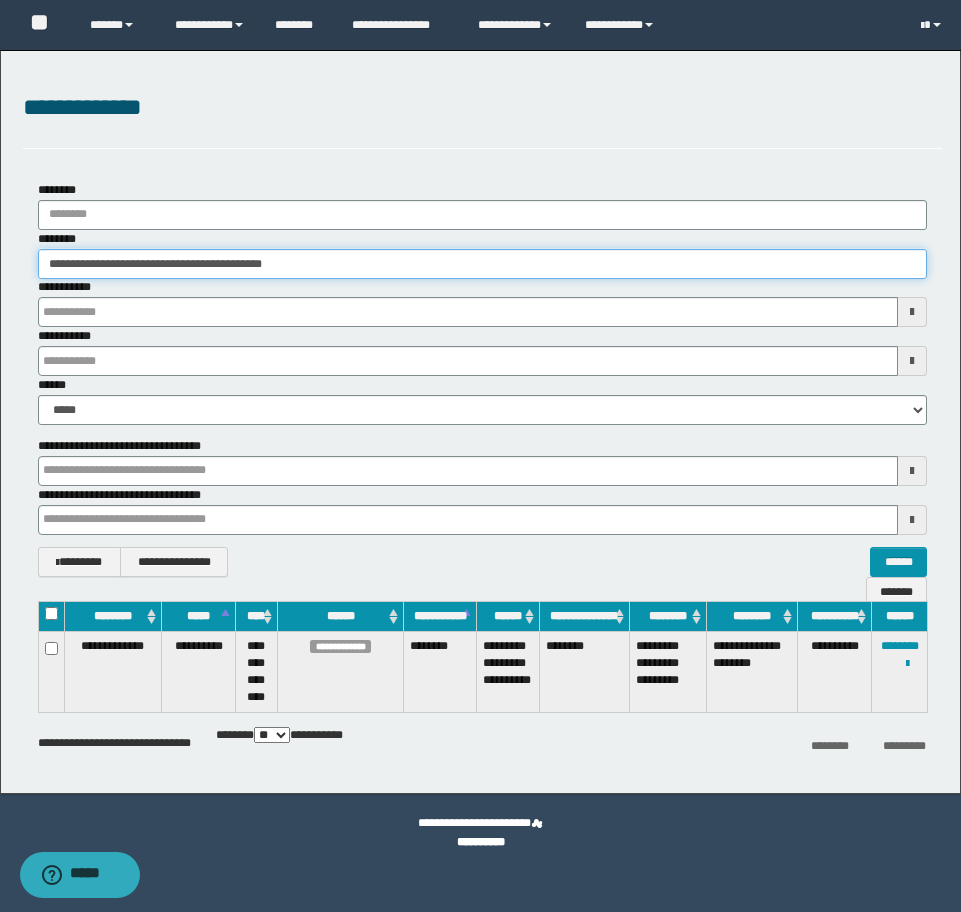 click on "**********" at bounding box center (480, 456) 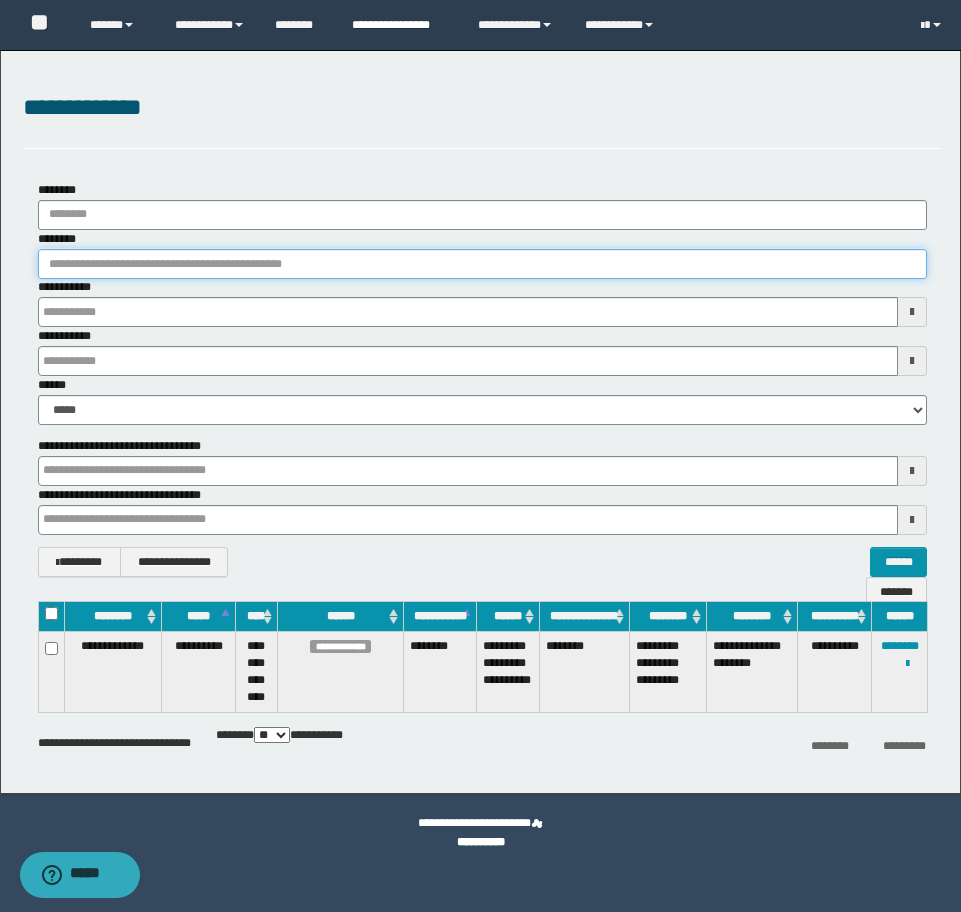 type 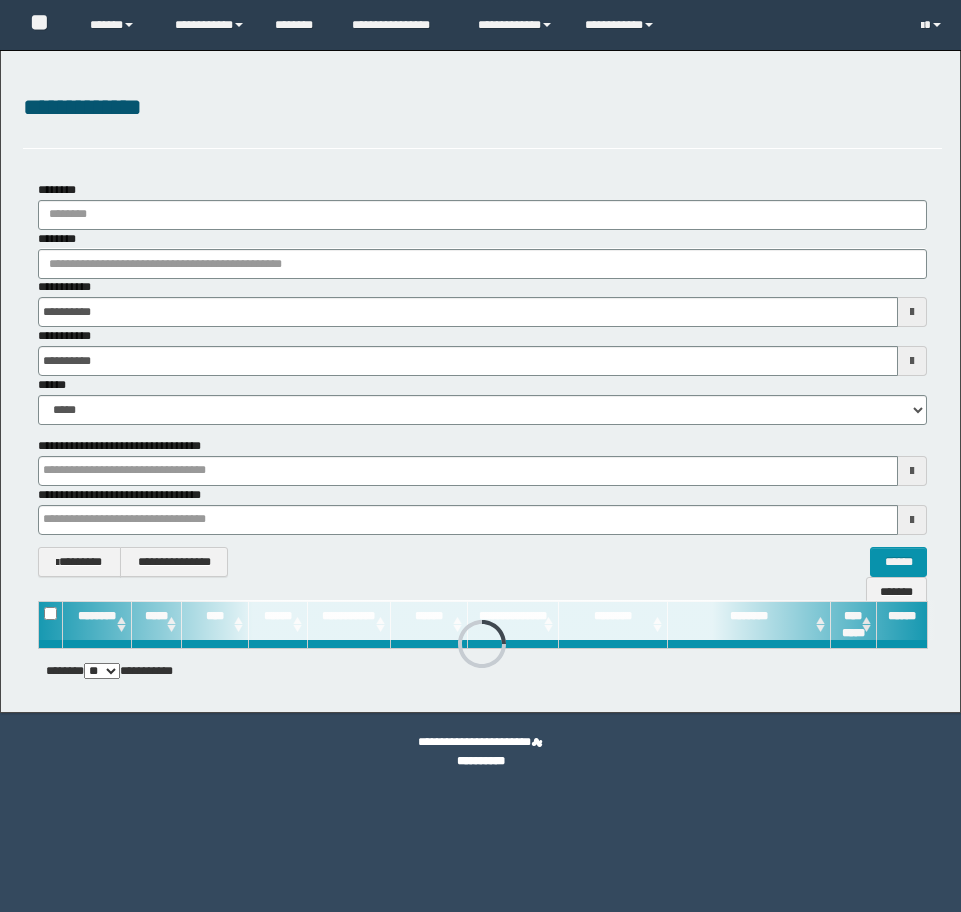 scroll, scrollTop: 0, scrollLeft: 0, axis: both 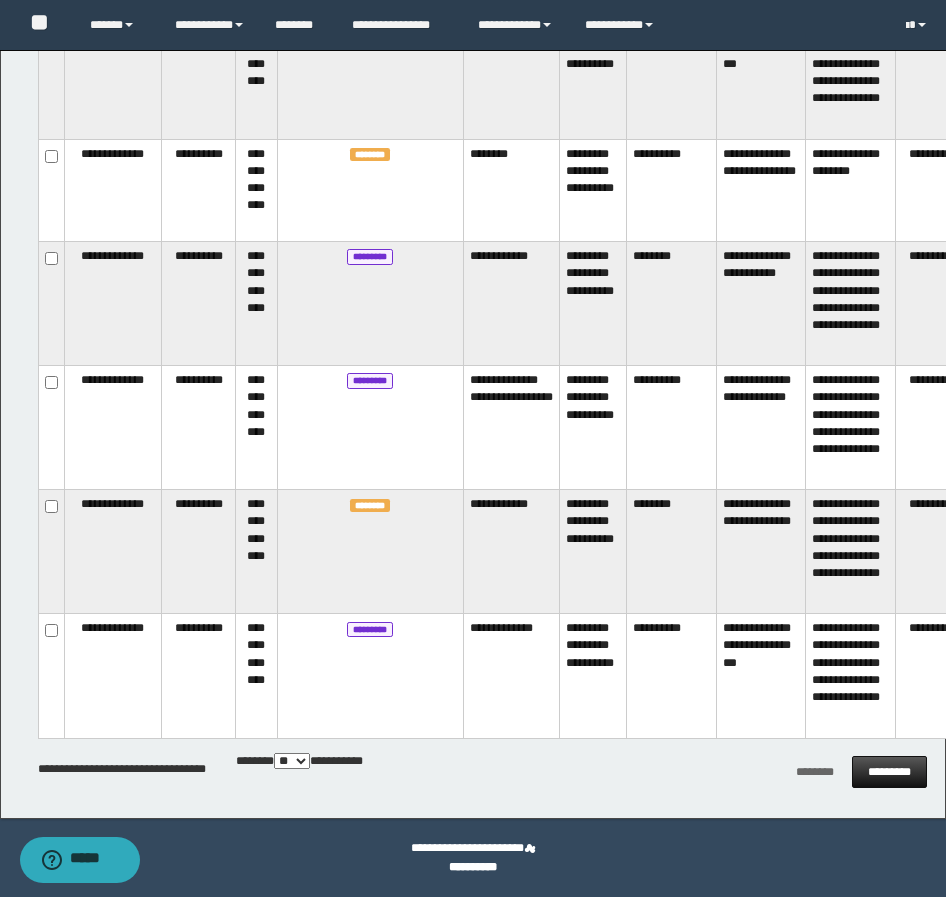 click on "*********" at bounding box center [889, 772] 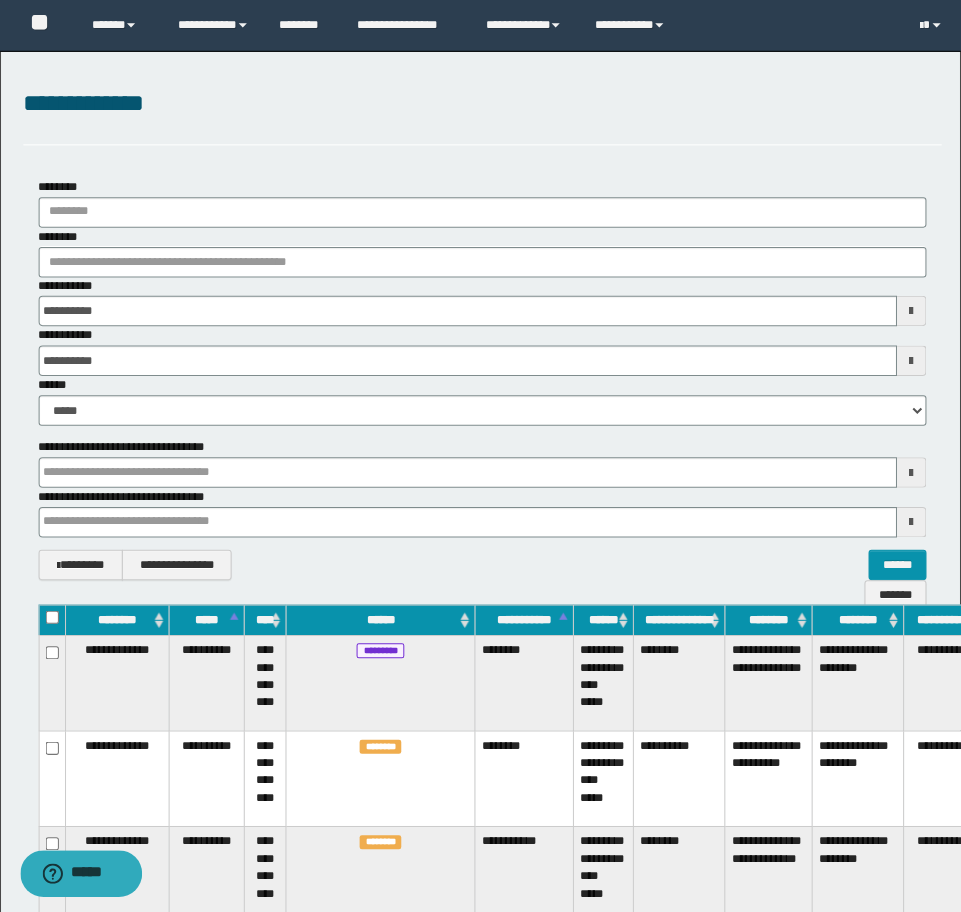 scroll, scrollTop: 0, scrollLeft: 0, axis: both 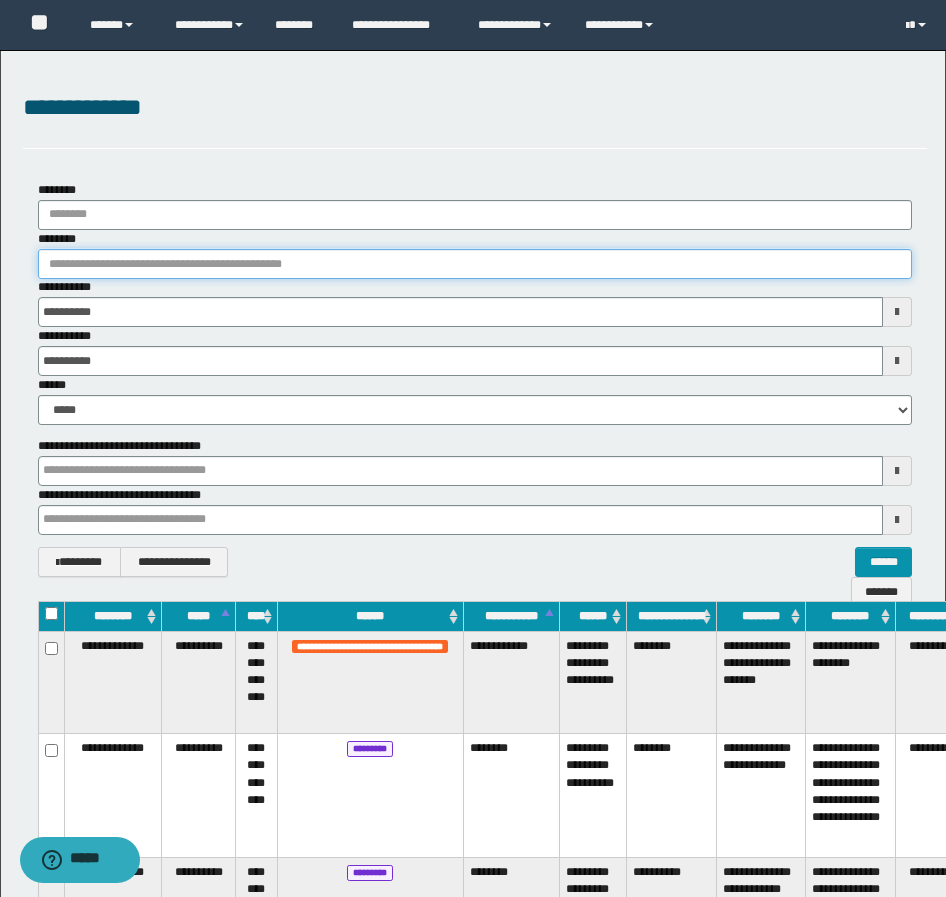 drag, startPoint x: 337, startPoint y: 254, endPoint x: 149, endPoint y: 263, distance: 188.2153 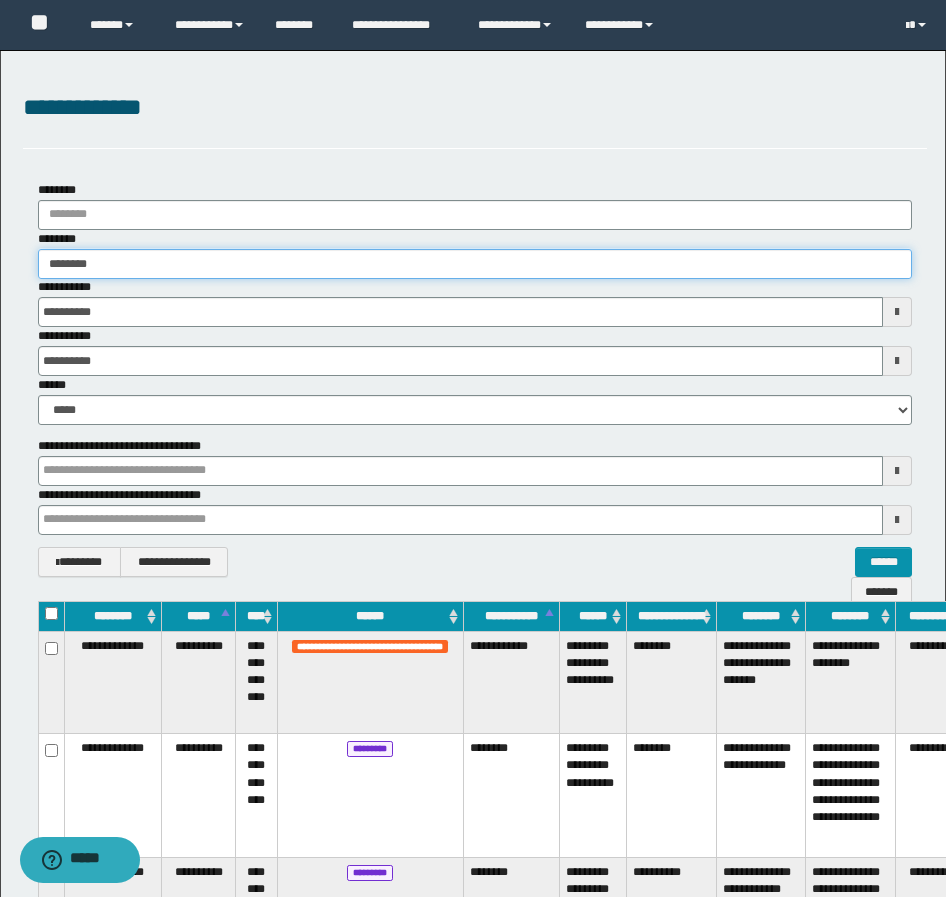 type on "********" 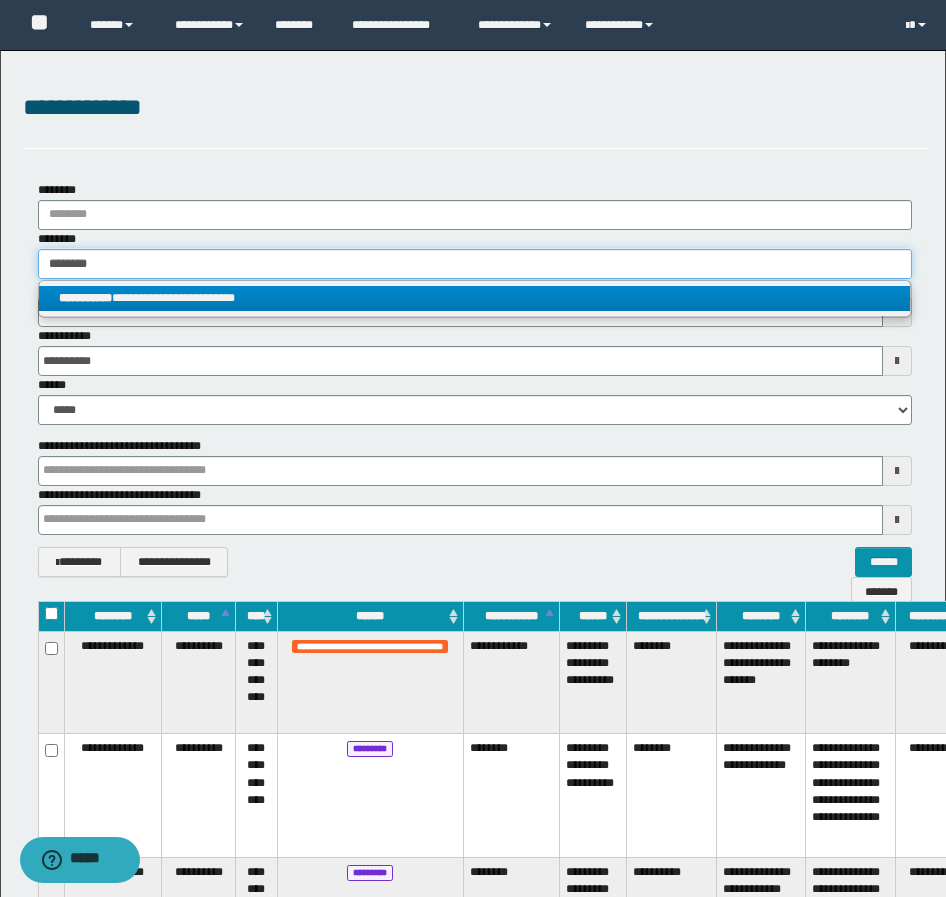 type on "********" 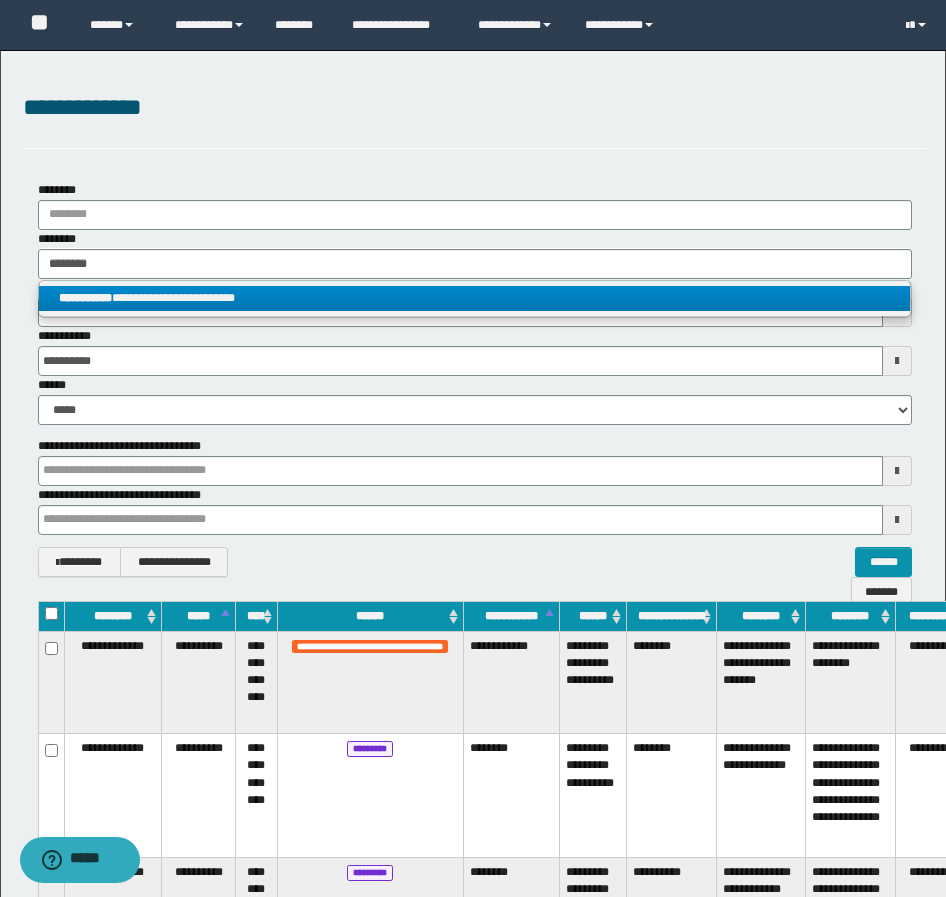 click on "**********" at bounding box center (474, 298) 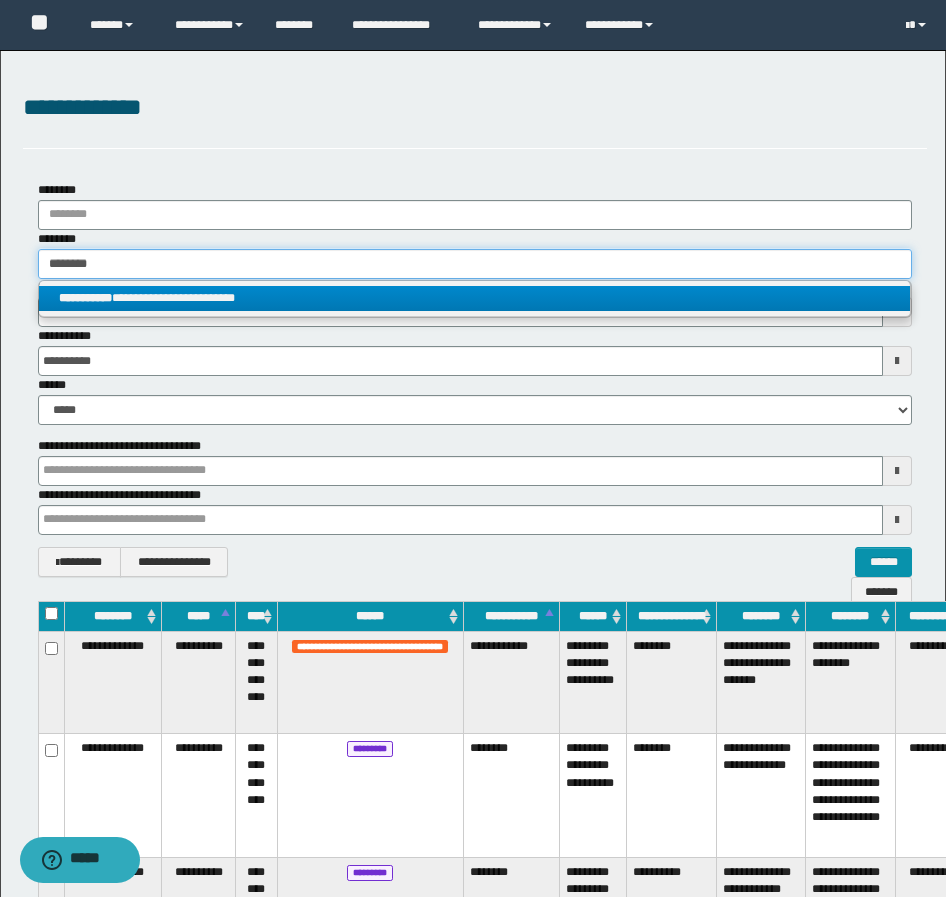 type 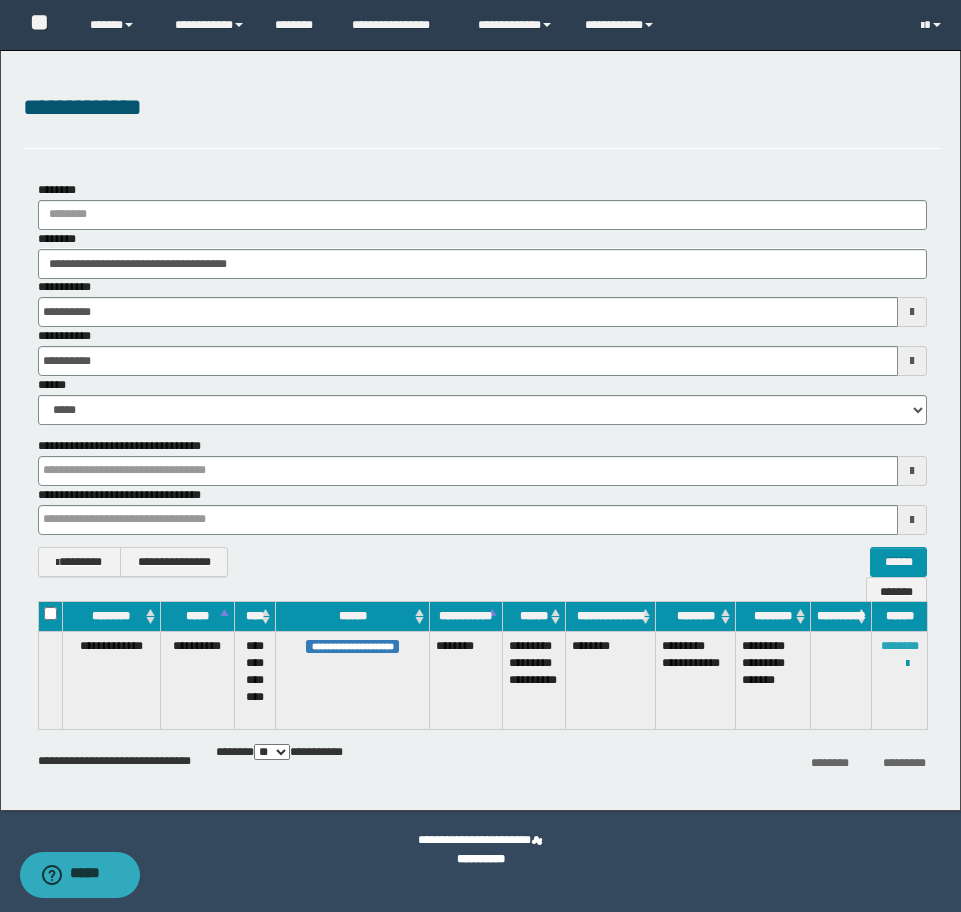 click on "********" at bounding box center (900, 646) 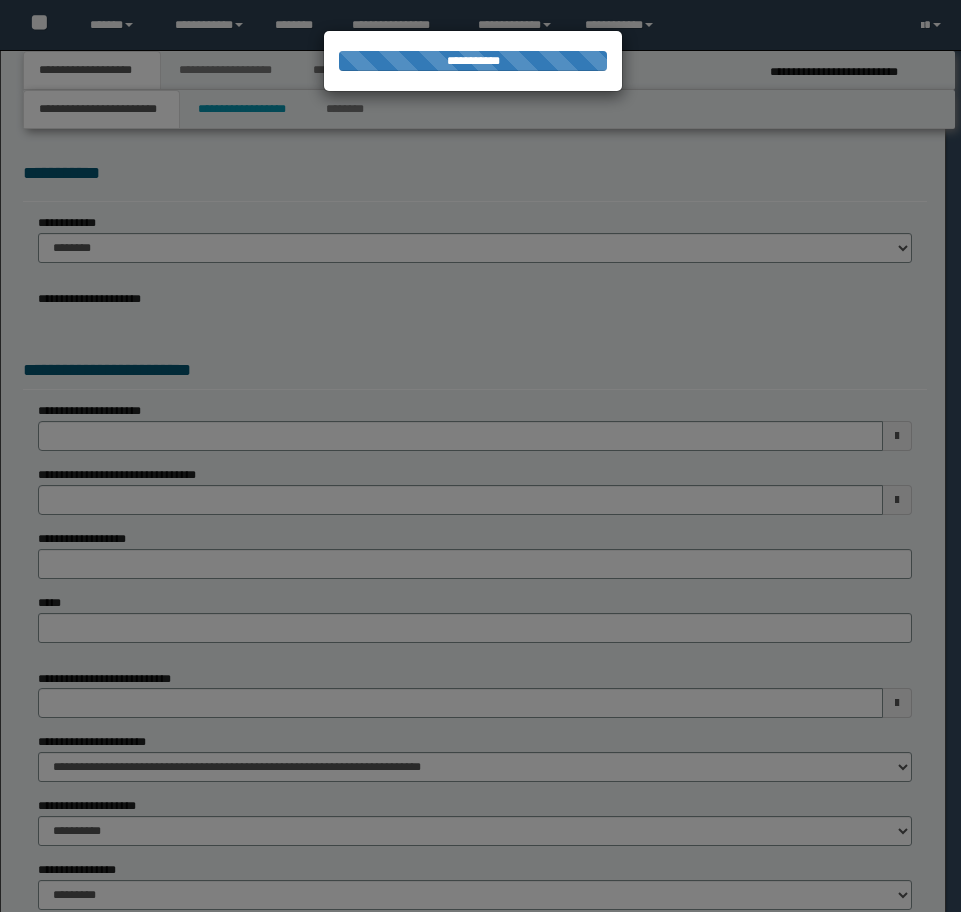 scroll, scrollTop: 0, scrollLeft: 0, axis: both 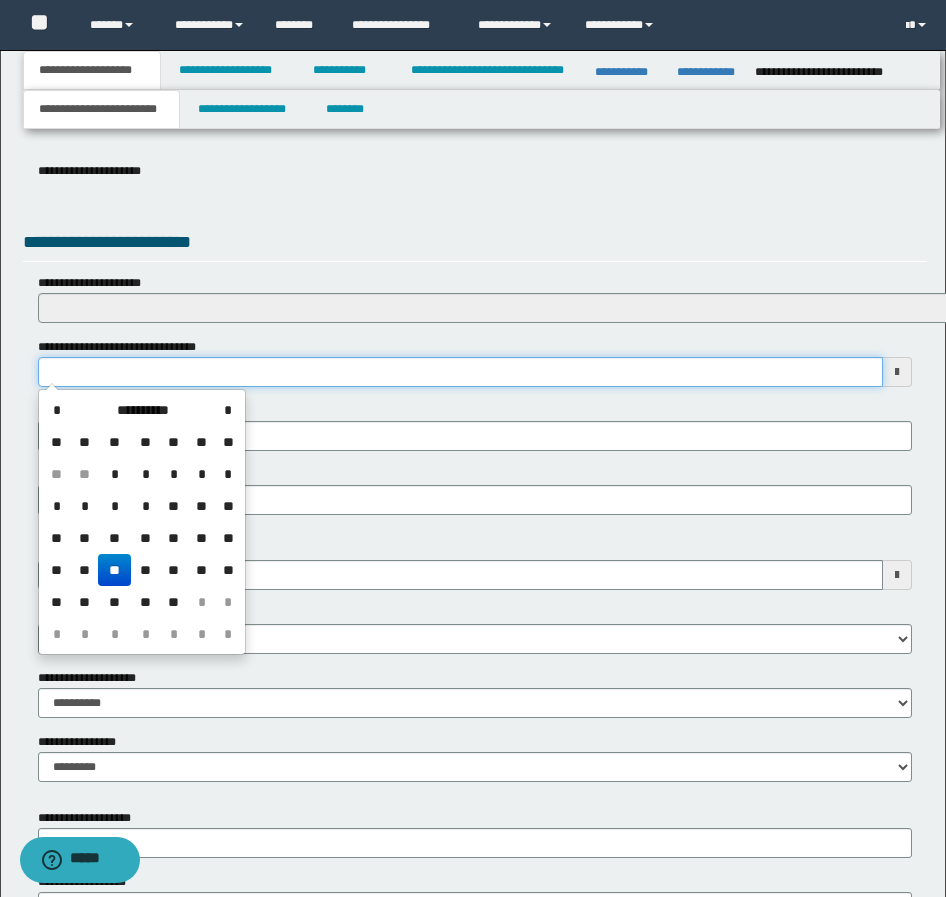 click on "**********" at bounding box center (460, 372) 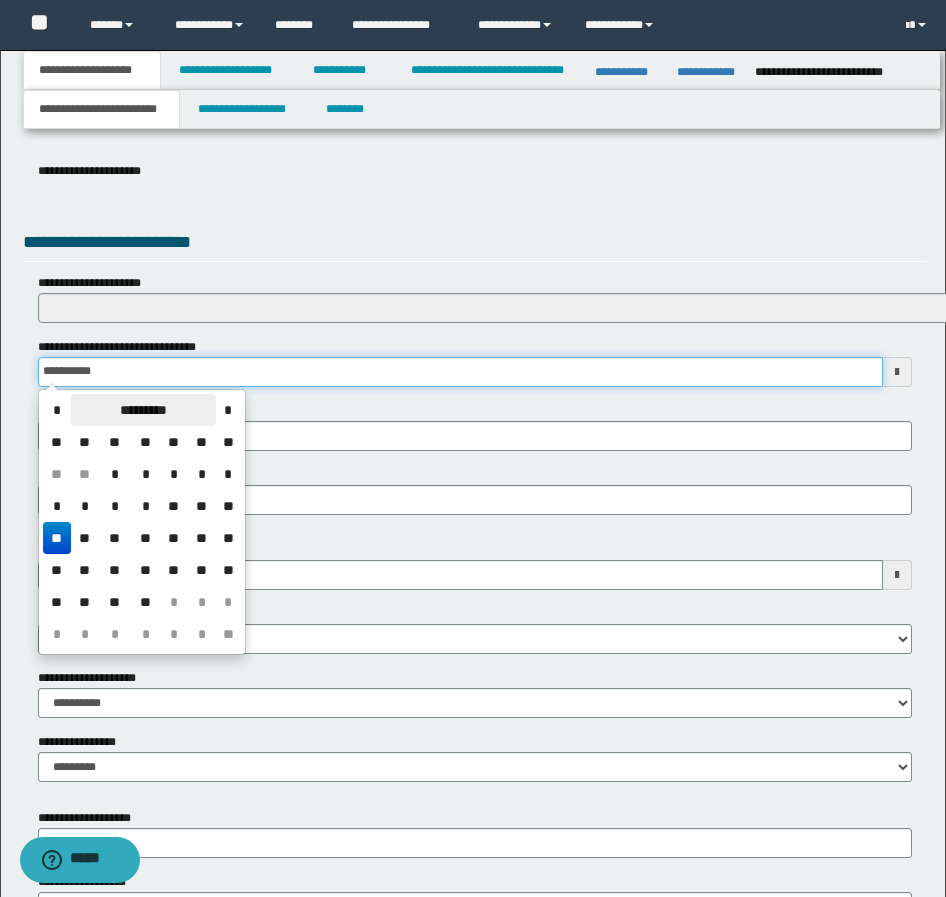 type on "**********" 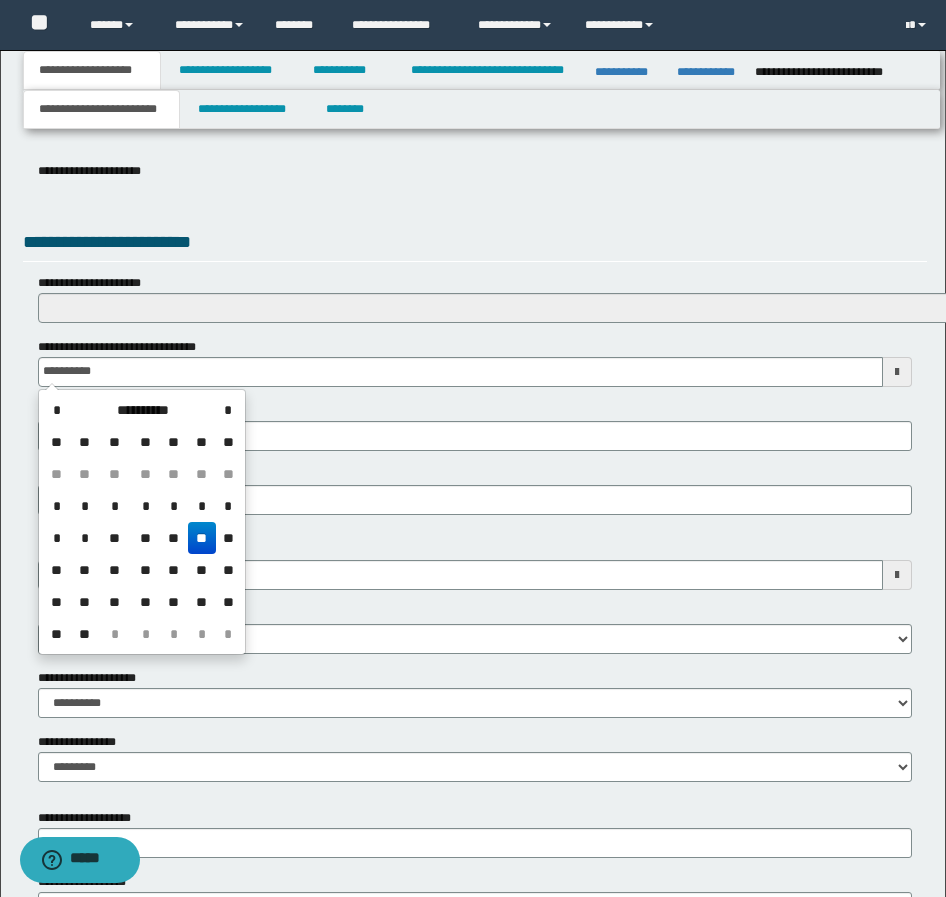 click on "**" at bounding box center (202, 538) 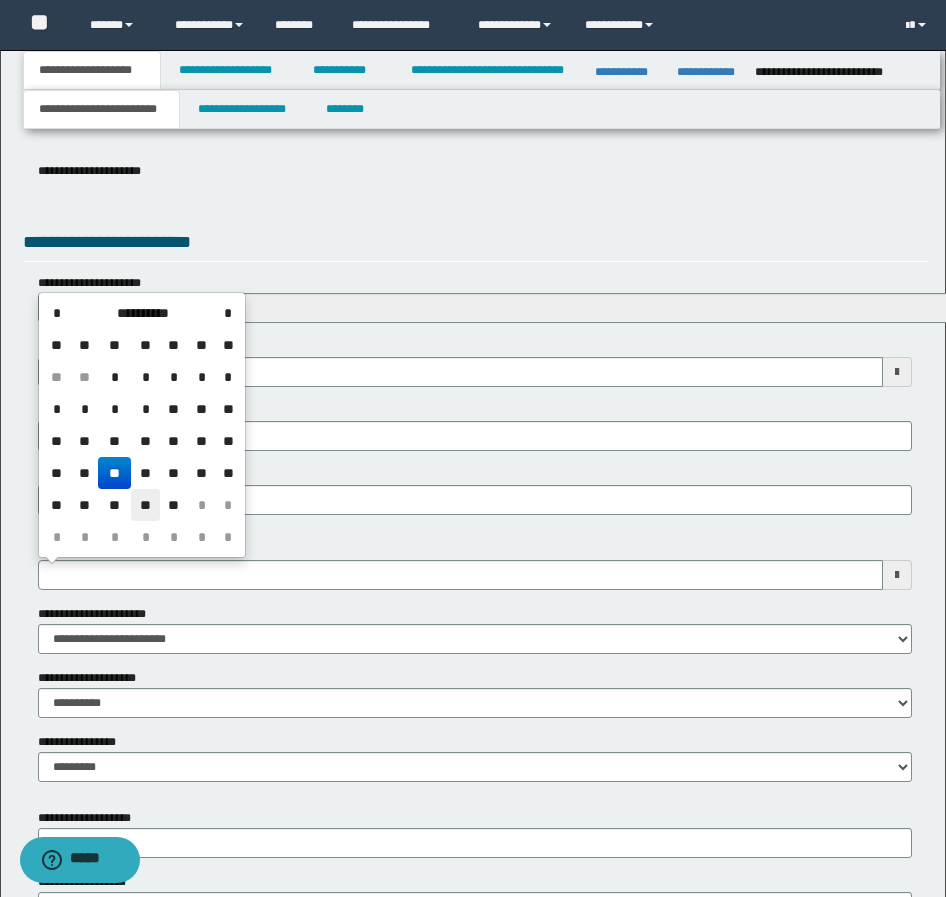 click on "**" at bounding box center [145, 505] 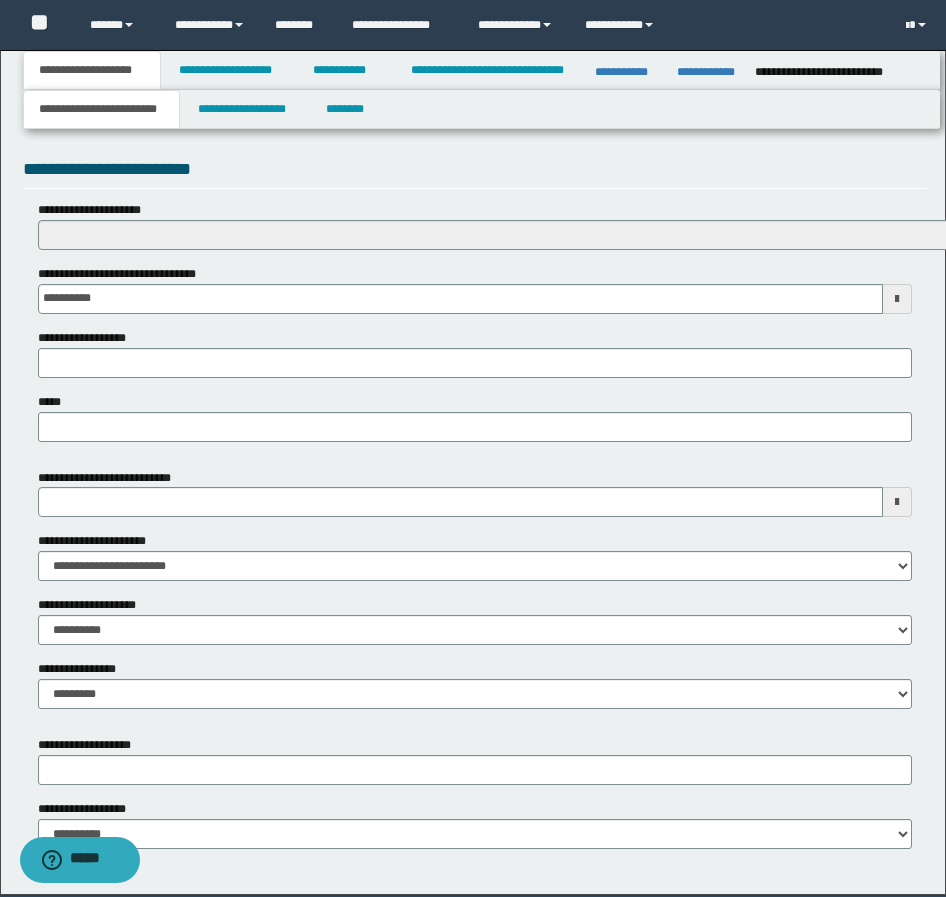 scroll, scrollTop: 748, scrollLeft: 0, axis: vertical 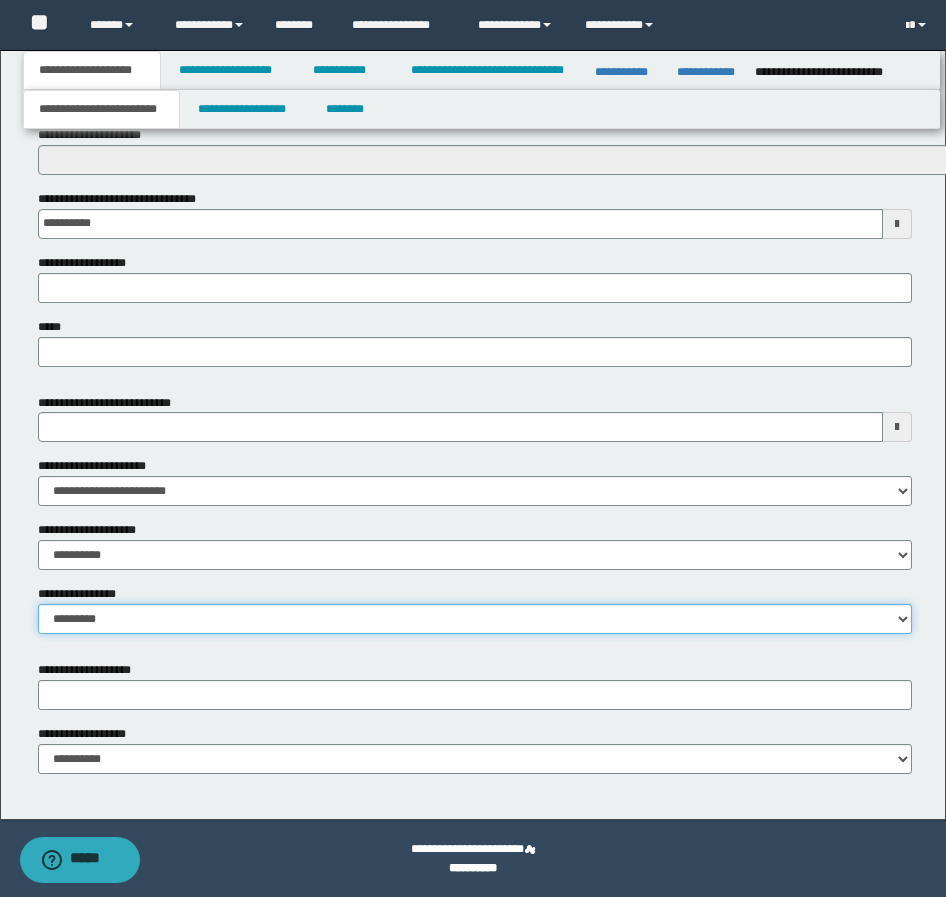 click on "**********" at bounding box center (475, 619) 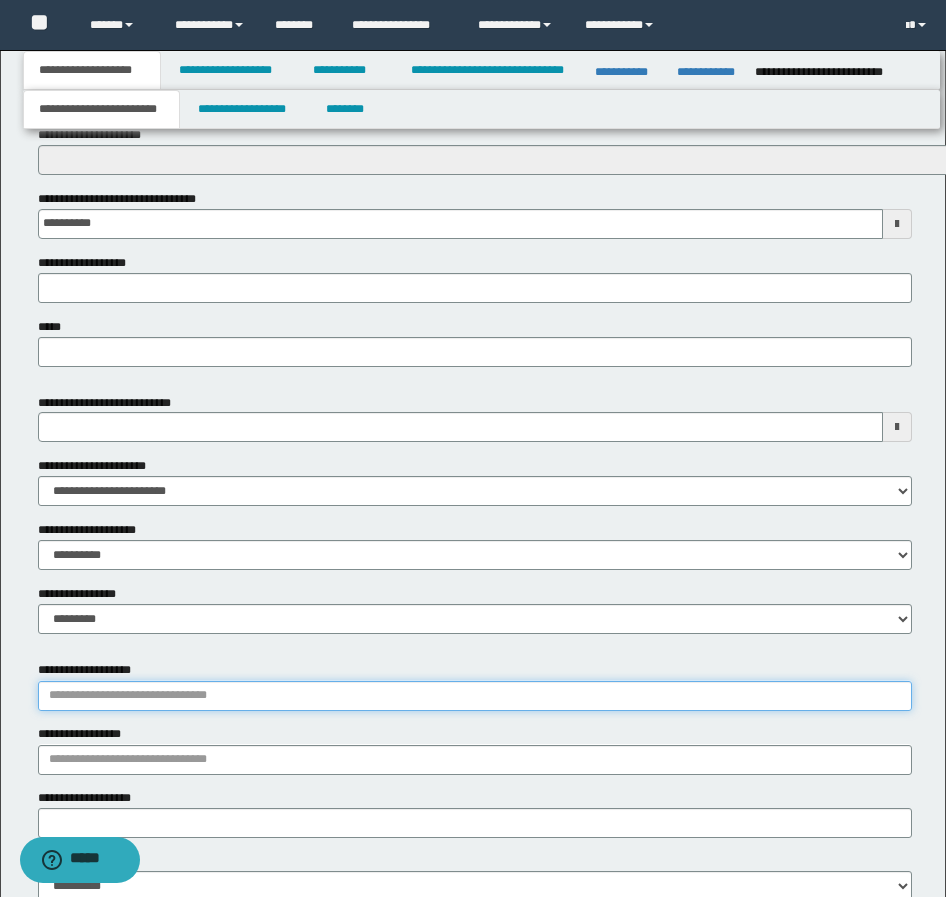 click on "**********" at bounding box center [475, 696] 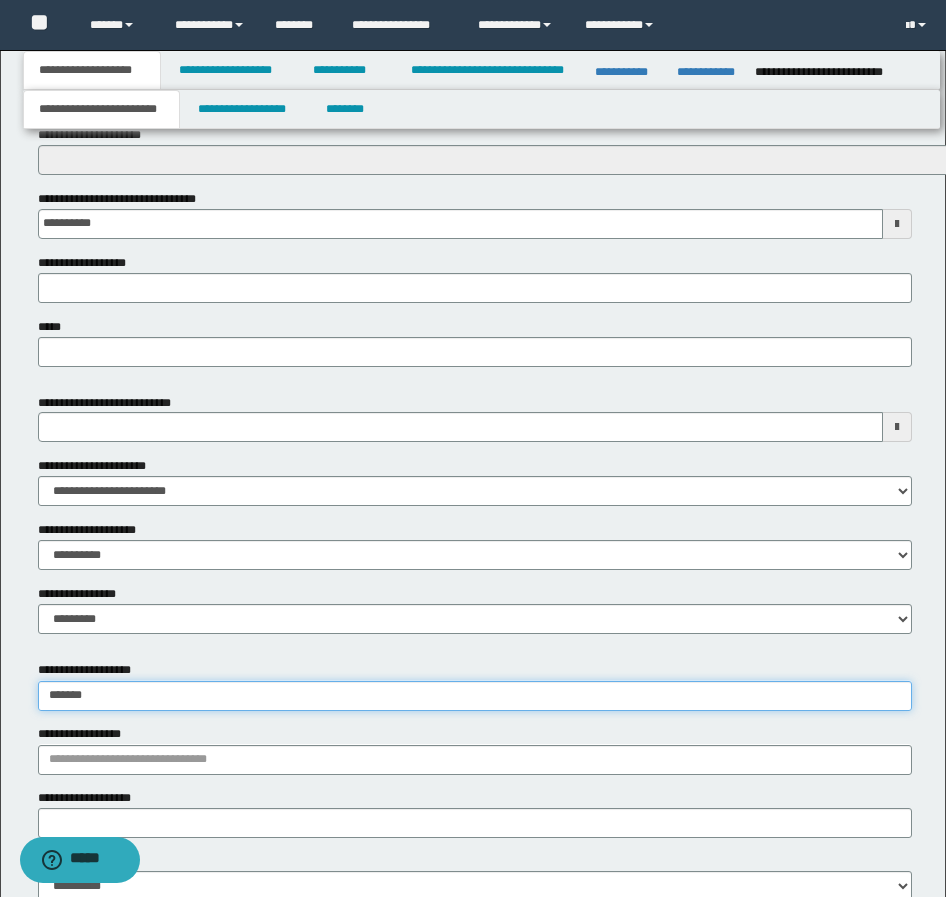 type on "********" 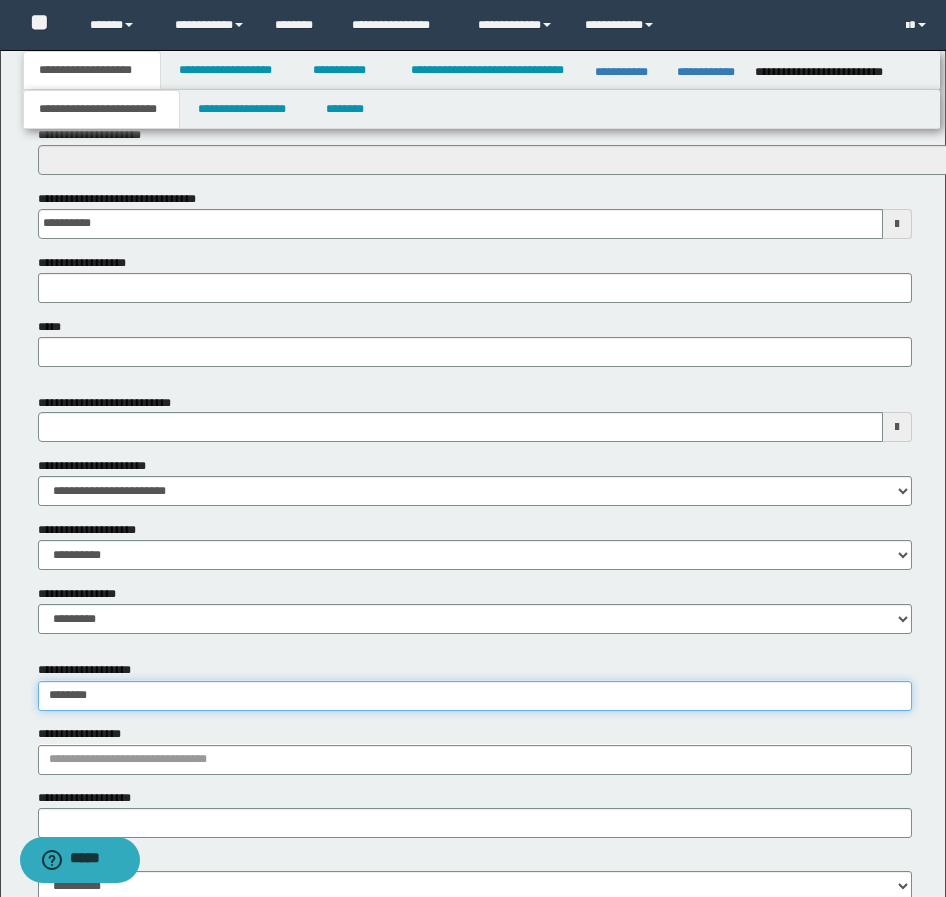 type on "**********" 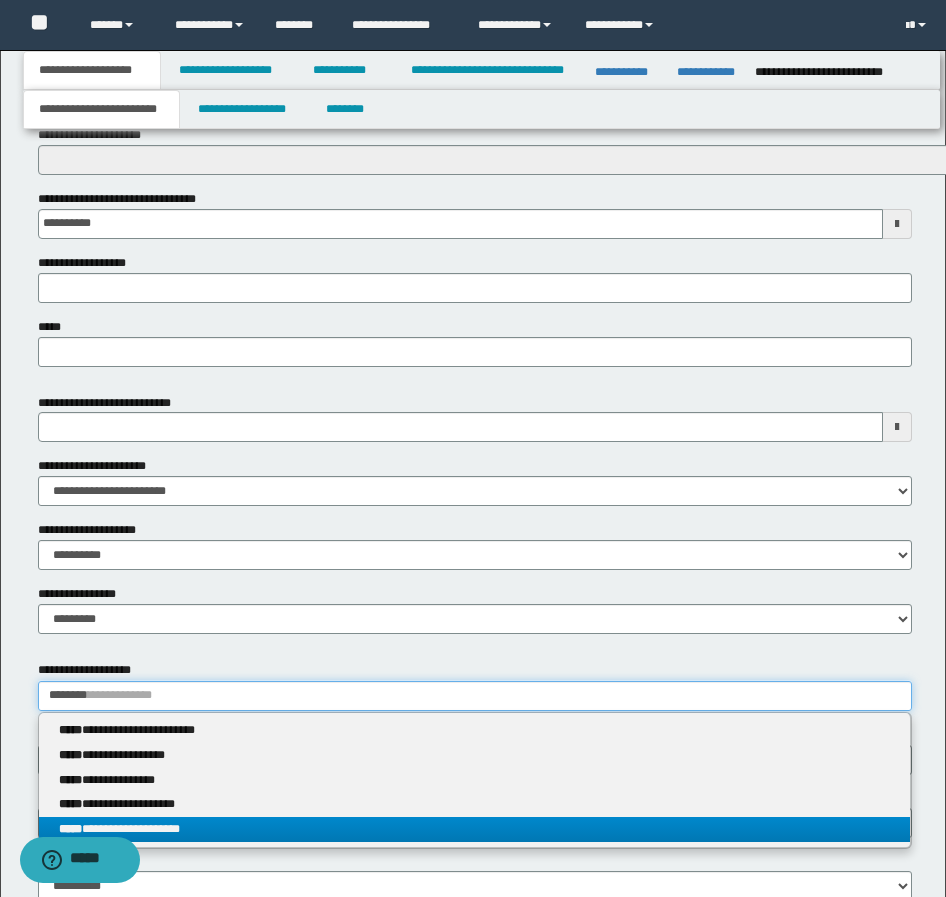 type on "********" 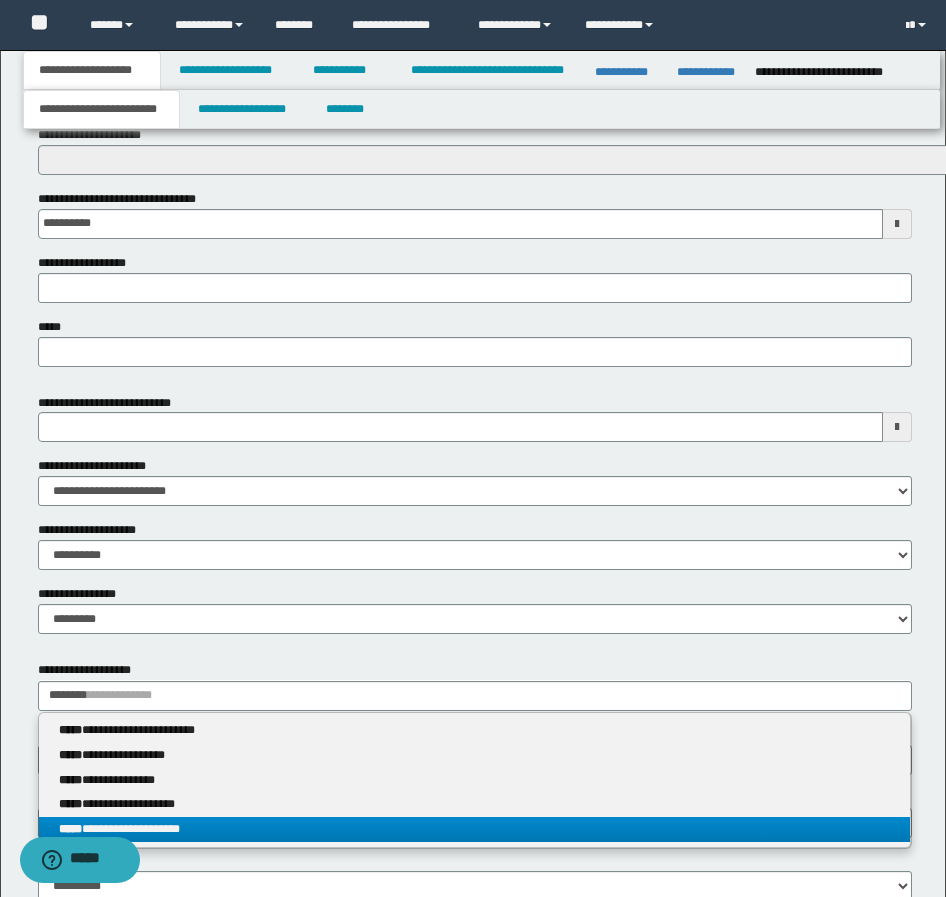 click on "**********" at bounding box center (474, 829) 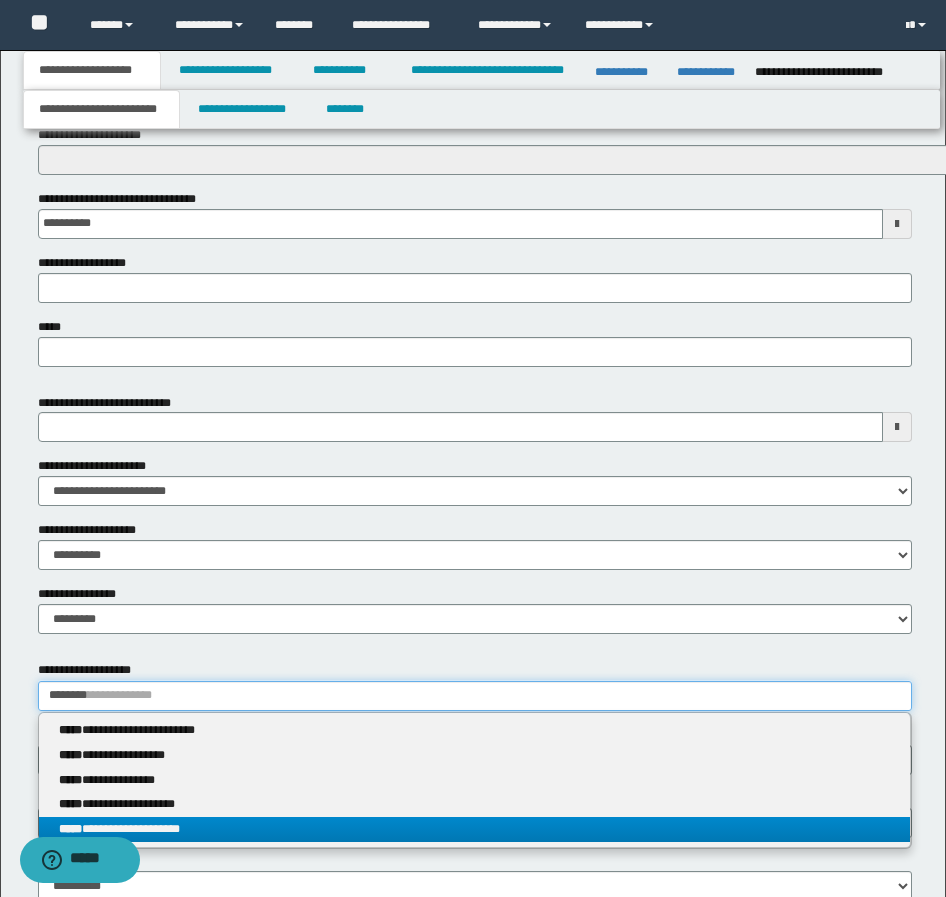 type 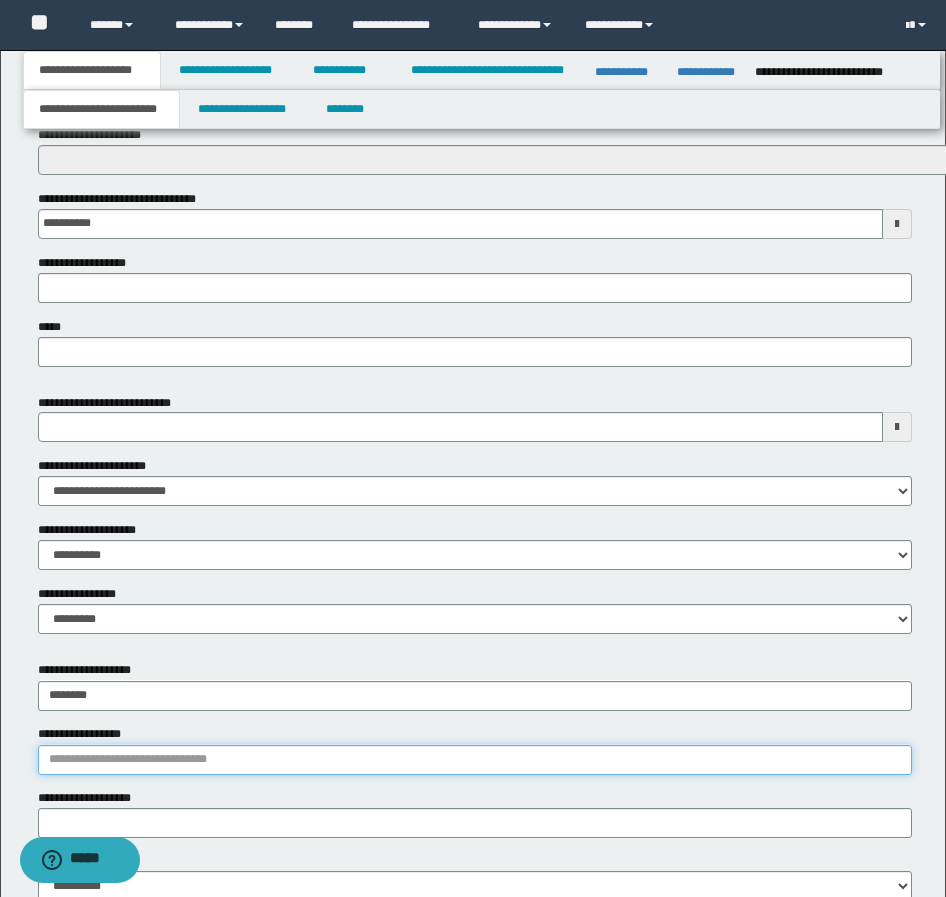 click on "**********" at bounding box center [475, 760] 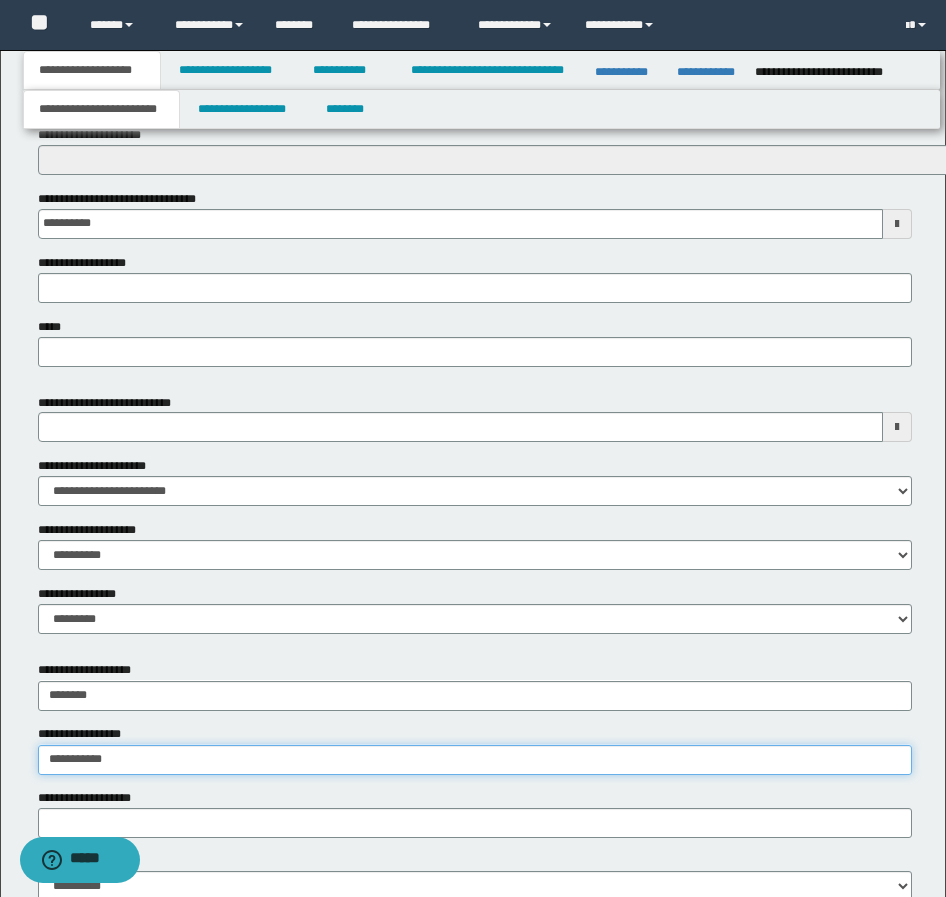 type on "**********" 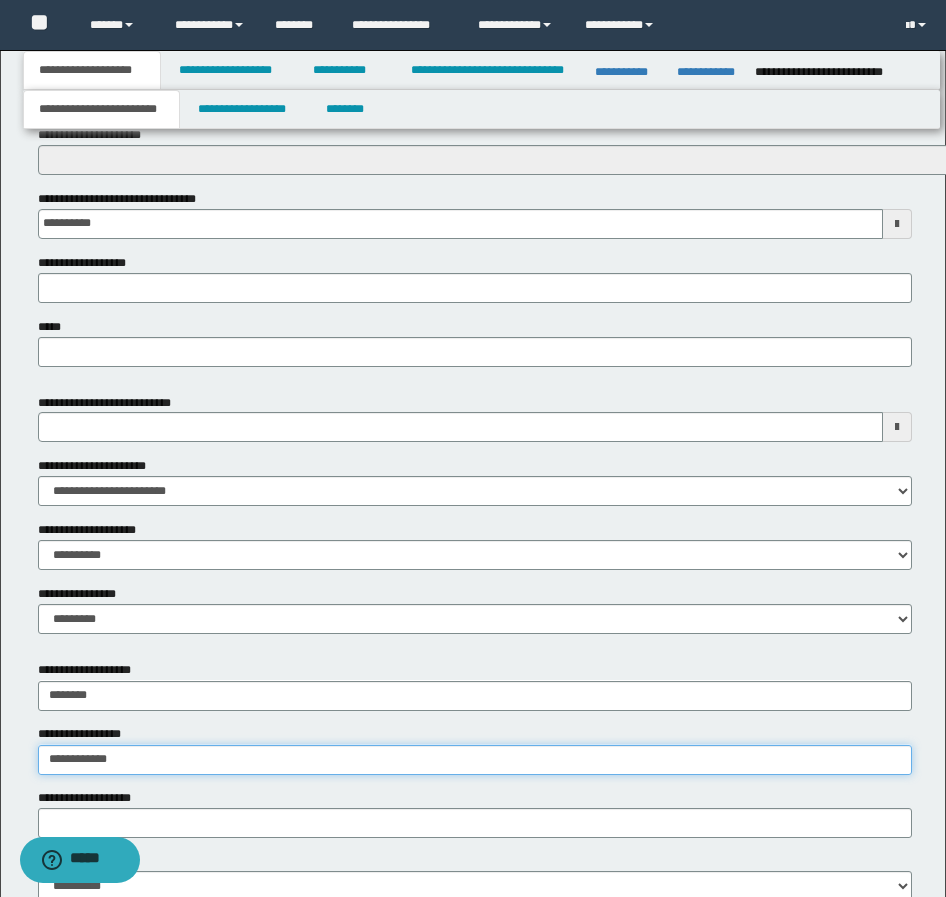 type on "**********" 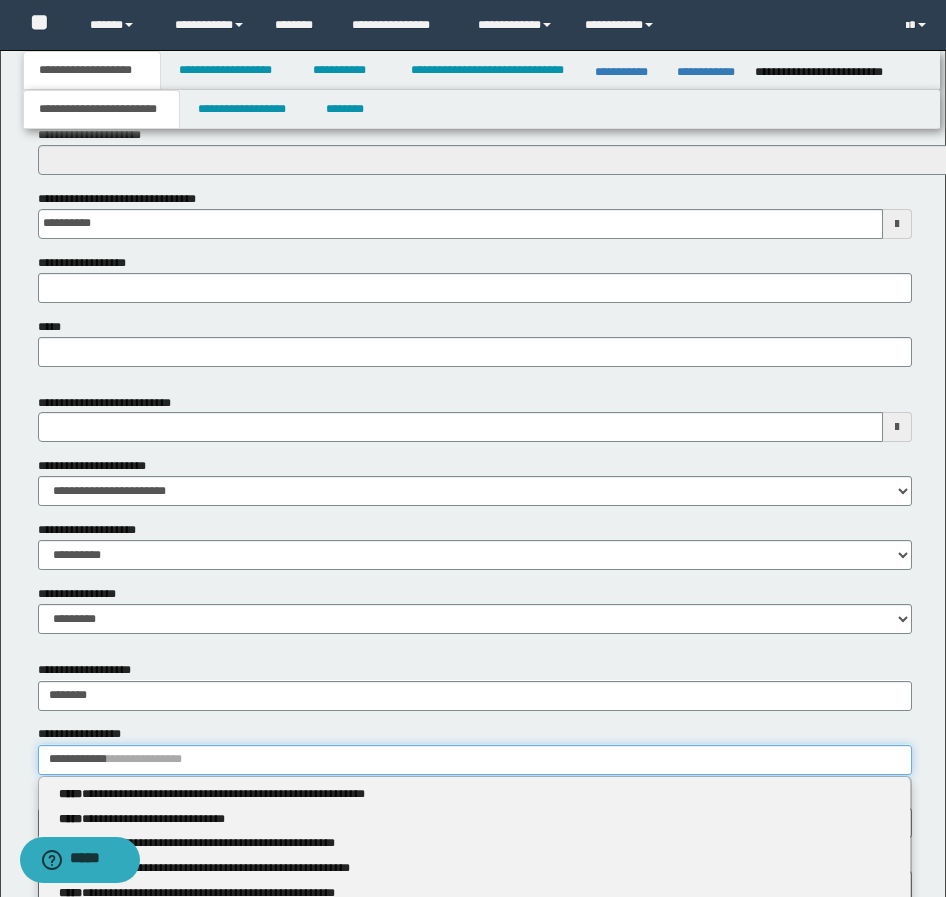type 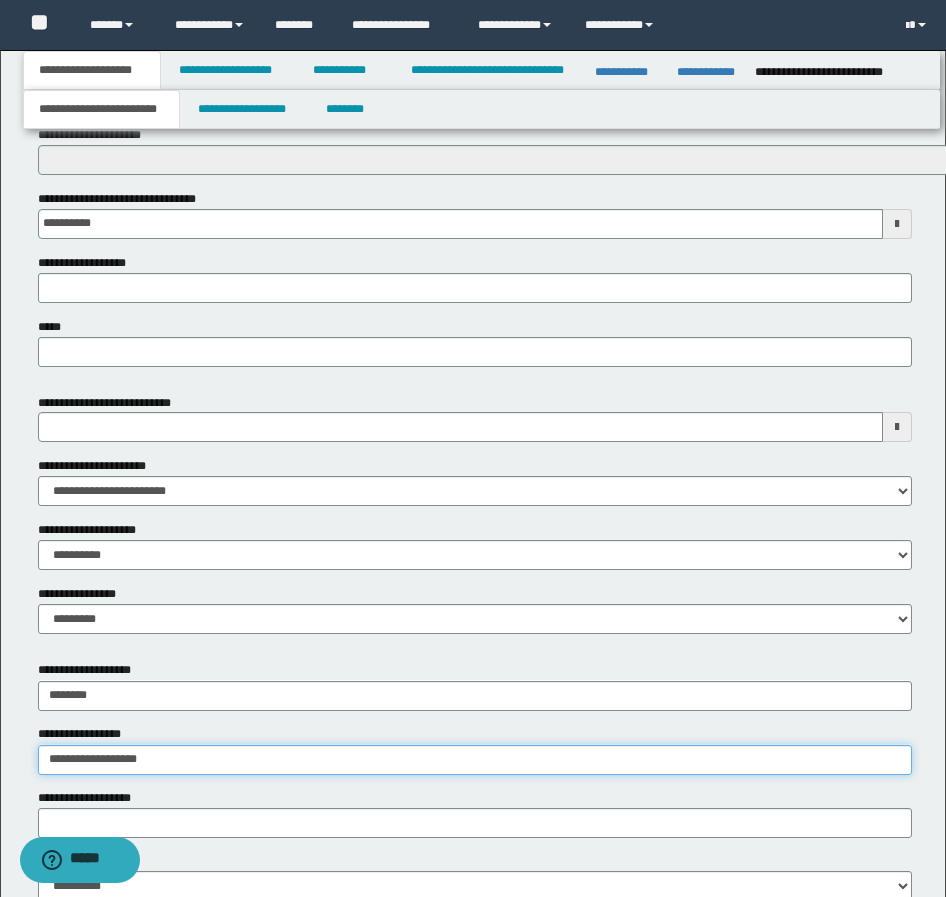 type on "**********" 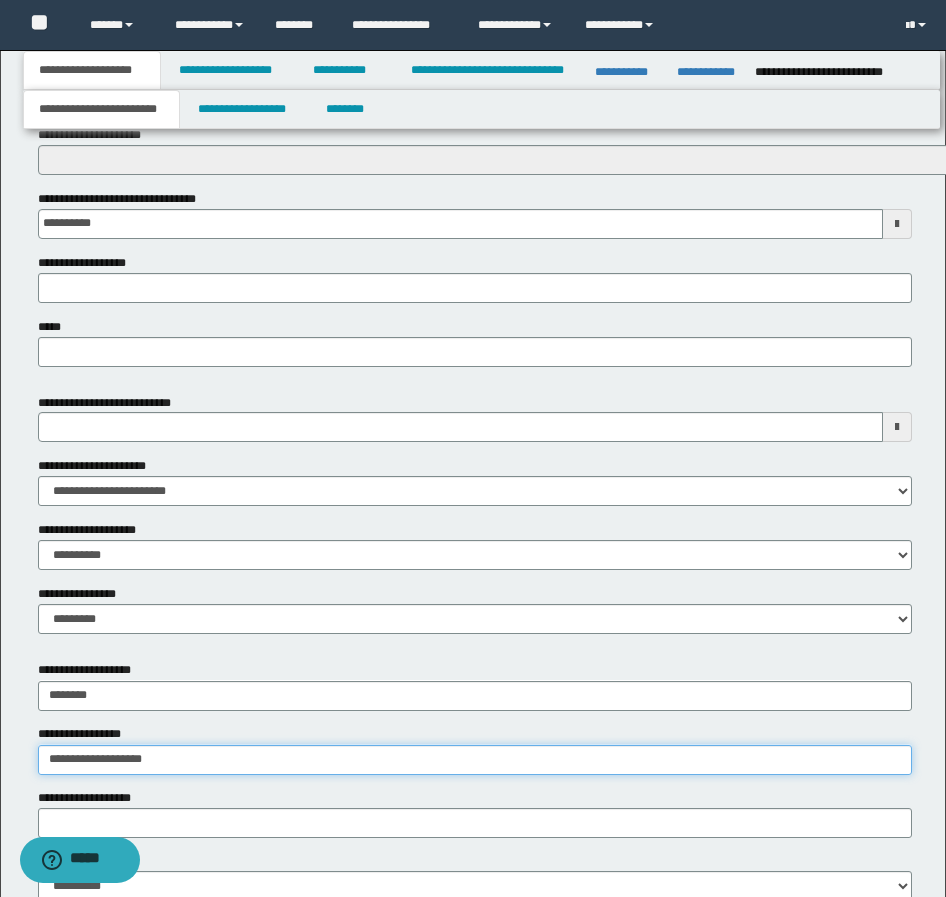 type on "**********" 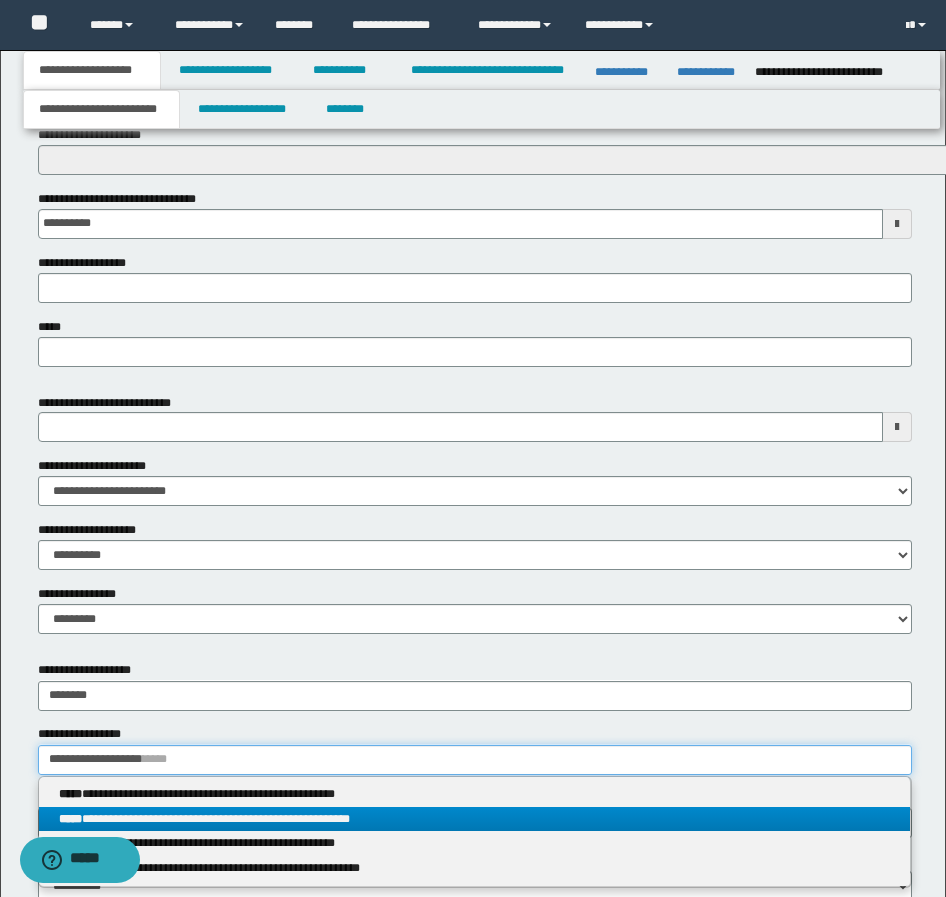 type on "**********" 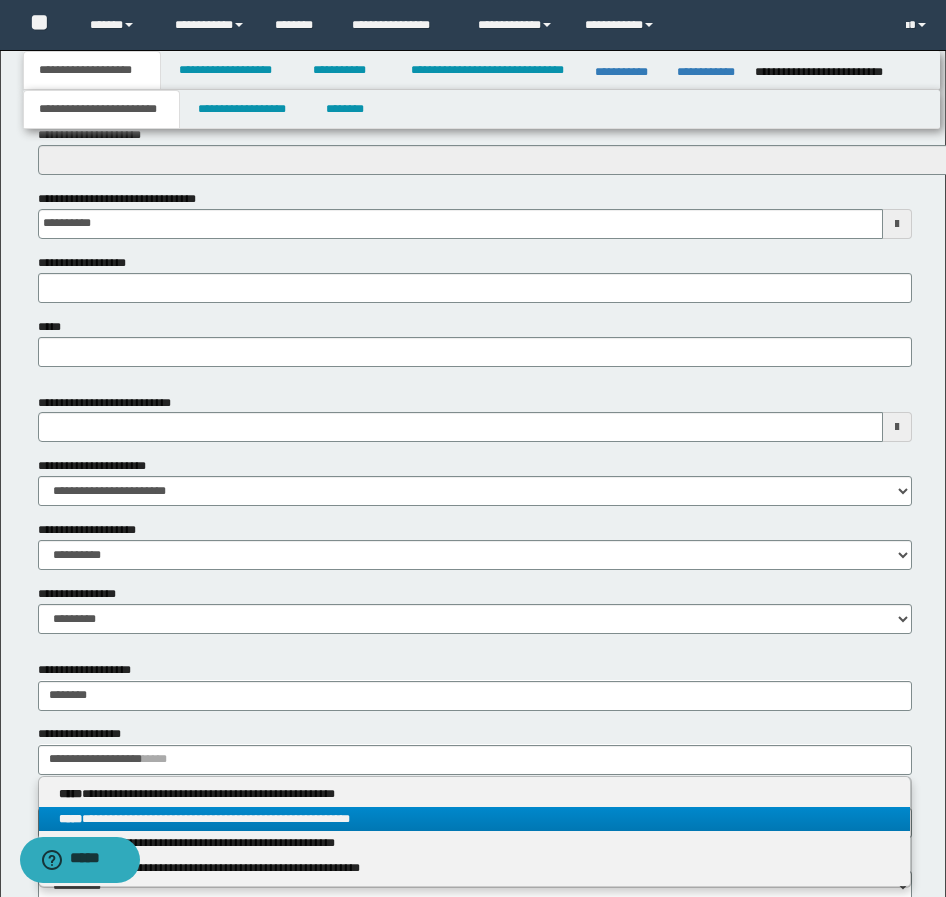 click on "**********" at bounding box center (474, 819) 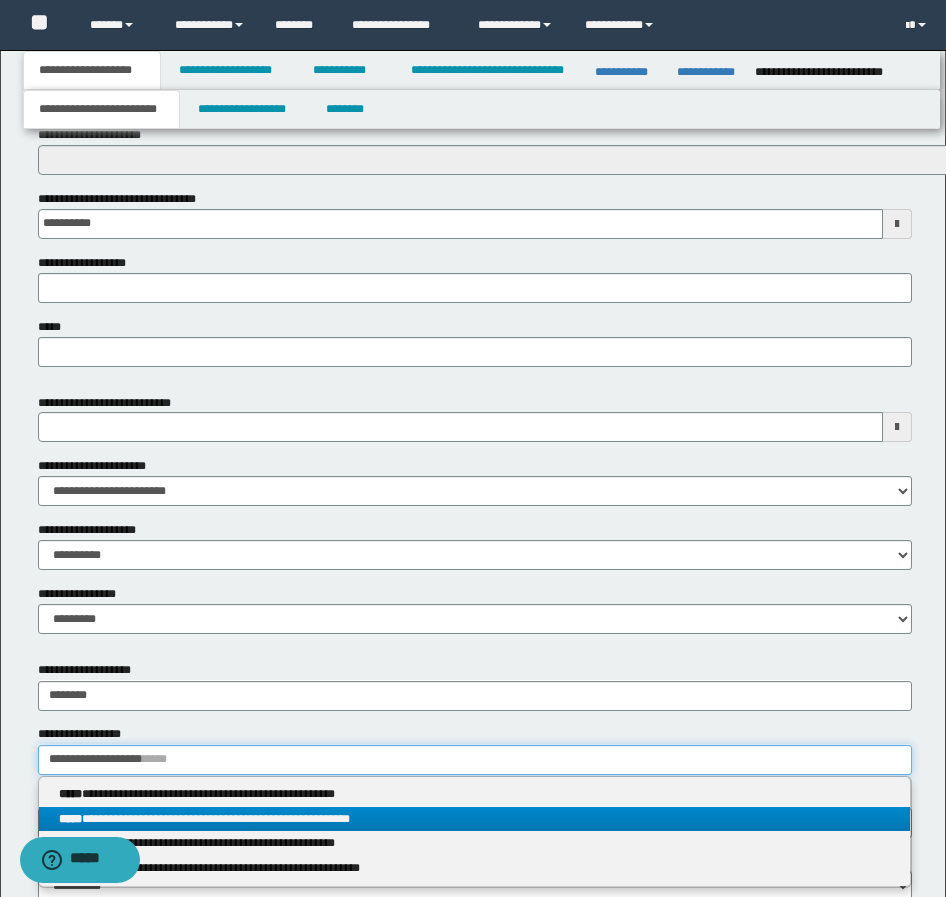 type 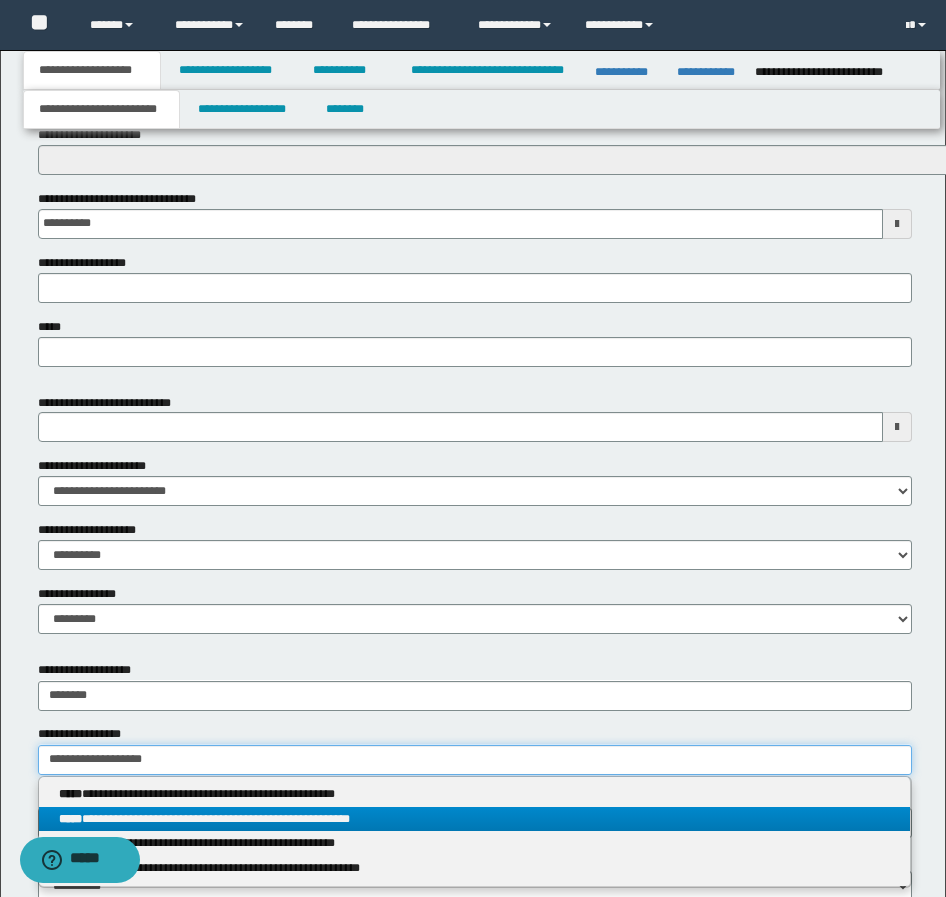 type on "**********" 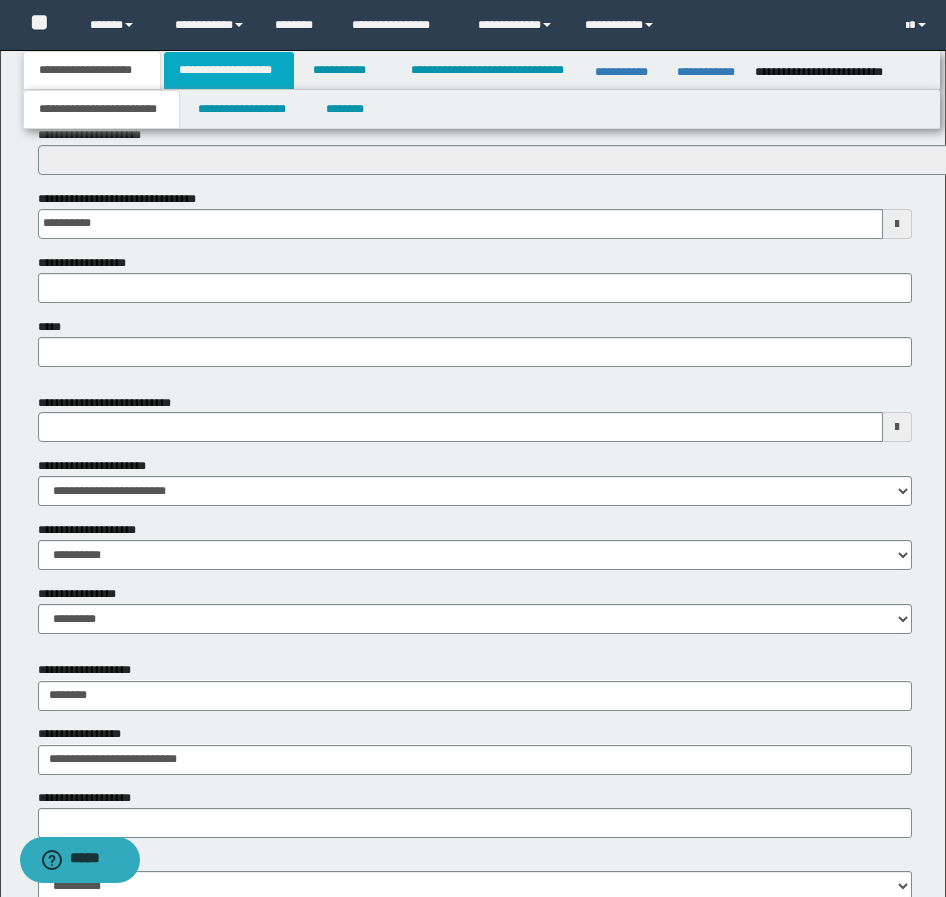 click on "**********" at bounding box center [229, 70] 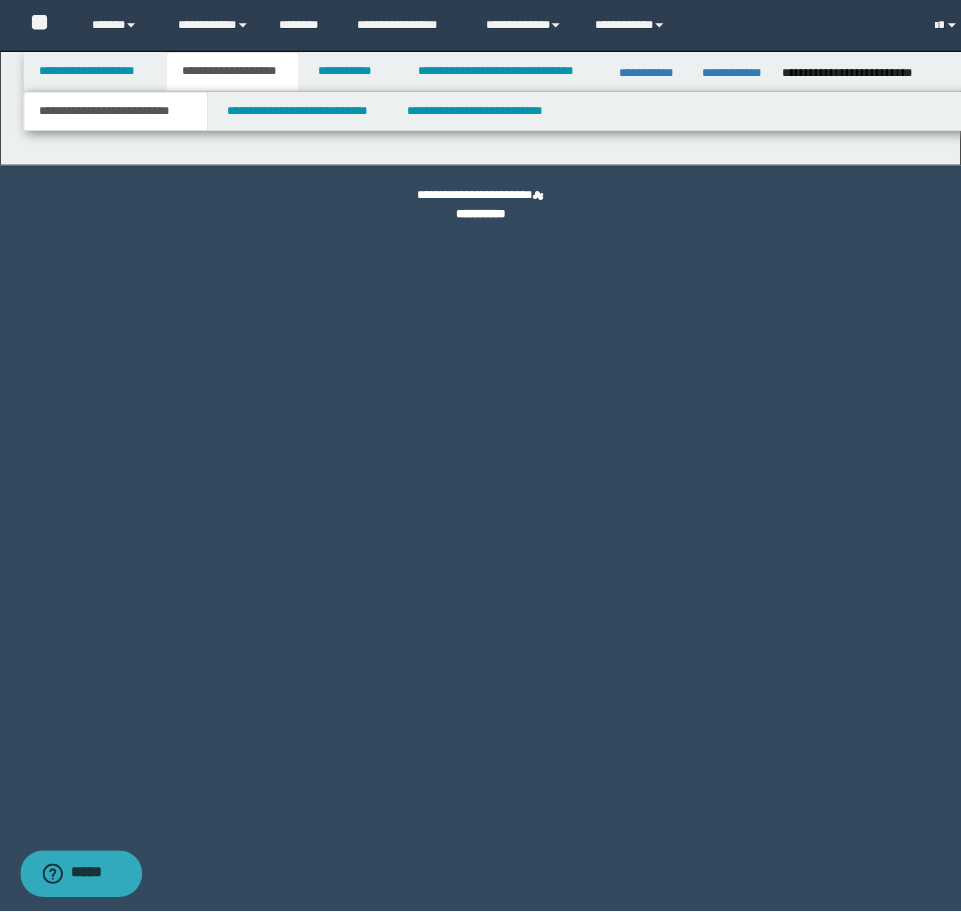scroll, scrollTop: 0, scrollLeft: 0, axis: both 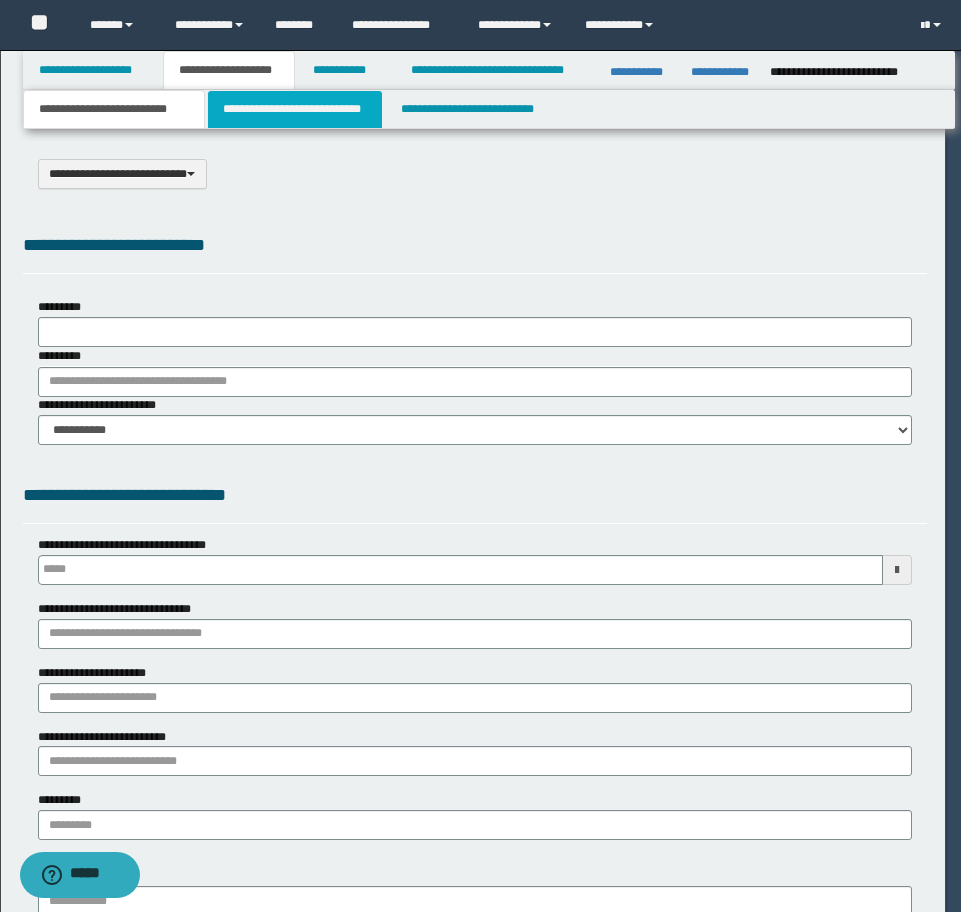 type on "**********" 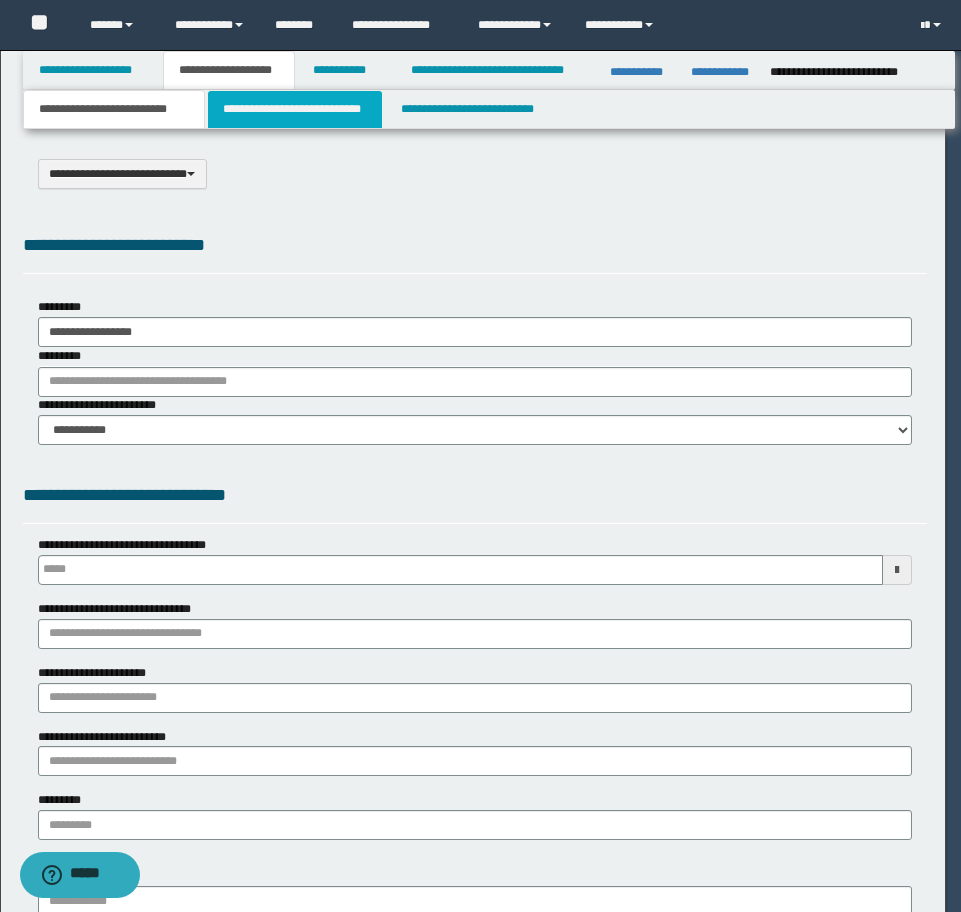 scroll, scrollTop: 0, scrollLeft: 0, axis: both 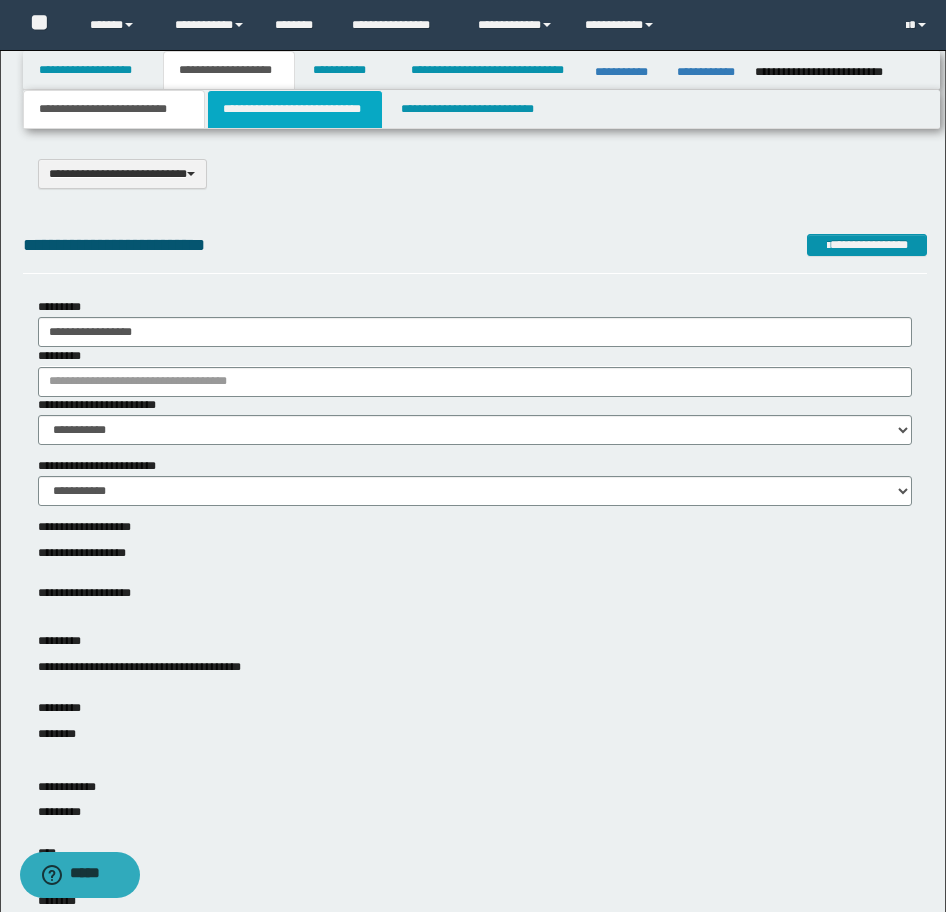 click on "**********" at bounding box center [295, 109] 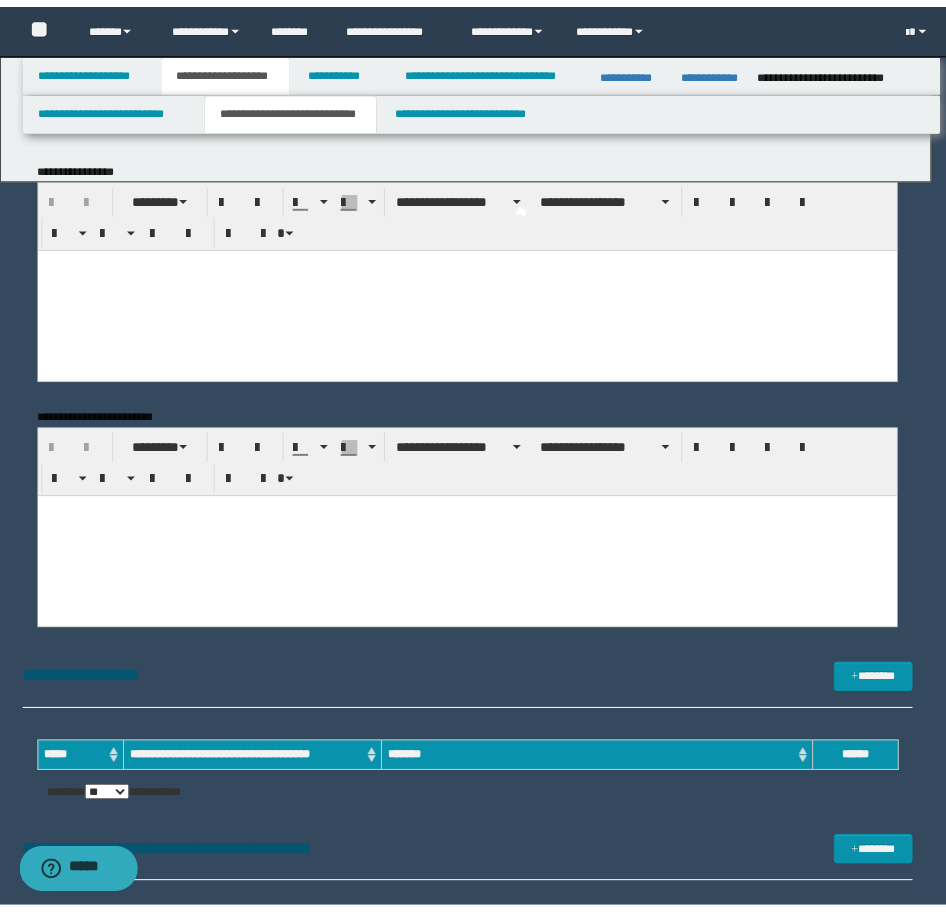 scroll, scrollTop: 0, scrollLeft: 0, axis: both 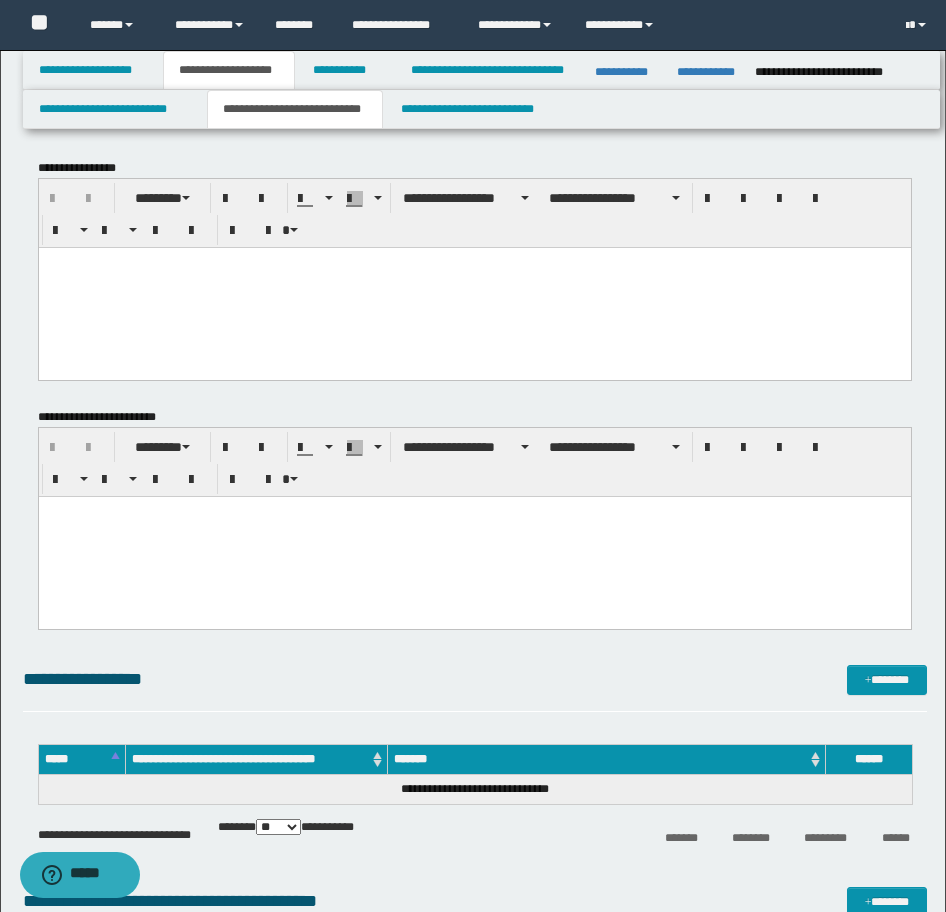 click at bounding box center [474, 536] 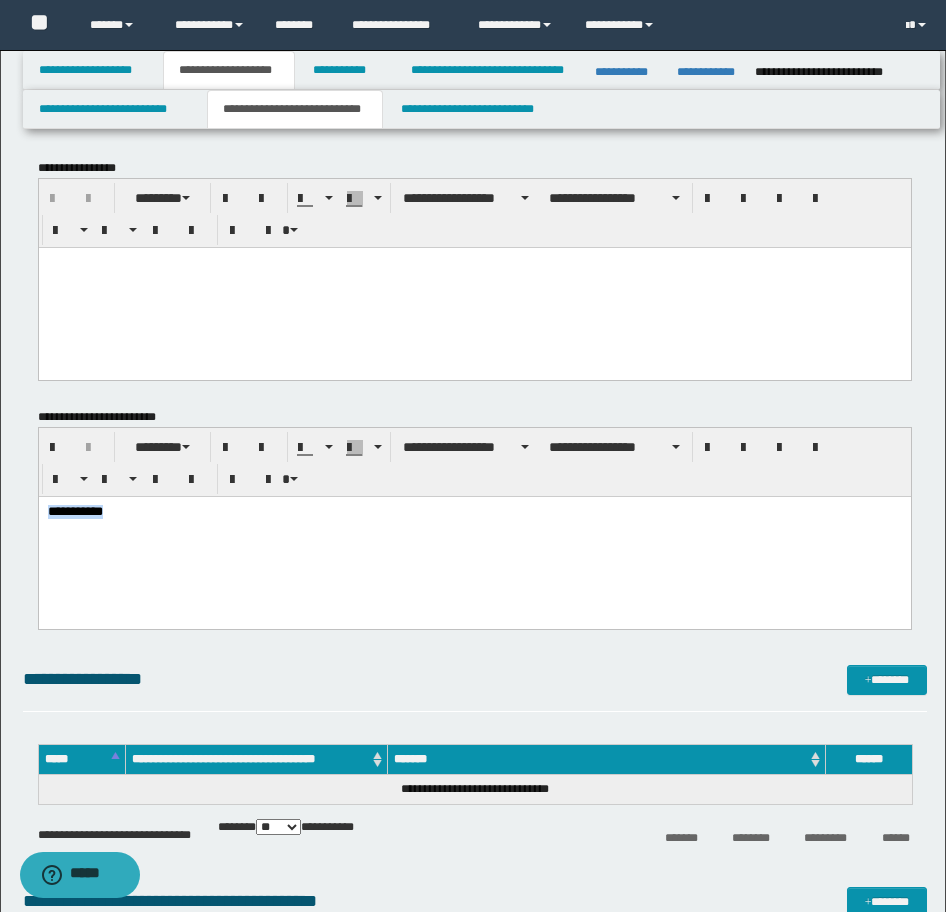 drag, startPoint x: 151, startPoint y: 536, endPoint x: -17, endPoint y: 508, distance: 170.31735 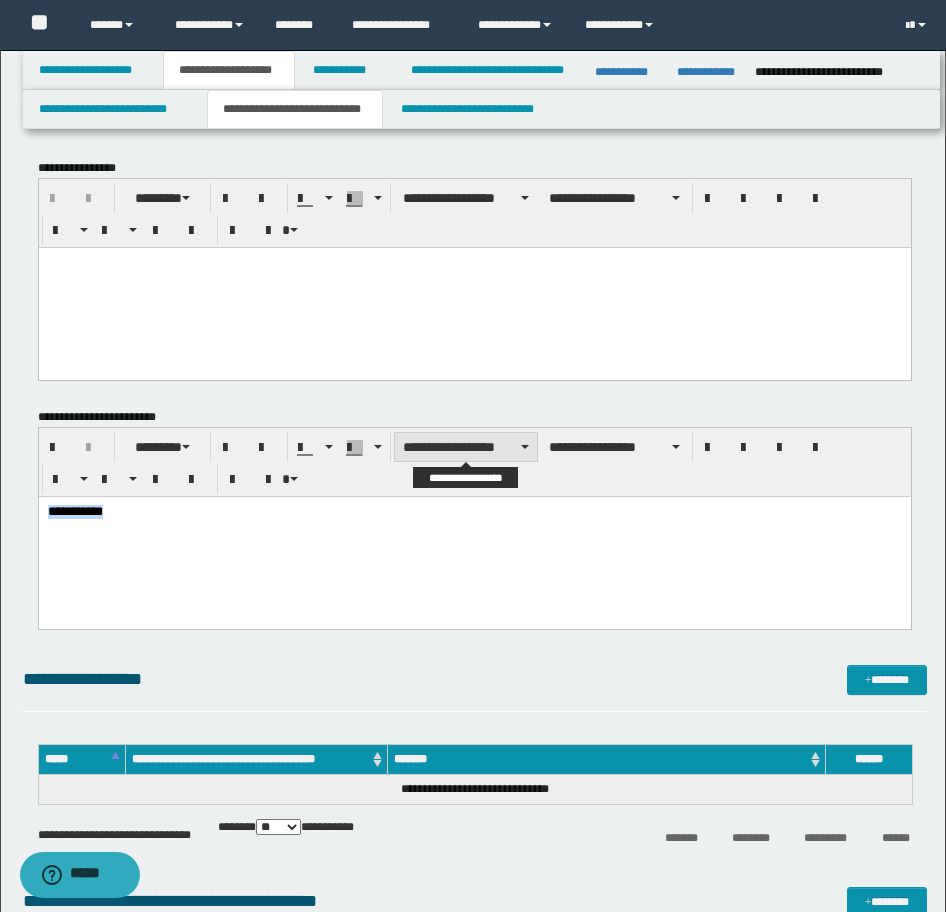click on "**********" at bounding box center (466, 447) 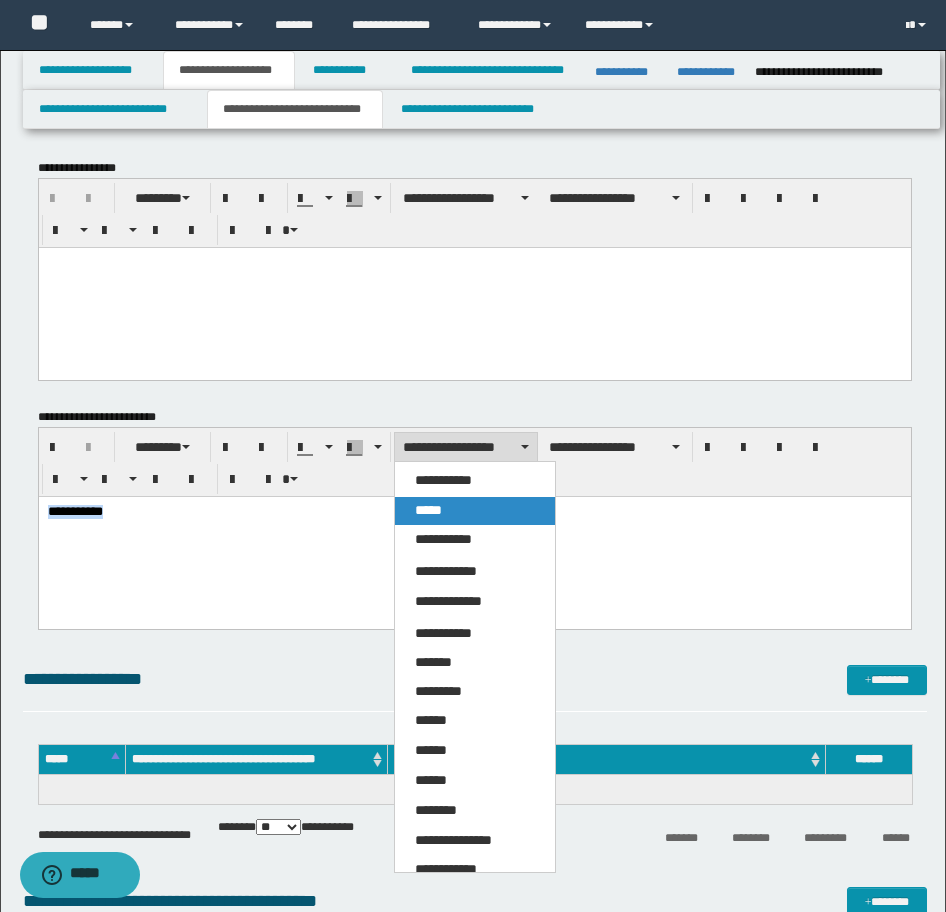 click on "*****" at bounding box center (475, 511) 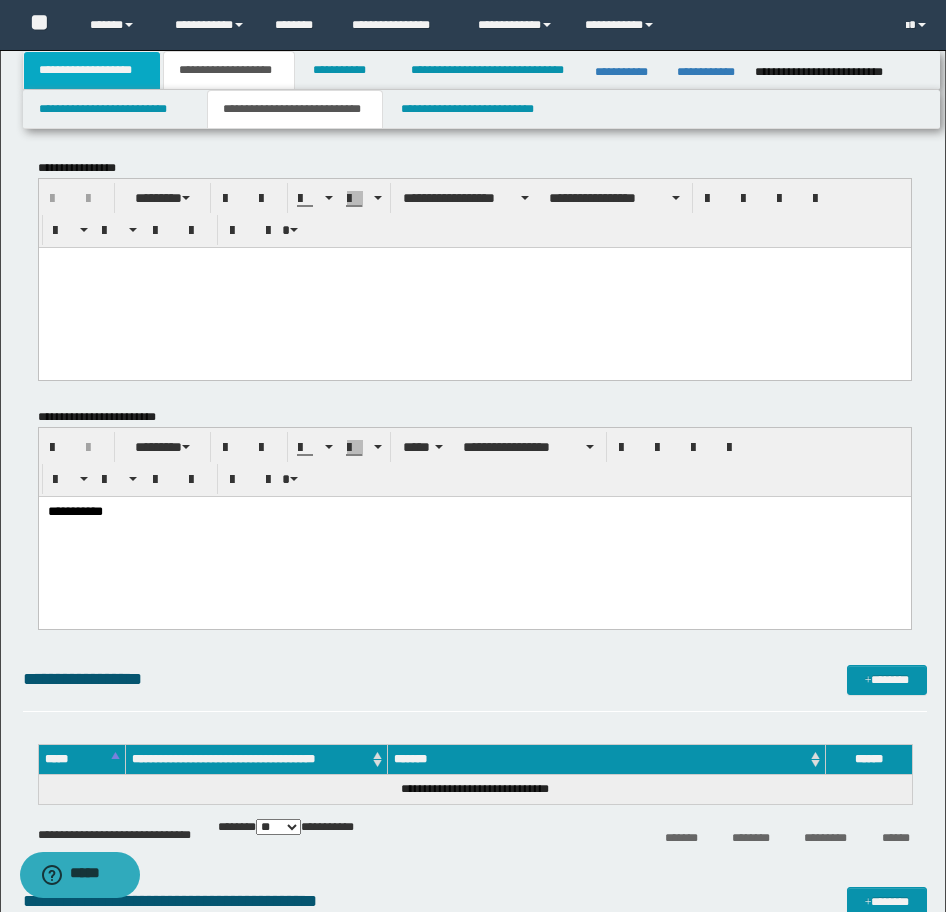 click on "**********" at bounding box center (92, 70) 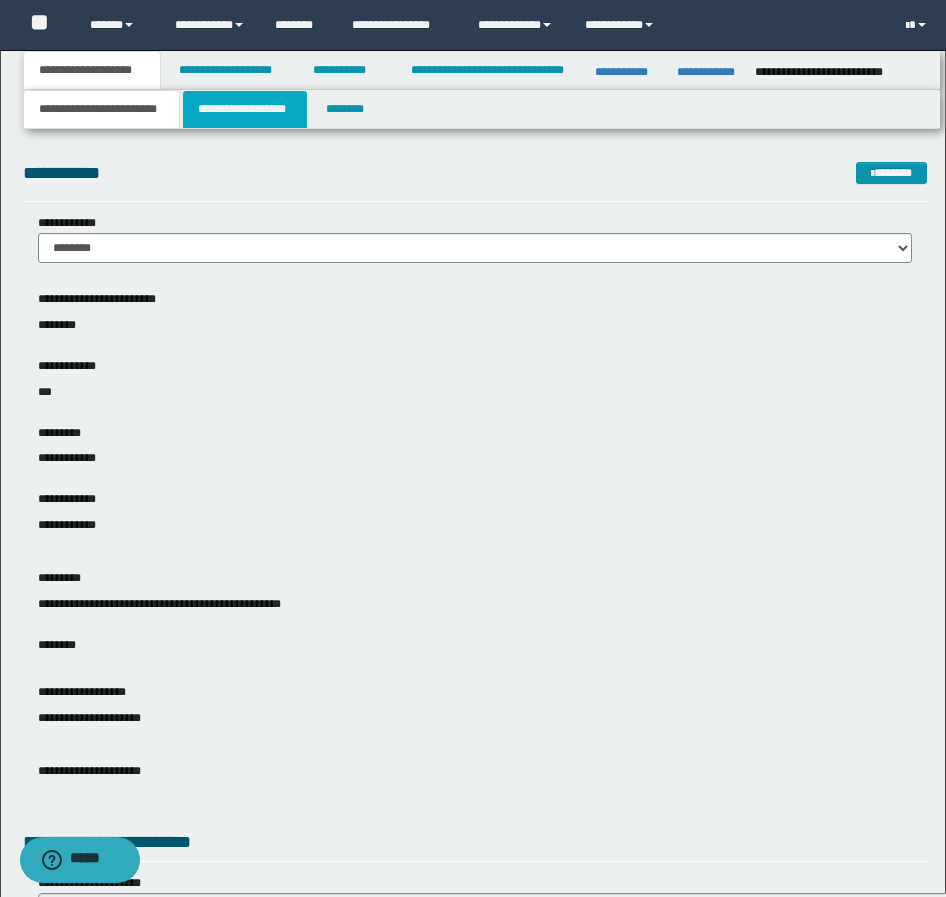 click on "**********" at bounding box center (245, 109) 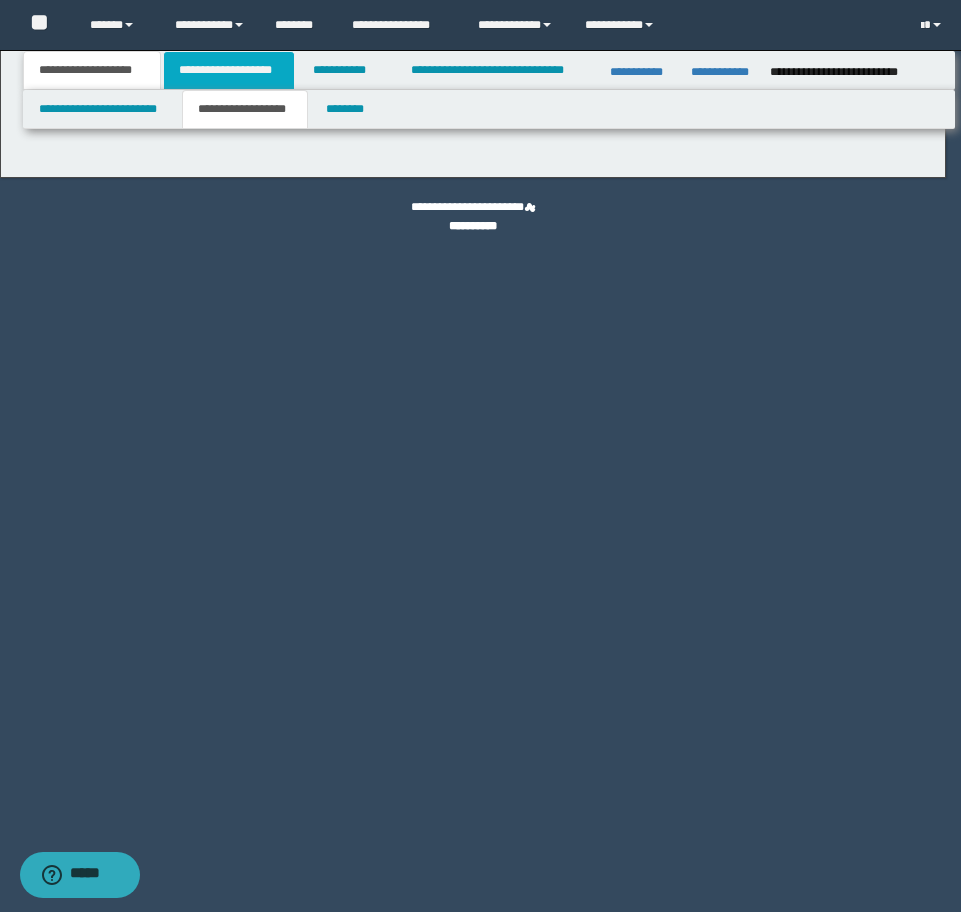select on "*" 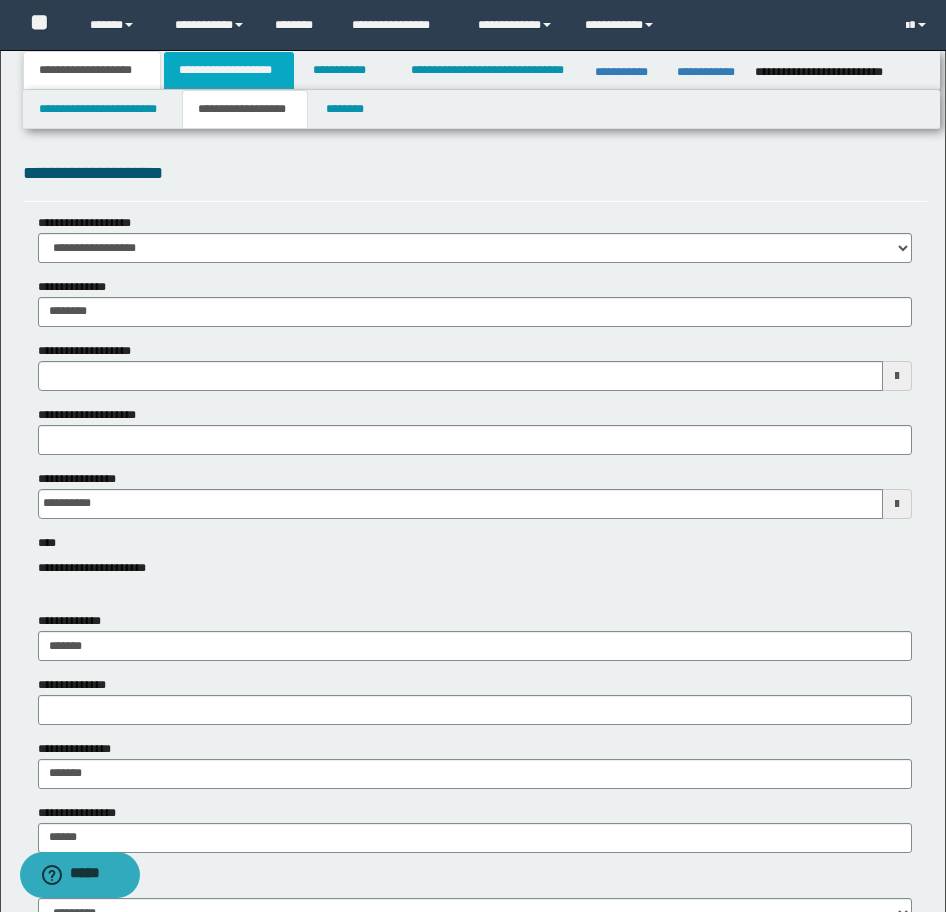 click on "**********" at bounding box center [229, 70] 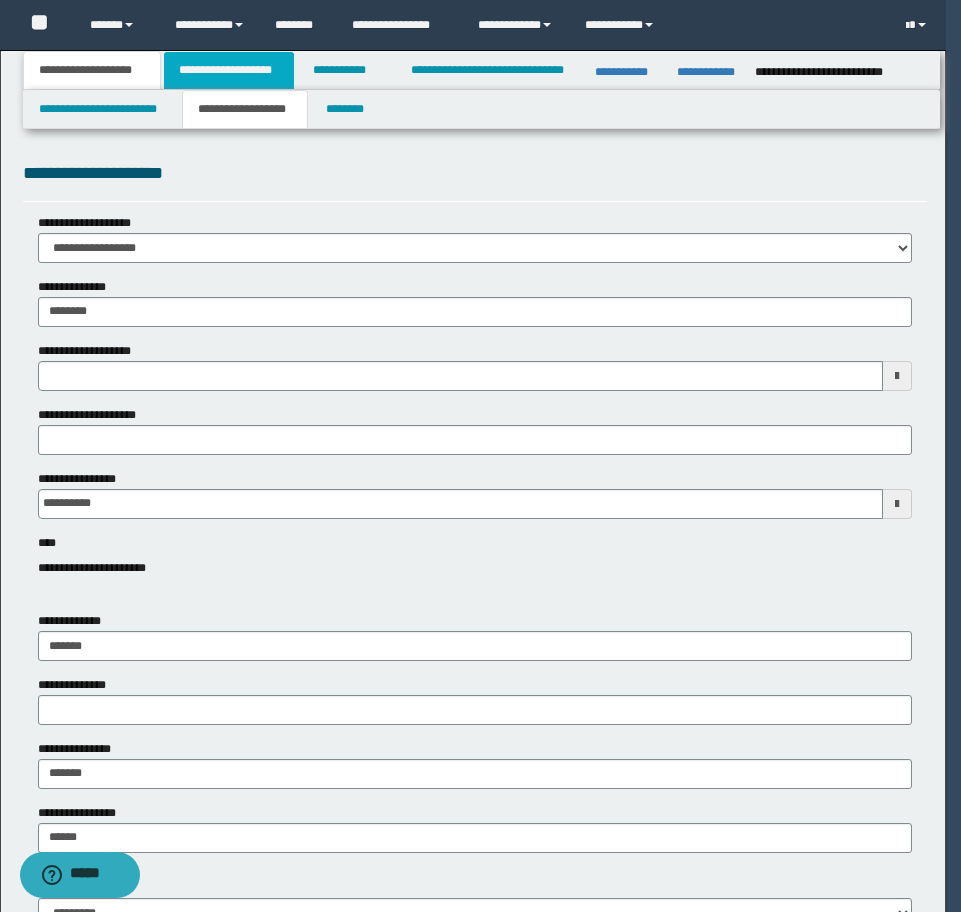 type 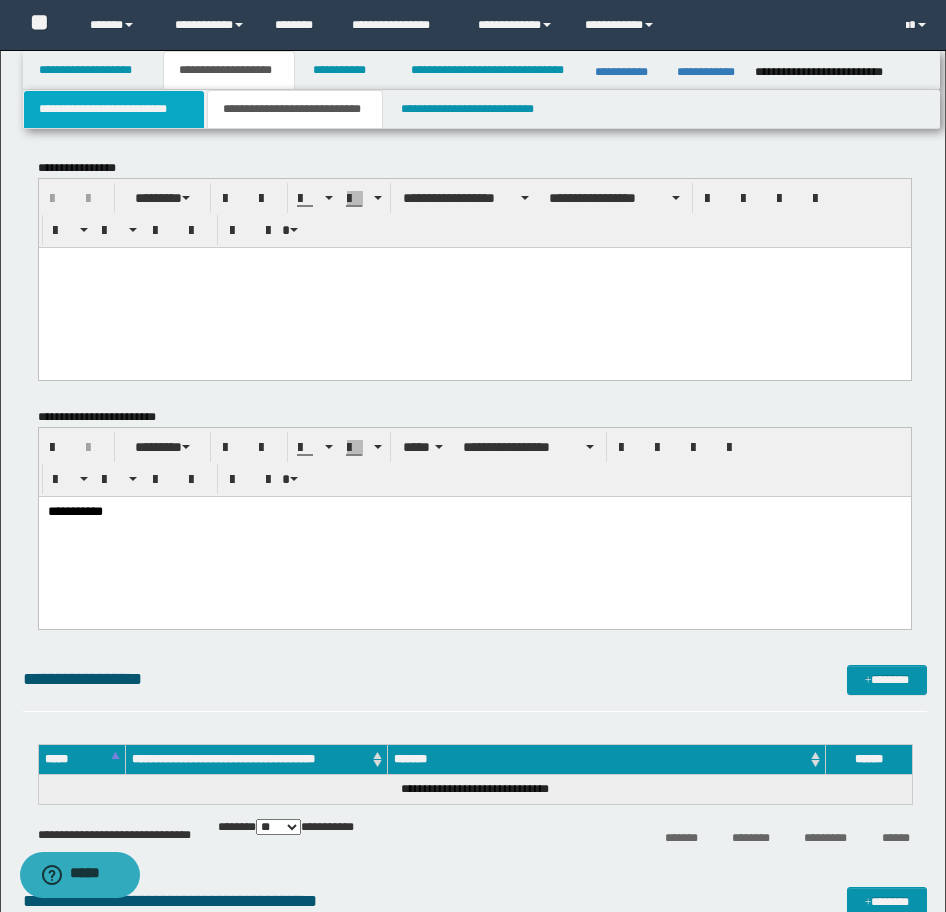 click on "**********" at bounding box center (114, 109) 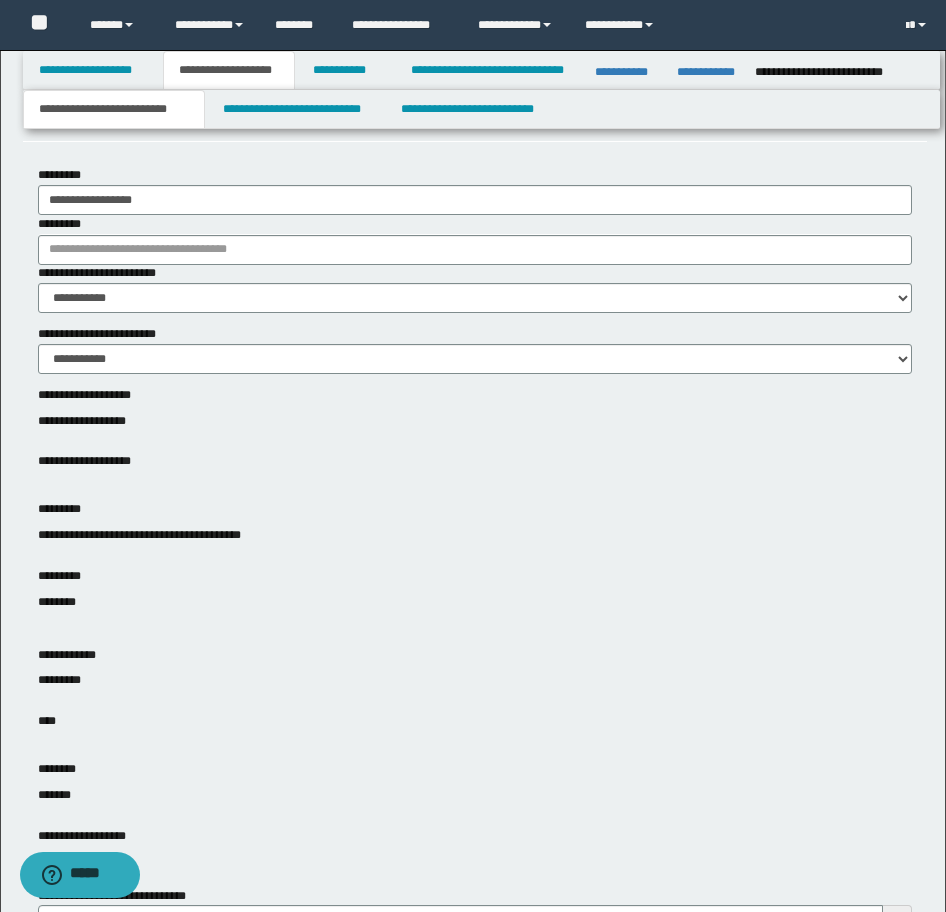 scroll, scrollTop: 0, scrollLeft: 0, axis: both 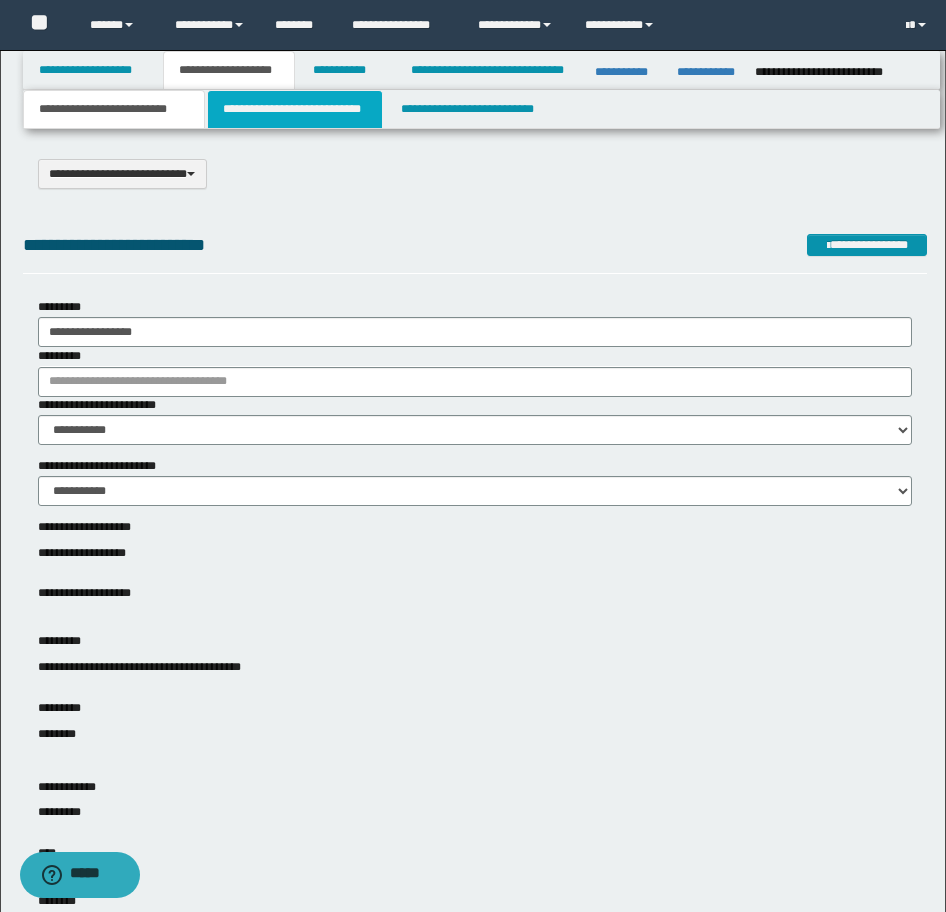 click on "**********" at bounding box center (295, 109) 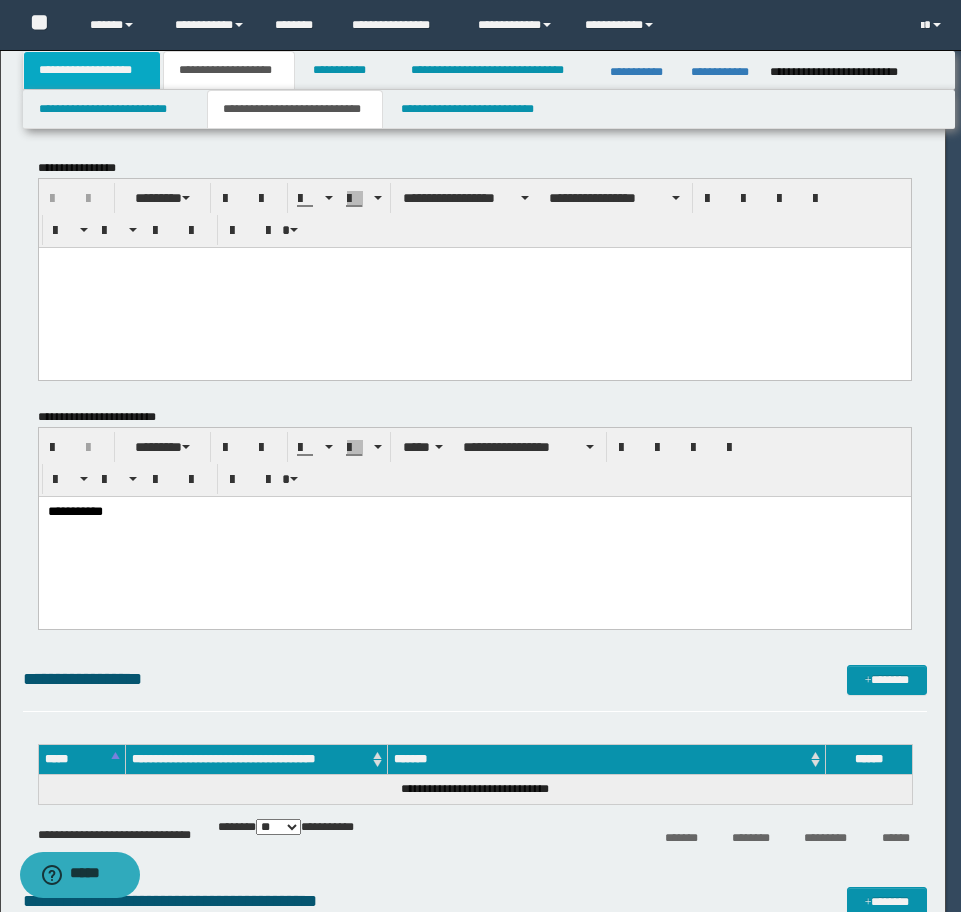 click on "**********" at bounding box center (92, 70) 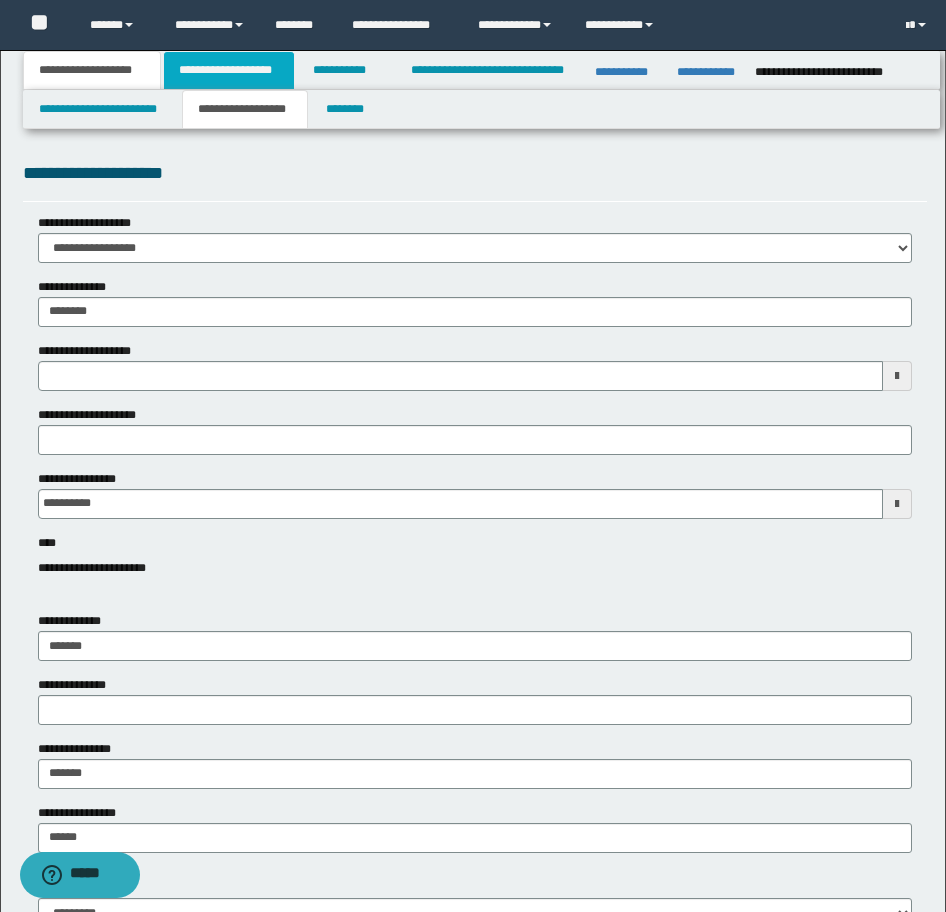 click on "**********" at bounding box center (229, 70) 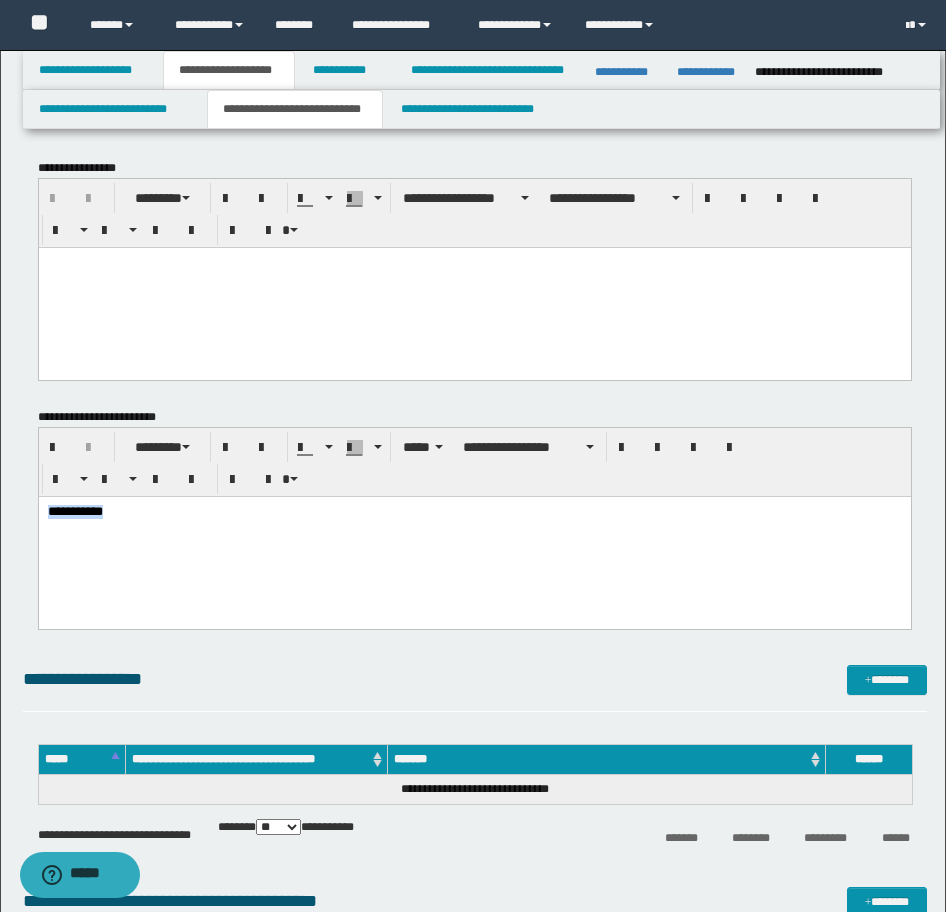 click on "**********" at bounding box center [474, 537] 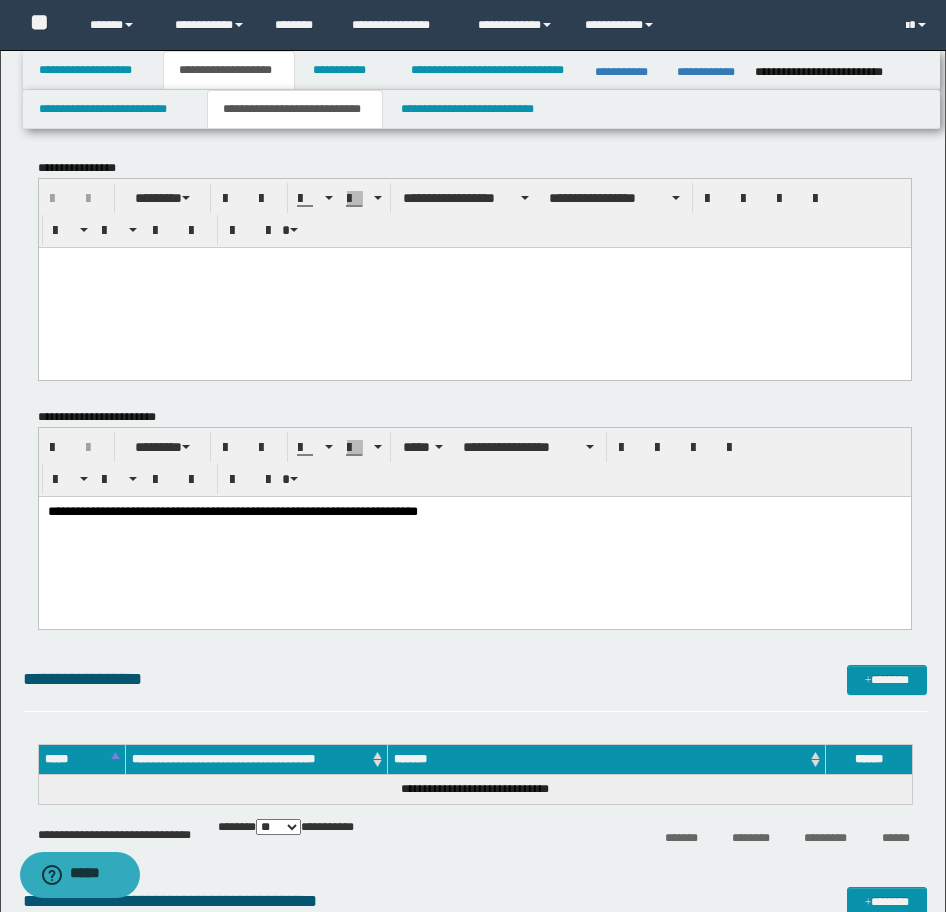 click at bounding box center (474, 262) 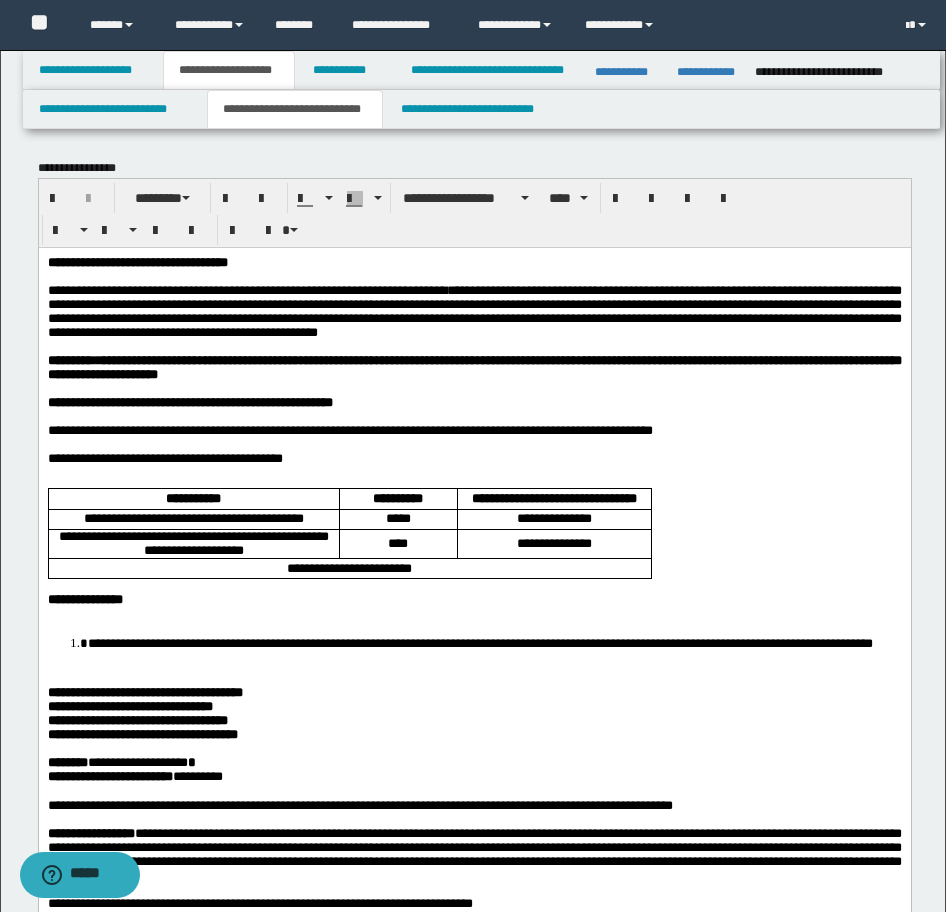 click on "**********" at bounding box center (137, 261) 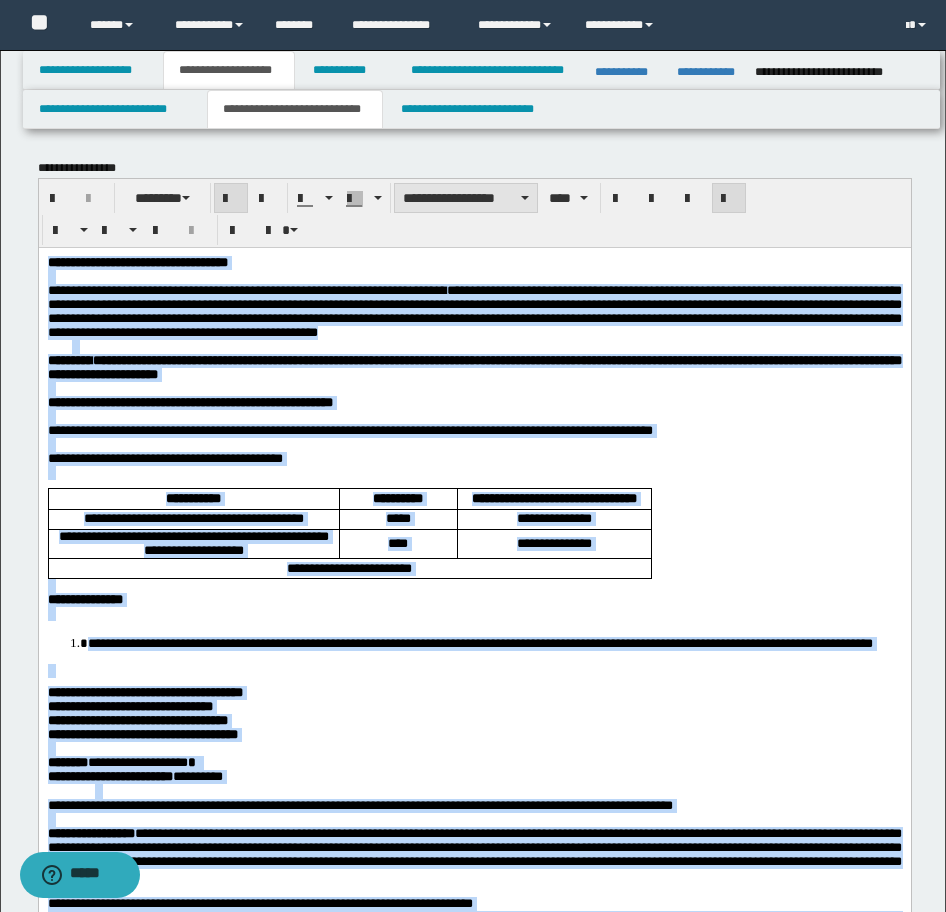 click on "**********" at bounding box center [466, 198] 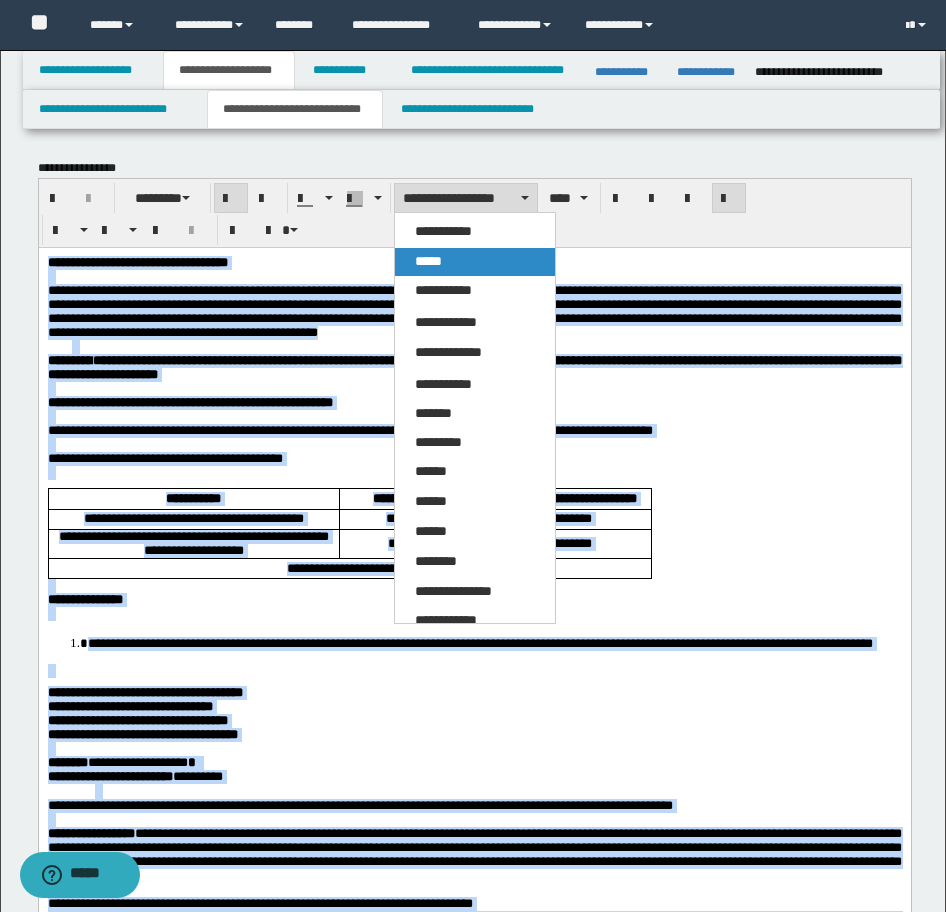 click on "*****" at bounding box center [475, 262] 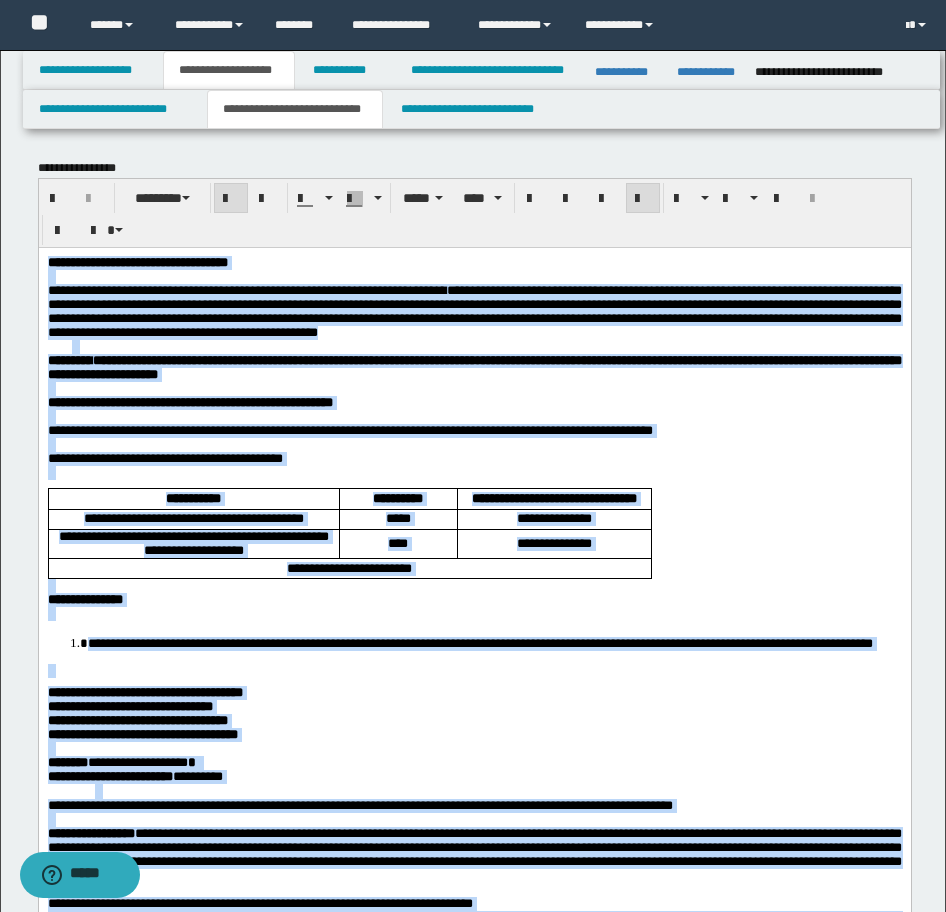 click on "**********" at bounding box center (553, 542) 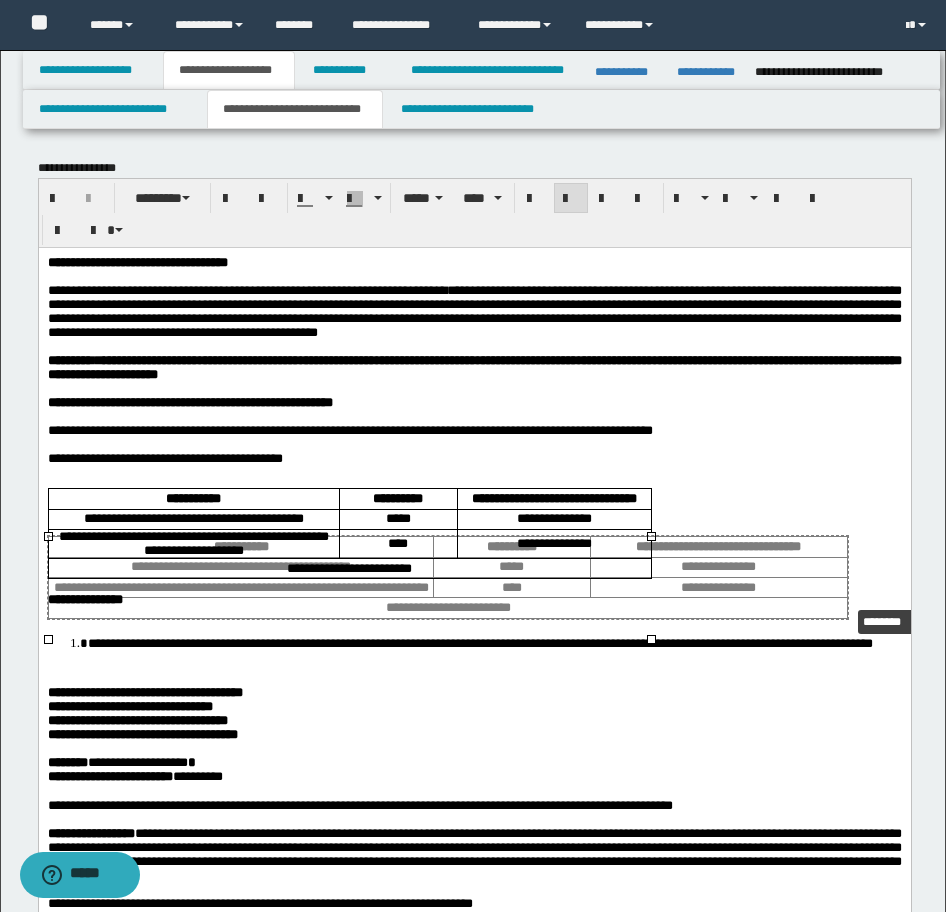 drag, startPoint x: 650, startPoint y: 639, endPoint x: 846, endPoint y: 604, distance: 199.10048 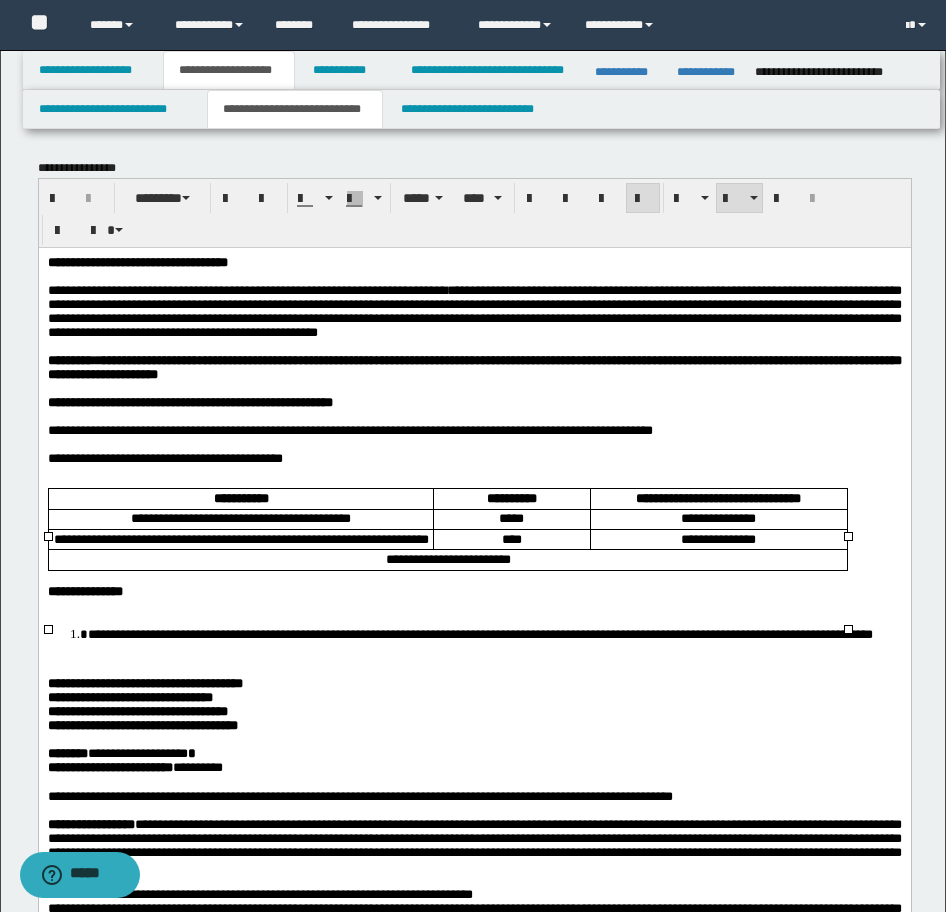drag, startPoint x: 83, startPoint y: 694, endPoint x: 243, endPoint y: 725, distance: 162.97546 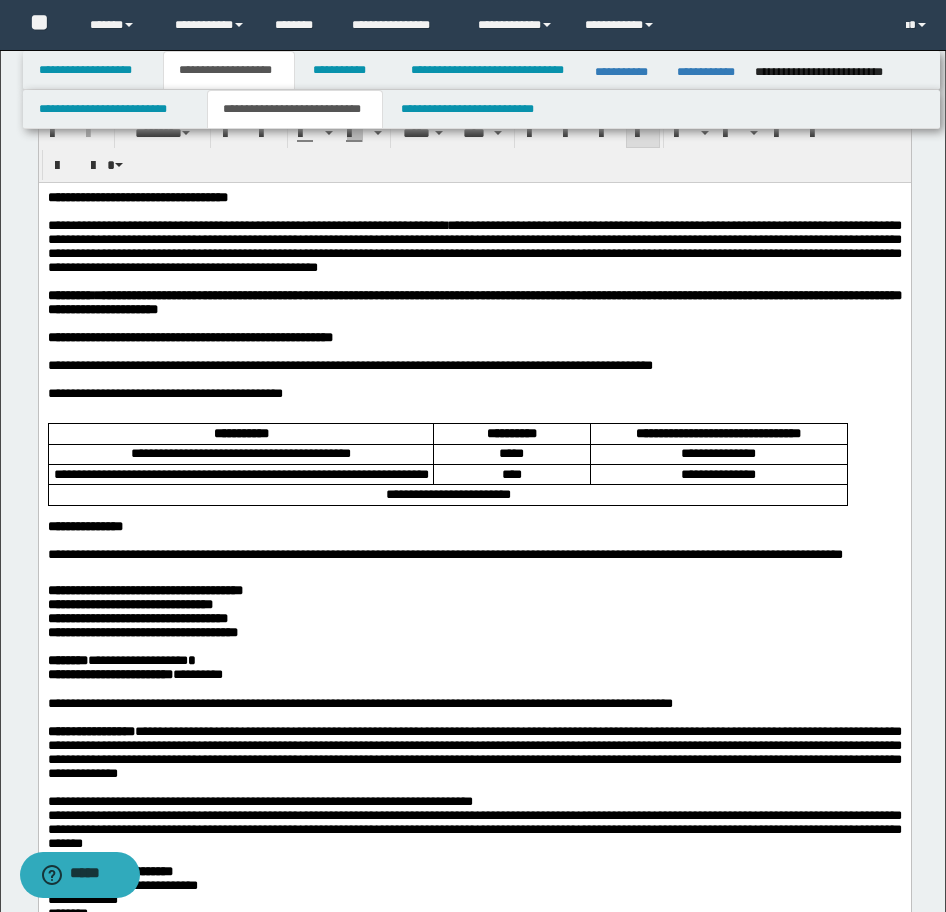 scroll, scrollTop: 100, scrollLeft: 0, axis: vertical 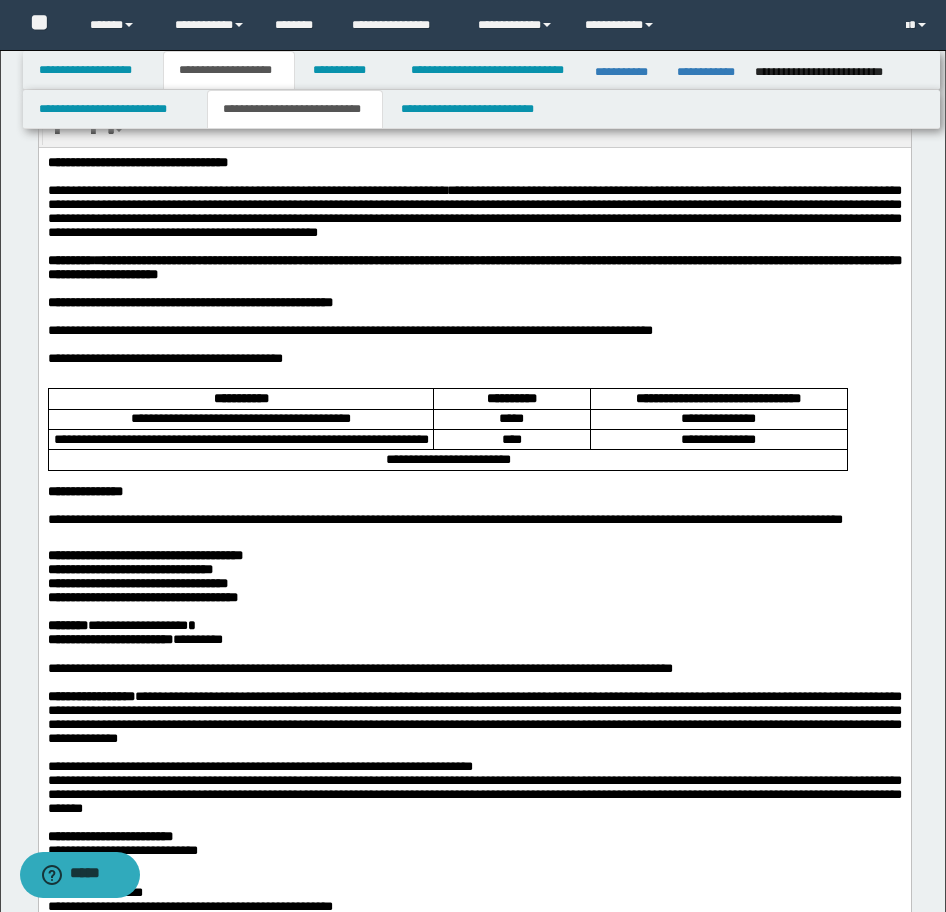 click on "**********" at bounding box center [474, 716] 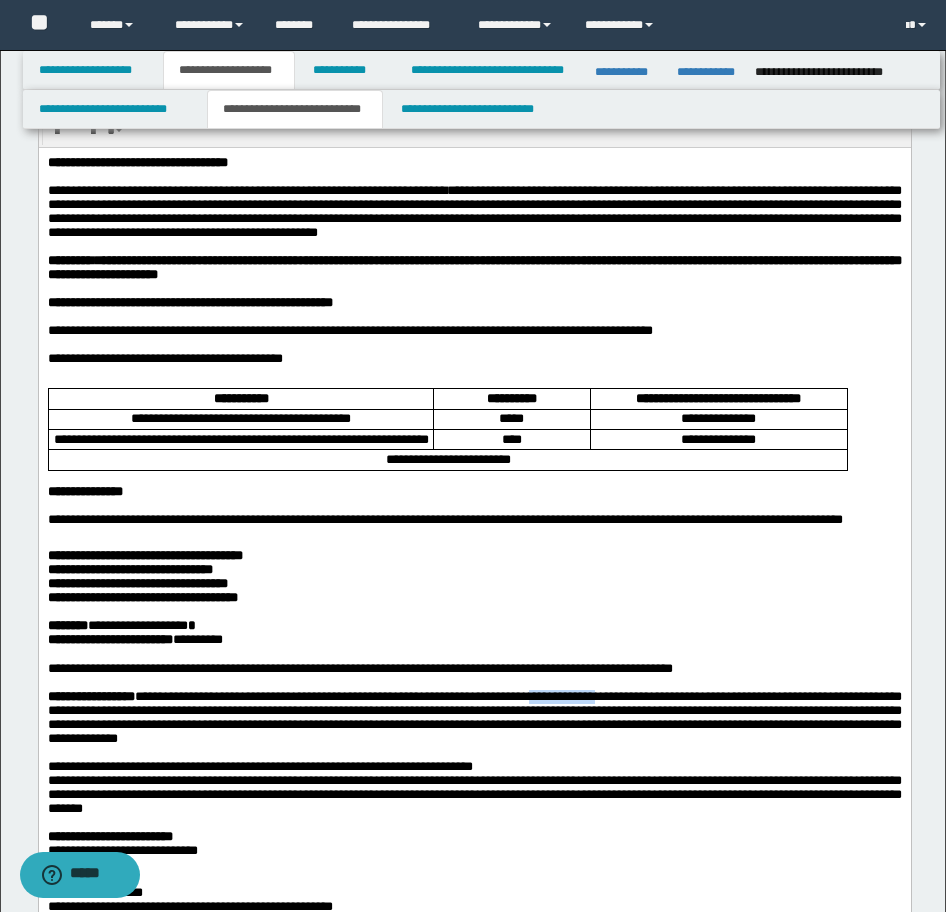 drag, startPoint x: 741, startPoint y: 801, endPoint x: 654, endPoint y: 802, distance: 87.005745 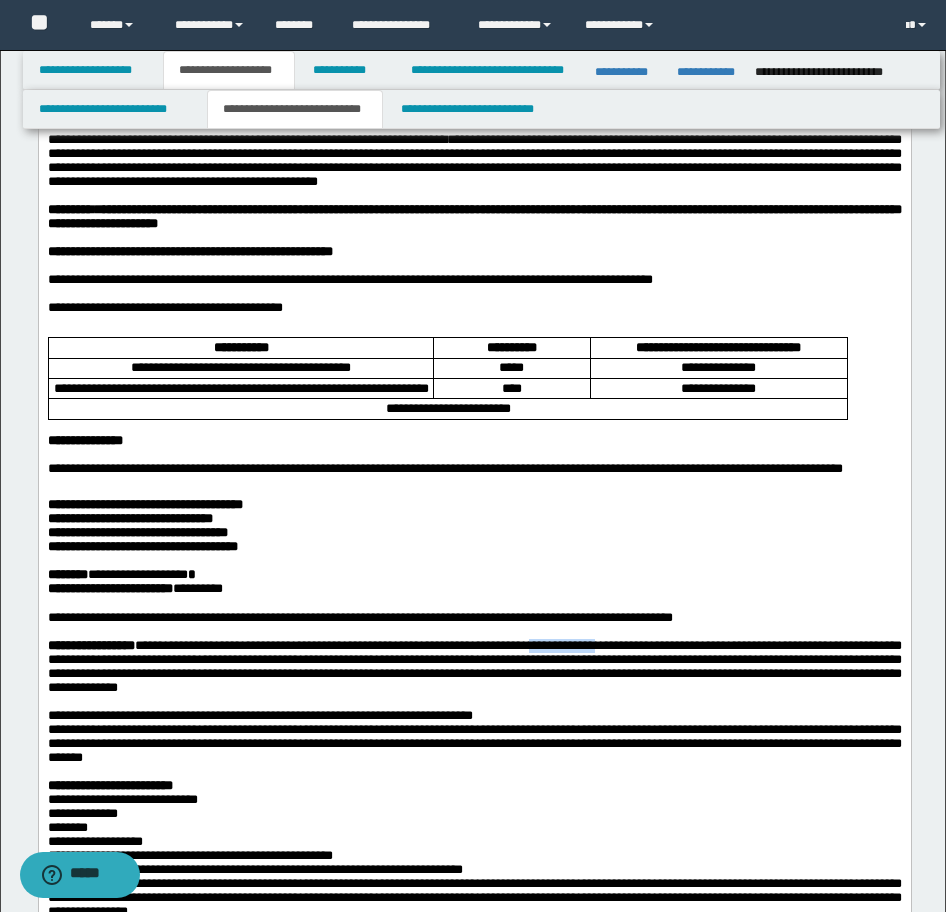 scroll, scrollTop: 200, scrollLeft: 0, axis: vertical 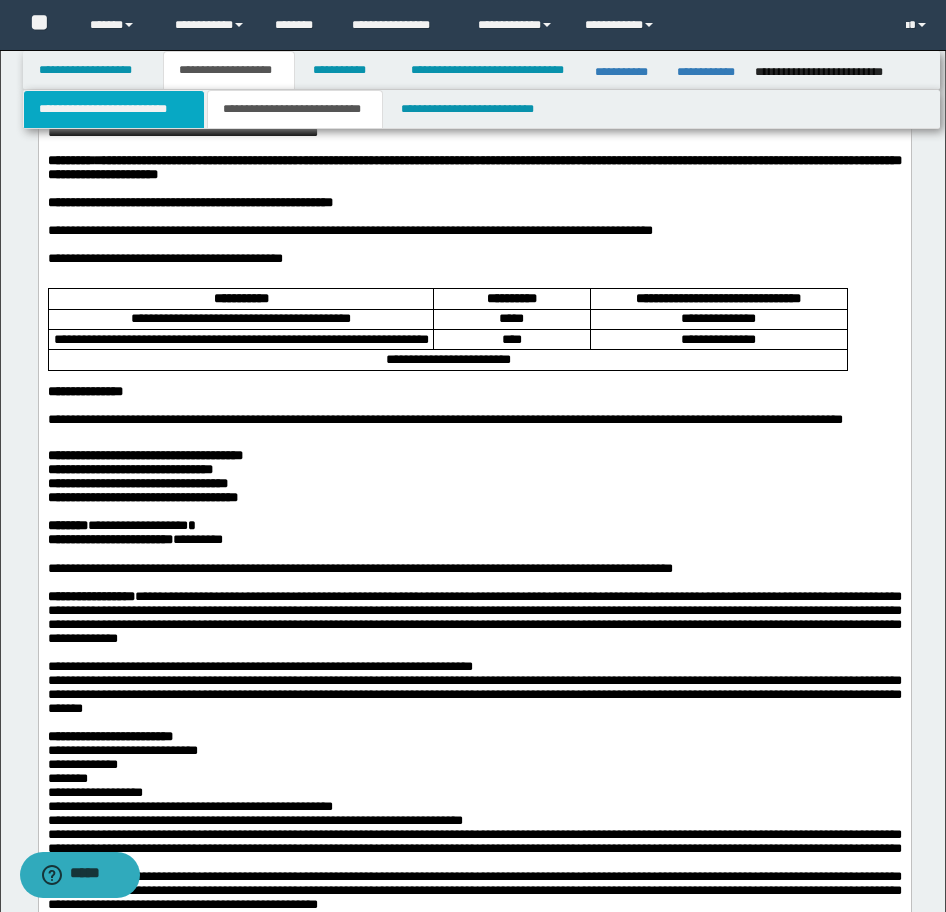click on "**********" at bounding box center [114, 109] 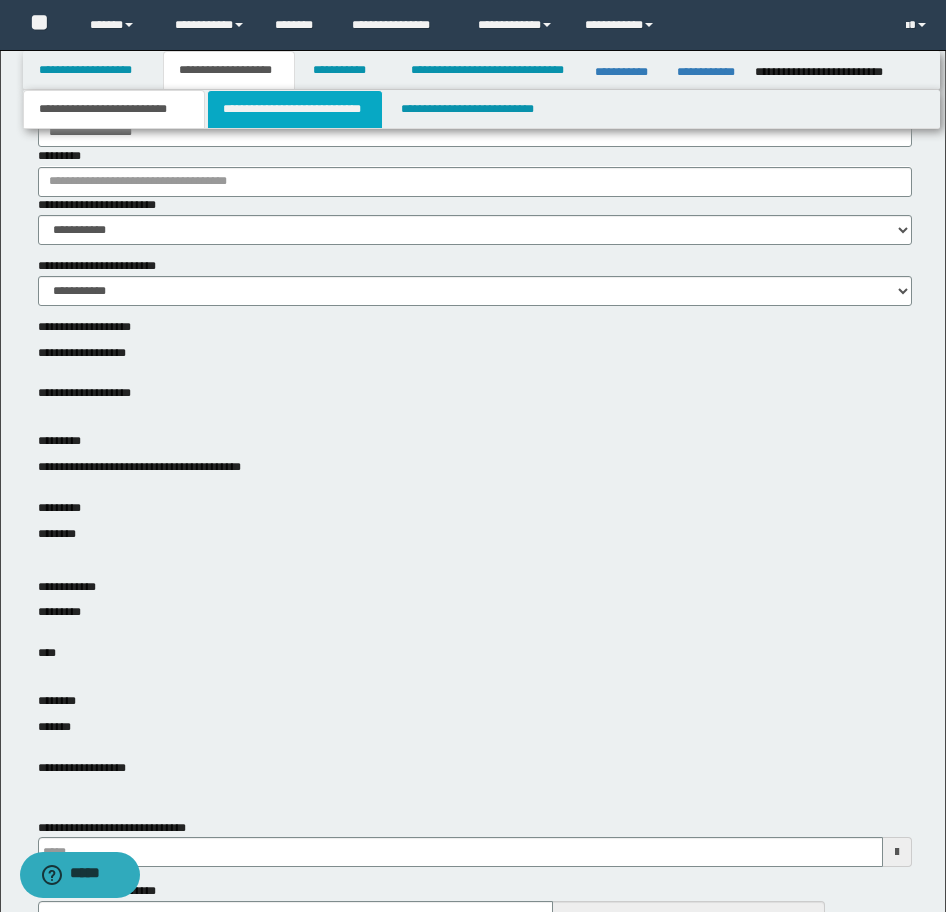 click on "**********" at bounding box center (295, 109) 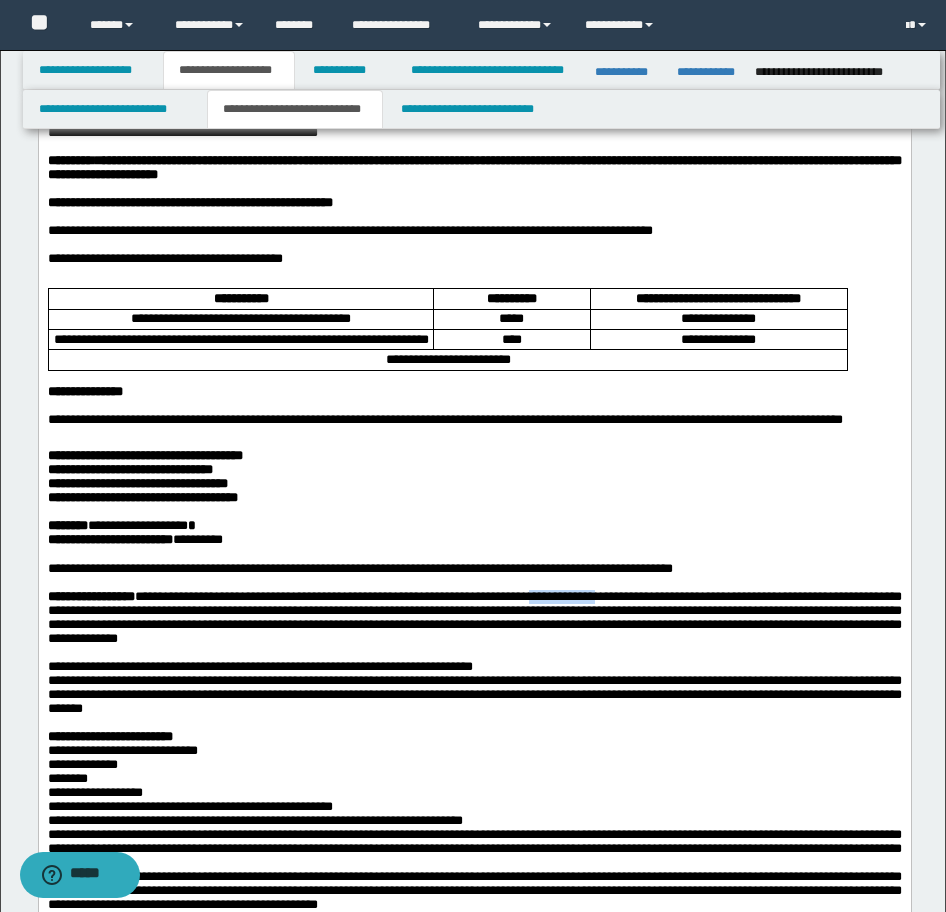 drag, startPoint x: 659, startPoint y: 697, endPoint x: 743, endPoint y: 699, distance: 84.0238 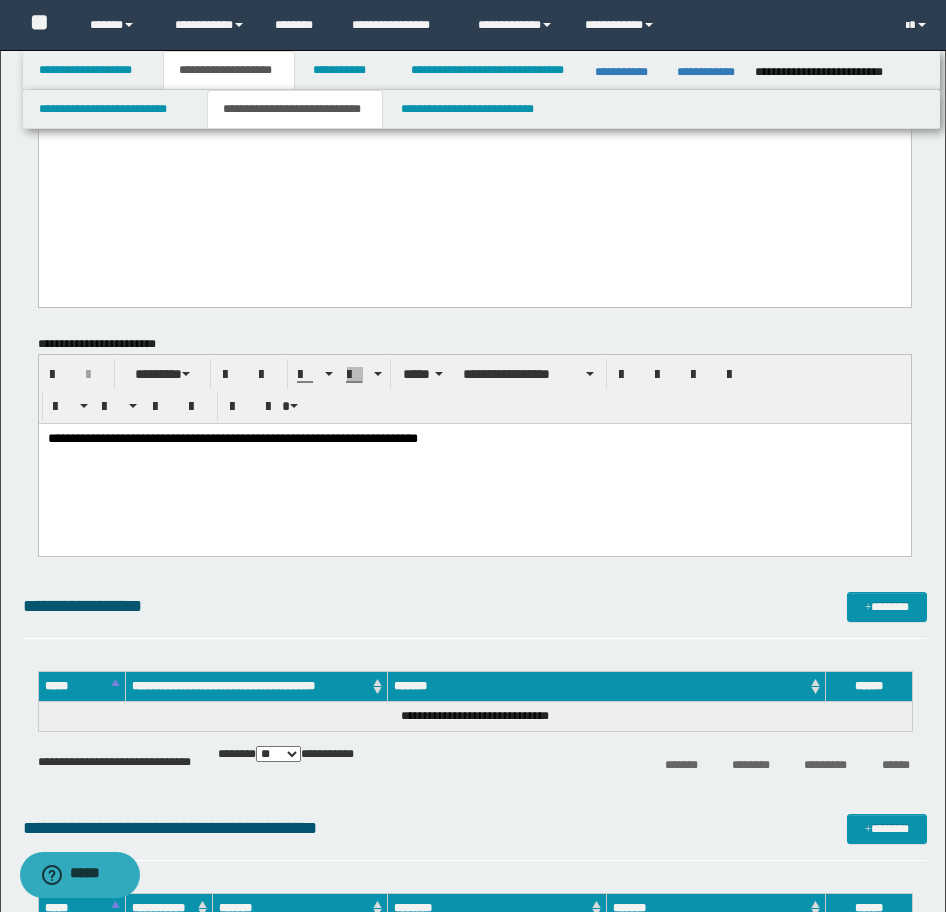 scroll, scrollTop: 2500, scrollLeft: 0, axis: vertical 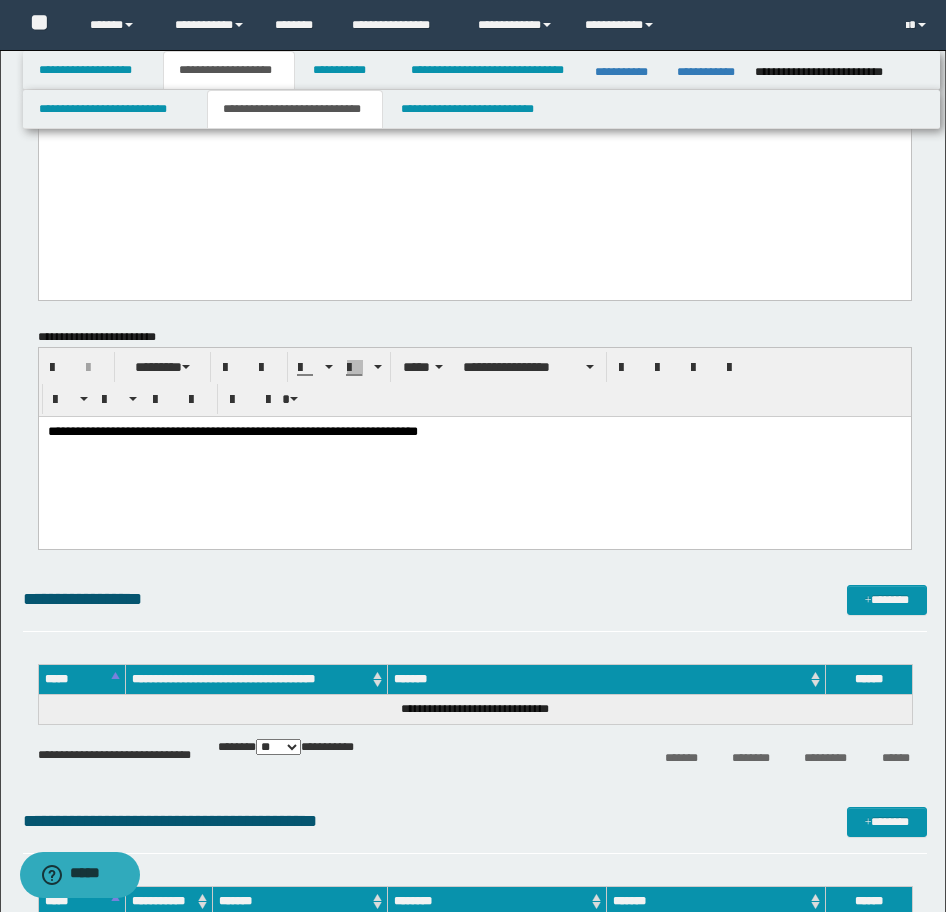 click on "**********" at bounding box center (474, 457) 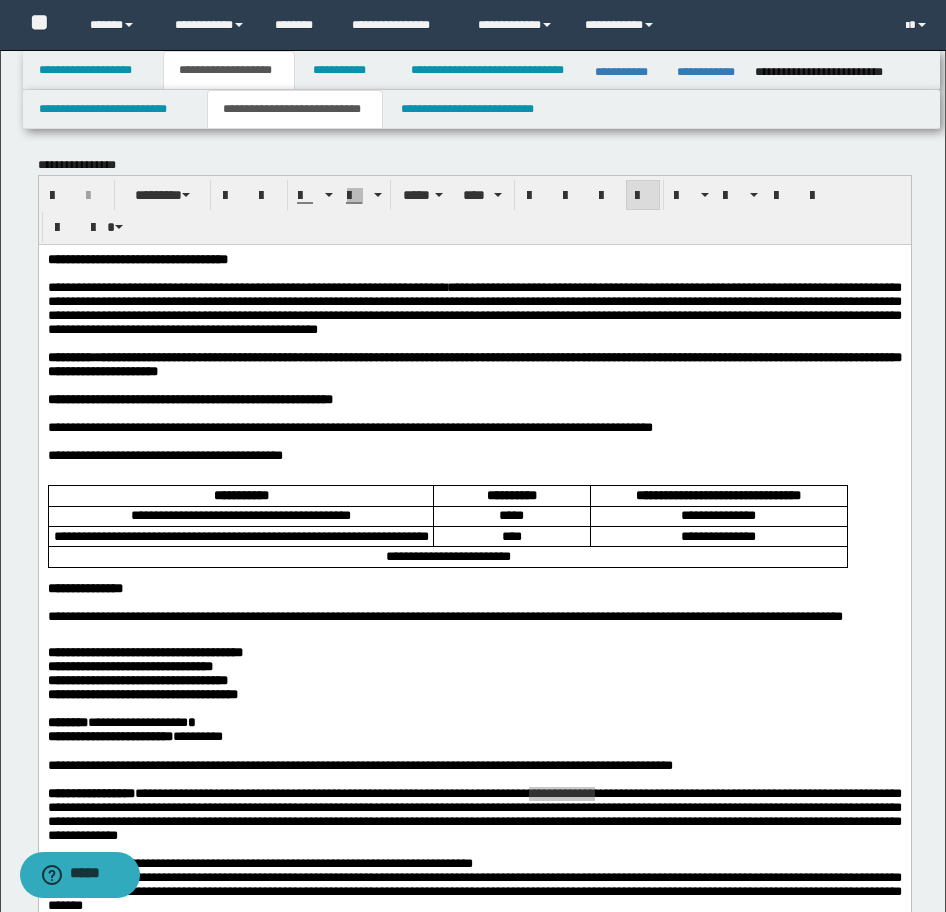 scroll, scrollTop: 0, scrollLeft: 0, axis: both 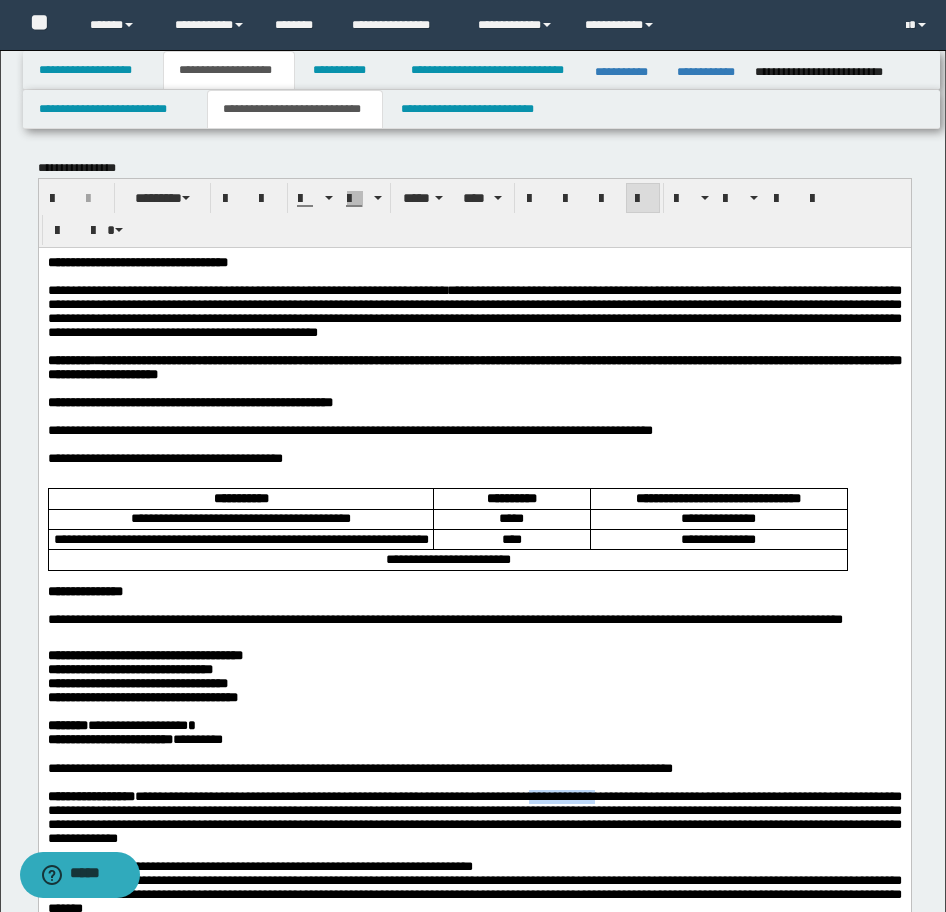 click on "**********" at bounding box center [137, 261] 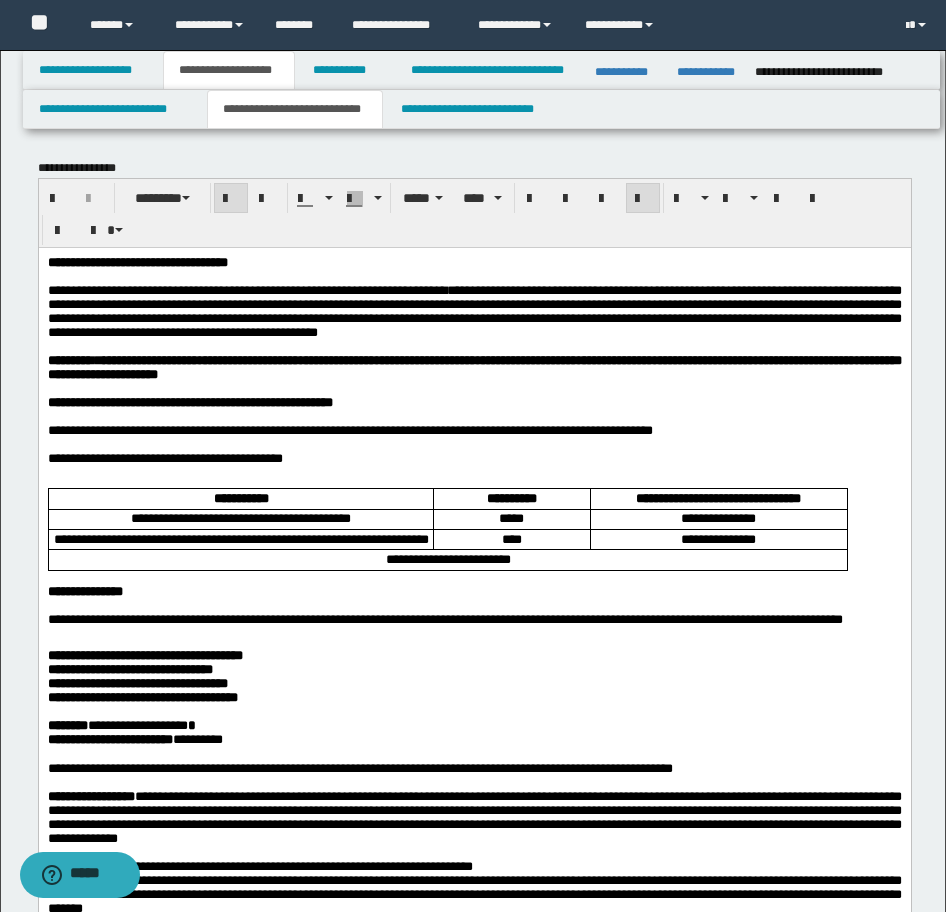 click on "**********" at bounding box center (474, 1295) 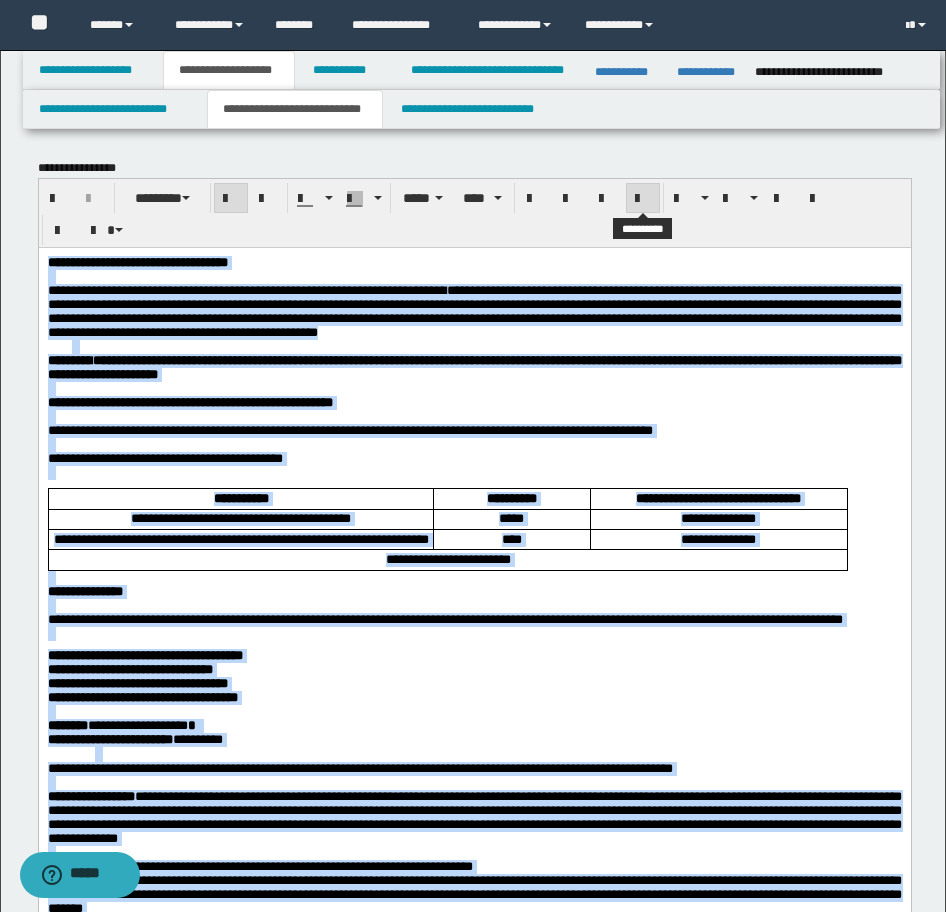 click at bounding box center [643, 199] 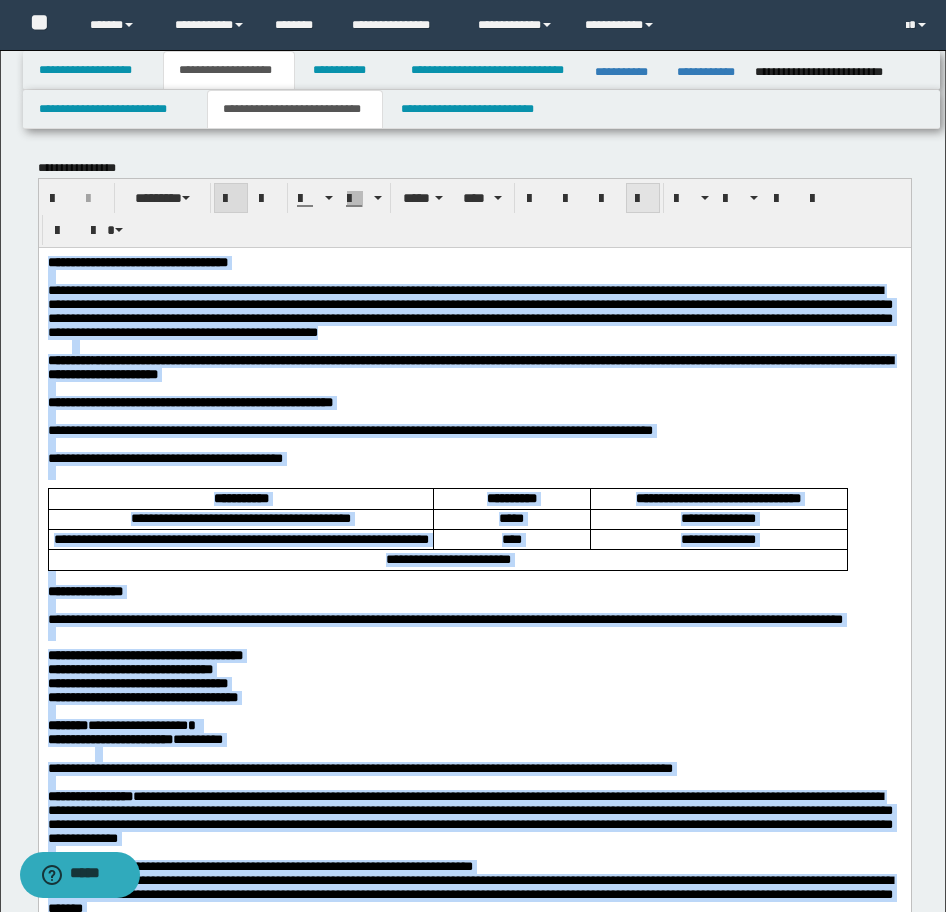 click at bounding box center [643, 199] 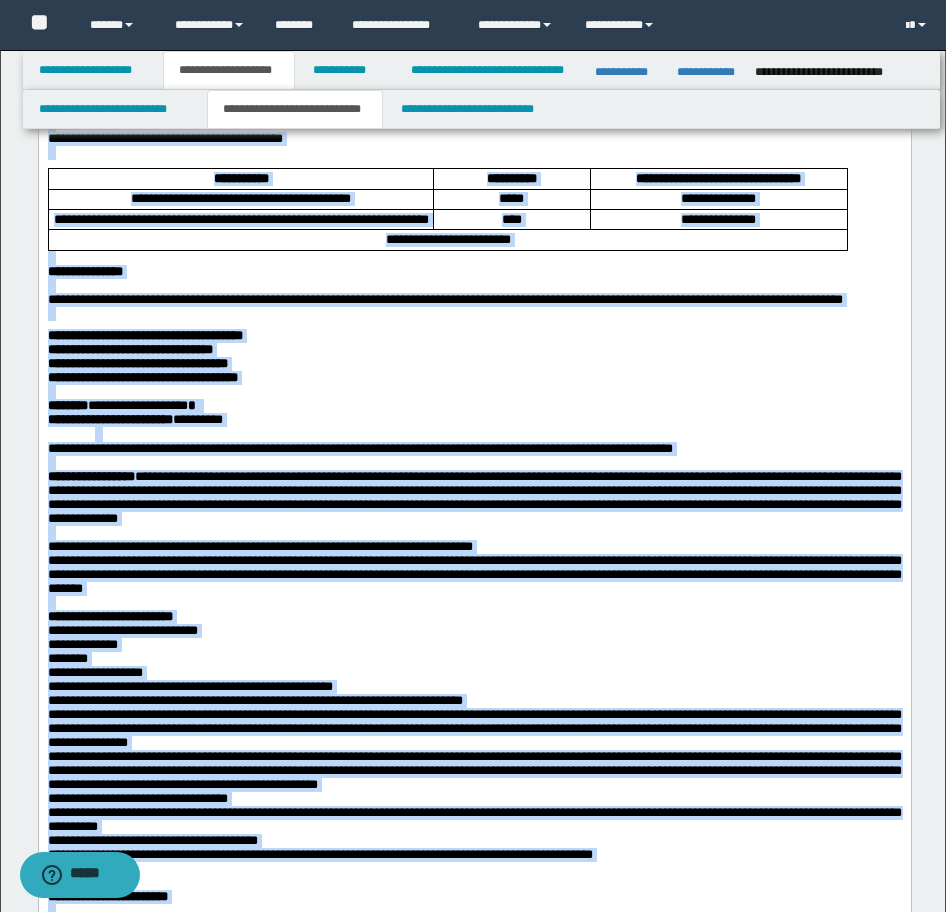 scroll, scrollTop: 400, scrollLeft: 0, axis: vertical 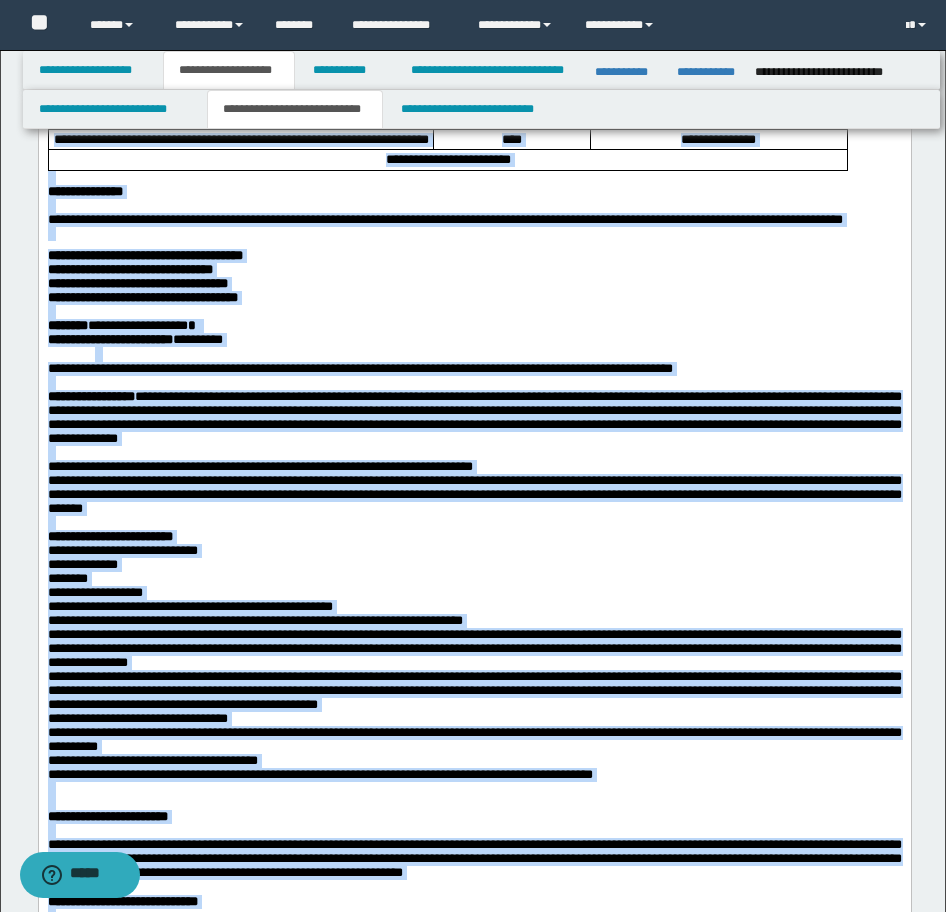 click on "**********" at bounding box center (474, 326) 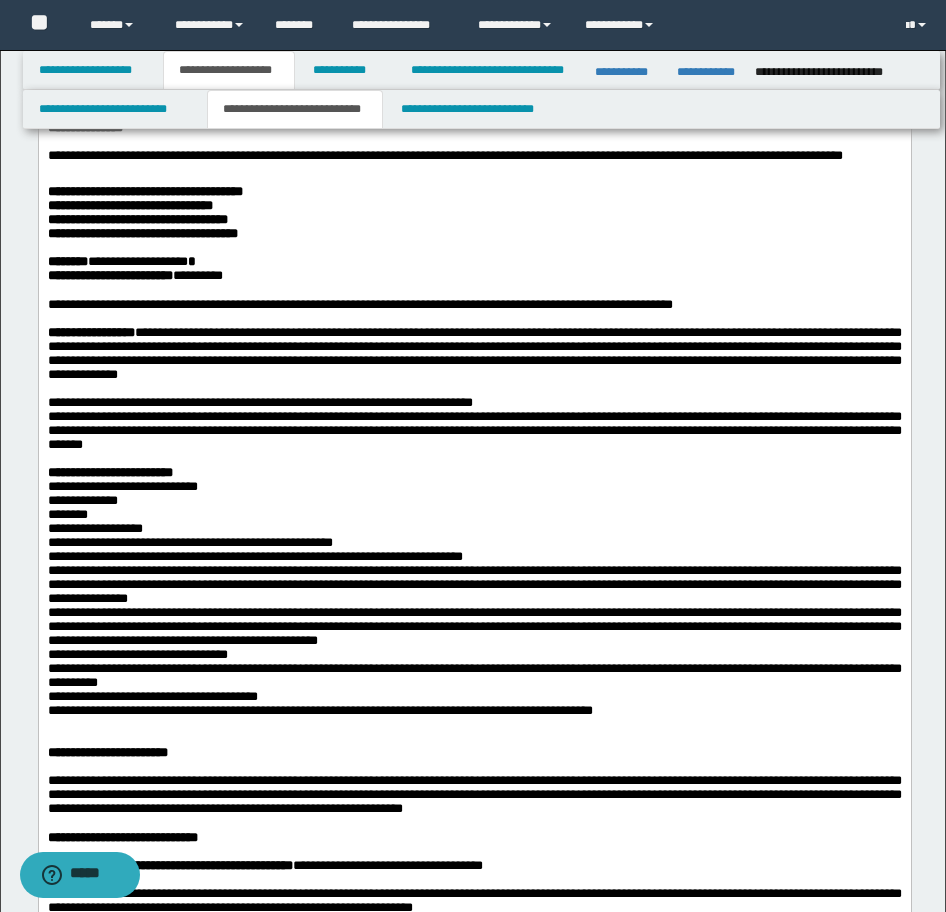 scroll, scrollTop: 500, scrollLeft: 0, axis: vertical 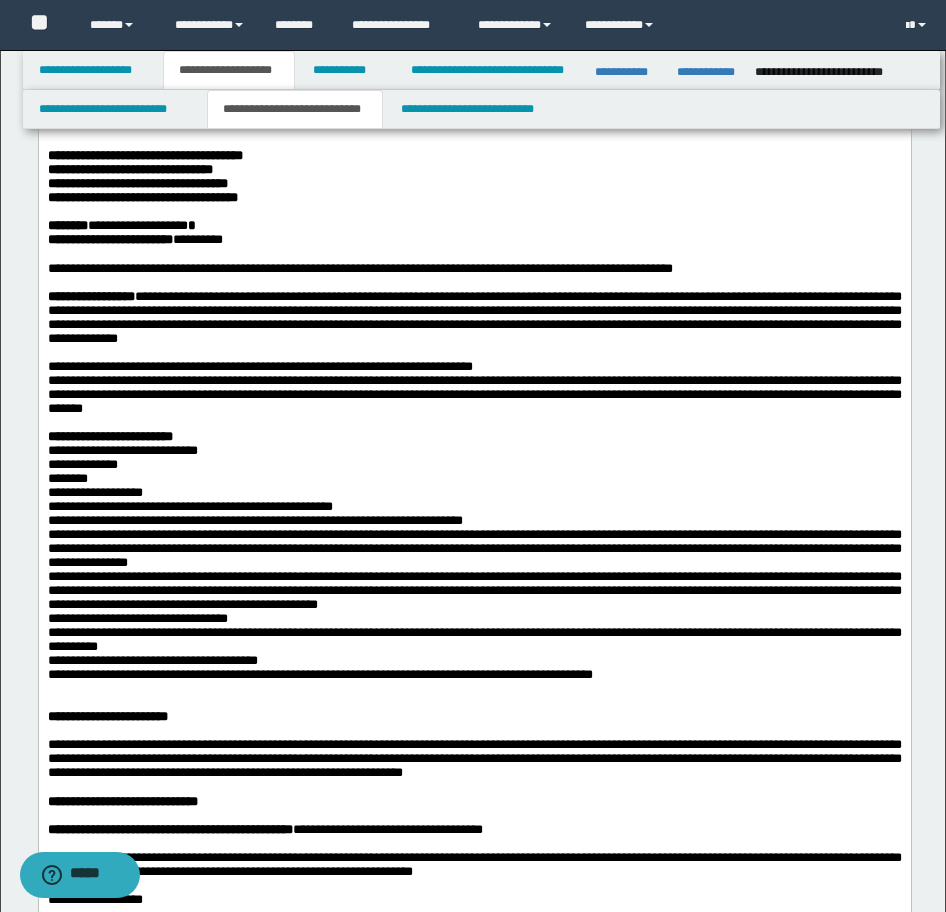 click on "**********" at bounding box center (474, 394) 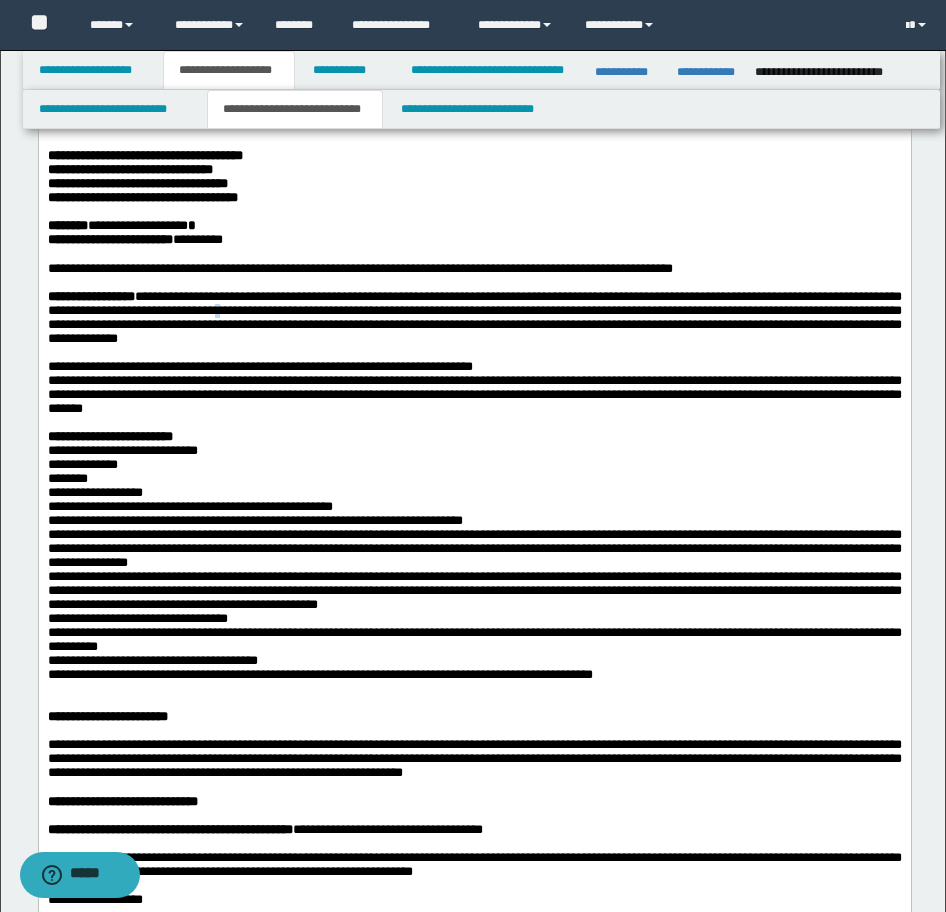 click on "**********" at bounding box center [474, 317] 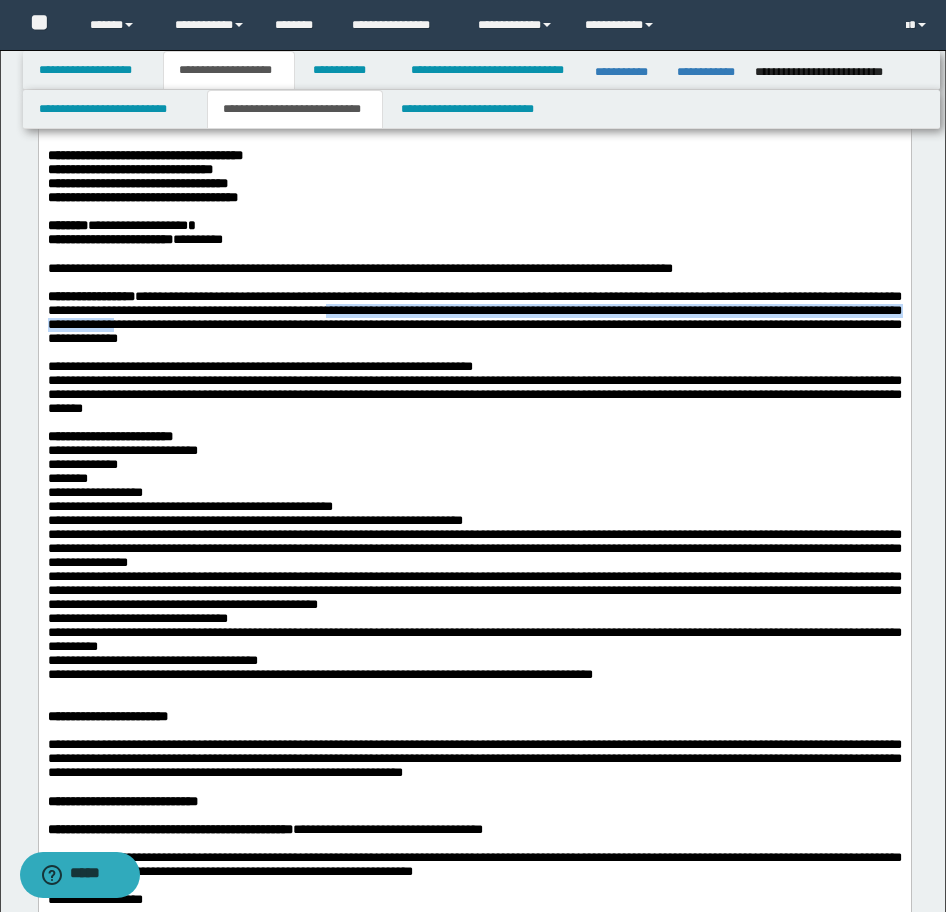 drag, startPoint x: 485, startPoint y: 434, endPoint x: 581, endPoint y: 416, distance: 97.67292 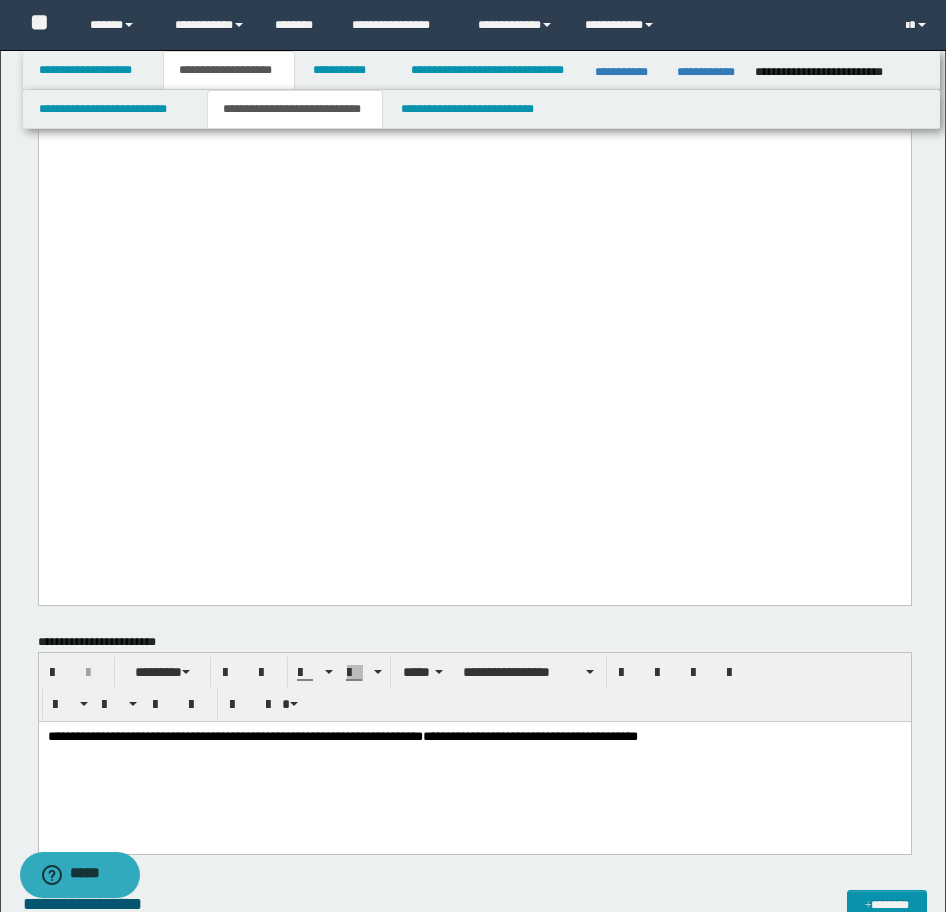 scroll, scrollTop: 2500, scrollLeft: 0, axis: vertical 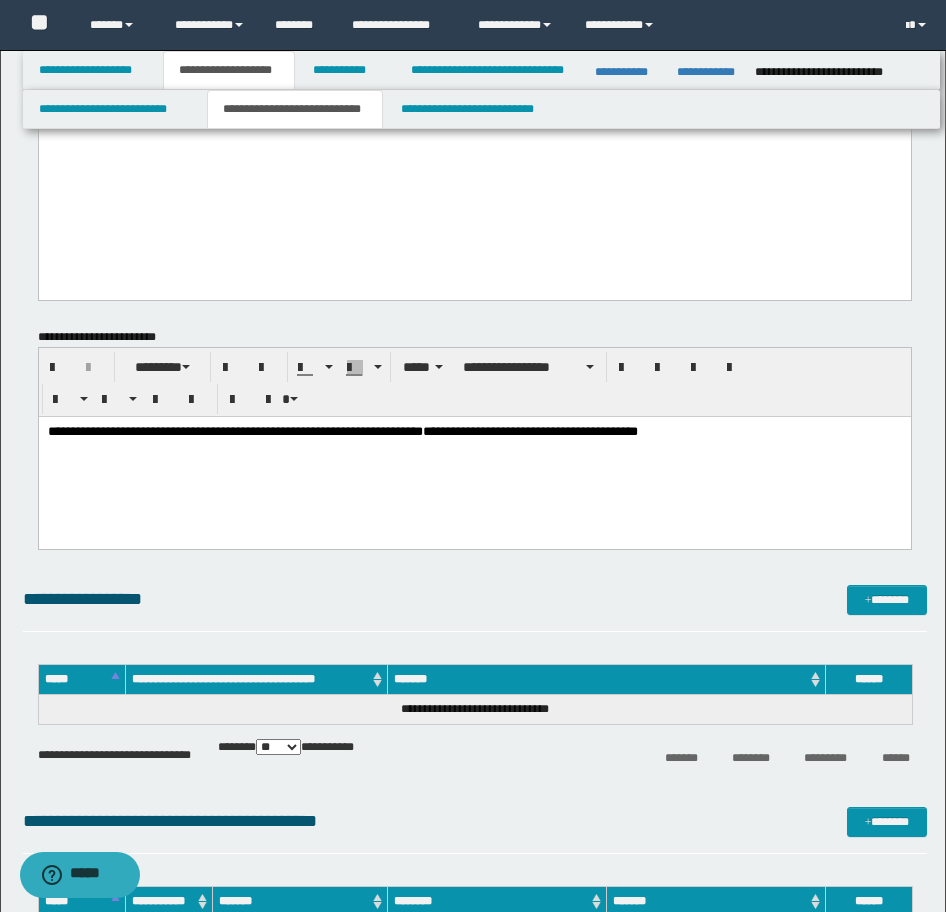 click on "**********" at bounding box center [474, 457] 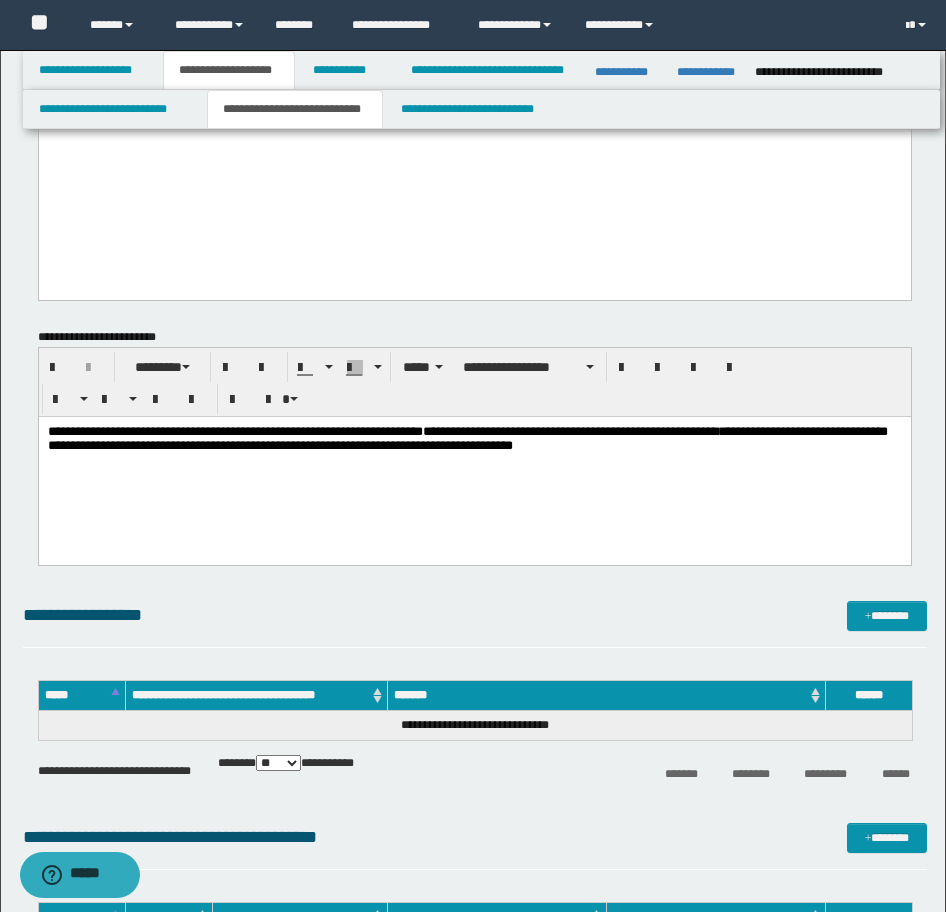click on "**********" at bounding box center [467, 437] 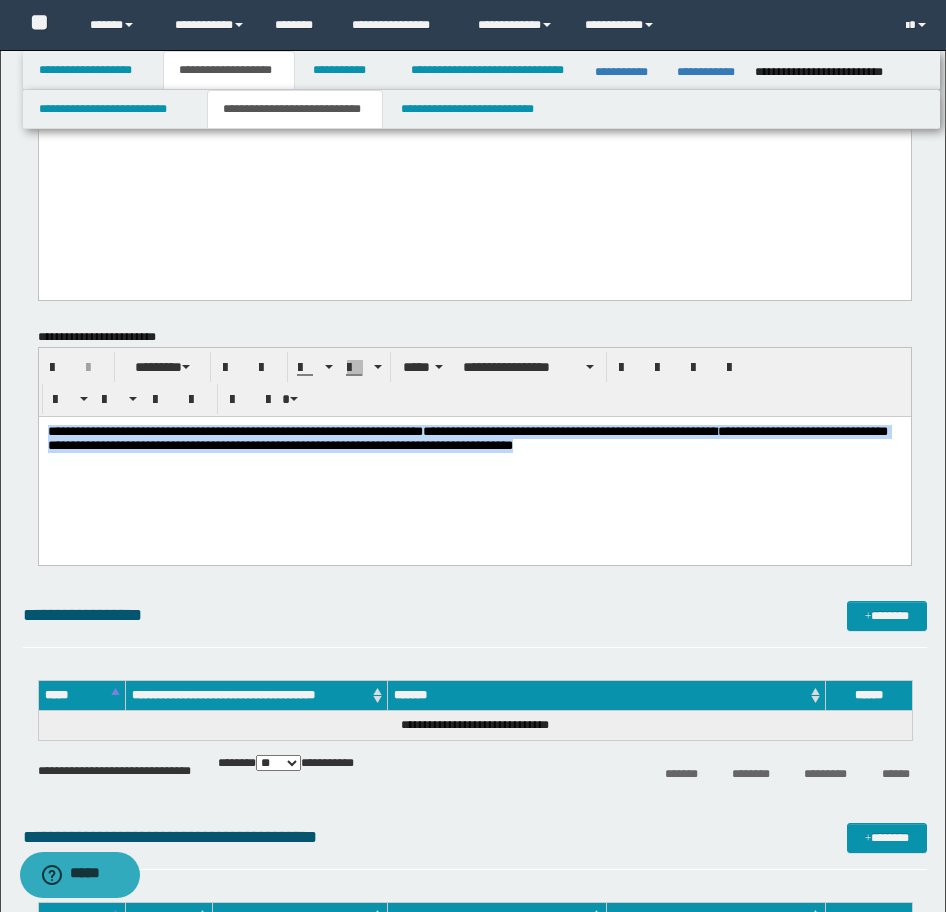 drag, startPoint x: 844, startPoint y: 447, endPoint x: -17, endPoint y: 429, distance: 861.1881 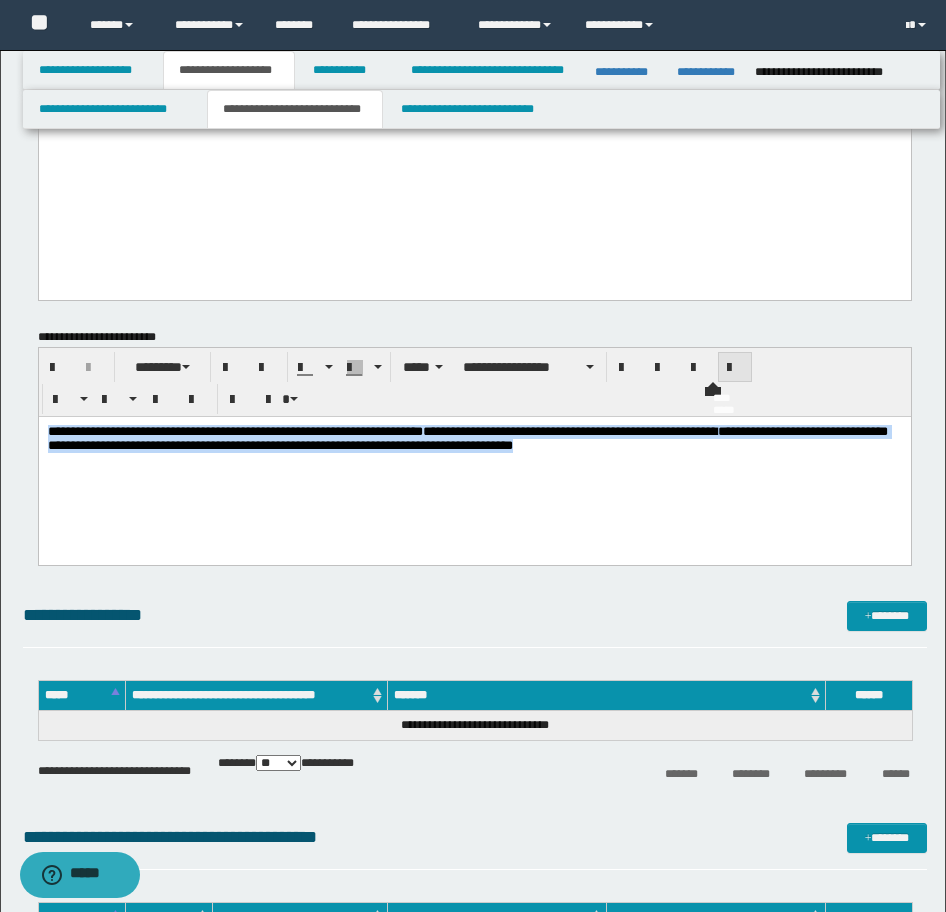 click at bounding box center [735, 367] 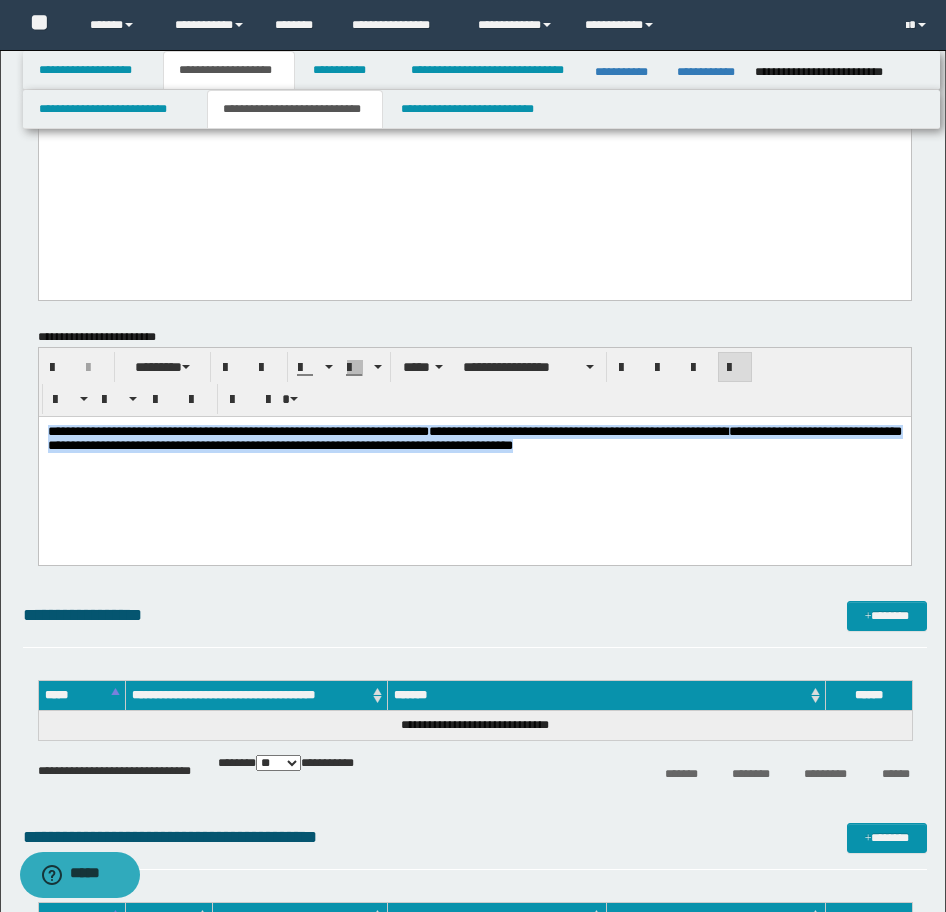 click on "**********" at bounding box center (474, 437) 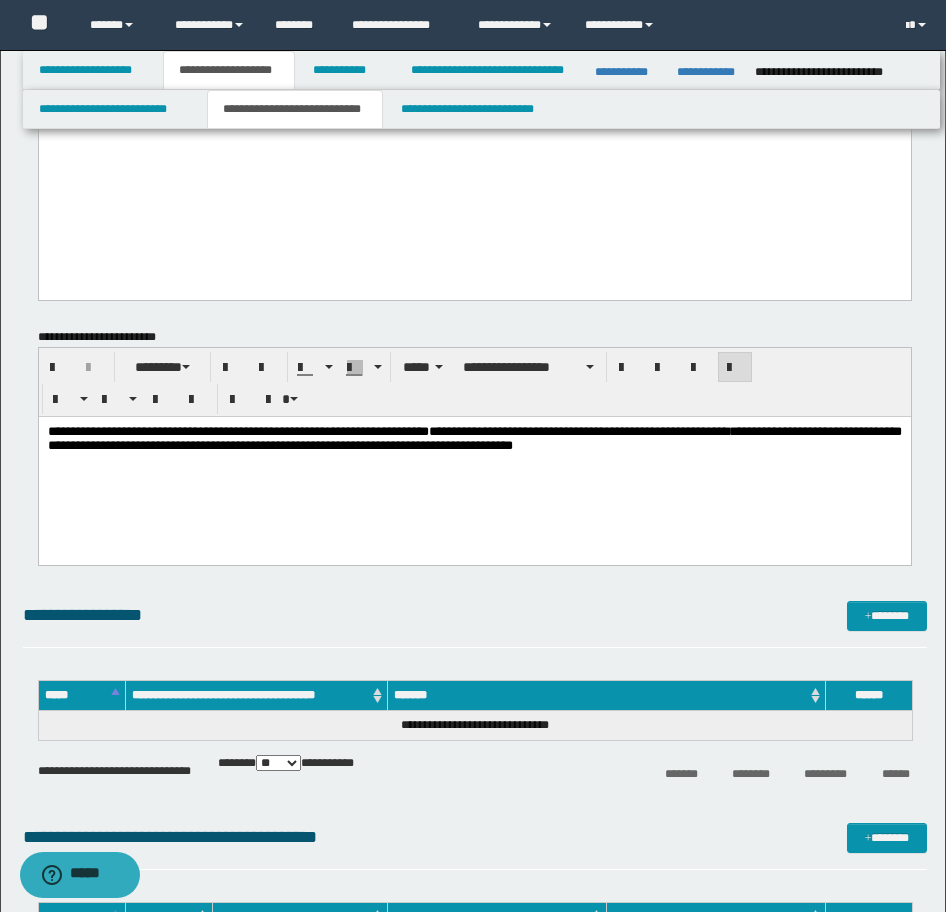 click on "**********" at bounding box center [474, 440] 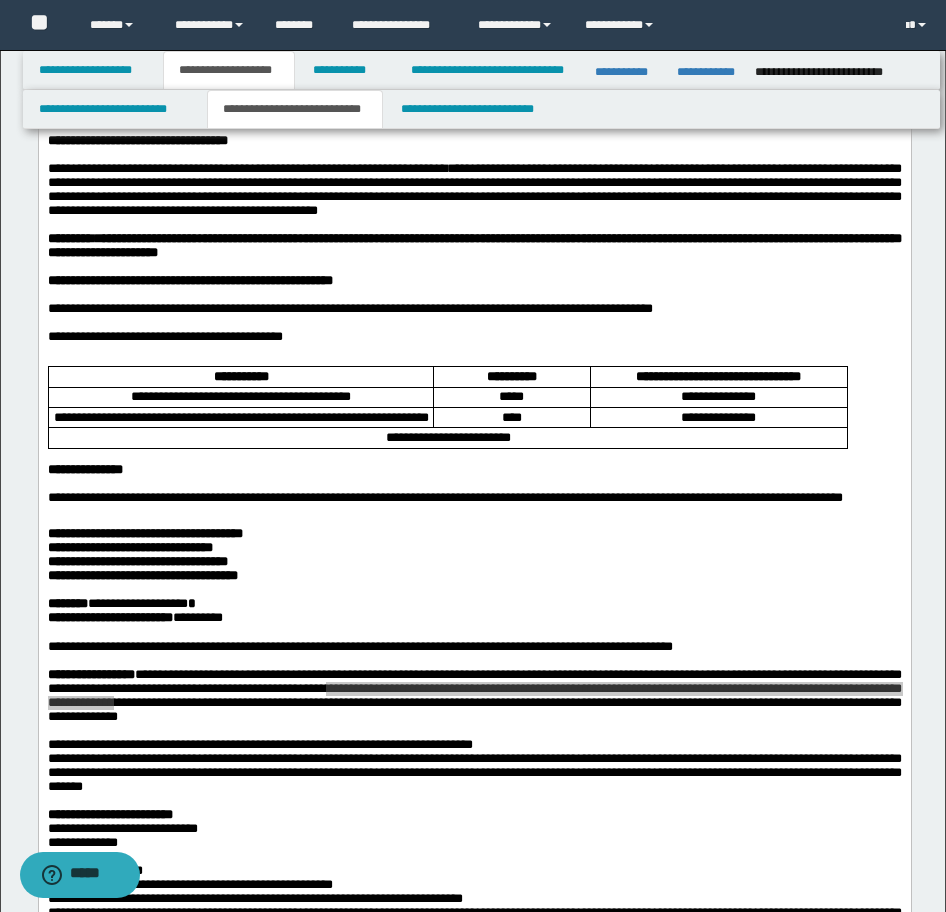 scroll, scrollTop: 0, scrollLeft: 0, axis: both 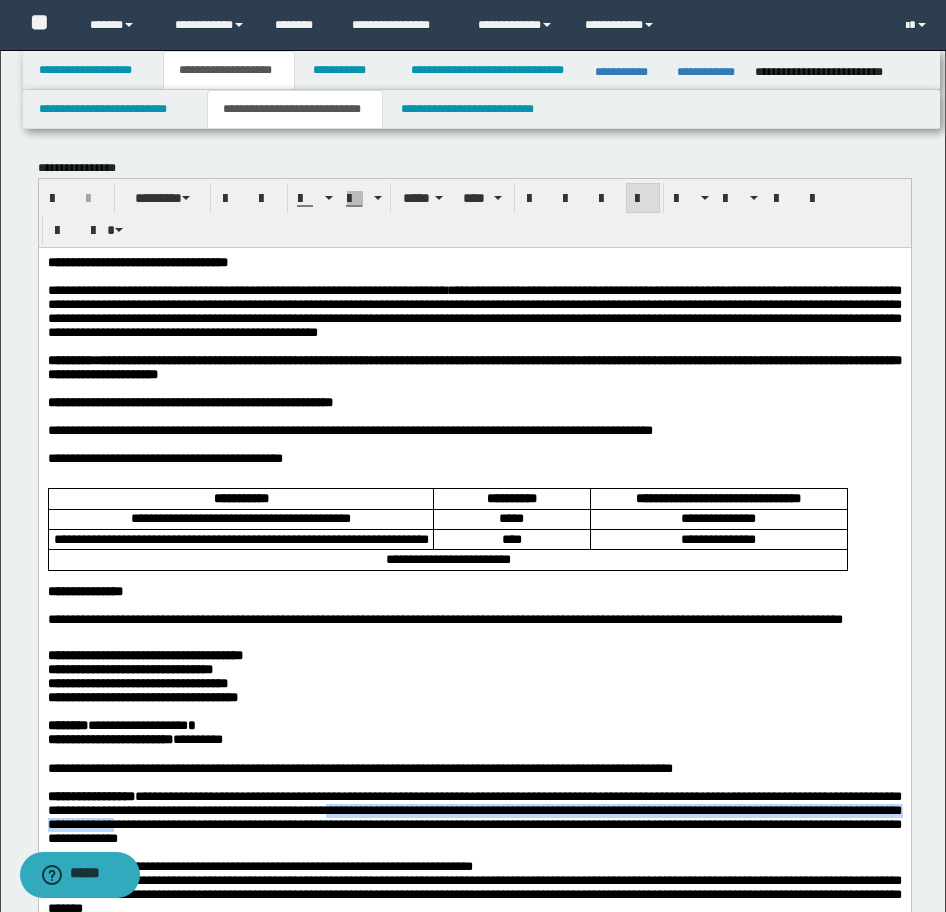 click on "**********" at bounding box center [137, 261] 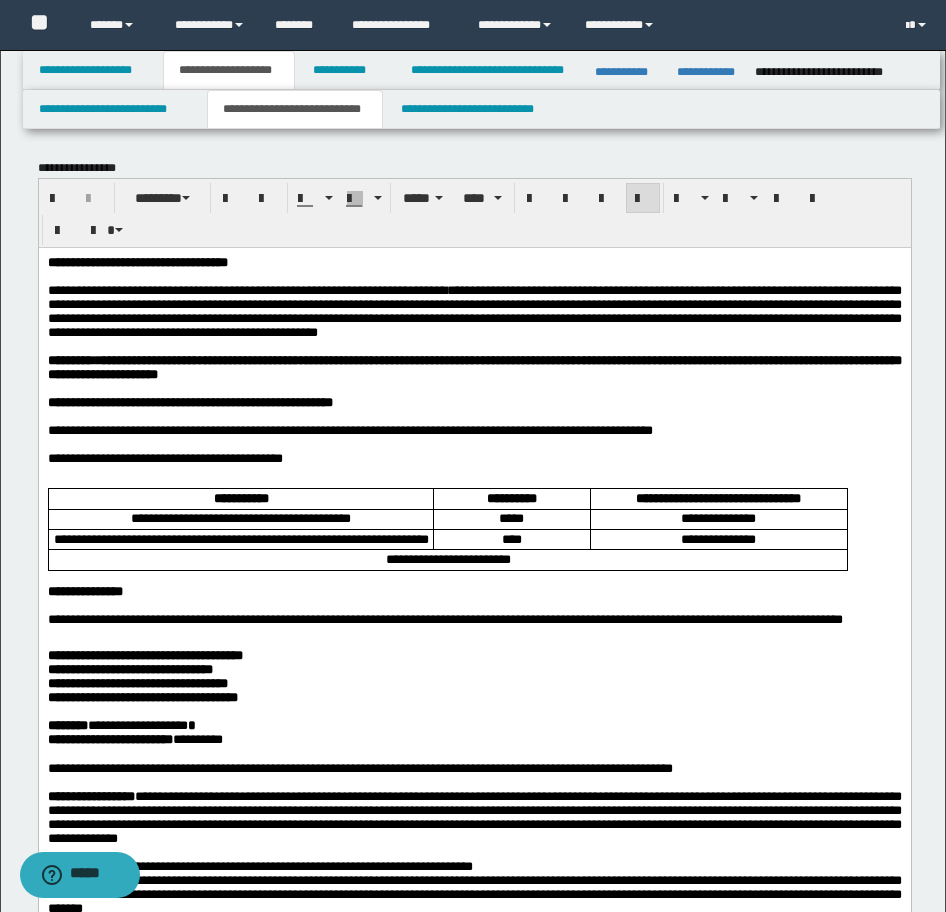 click on "**********" at bounding box center (137, 261) 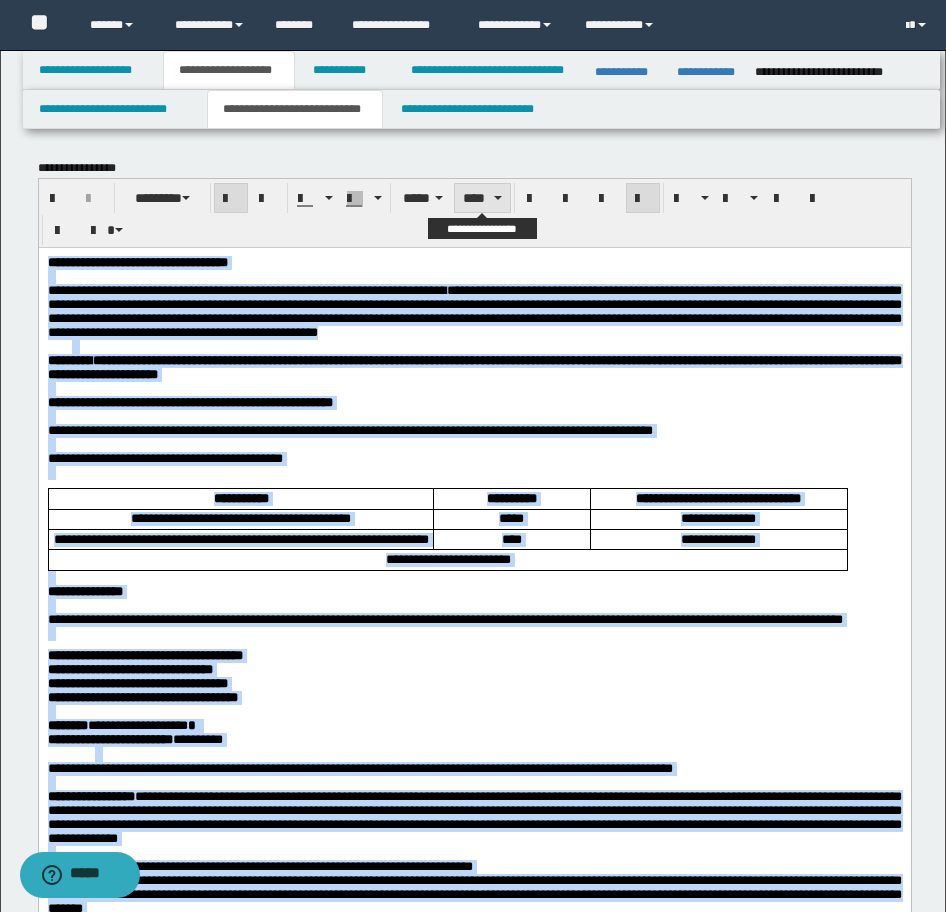 click on "****" at bounding box center (482, 198) 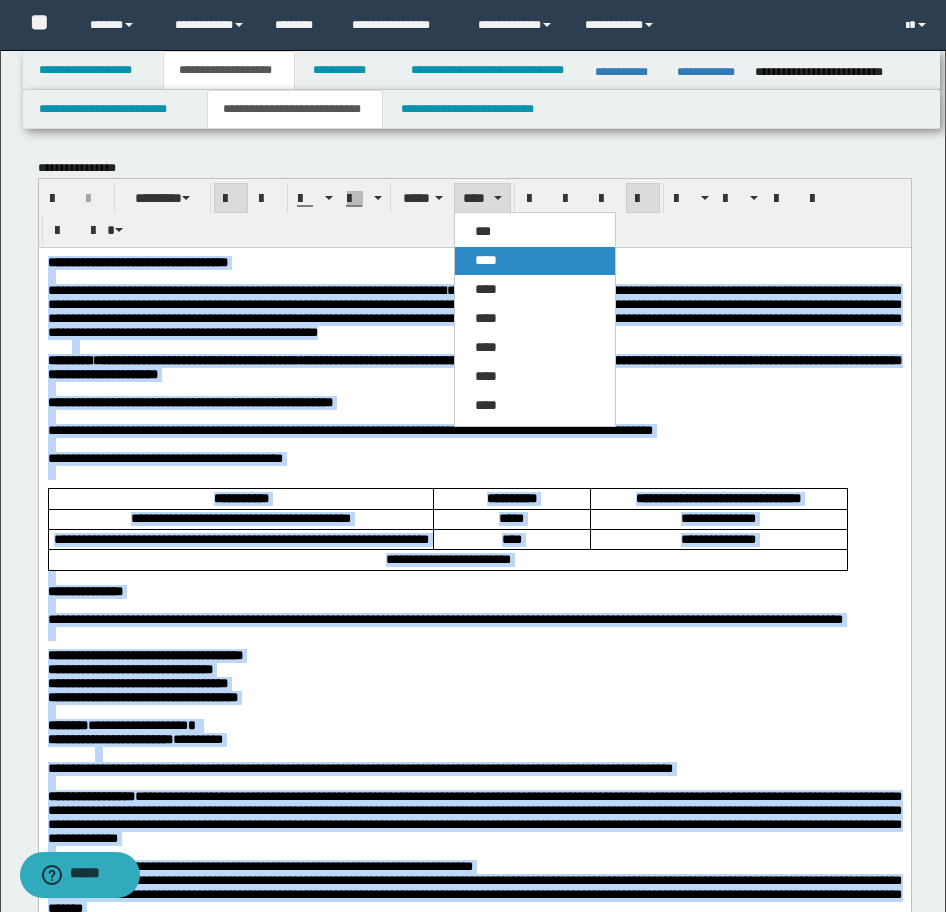 click on "****" at bounding box center (486, 260) 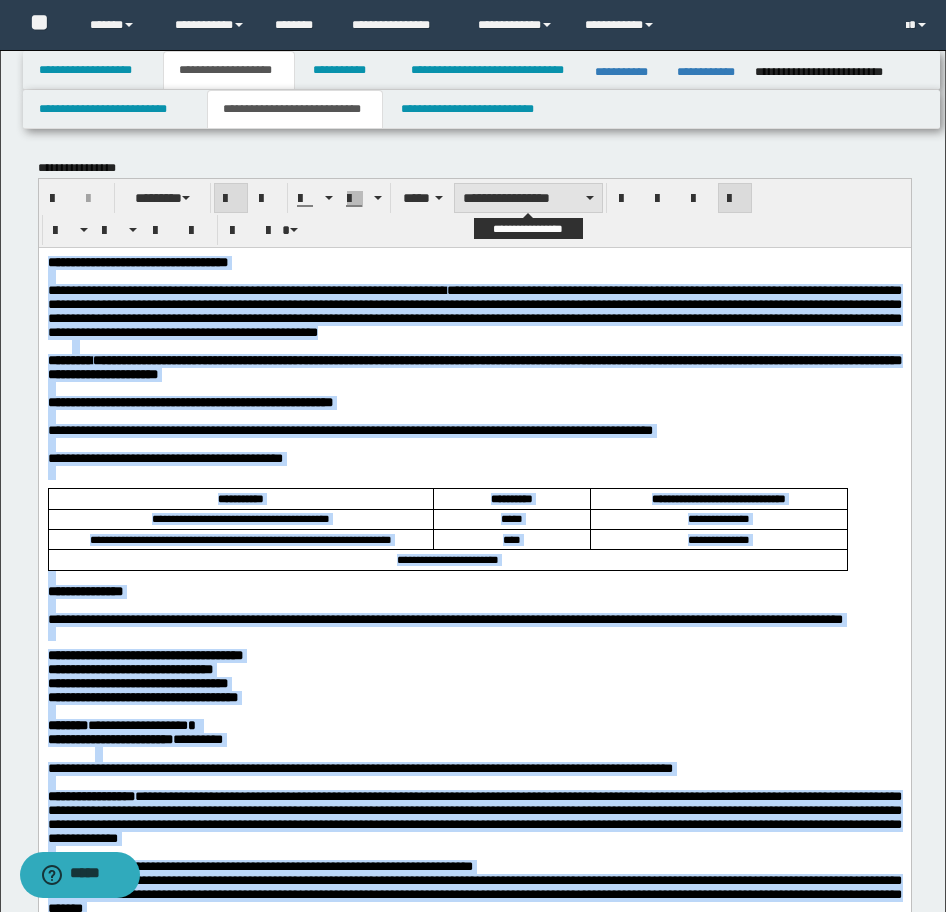 click on "**********" at bounding box center (528, 198) 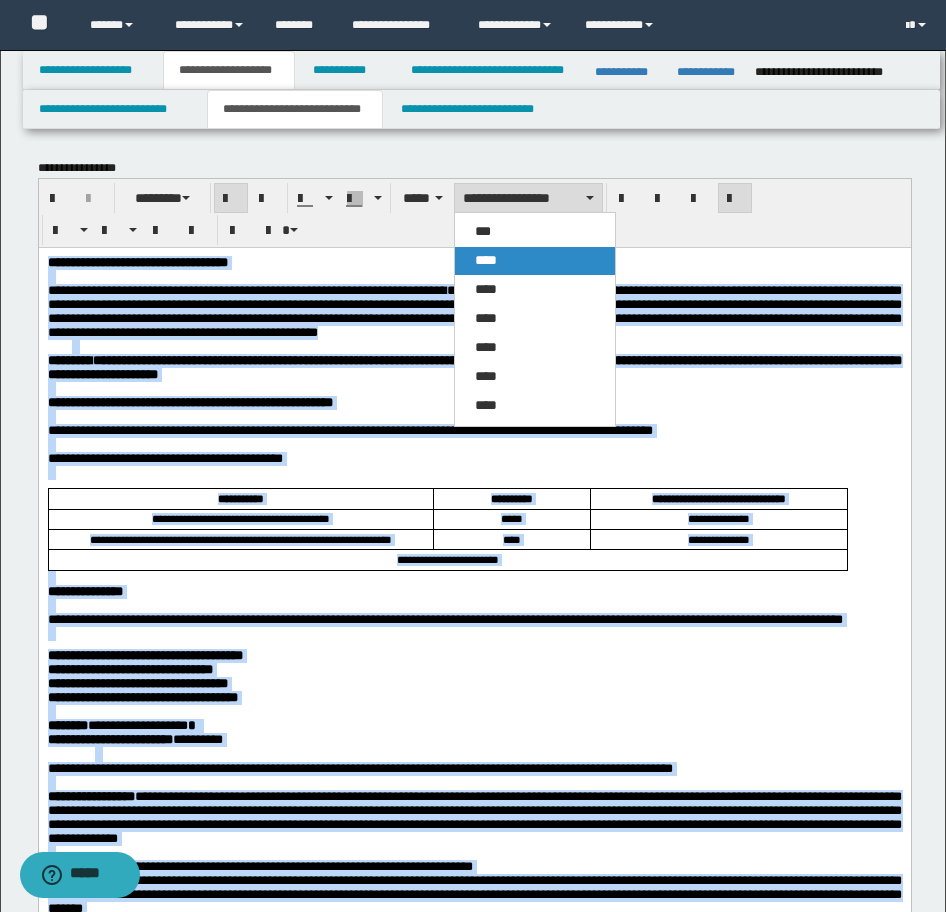 click on "****" at bounding box center (486, 260) 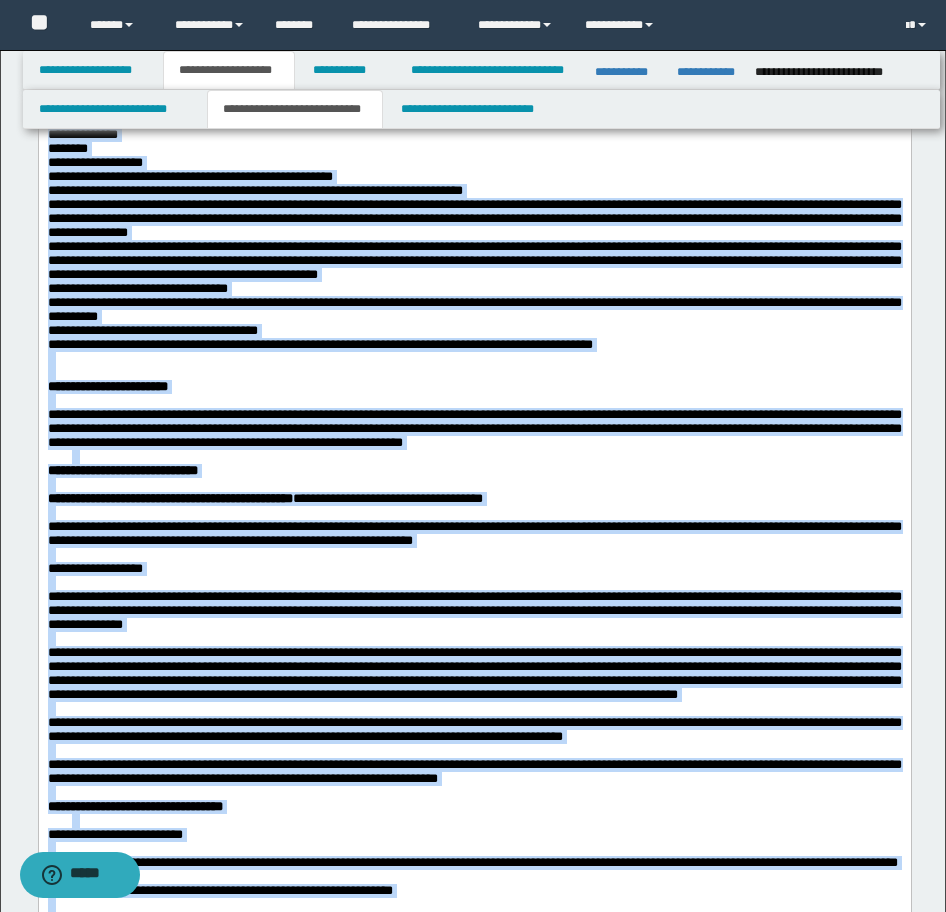 scroll, scrollTop: 1000, scrollLeft: 0, axis: vertical 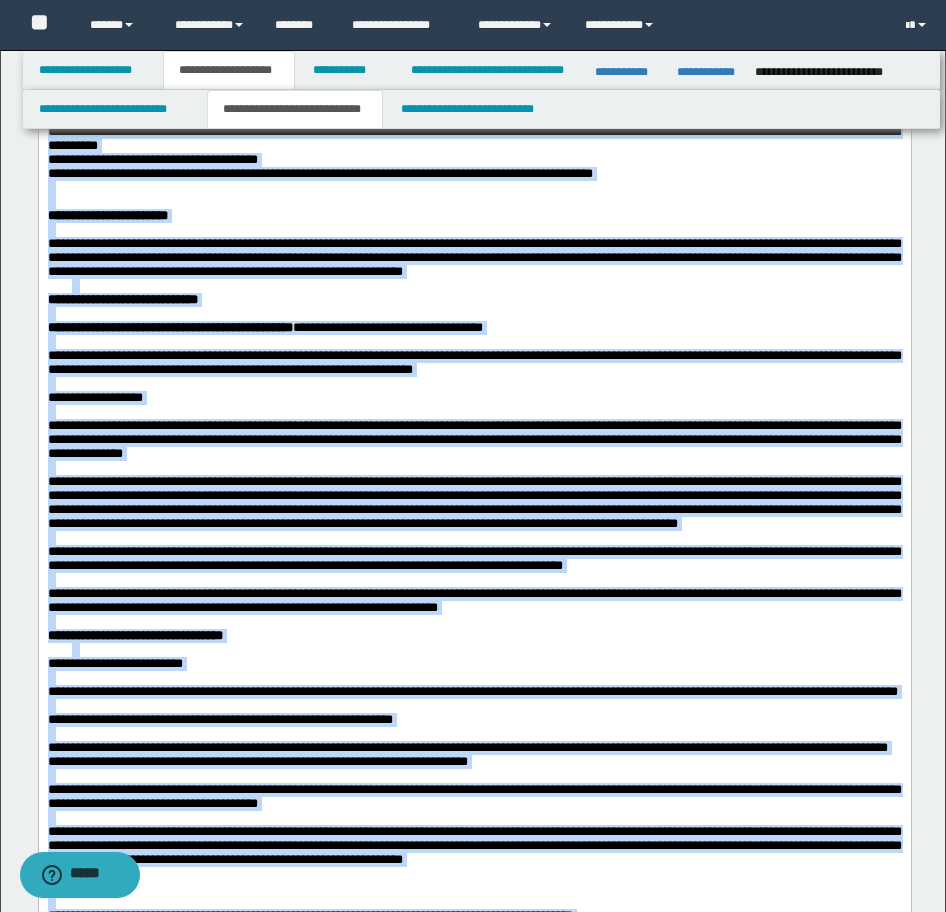 click on "**********" at bounding box center [474, 257] 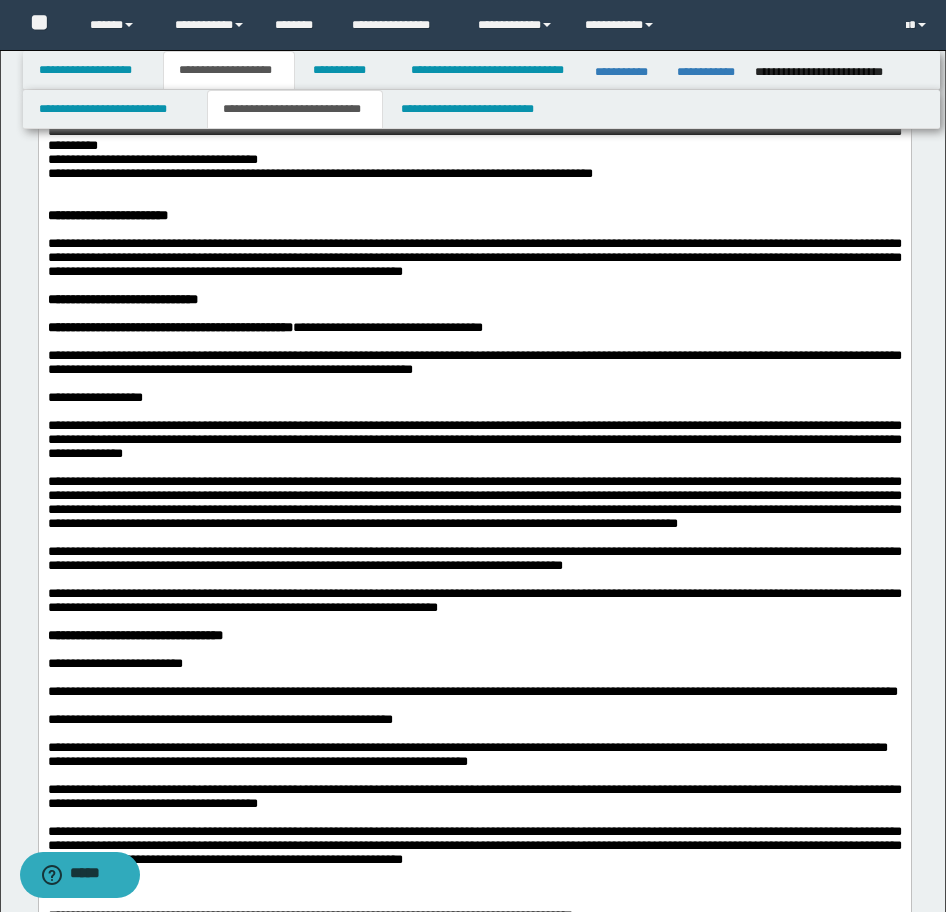 click at bounding box center [474, 188] 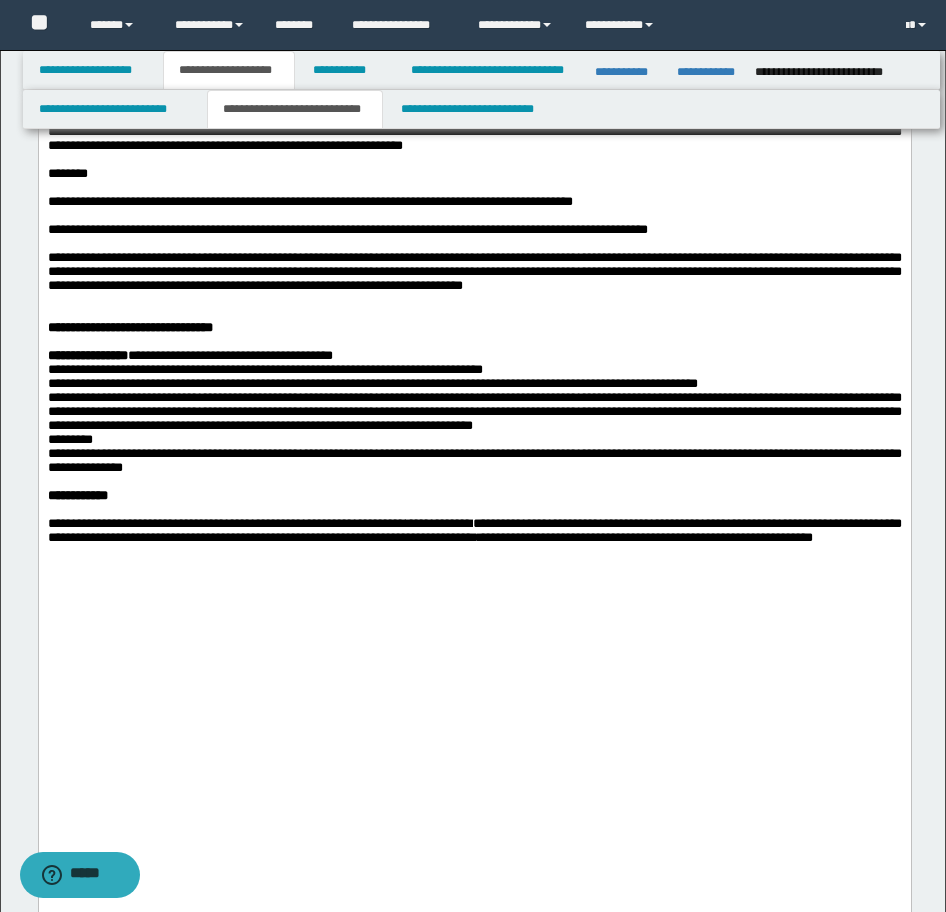 scroll, scrollTop: 2000, scrollLeft: 0, axis: vertical 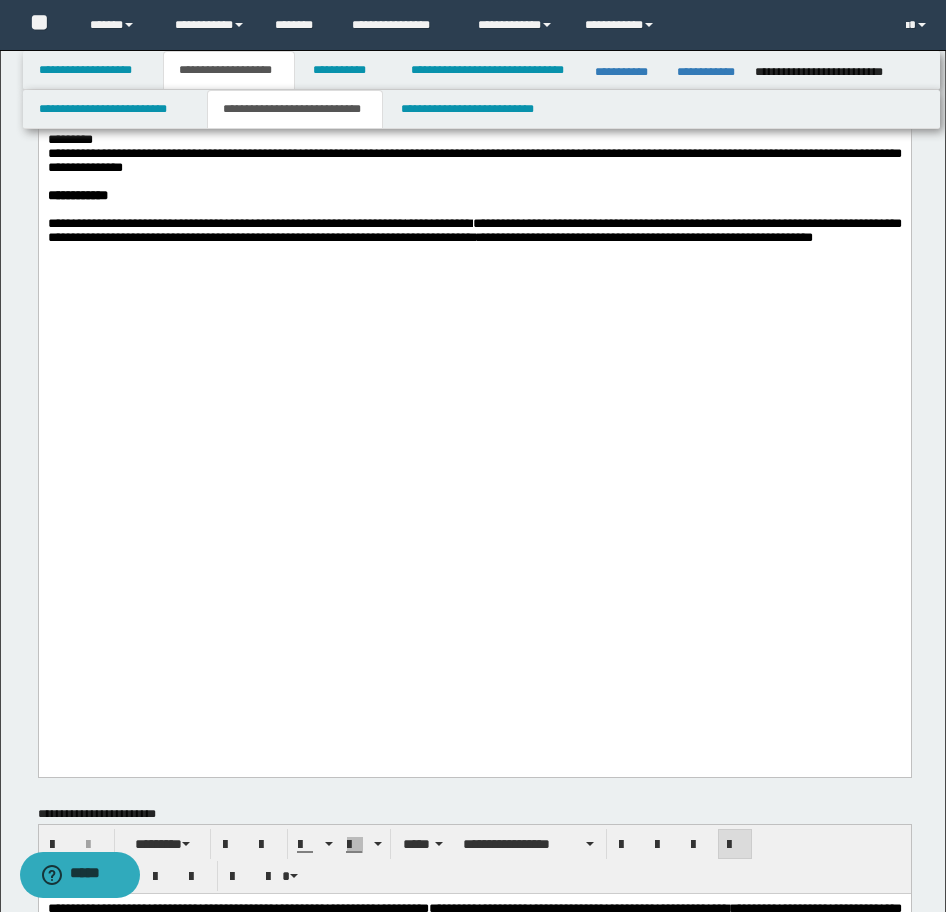 click at bounding box center [474, 0] 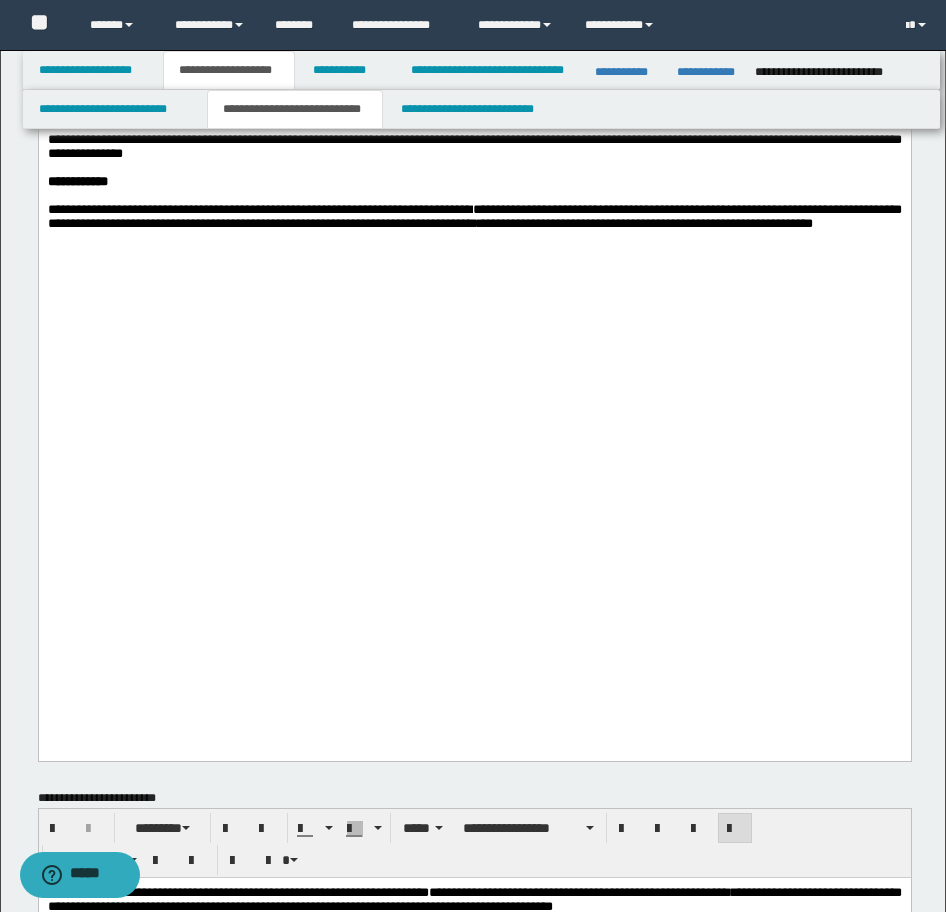click on "**********" at bounding box center (474, -722) 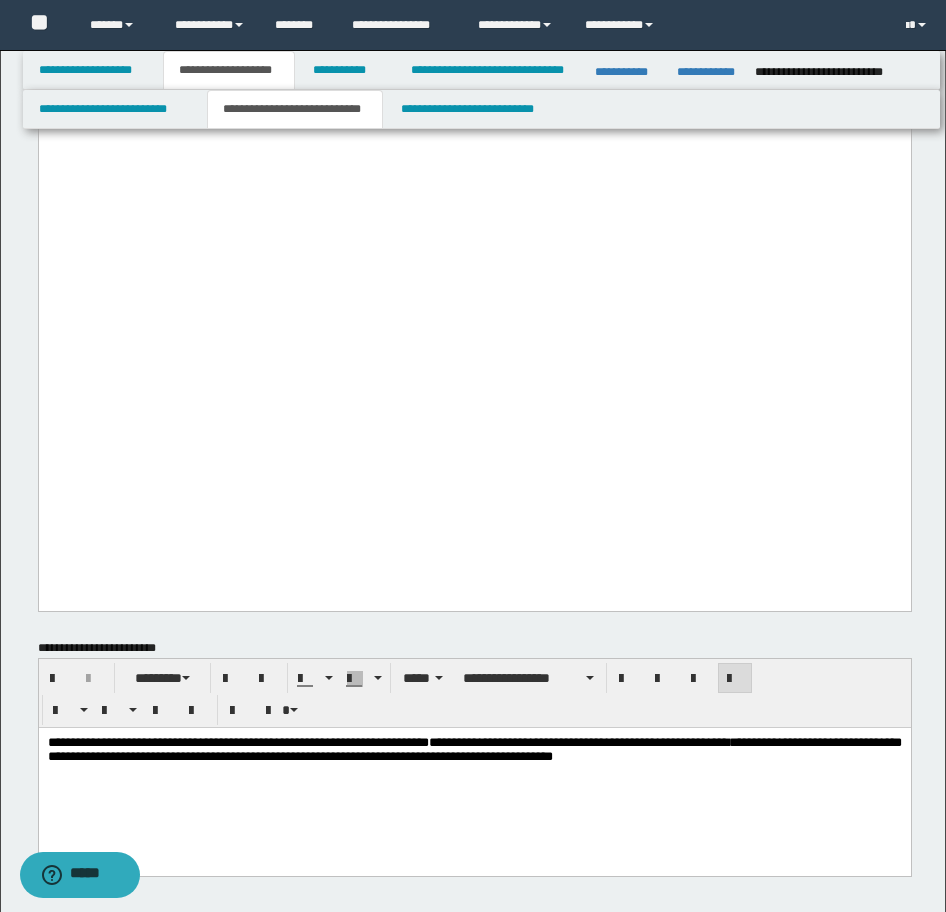 scroll, scrollTop: 2300, scrollLeft: 0, axis: vertical 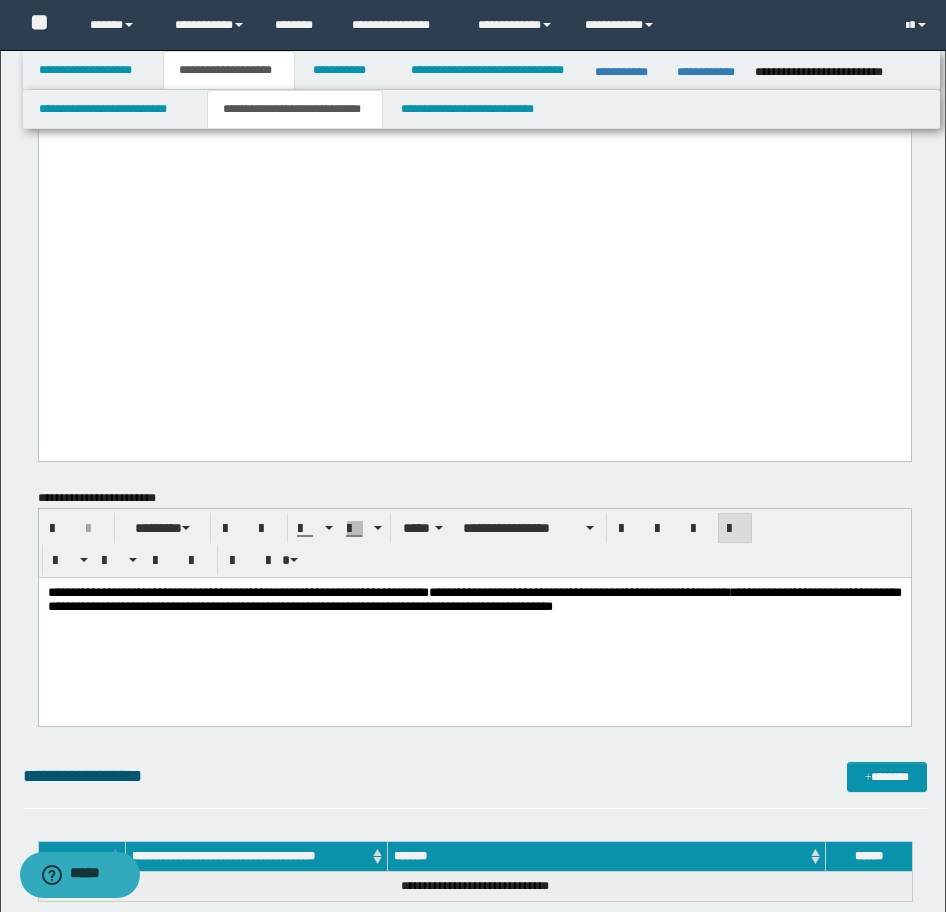 click on "**********" at bounding box center (474, 601) 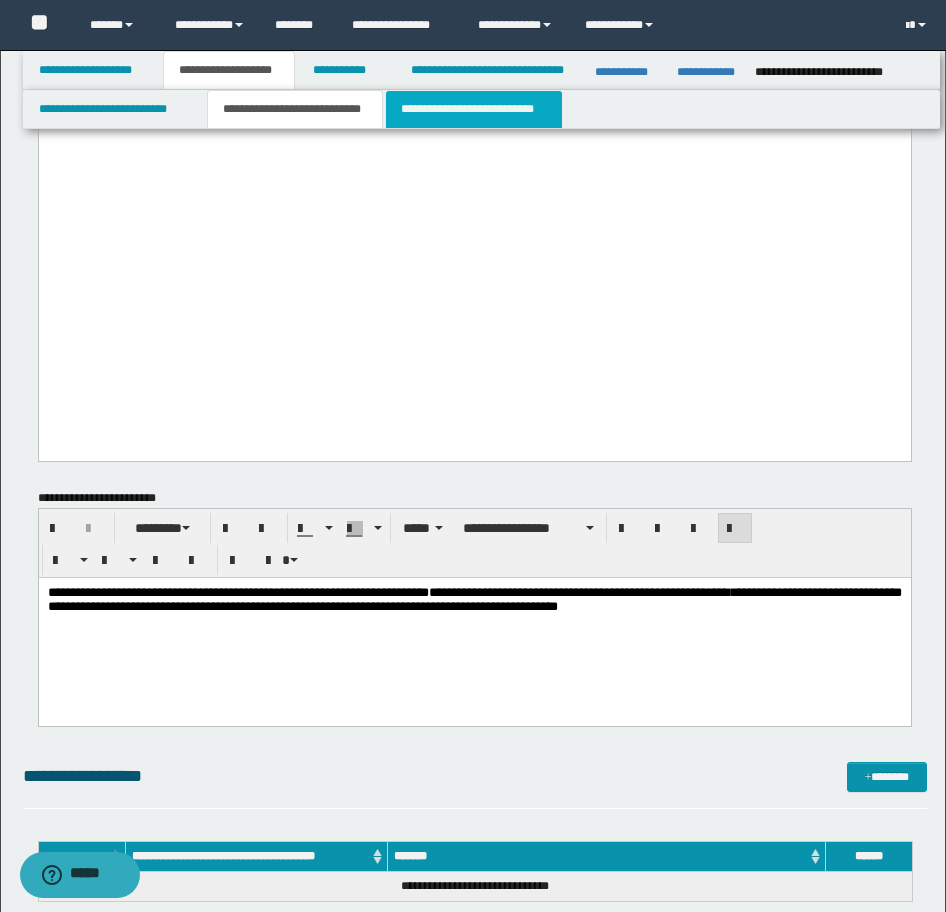 click on "**********" at bounding box center (474, 109) 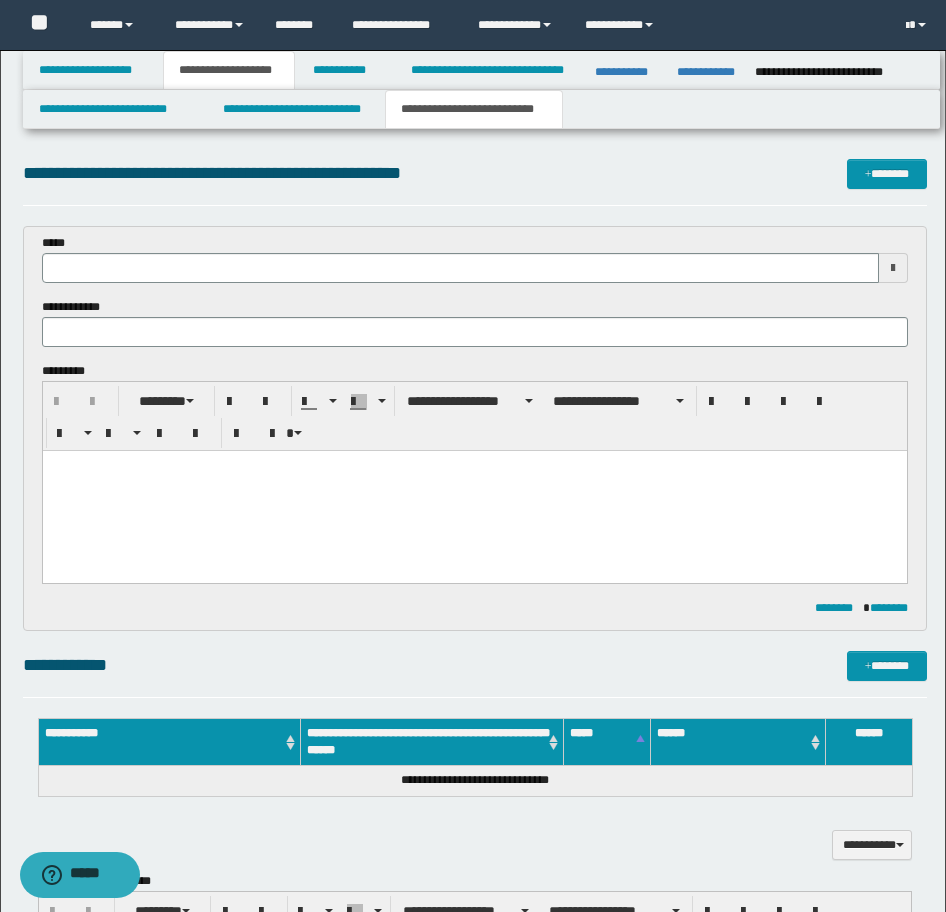 scroll, scrollTop: 0, scrollLeft: 0, axis: both 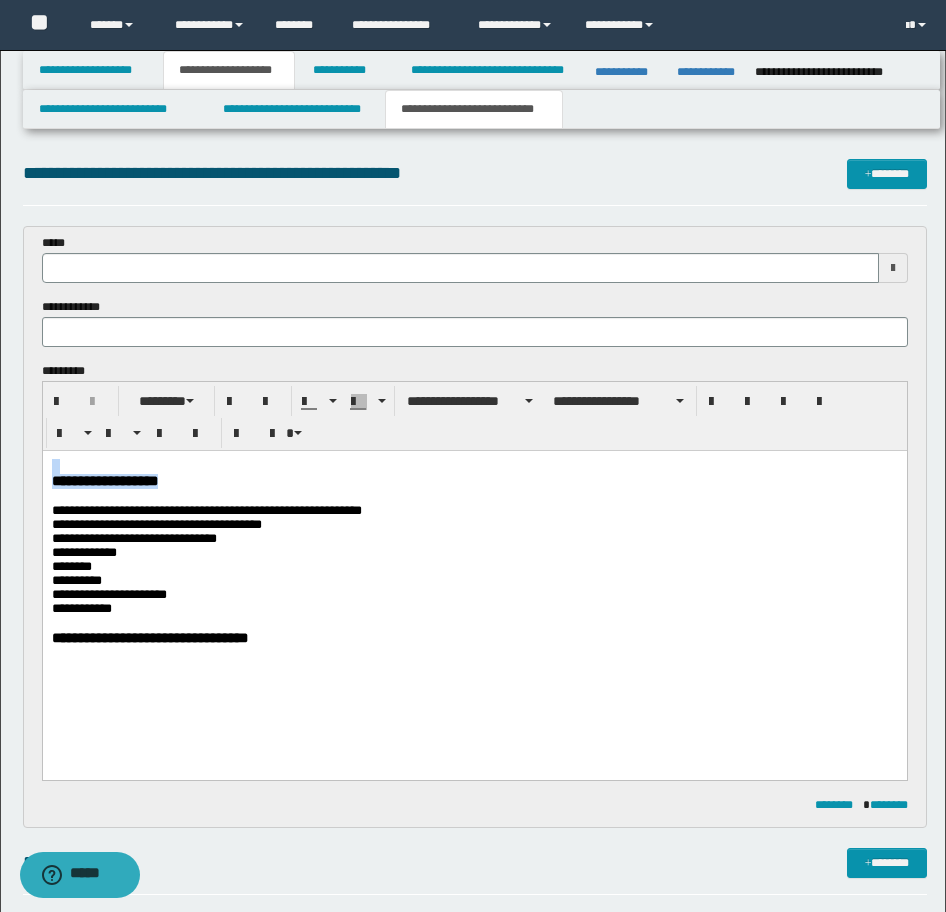 drag, startPoint x: 204, startPoint y: 488, endPoint x: -17, endPoint y: 472, distance: 221.57843 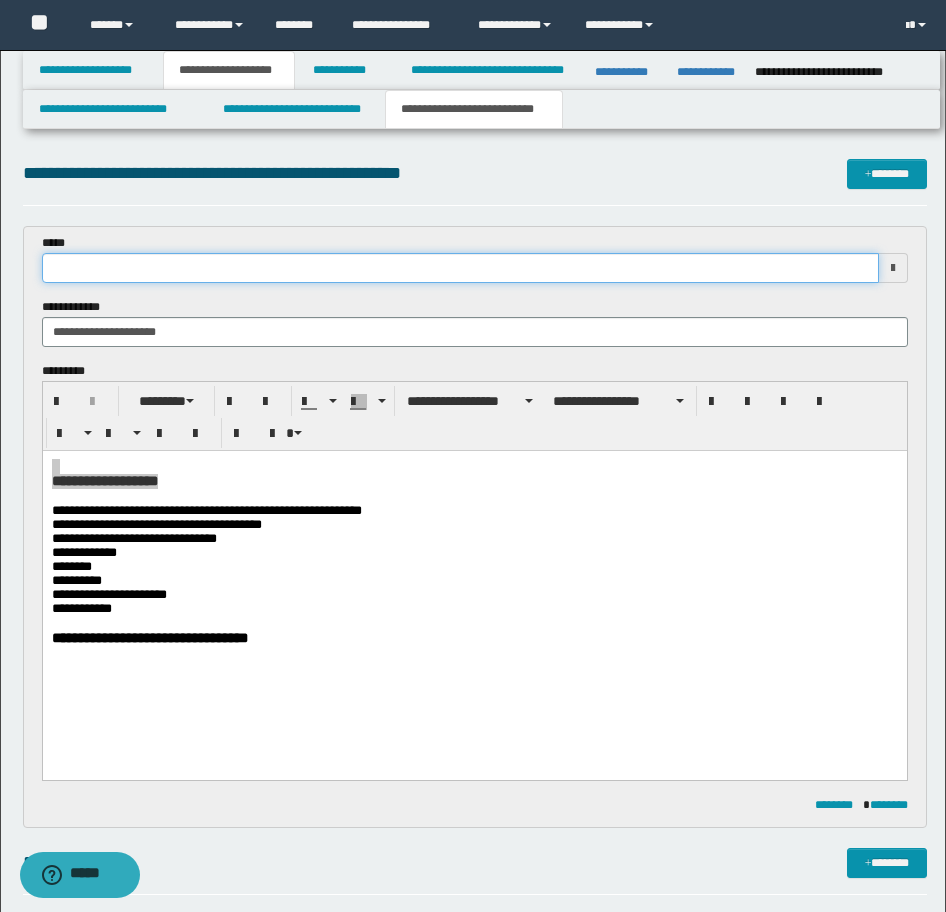 click at bounding box center [460, 268] 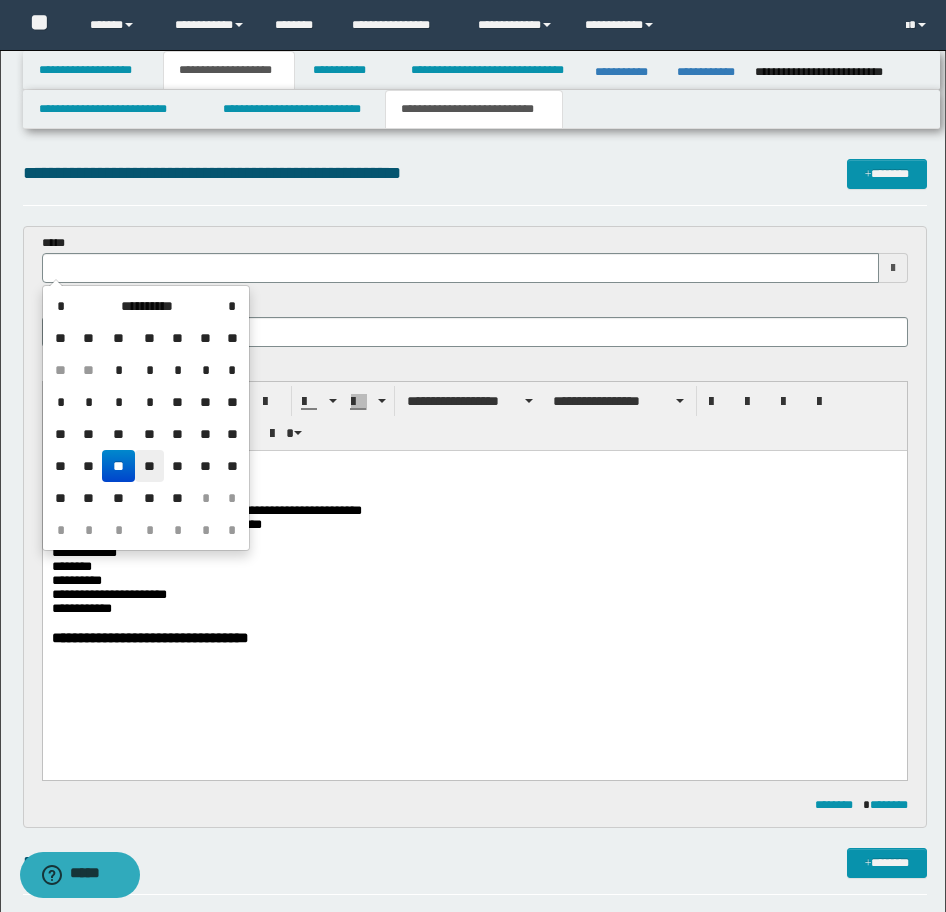 drag, startPoint x: 150, startPoint y: 465, endPoint x: 103, endPoint y: 11, distance: 456.42633 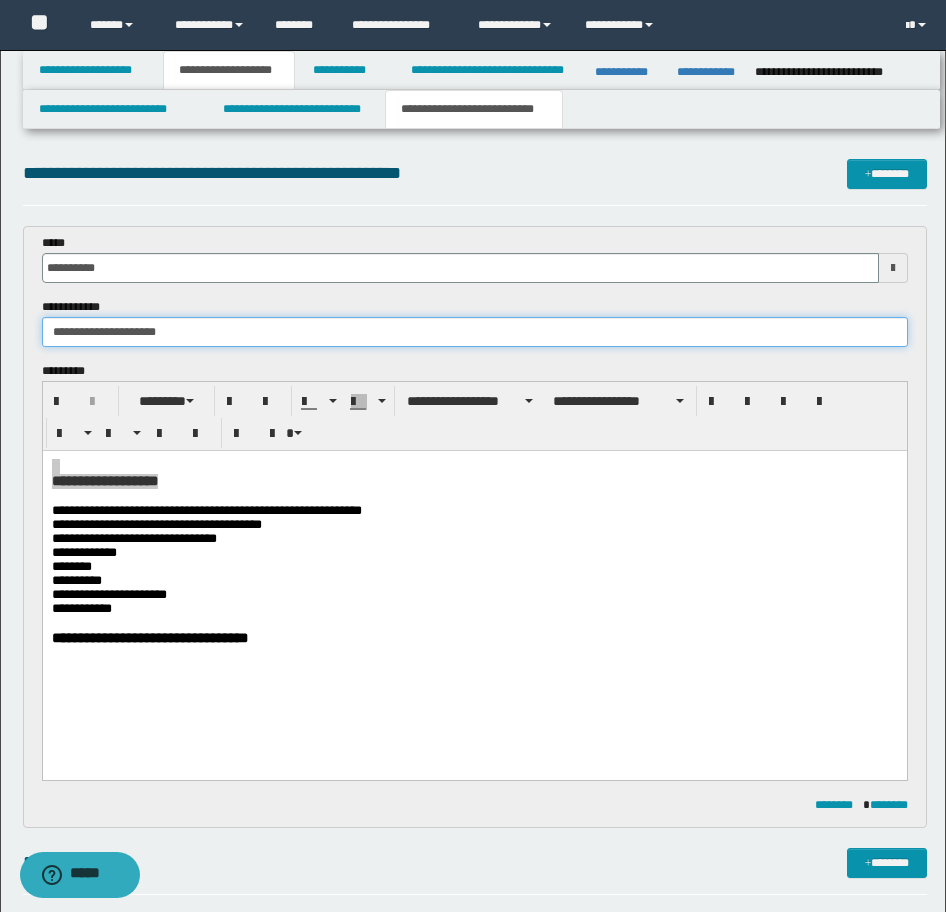 click on "**********" at bounding box center (475, 332) 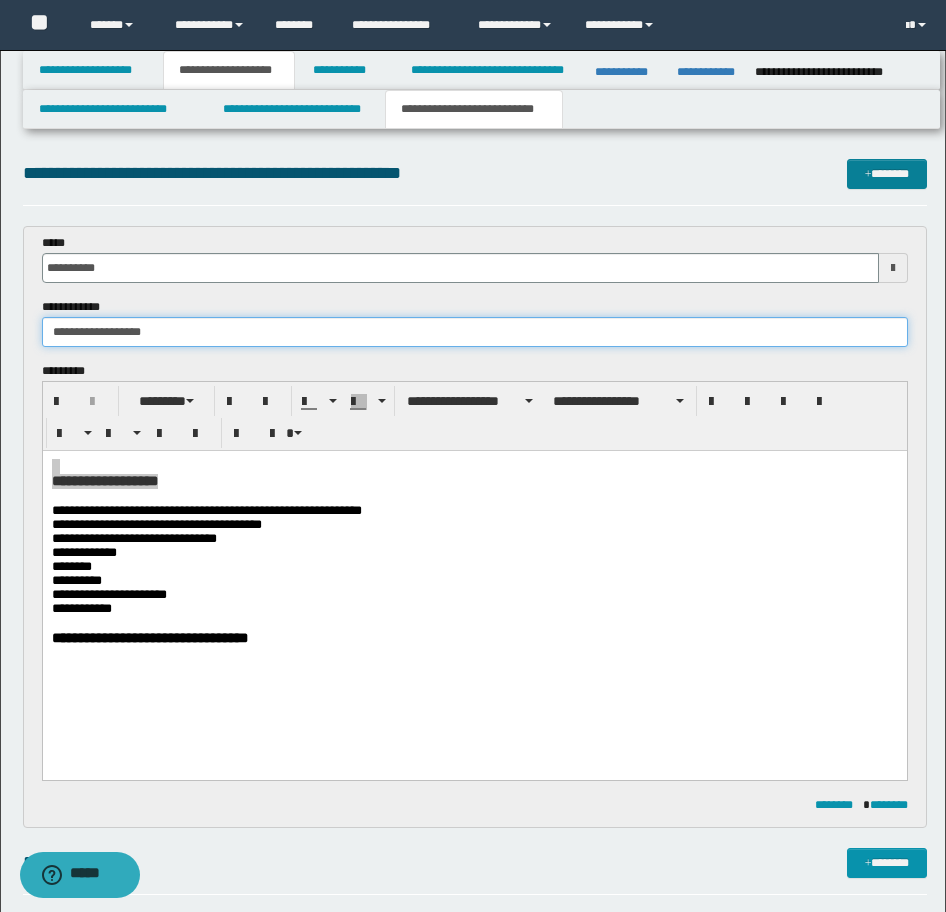 type on "**********" 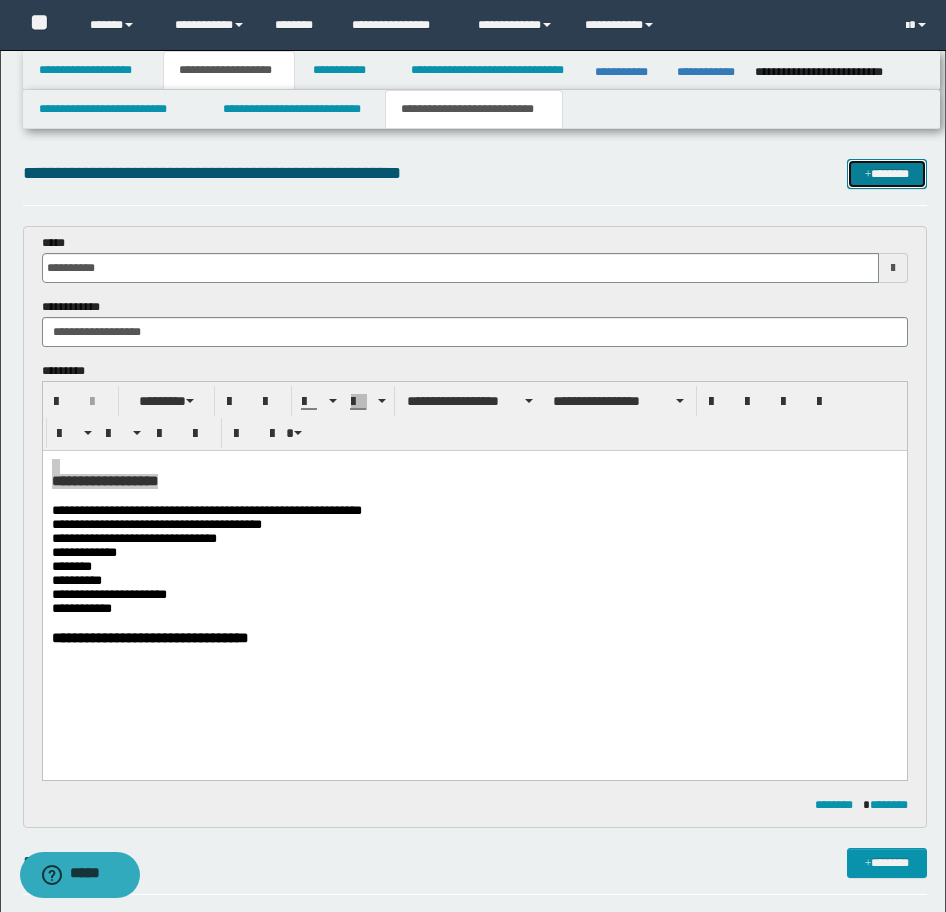 click on "*******" at bounding box center (887, 174) 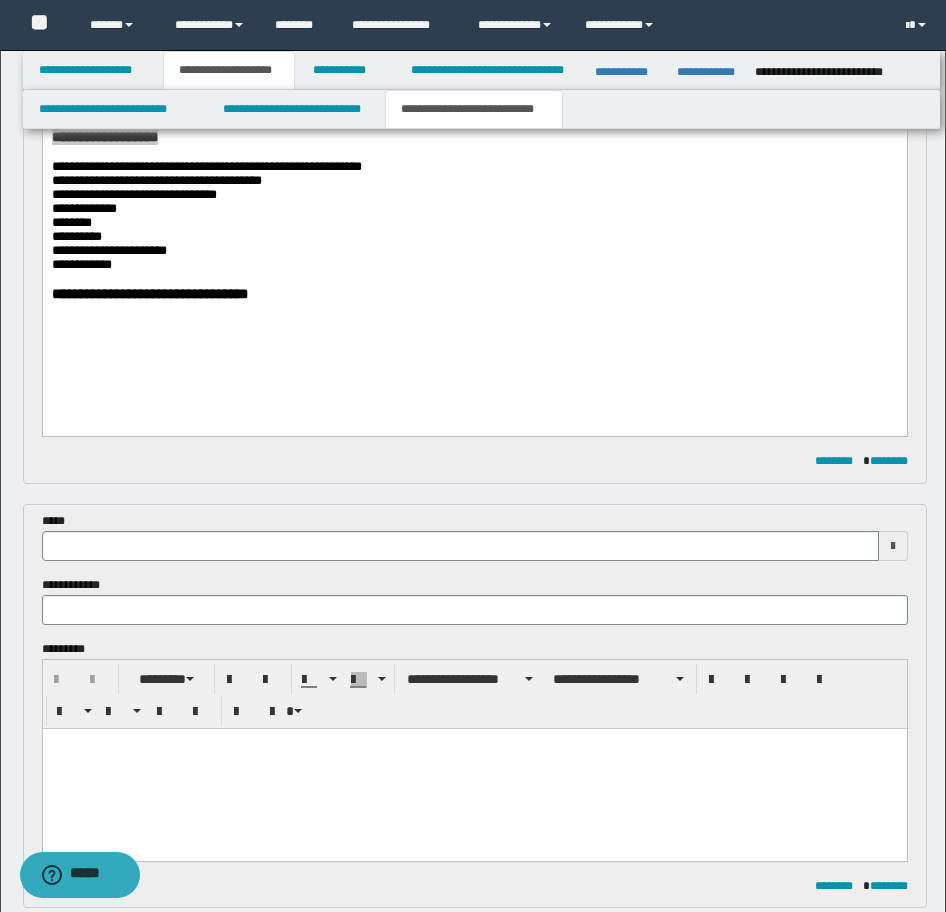 scroll, scrollTop: 275, scrollLeft: 0, axis: vertical 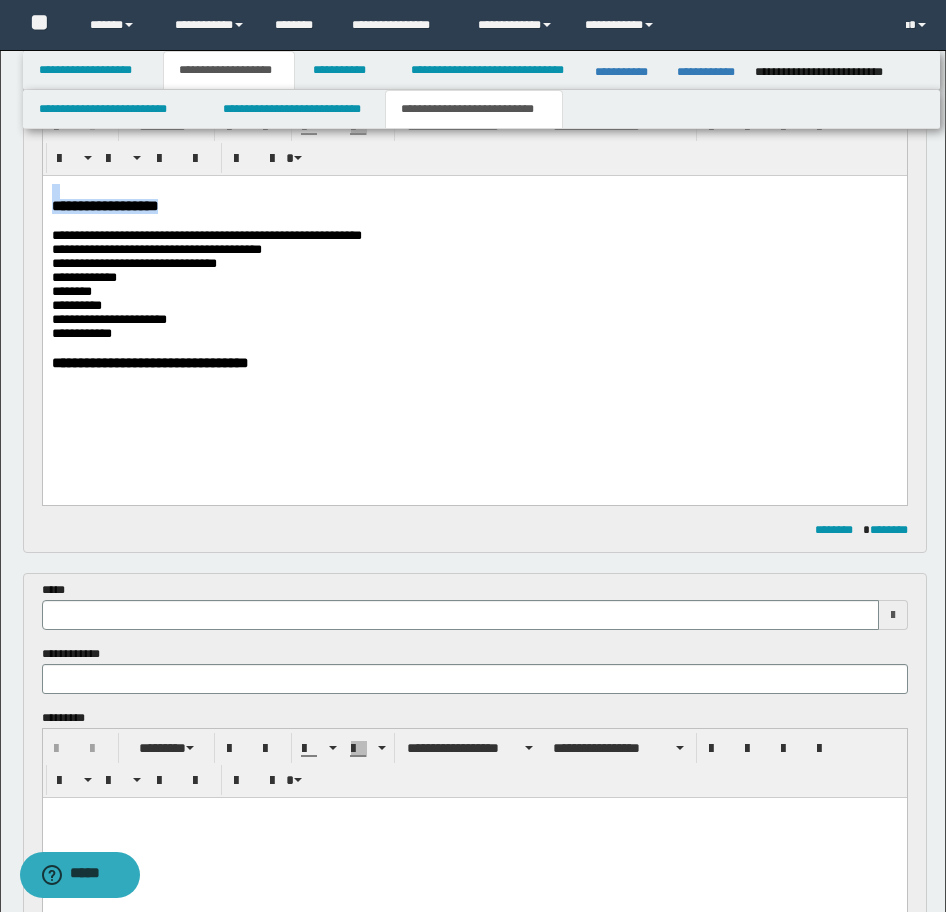 click on "**********" at bounding box center [474, 363] 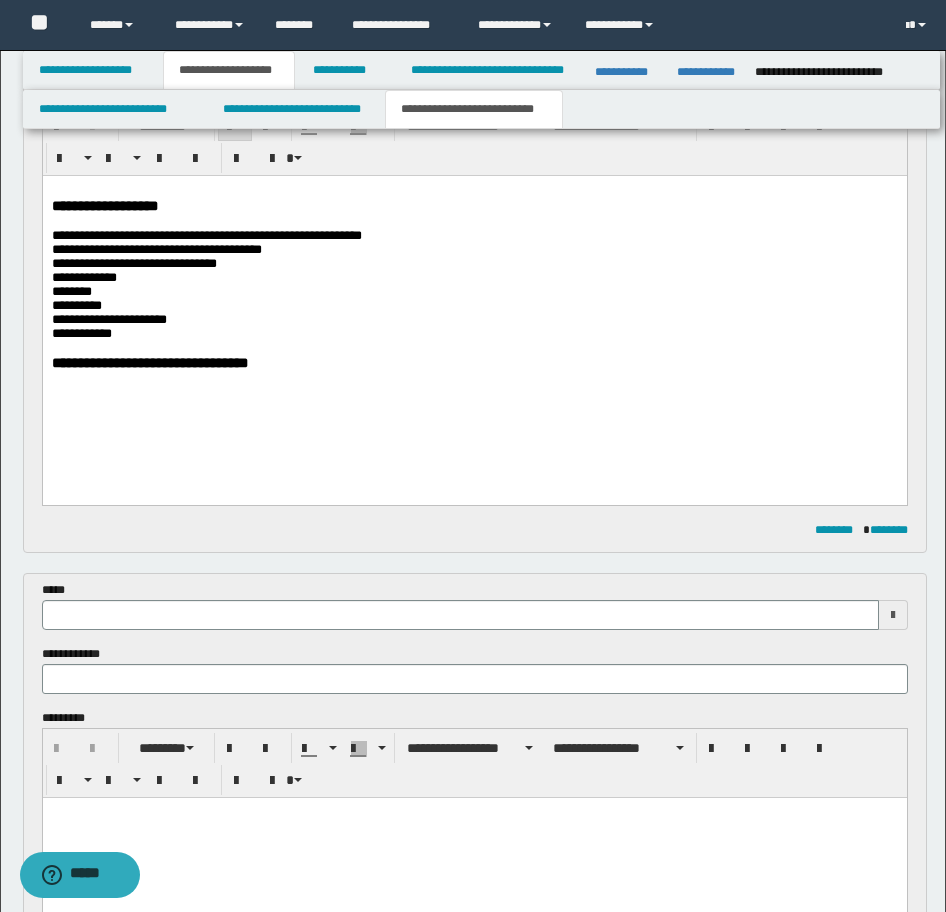 click on "**********" at bounding box center (474, 363) 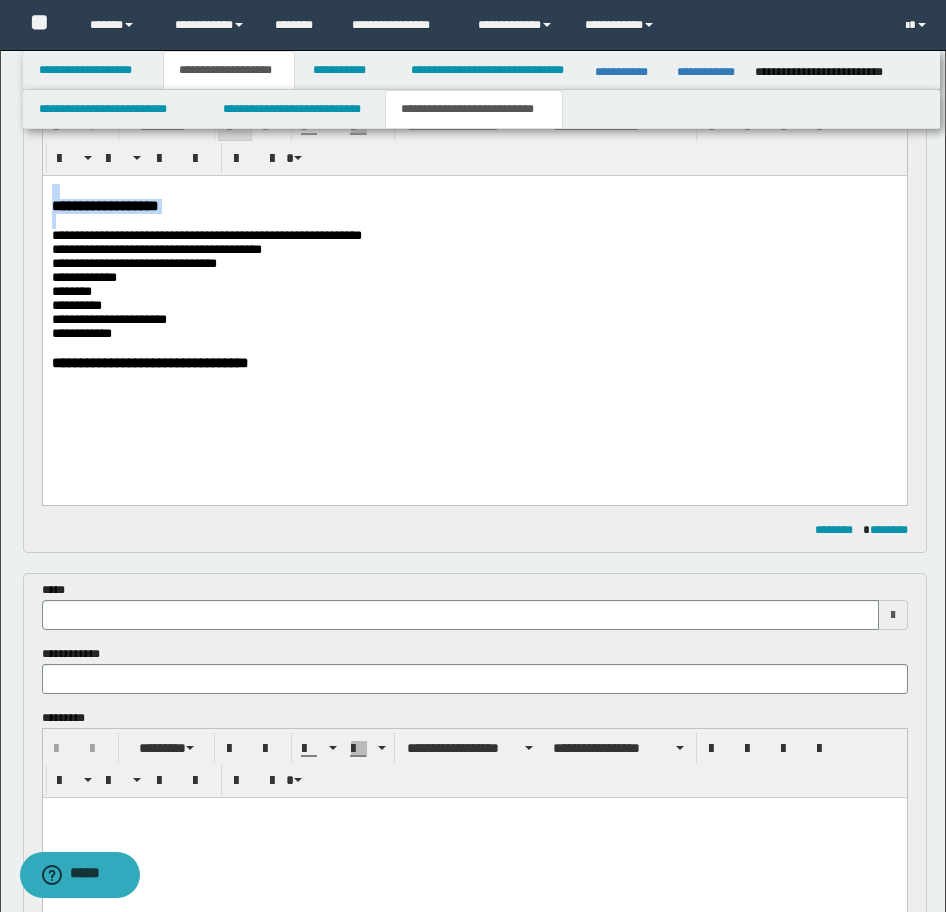 drag, startPoint x: 160, startPoint y: 221, endPoint x: -17, endPoint y: 183, distance: 181.03314 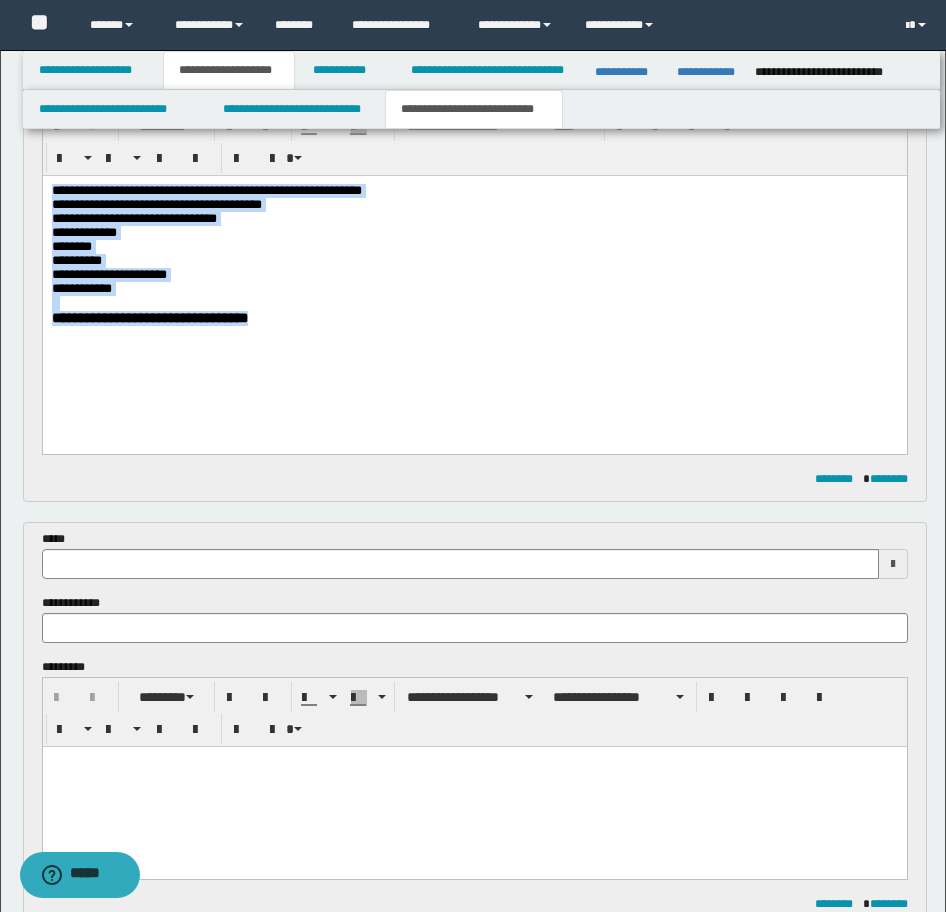 drag, startPoint x: 309, startPoint y: 356, endPoint x: -17, endPoint y: 158, distance: 381.4184 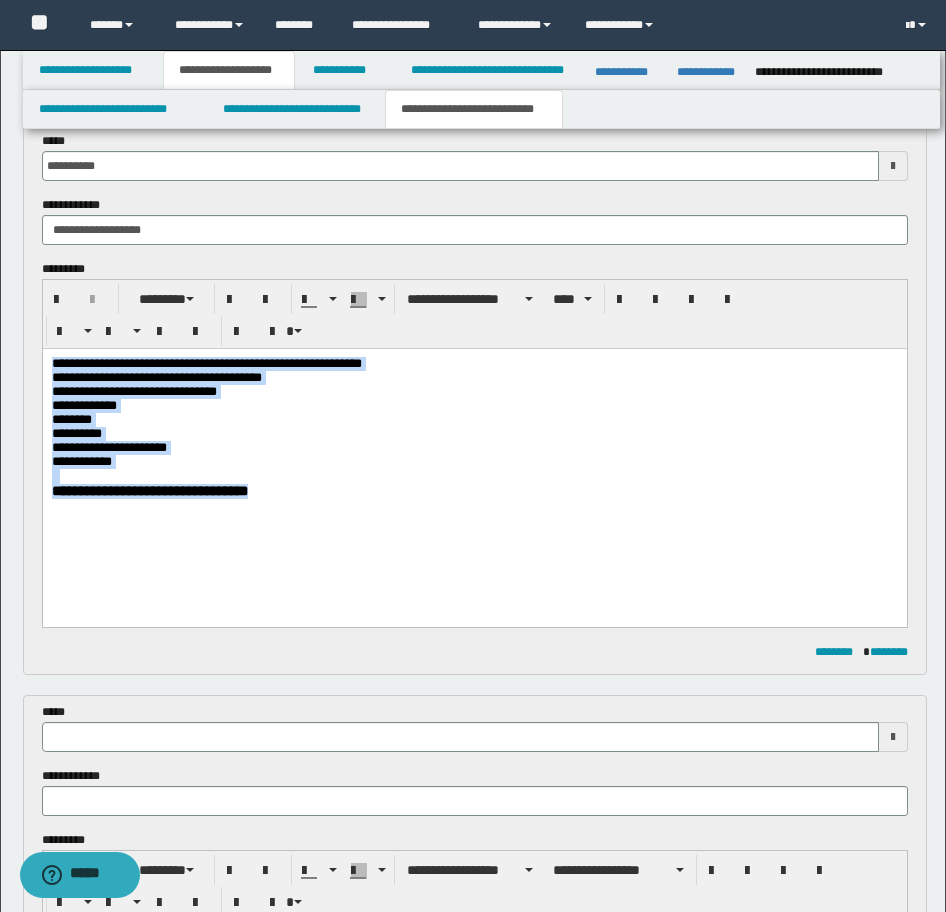 scroll, scrollTop: 75, scrollLeft: 0, axis: vertical 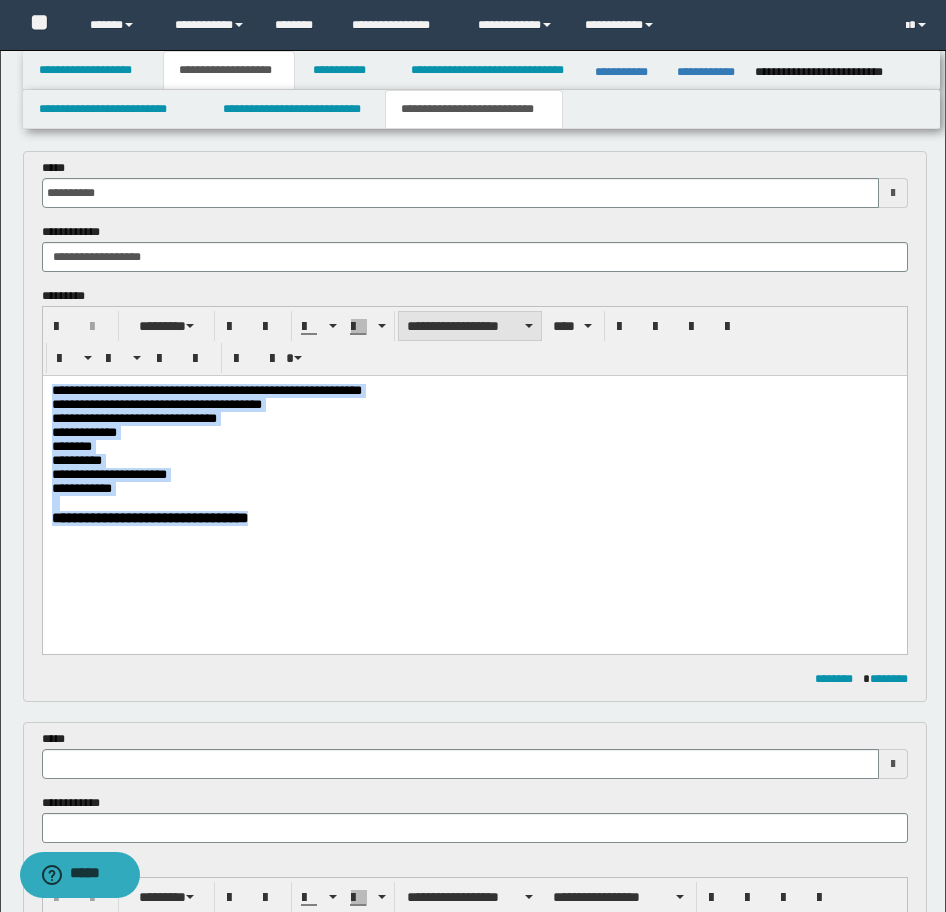 click on "**********" at bounding box center [470, 326] 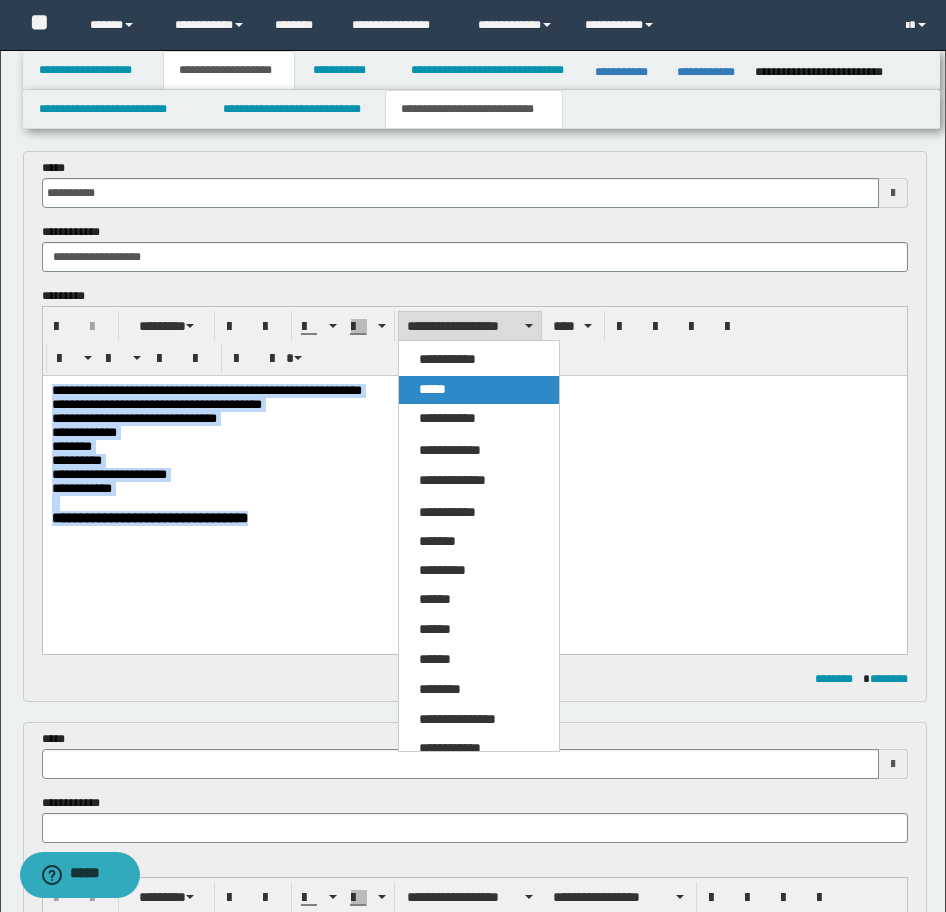 drag, startPoint x: 455, startPoint y: 380, endPoint x: 414, endPoint y: 3, distance: 379.2229 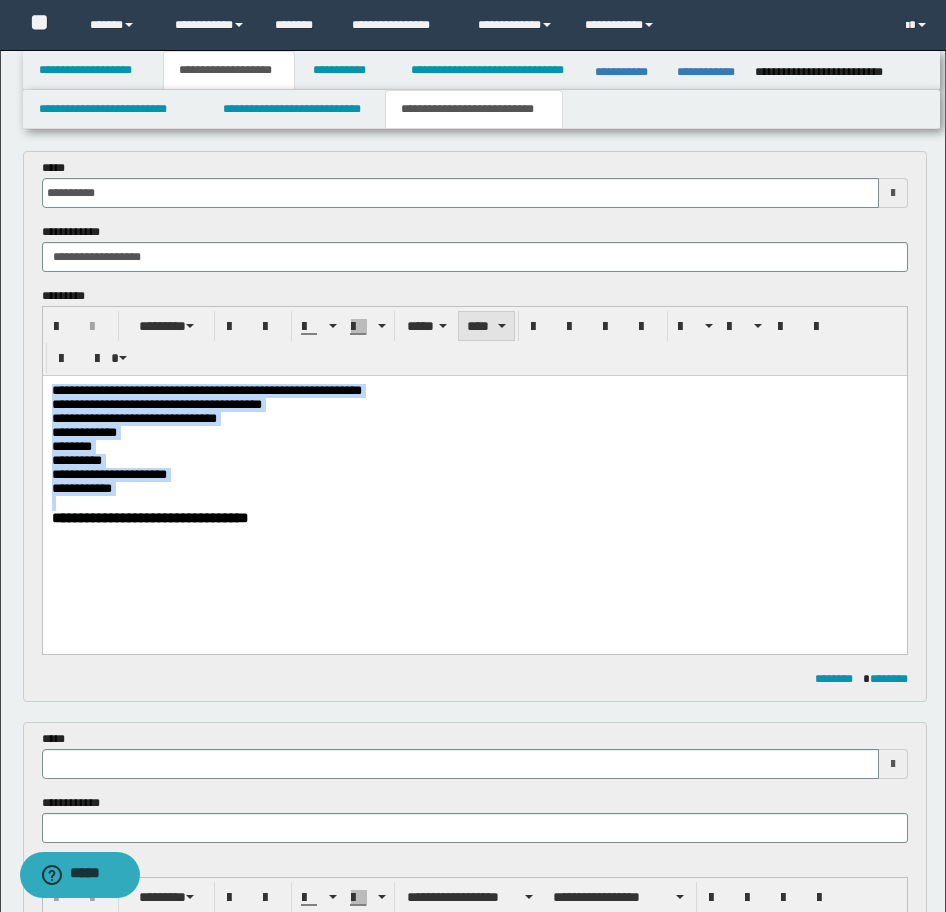 click on "****" at bounding box center (486, 326) 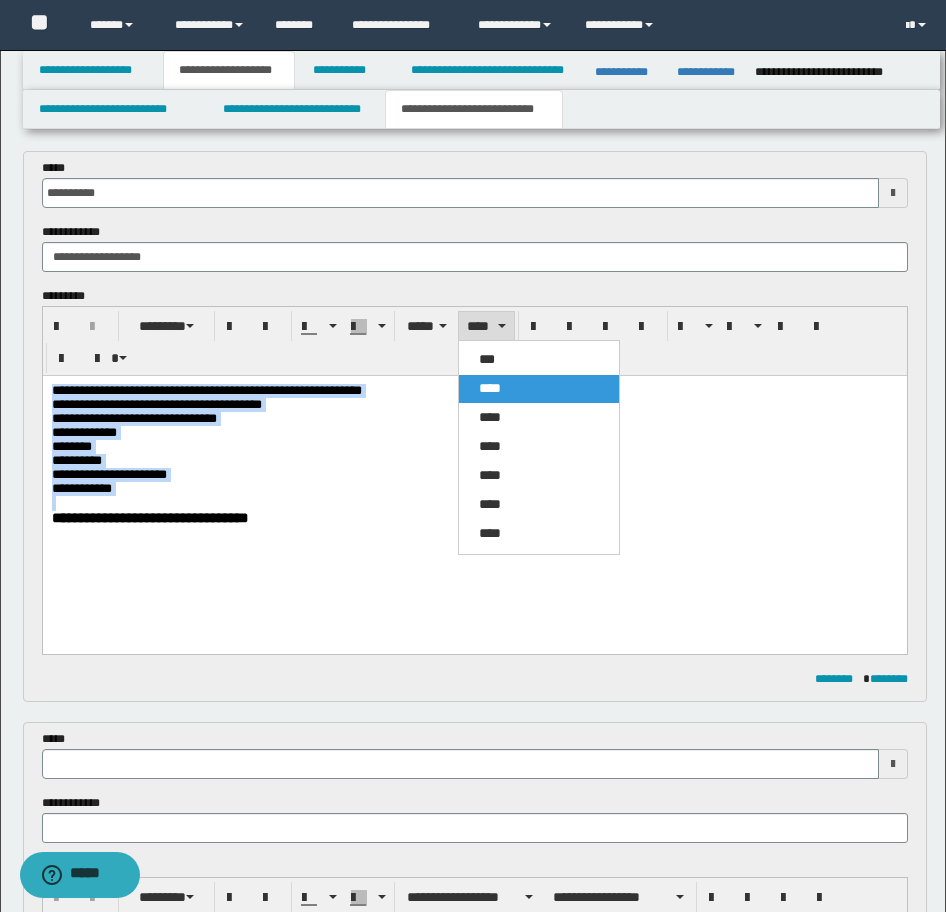 click on "****" at bounding box center [539, 389] 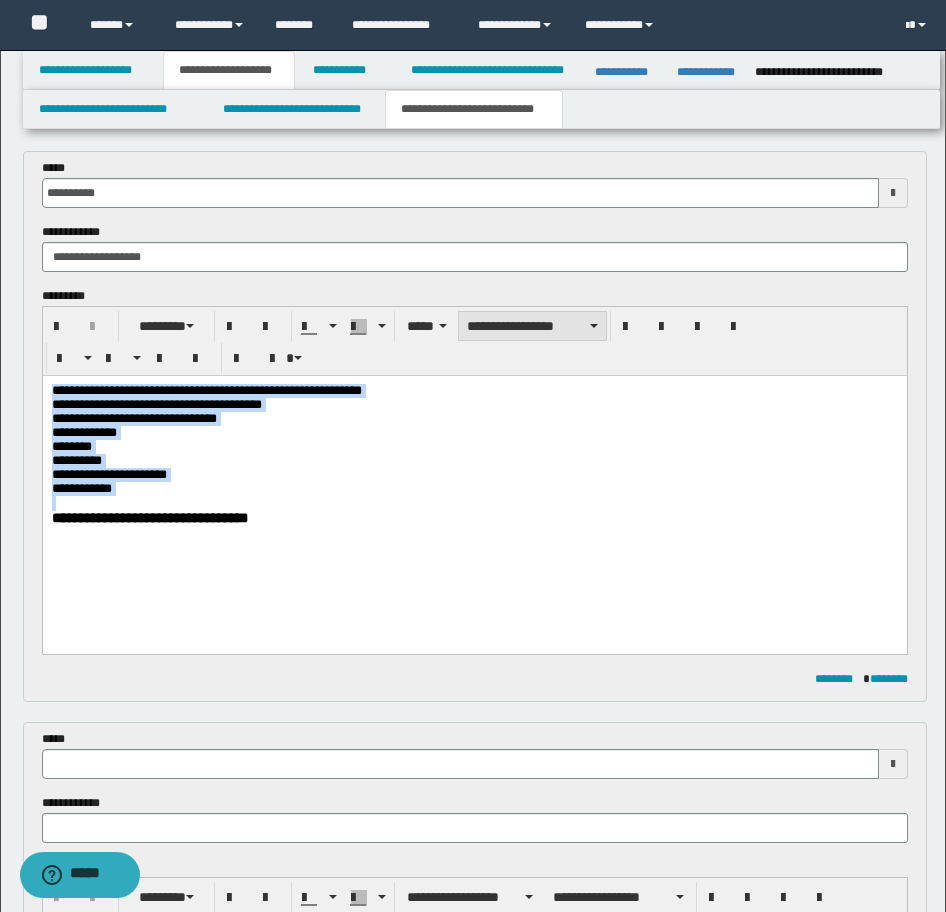 click on "**********" at bounding box center (532, 326) 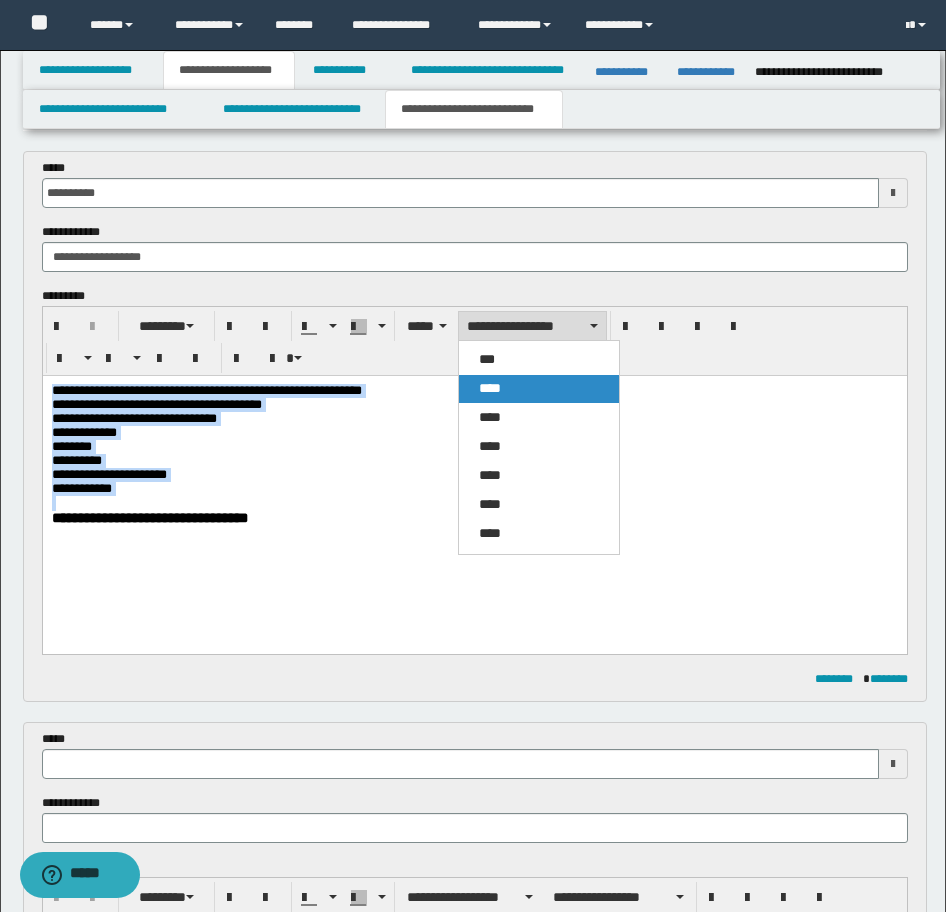 click on "****" at bounding box center [539, 389] 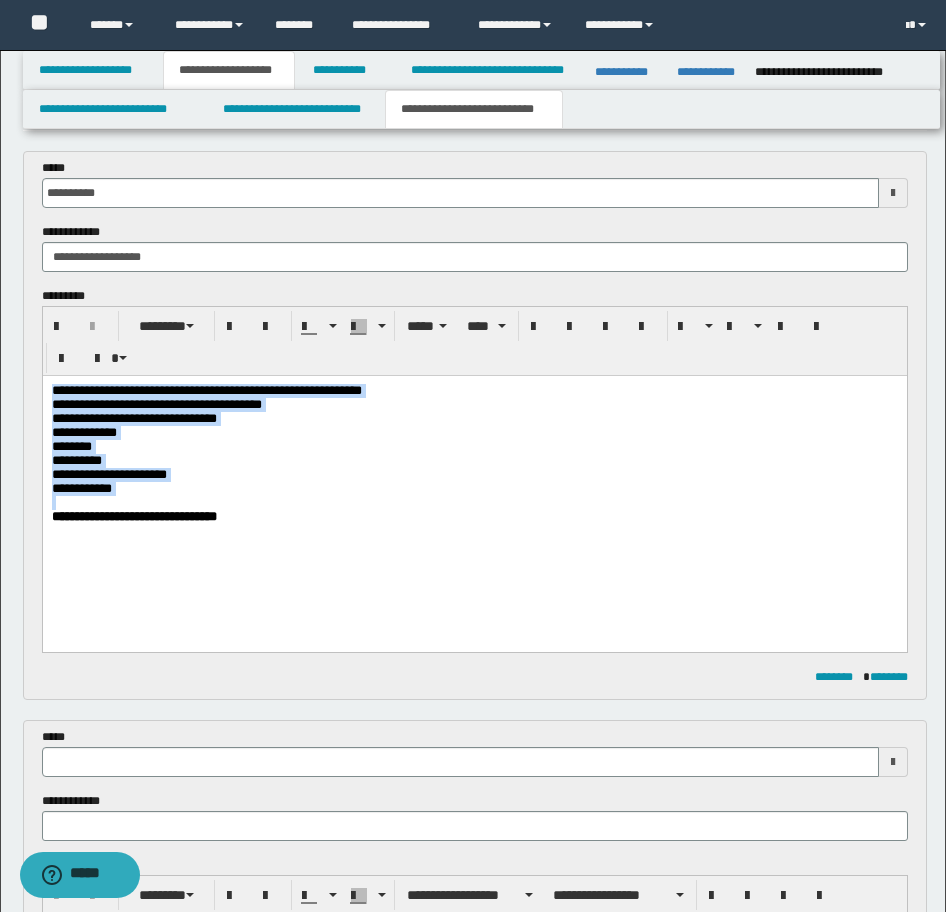 click on "**********" at bounding box center [474, 475] 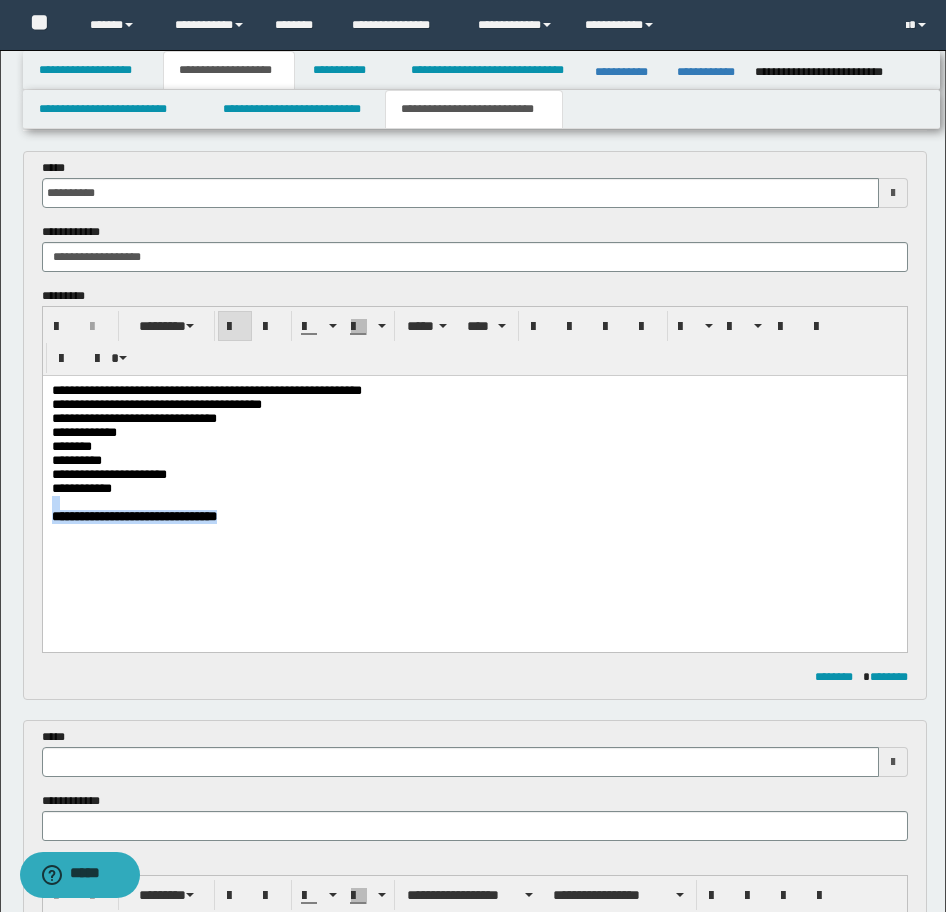 drag, startPoint x: 127, startPoint y: 537, endPoint x: 55, endPoint y: 902, distance: 372.0336 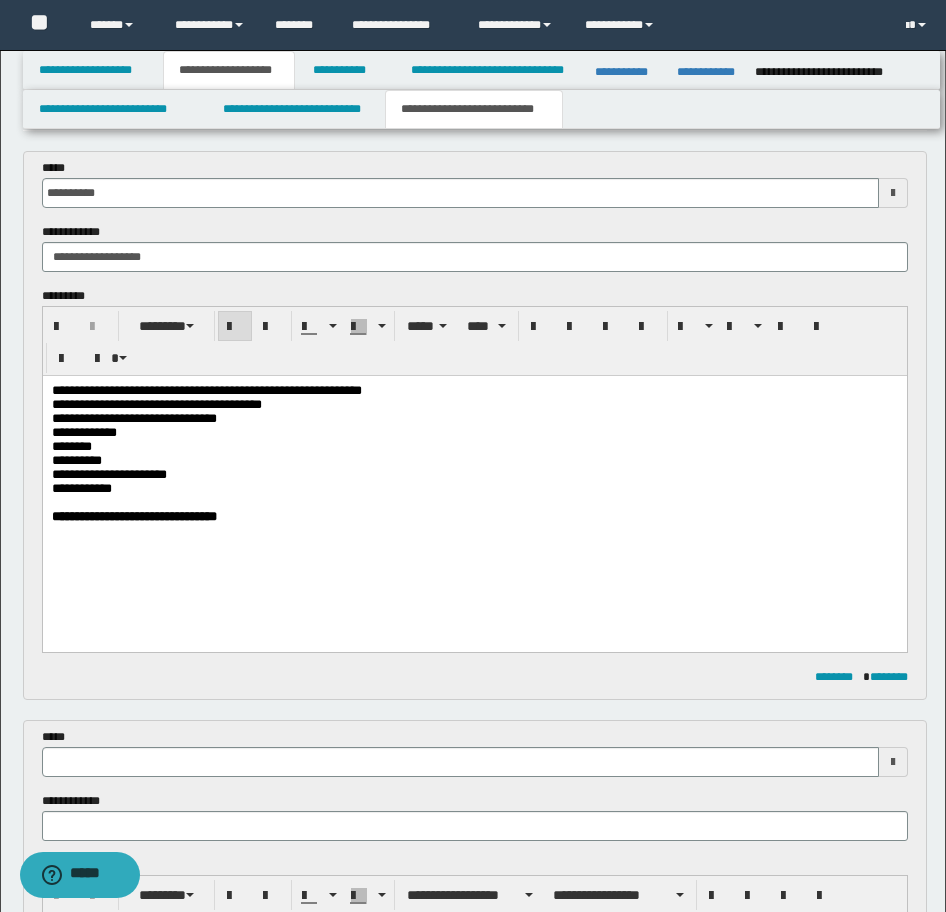 drag, startPoint x: 62, startPoint y: 537, endPoint x: 54, endPoint y: 551, distance: 16.124516 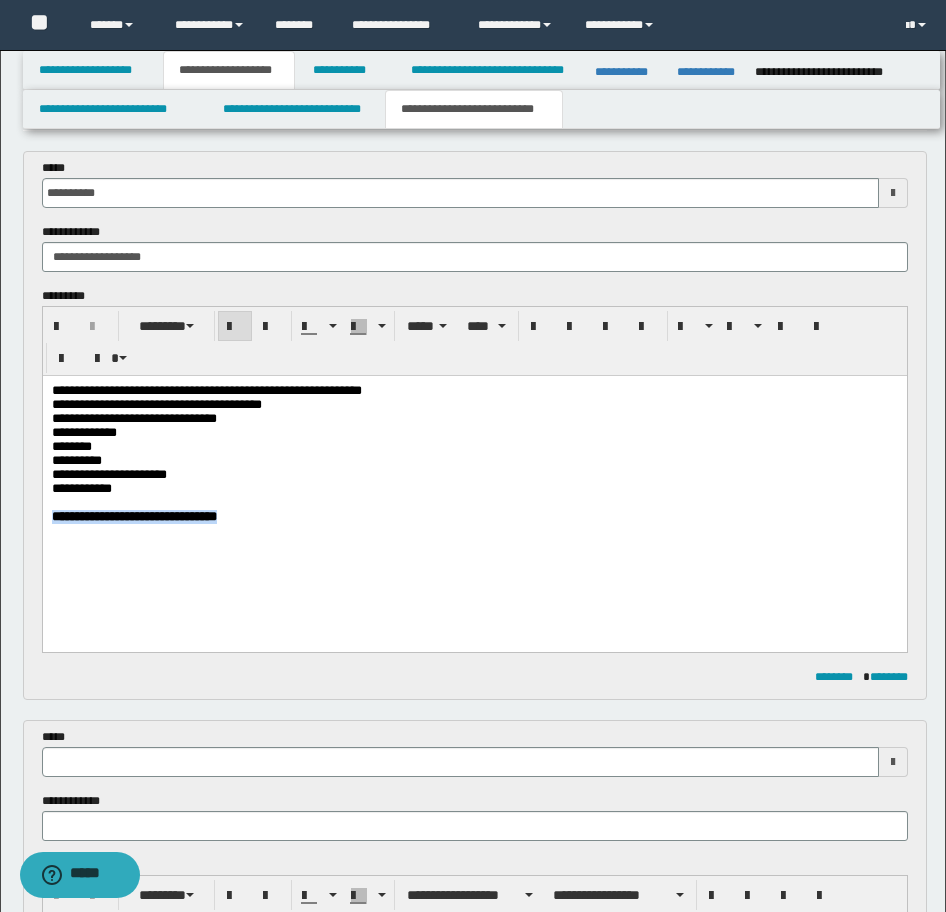 drag, startPoint x: 54, startPoint y: 540, endPoint x: 303, endPoint y: 540, distance: 249 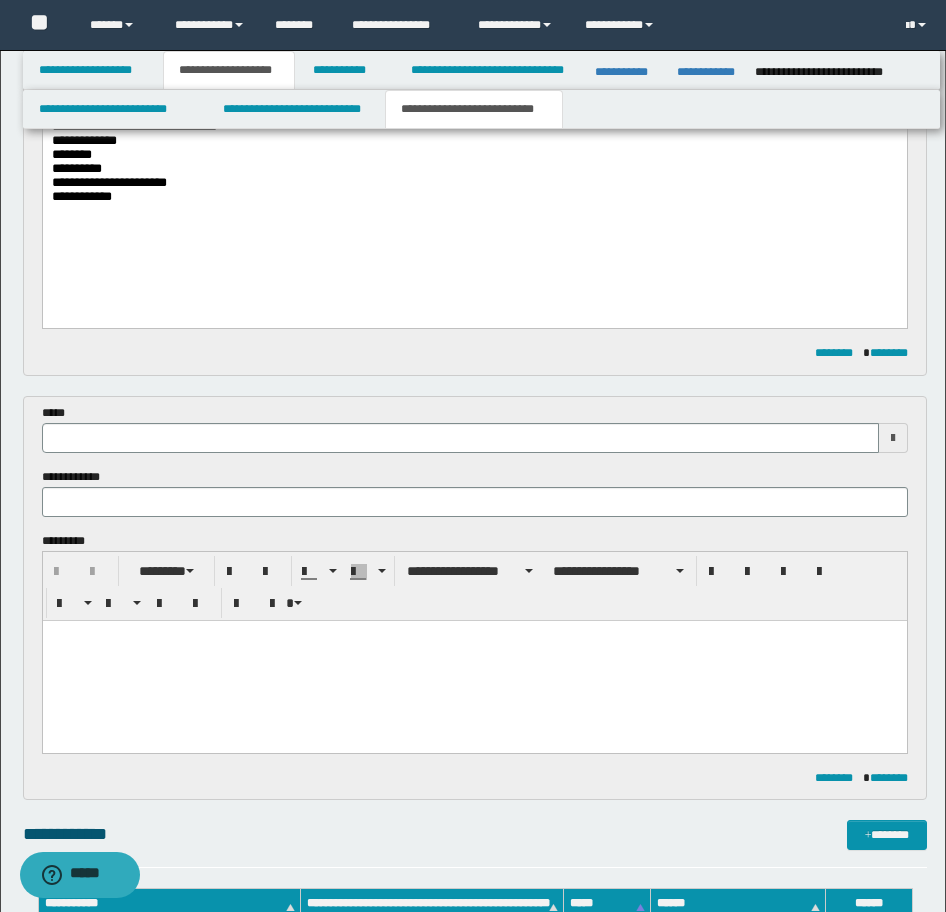 scroll, scrollTop: 375, scrollLeft: 0, axis: vertical 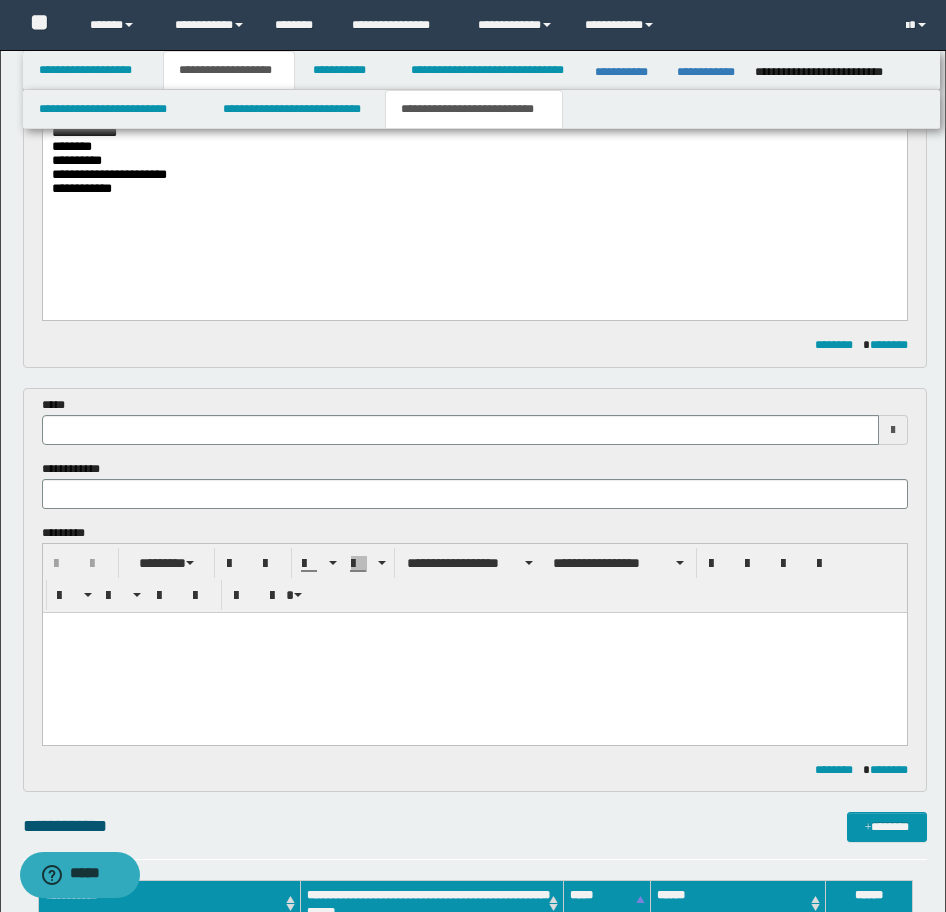 click at bounding box center (475, 494) 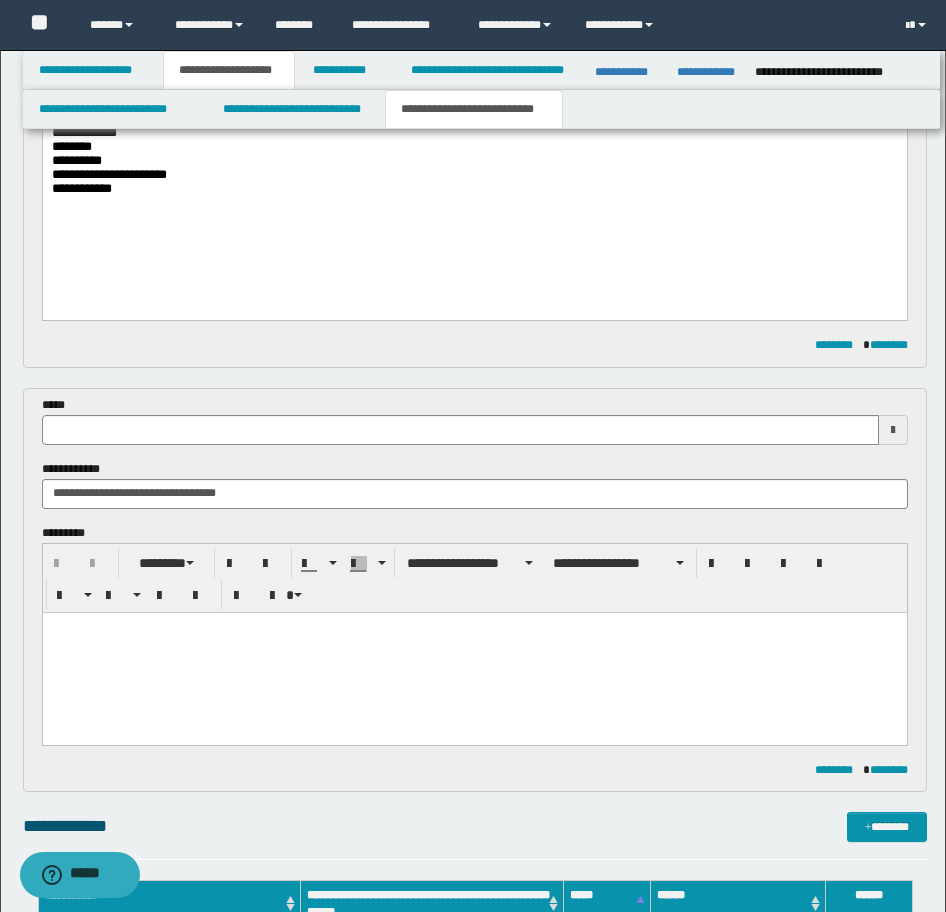 type 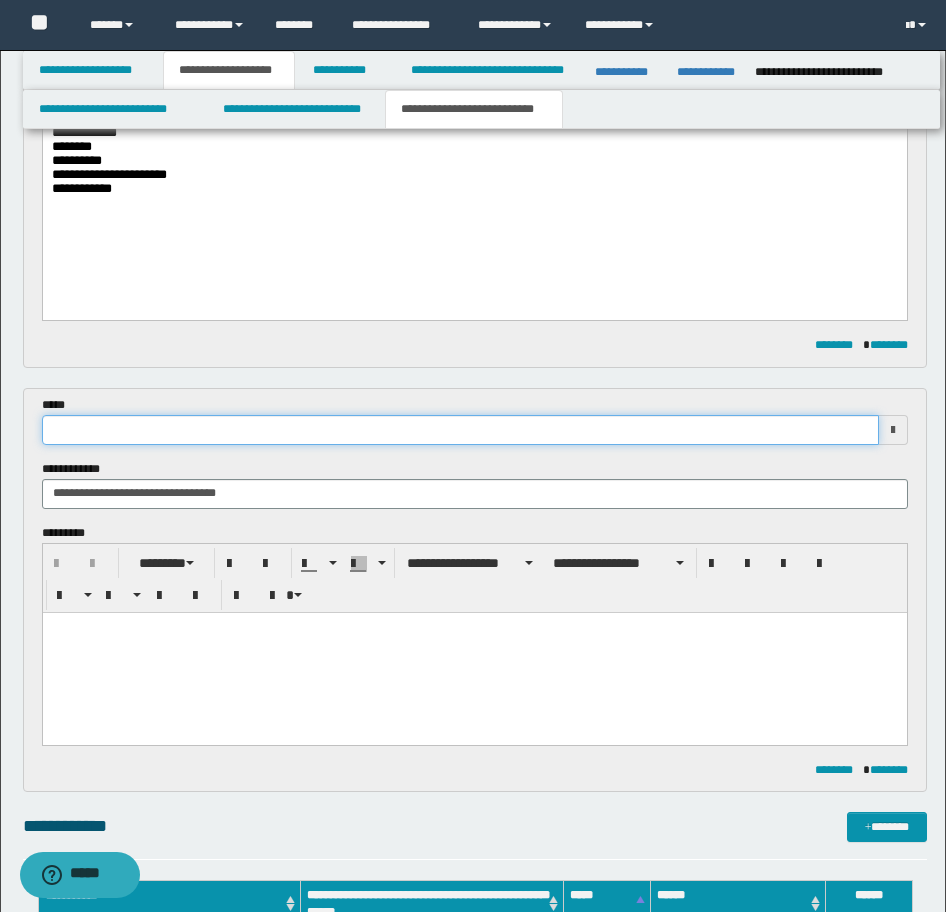 click at bounding box center [460, 430] 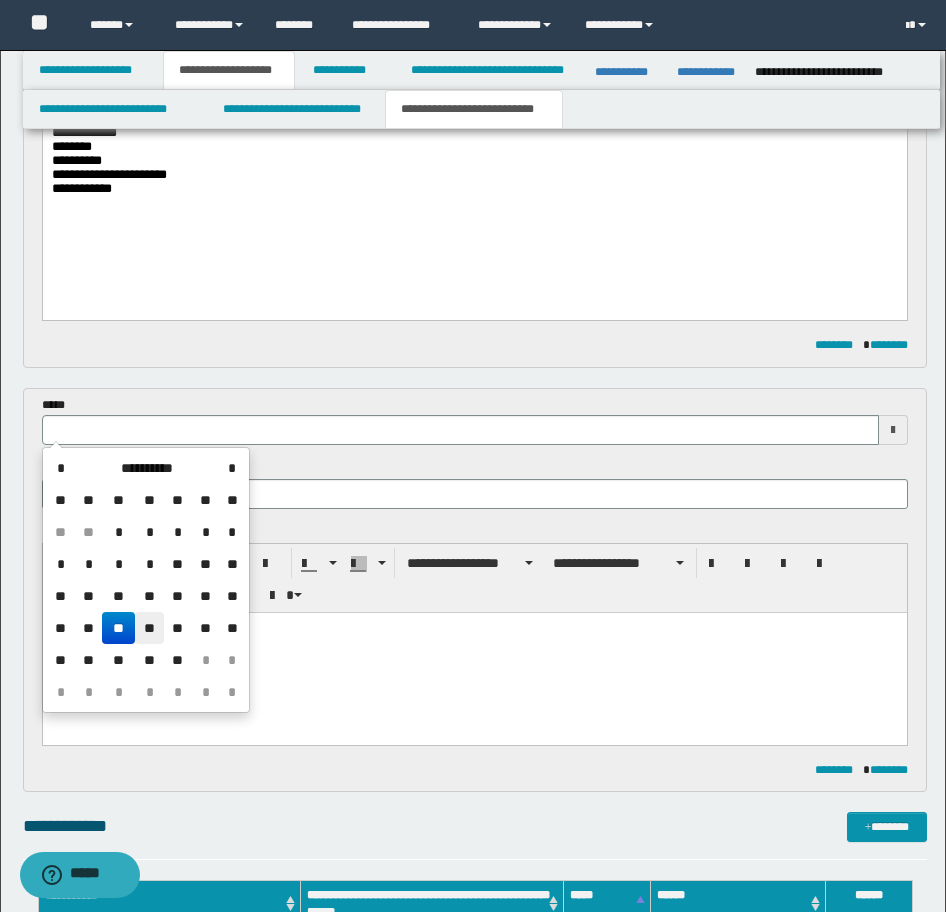 click on "**" at bounding box center [149, 628] 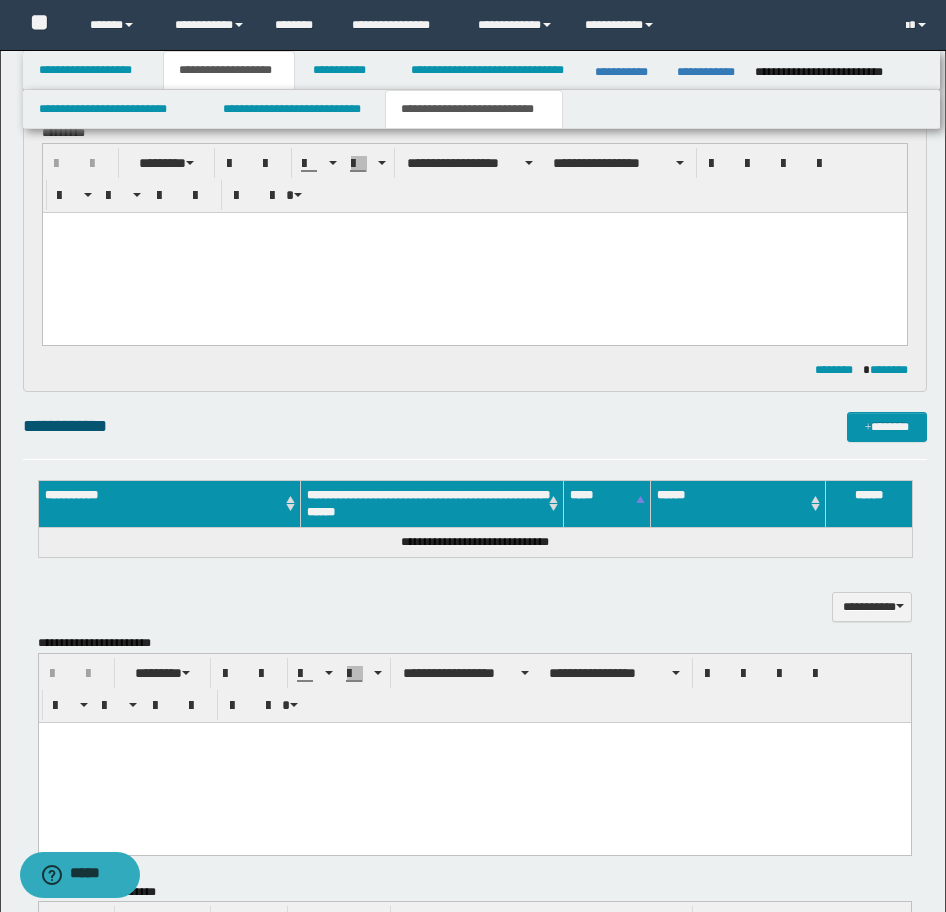 scroll, scrollTop: 1175, scrollLeft: 0, axis: vertical 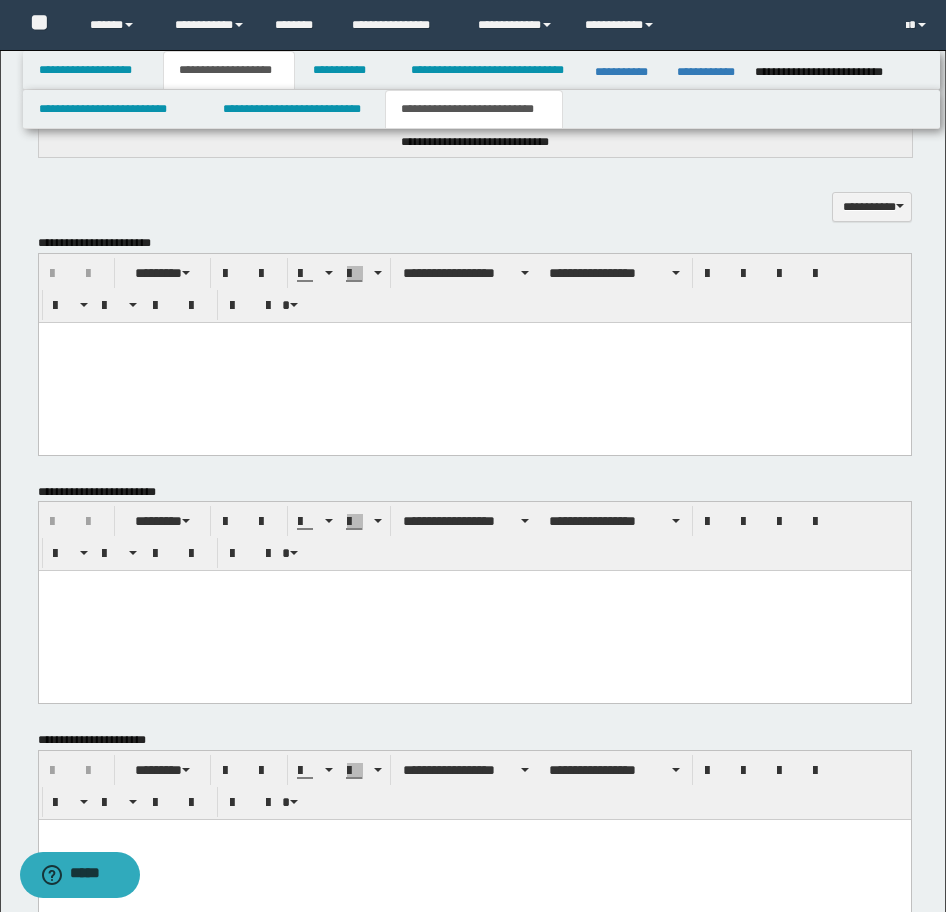 click at bounding box center [474, 860] 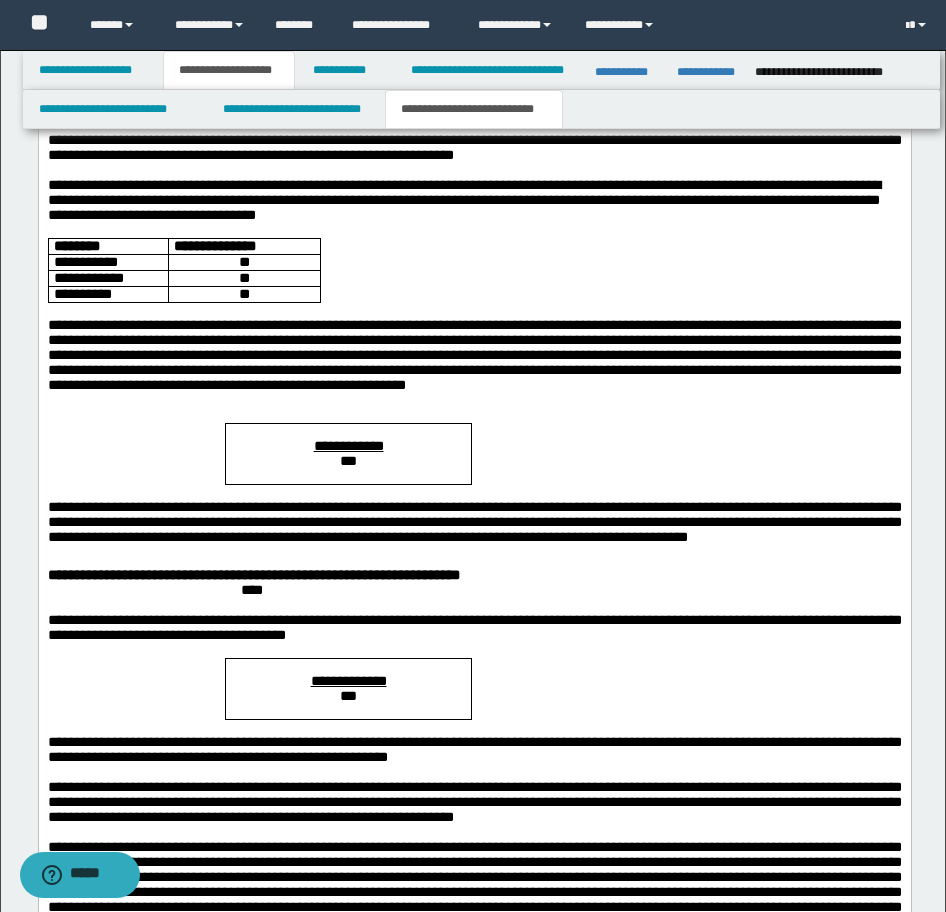scroll, scrollTop: 1875, scrollLeft: 0, axis: vertical 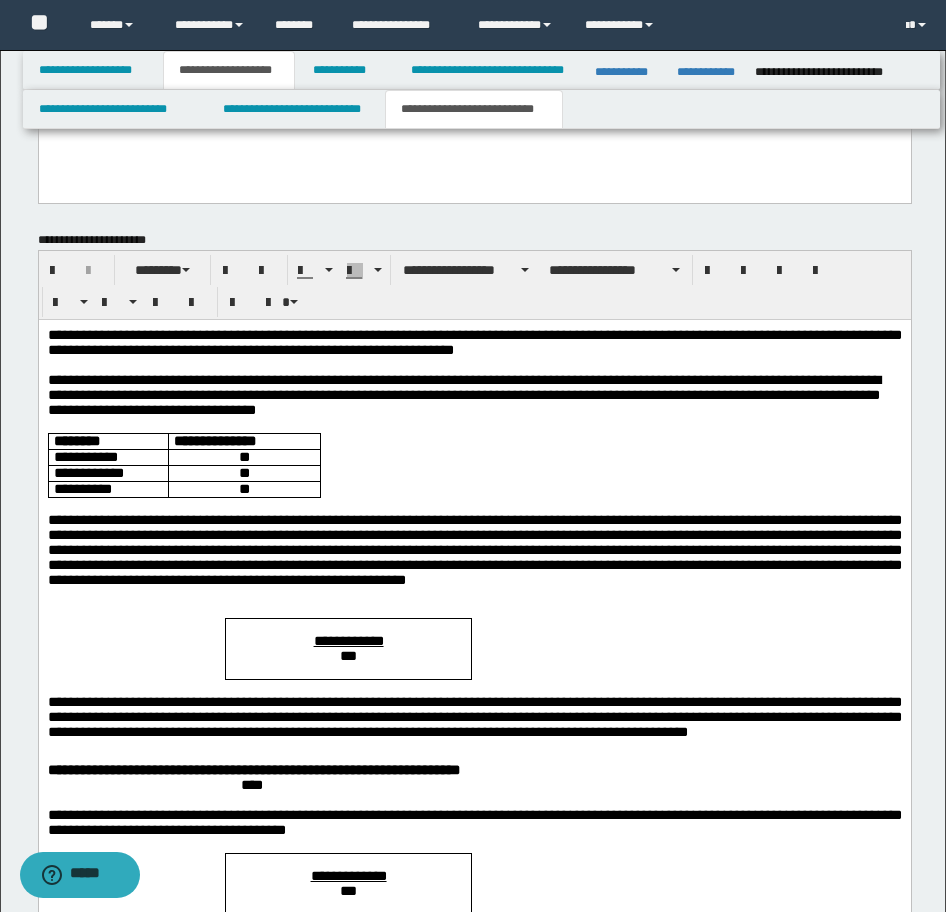 click on "**********" at bounding box center [474, 342] 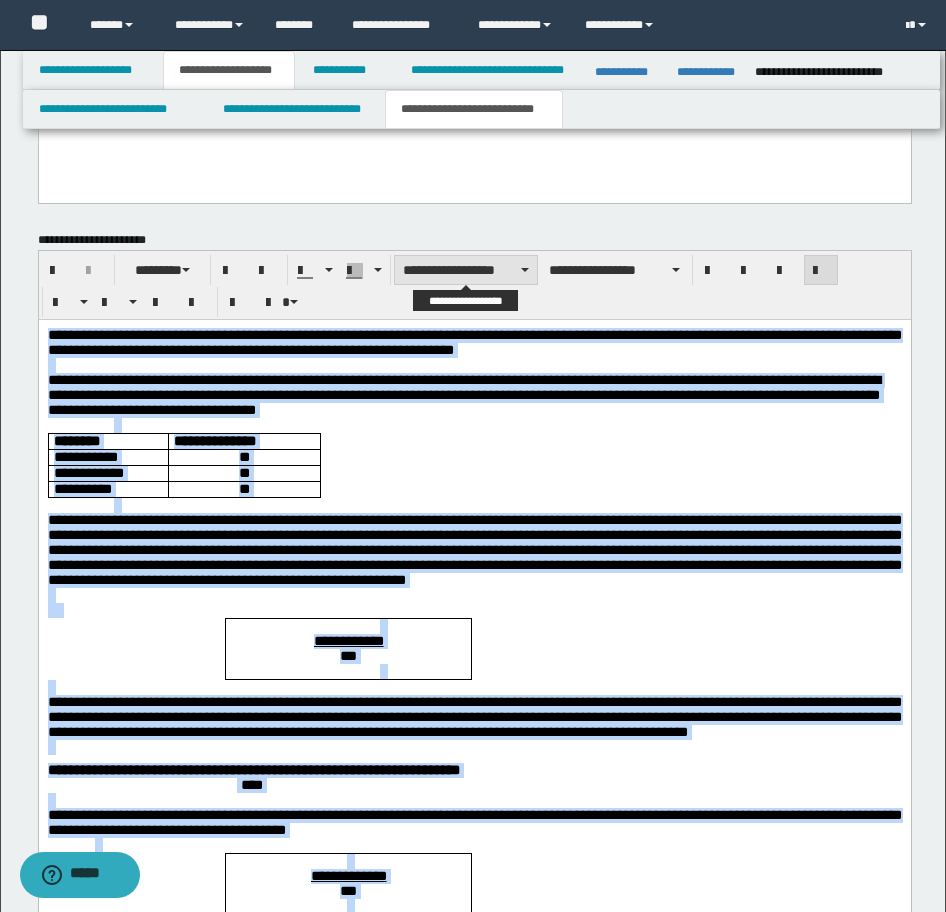 click on "**********" at bounding box center (466, 270) 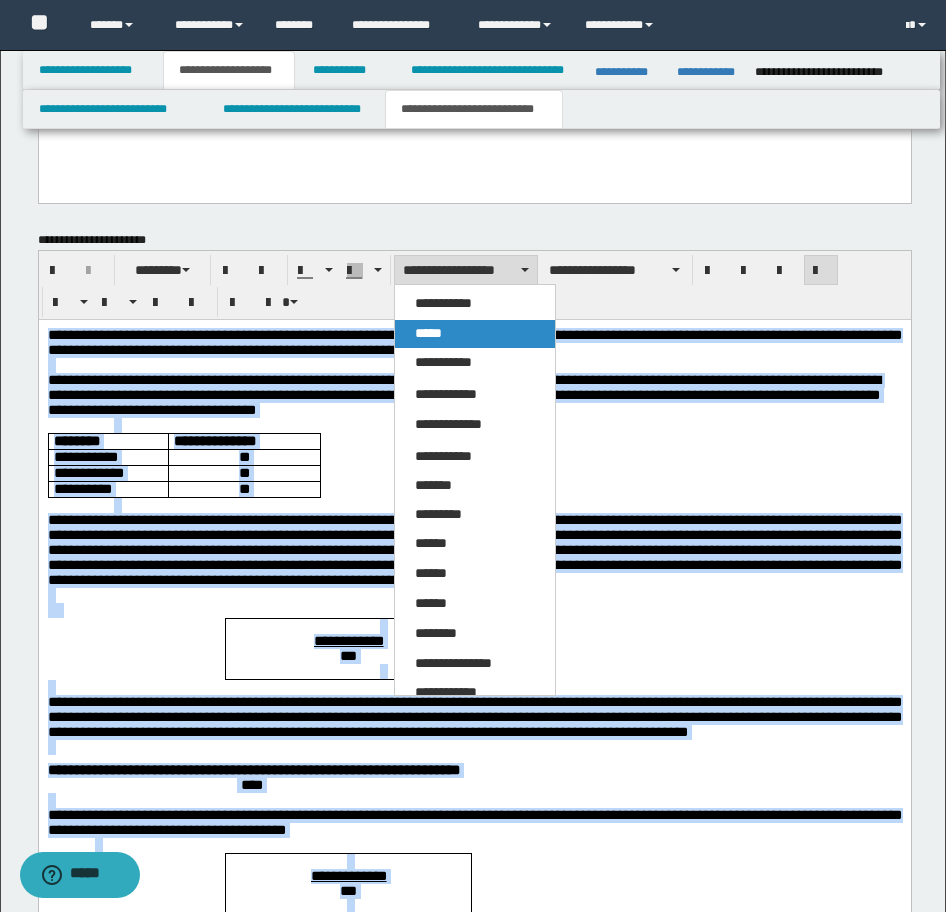 click on "*****" at bounding box center [475, 334] 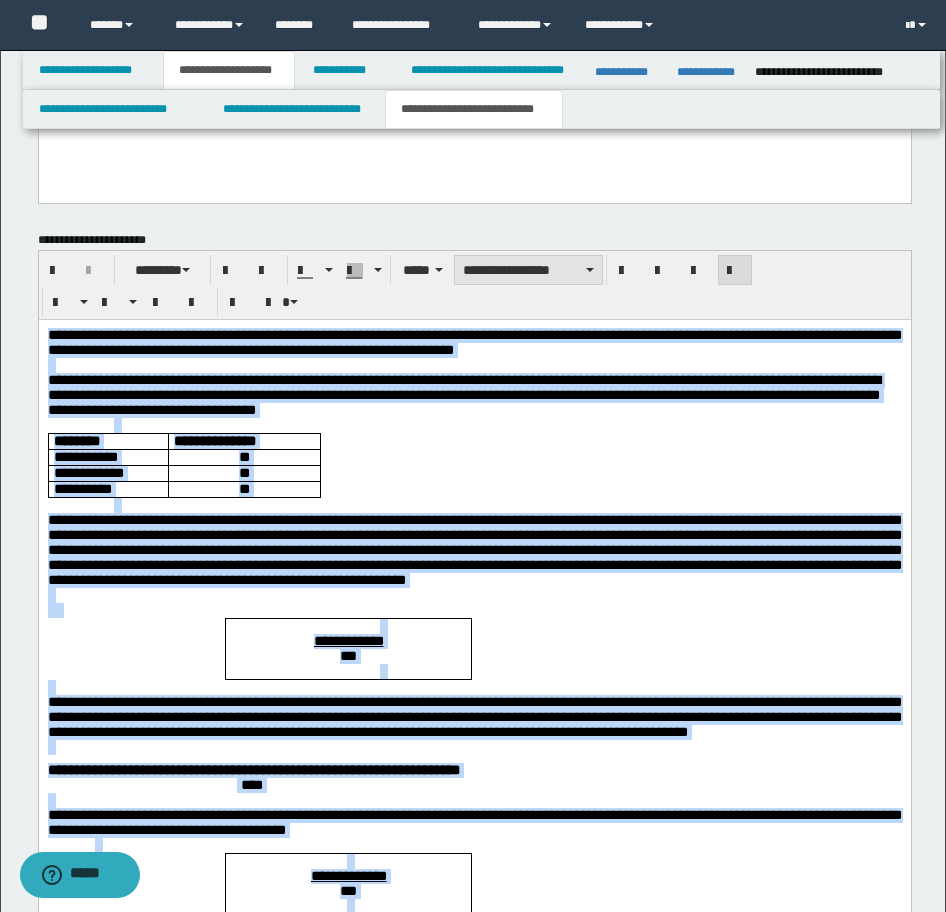 click on "**********" at bounding box center (528, 270) 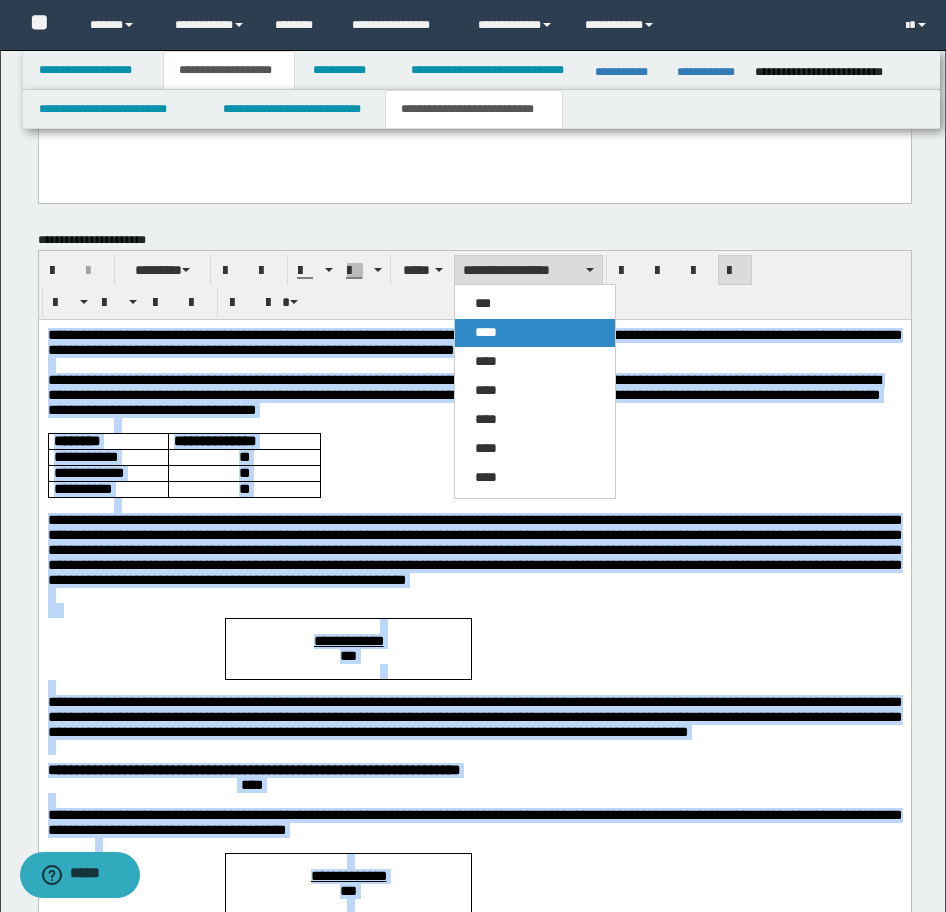 click on "****" at bounding box center [535, 333] 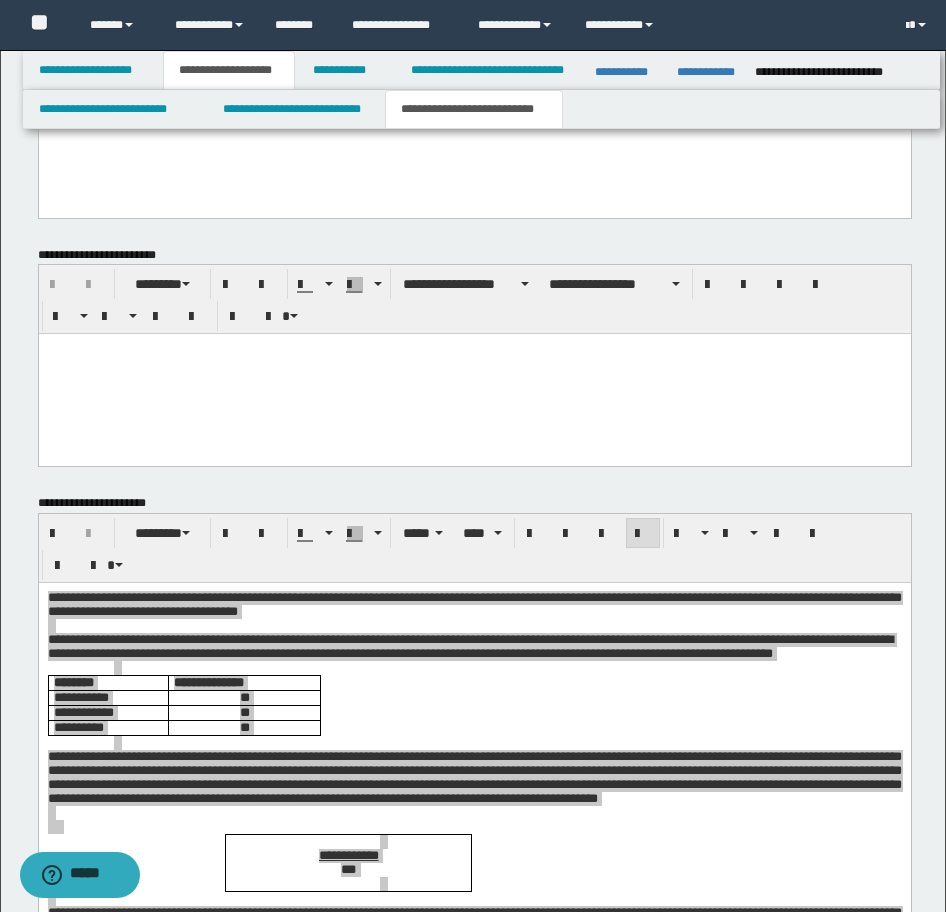 scroll, scrollTop: 1345, scrollLeft: 0, axis: vertical 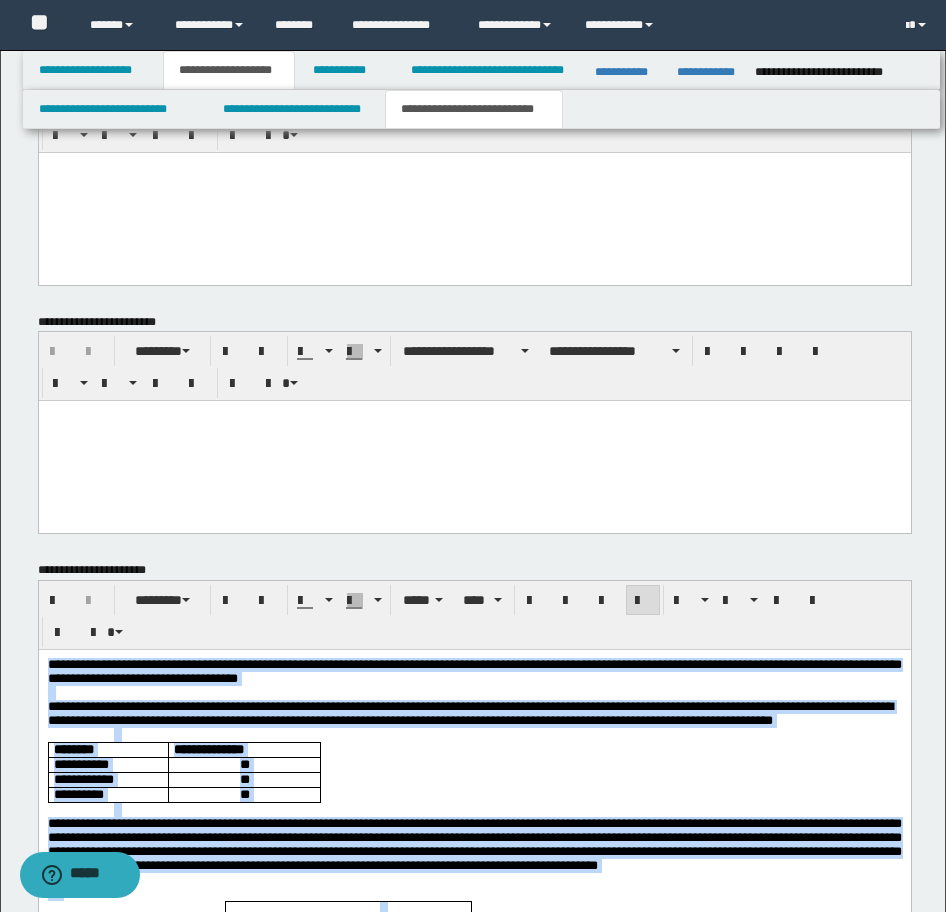 click at bounding box center (474, 693) 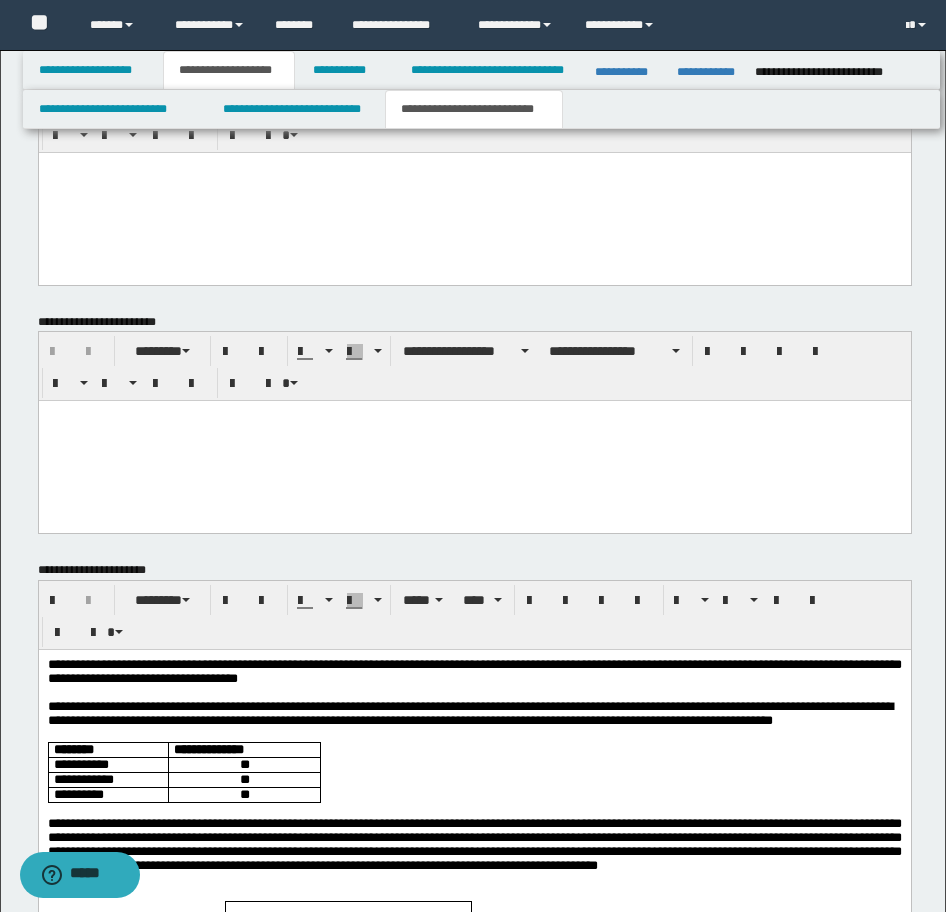 click on "**********" at bounding box center (474, 671) 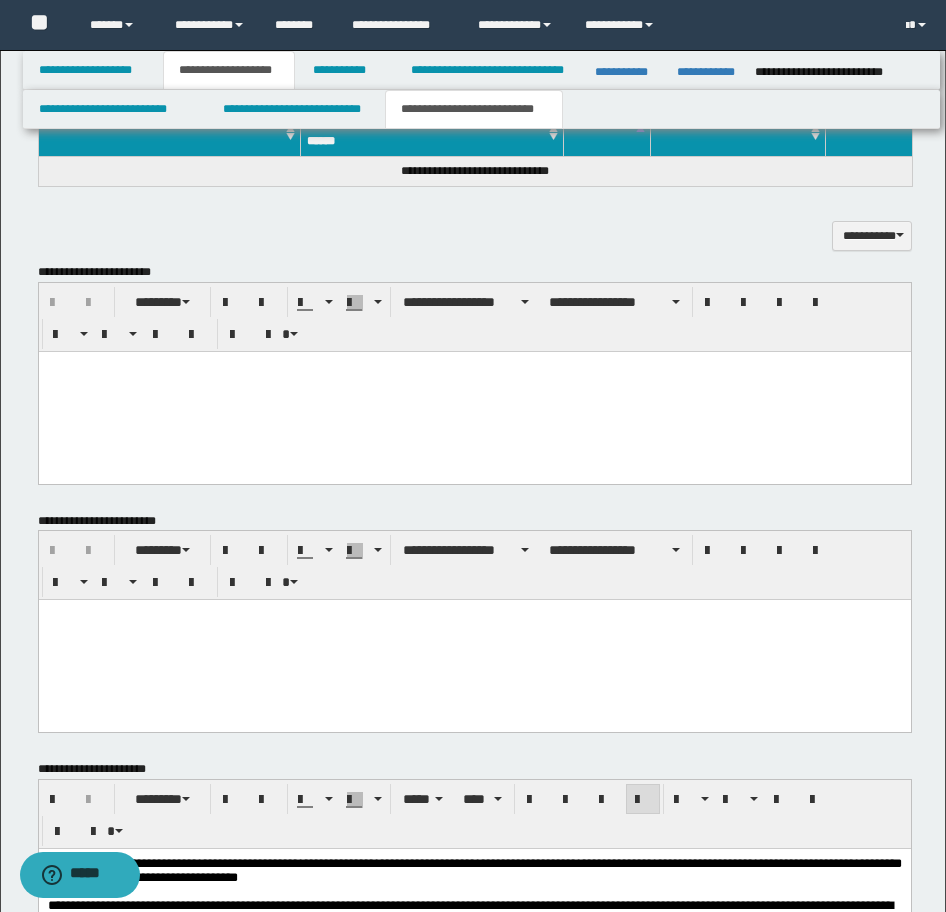 scroll, scrollTop: 1145, scrollLeft: 0, axis: vertical 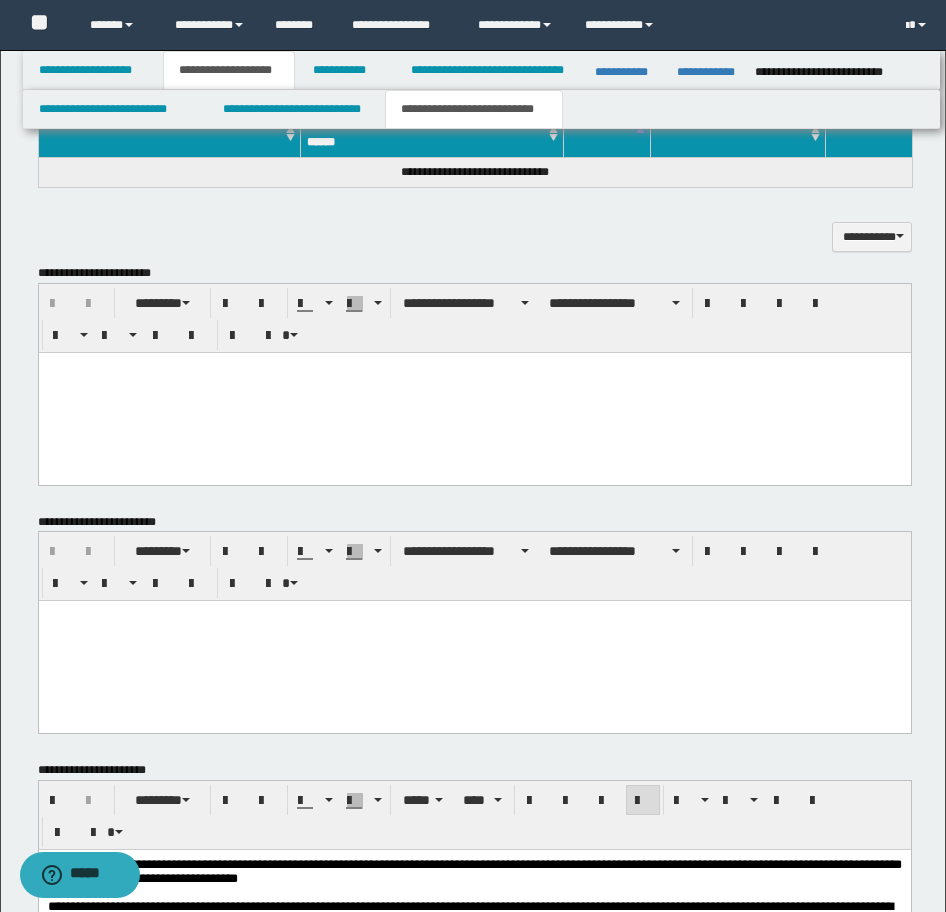 click at bounding box center [474, 392] 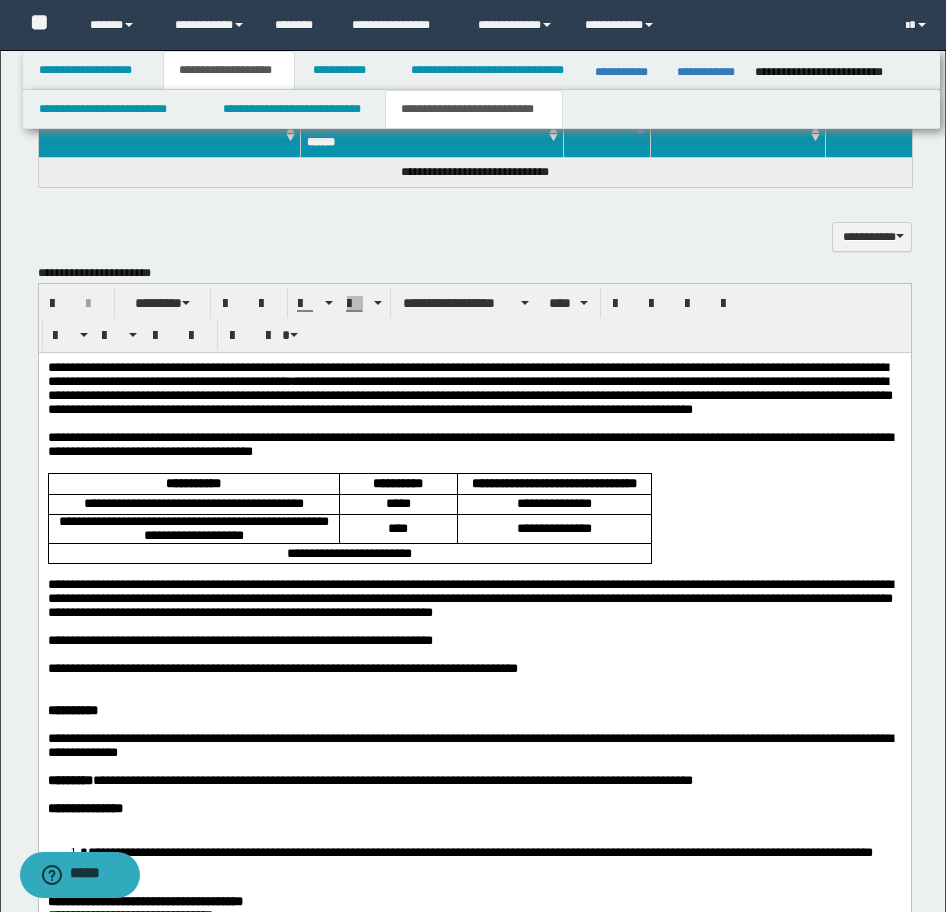 click on "**********" at bounding box center [467, 366] 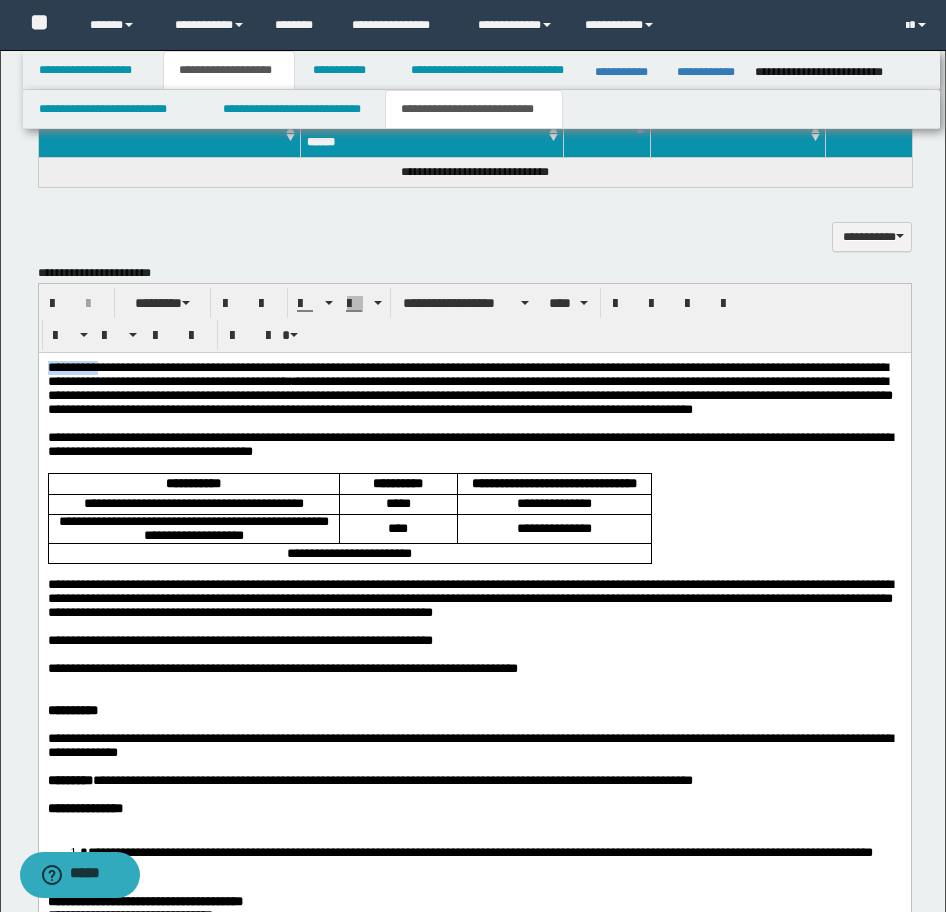 click on "**********" at bounding box center [467, 366] 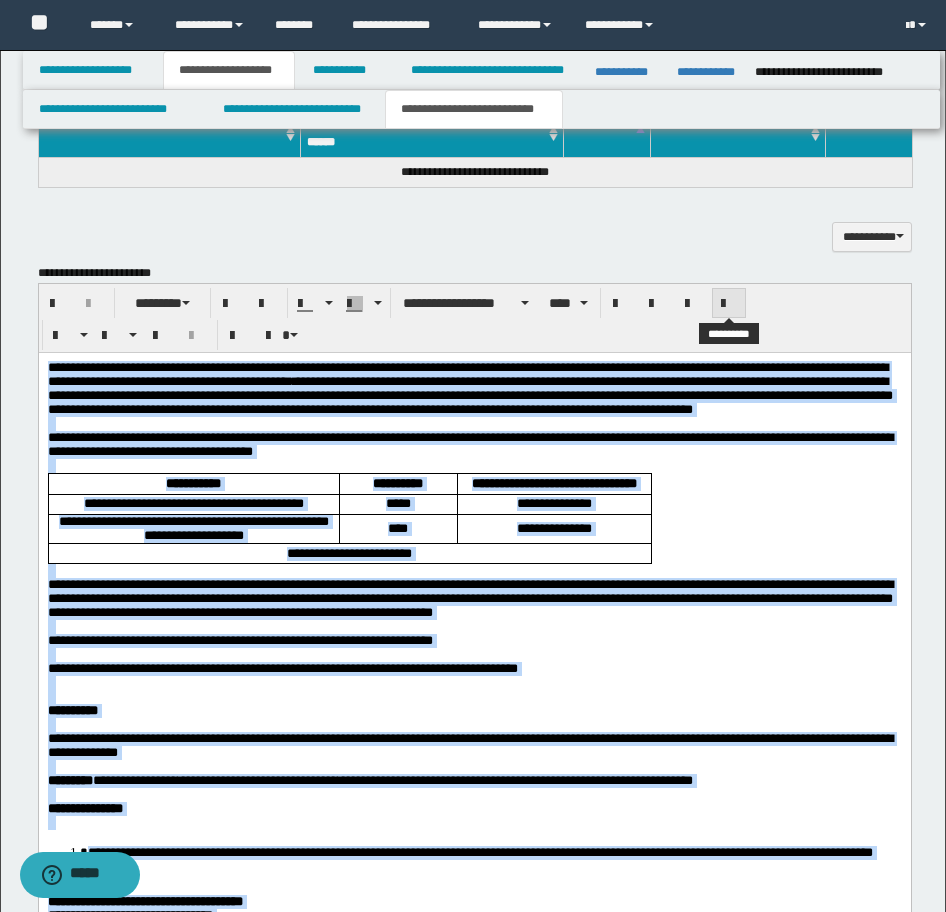 click at bounding box center (729, 304) 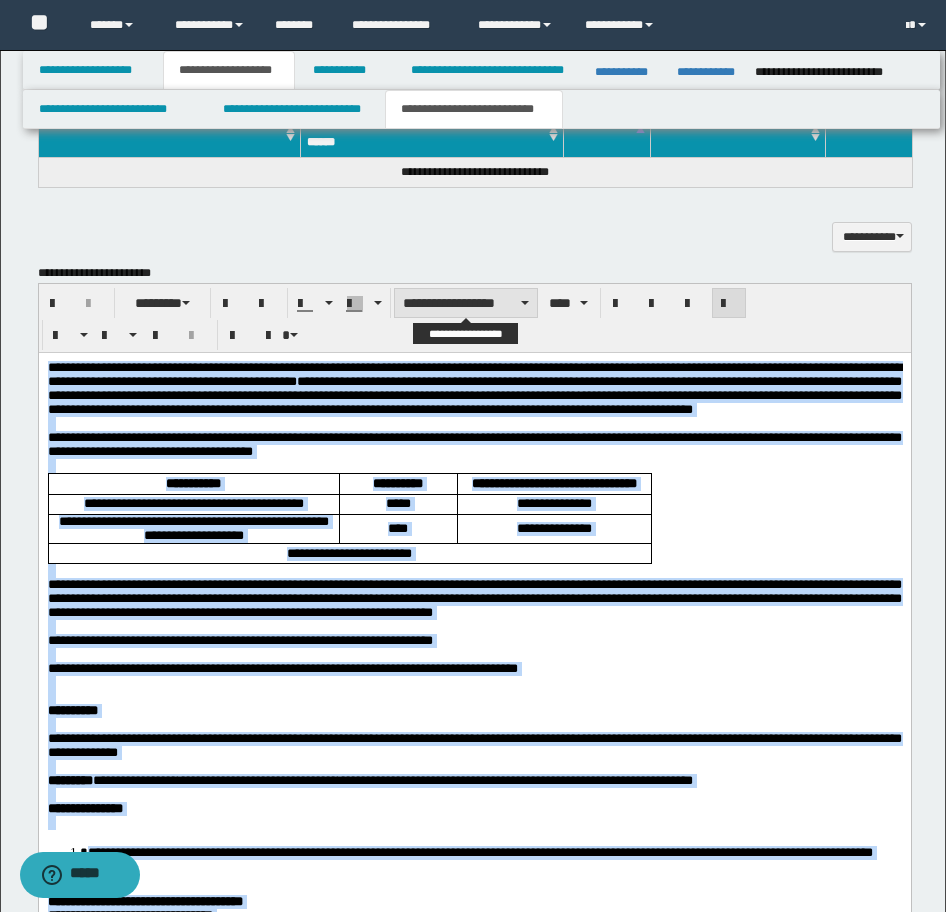 click on "**********" at bounding box center (466, 303) 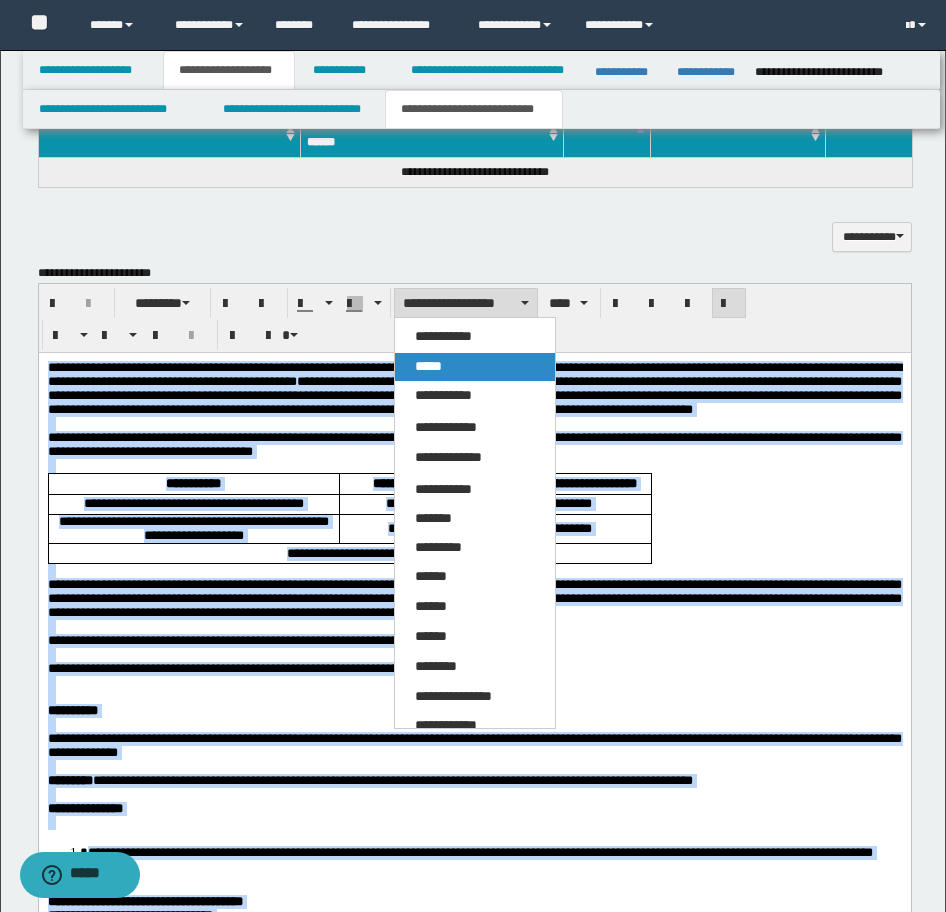 click on "*****" at bounding box center (475, 367) 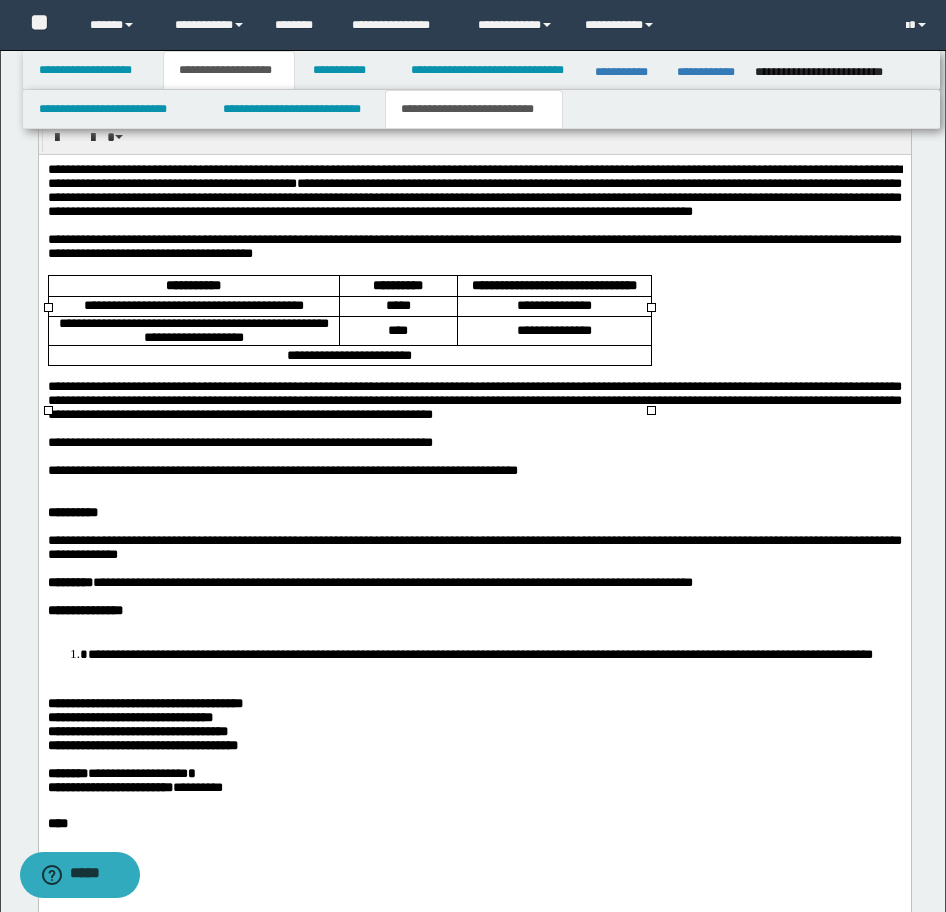 scroll, scrollTop: 1345, scrollLeft: 0, axis: vertical 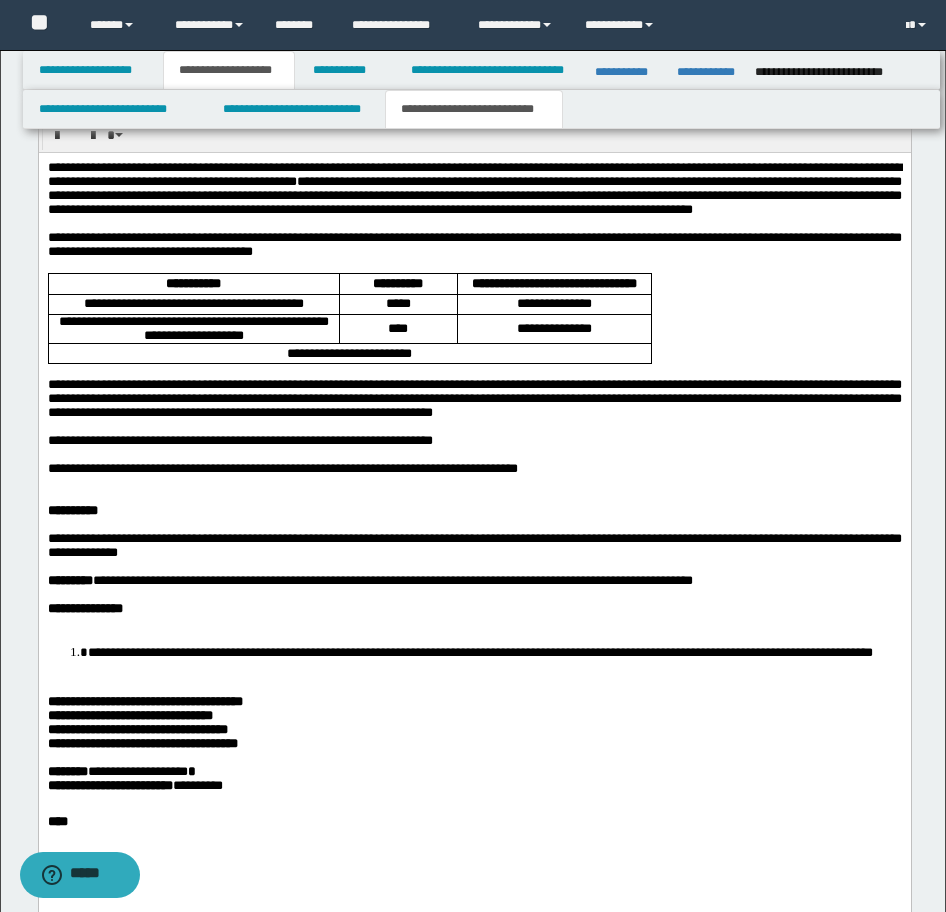 click at bounding box center [474, 482] 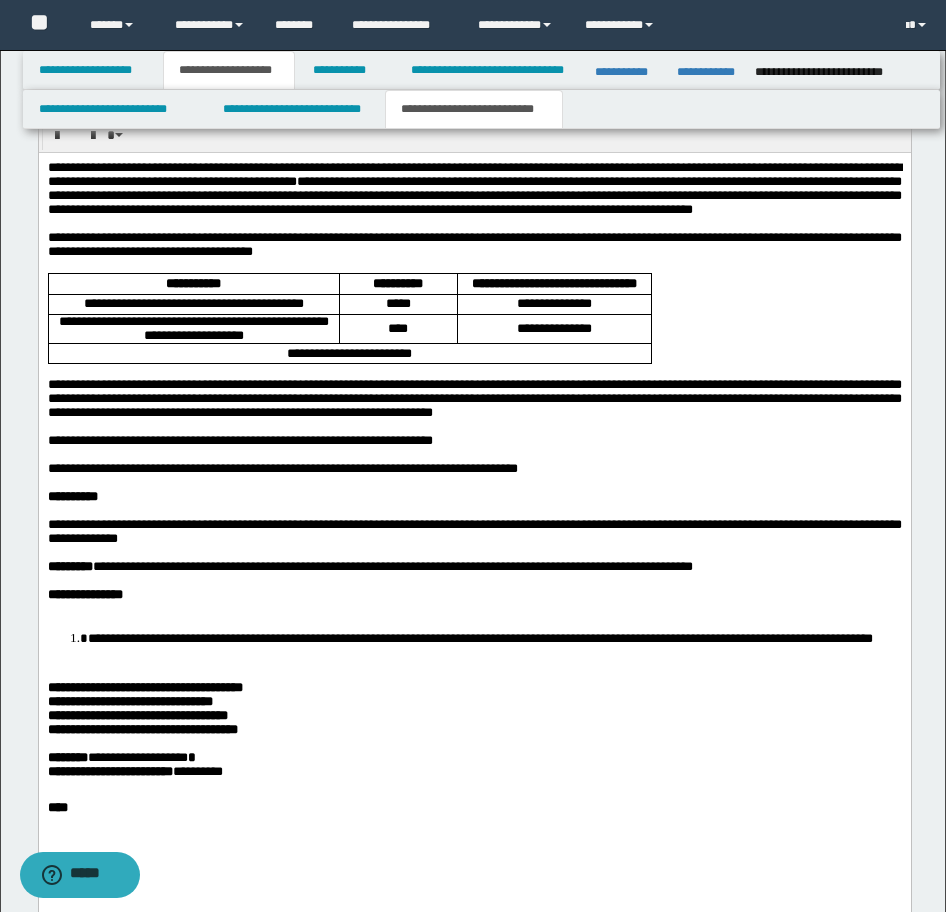 click on "**********" at bounding box center [494, 637] 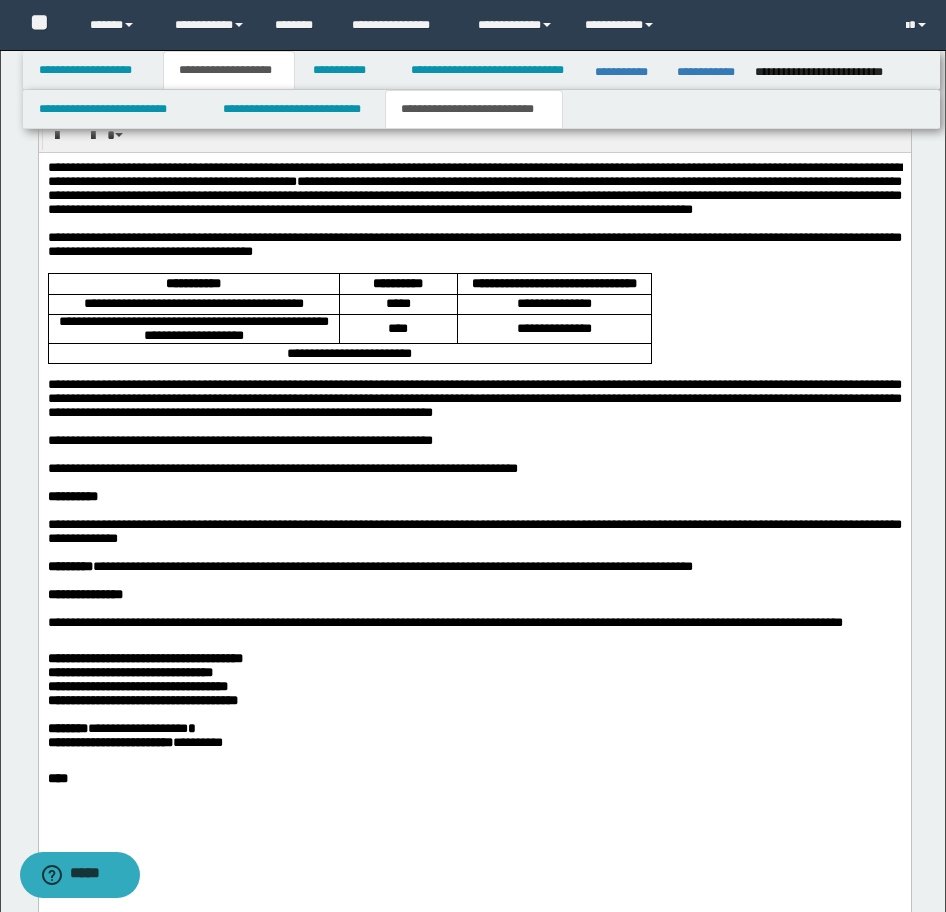 drag, startPoint x: 209, startPoint y: 797, endPoint x: 223, endPoint y: 797, distance: 14 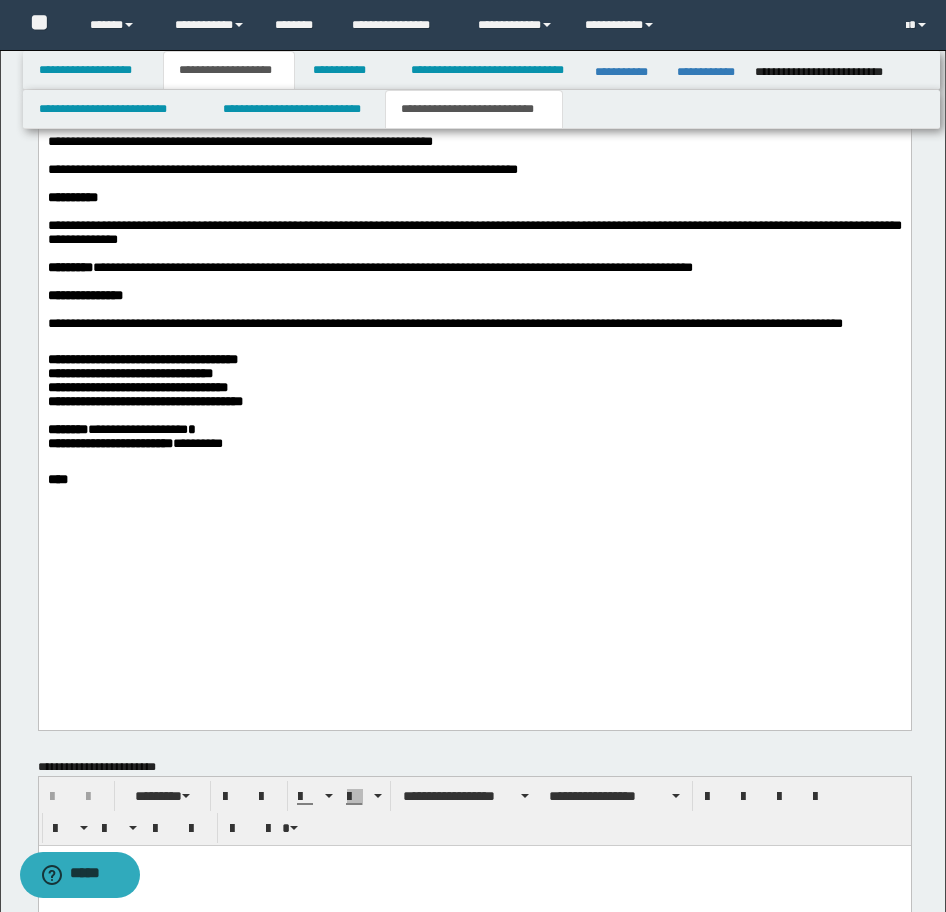 scroll, scrollTop: 1645, scrollLeft: 0, axis: vertical 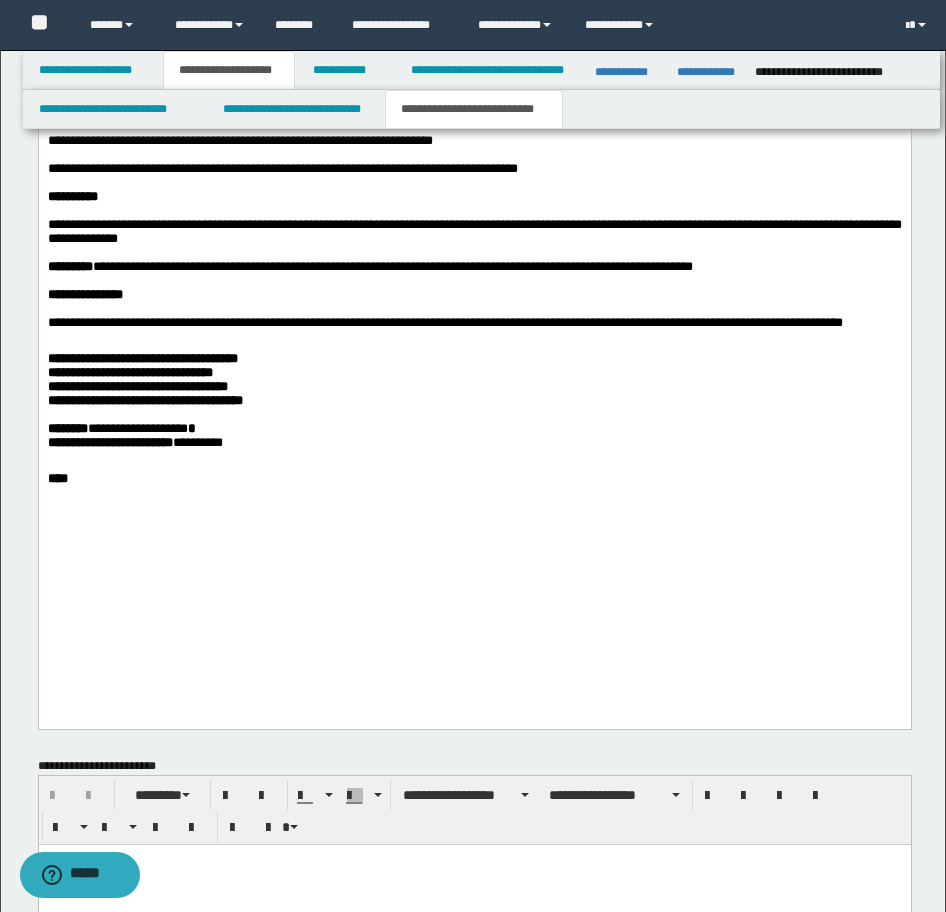 click on "**********" at bounding box center (474, 205) 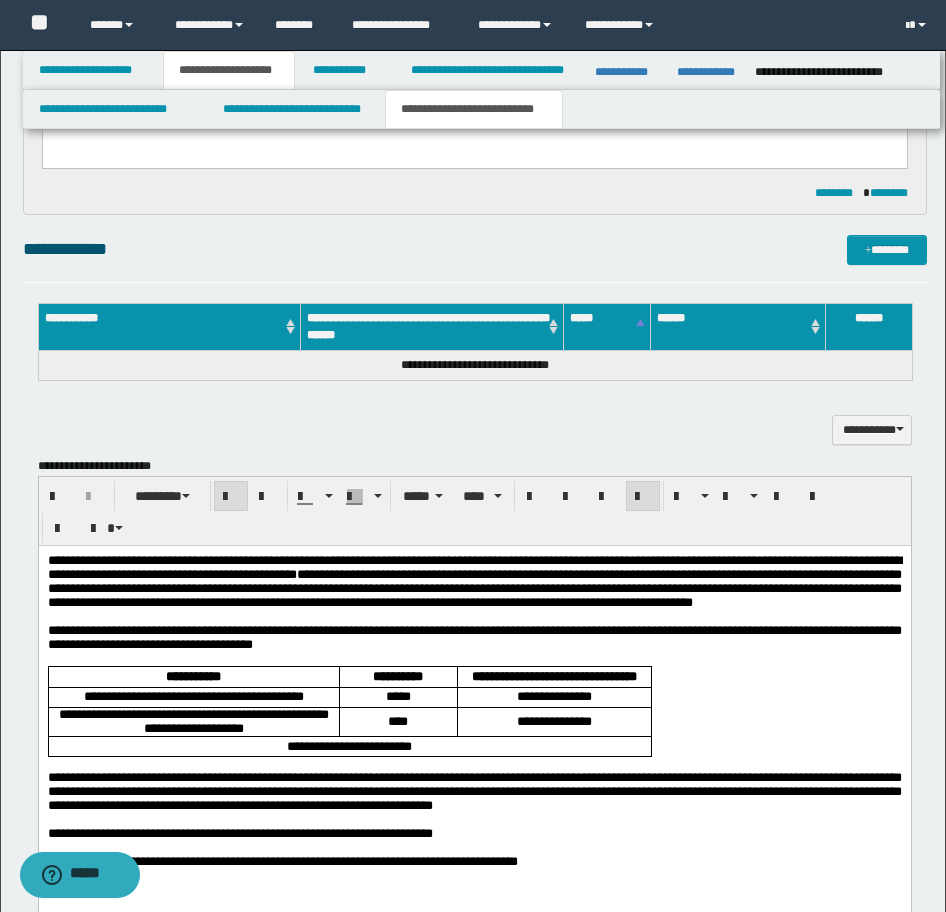 scroll, scrollTop: 845, scrollLeft: 0, axis: vertical 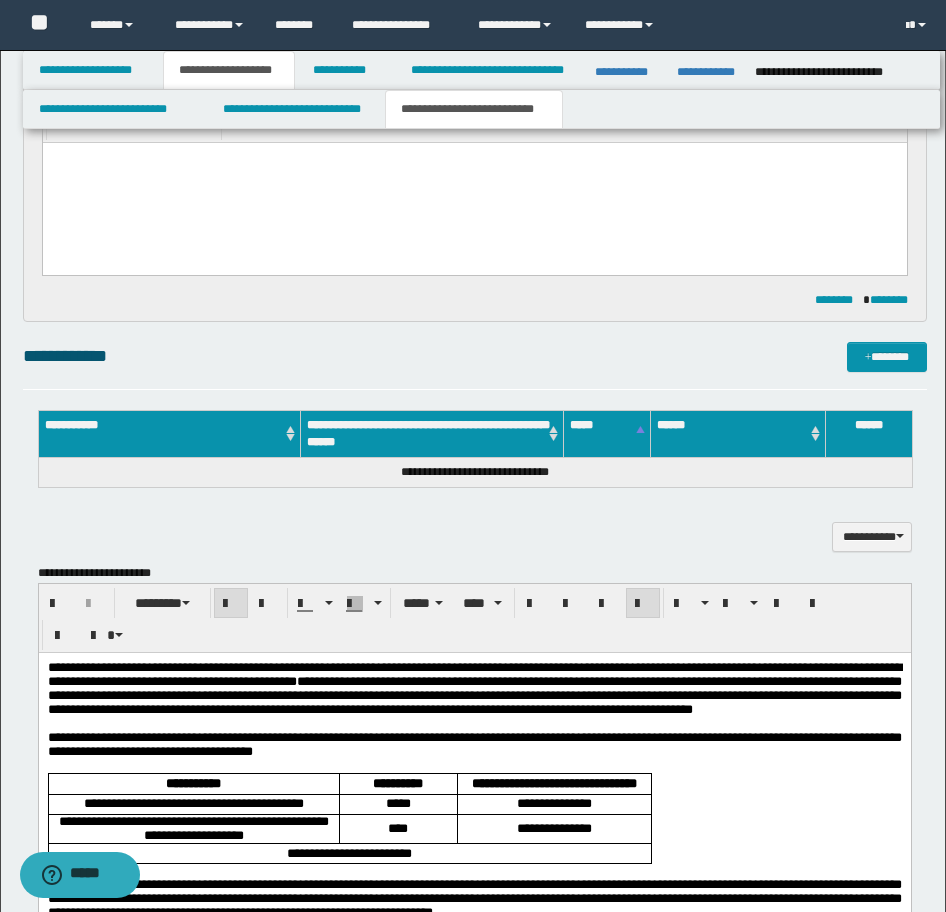 click on "**********" at bounding box center [475, 365] 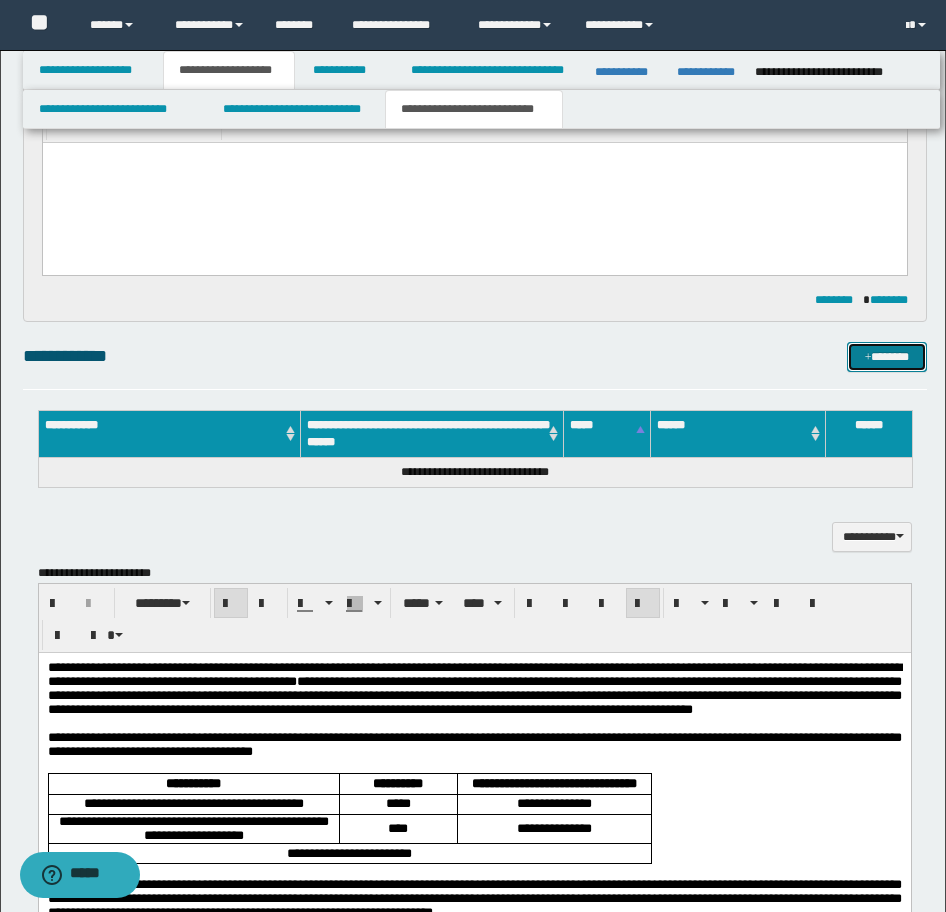 click on "*******" at bounding box center [887, 357] 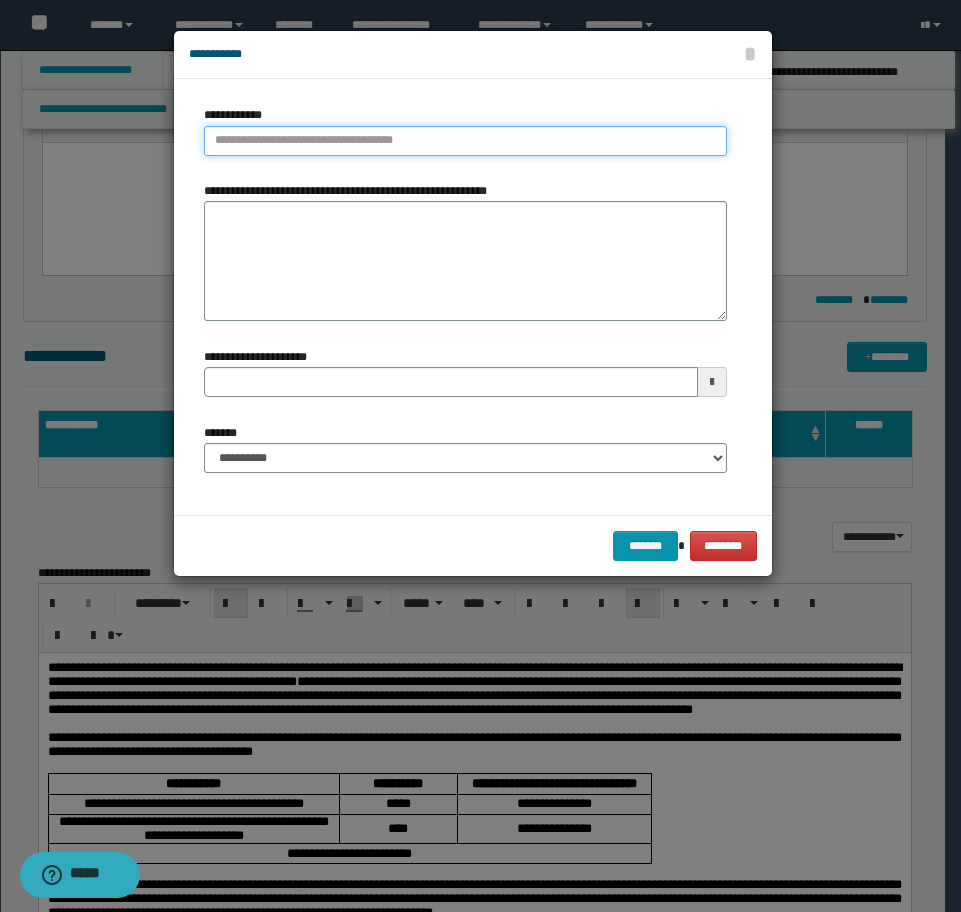 click on "**********" at bounding box center (465, 141) 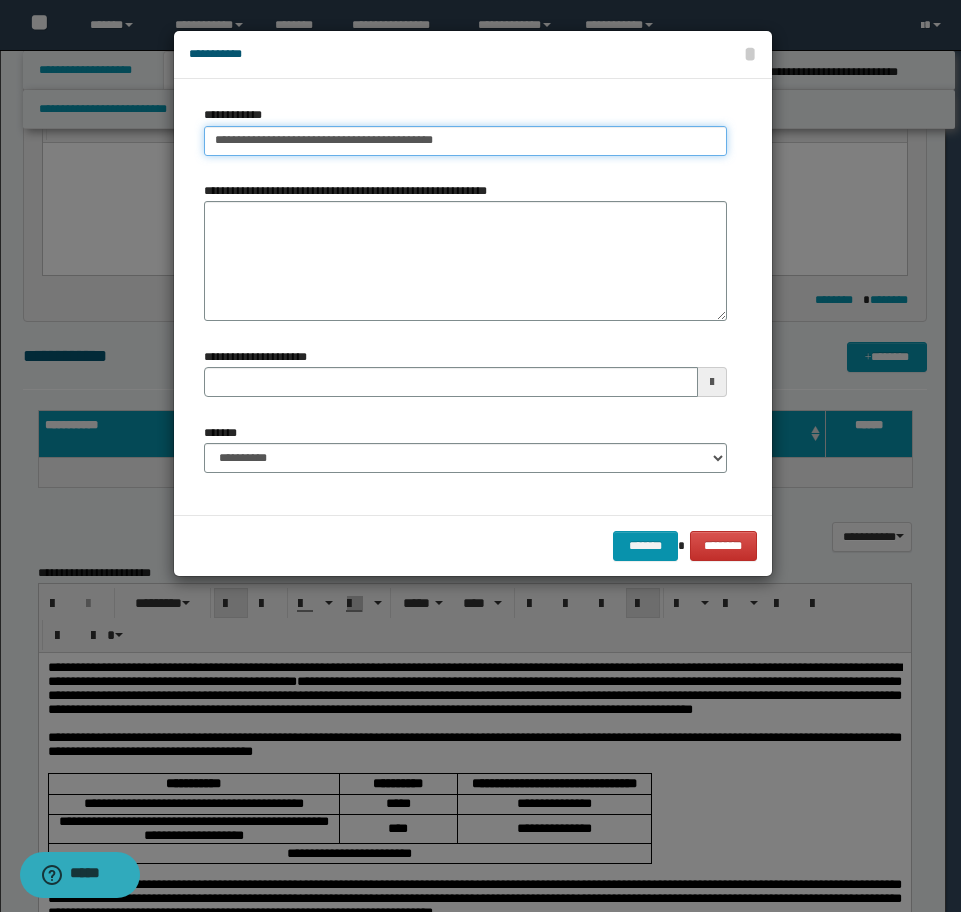 type on "**********" 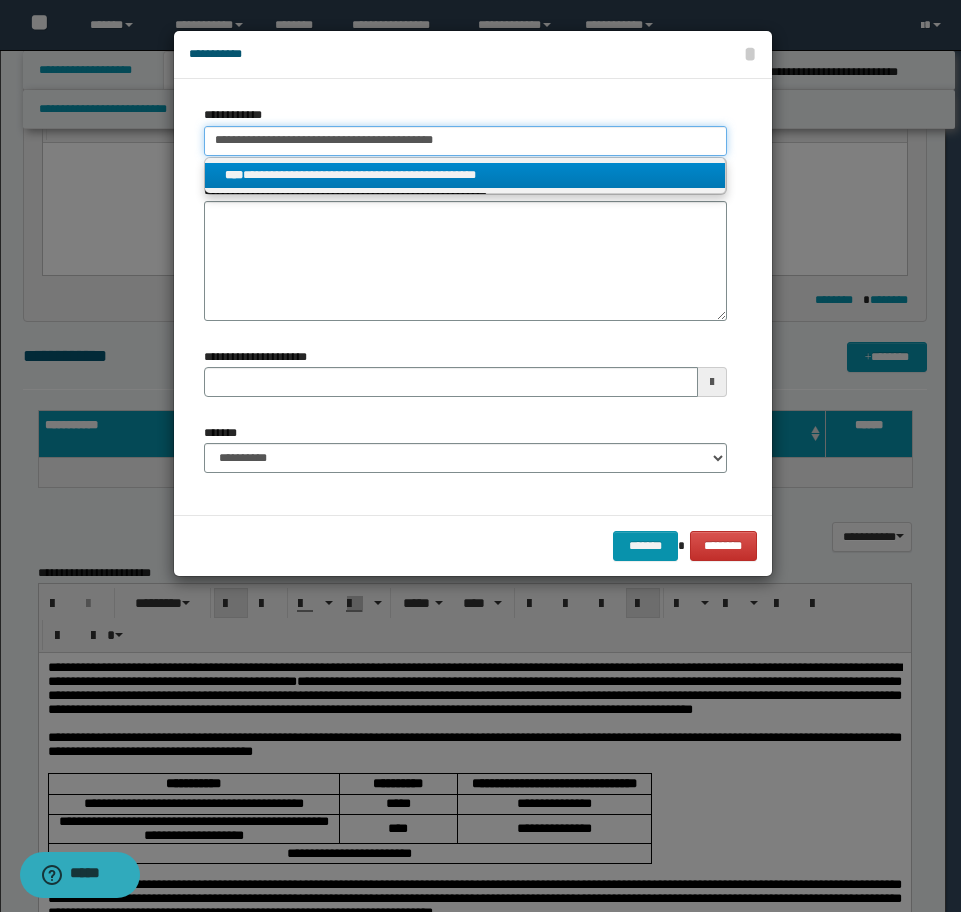 type on "**********" 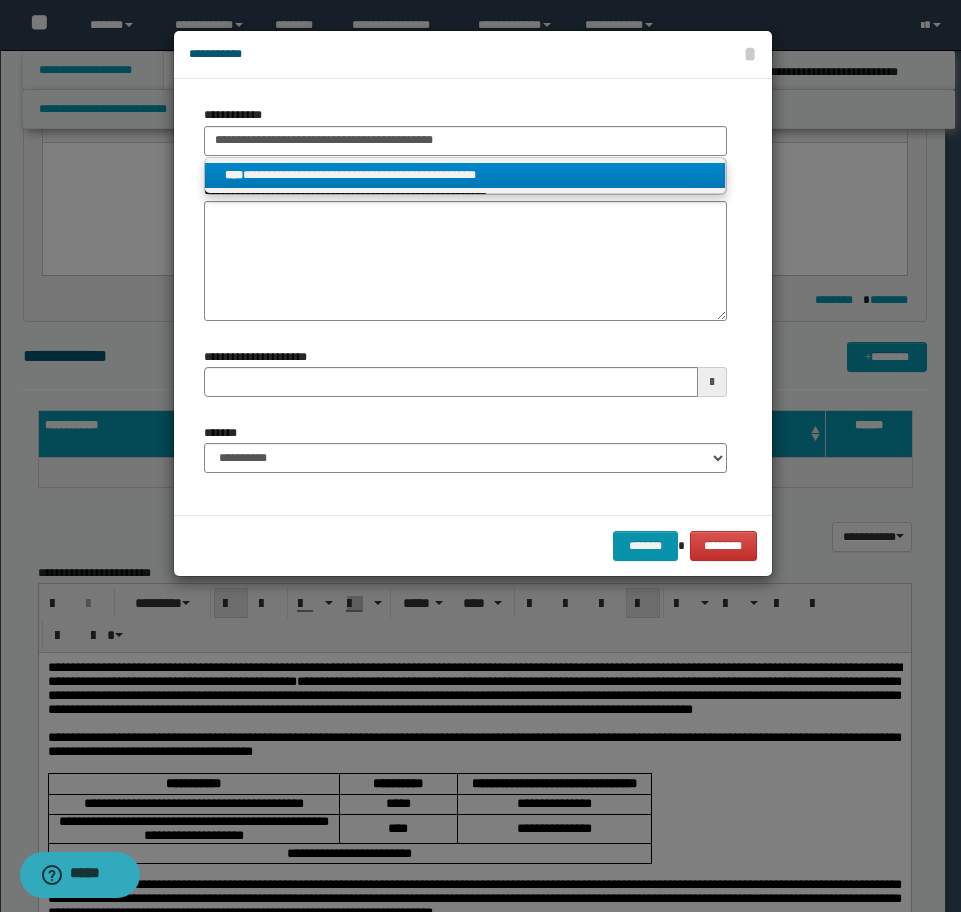click on "**********" at bounding box center [465, 175] 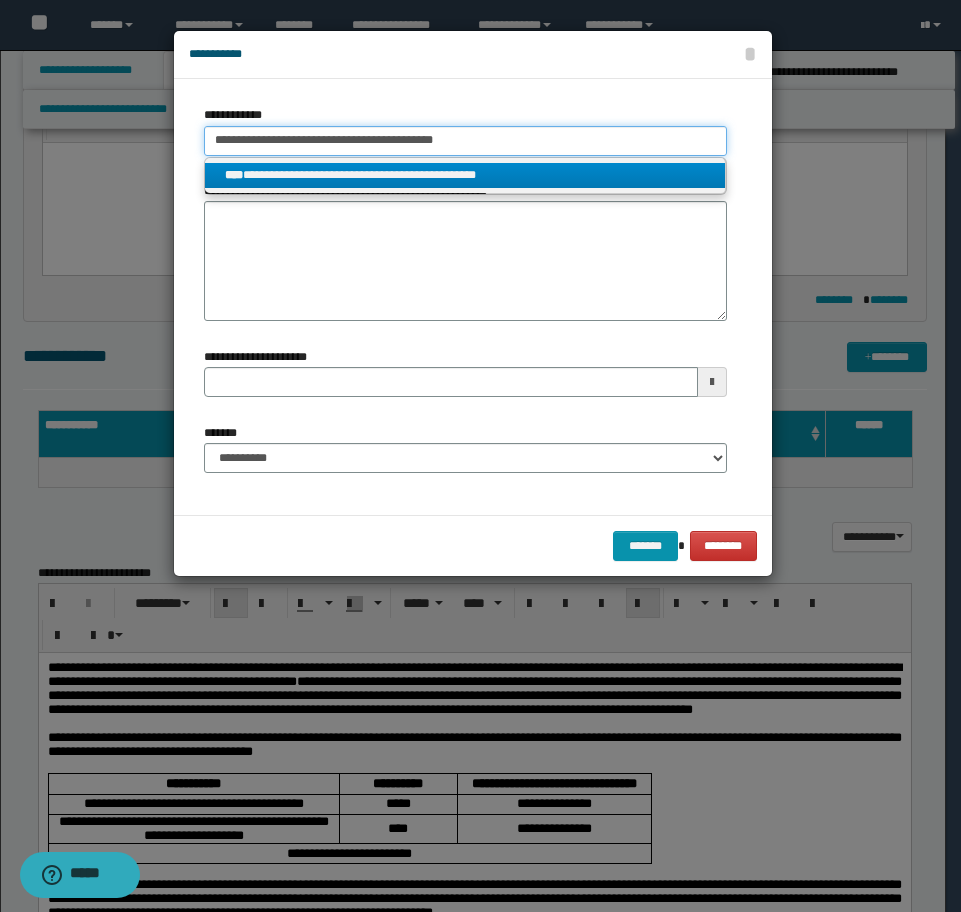 type 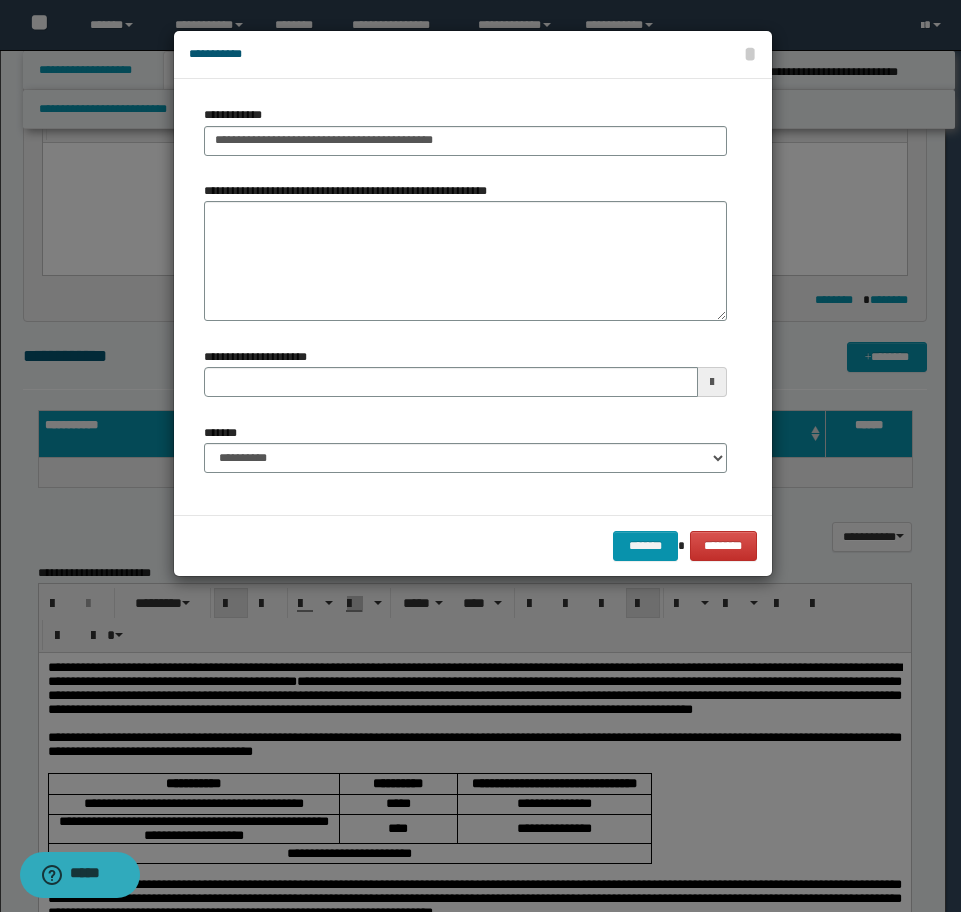 type 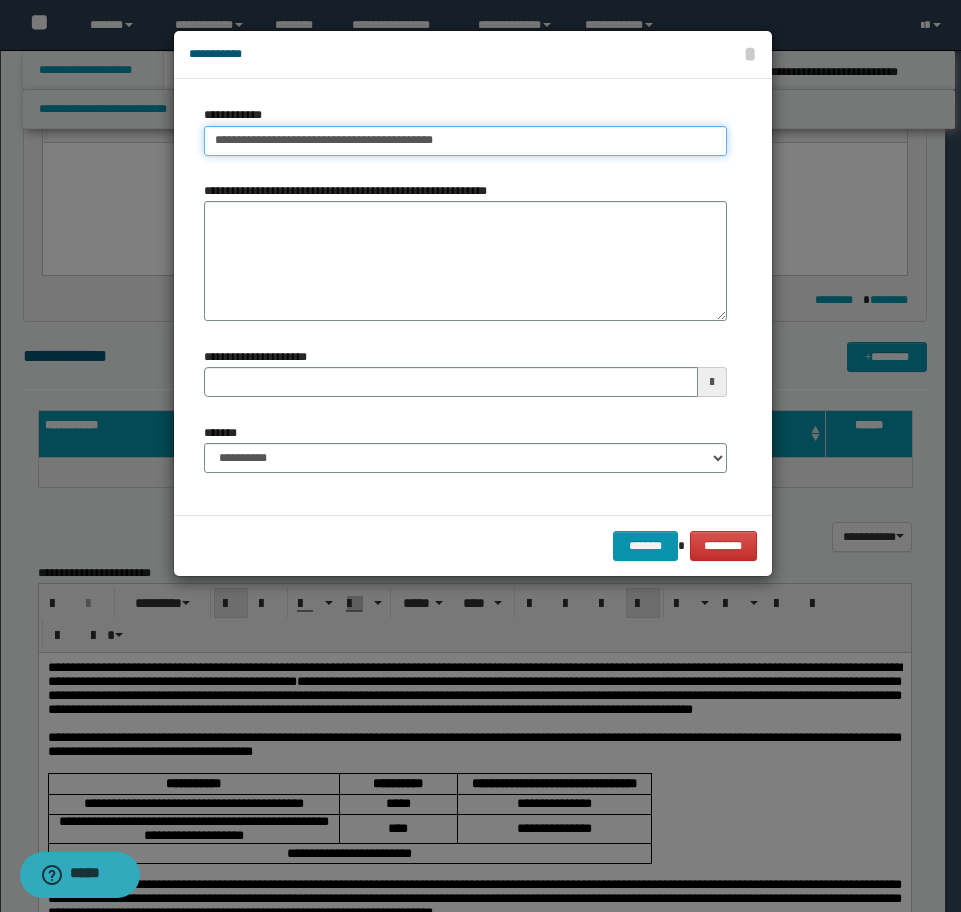 type on "**********" 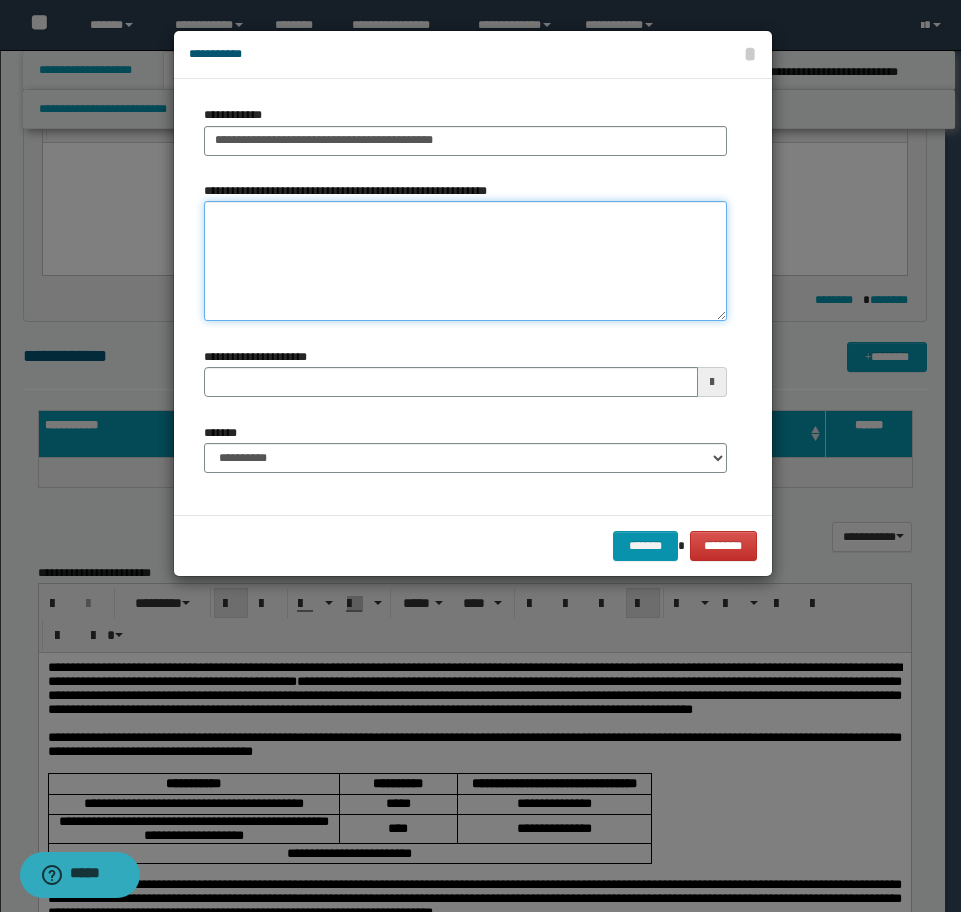 type 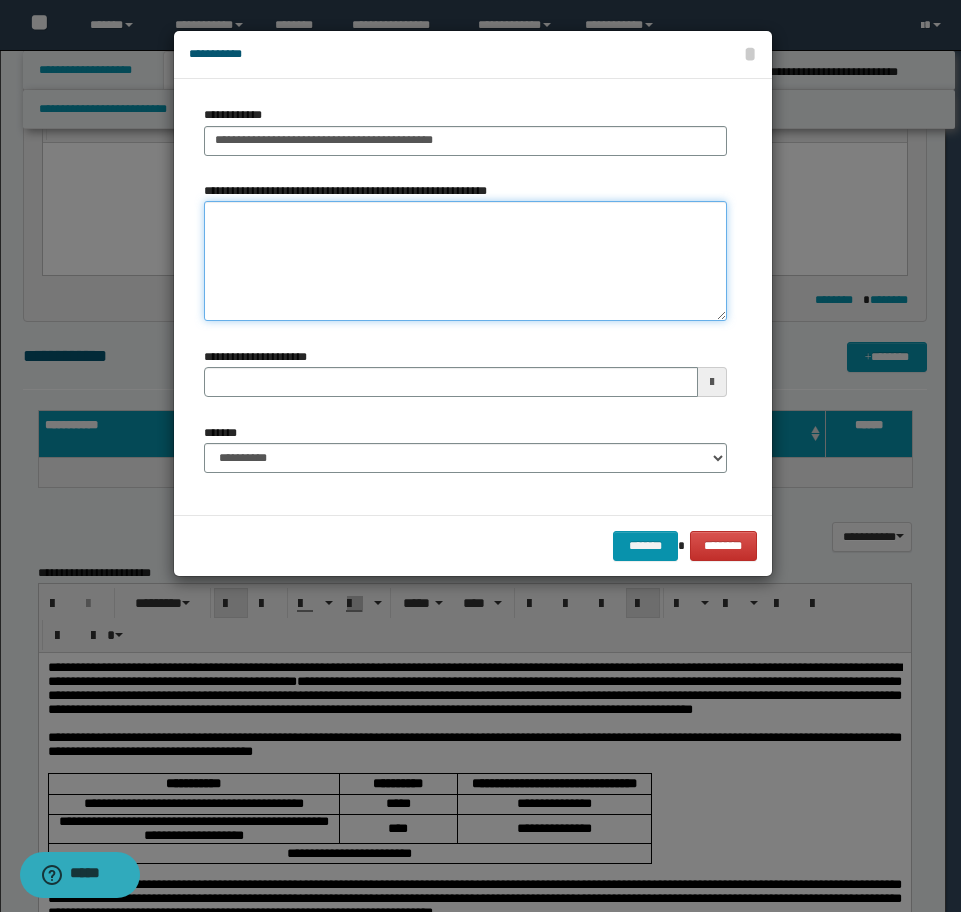click on "**********" at bounding box center [465, 261] 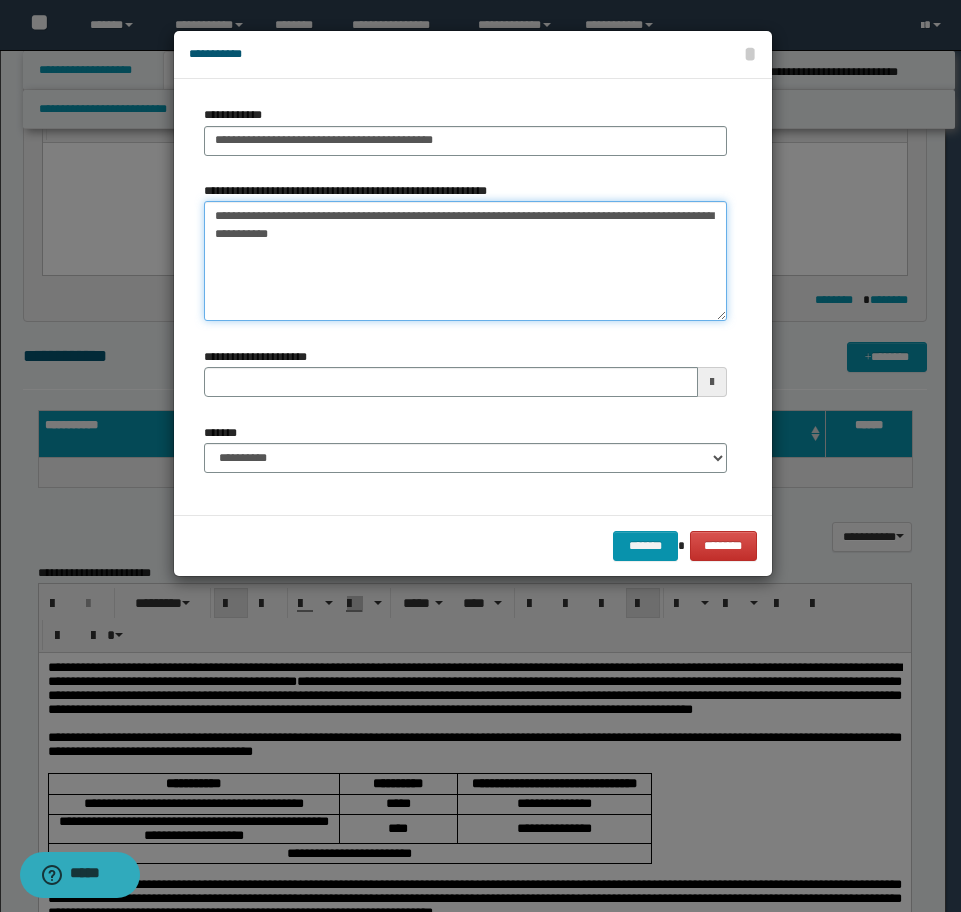 type 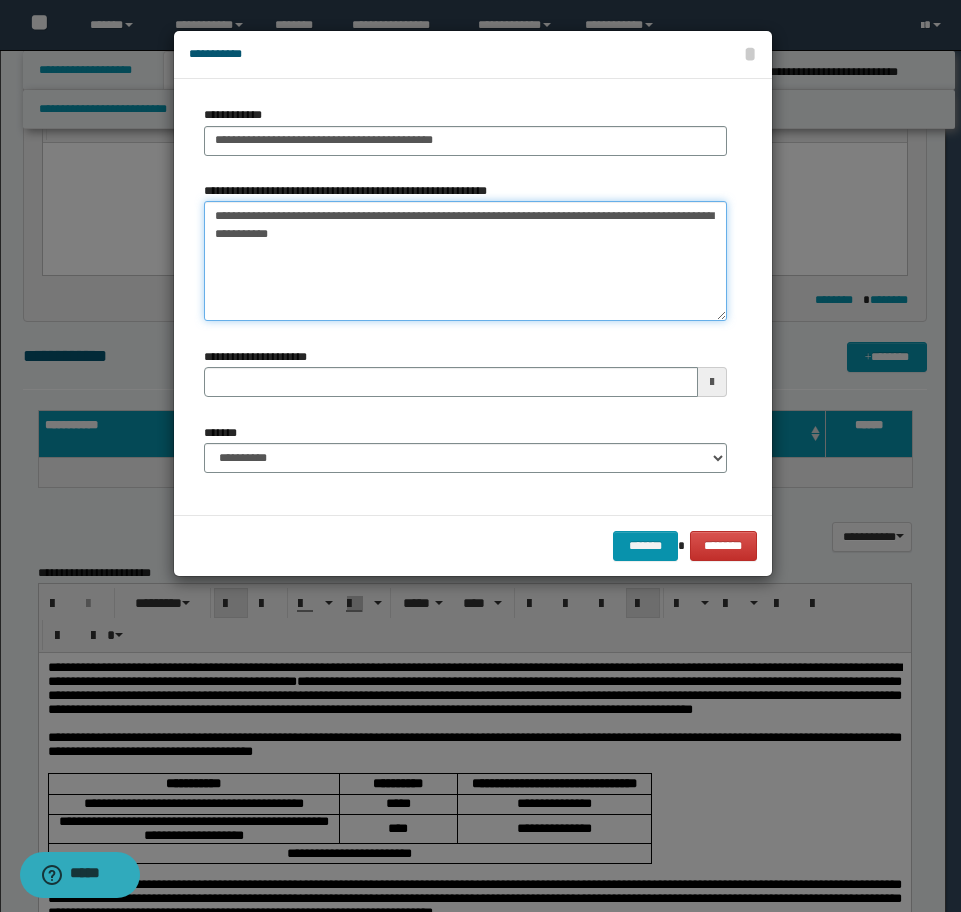 type on "**********" 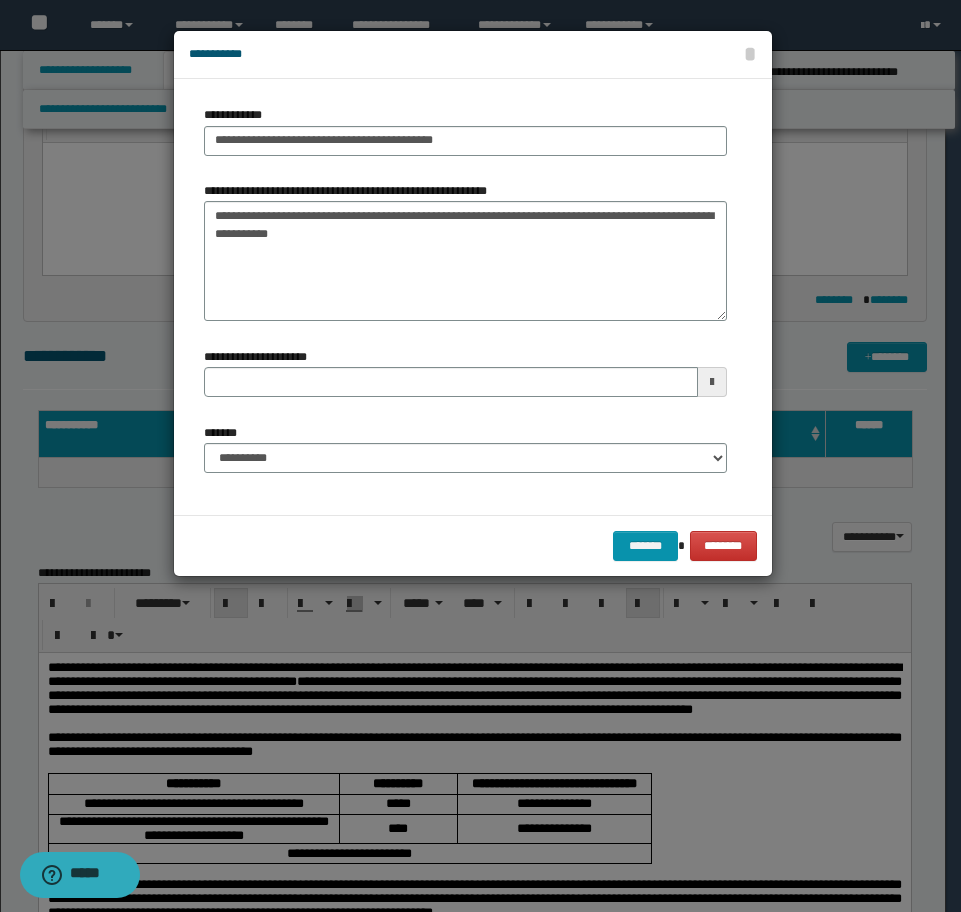 click on "**********" at bounding box center (465, 456) 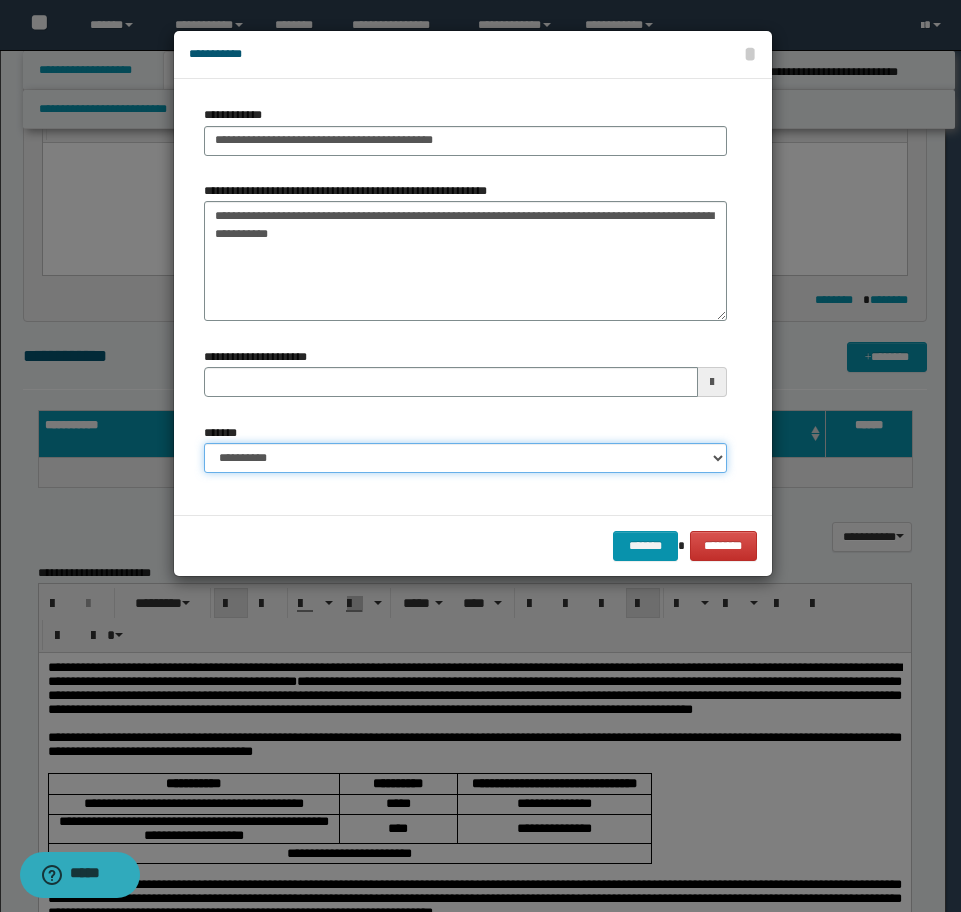 drag, startPoint x: 305, startPoint y: 446, endPoint x: 308, endPoint y: 456, distance: 10.440307 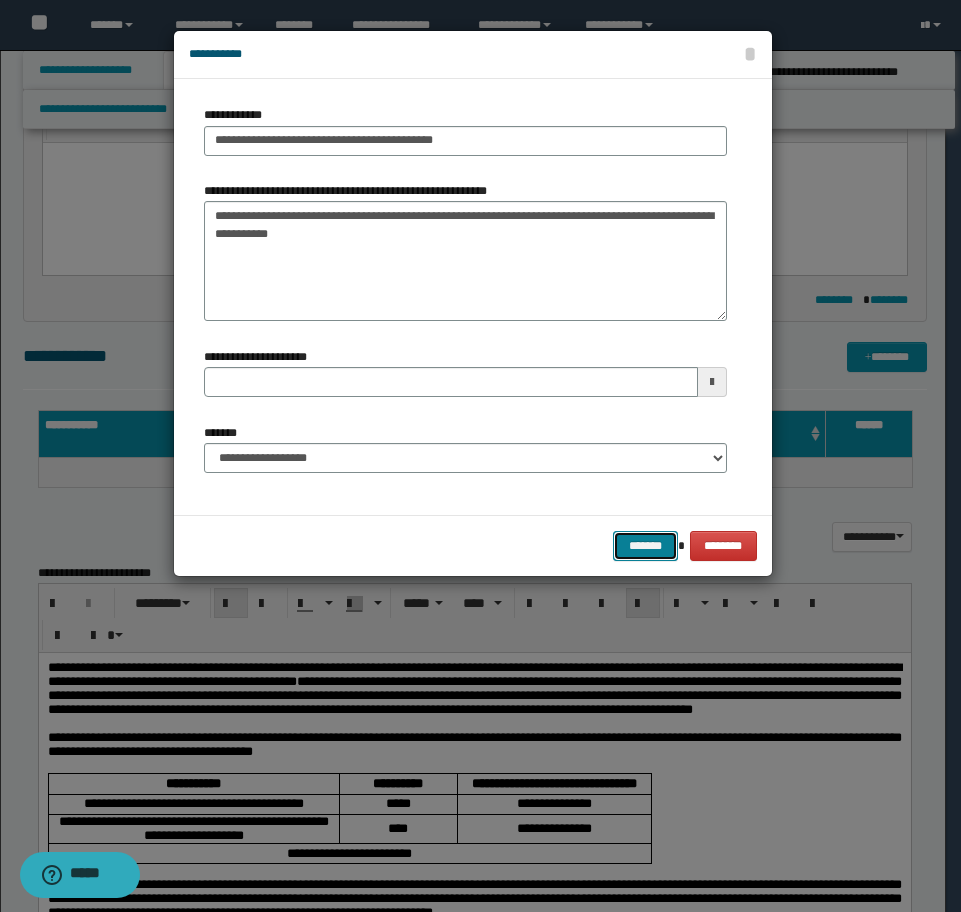 click on "*******" at bounding box center (645, 546) 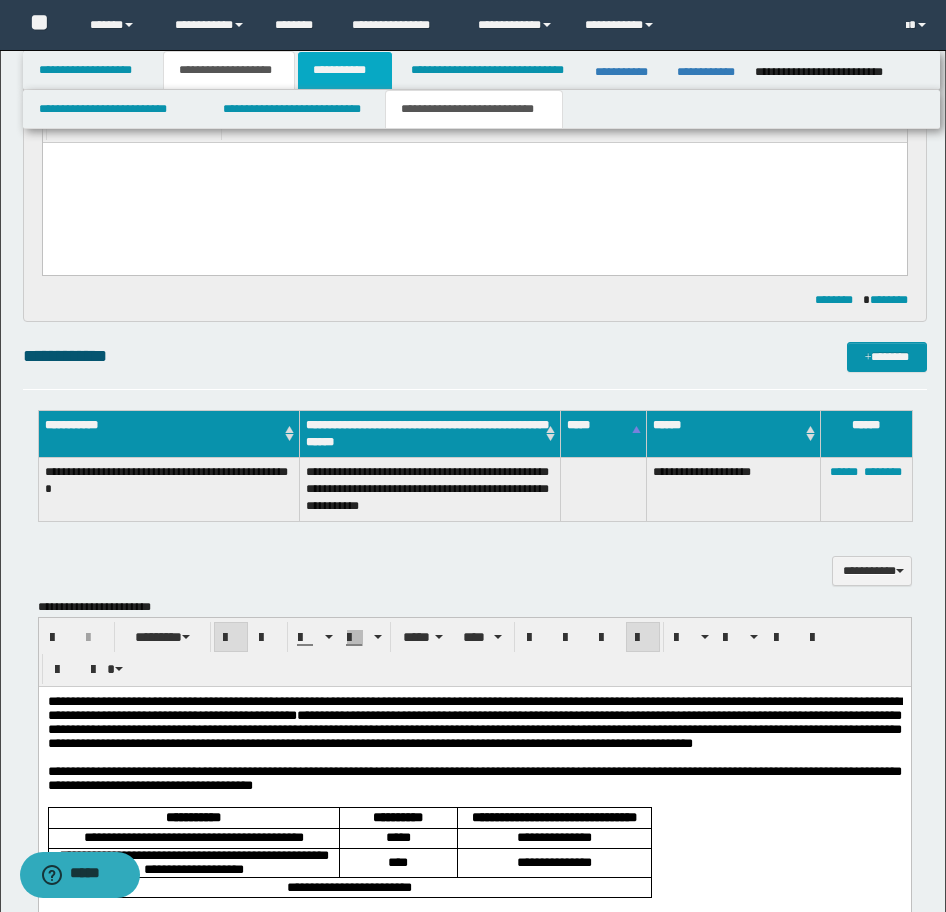 click on "**********" at bounding box center [345, 70] 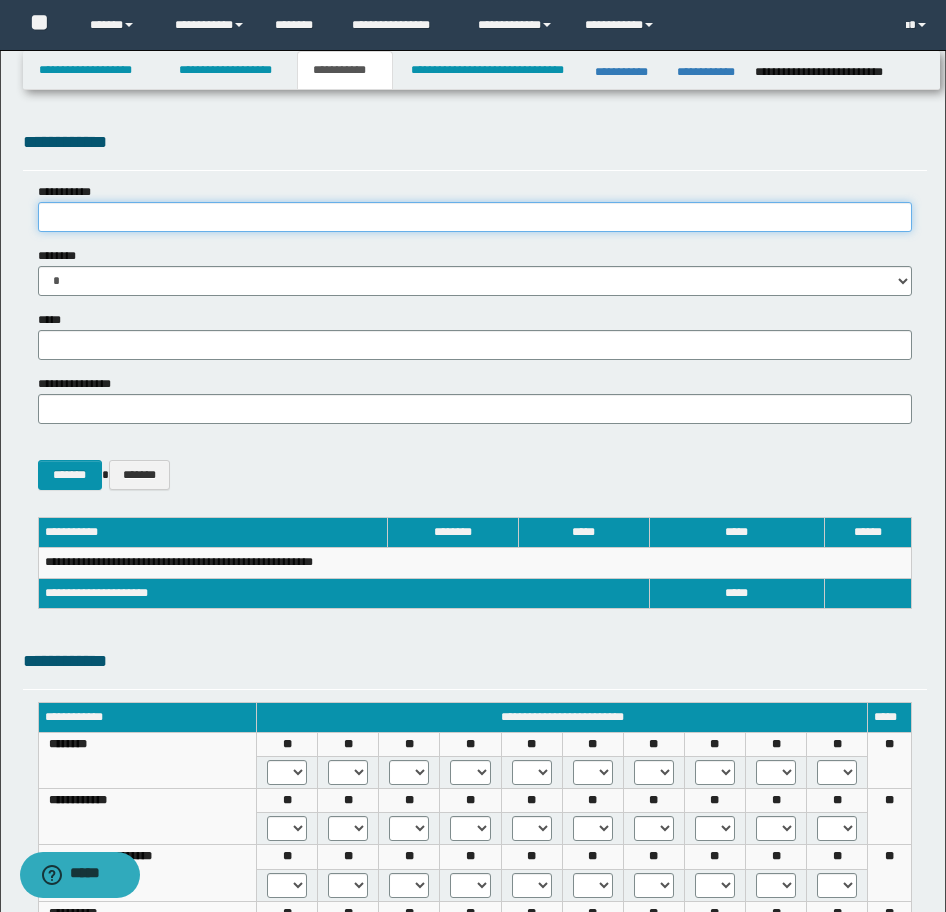click on "**********" at bounding box center (475, 217) 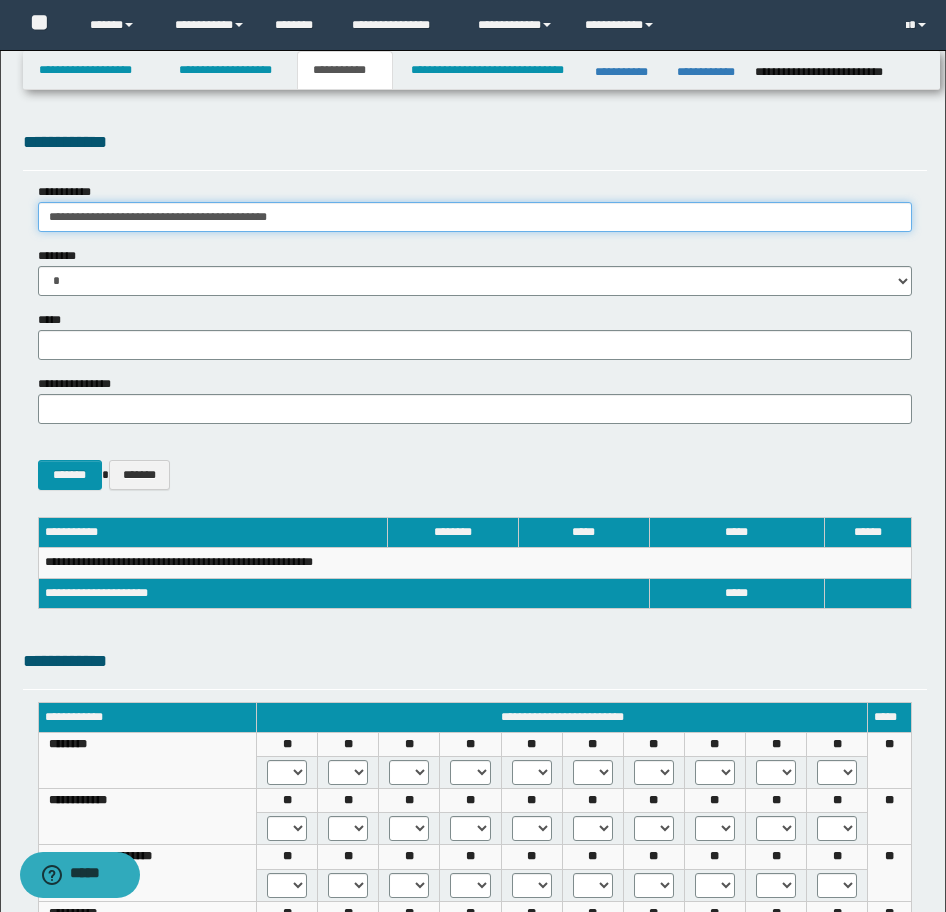type on "**********" 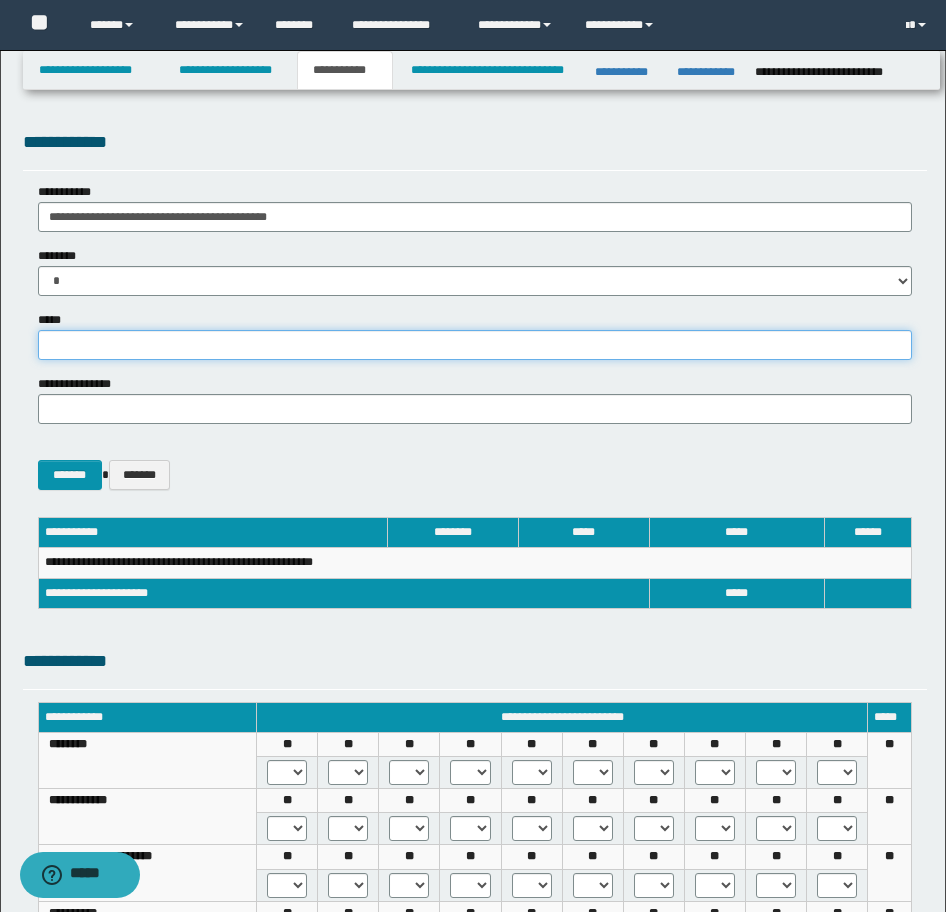 click on "*****" at bounding box center (475, 345) 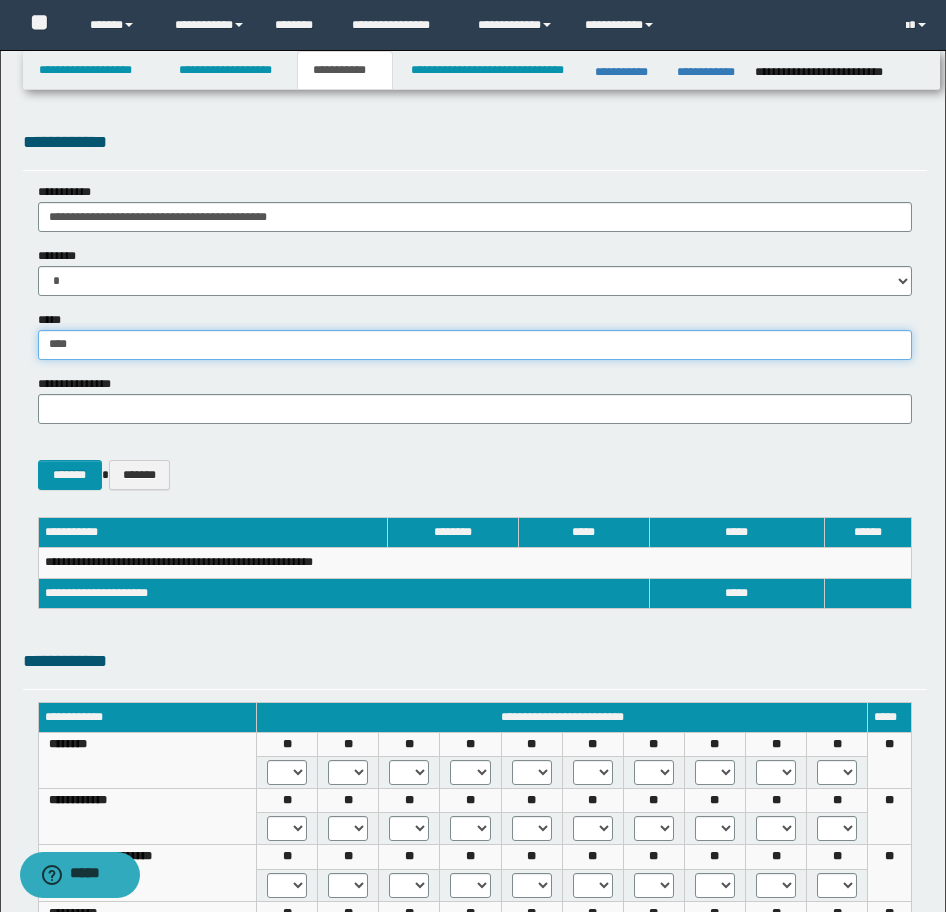 type on "****" 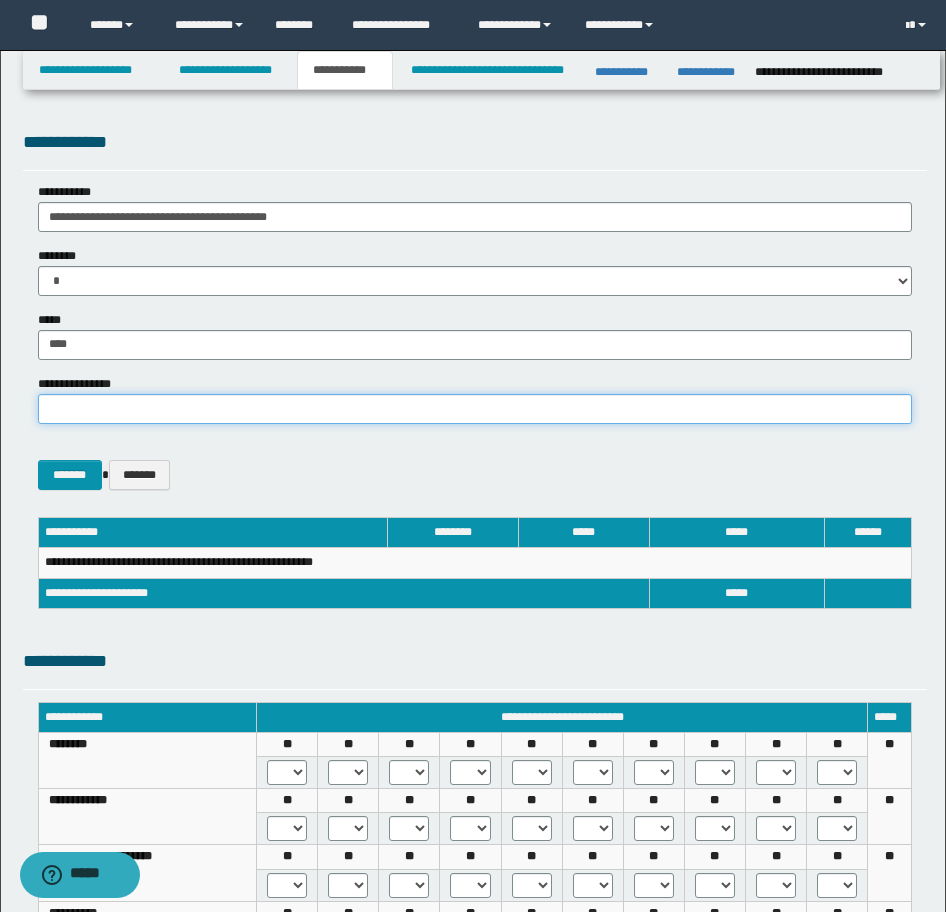 click on "**********" at bounding box center [475, 409] 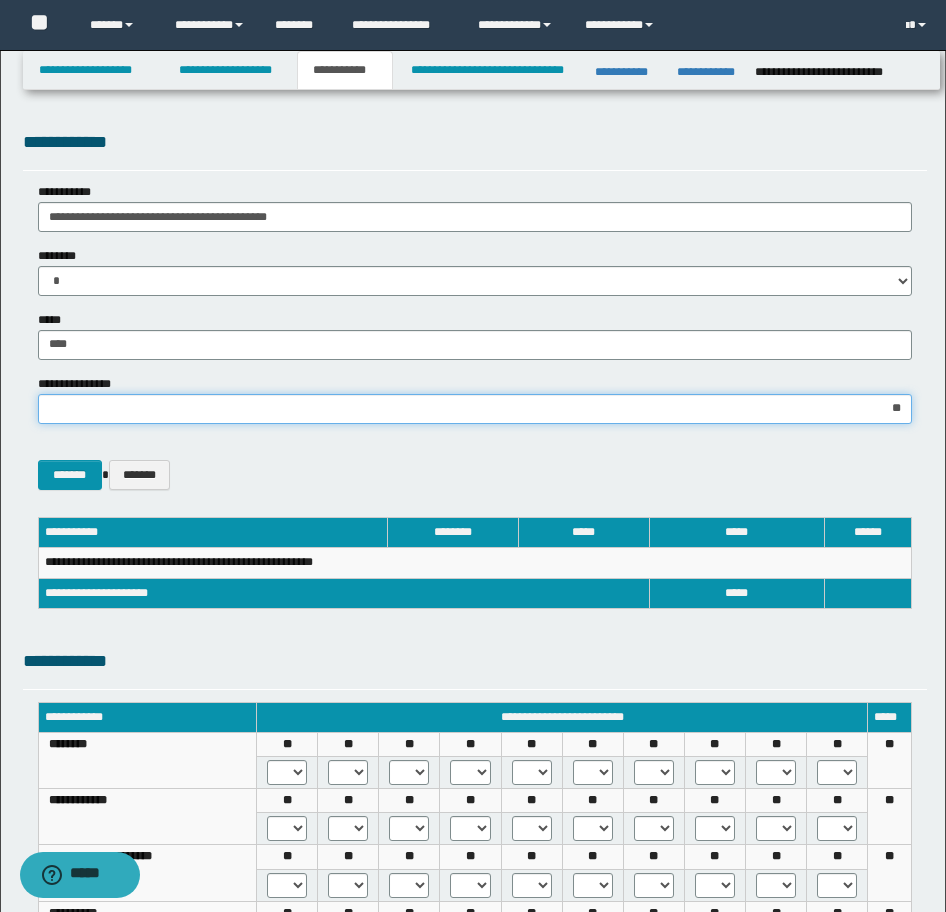 type on "***" 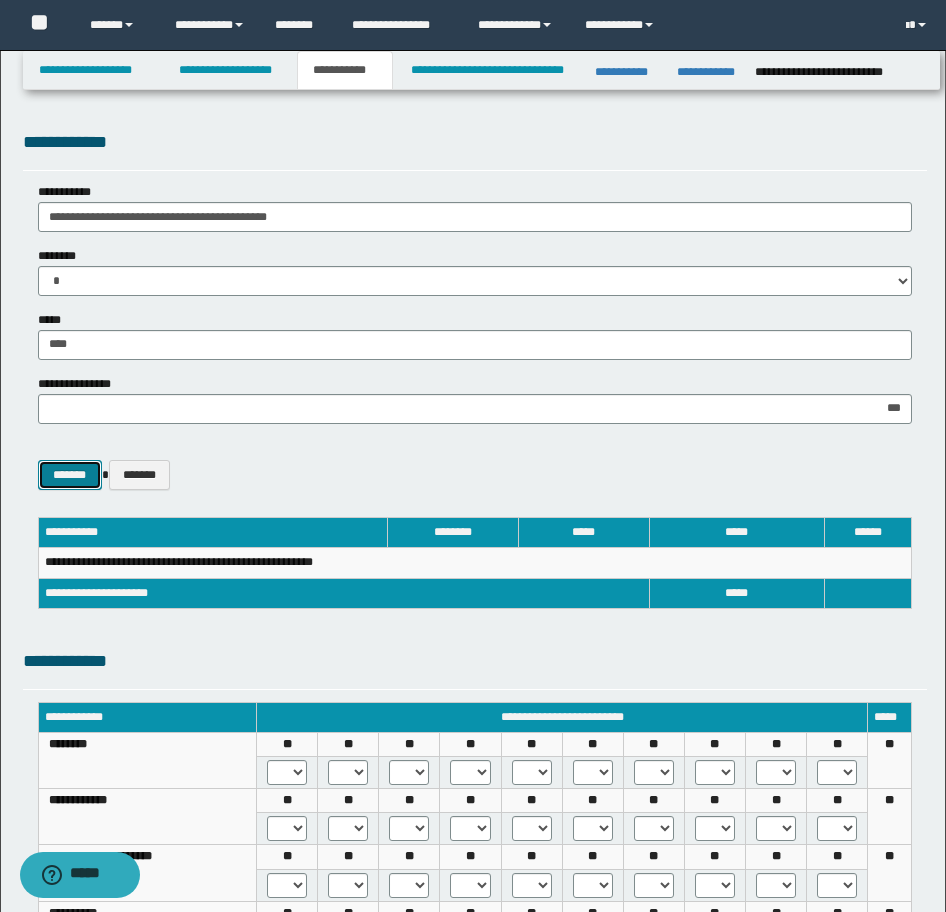 click on "*******" at bounding box center [70, 475] 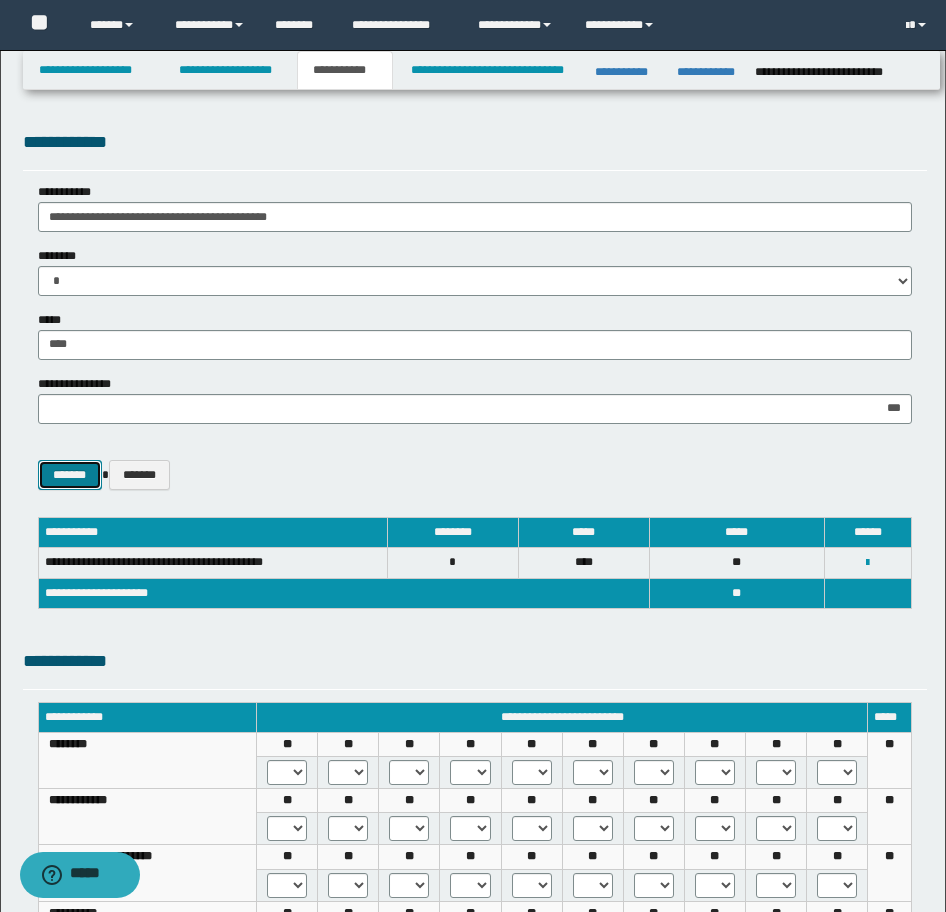 type 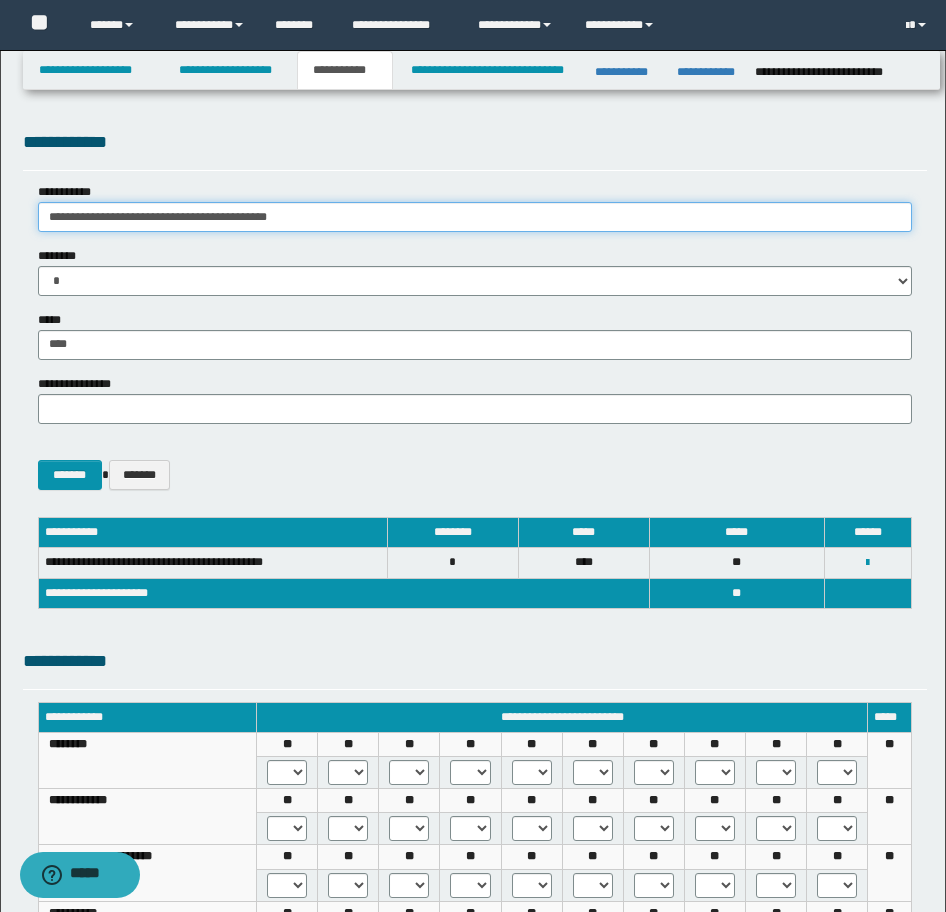 click on "**********" at bounding box center [475, 217] 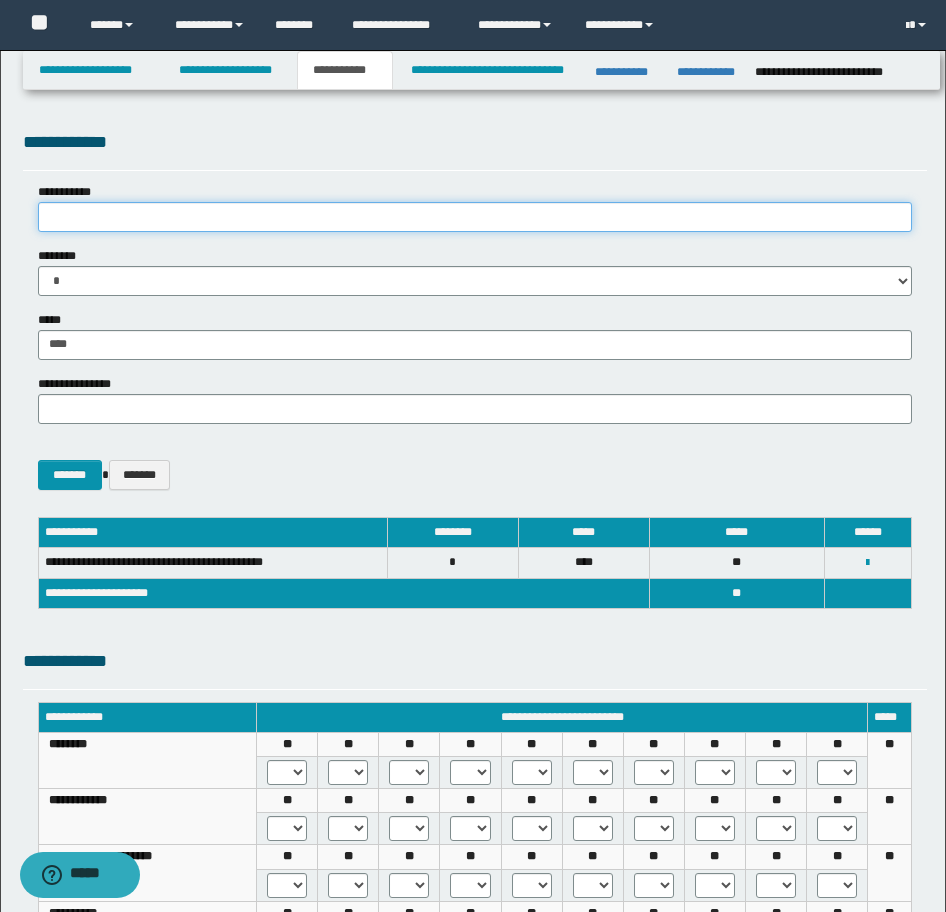 paste on "**********" 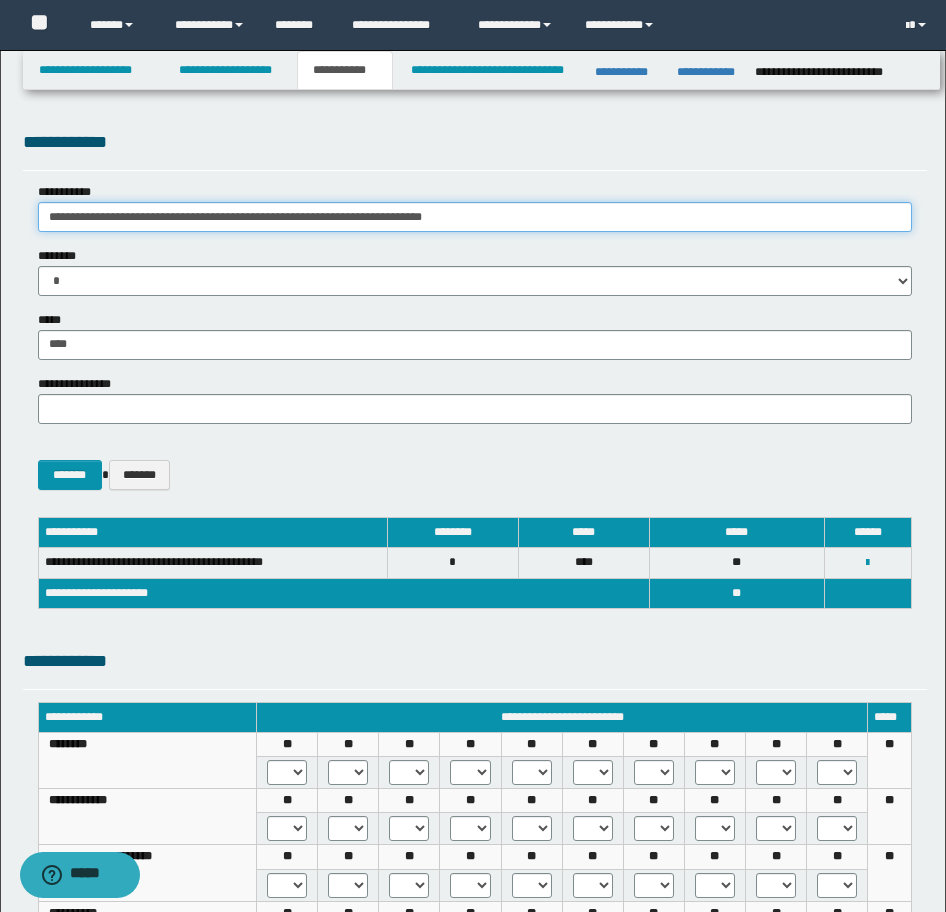 type on "**********" 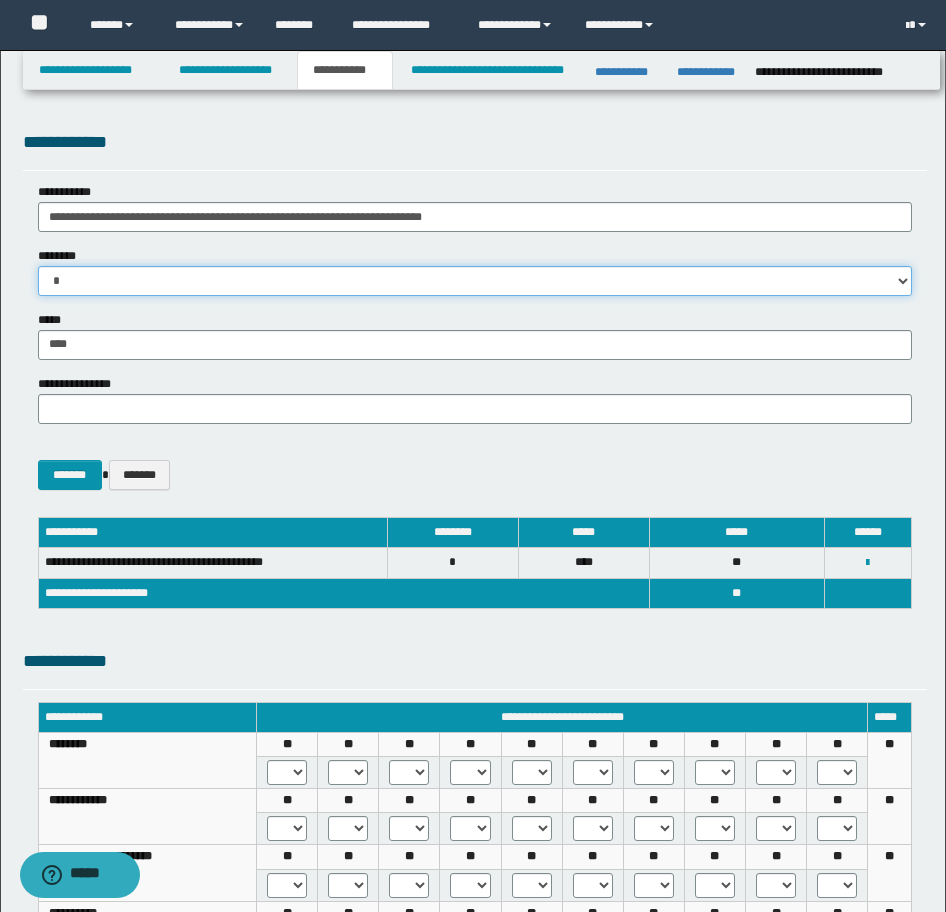 click on "*
*
*
*
*
*
*
*
*
**
**
**
**
**" at bounding box center (475, 281) 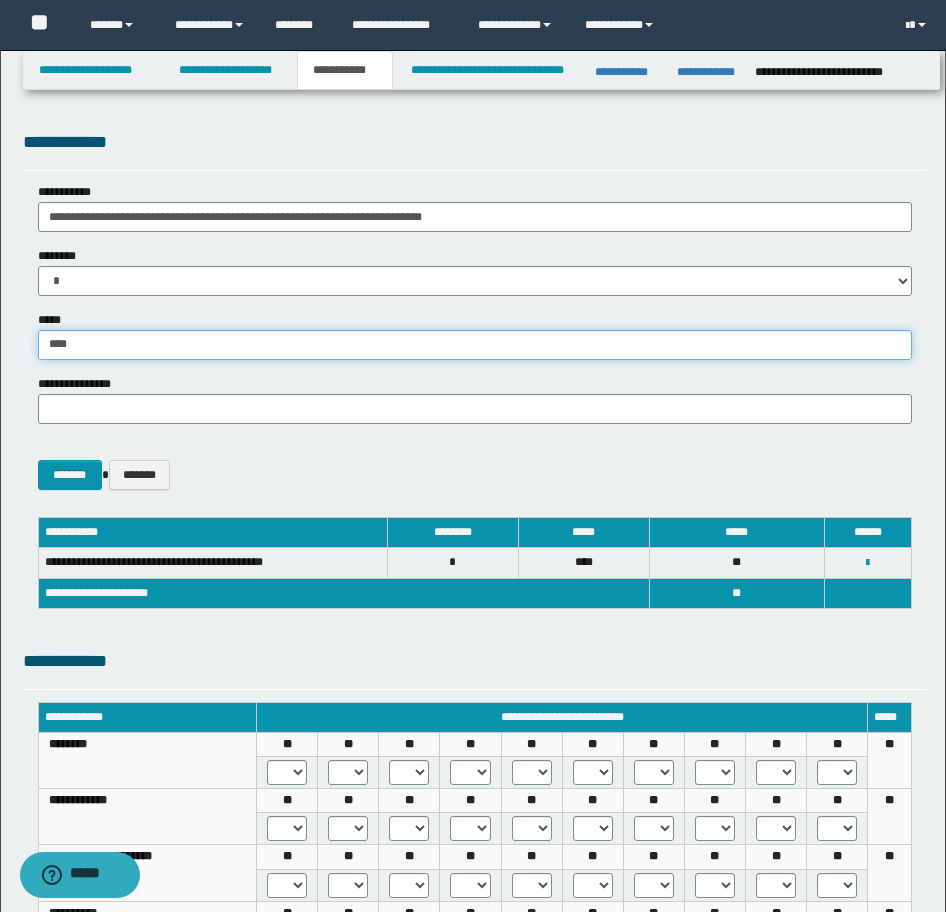click on "****" at bounding box center (475, 345) 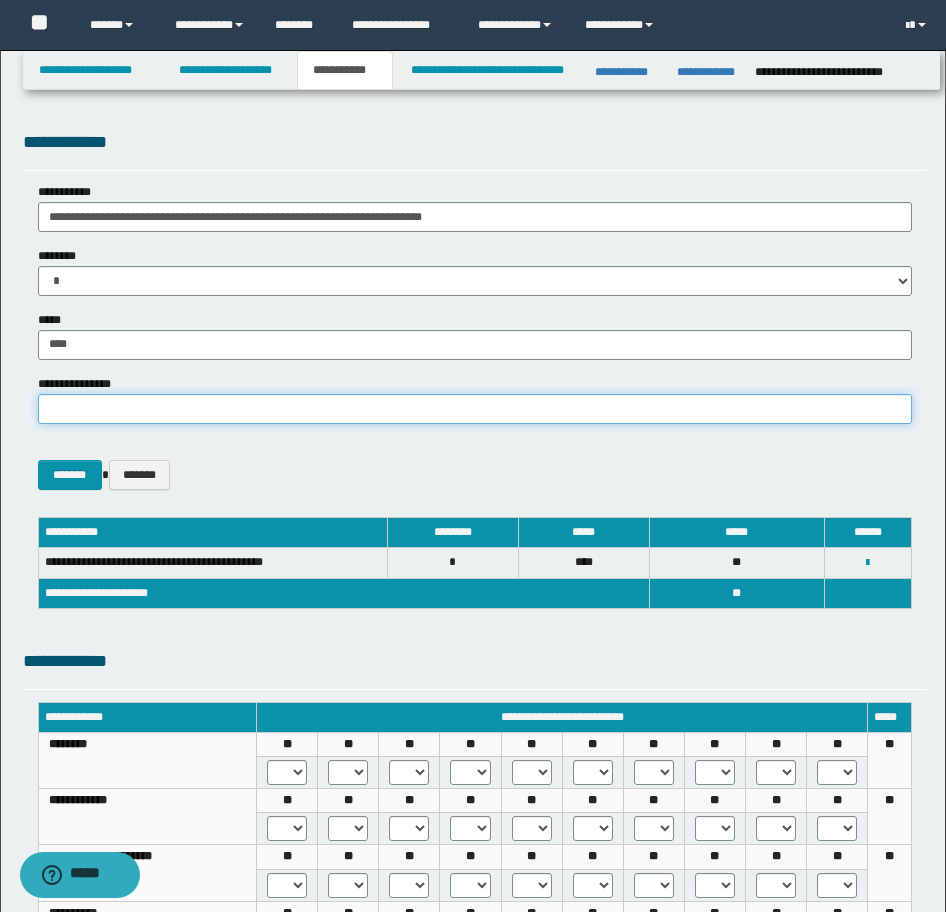 click on "**********" at bounding box center [475, 409] 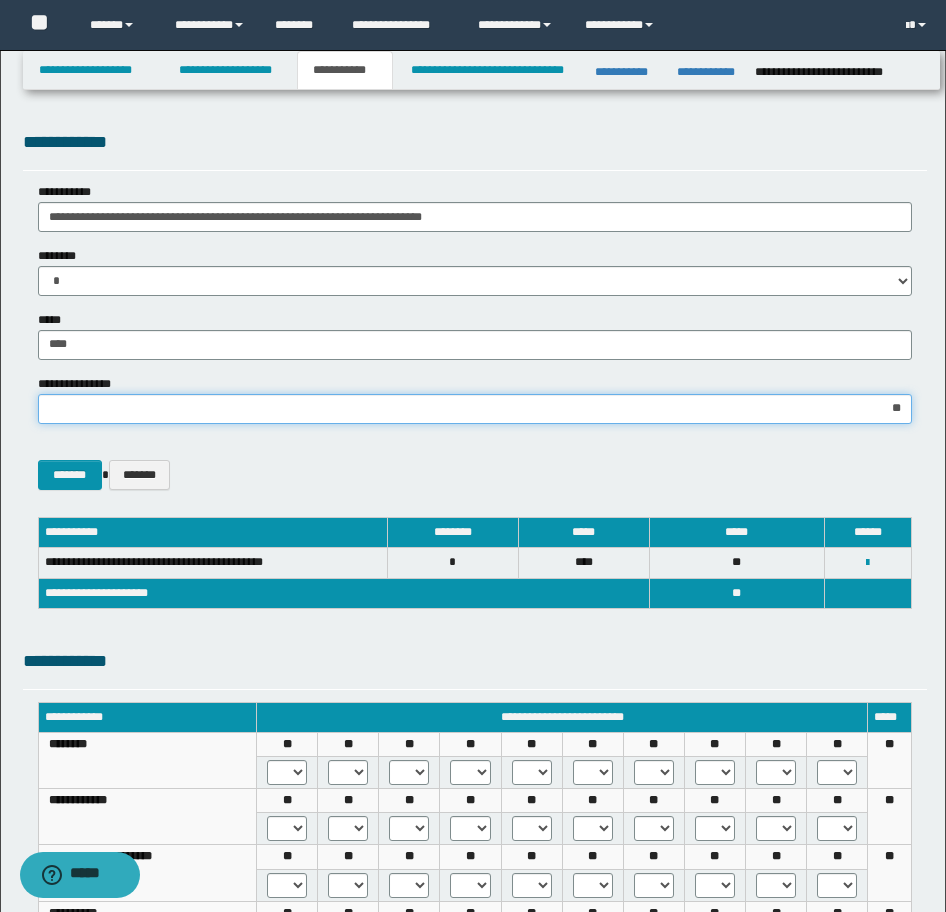 type on "***" 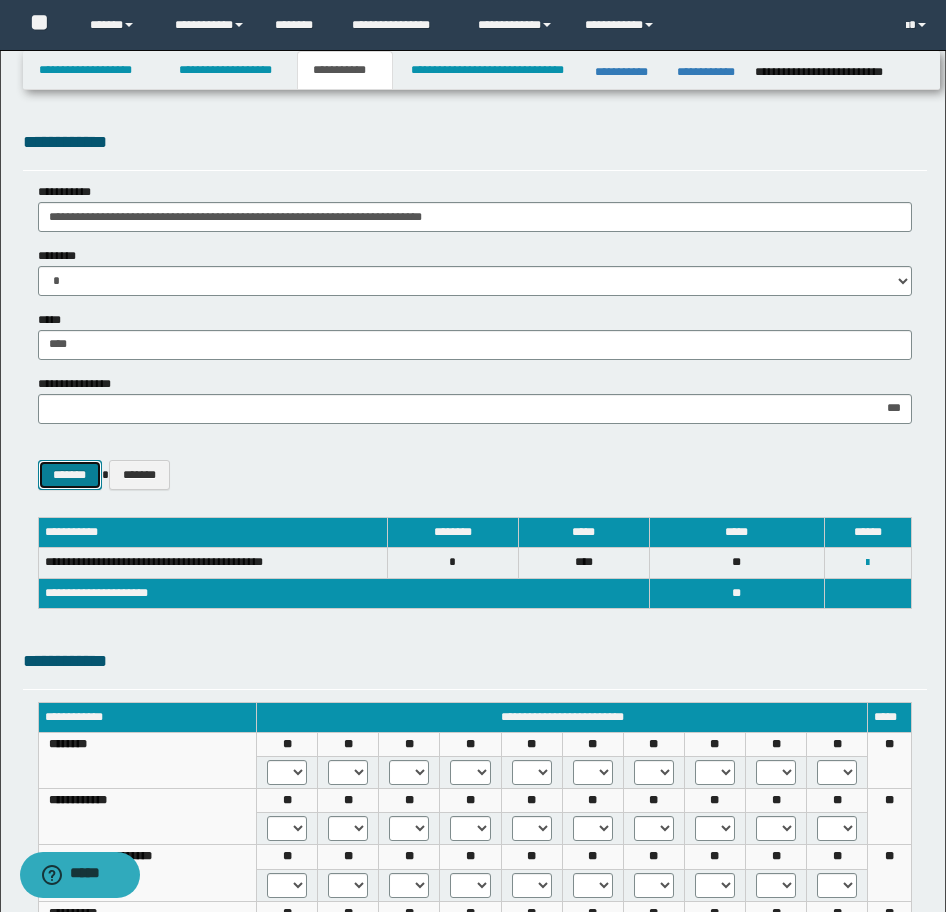 click on "*******" at bounding box center [70, 475] 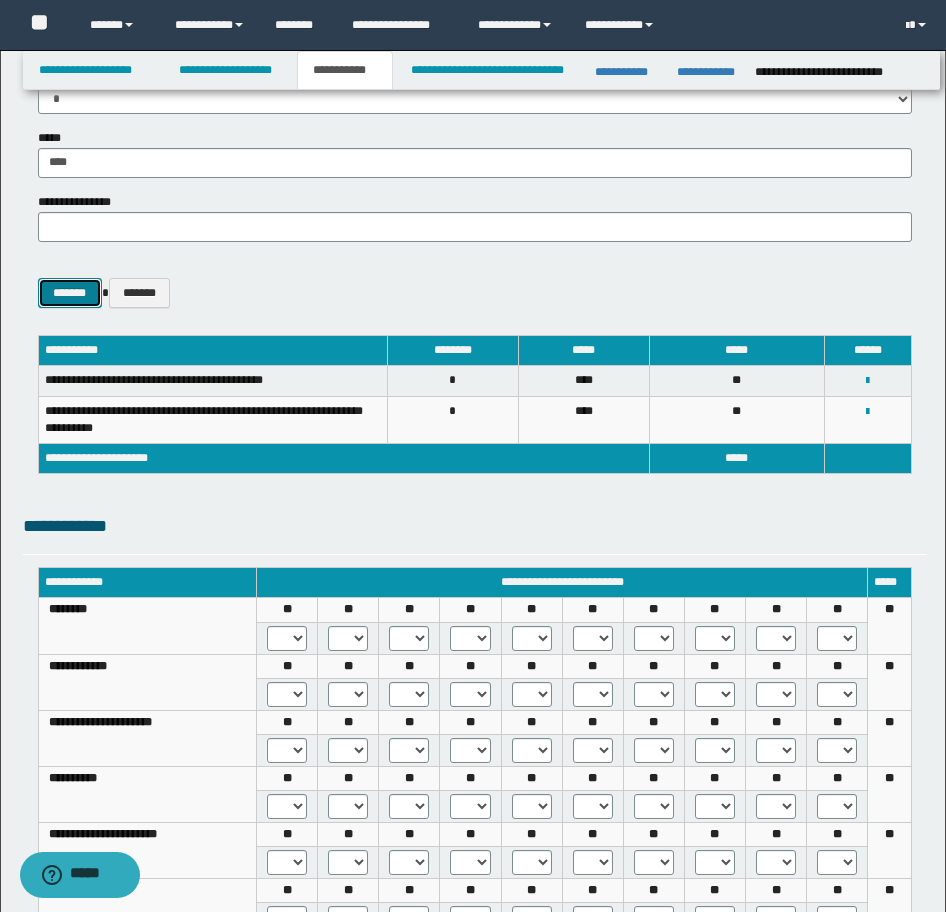 scroll, scrollTop: 200, scrollLeft: 0, axis: vertical 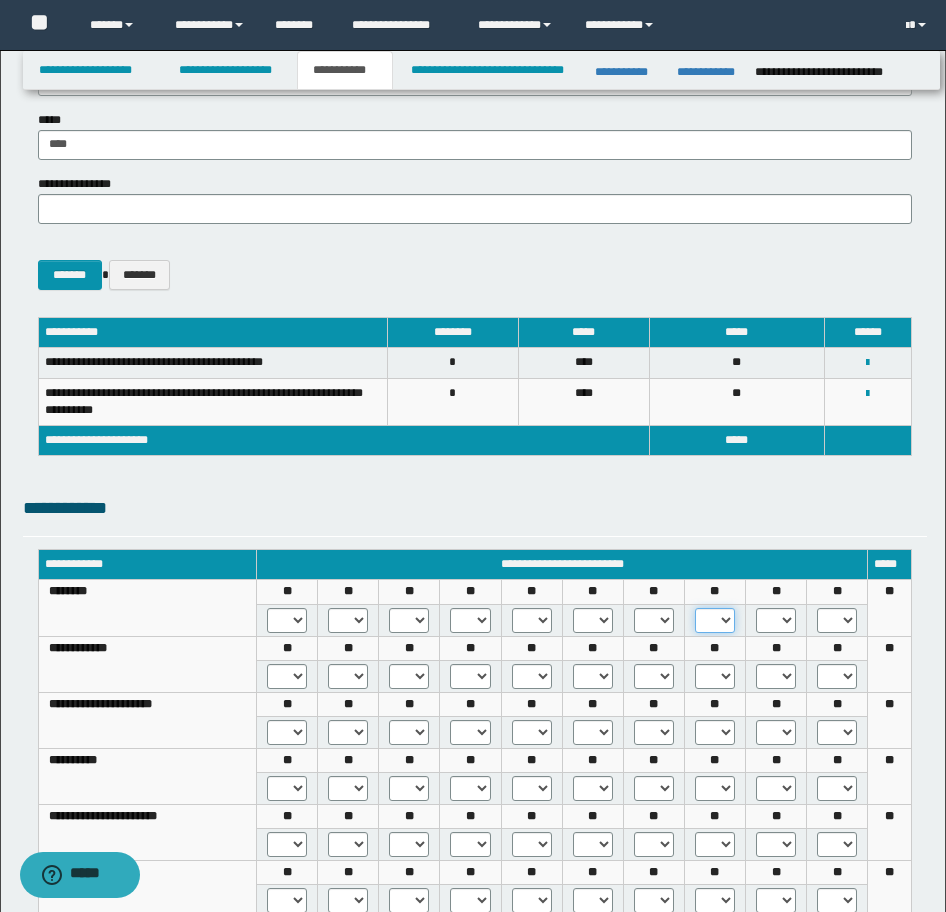 click on "* *** *** ***" at bounding box center (715, 620) 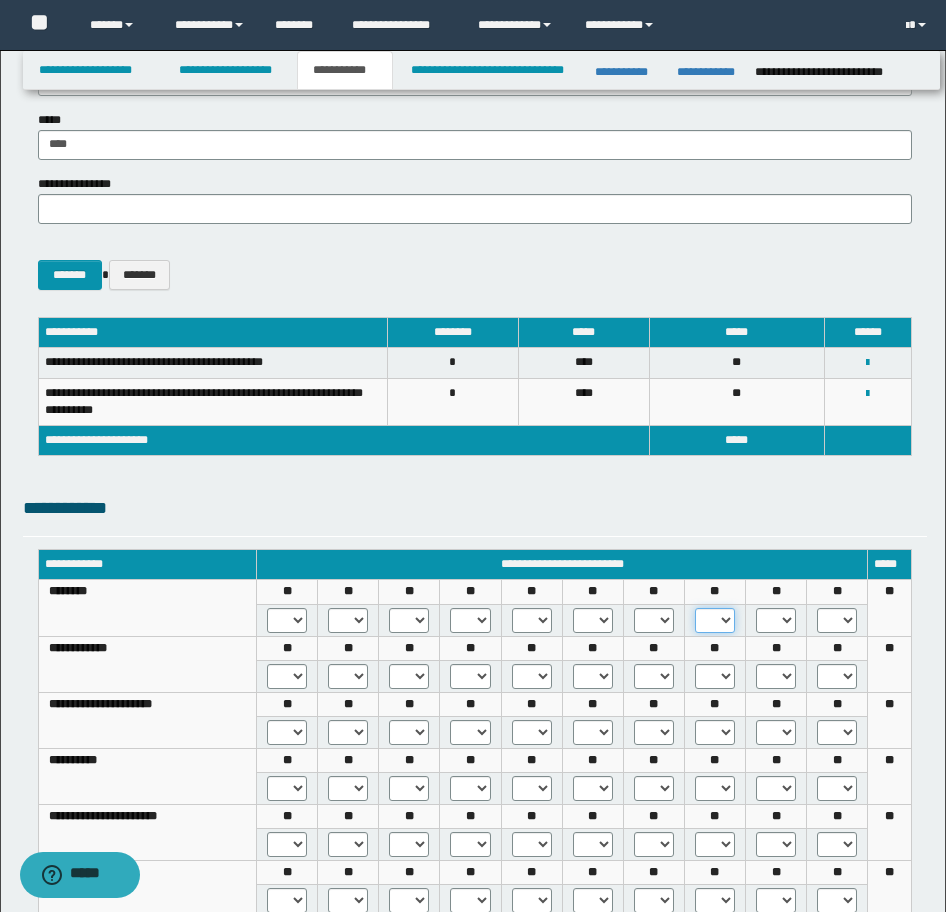 select on "***" 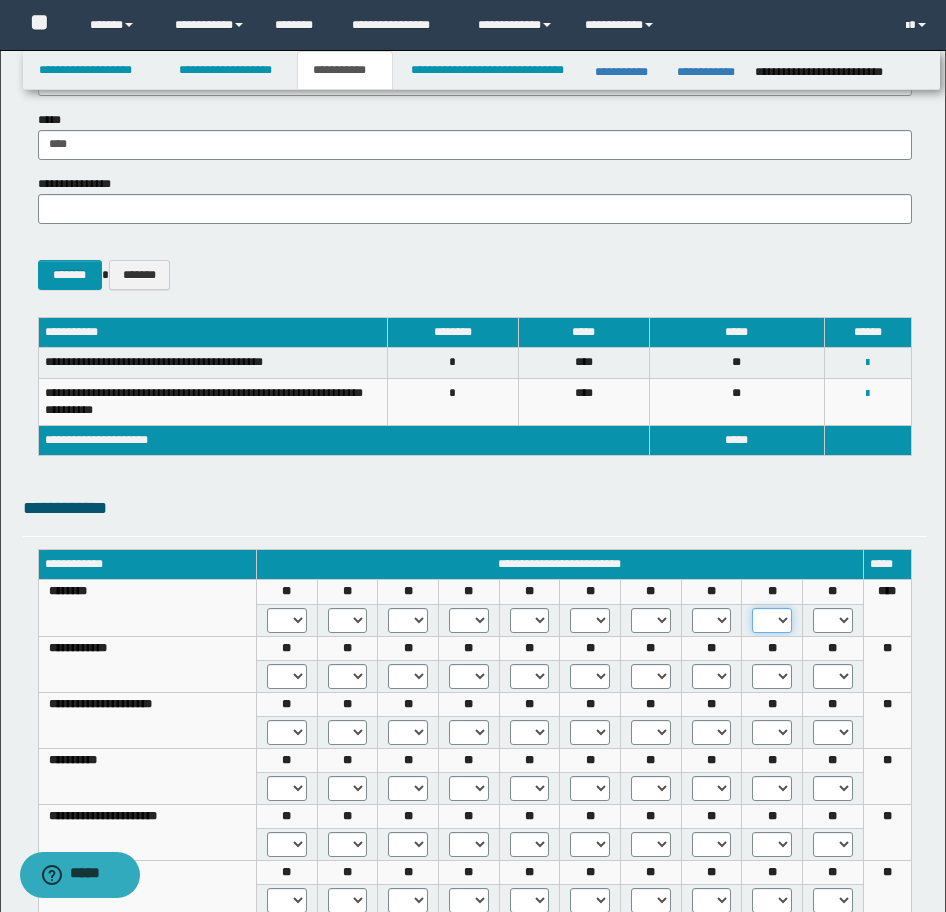click on "* *** *** ***" at bounding box center (772, 620) 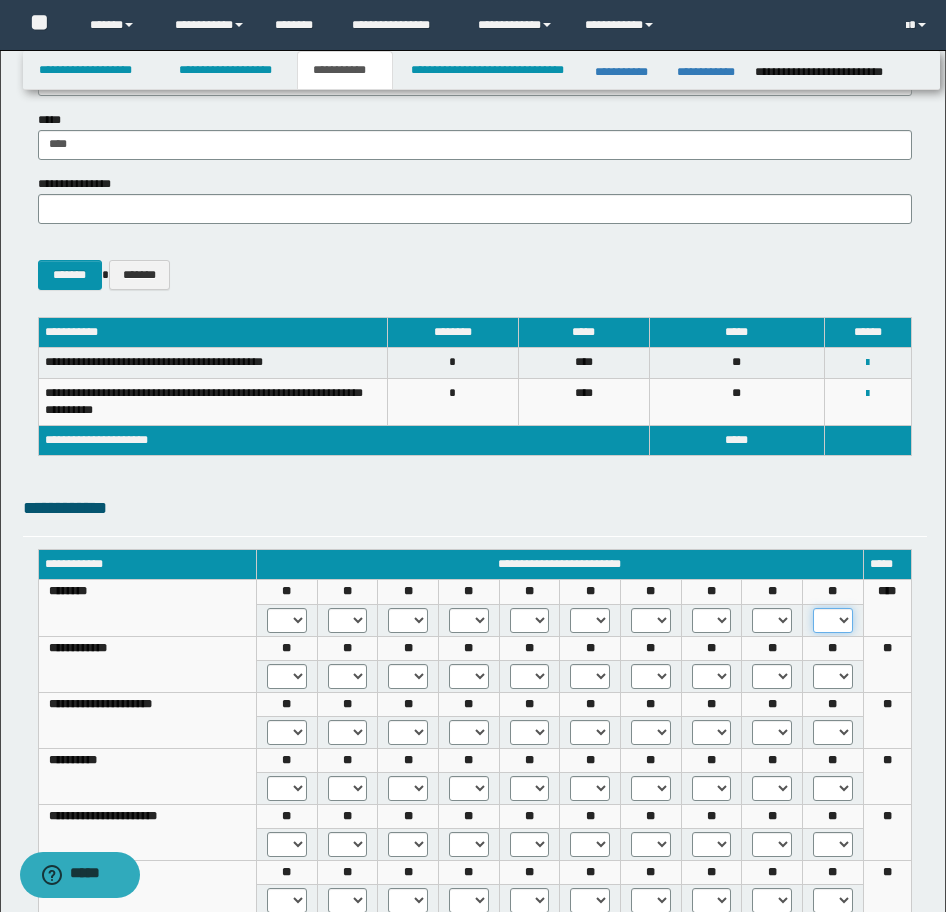click on "* *** *** ***" at bounding box center [833, 620] 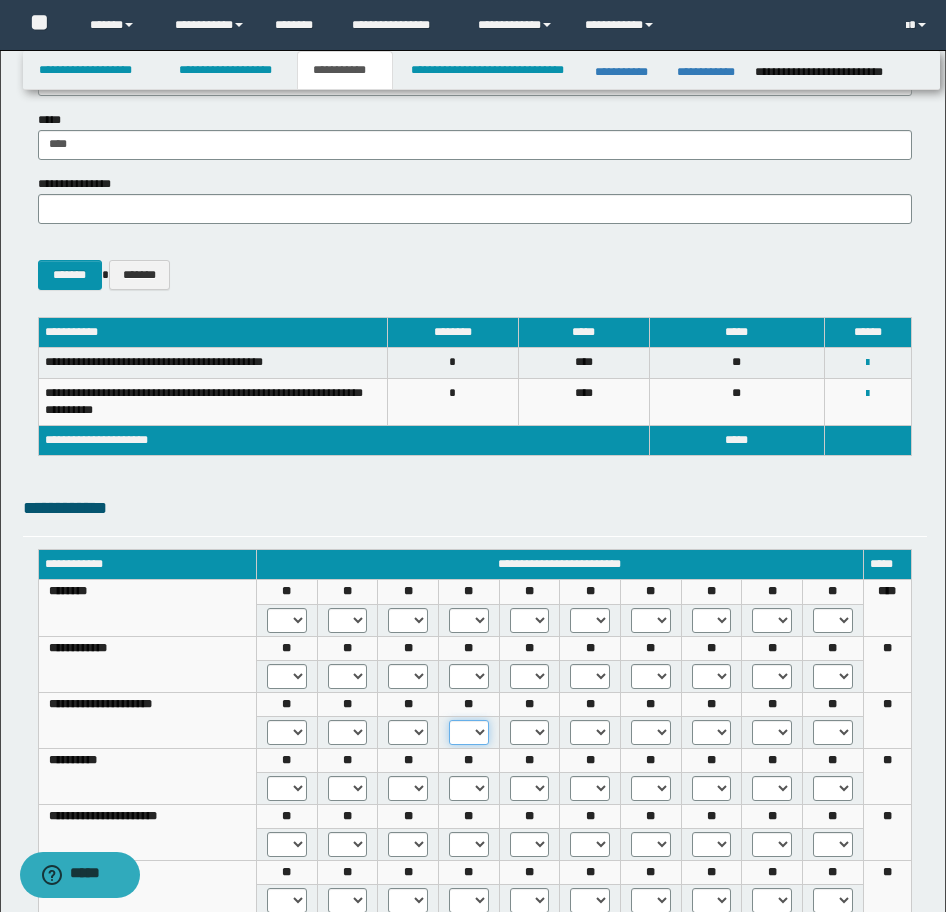 click on "* *** *** ***" at bounding box center [469, 732] 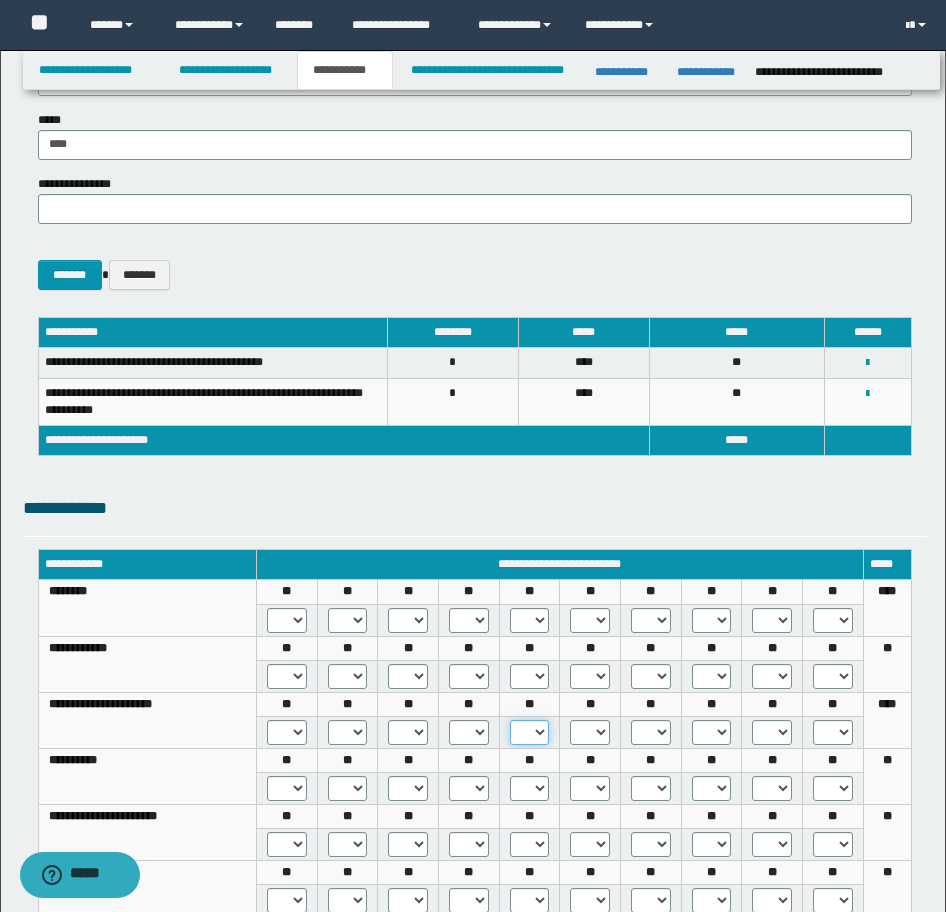 click on "* *** *** ***" at bounding box center [530, 732] 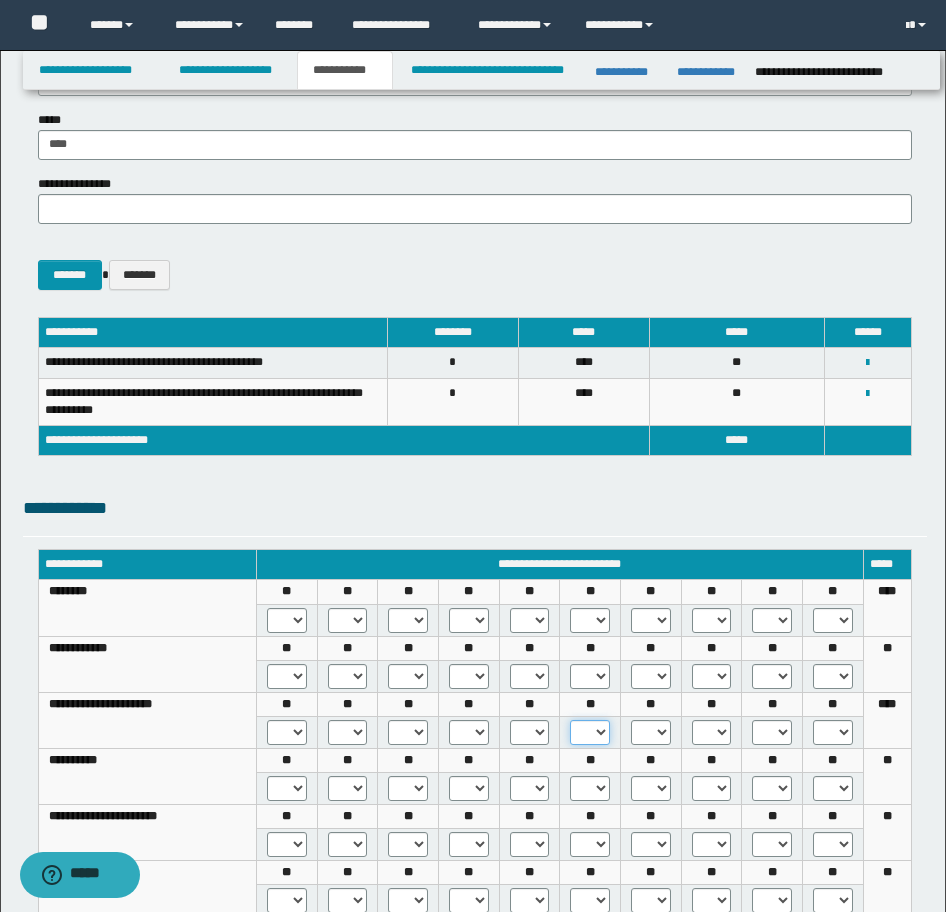 click on "* *** *** ***" at bounding box center [590, 732] 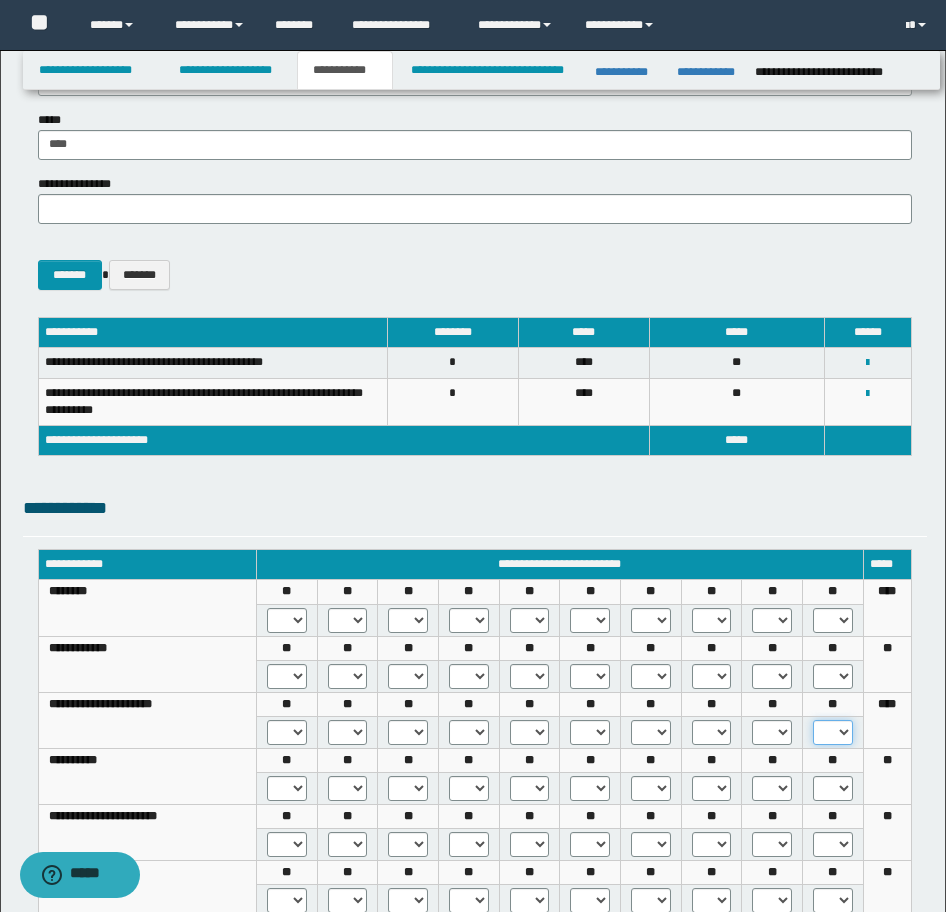 click on "* *** *** ***" at bounding box center [833, 732] 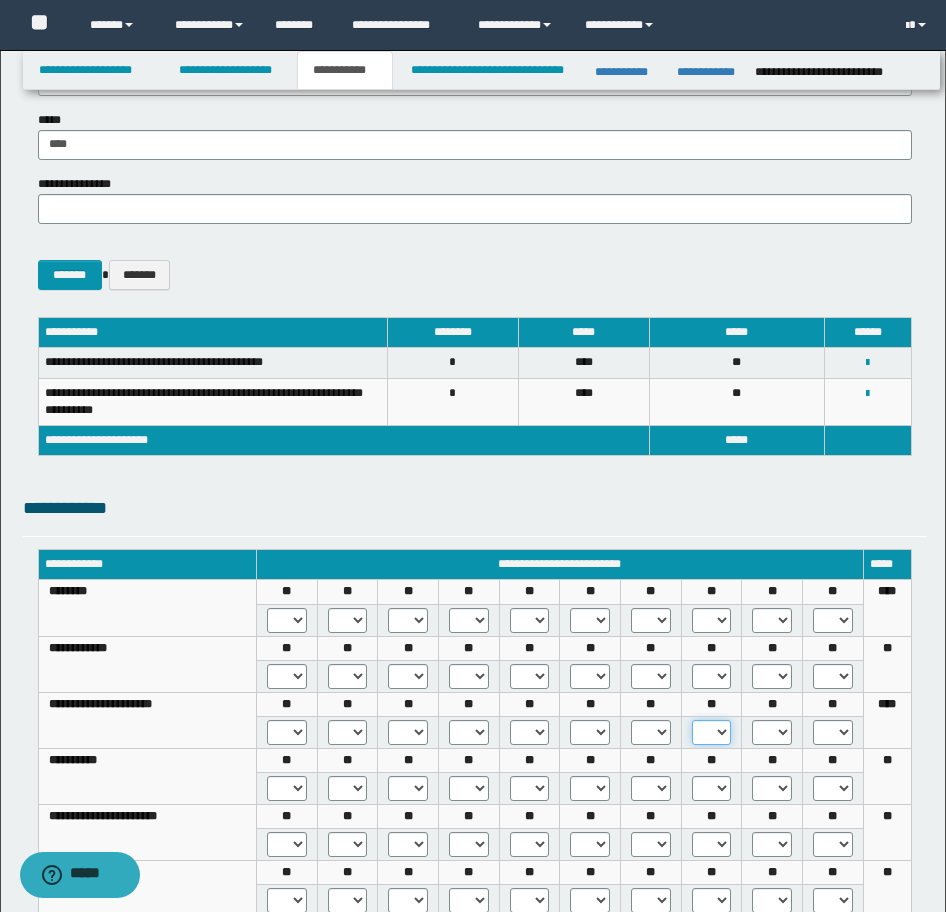 click on "* *** *** ***" at bounding box center (712, 732) 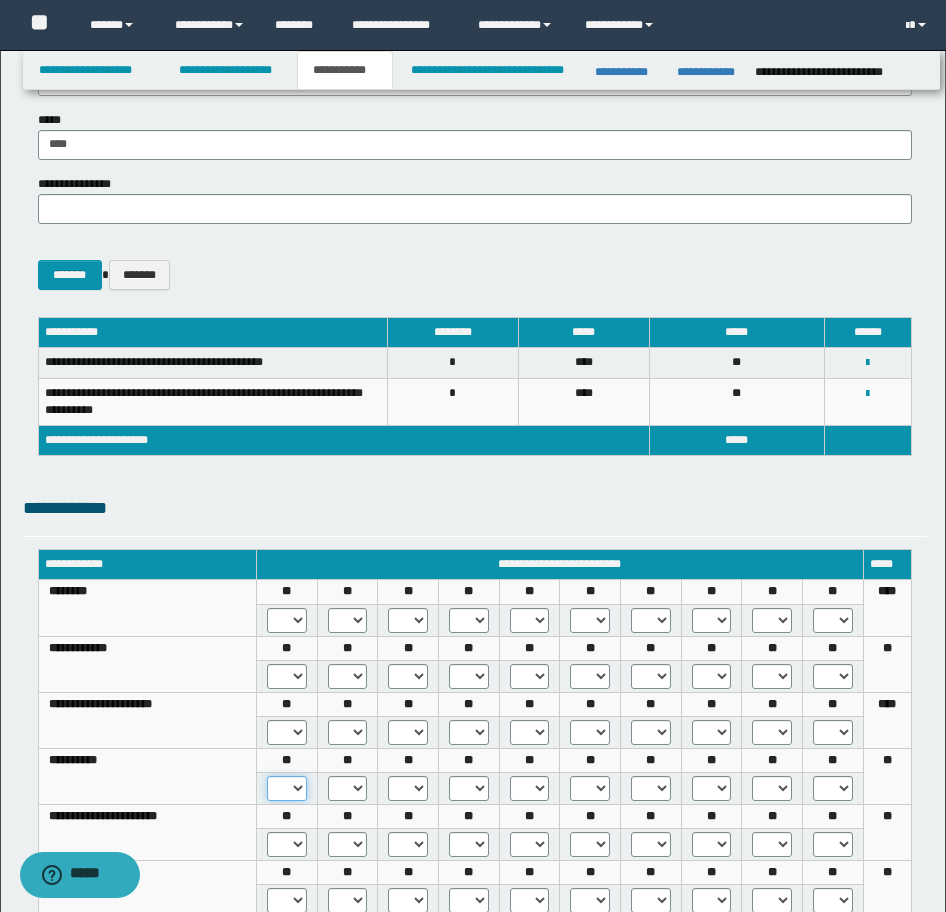 click on "* *** *** ***" at bounding box center (287, 788) 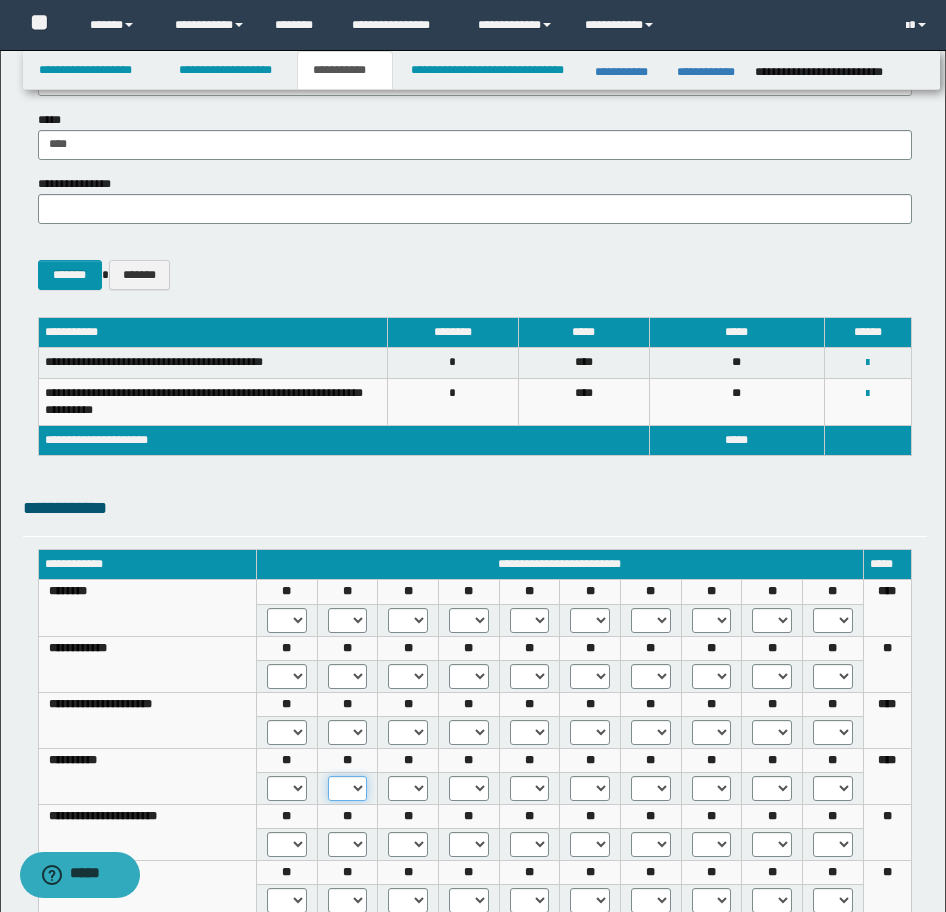 click on "* *** *** ***" at bounding box center [348, 788] 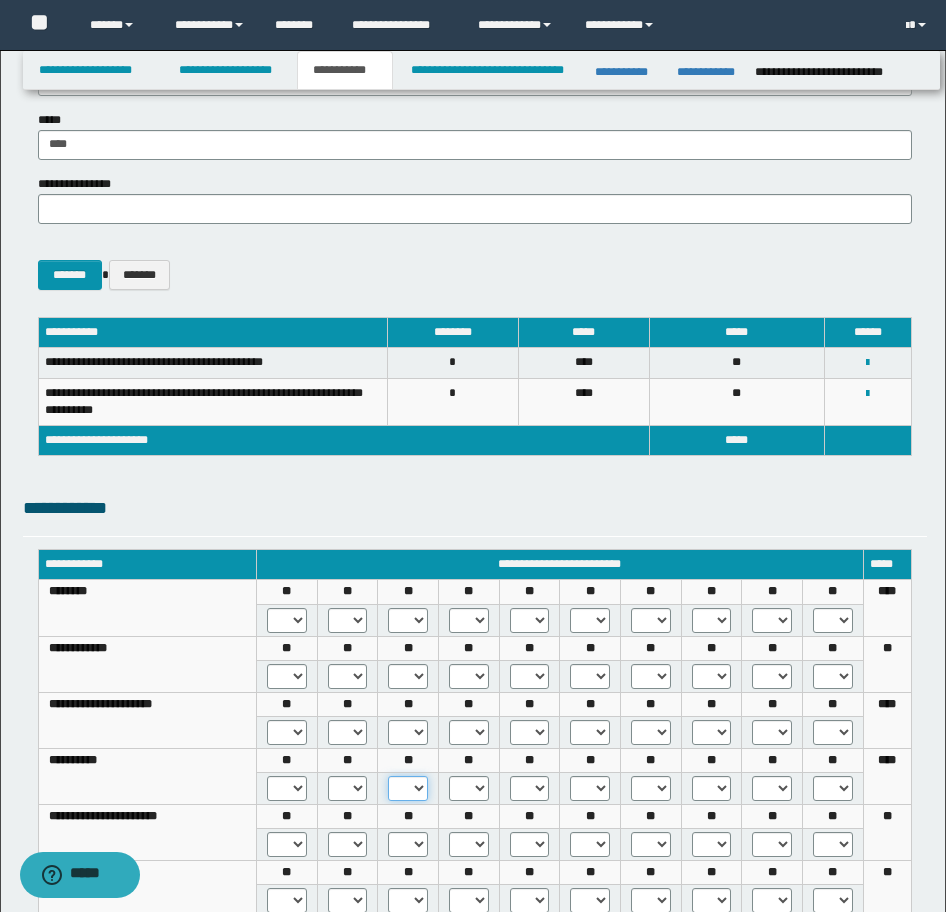 click on "* *** *** ***" at bounding box center (408, 788) 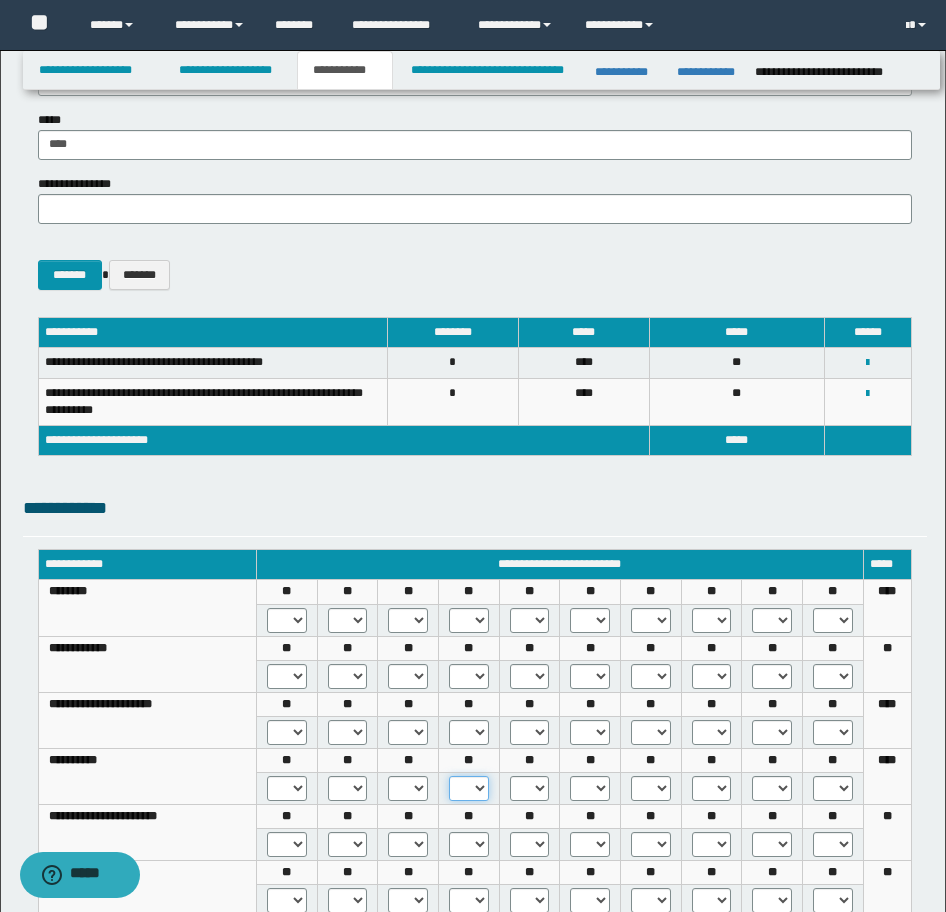 click on "* *** *** ***" at bounding box center [469, 788] 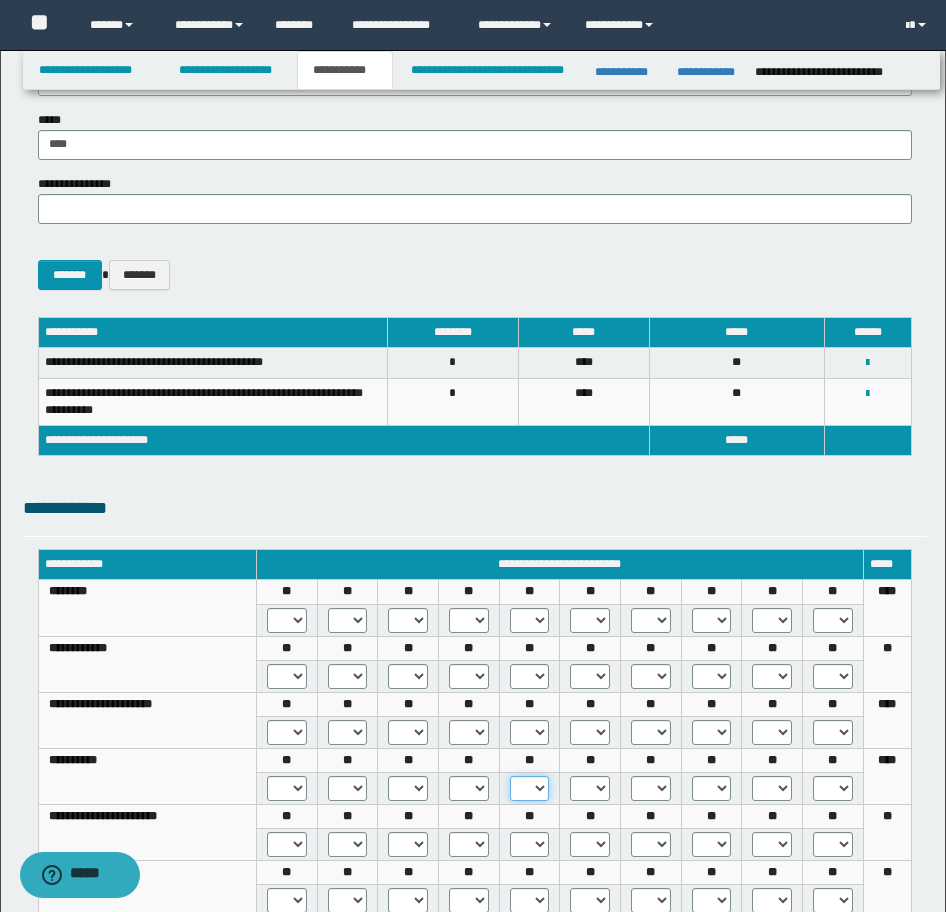 click on "* *** *** ***" at bounding box center [530, 788] 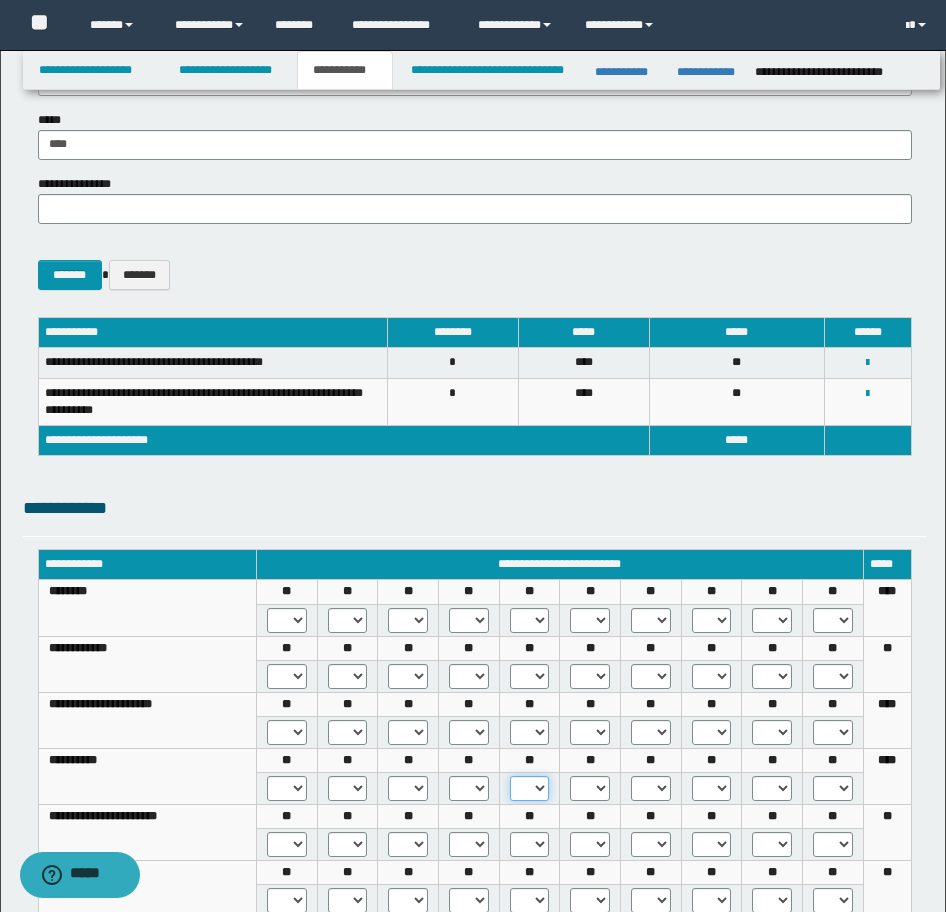 select on "***" 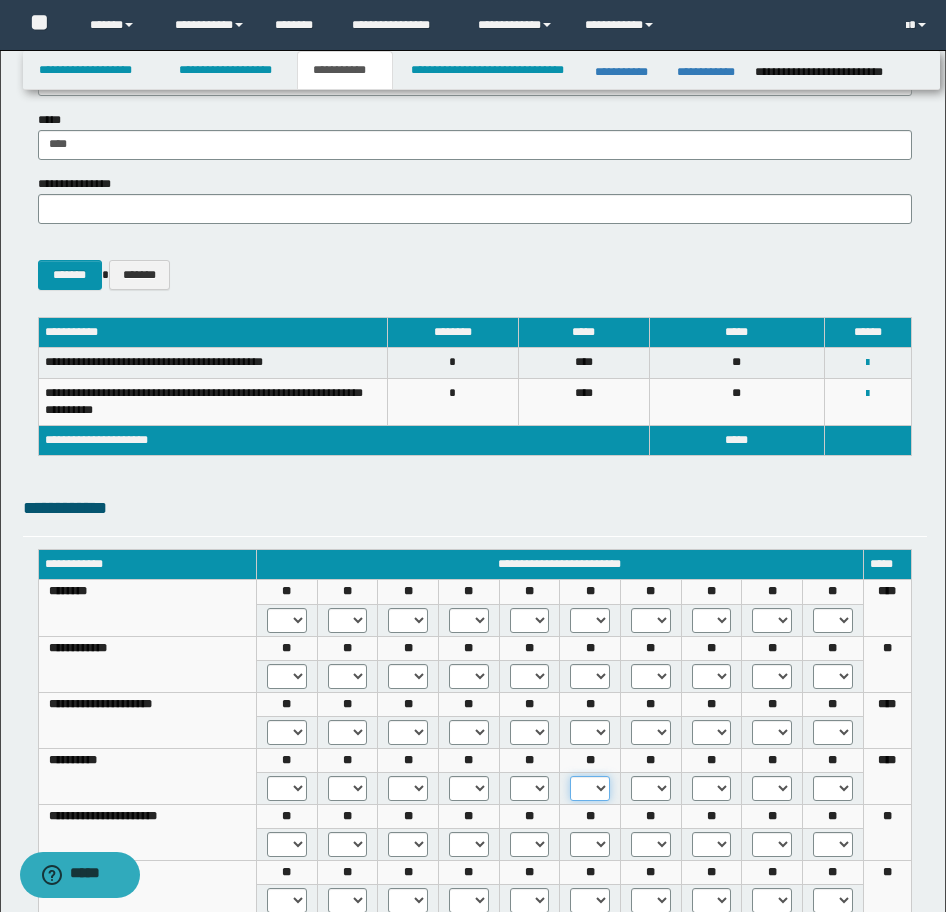 click on "* *** *** ***" at bounding box center [590, 788] 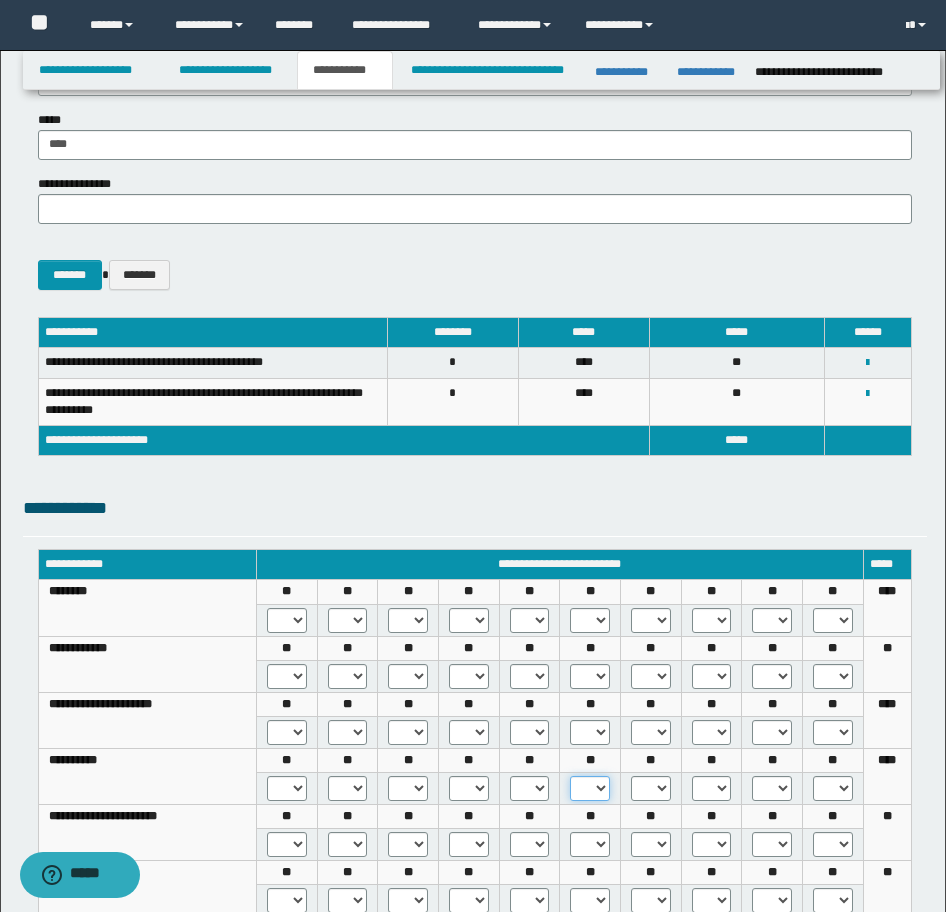 select on "***" 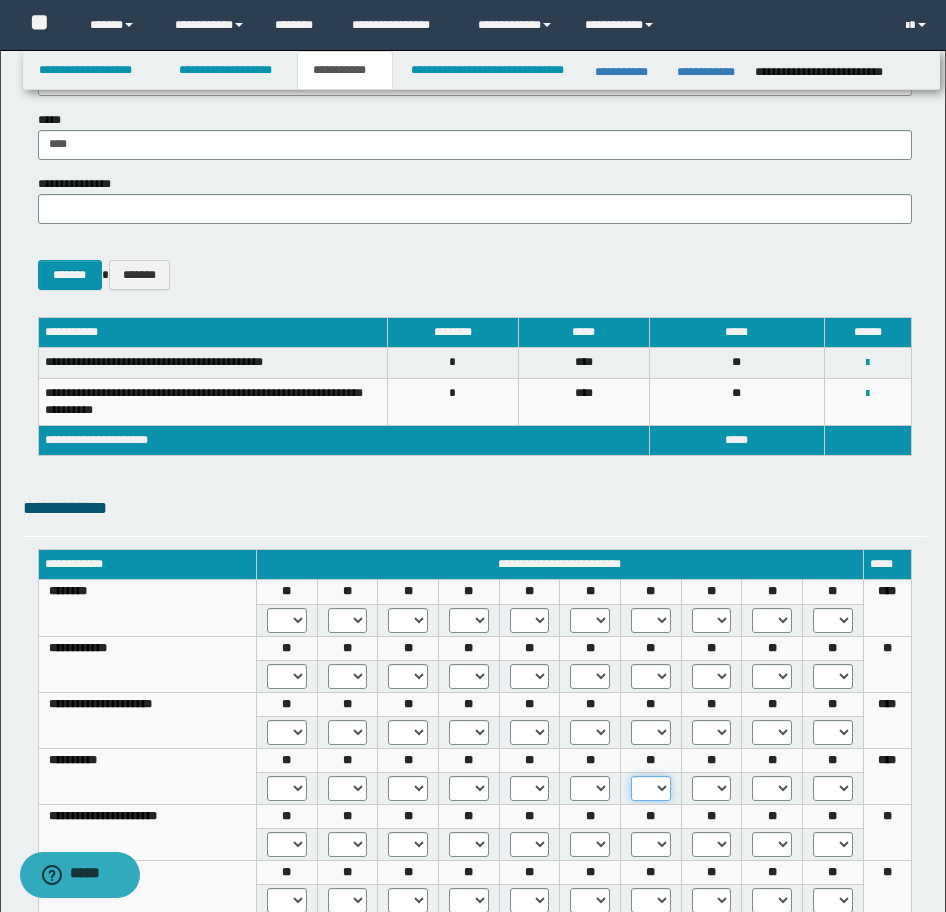 click on "* *** *** ***" at bounding box center [651, 788] 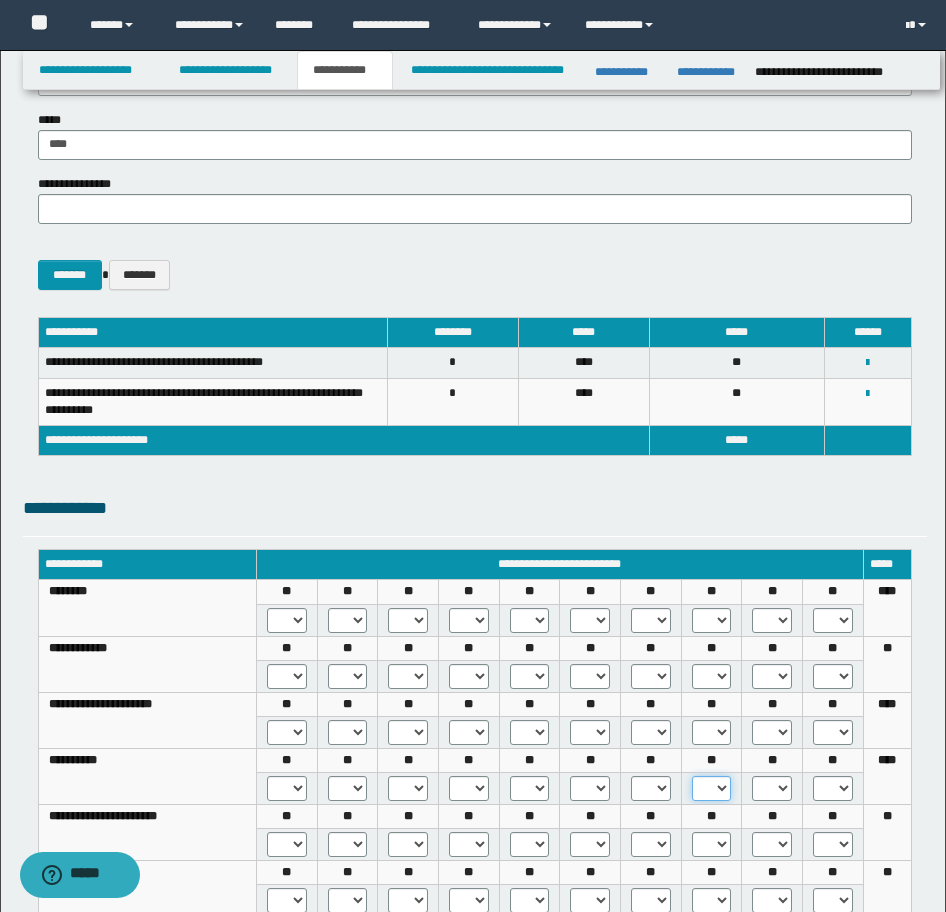 click on "* *** *** ***" at bounding box center [712, 788] 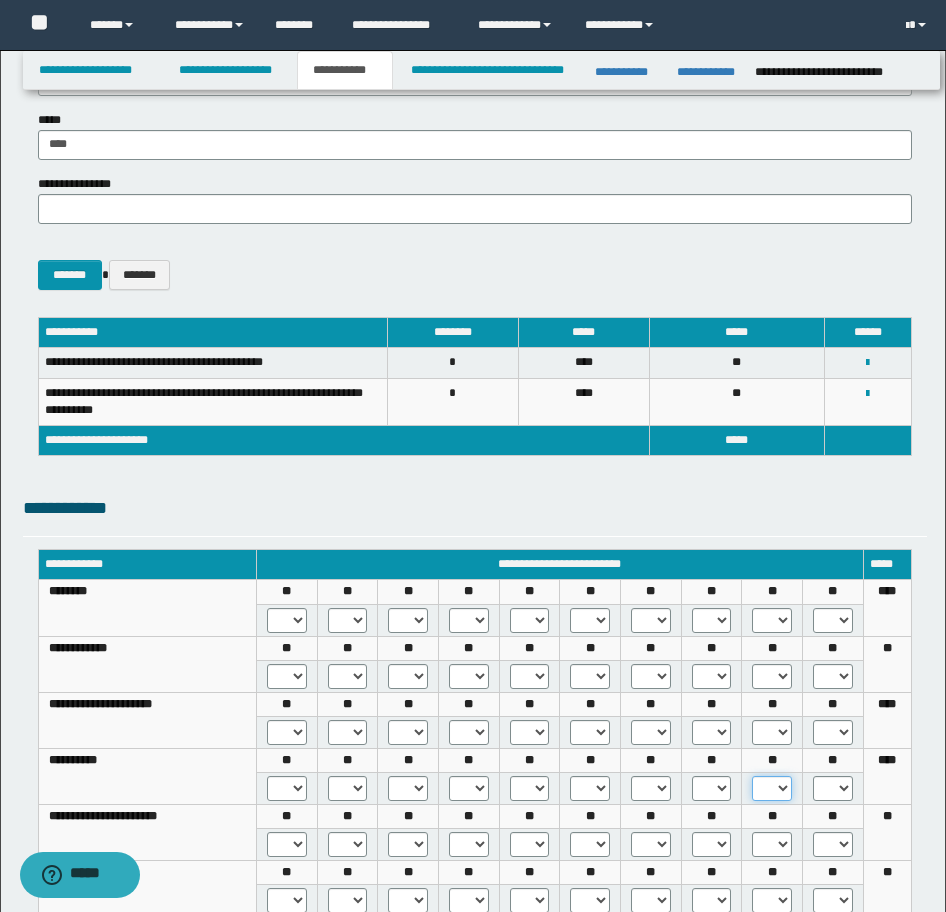 click on "* *** *** ***" at bounding box center (772, 788) 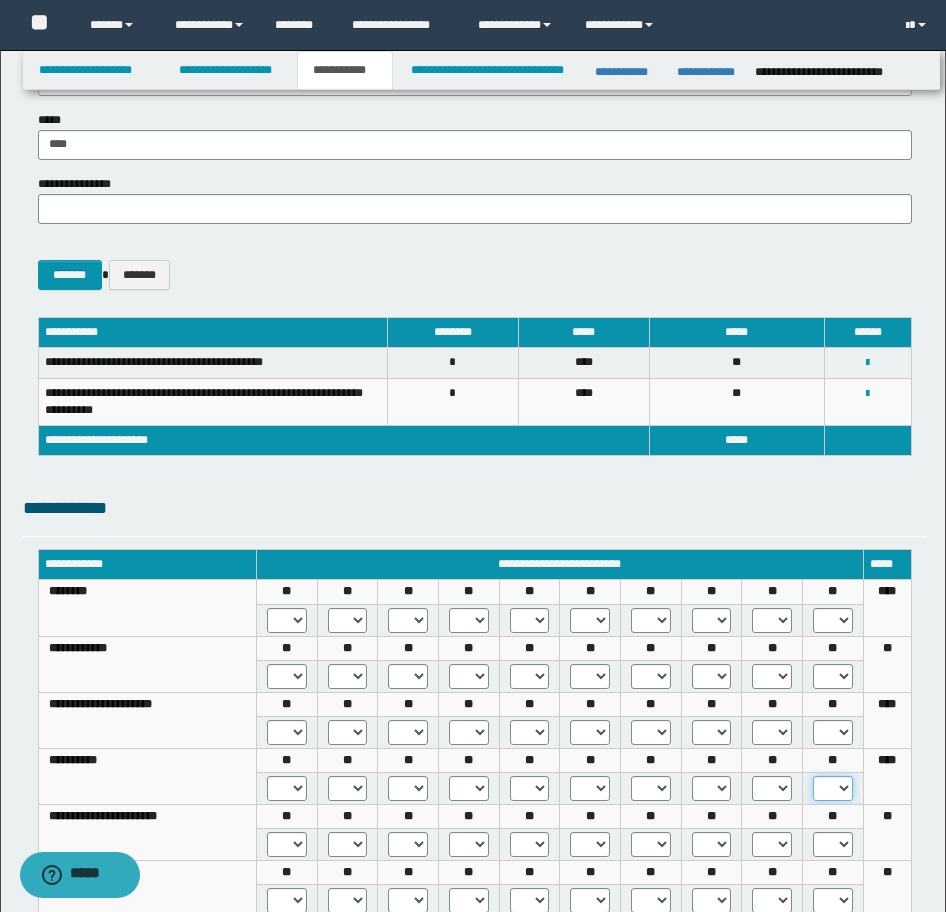 click on "* *** *** ***" at bounding box center (833, 788) 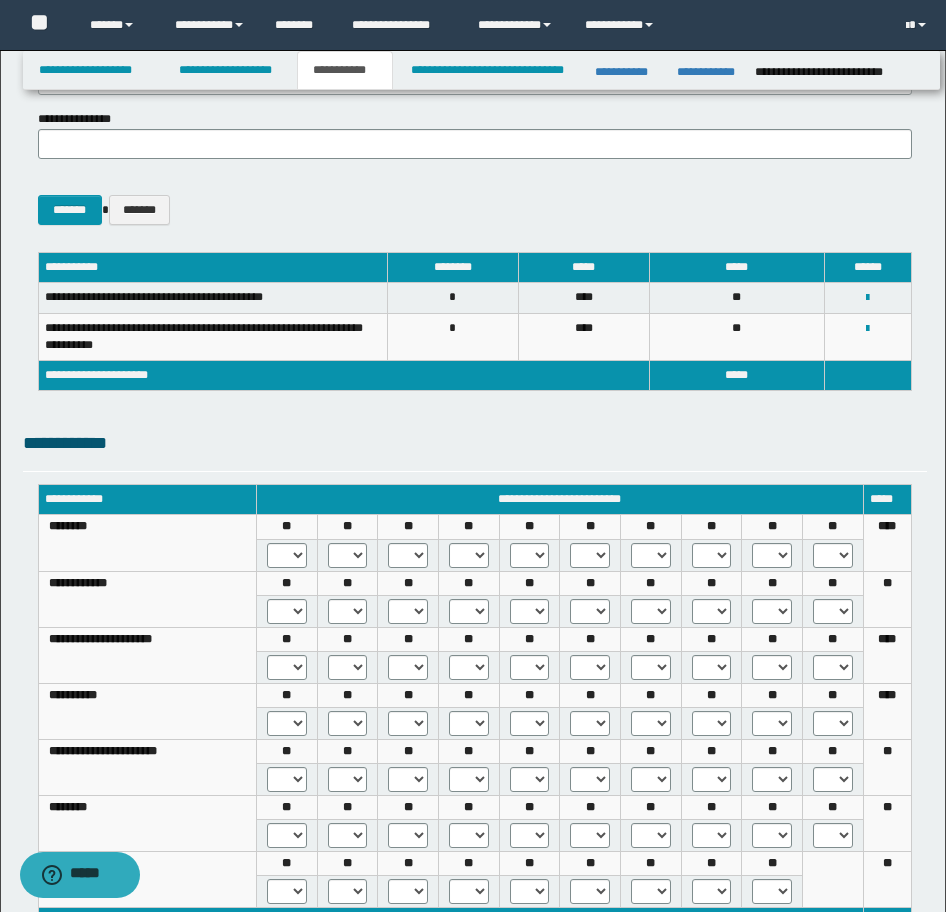 scroll, scrollTop: 300, scrollLeft: 0, axis: vertical 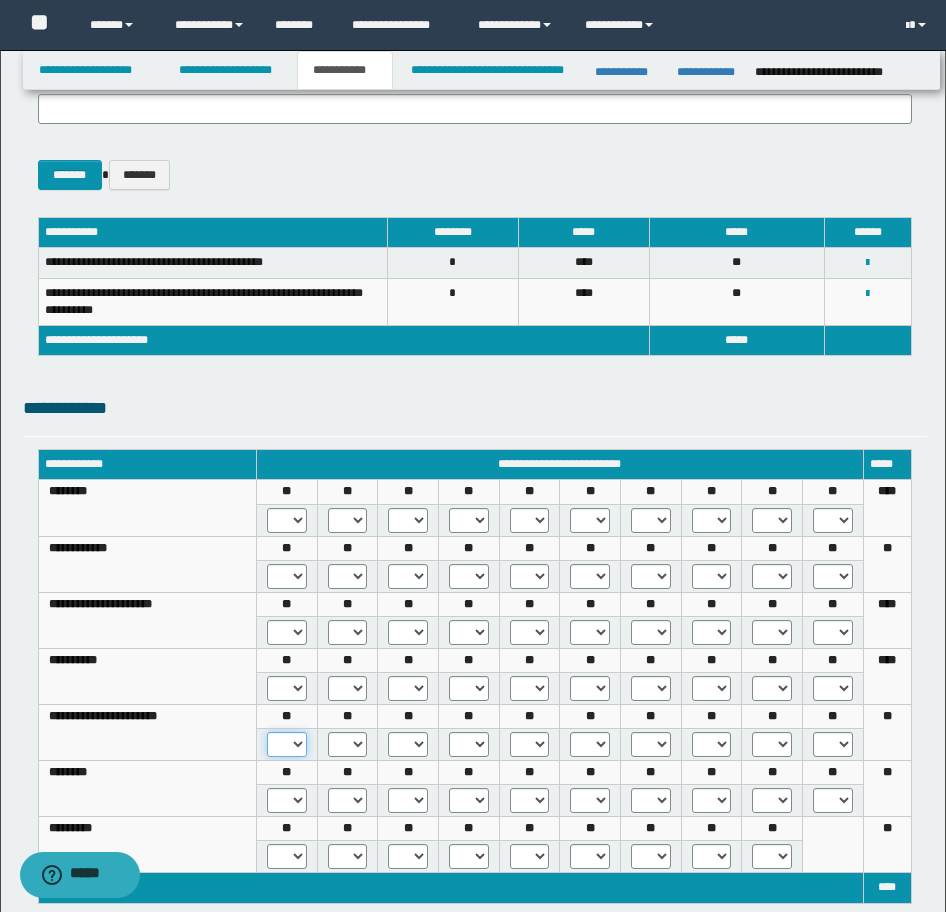 click on "* *** *** ***" at bounding box center [287, 744] 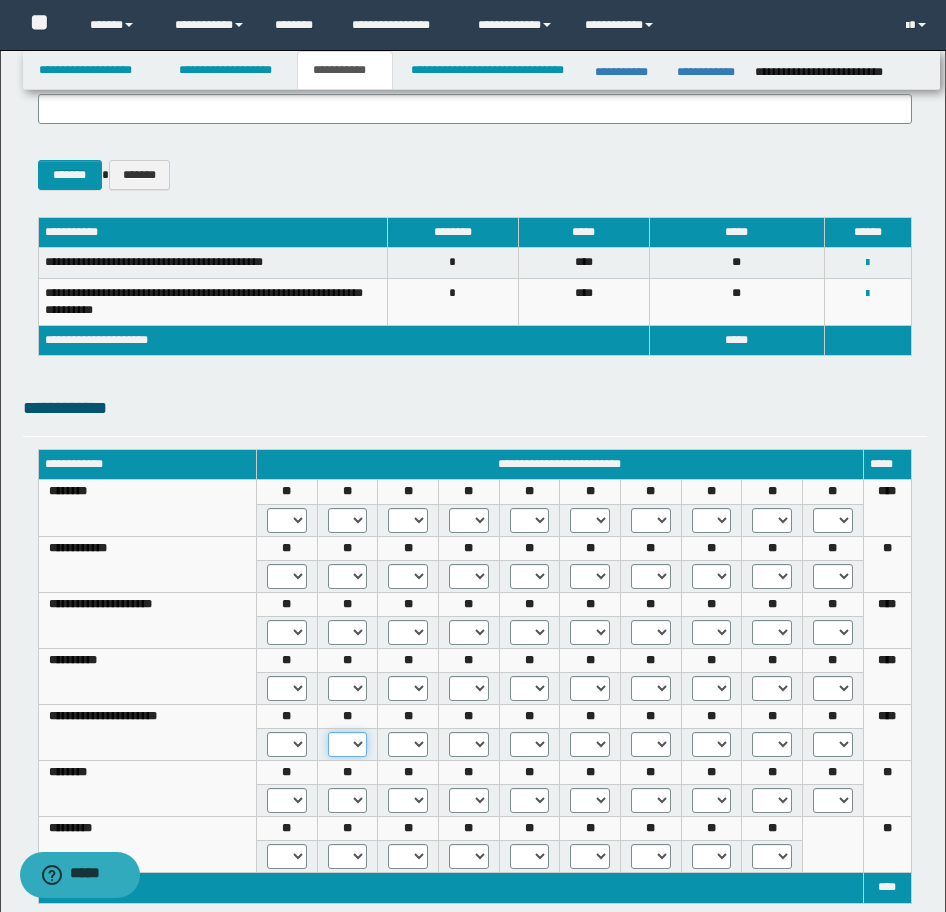 click on "* *** *** ***" at bounding box center [348, 744] 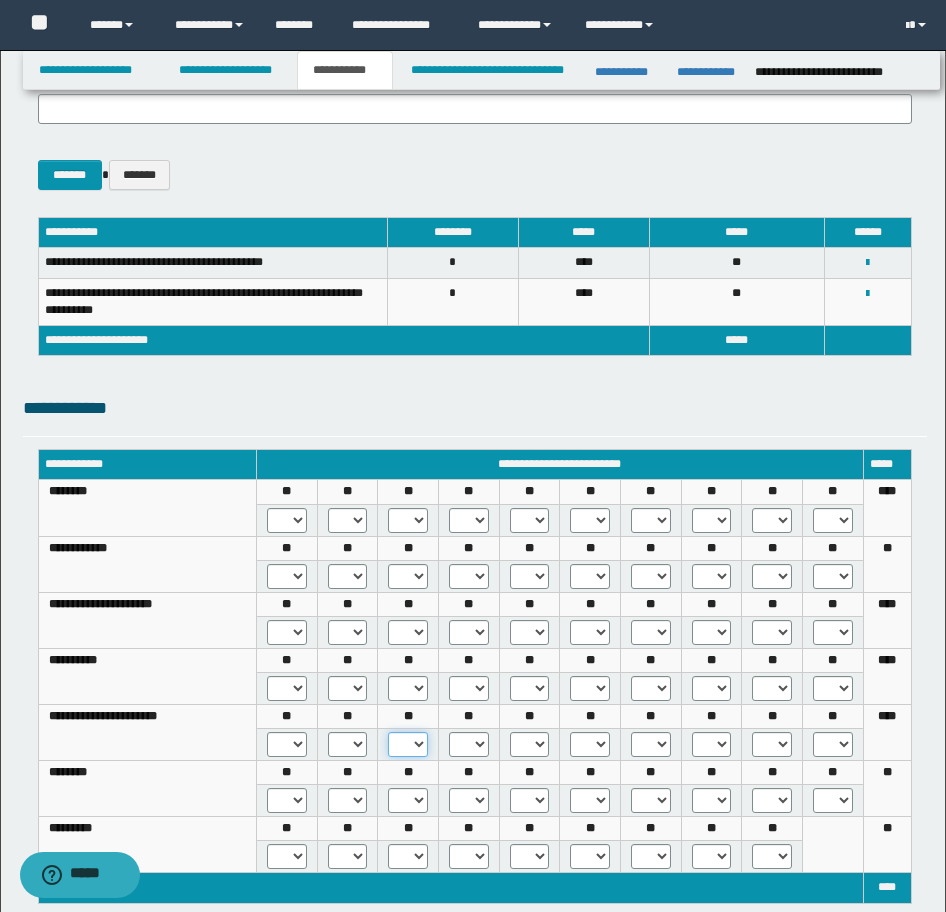 click on "* *** *** ***" at bounding box center [408, 744] 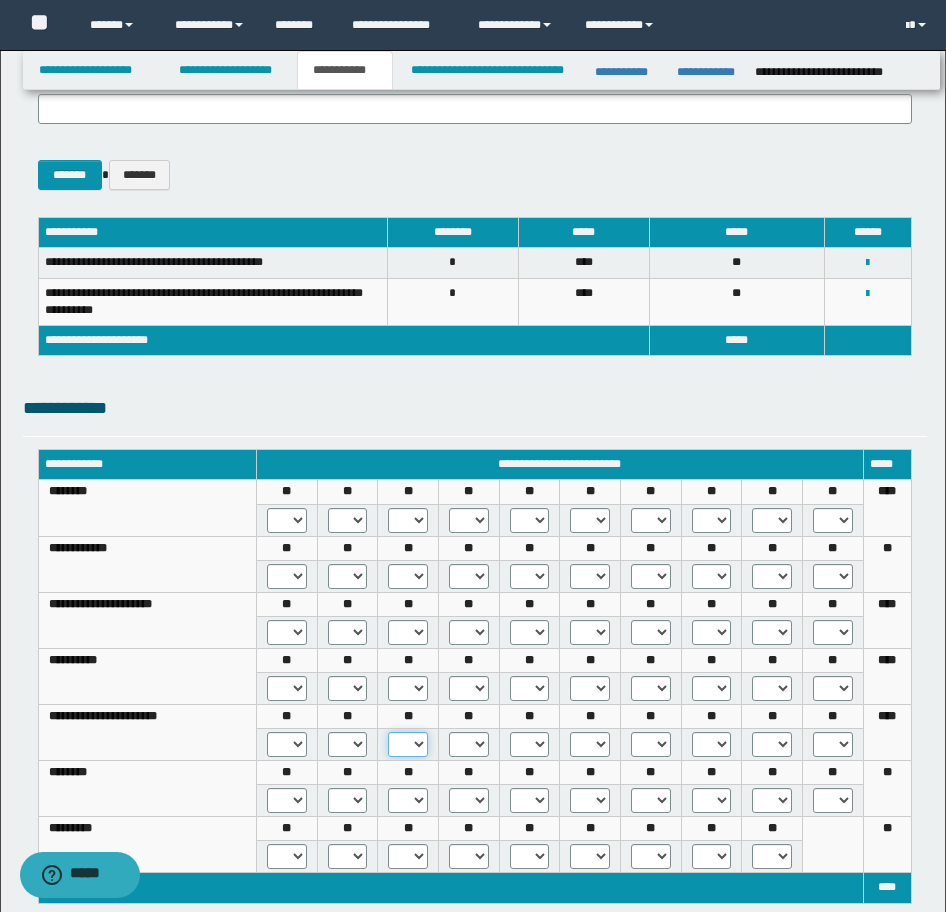 select on "***" 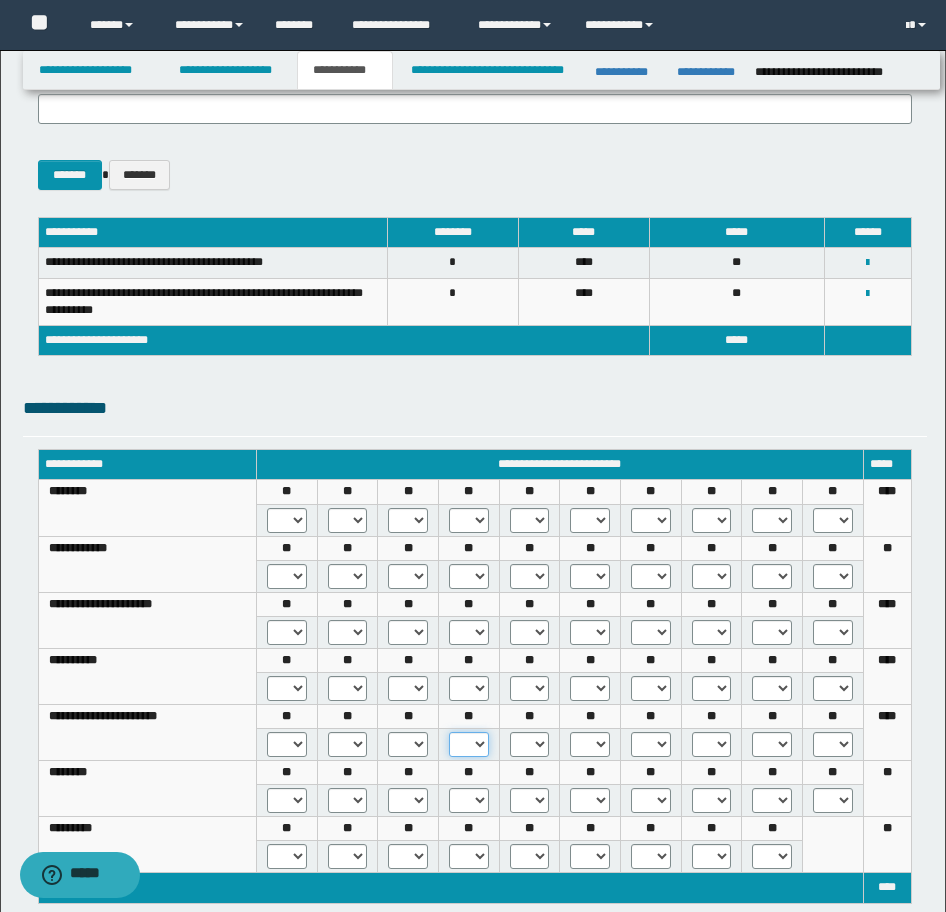 drag, startPoint x: 484, startPoint y: 747, endPoint x: 485, endPoint y: 759, distance: 12.0415945 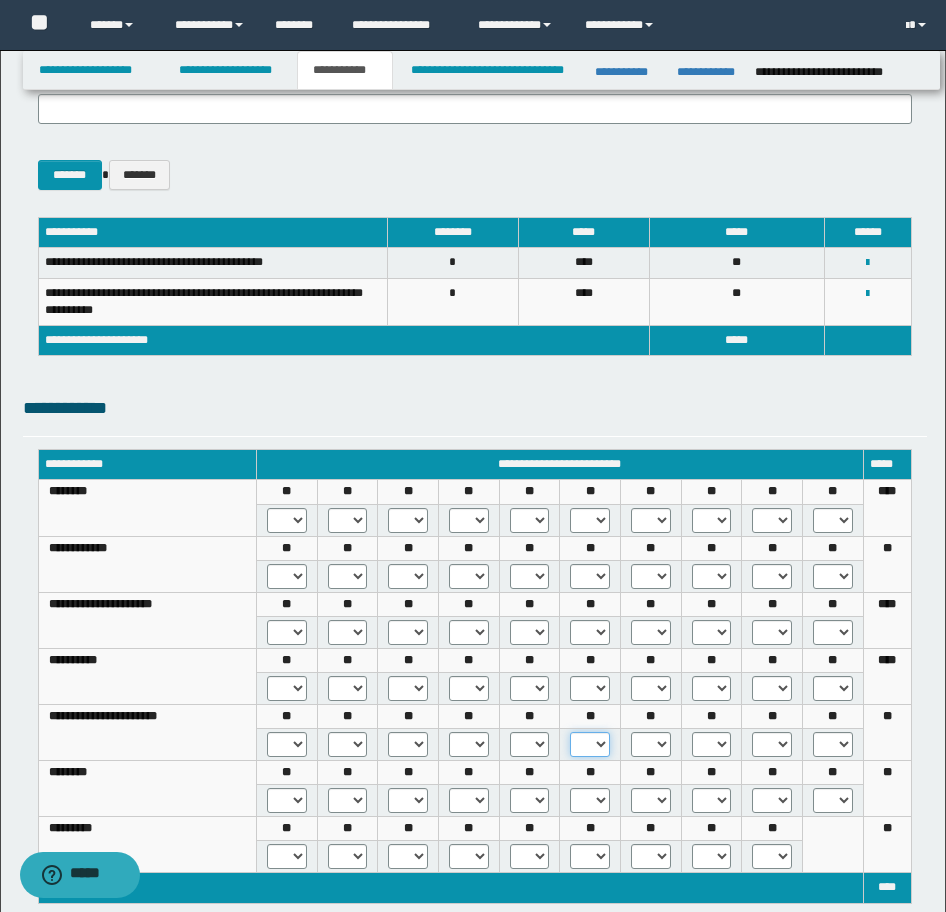 click on "* *** *** ***" at bounding box center [590, 744] 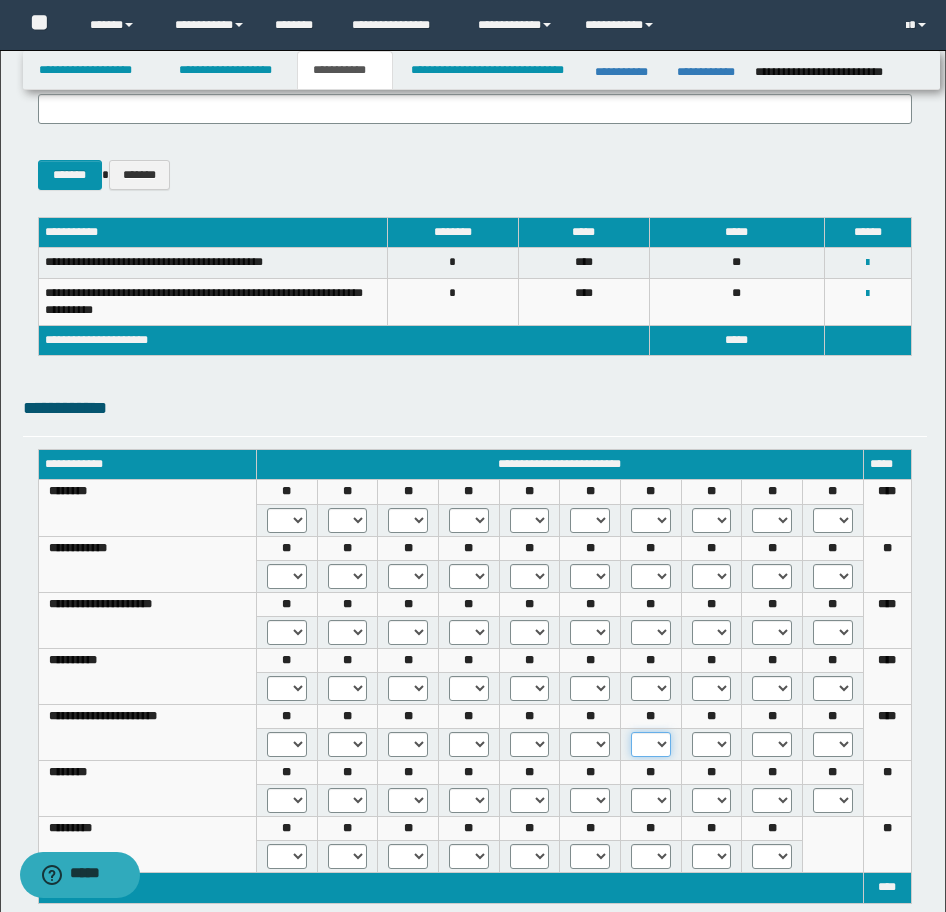 click on "* *** *** ***" at bounding box center (651, 744) 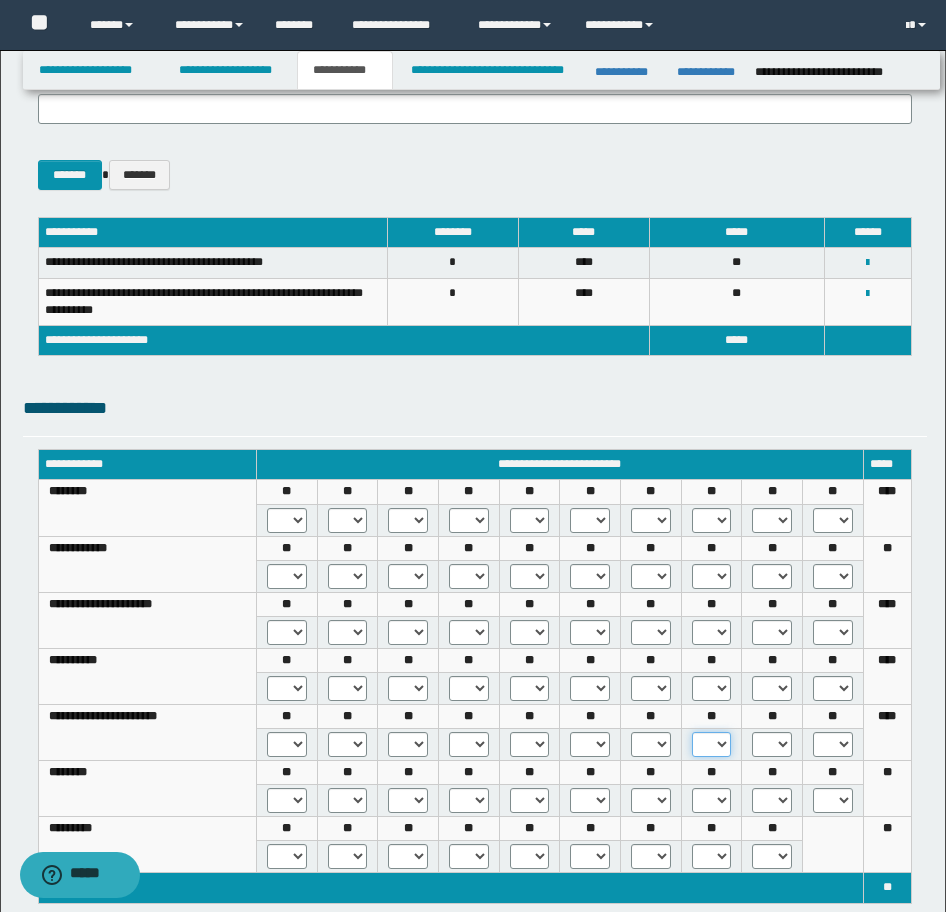 click on "* *** *** ***" at bounding box center [712, 744] 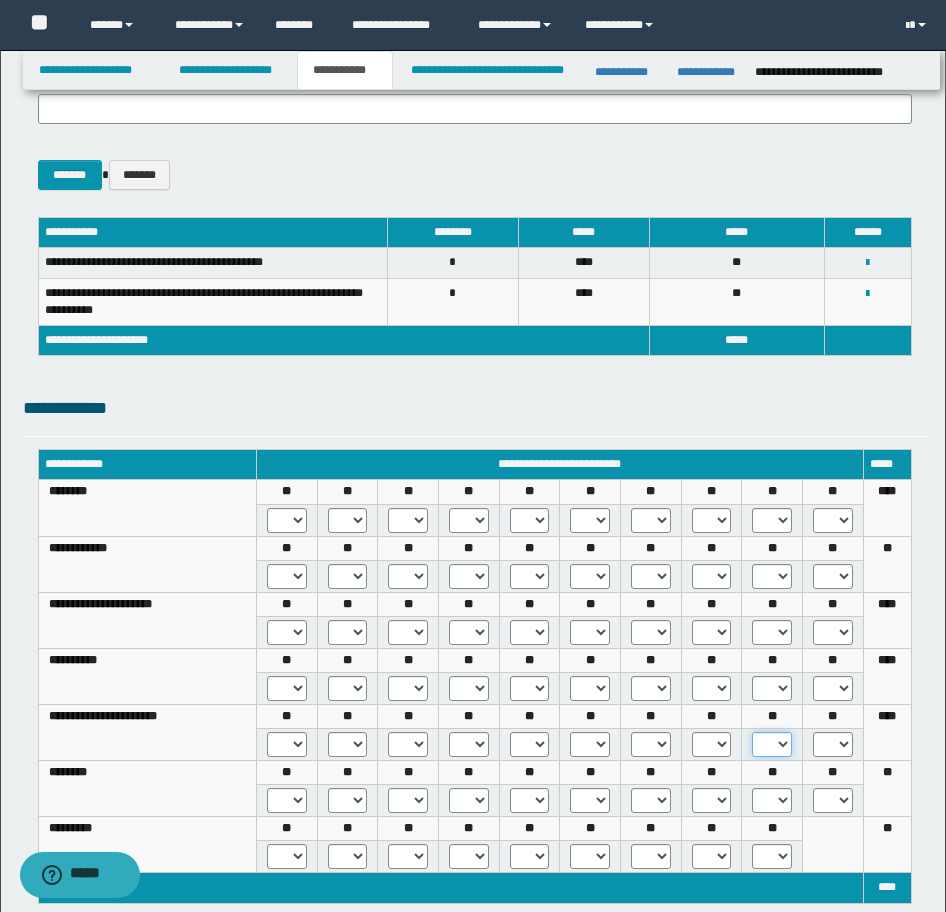 click on "* *** *** ***" at bounding box center (772, 744) 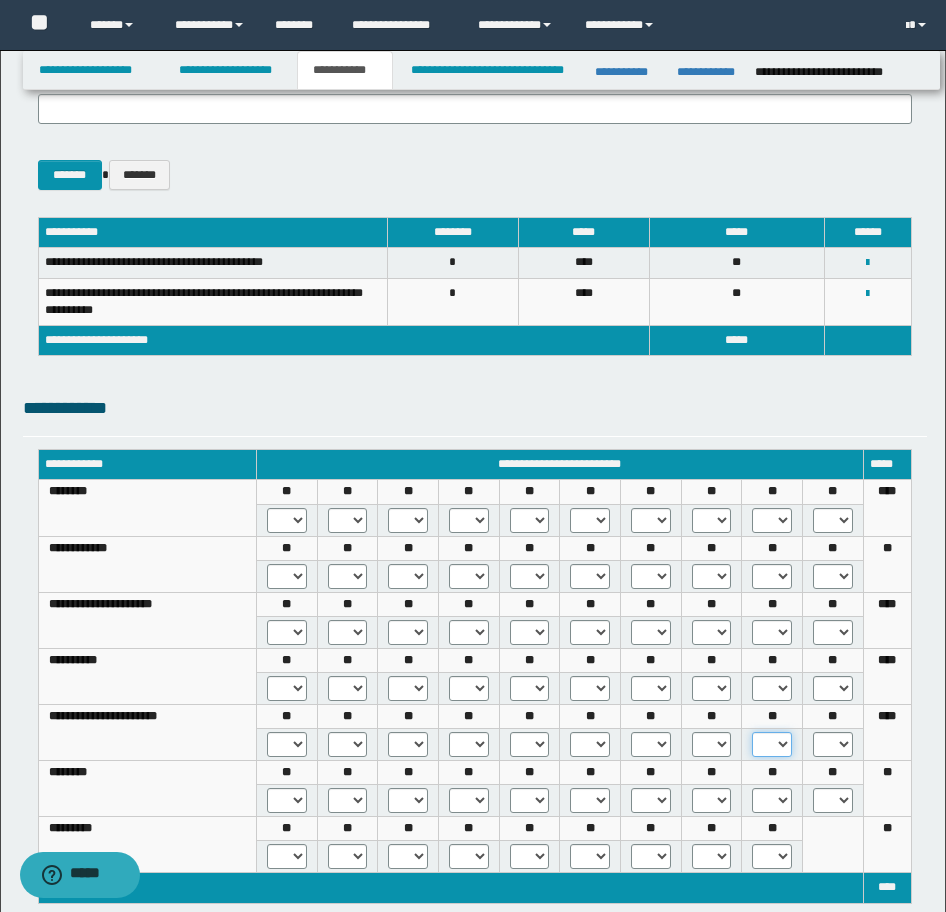 select on "***" 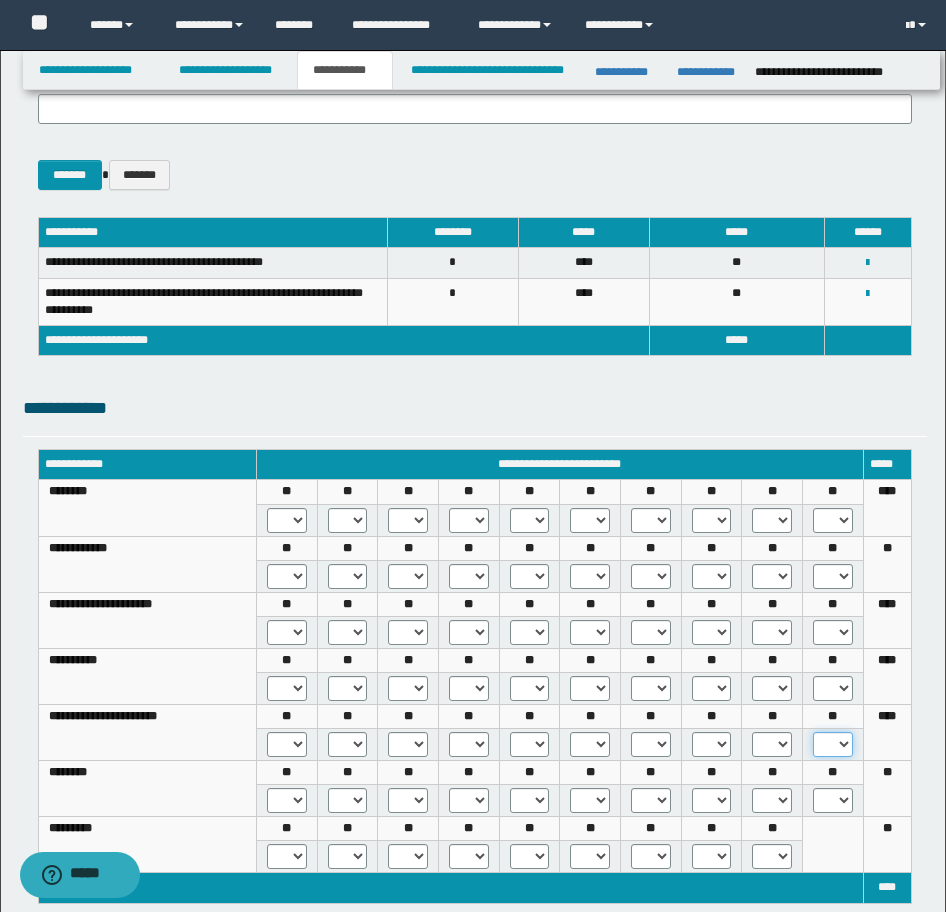 click on "* *** *** ***" at bounding box center [833, 744] 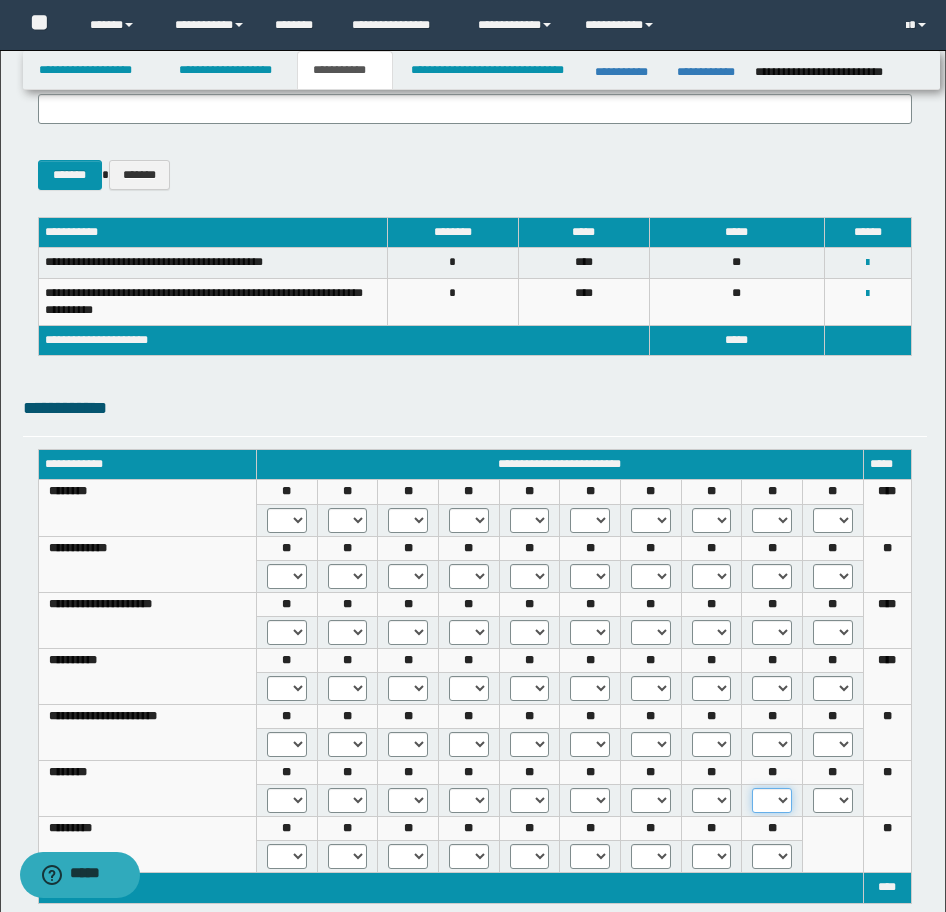 click on "* *** *** ***" at bounding box center (772, 800) 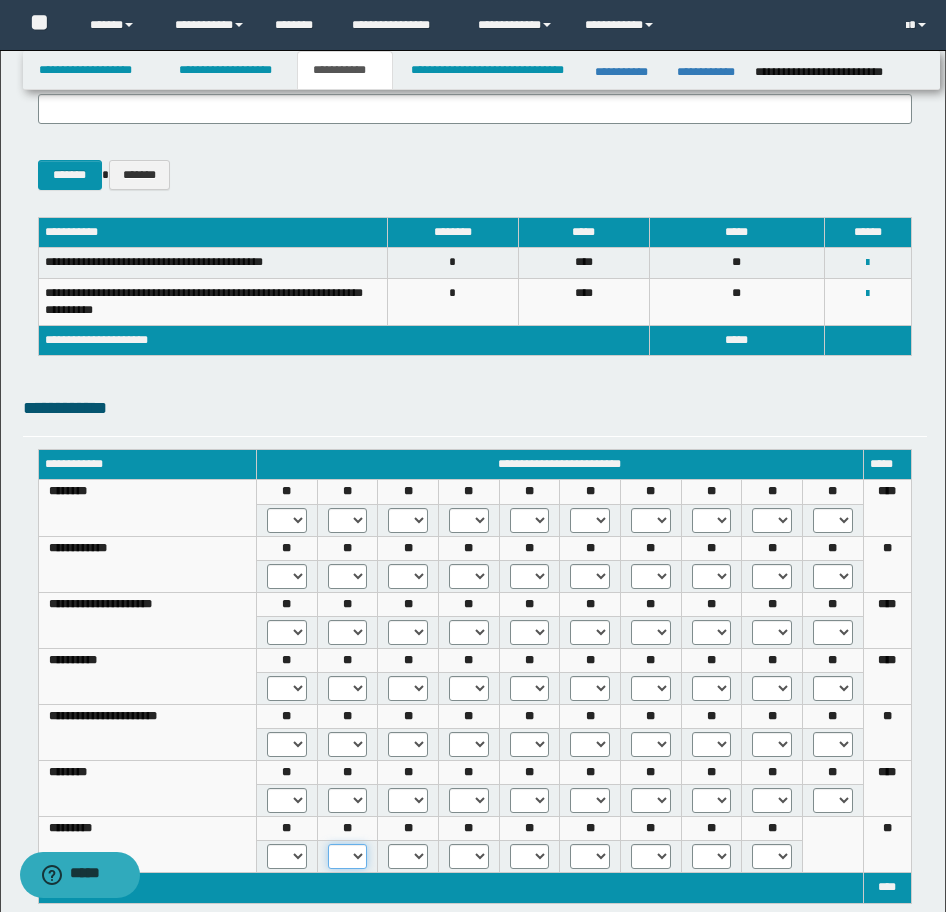 click on "* *** ***" at bounding box center [348, 856] 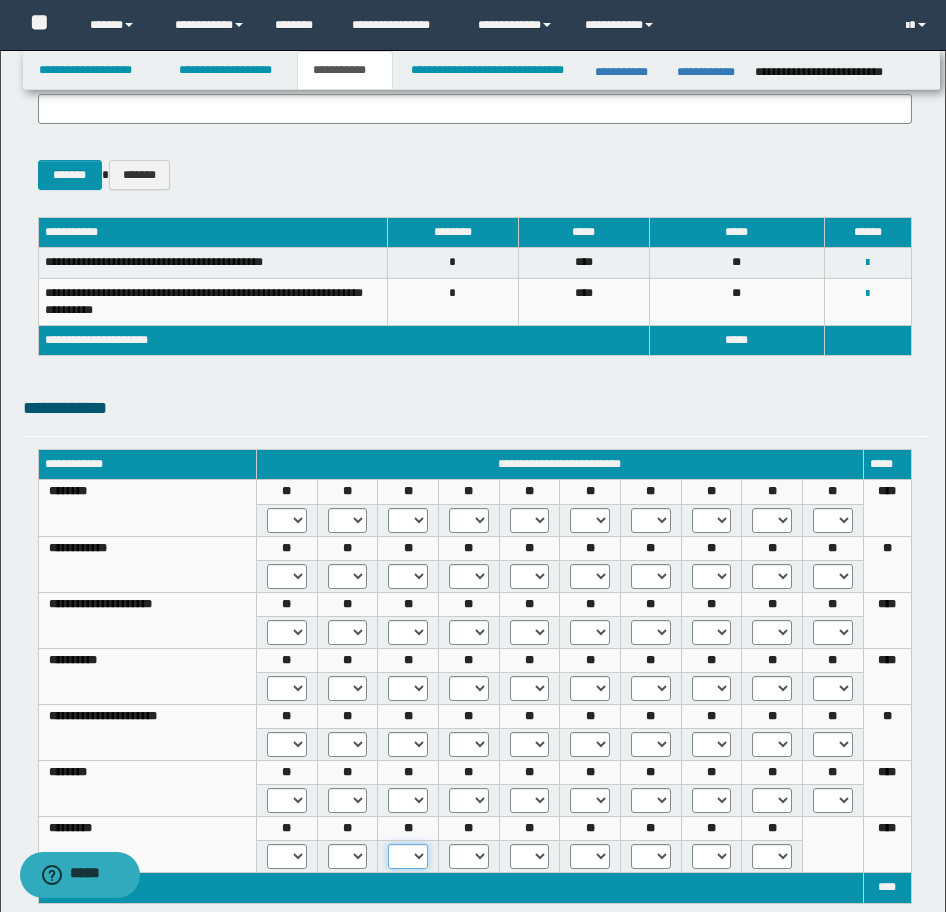 click on "* *** ***" at bounding box center [408, 856] 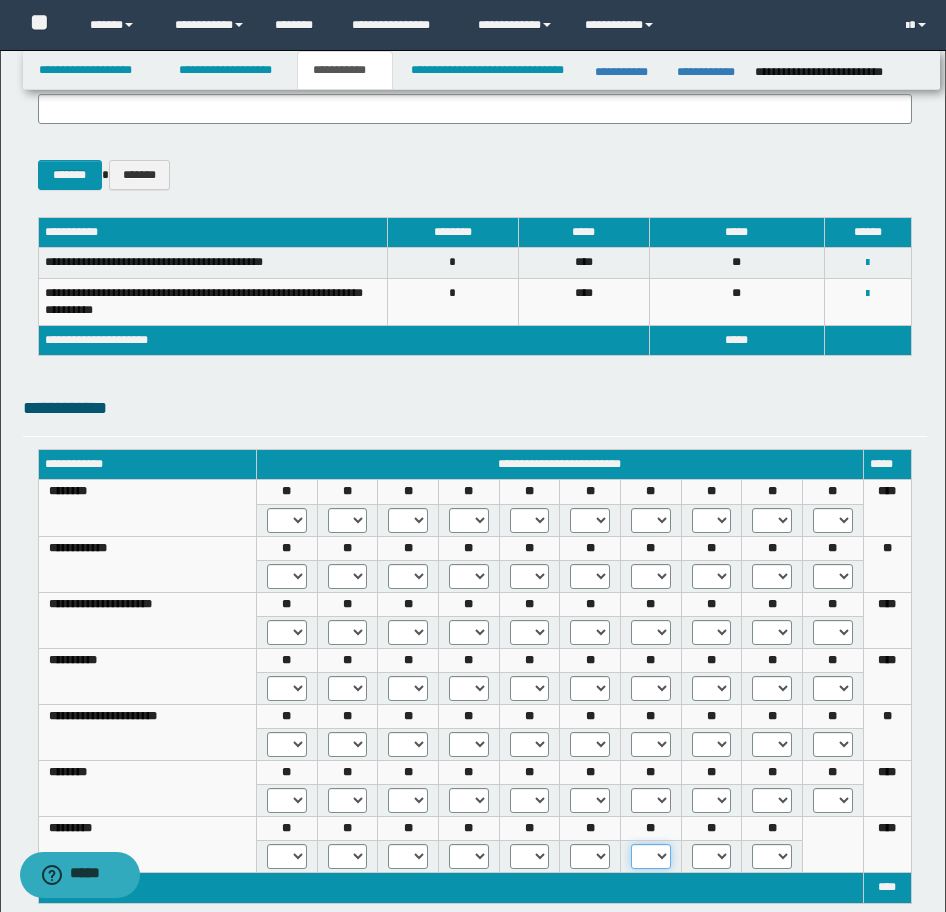 click on "* *** *** ***" at bounding box center (651, 856) 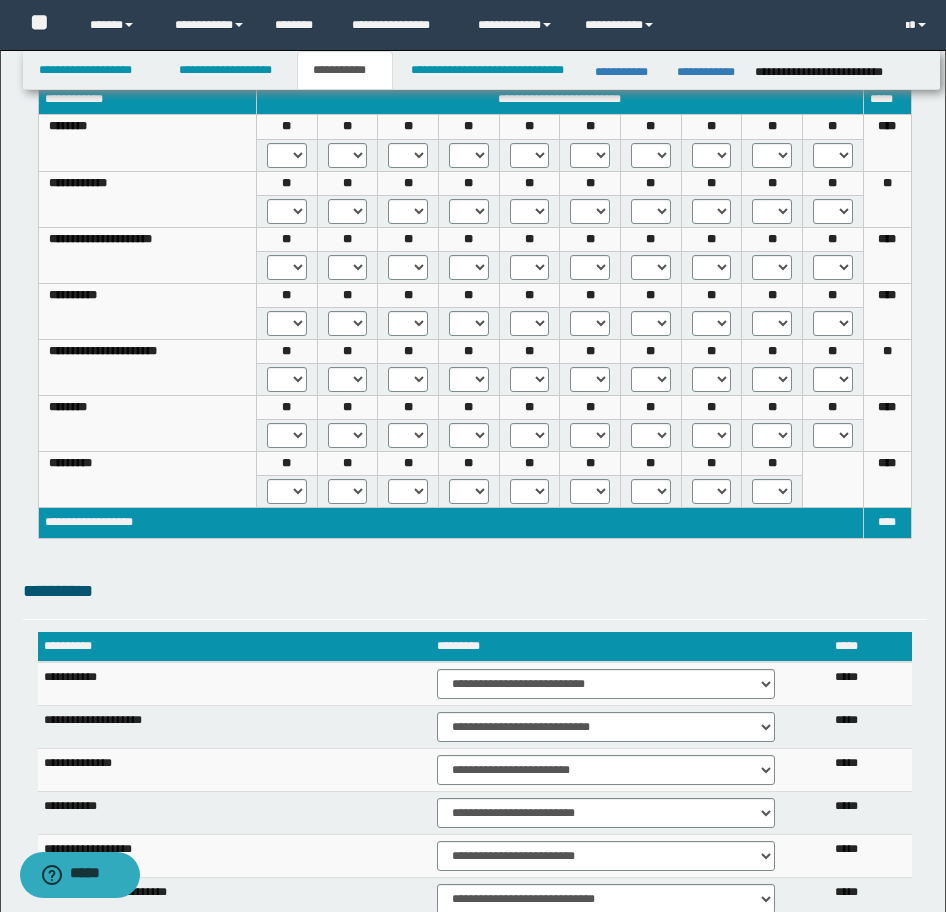 scroll, scrollTop: 700, scrollLeft: 0, axis: vertical 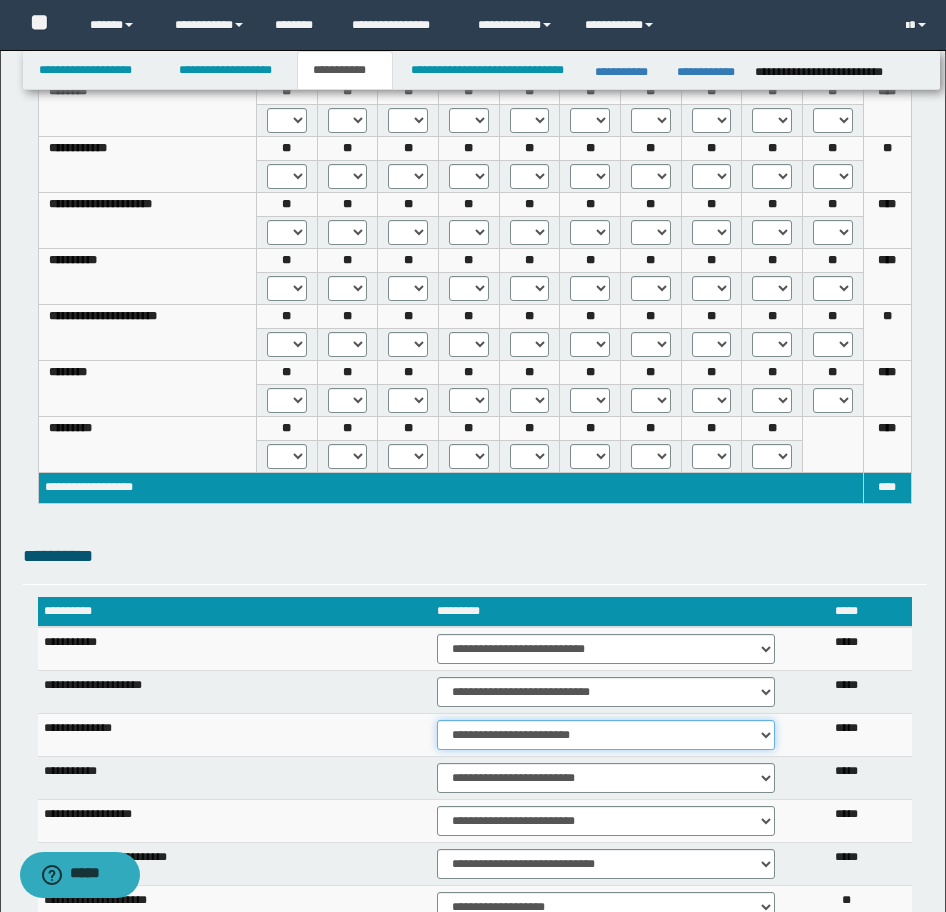 click on "**********" at bounding box center (606, 735) 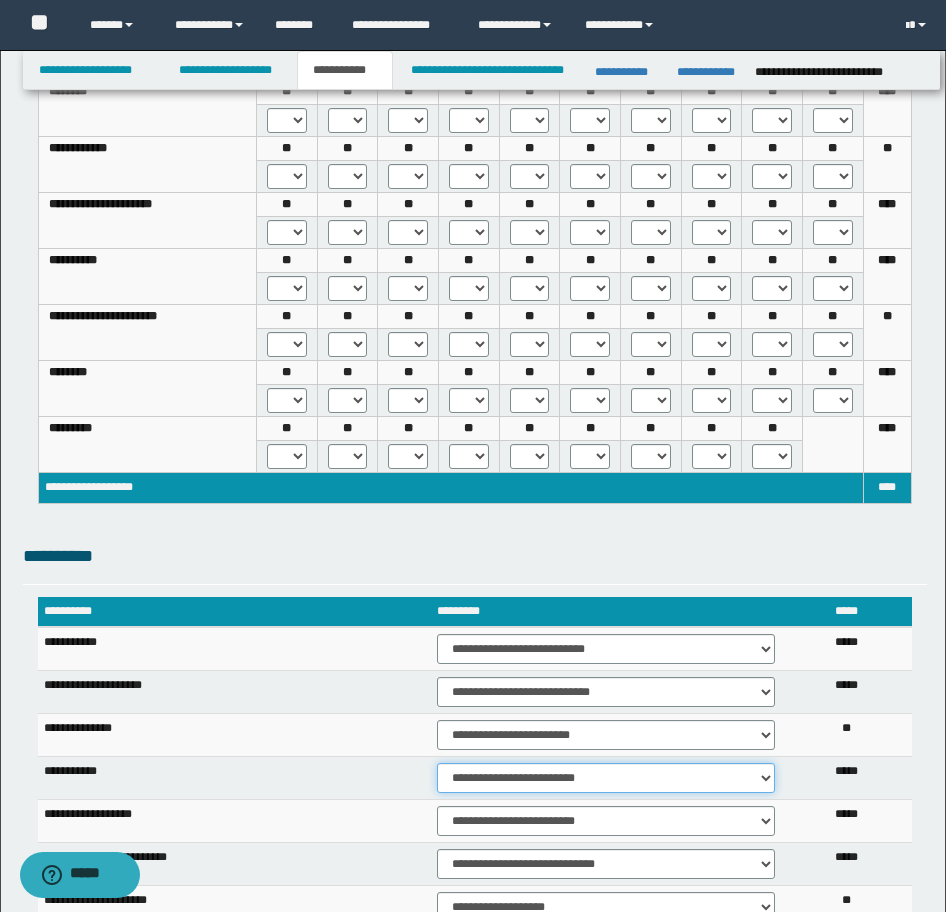click on "**********" at bounding box center [606, 778] 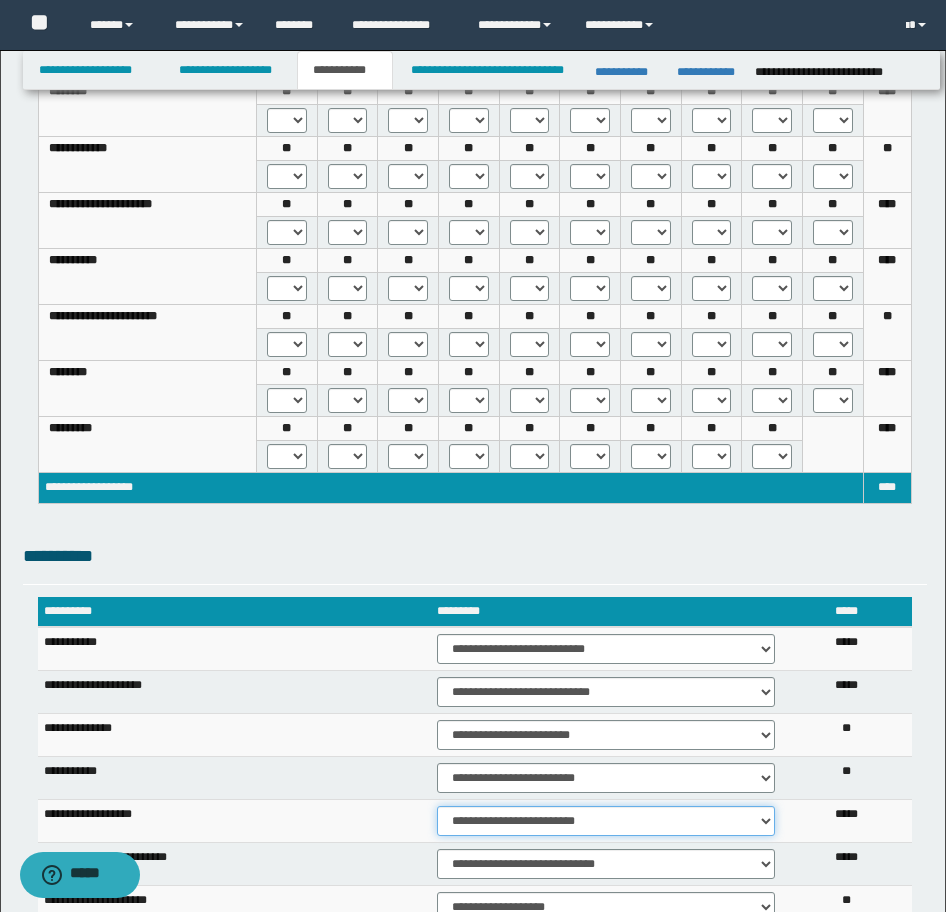 click on "**********" at bounding box center [606, 821] 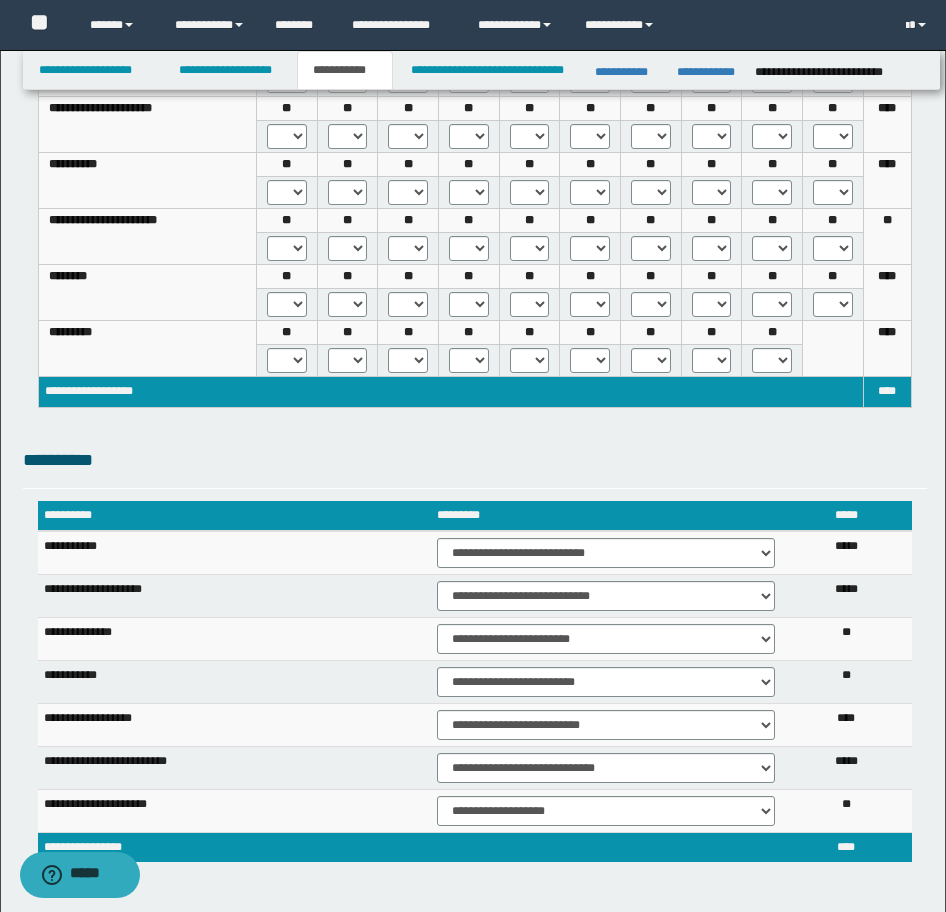 scroll, scrollTop: 800, scrollLeft: 0, axis: vertical 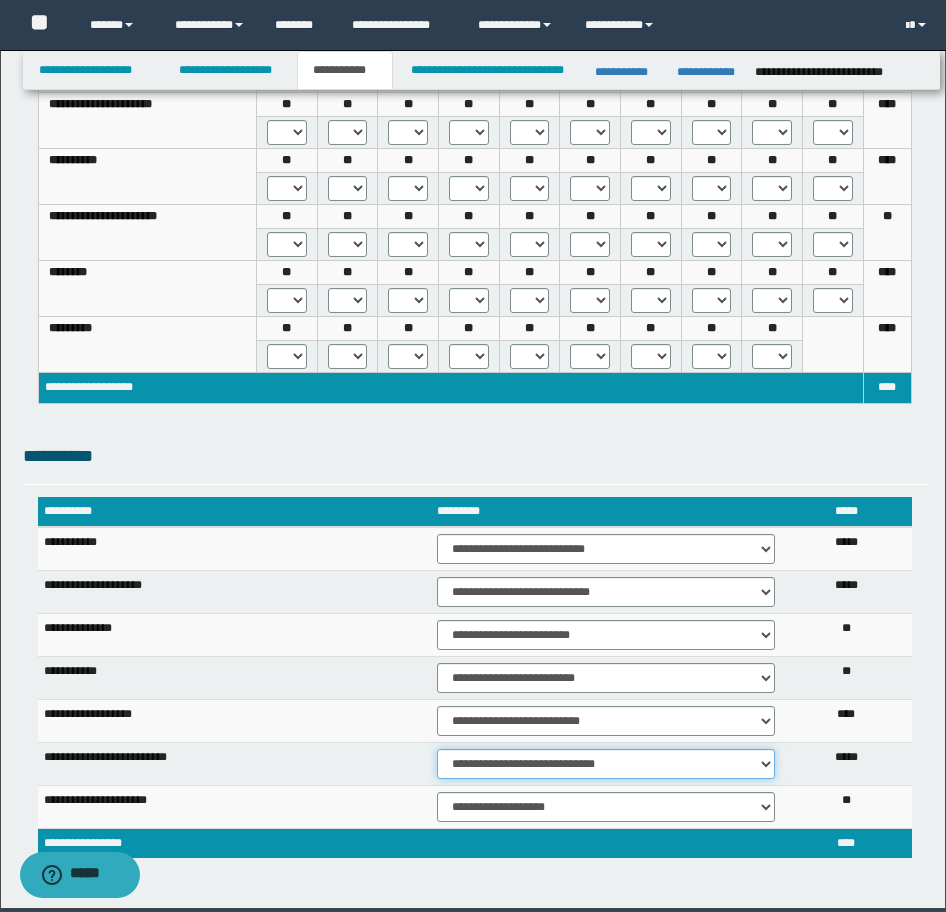 click on "**********" at bounding box center [606, 764] 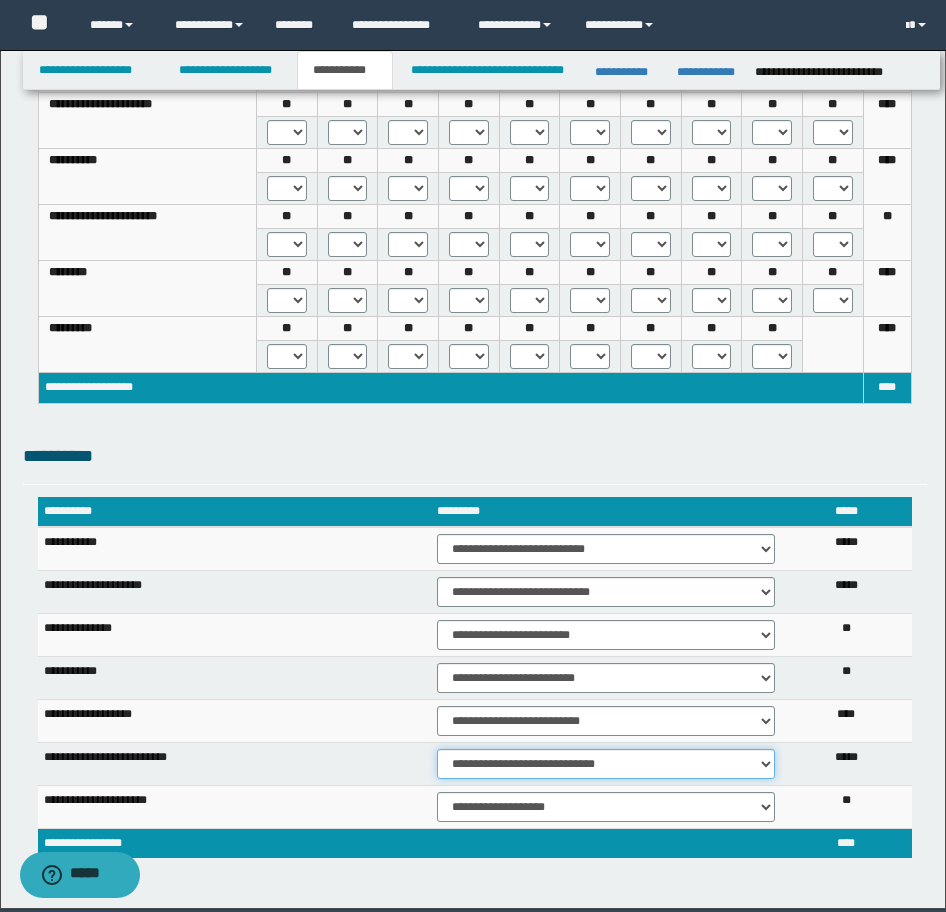 select on "*" 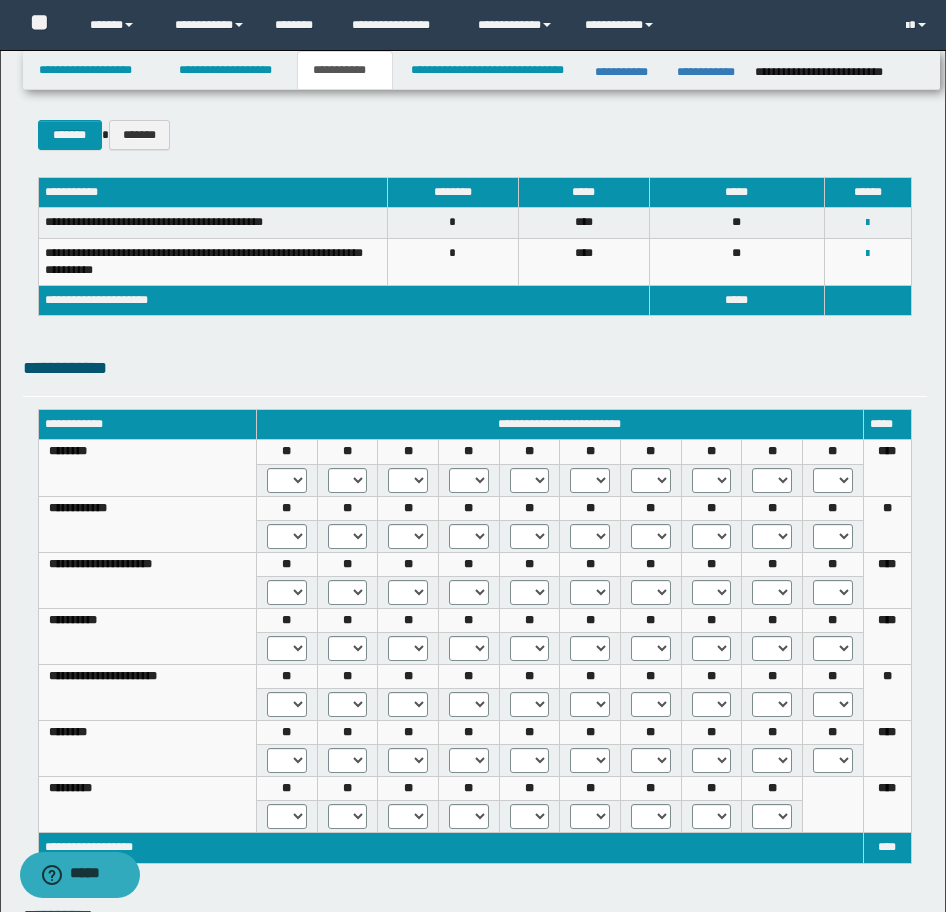 scroll, scrollTop: 275, scrollLeft: 0, axis: vertical 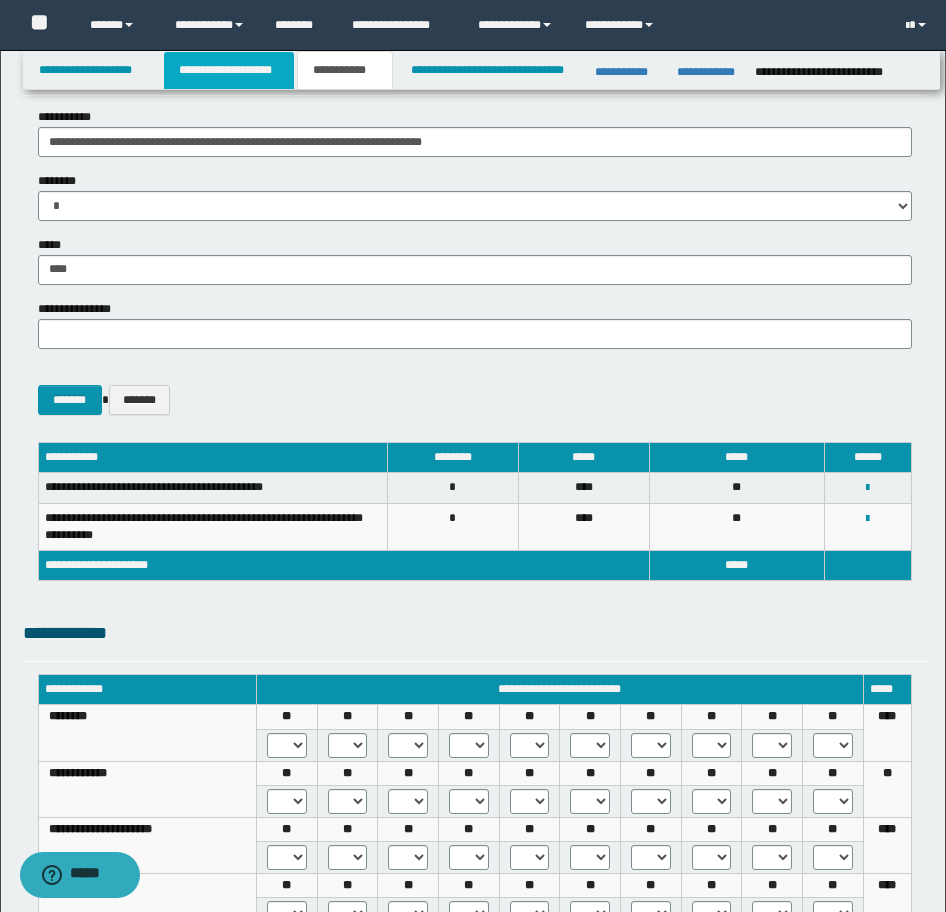click on "**********" at bounding box center [229, 70] 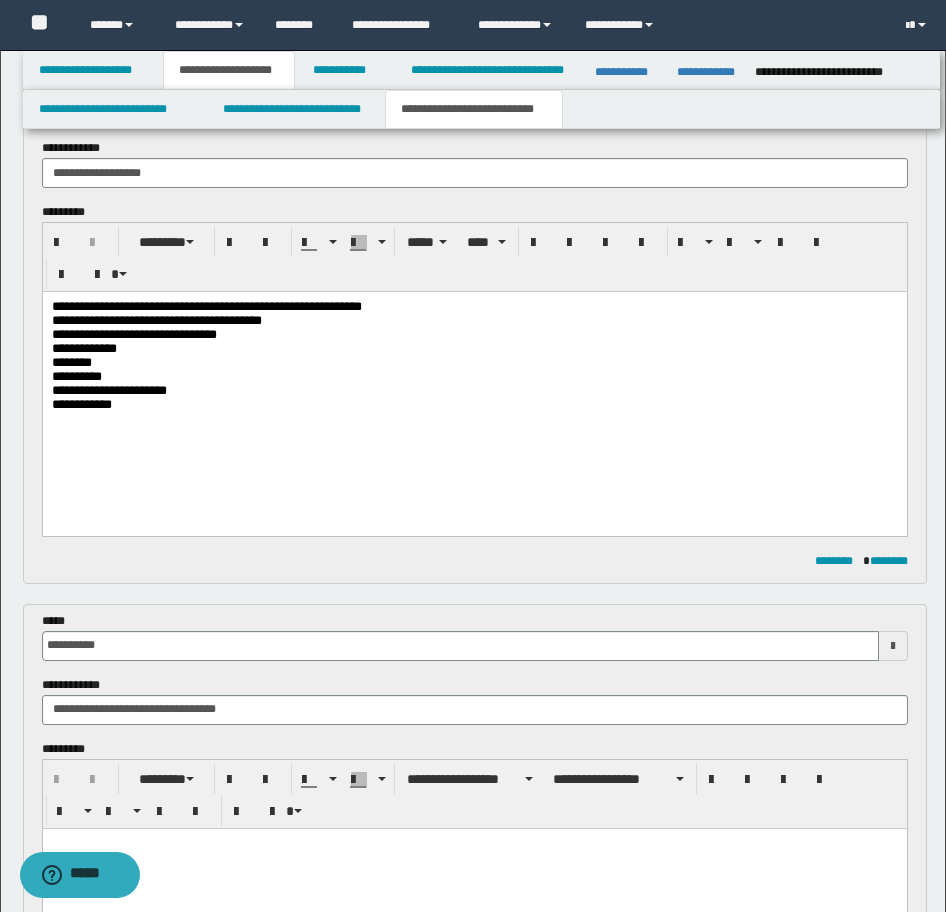 scroll, scrollTop: 206, scrollLeft: 0, axis: vertical 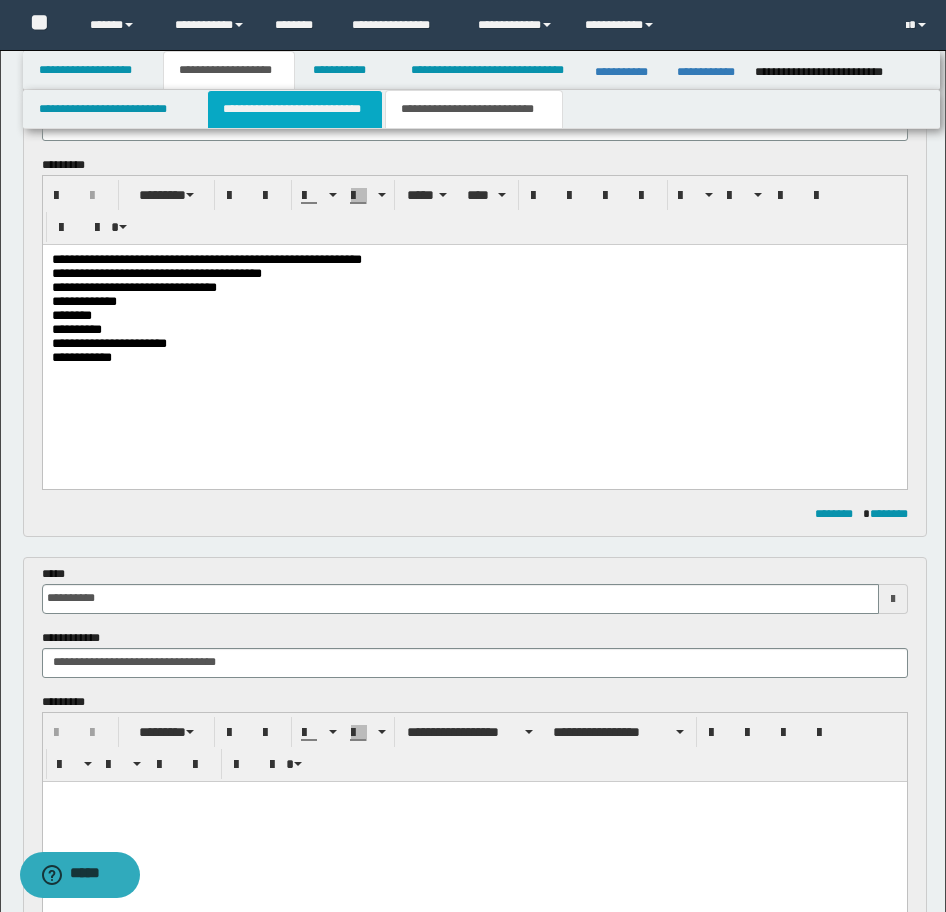 click on "**********" at bounding box center [295, 109] 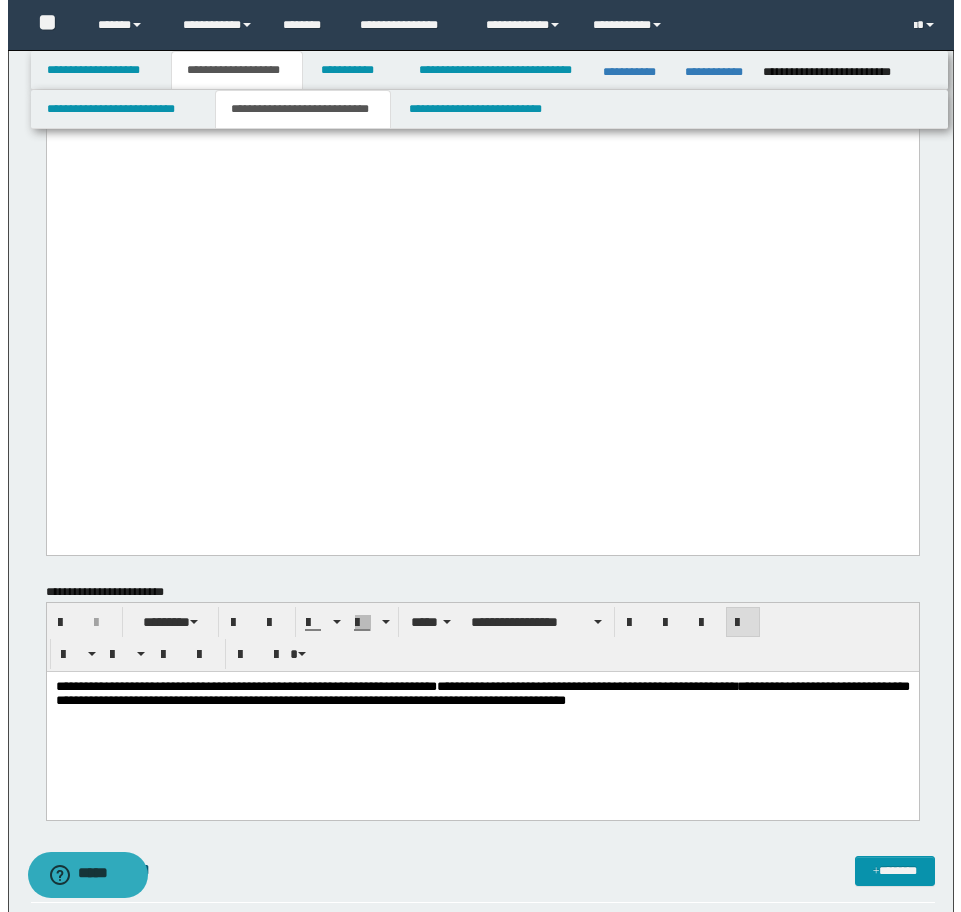 scroll, scrollTop: 2606, scrollLeft: 0, axis: vertical 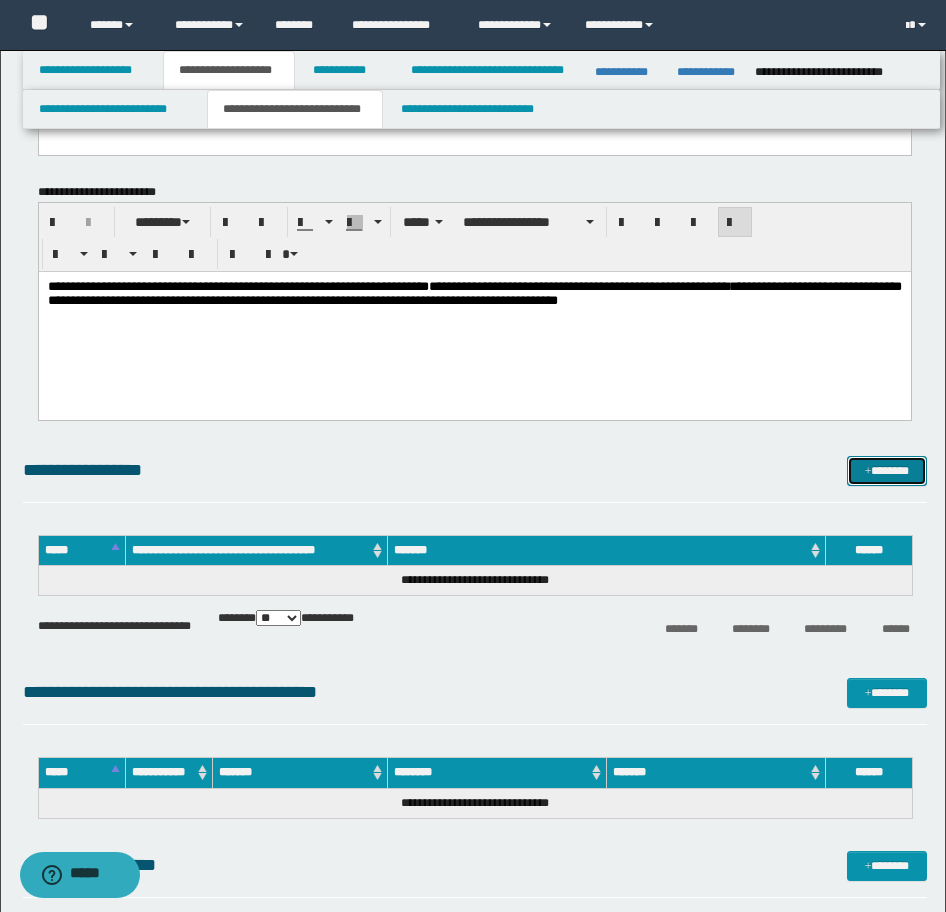 click on "*******" at bounding box center (887, 471) 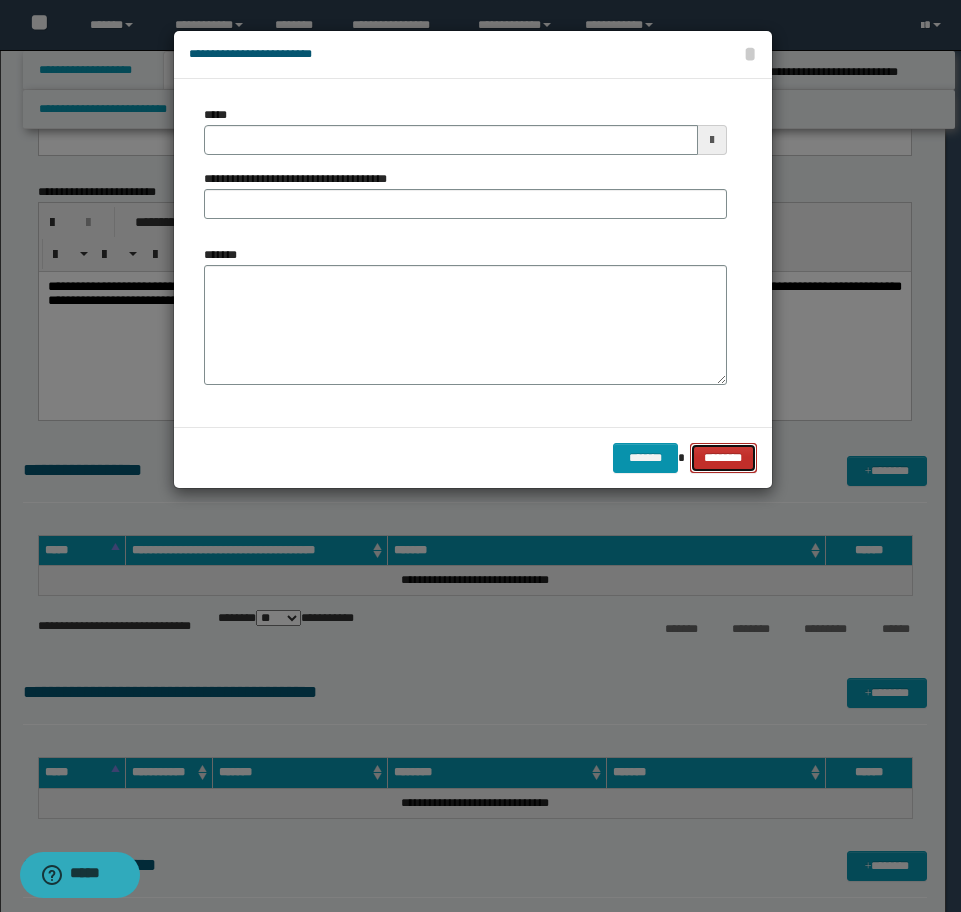 click on "********" at bounding box center (723, 458) 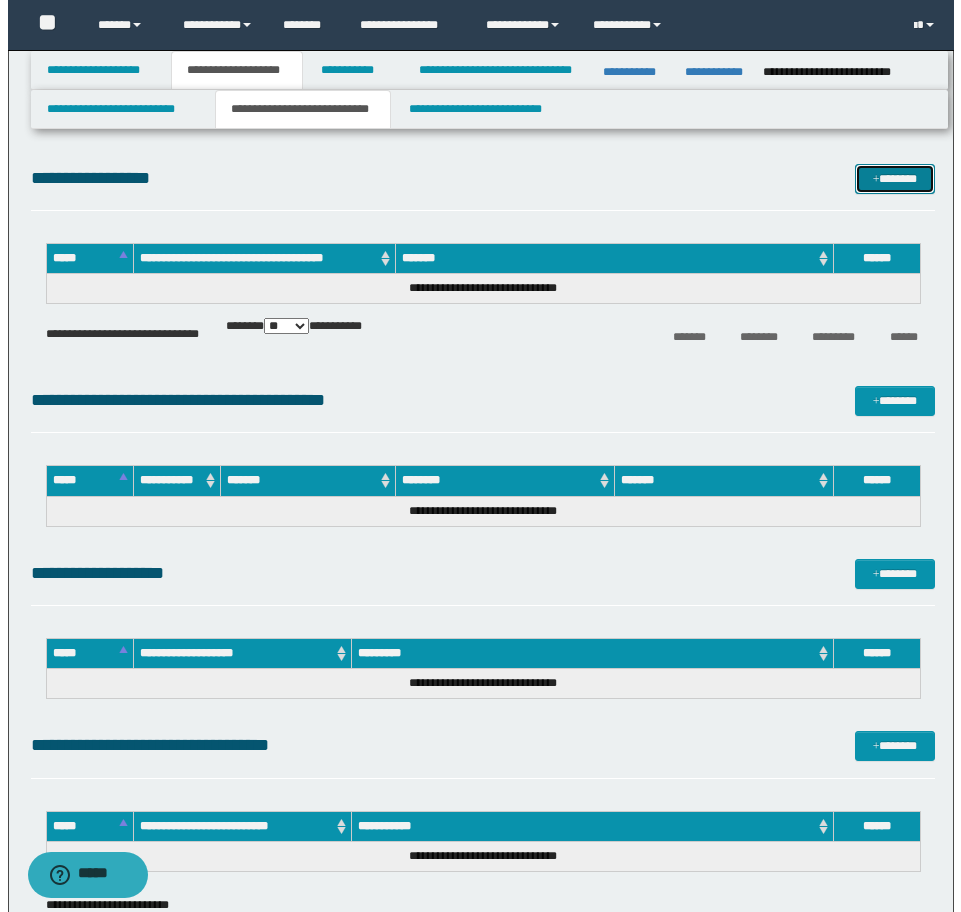 scroll, scrollTop: 2906, scrollLeft: 0, axis: vertical 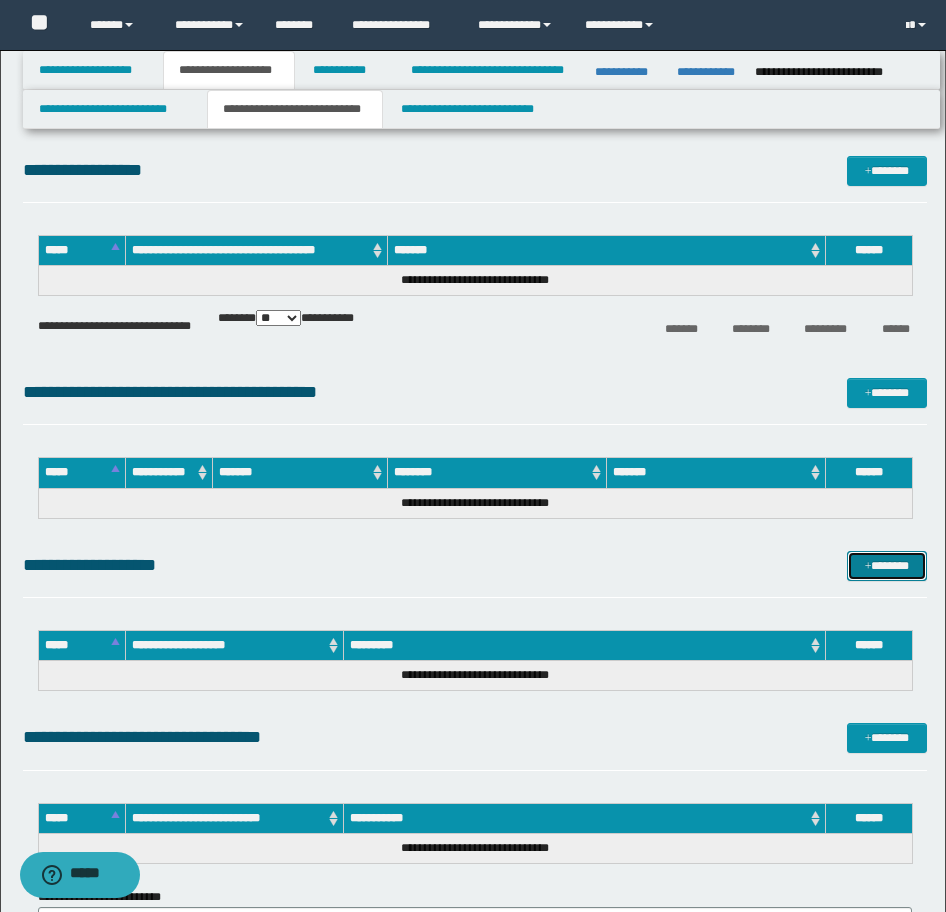 click on "*******" at bounding box center [887, 566] 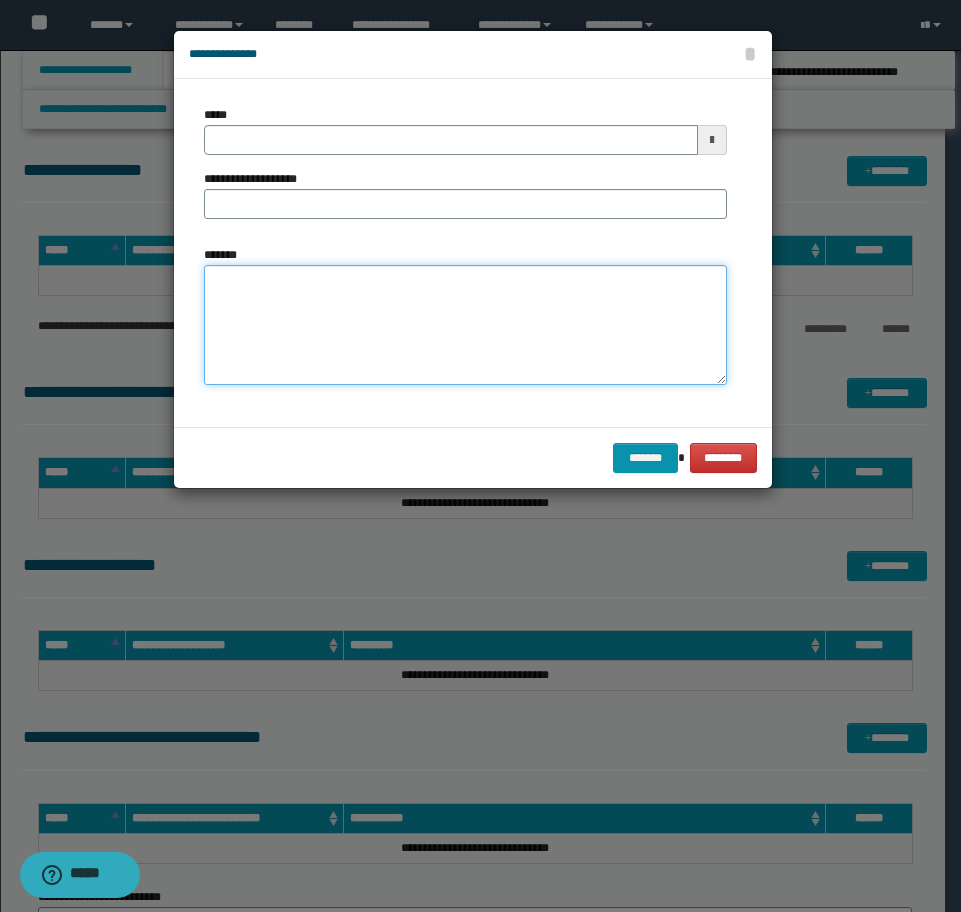 click on "*******" at bounding box center (465, 325) 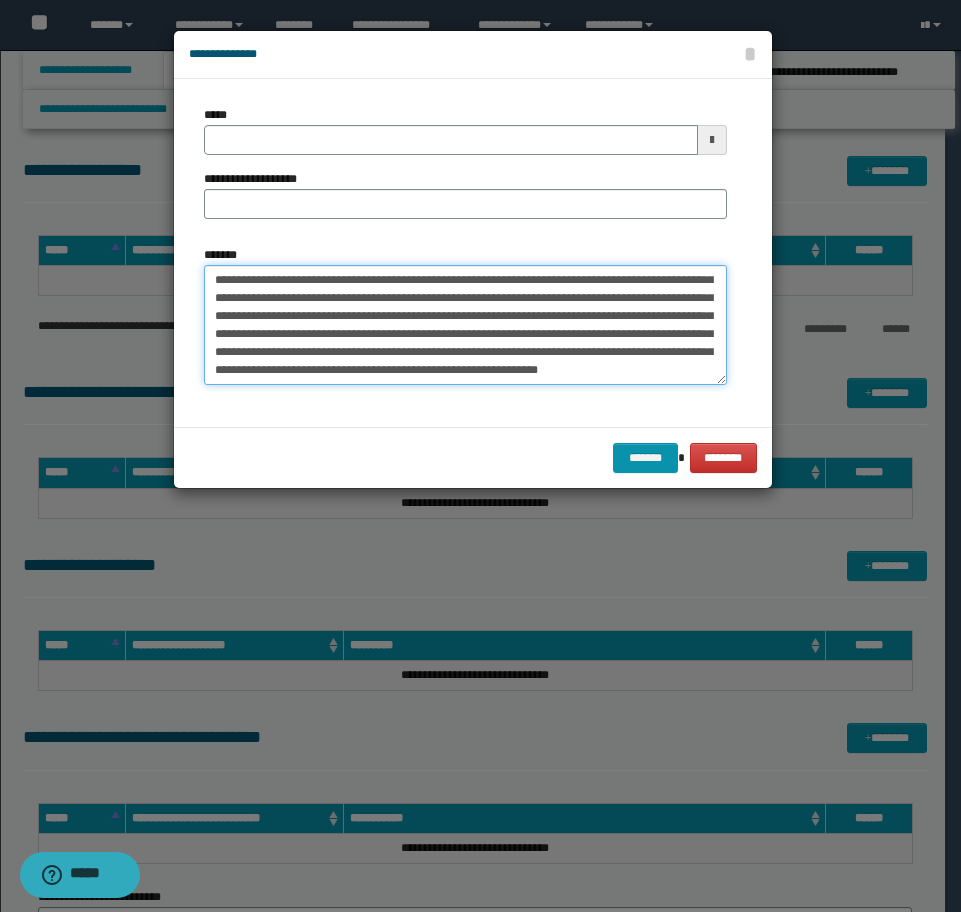 scroll, scrollTop: 0, scrollLeft: 0, axis: both 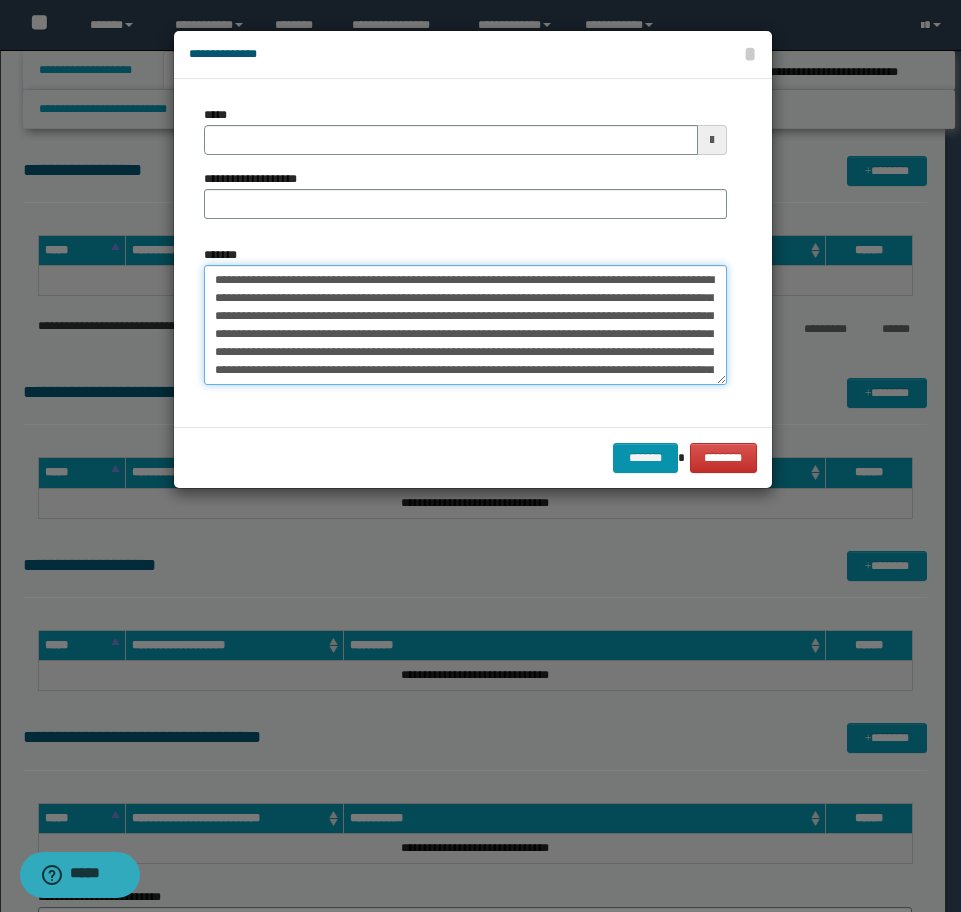 click on "**********" at bounding box center [465, 325] 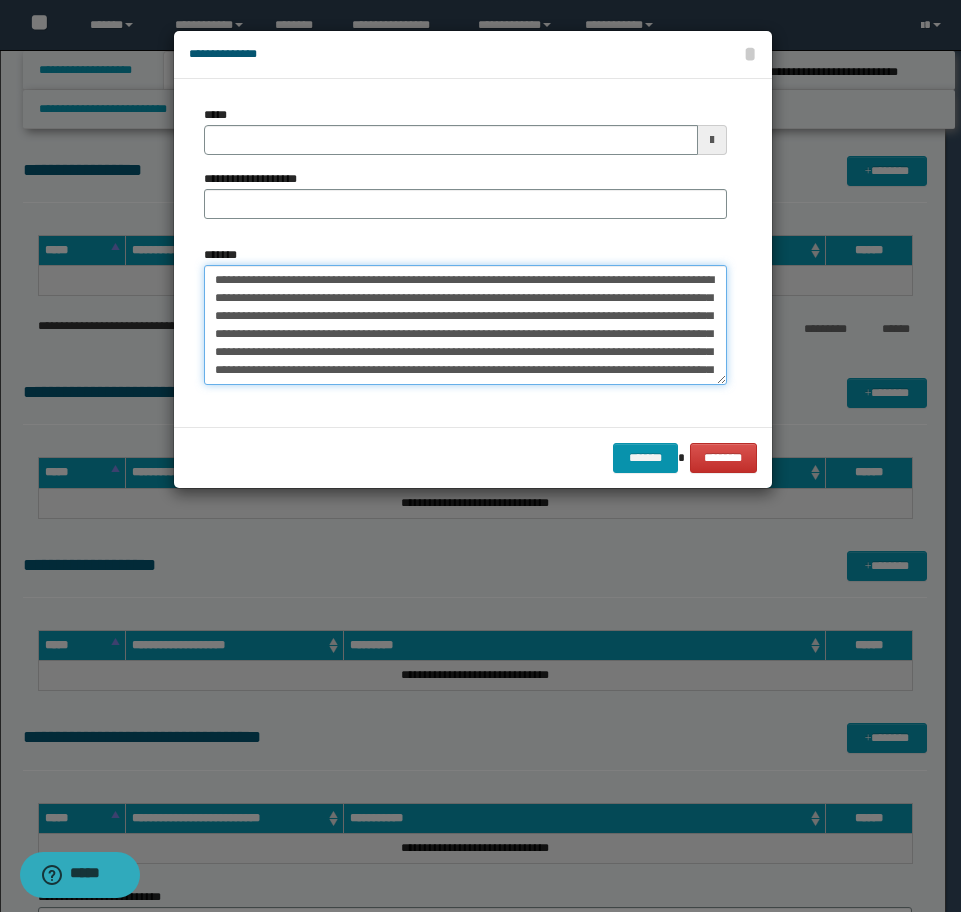 drag, startPoint x: 489, startPoint y: 278, endPoint x: 62, endPoint y: 269, distance: 427.09485 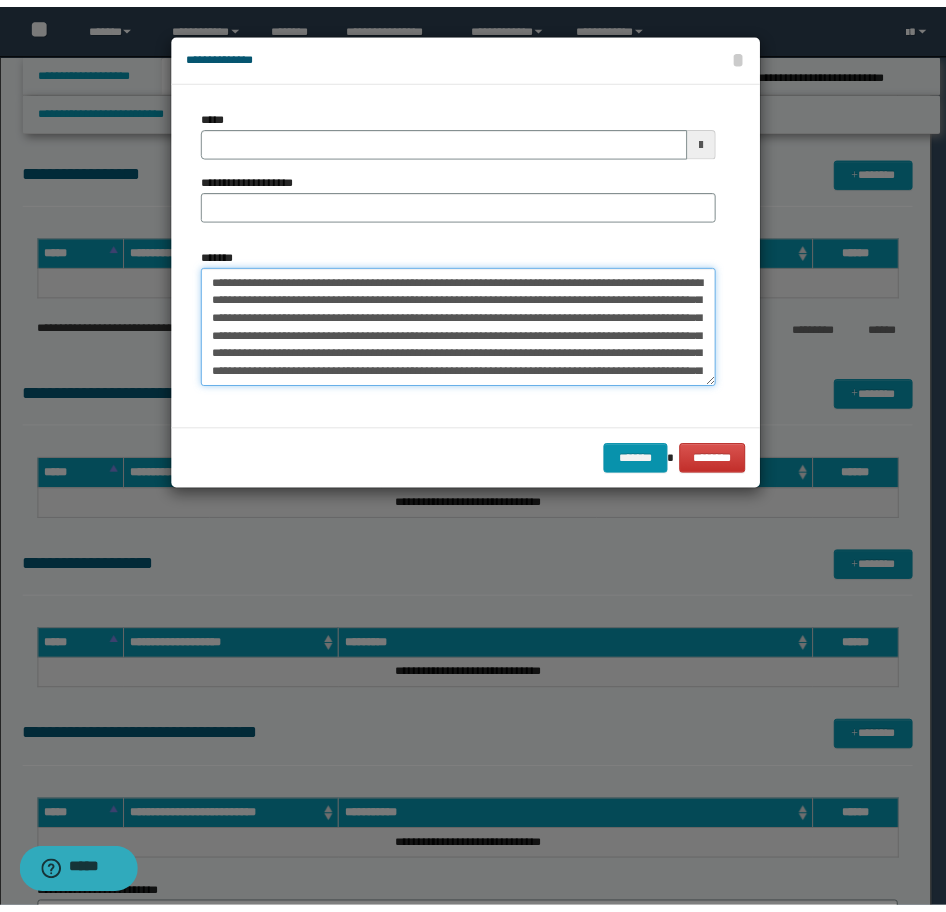 scroll, scrollTop: 54, scrollLeft: 0, axis: vertical 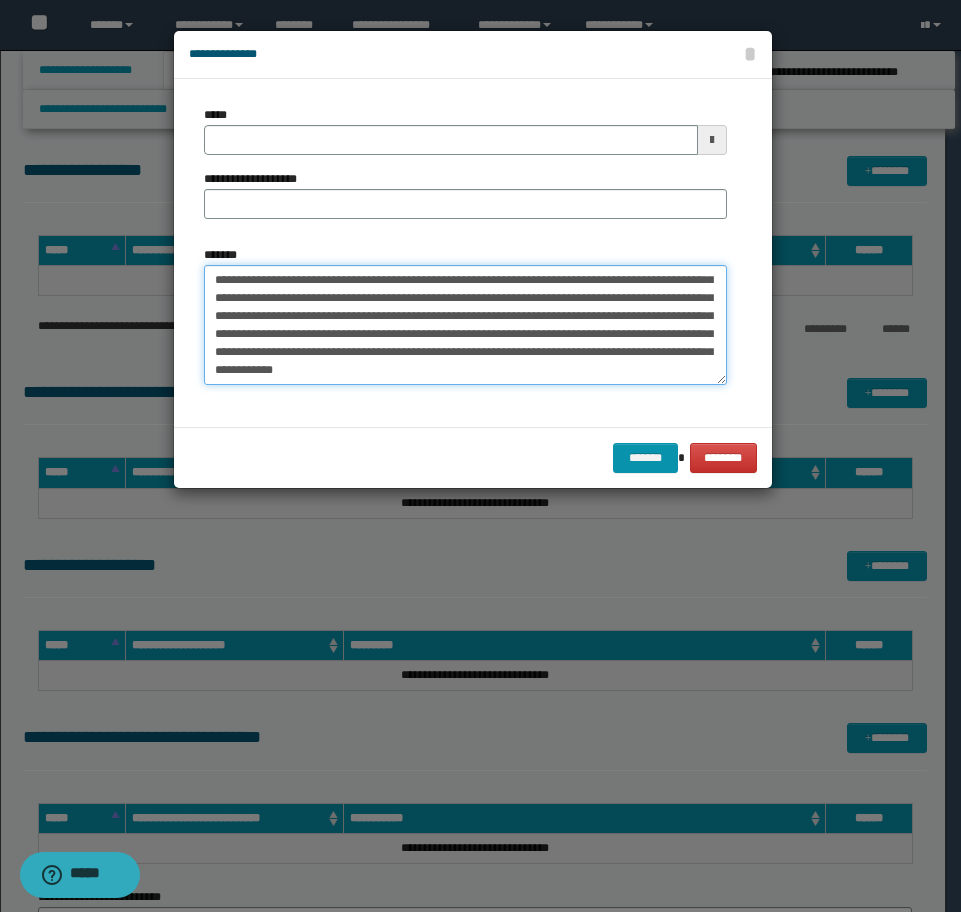 type on "**********" 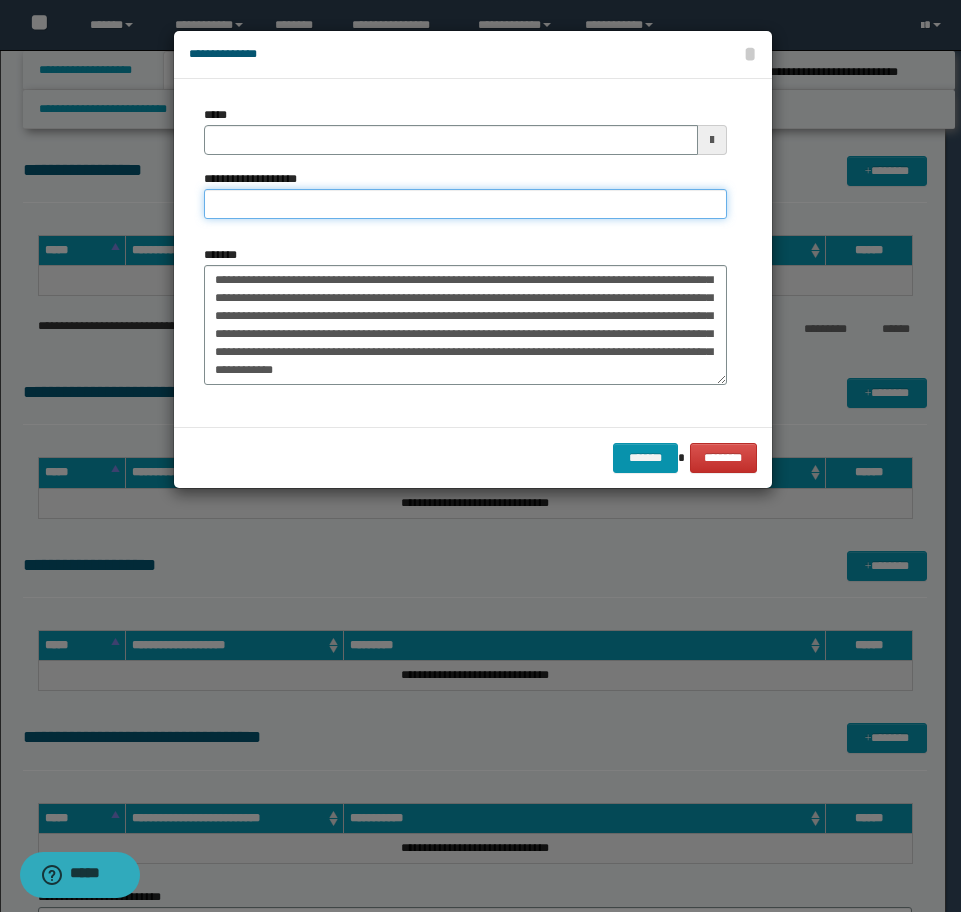 click on "**********" at bounding box center (465, 204) 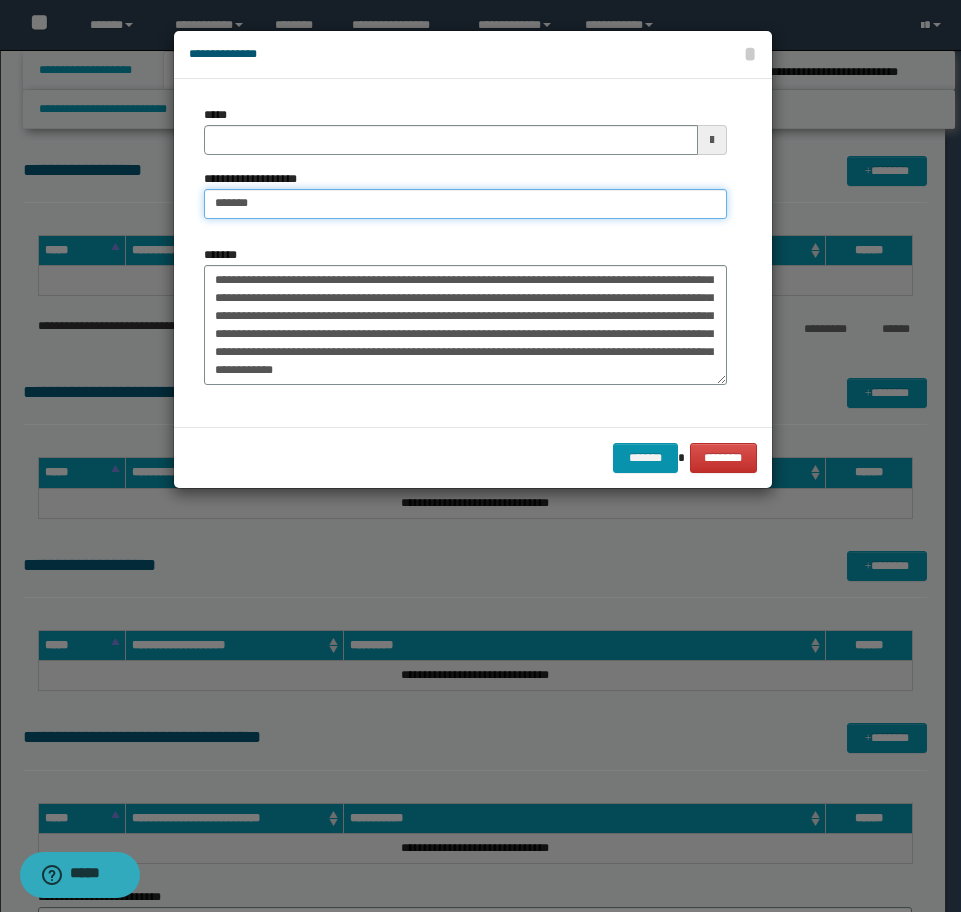 type on "**********" 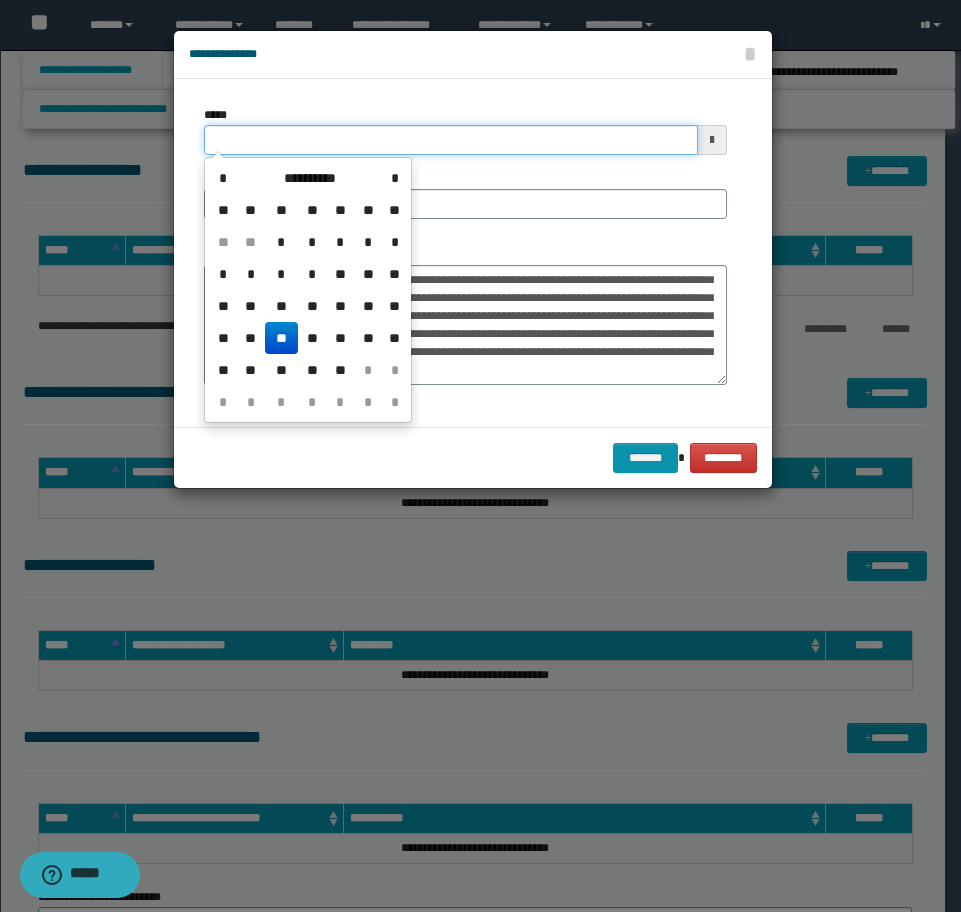 drag, startPoint x: 389, startPoint y: 135, endPoint x: 154, endPoint y: 137, distance: 235.00851 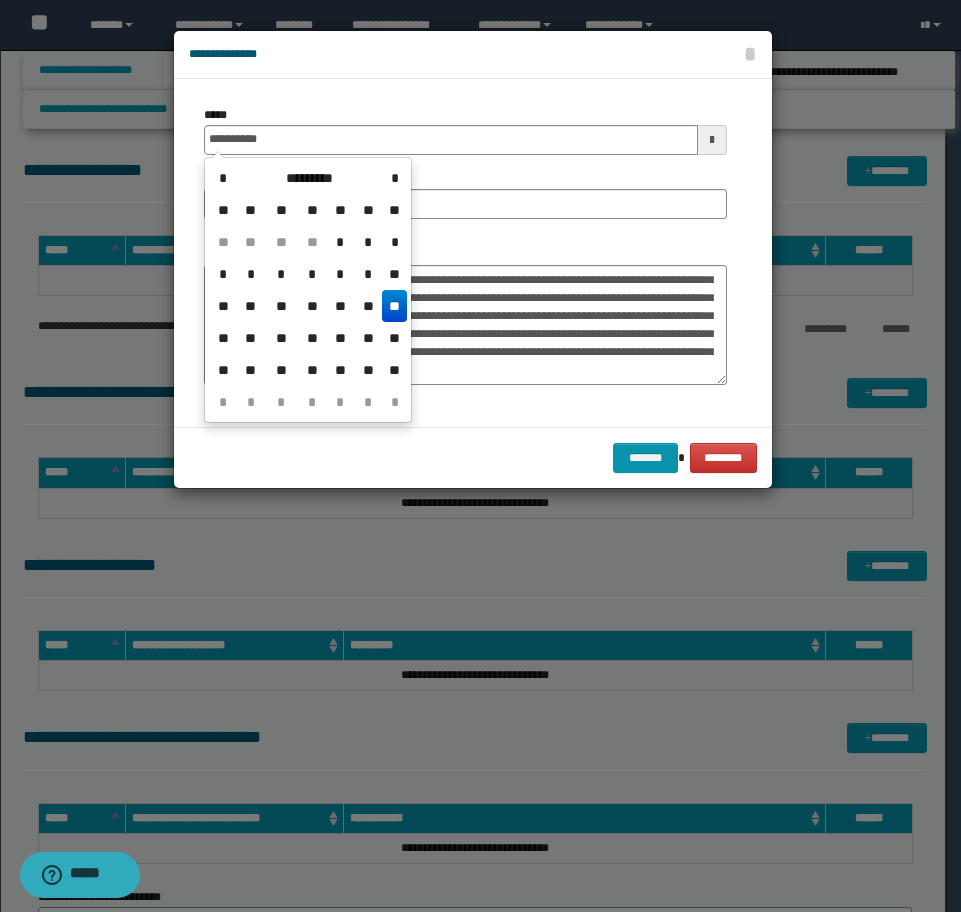 click on "**" at bounding box center [394, 306] 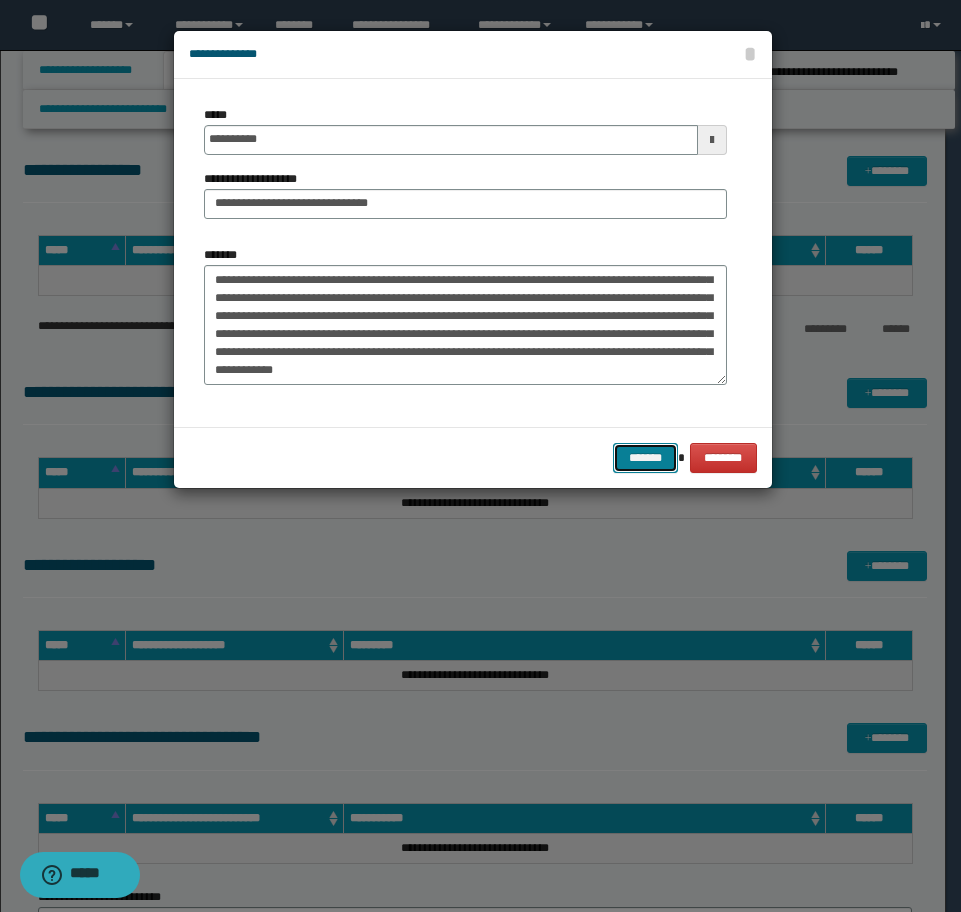 click on "*******" at bounding box center (645, 458) 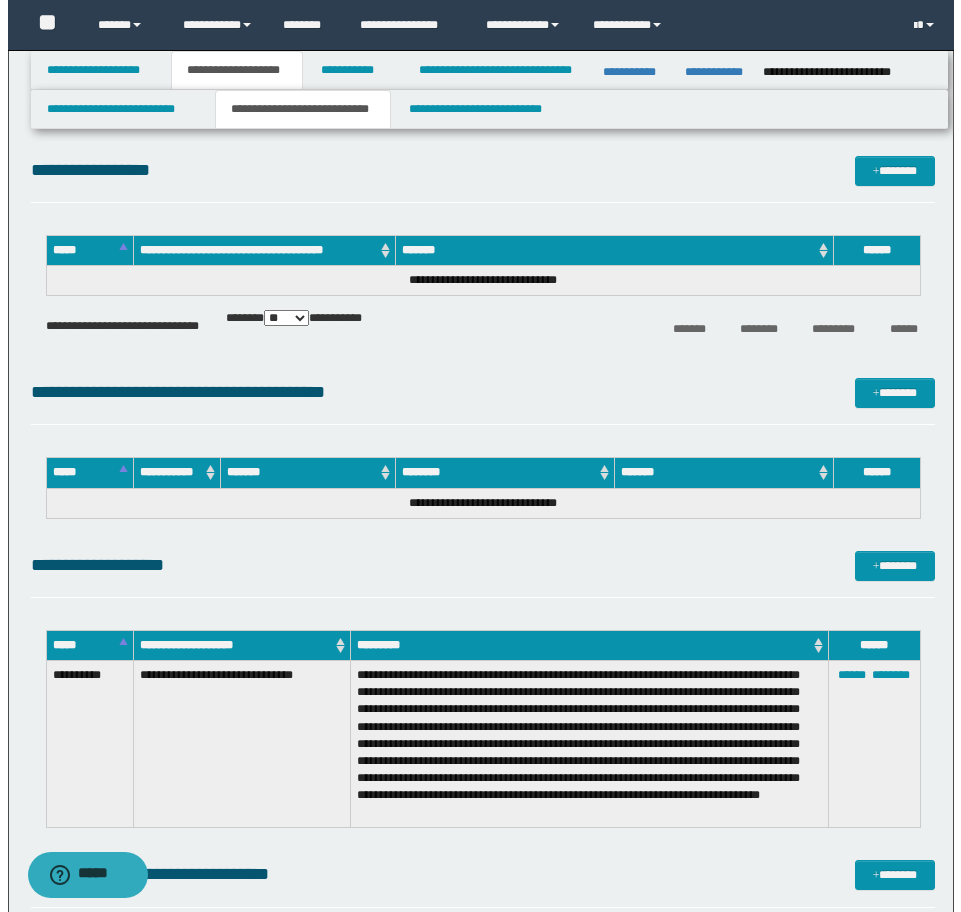 scroll, scrollTop: 3106, scrollLeft: 0, axis: vertical 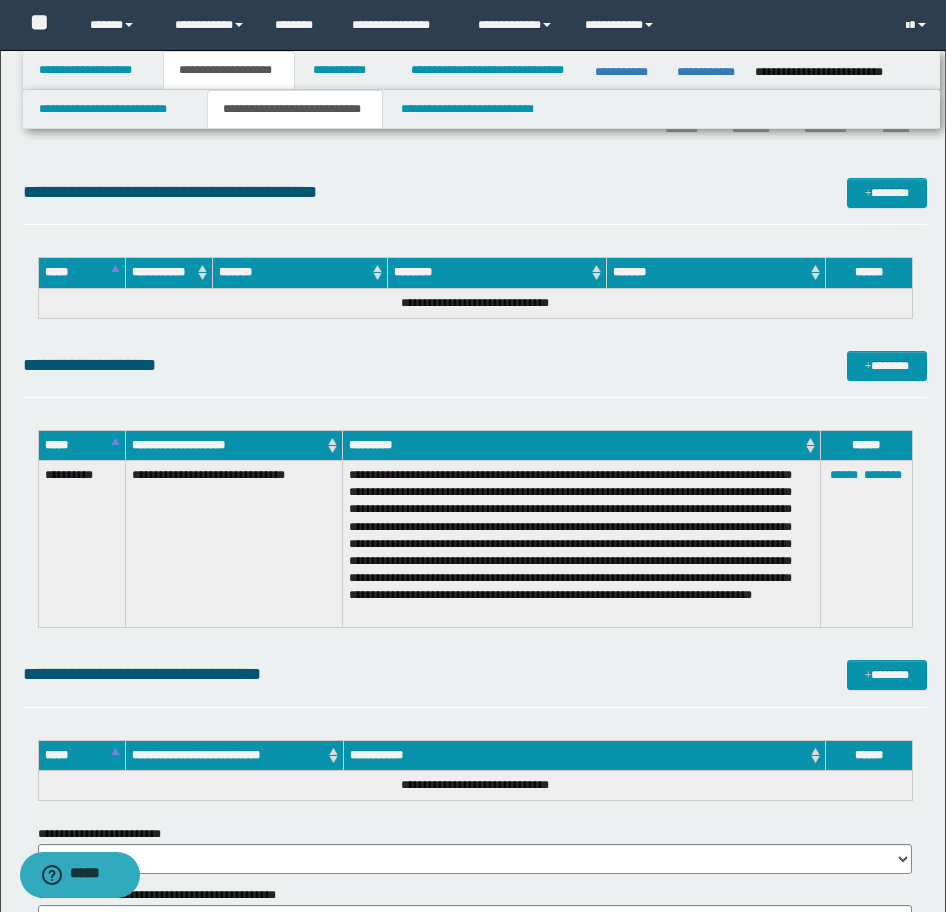 click on "**********" at bounding box center [475, -878] 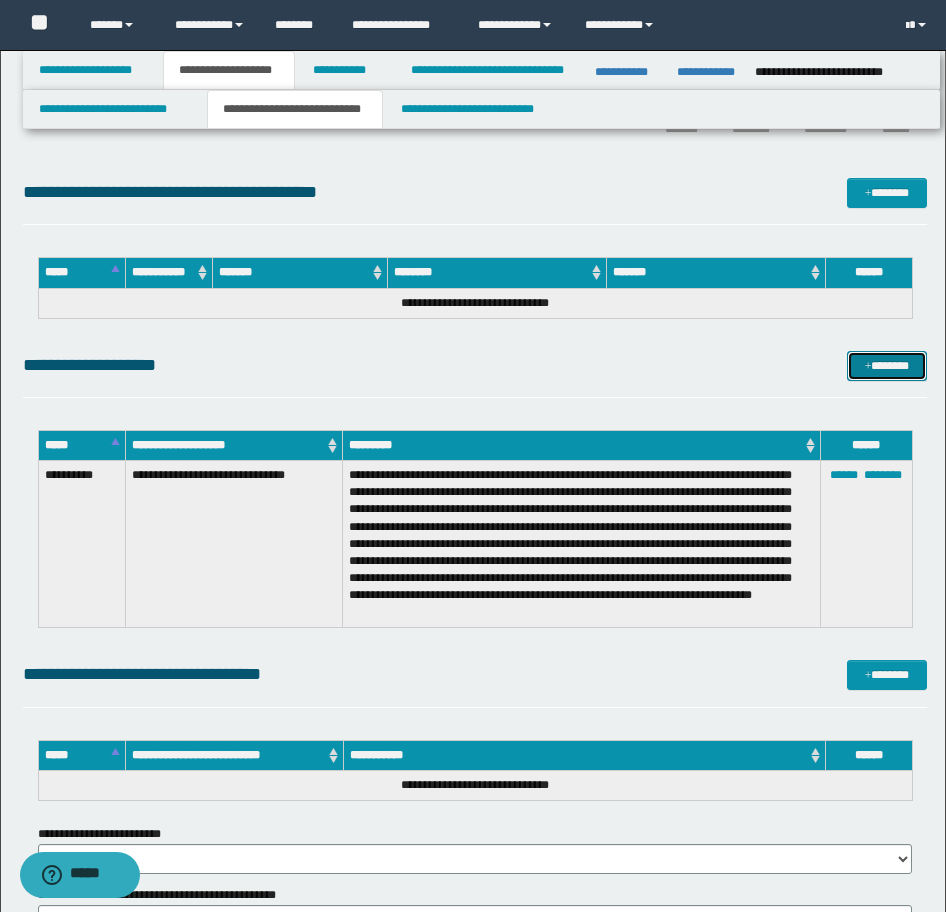 click on "*******" at bounding box center (887, 366) 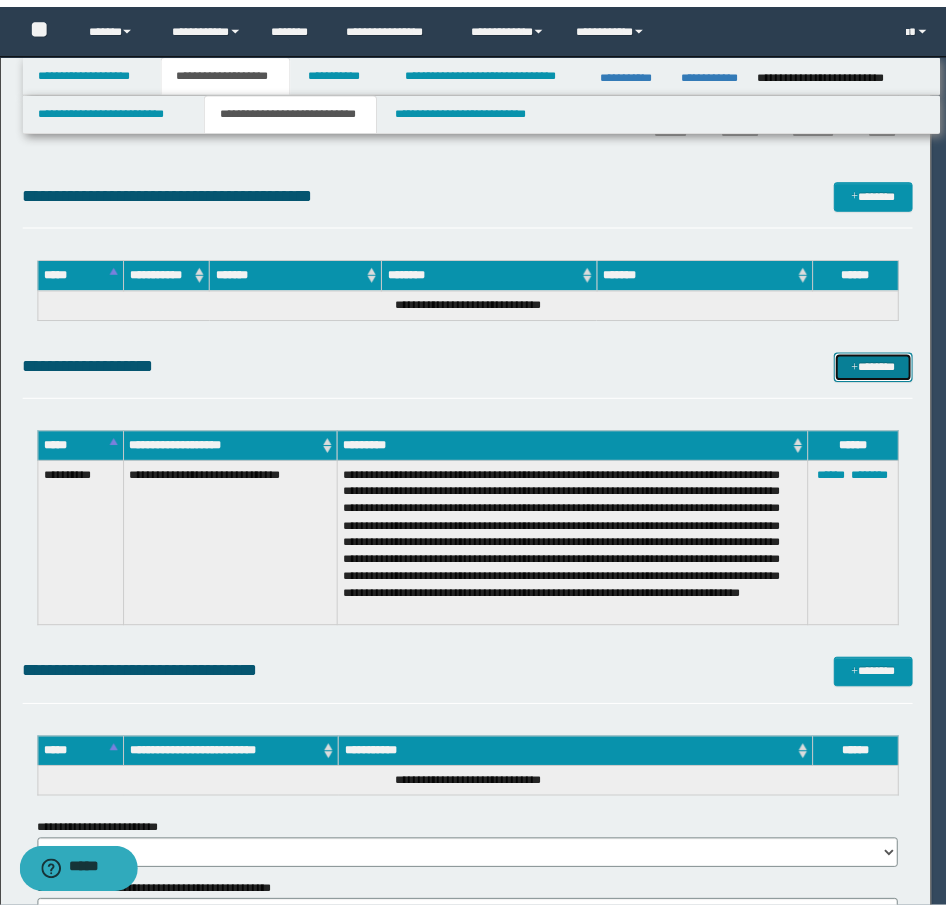 scroll, scrollTop: 0, scrollLeft: 0, axis: both 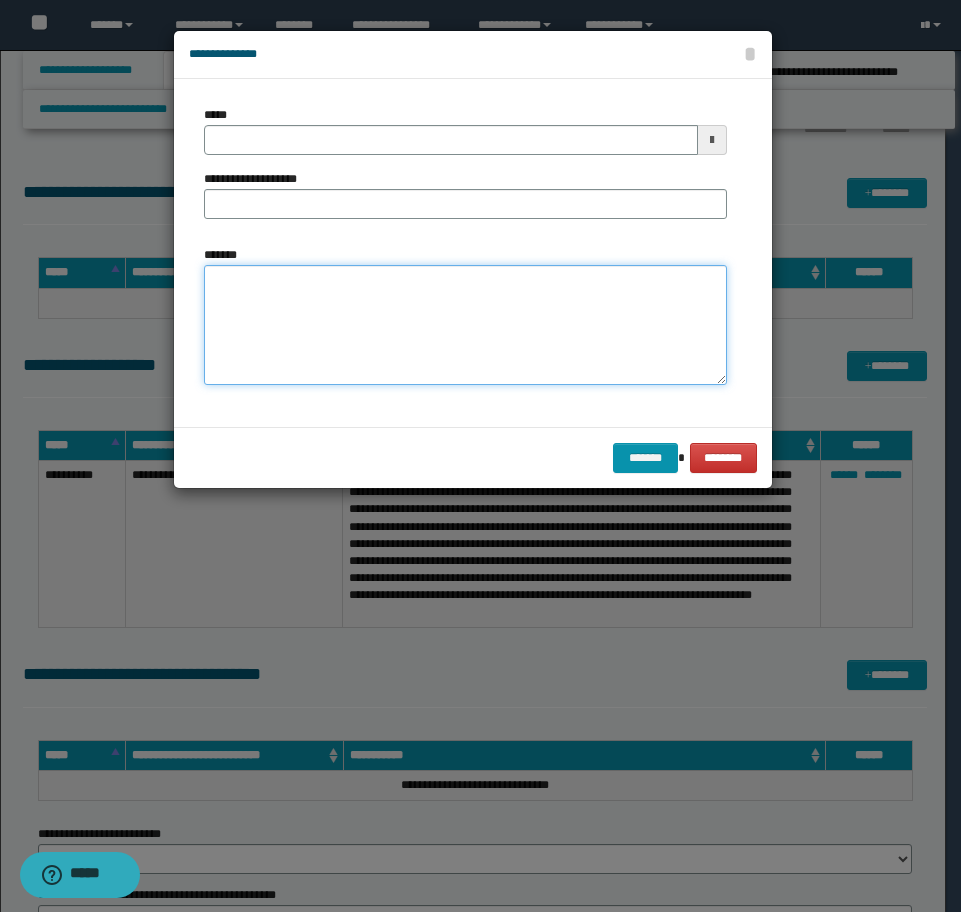 click on "*******" at bounding box center (465, 325) 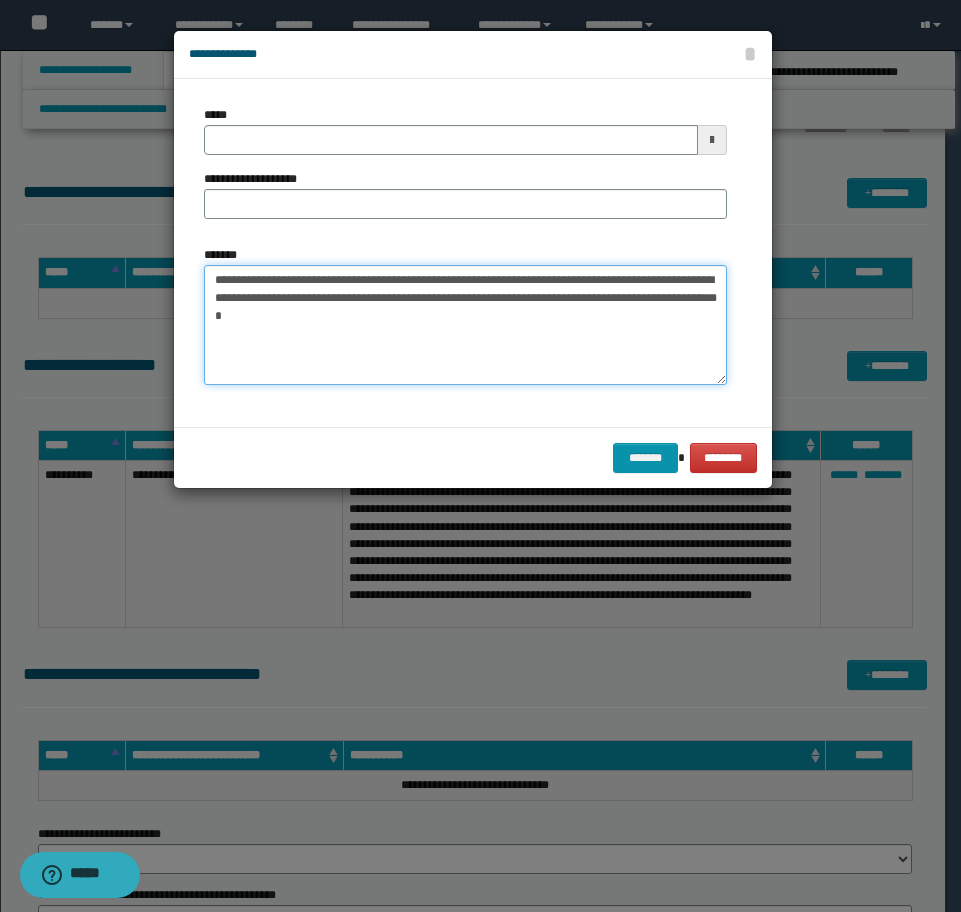 type on "**********" 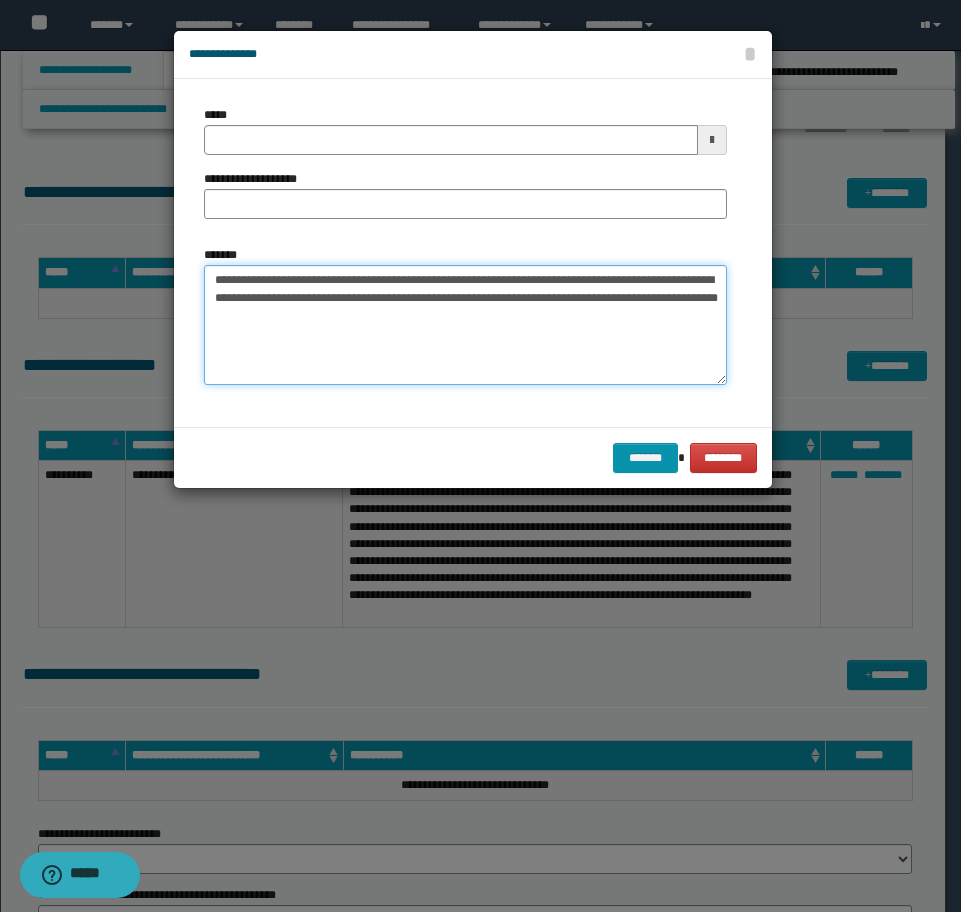 click on "**********" at bounding box center [465, 325] 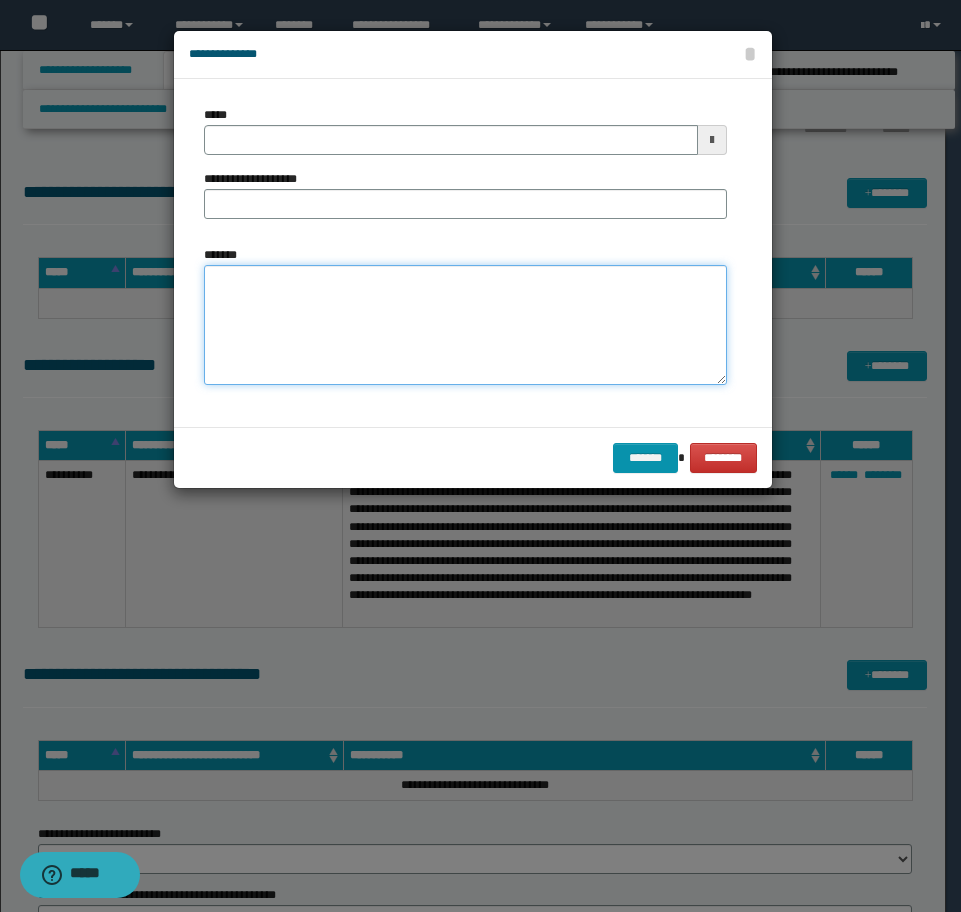 paste on "**********" 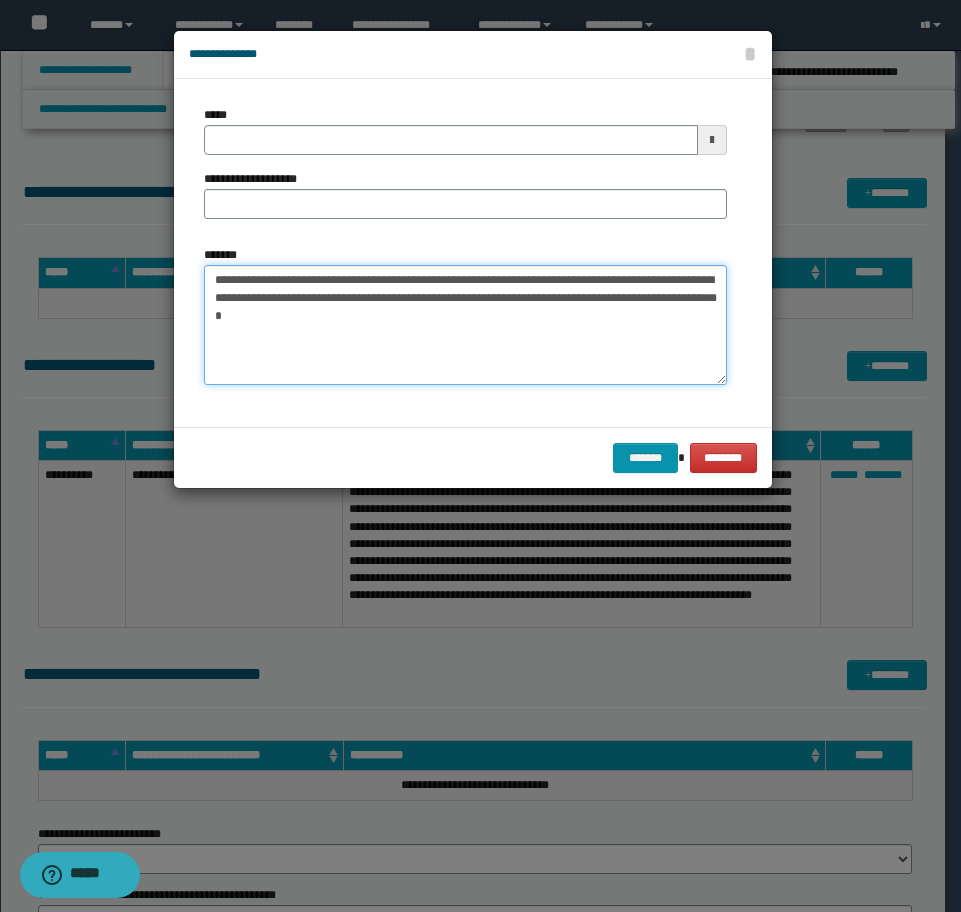 drag, startPoint x: 453, startPoint y: 298, endPoint x: 578, endPoint y: 353, distance: 136.565 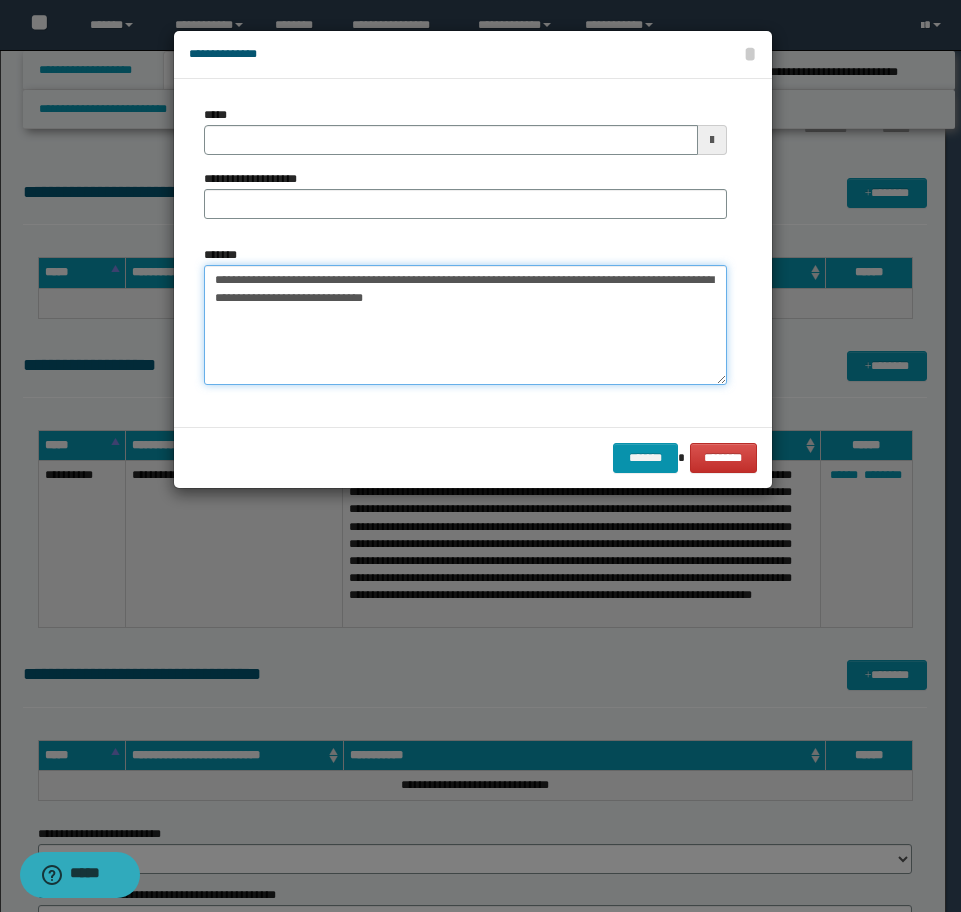 drag, startPoint x: 526, startPoint y: 278, endPoint x: 52, endPoint y: 259, distance: 474.38065 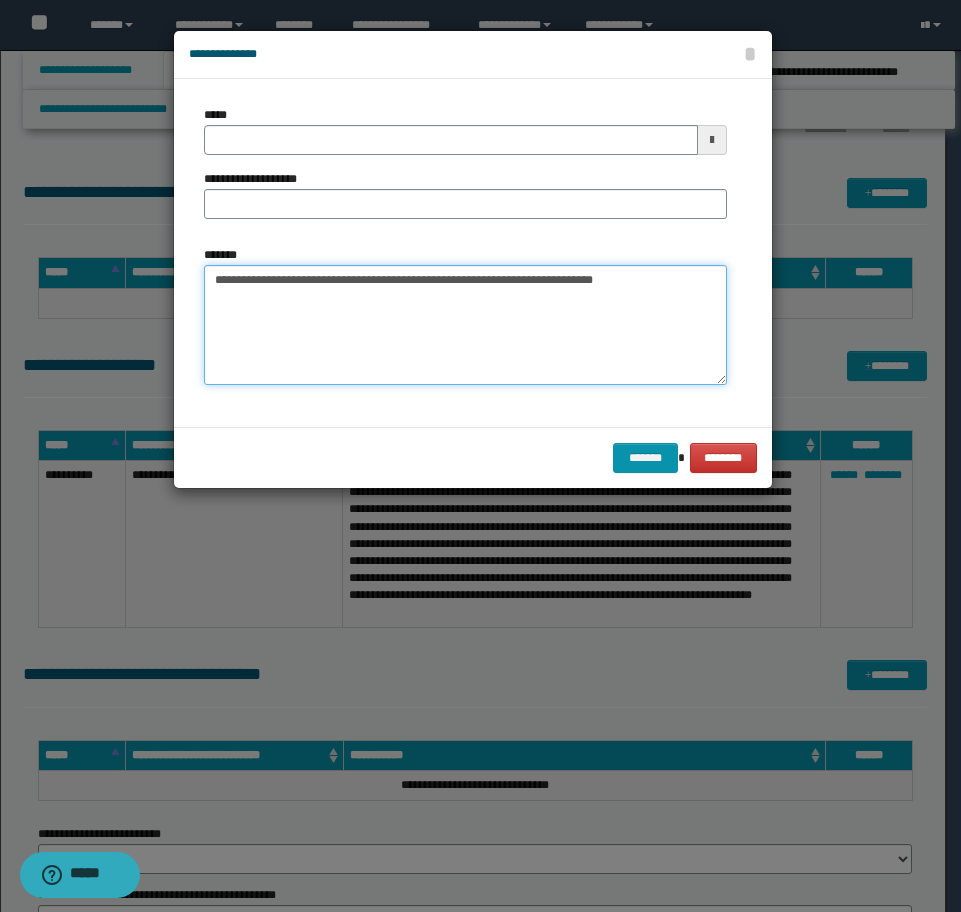 type on "**********" 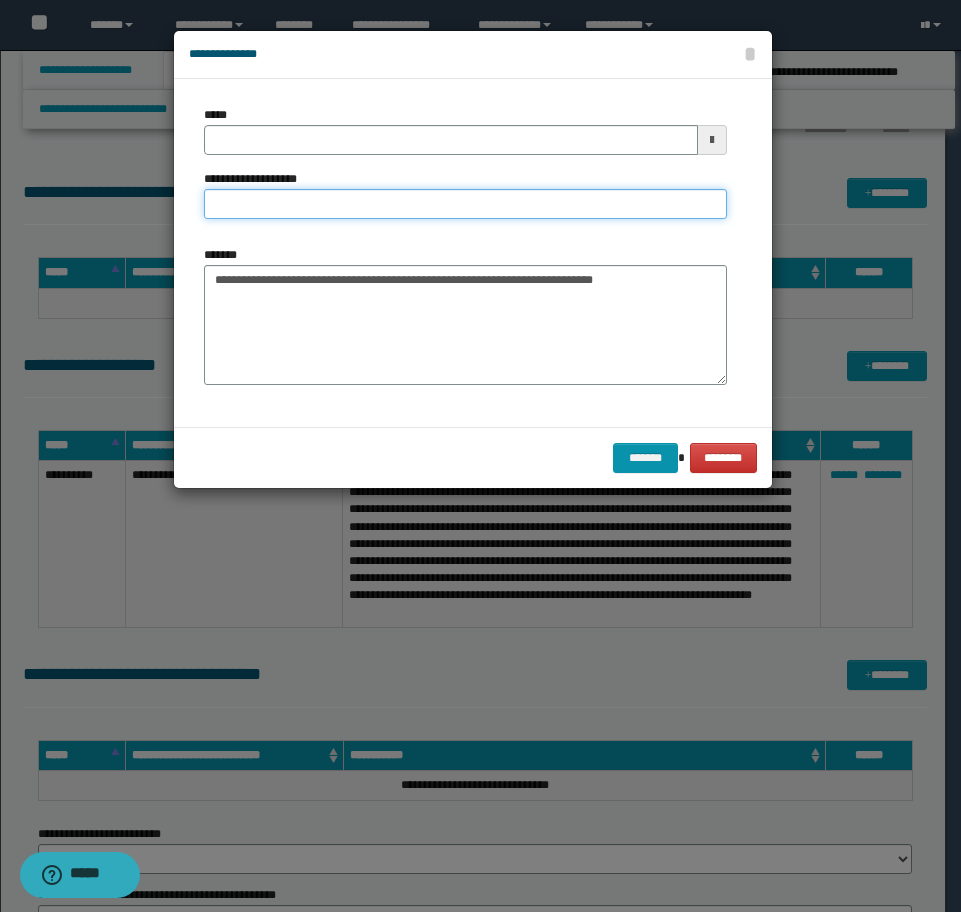 click on "**********" at bounding box center (465, 204) 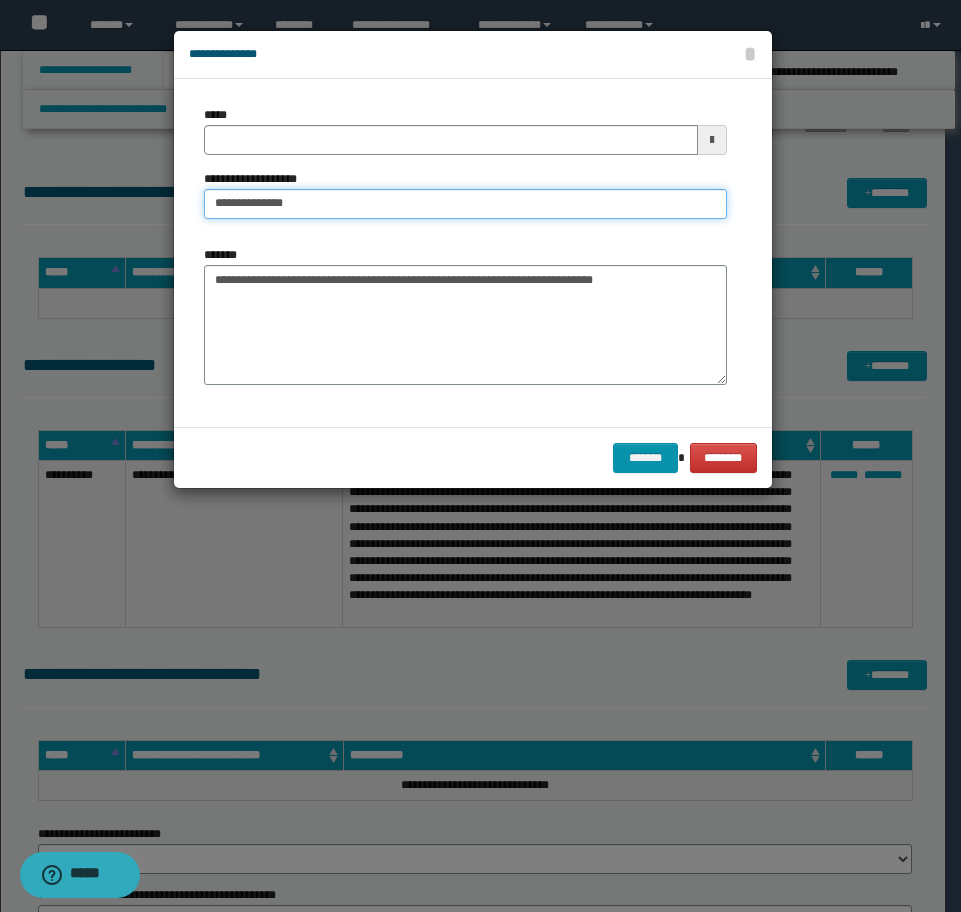 type on "**********" 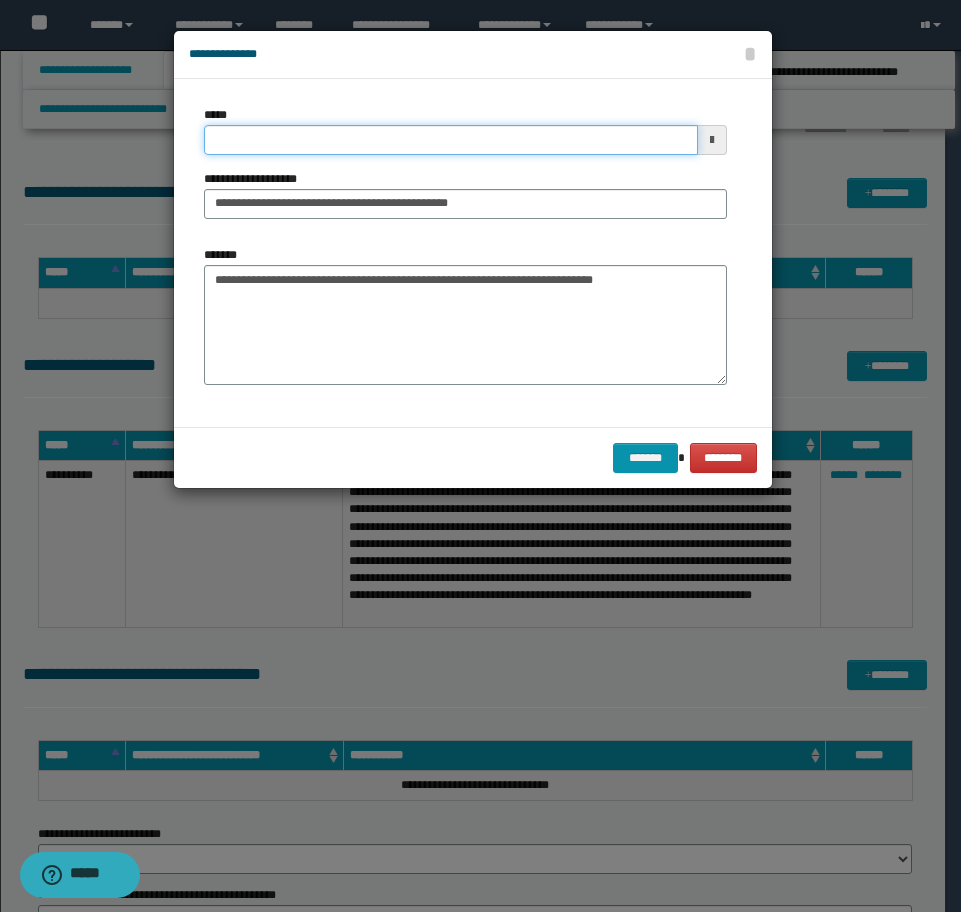 click on "*****" at bounding box center (451, 140) 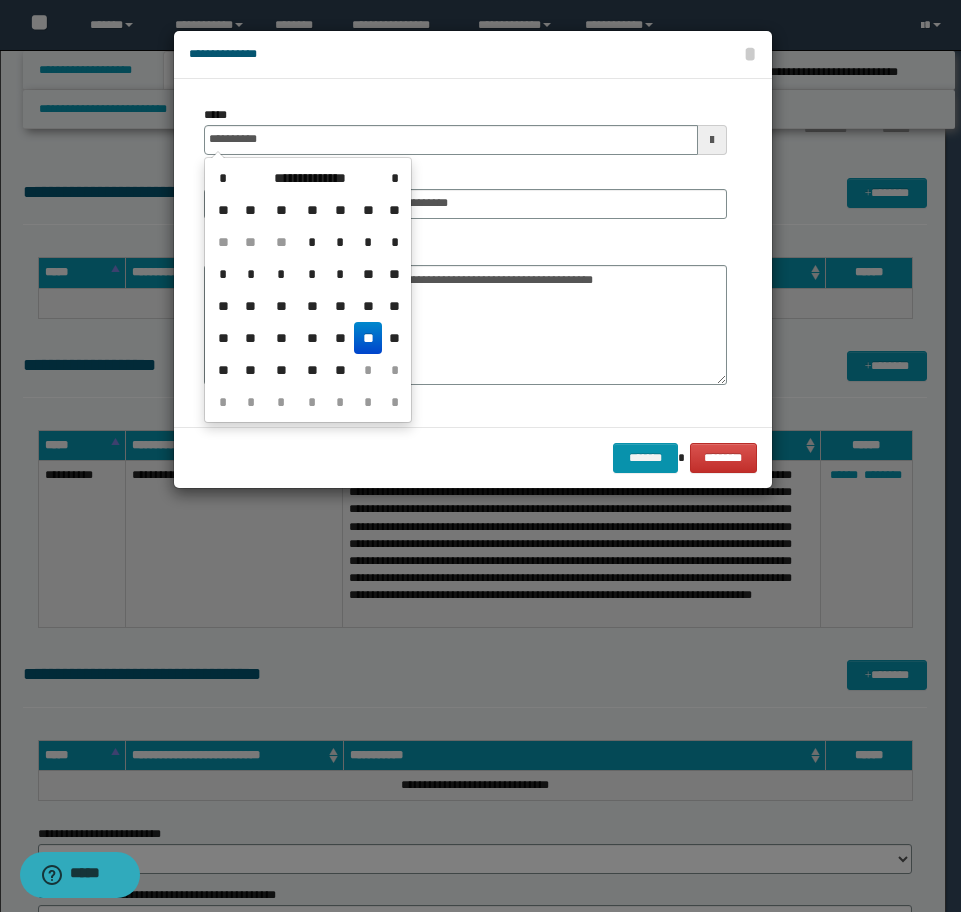 click on "**" at bounding box center (368, 338) 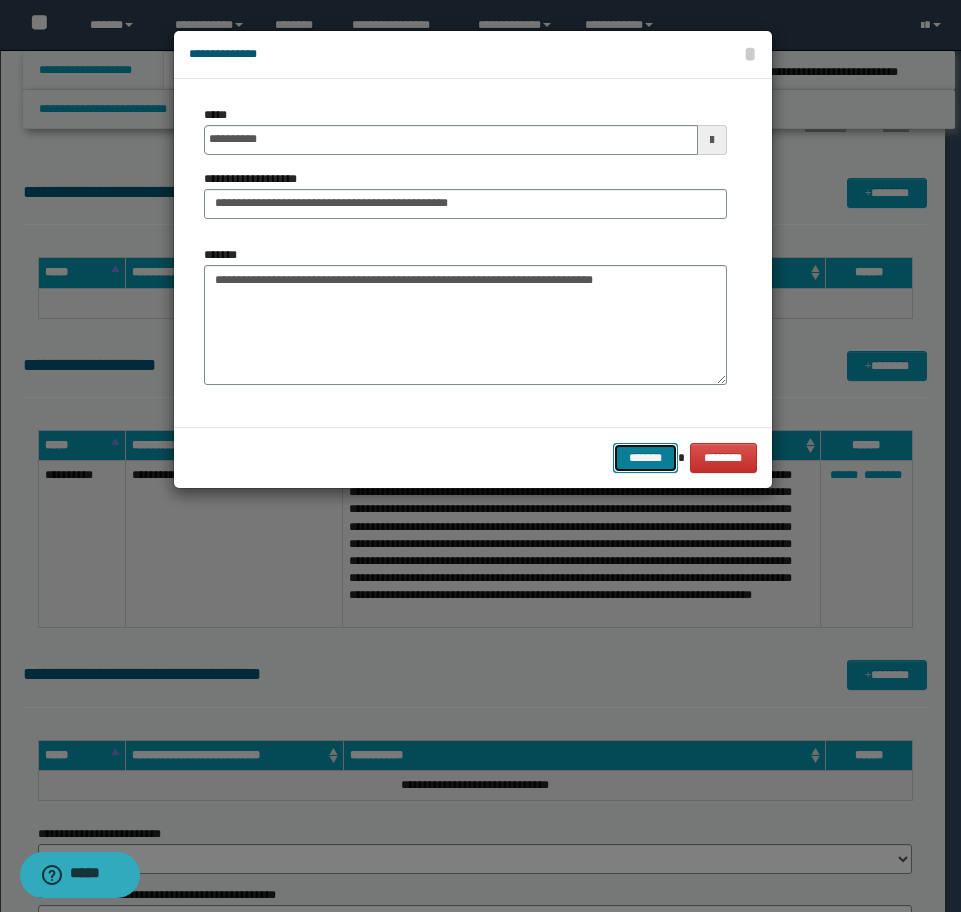 click on "*******" at bounding box center (645, 458) 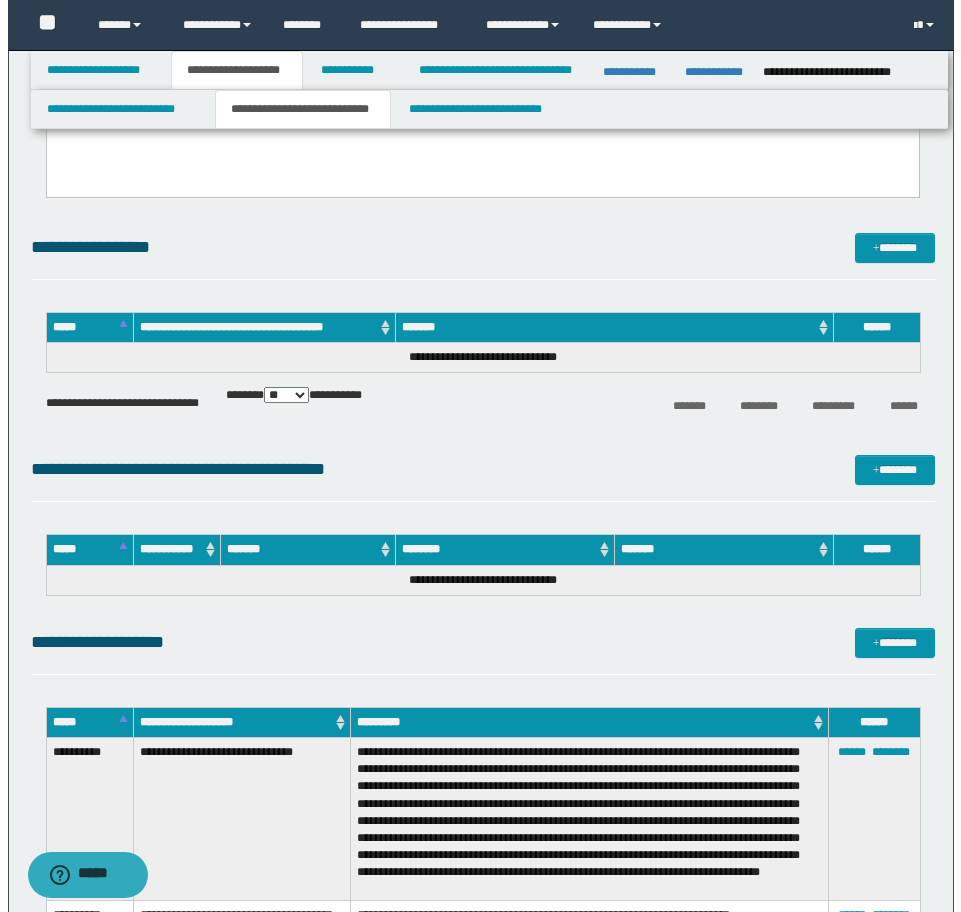 scroll, scrollTop: 2806, scrollLeft: 0, axis: vertical 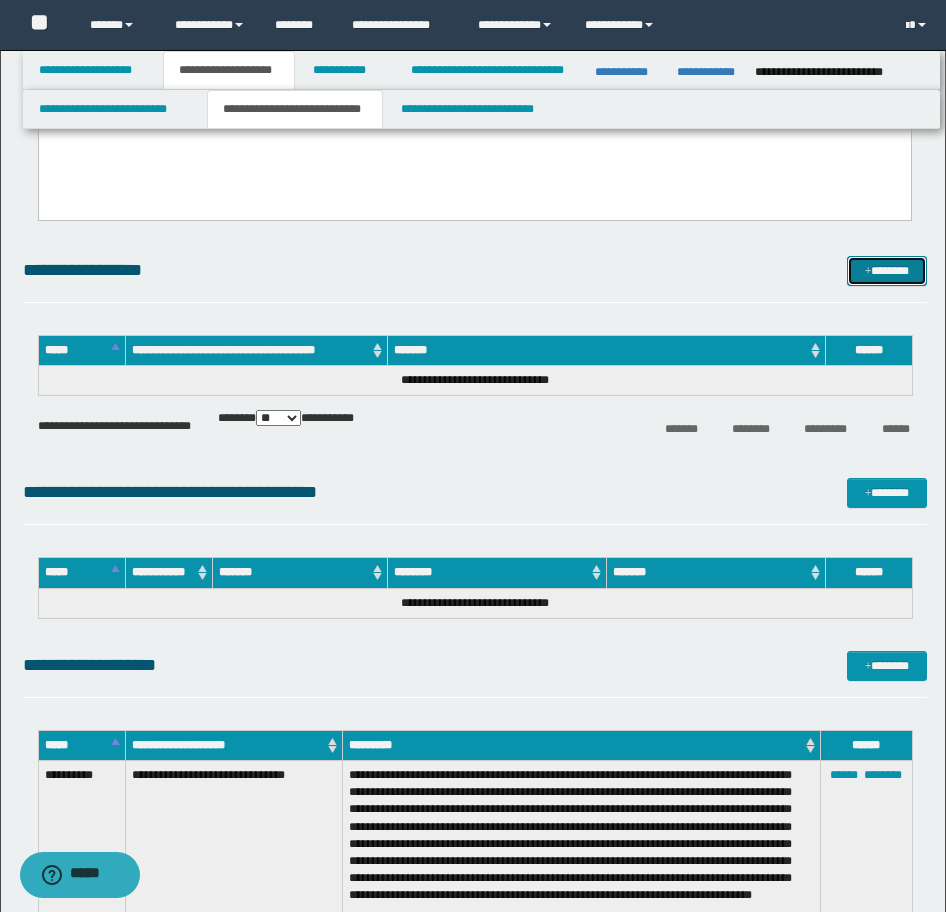 click on "*******" at bounding box center [887, 271] 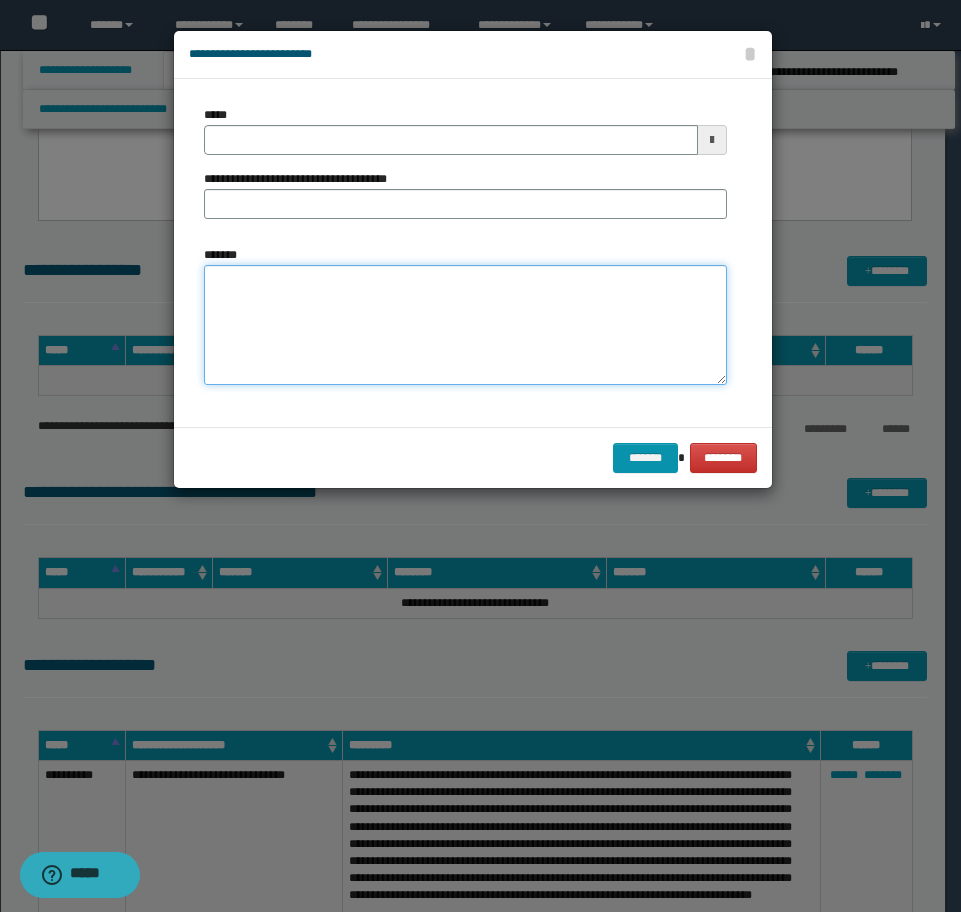 click on "*******" at bounding box center (465, 325) 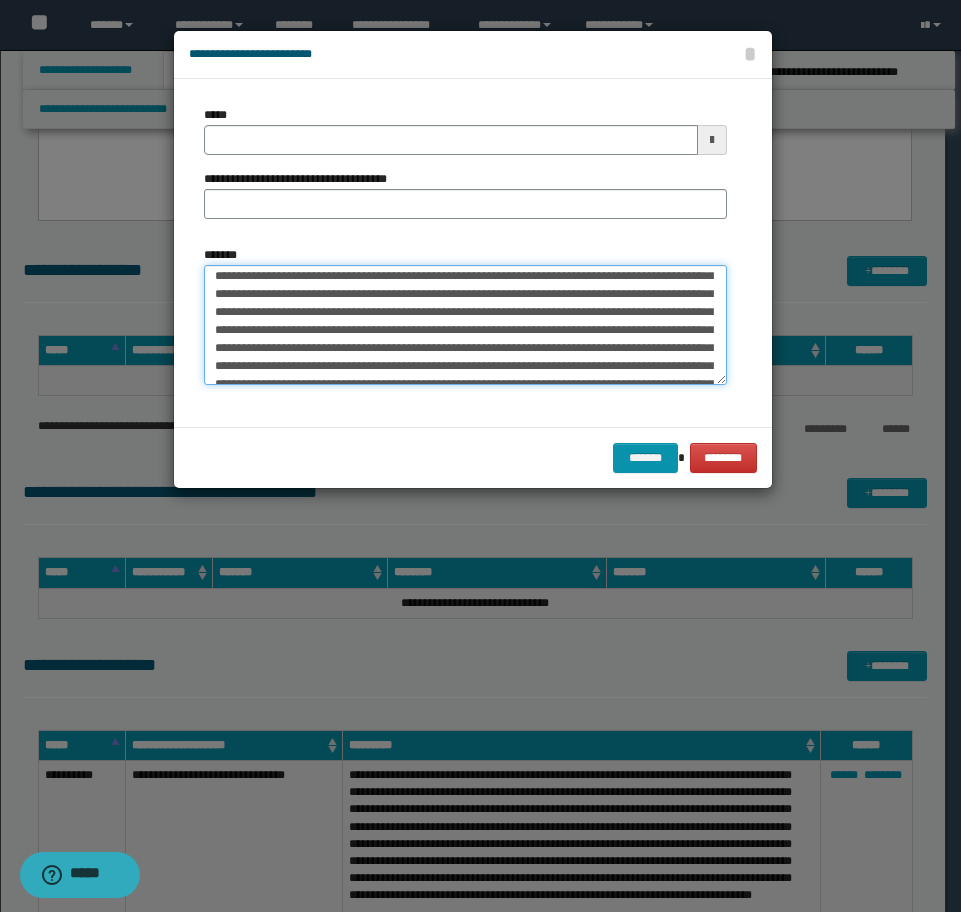 scroll, scrollTop: 0, scrollLeft: 0, axis: both 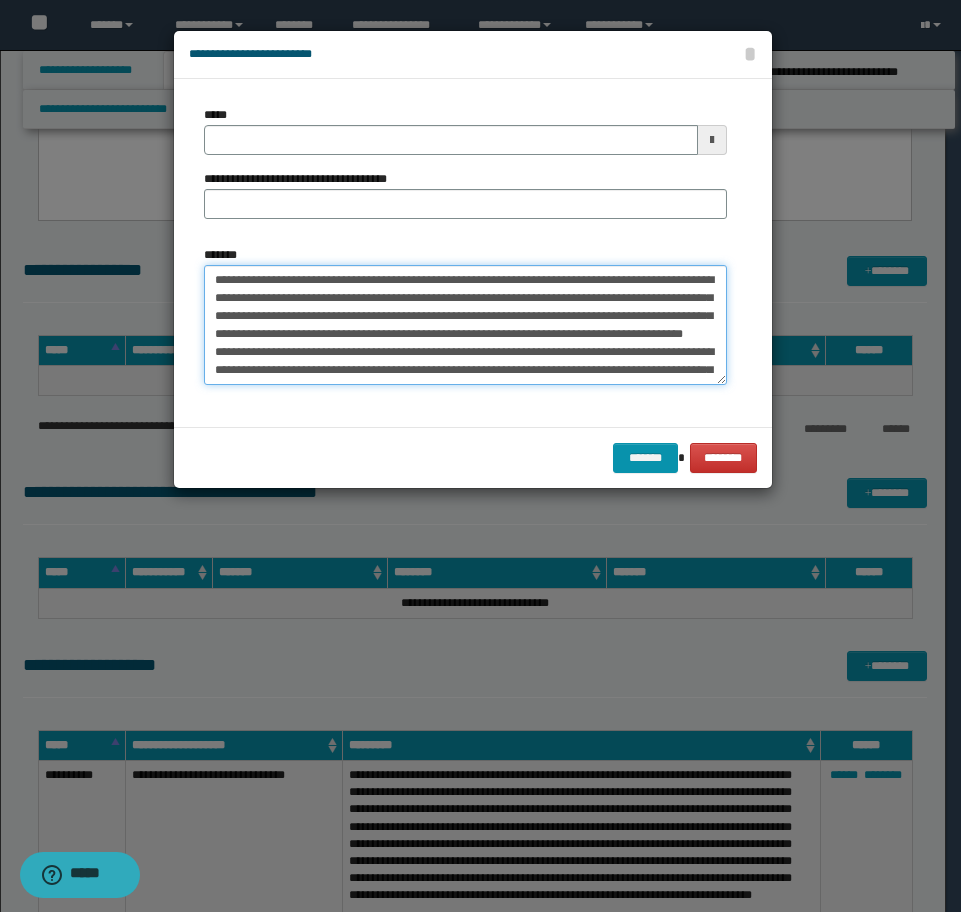drag, startPoint x: 500, startPoint y: 277, endPoint x: 15, endPoint y: 257, distance: 485.4122 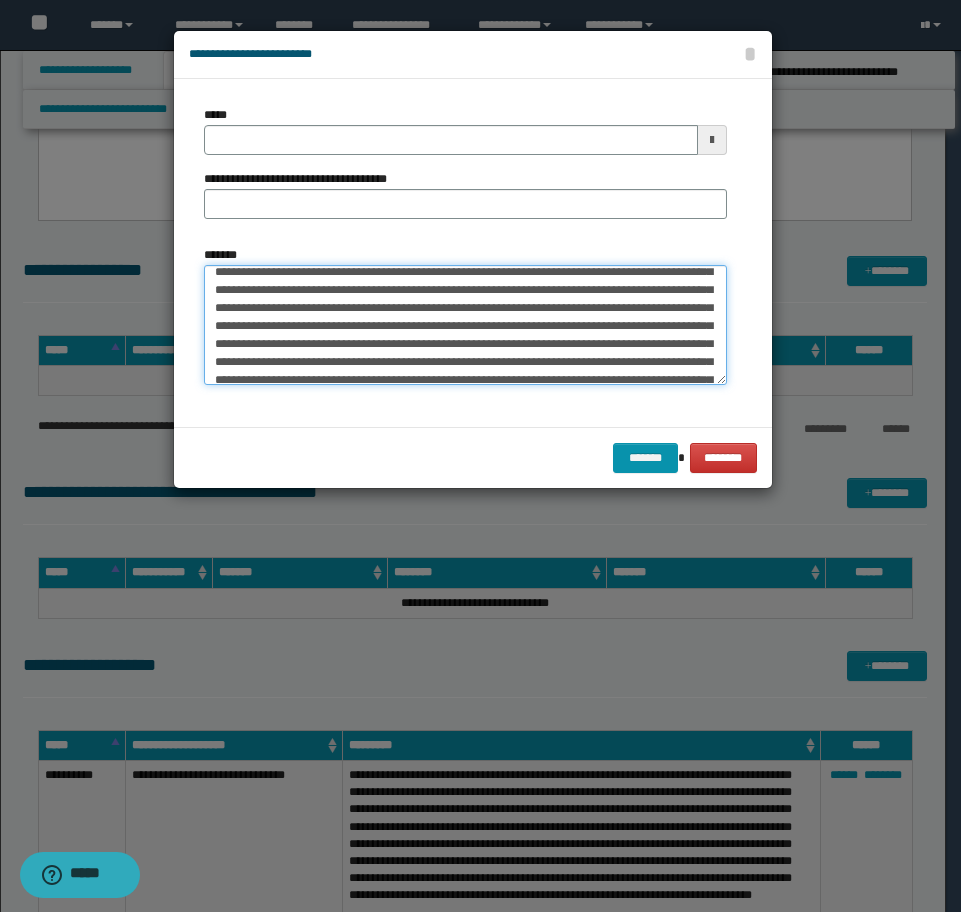 scroll, scrollTop: 100, scrollLeft: 0, axis: vertical 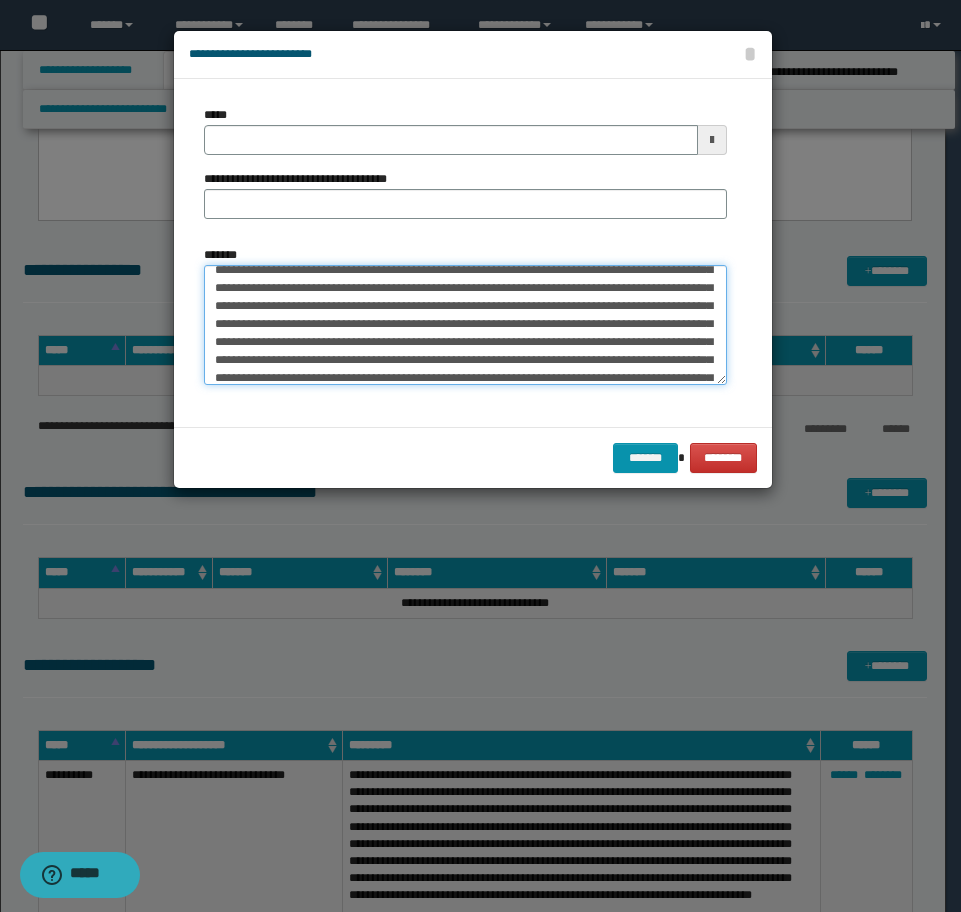 click on "*******" at bounding box center [465, 325] 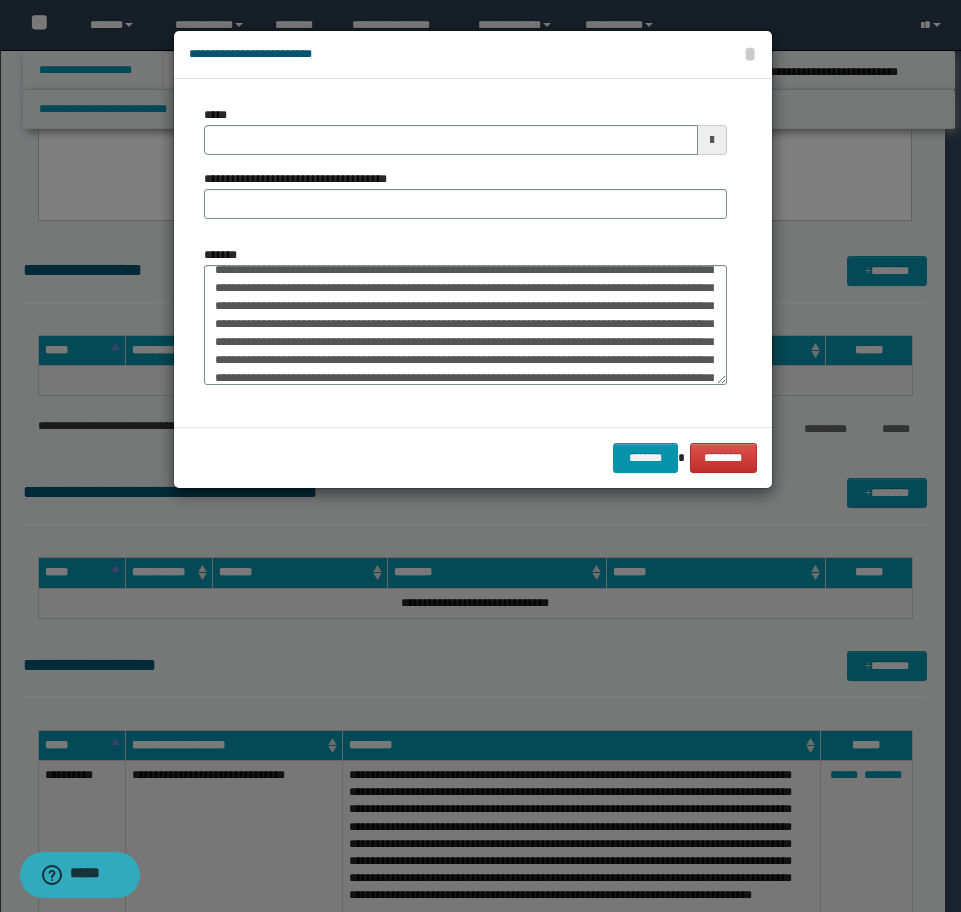 type on "**********" 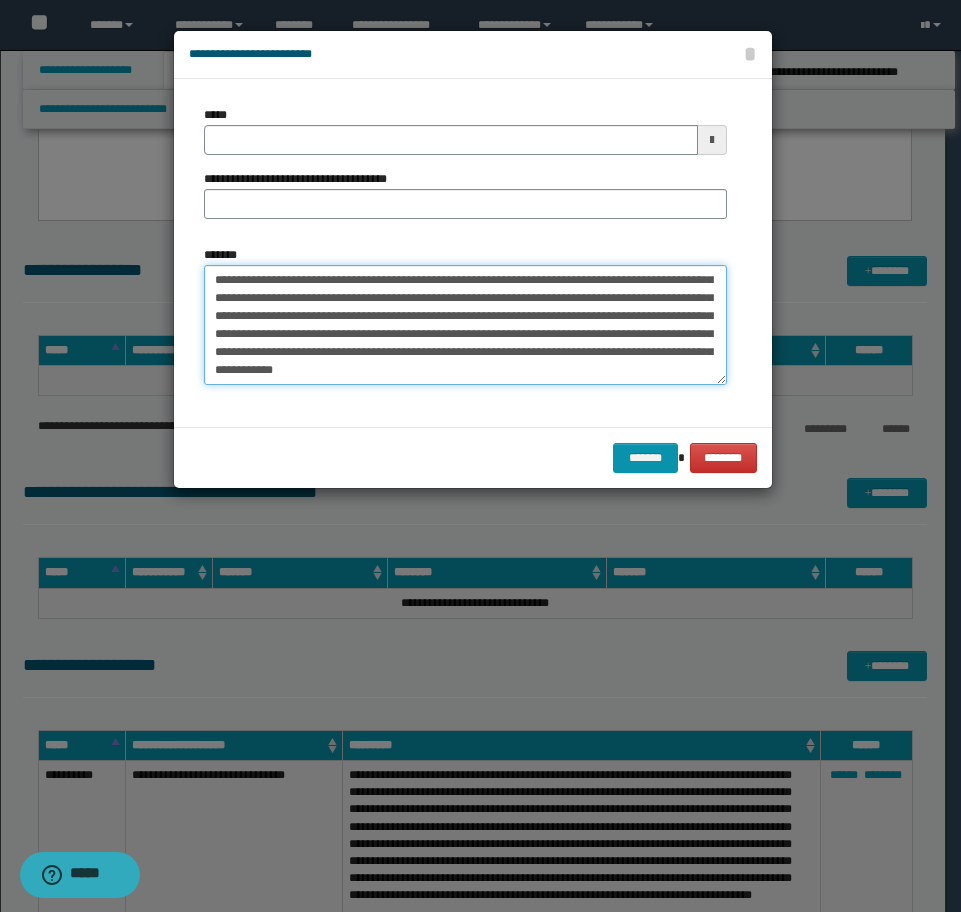scroll, scrollTop: 234, scrollLeft: 0, axis: vertical 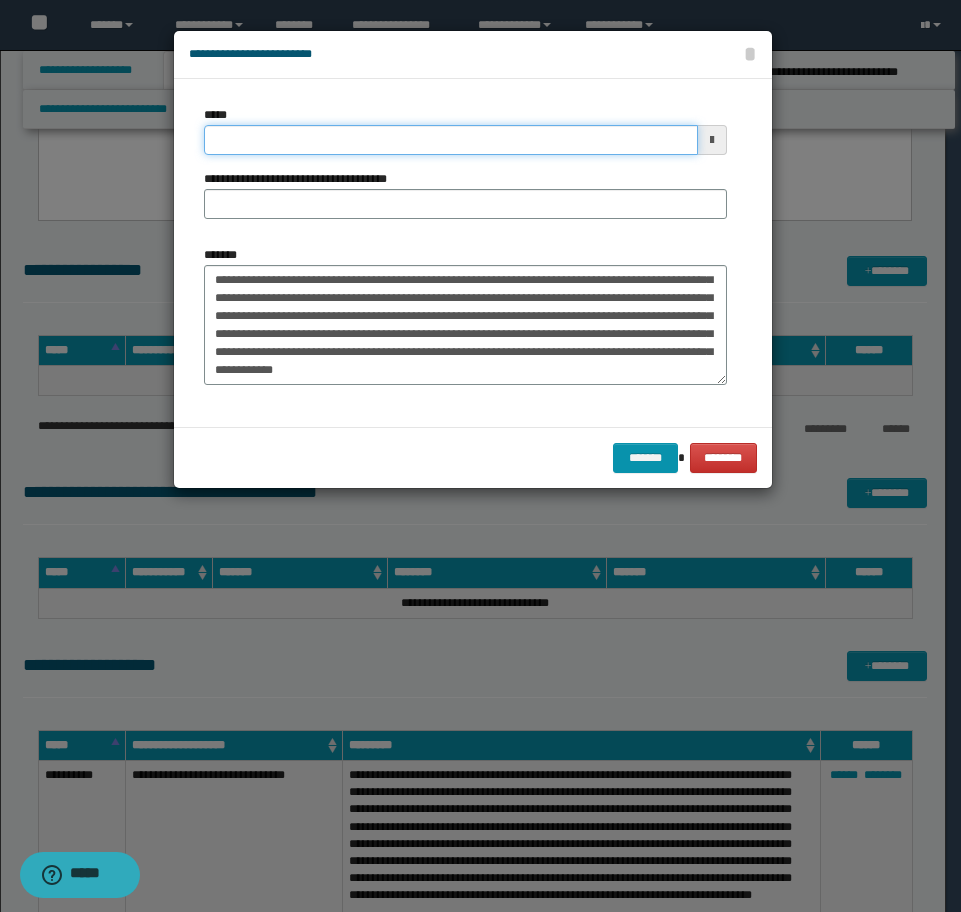 click on "*****" at bounding box center (451, 140) 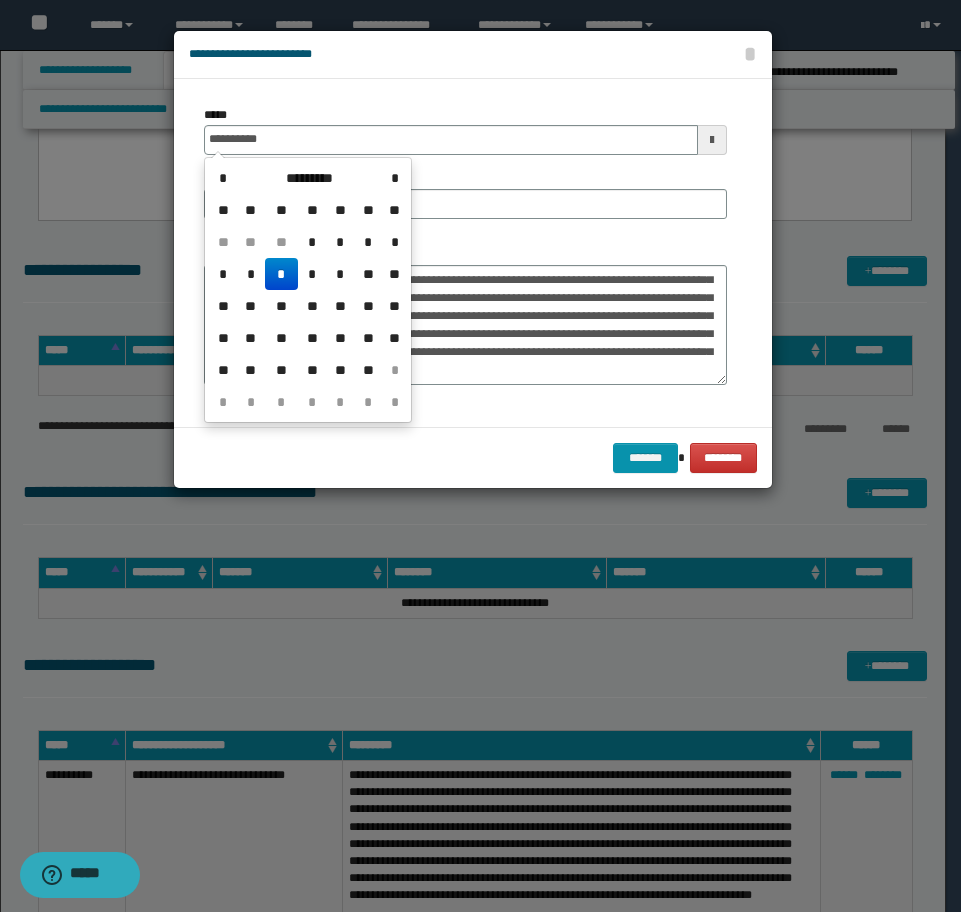 click on "*" at bounding box center (281, 274) 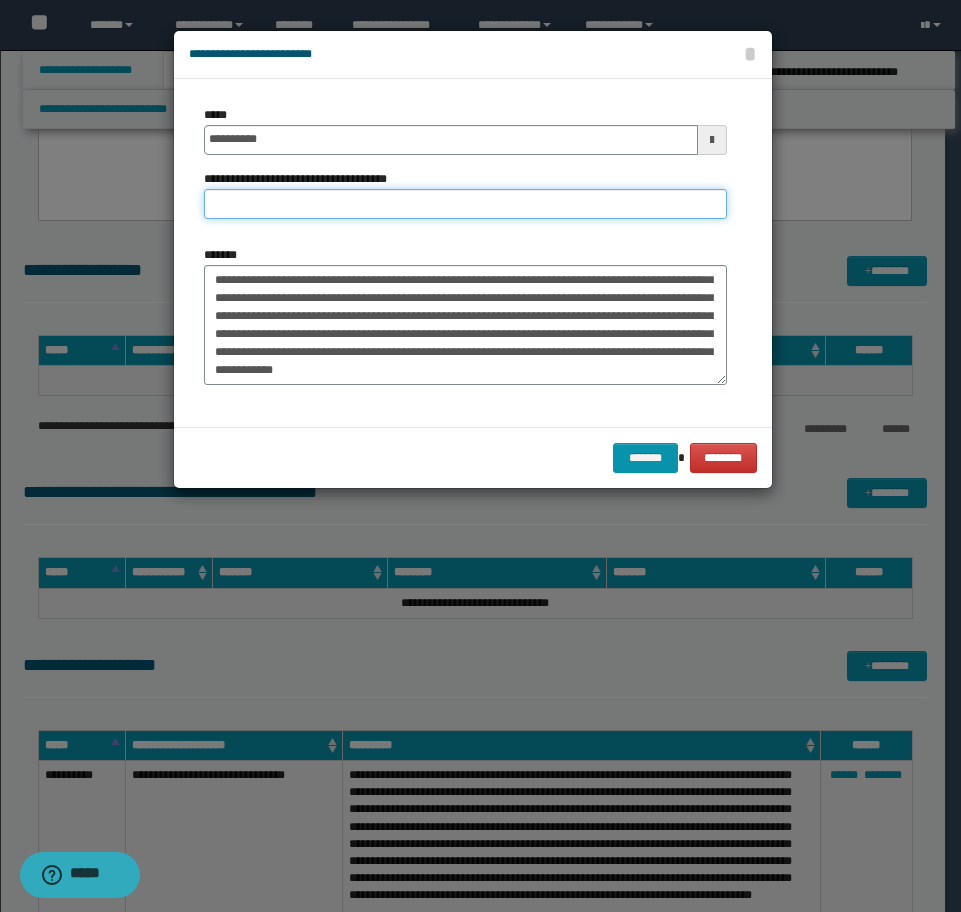click on "**********" at bounding box center [465, 204] 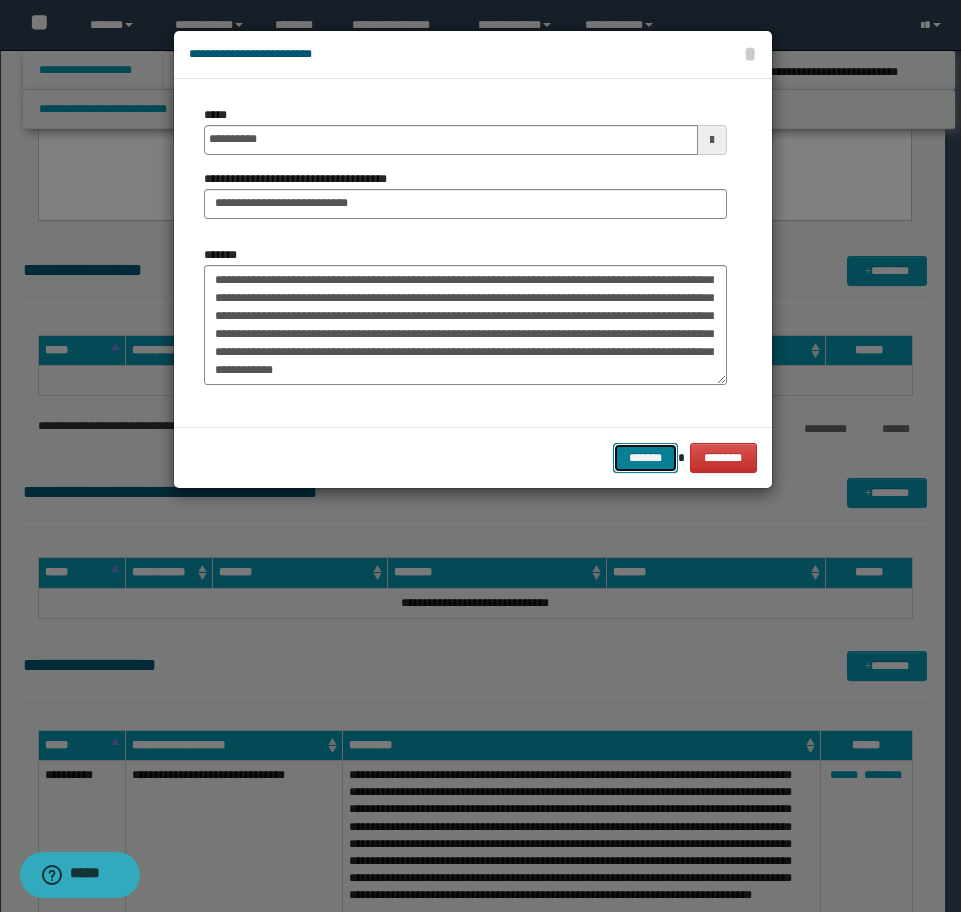 click on "*******" at bounding box center (645, 458) 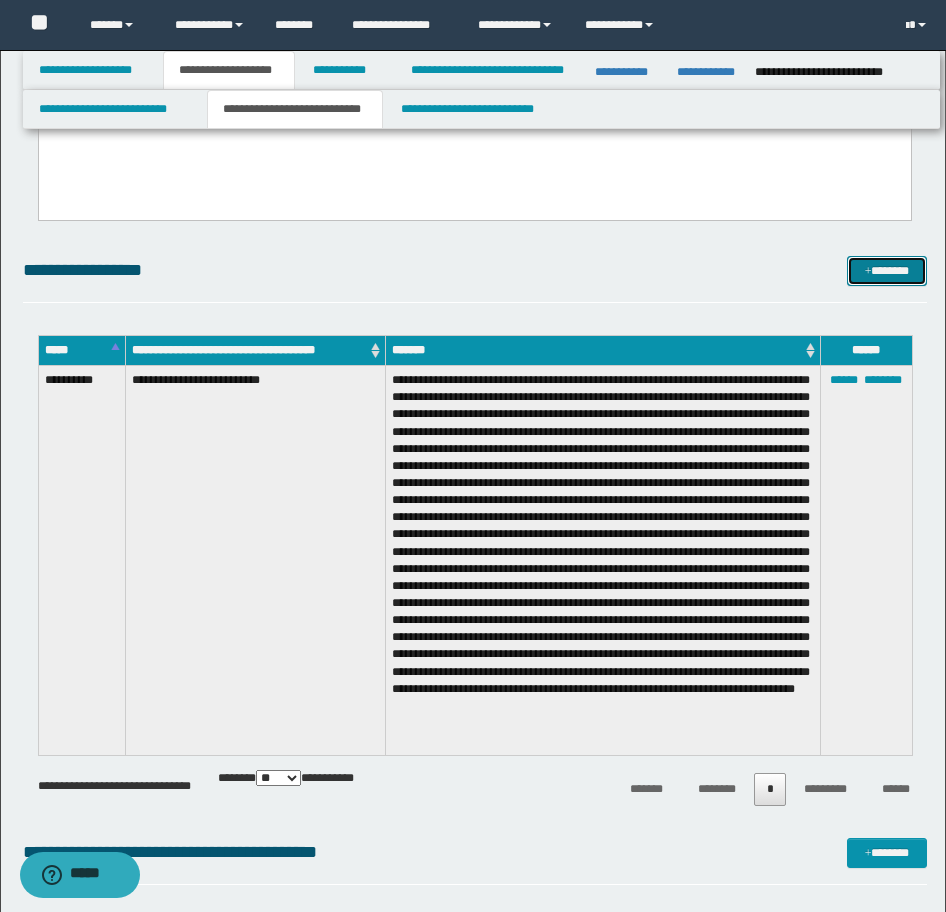 click on "*******" at bounding box center [887, 271] 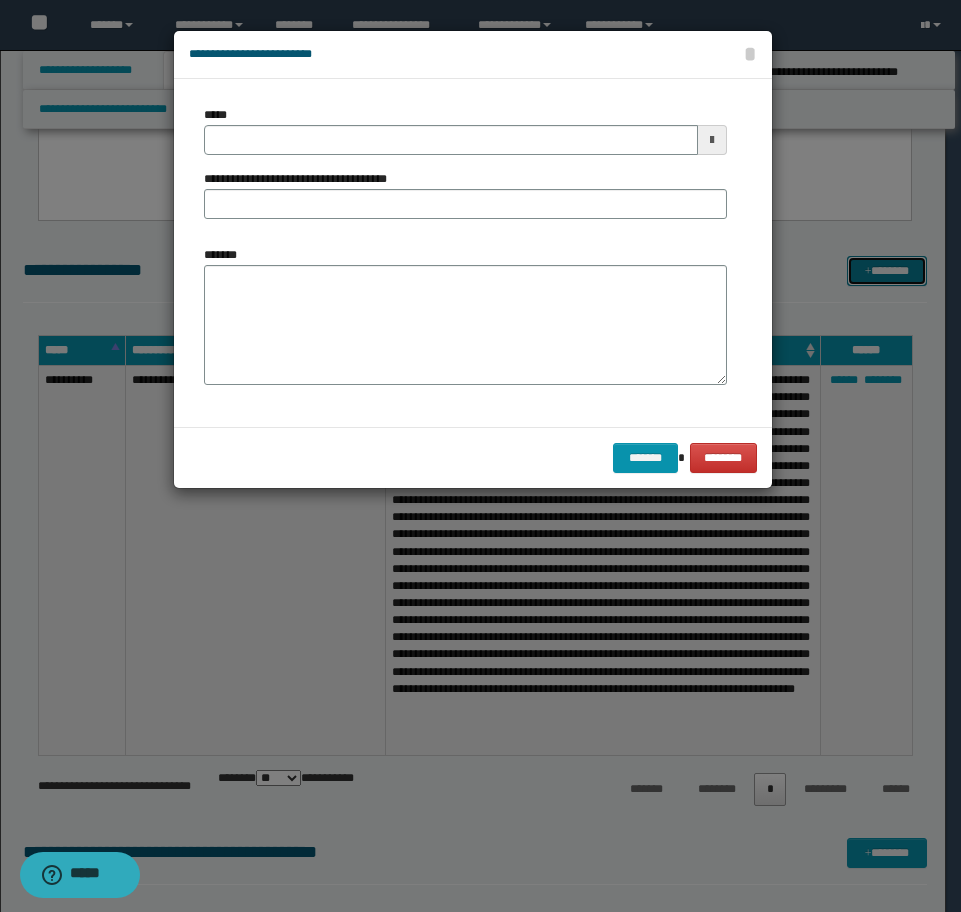 scroll, scrollTop: 0, scrollLeft: 0, axis: both 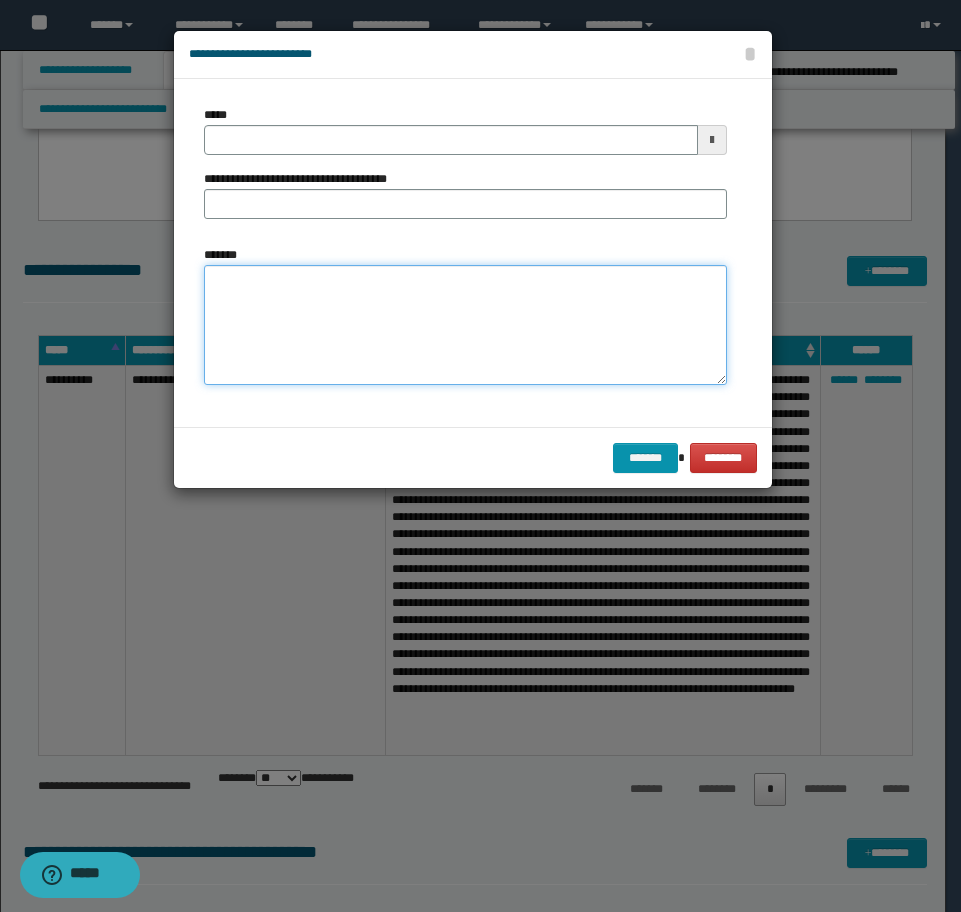 click on "*******" at bounding box center [465, 325] 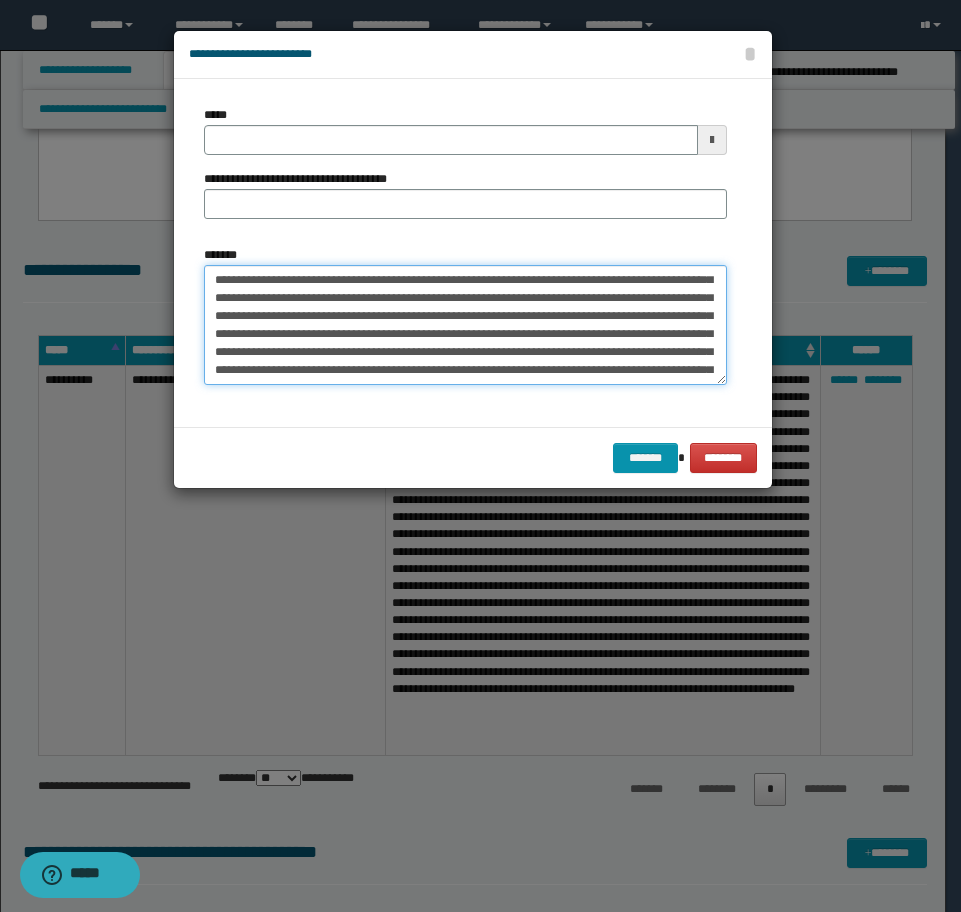 scroll, scrollTop: 0, scrollLeft: 0, axis: both 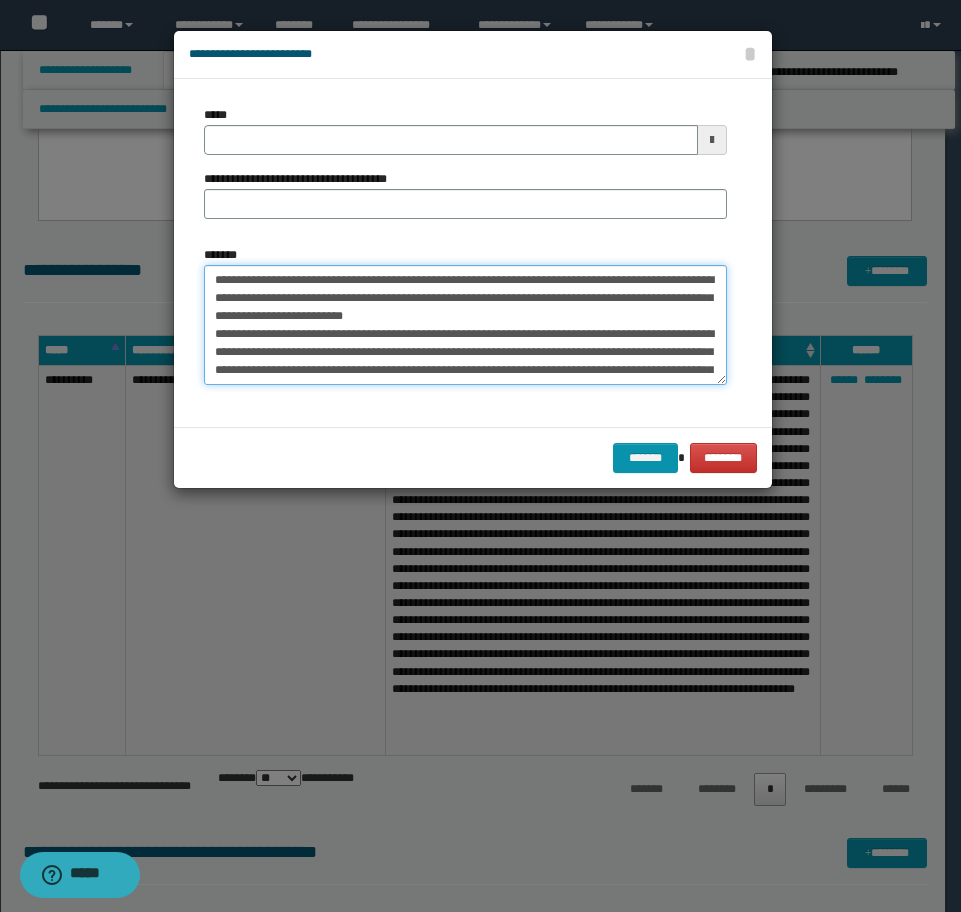 drag, startPoint x: 542, startPoint y: 280, endPoint x: 138, endPoint y: 245, distance: 405.51324 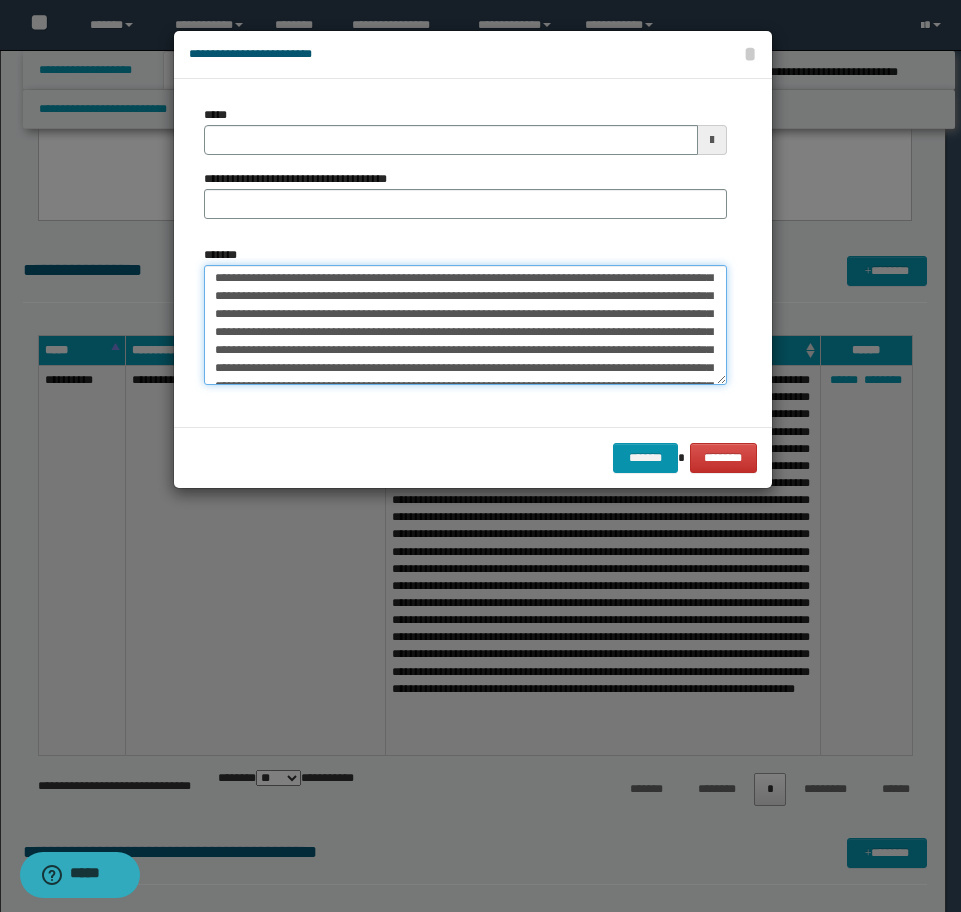 scroll, scrollTop: 100, scrollLeft: 0, axis: vertical 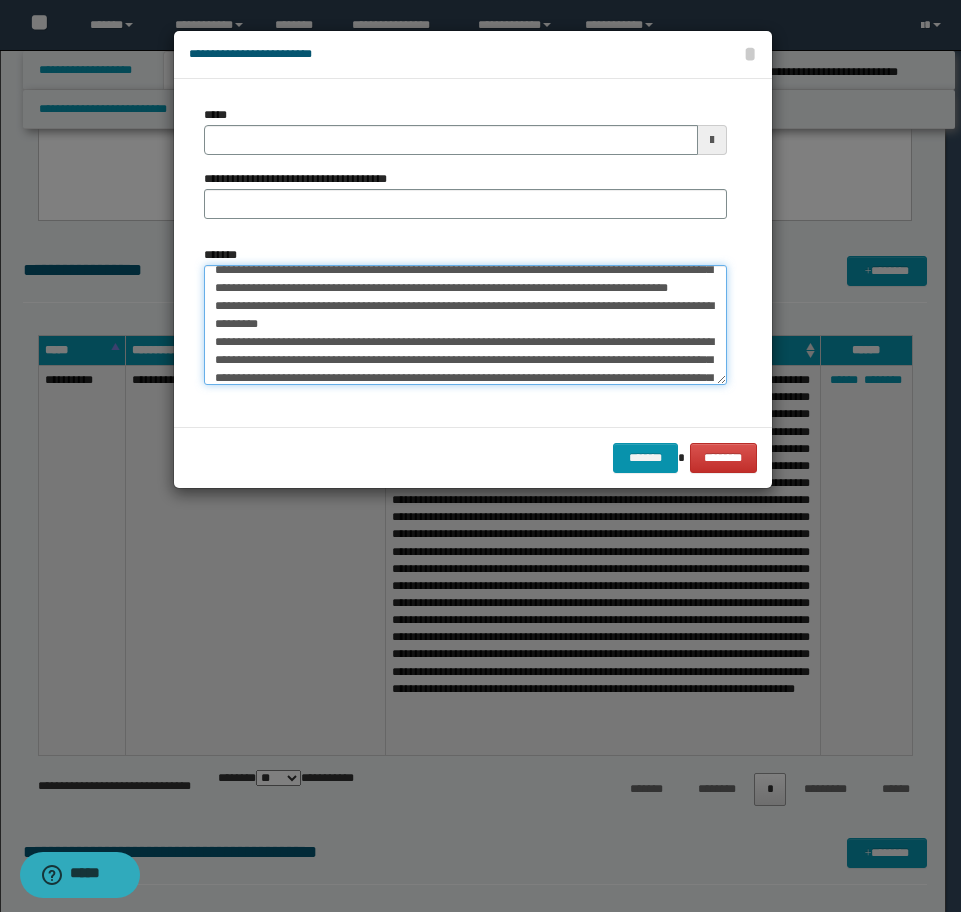 click on "*******" at bounding box center (465, 325) 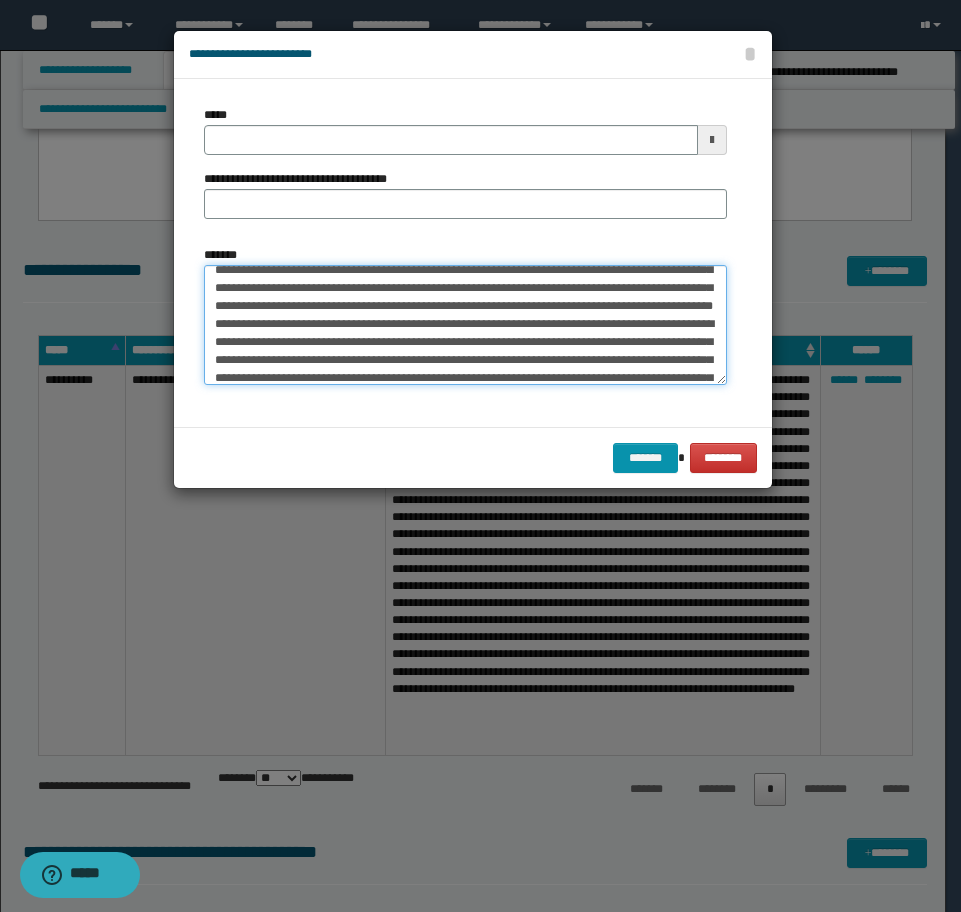 scroll, scrollTop: 82, scrollLeft: 0, axis: vertical 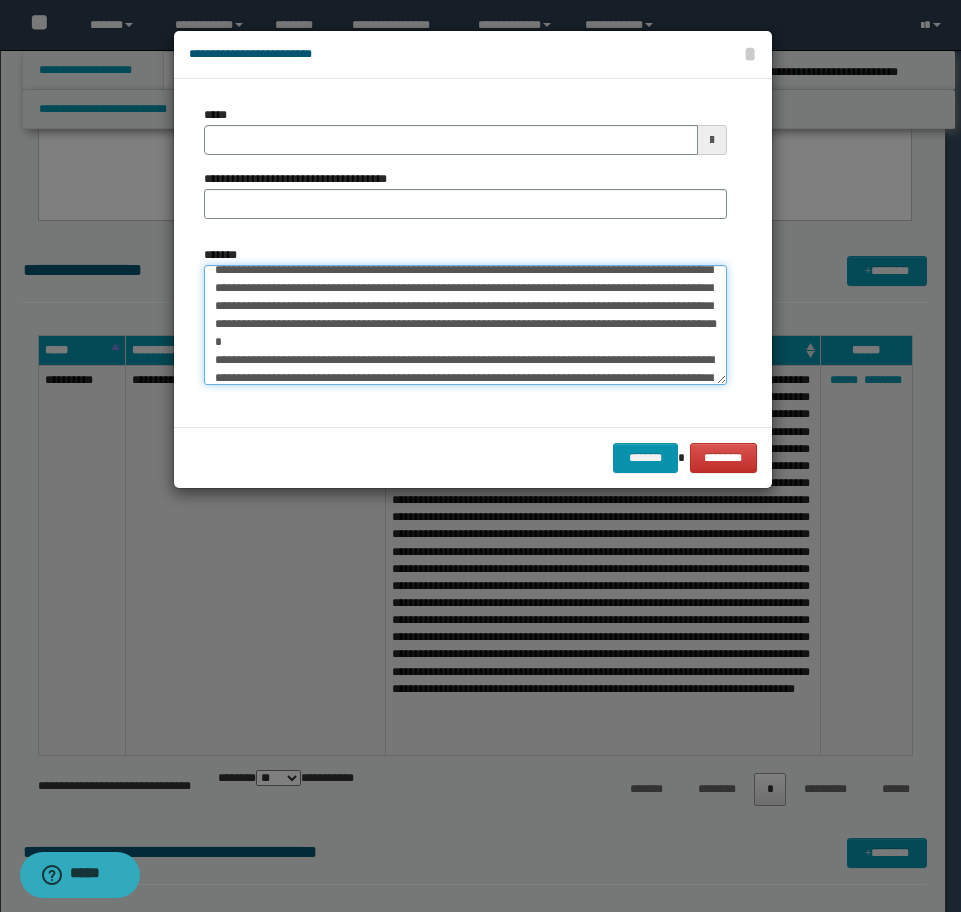 click on "*******" at bounding box center (465, 325) 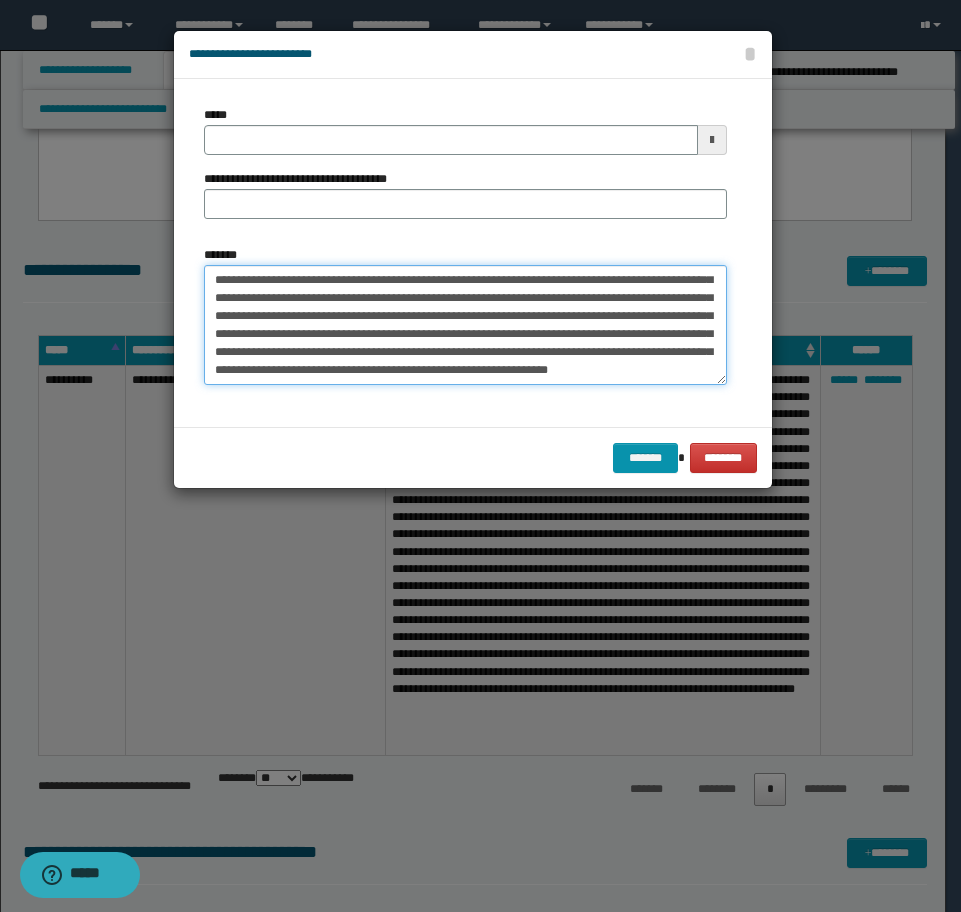 scroll, scrollTop: 450, scrollLeft: 0, axis: vertical 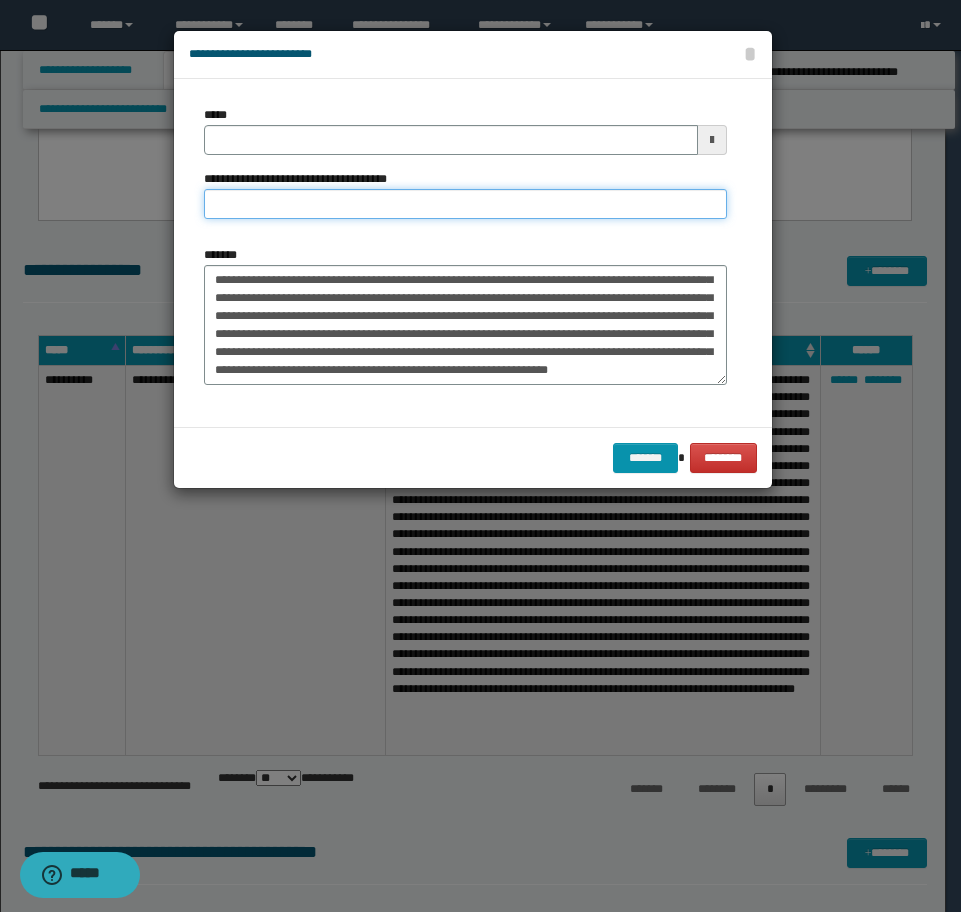 click on "**********" at bounding box center (465, 204) 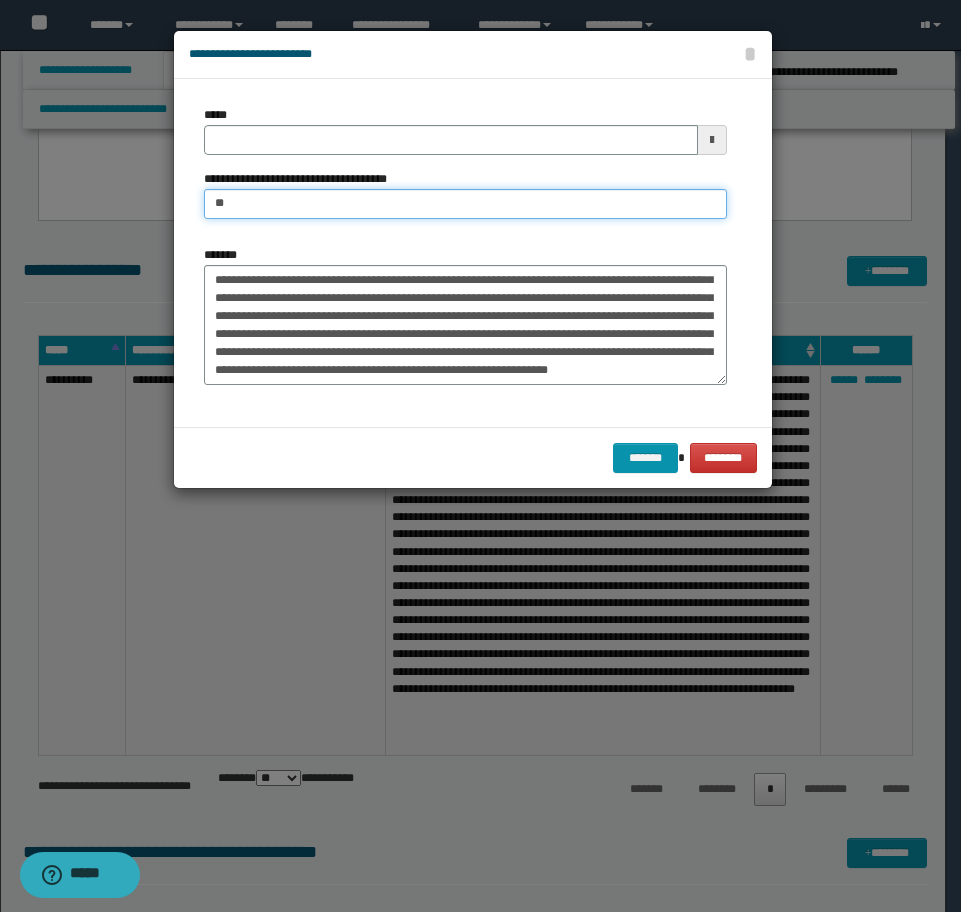 type on "*" 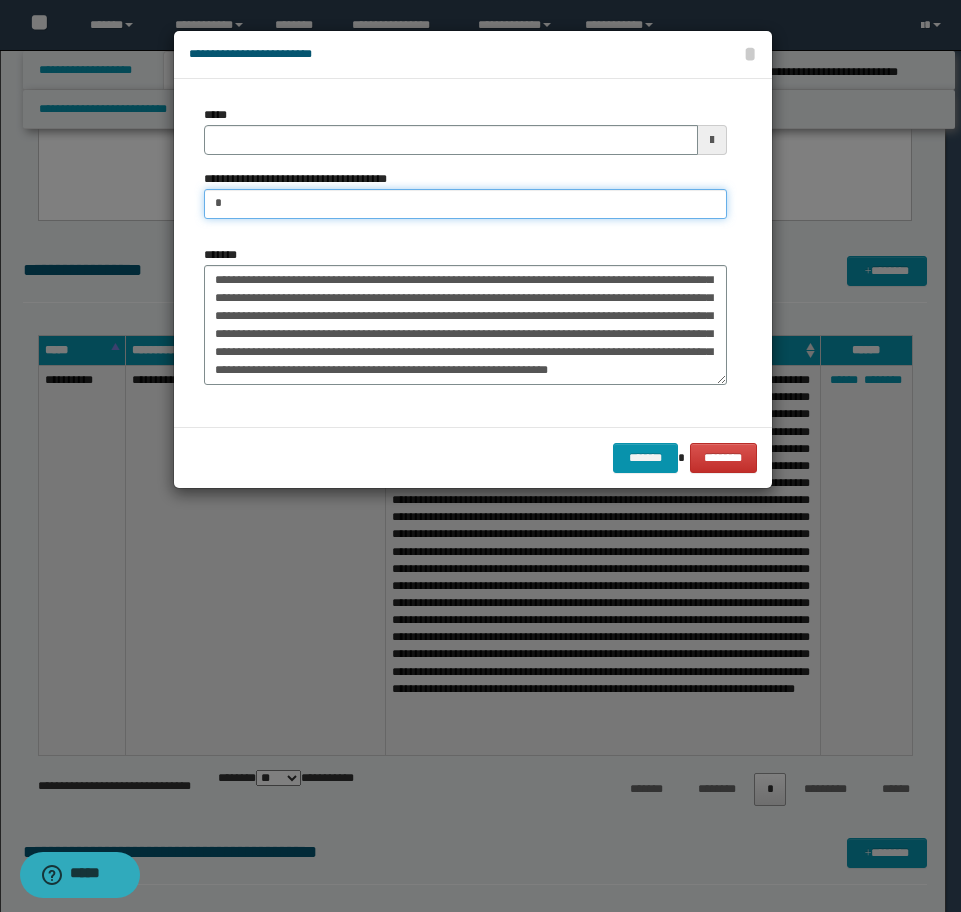 type on "**********" 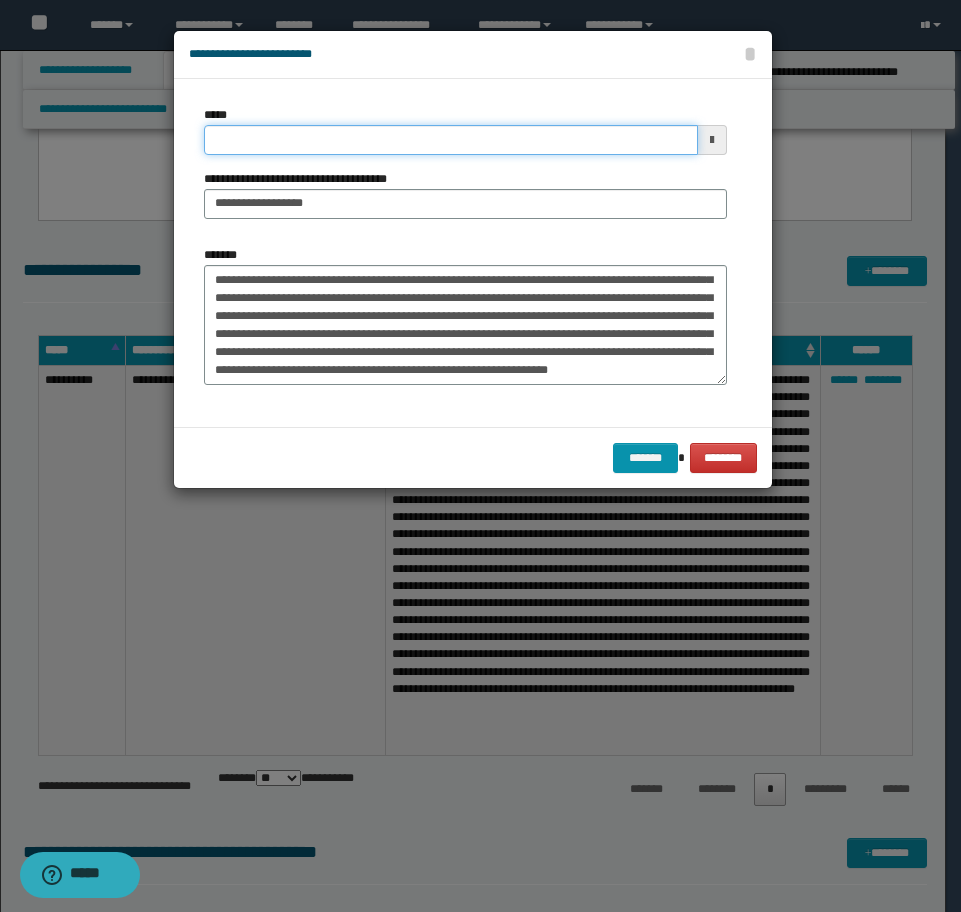 drag, startPoint x: 311, startPoint y: 146, endPoint x: 20, endPoint y: 142, distance: 291.0275 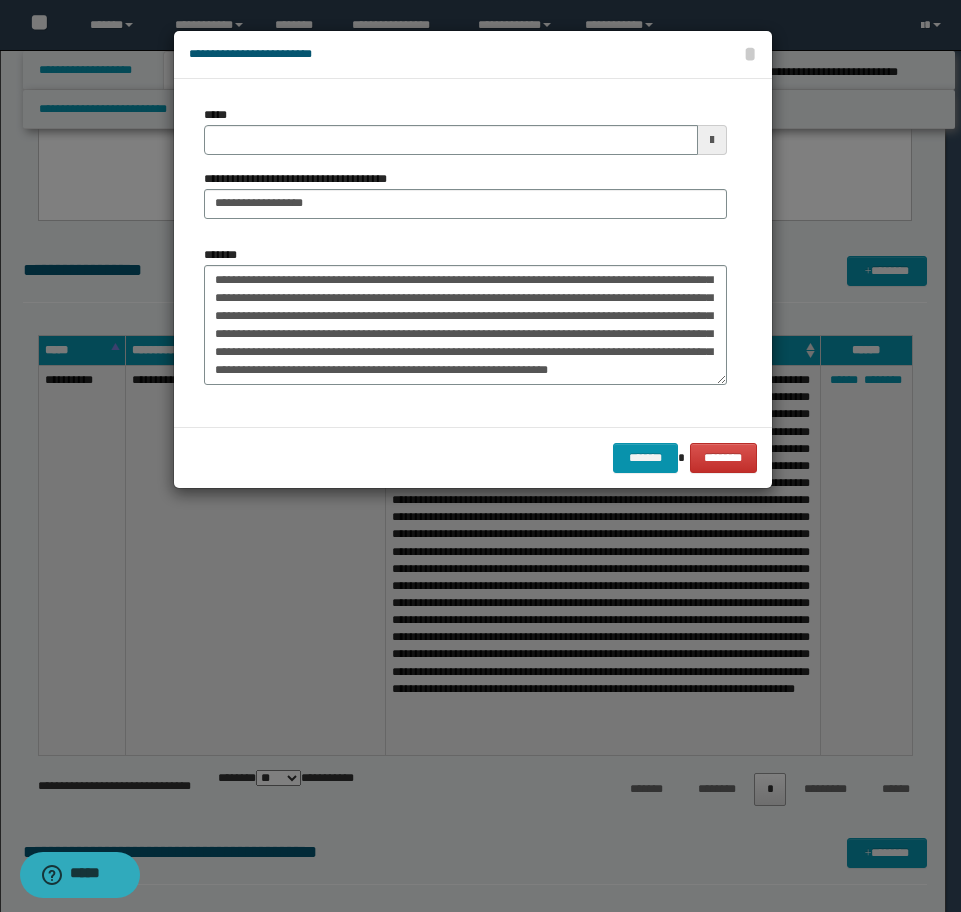click at bounding box center [480, 456] 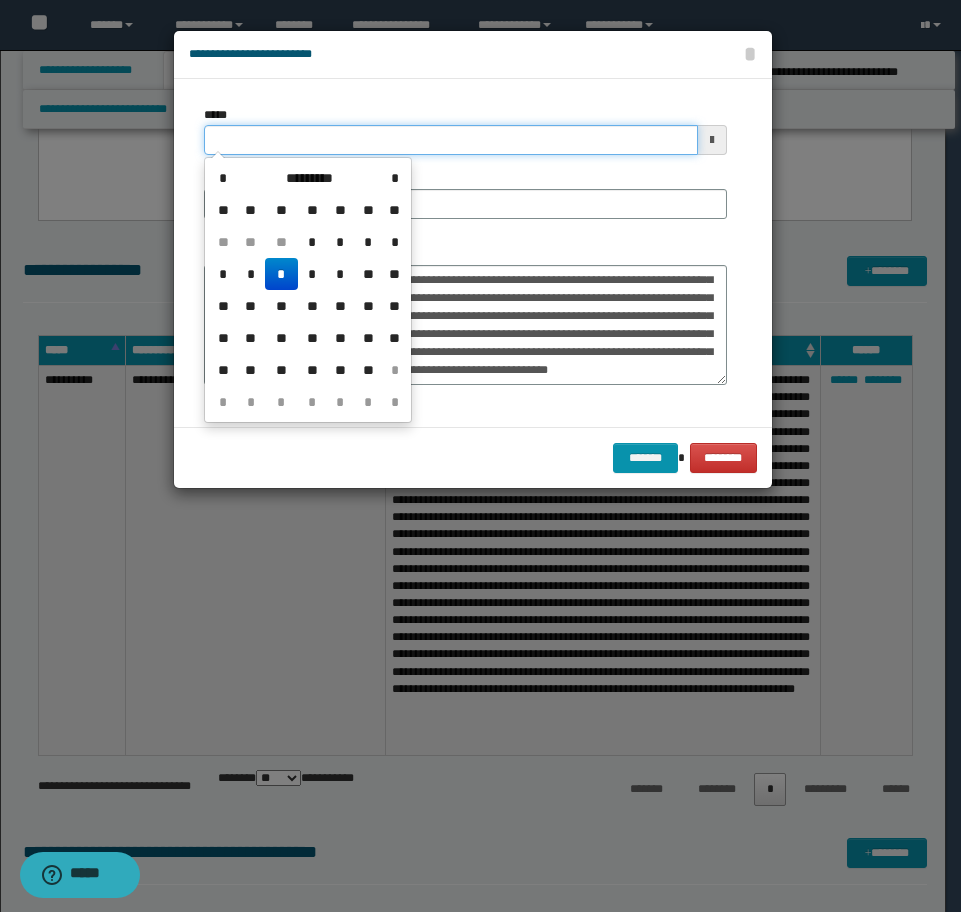click on "*****" at bounding box center [451, 140] 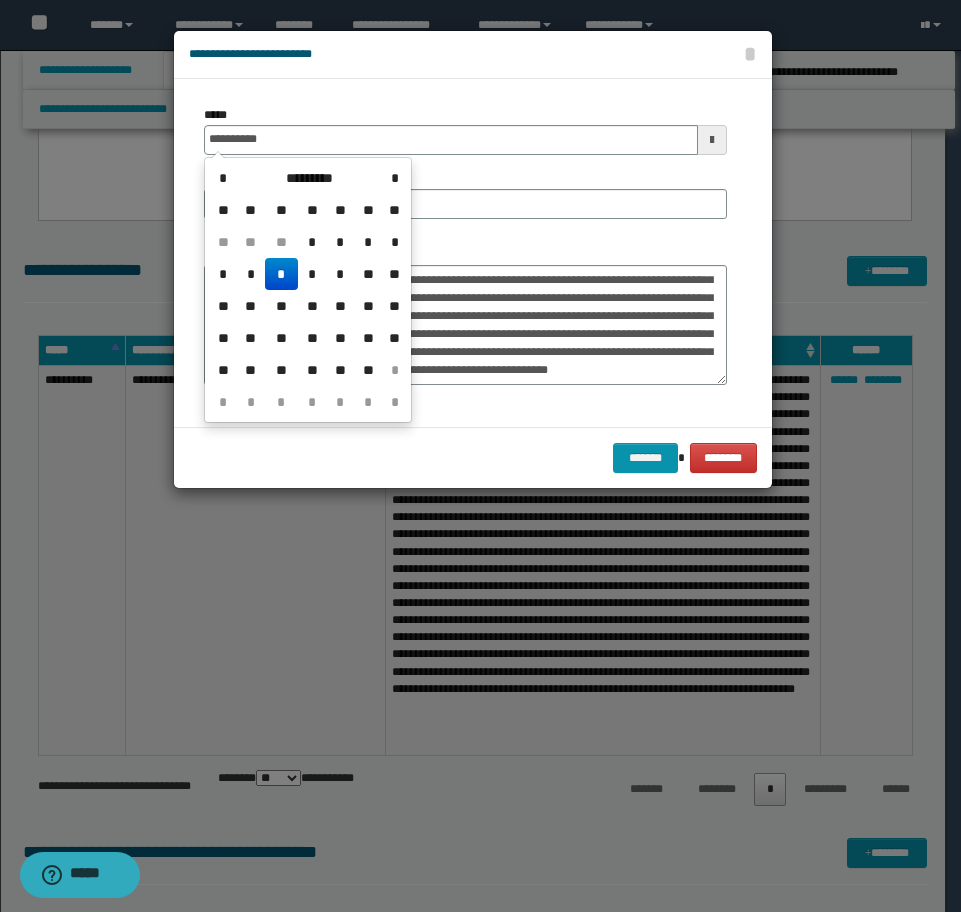 click on "*" at bounding box center (281, 274) 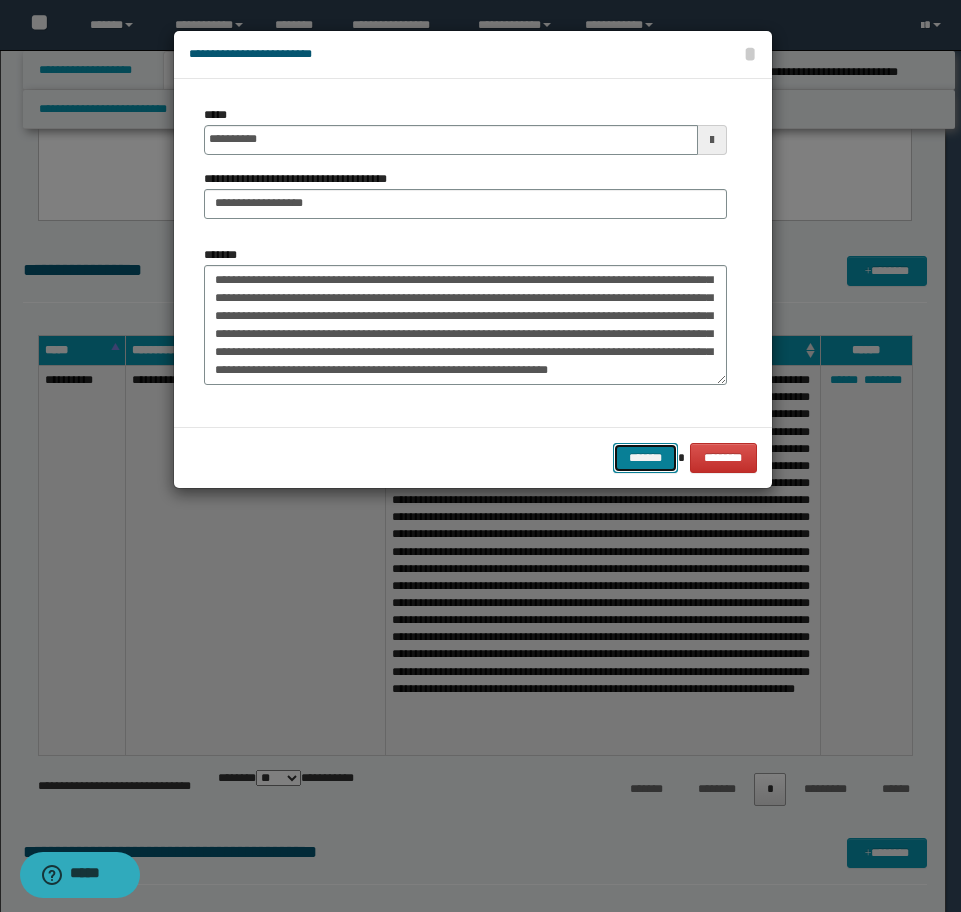 click on "*******" at bounding box center [645, 458] 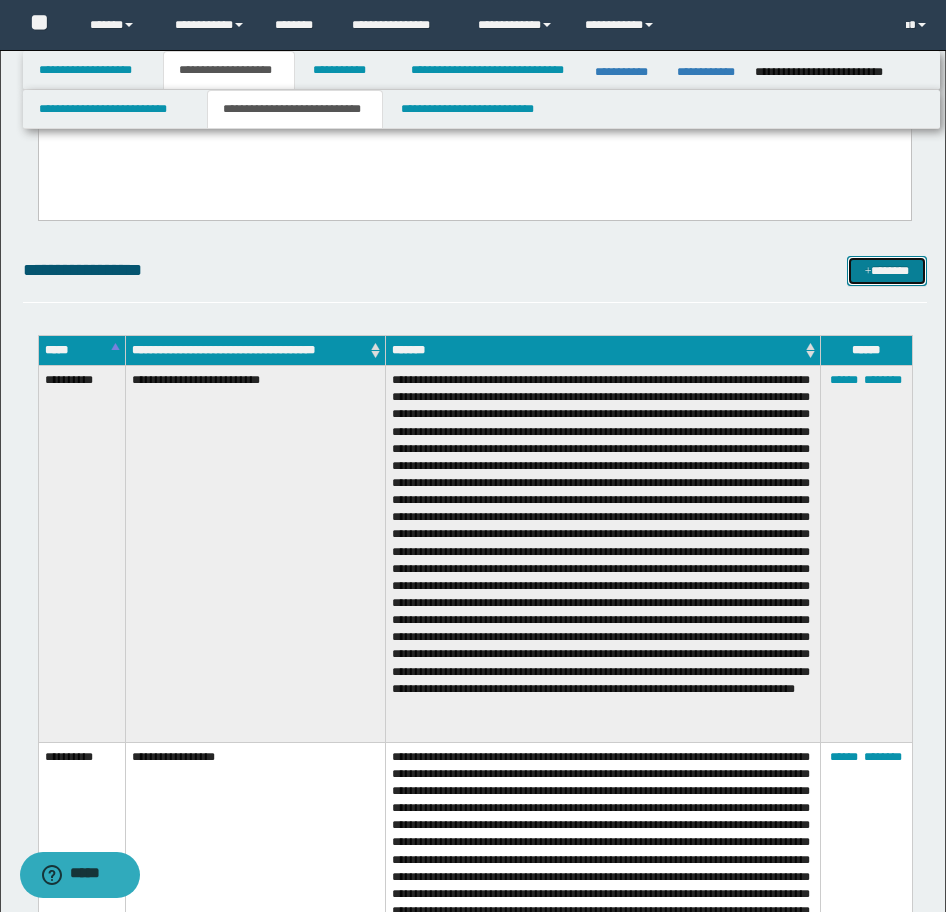 click on "*******" at bounding box center [887, 271] 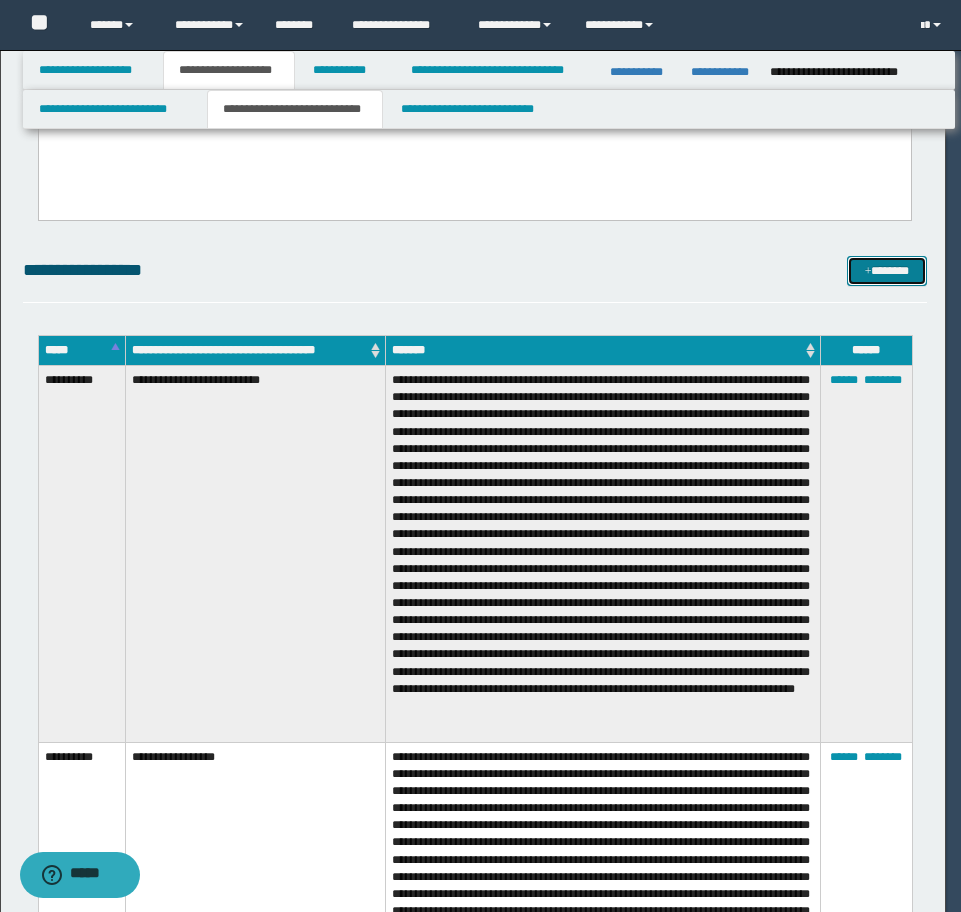 scroll, scrollTop: 0, scrollLeft: 0, axis: both 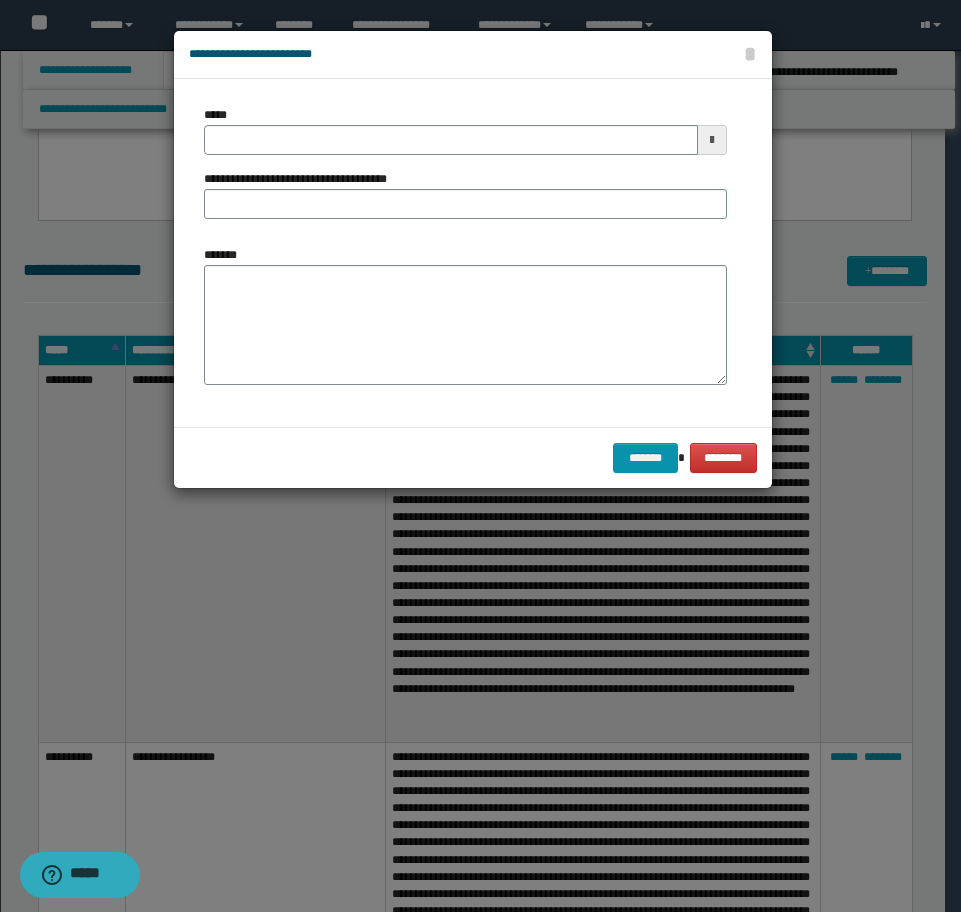 click on "*******" at bounding box center (465, 315) 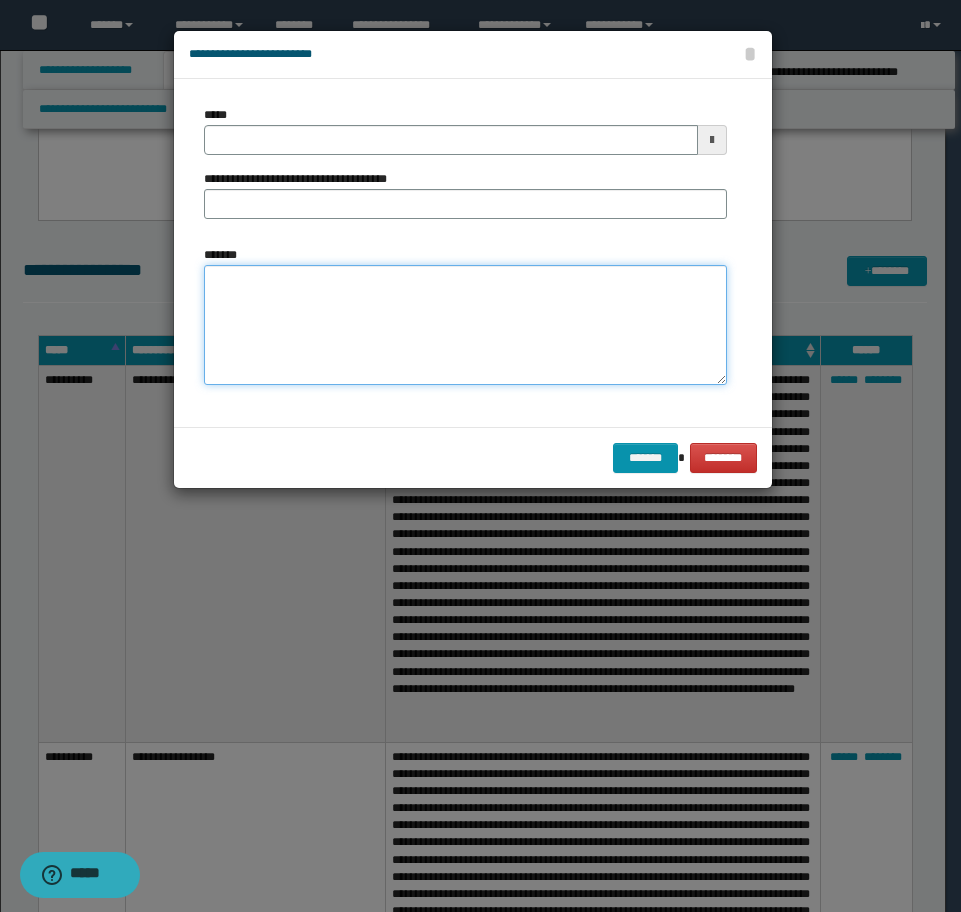 click on "*******" at bounding box center (465, 325) 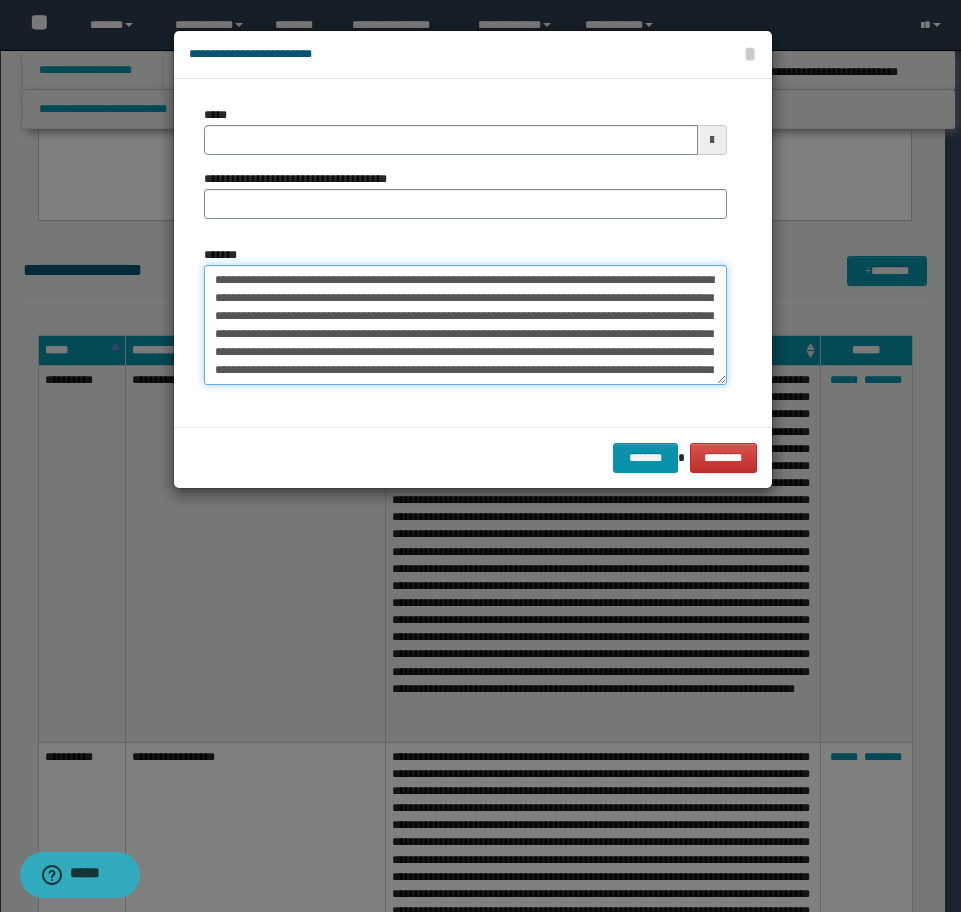 scroll, scrollTop: 120, scrollLeft: 0, axis: vertical 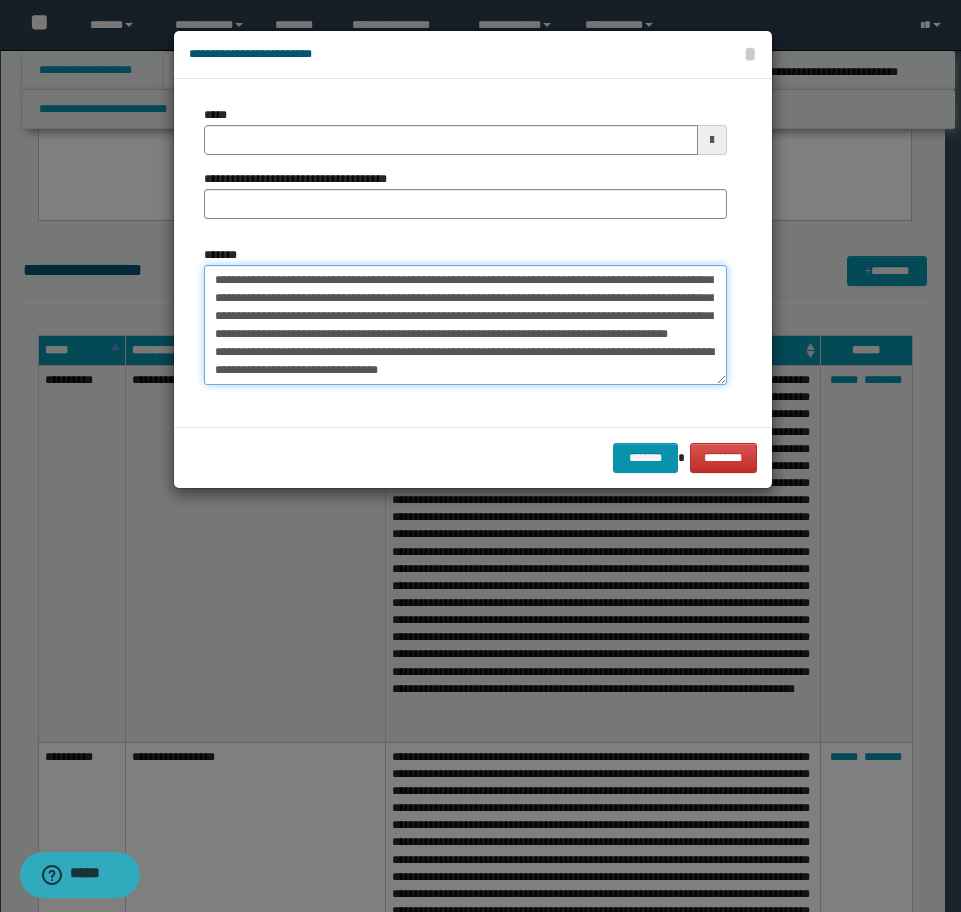 drag, startPoint x: 215, startPoint y: 356, endPoint x: 492, endPoint y: 404, distance: 281.12808 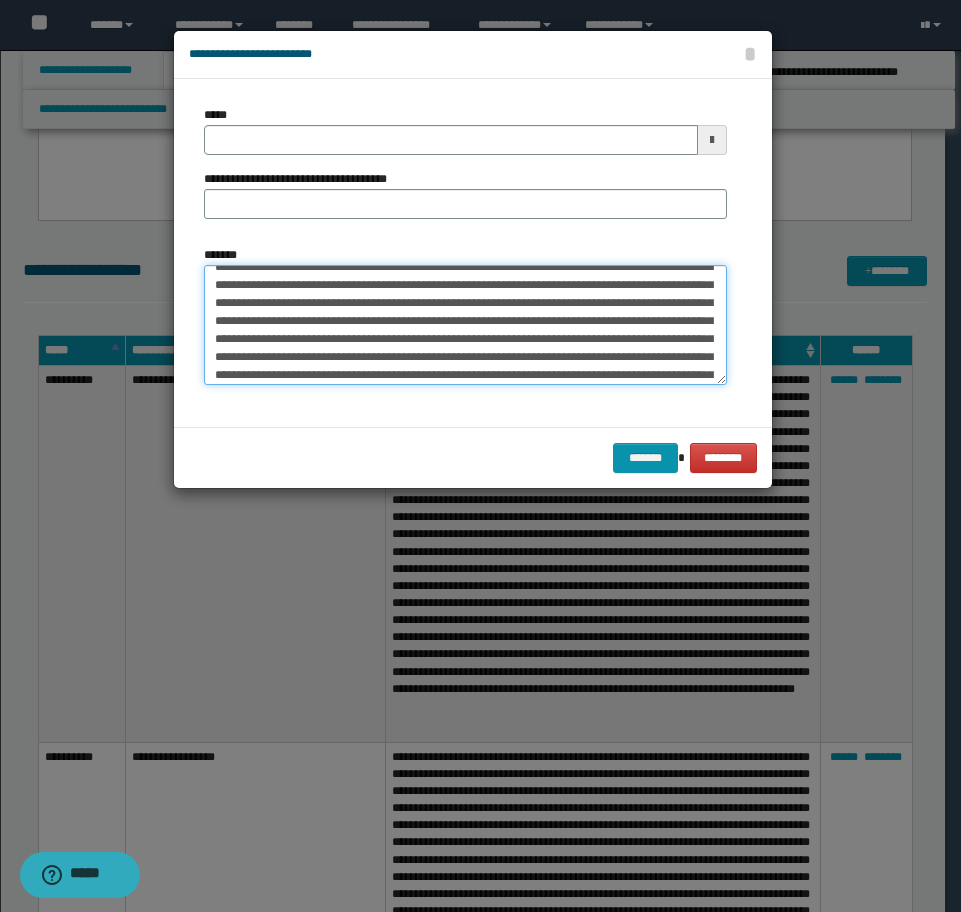 scroll, scrollTop: 0, scrollLeft: 0, axis: both 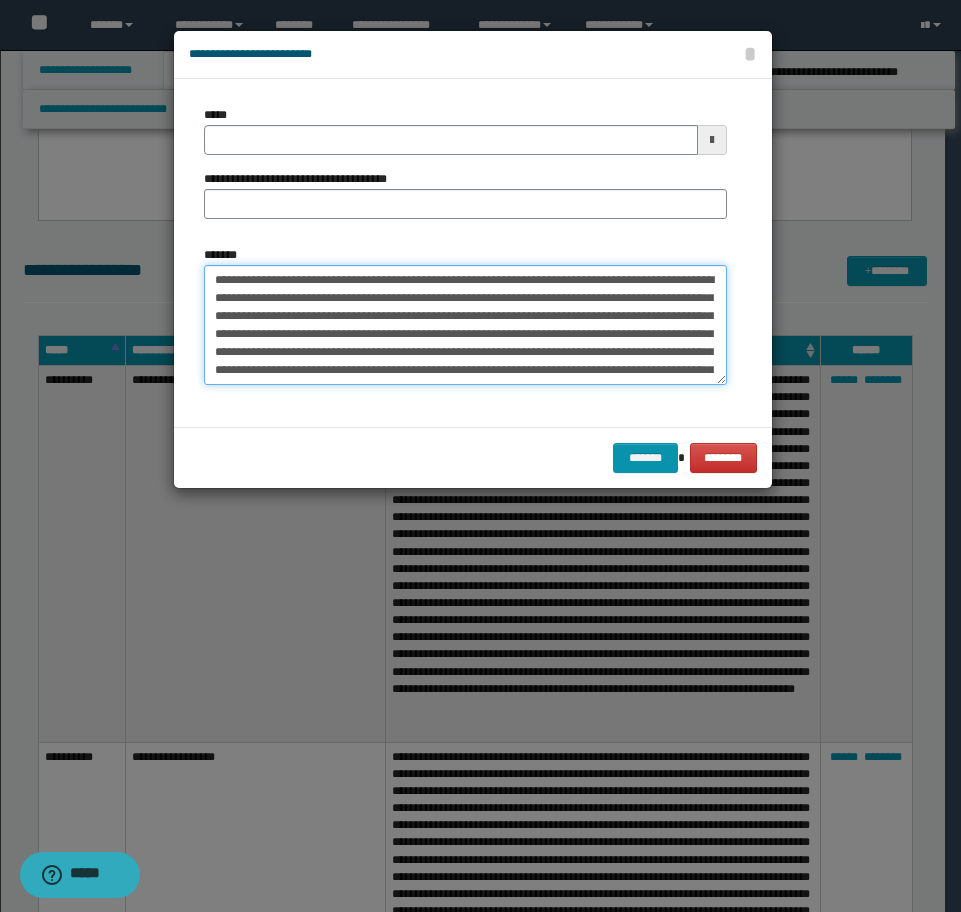 drag, startPoint x: 490, startPoint y: 280, endPoint x: 48, endPoint y: 253, distance: 442.82388 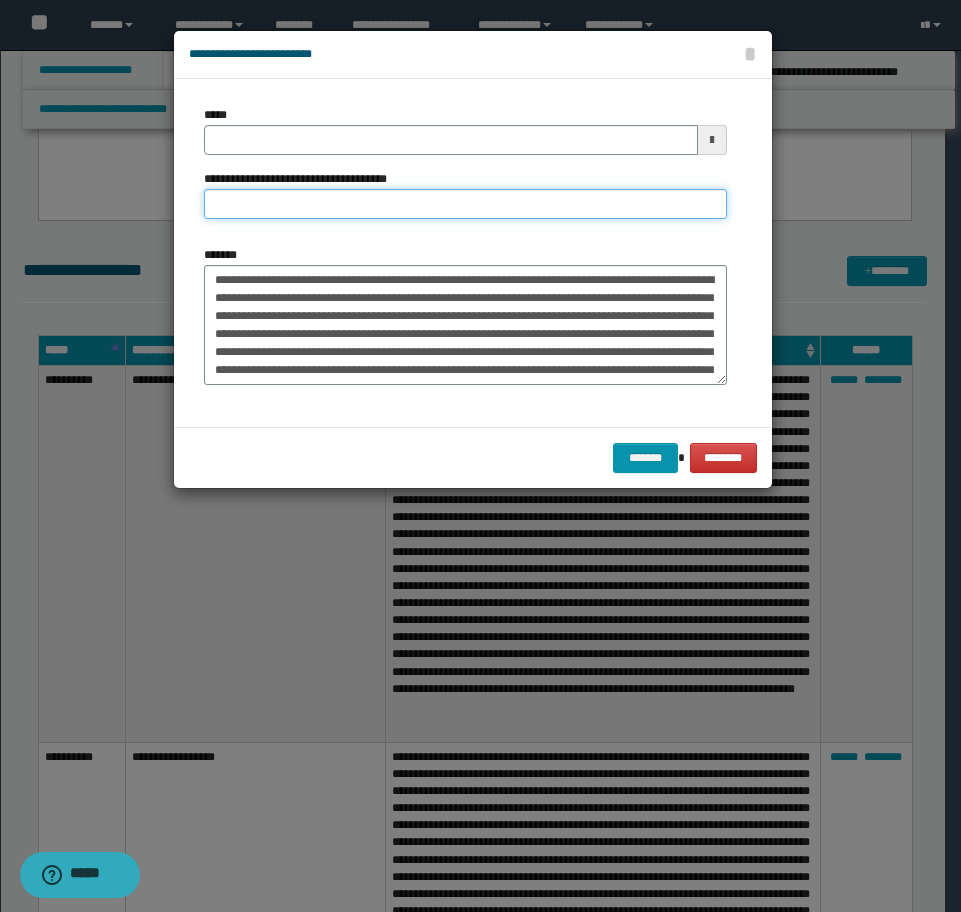 click on "**********" at bounding box center (465, 204) 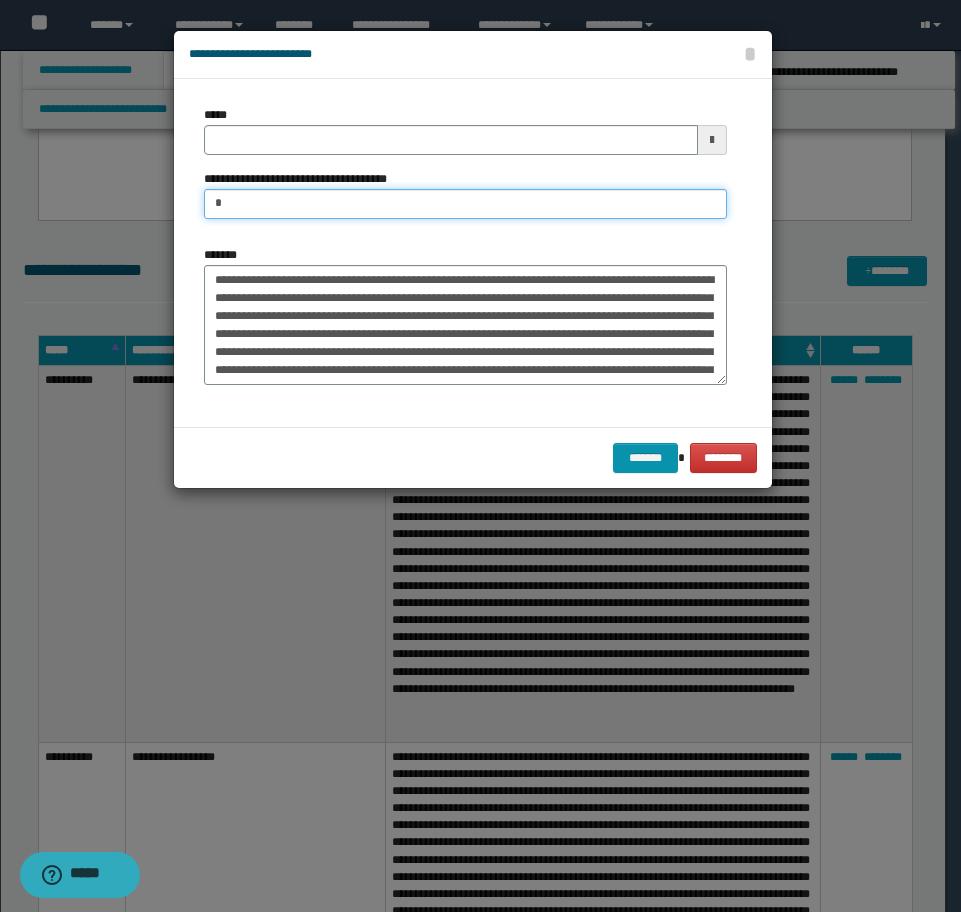 type on "**********" 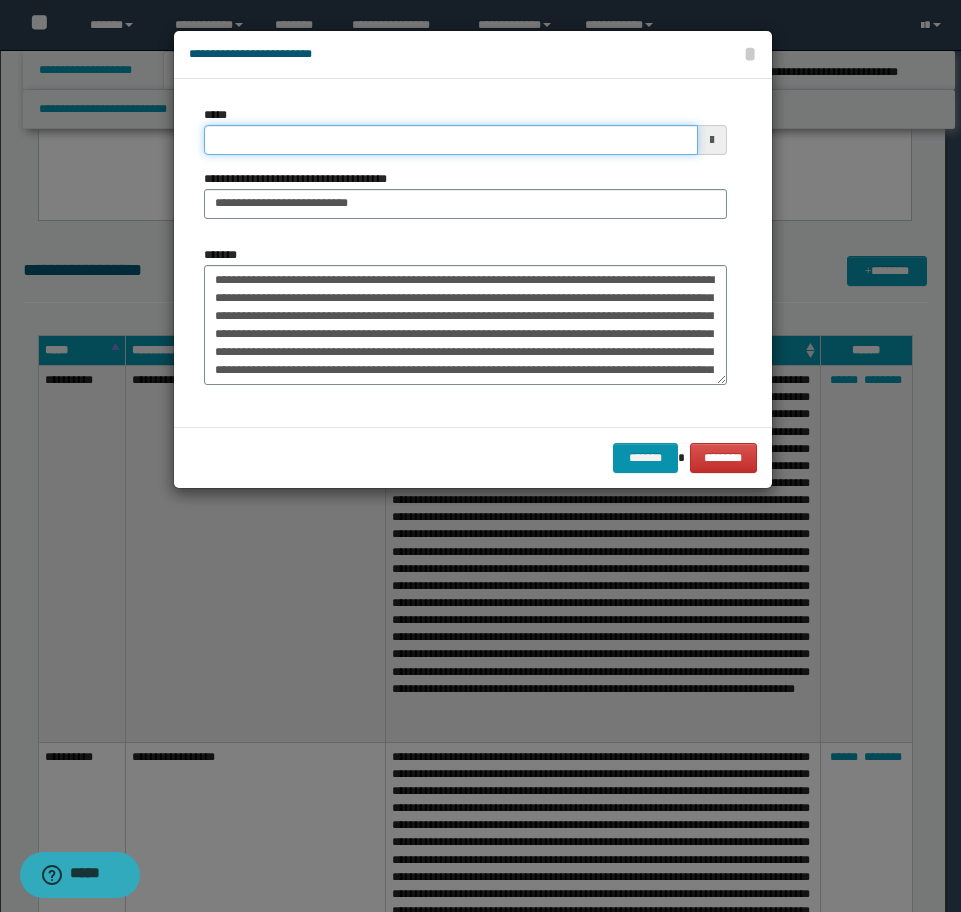 click on "*****" at bounding box center (451, 140) 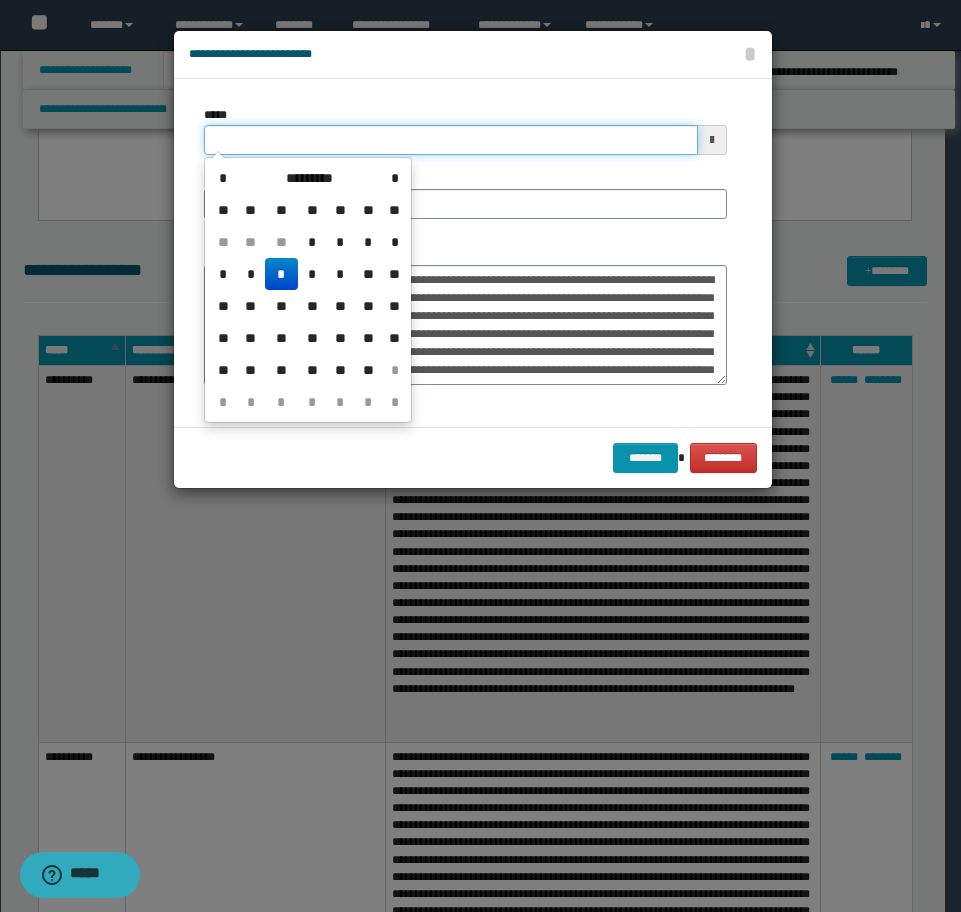 drag, startPoint x: 326, startPoint y: 133, endPoint x: 61, endPoint y: 139, distance: 265.0679 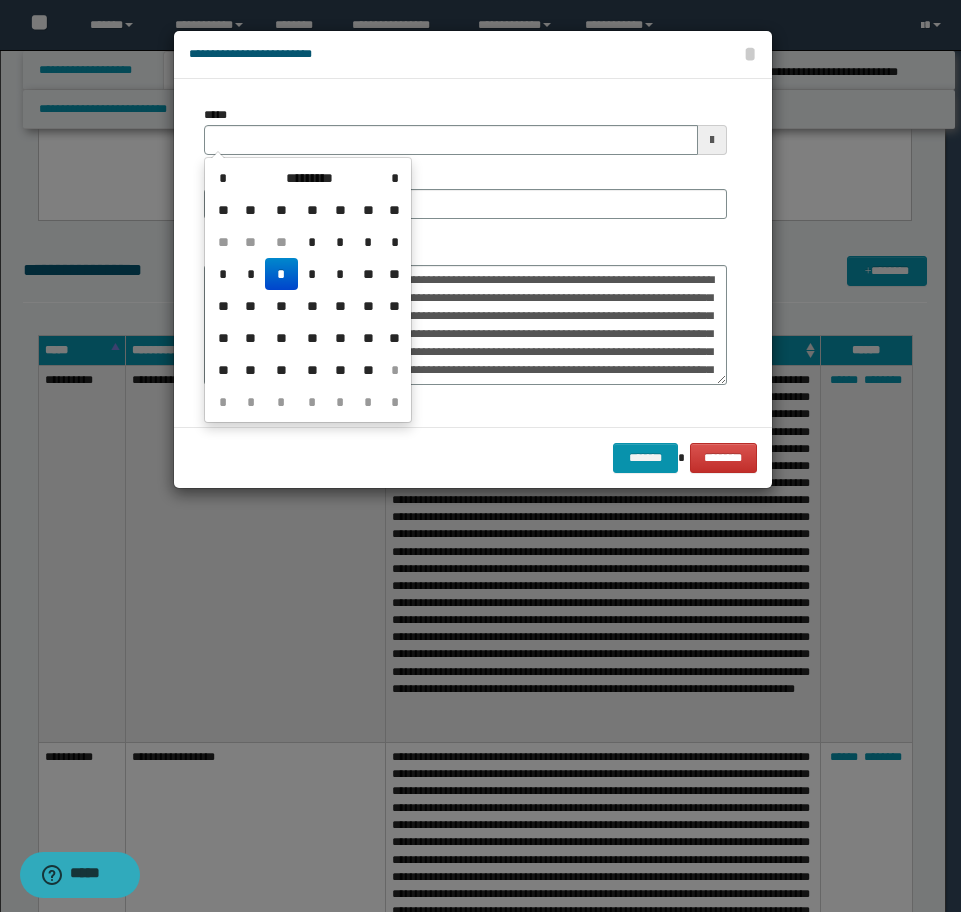 click on "*****" at bounding box center [465, 130] 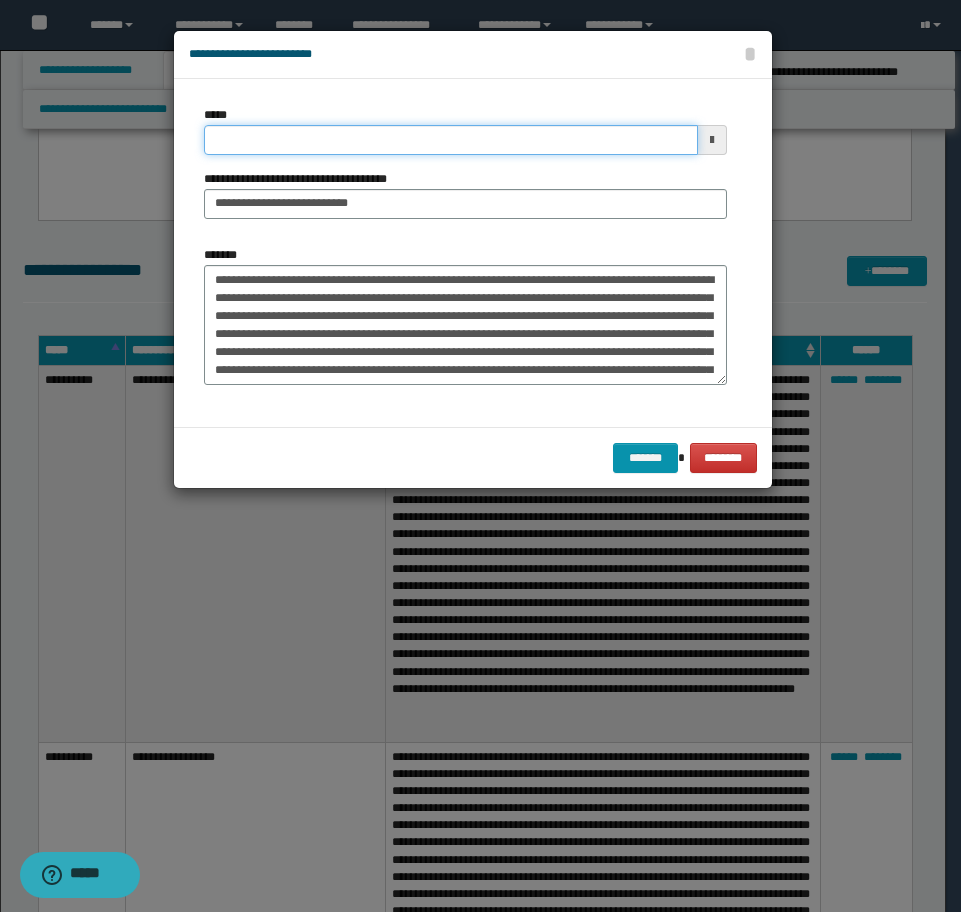 click on "*****" at bounding box center [451, 140] 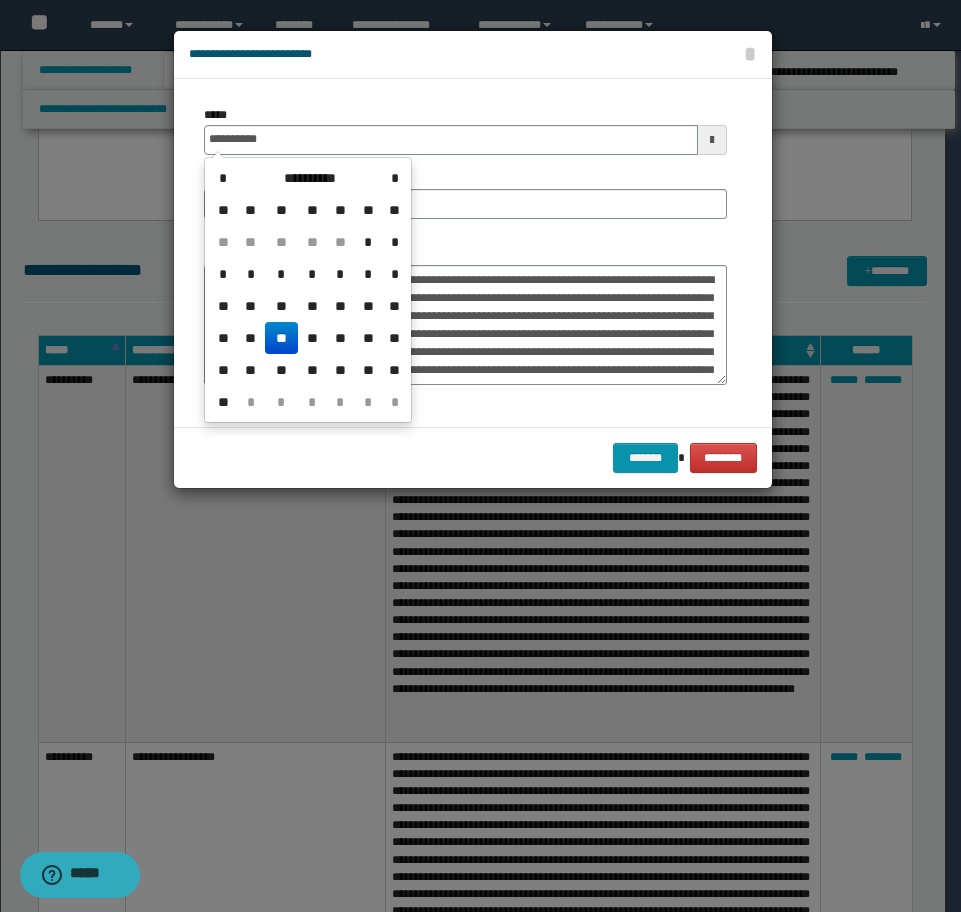 click on "**" at bounding box center (281, 338) 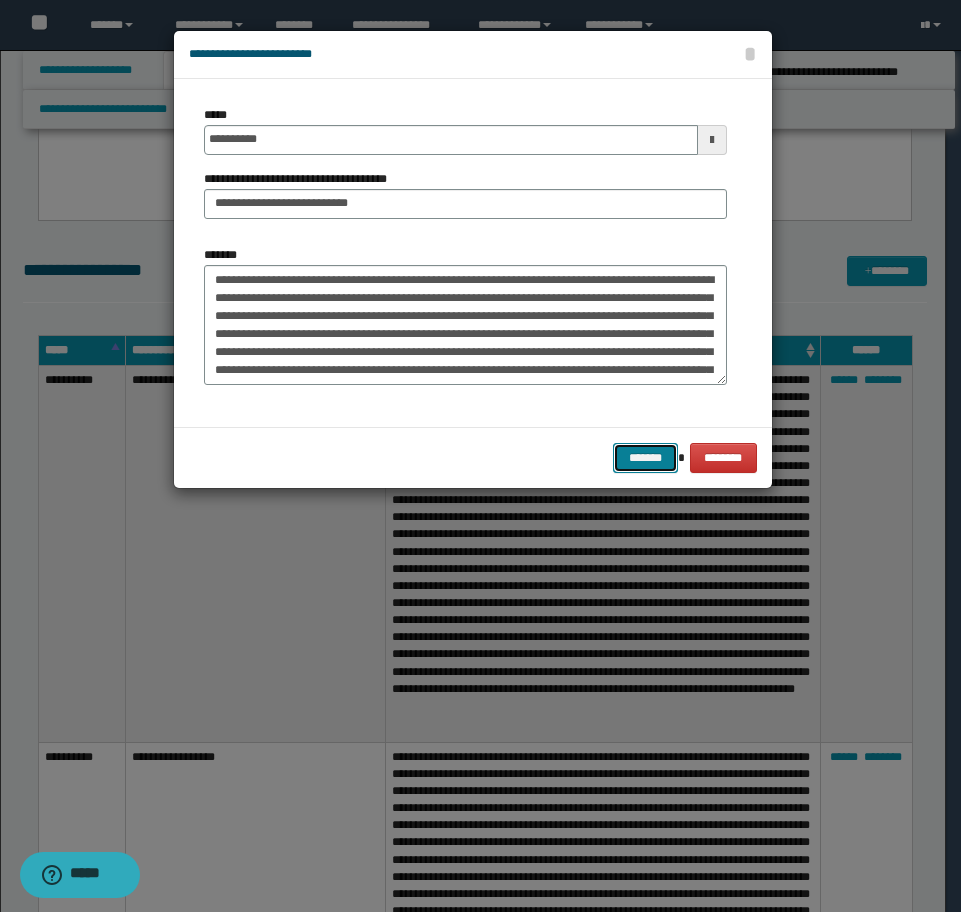 click on "*******" at bounding box center [645, 458] 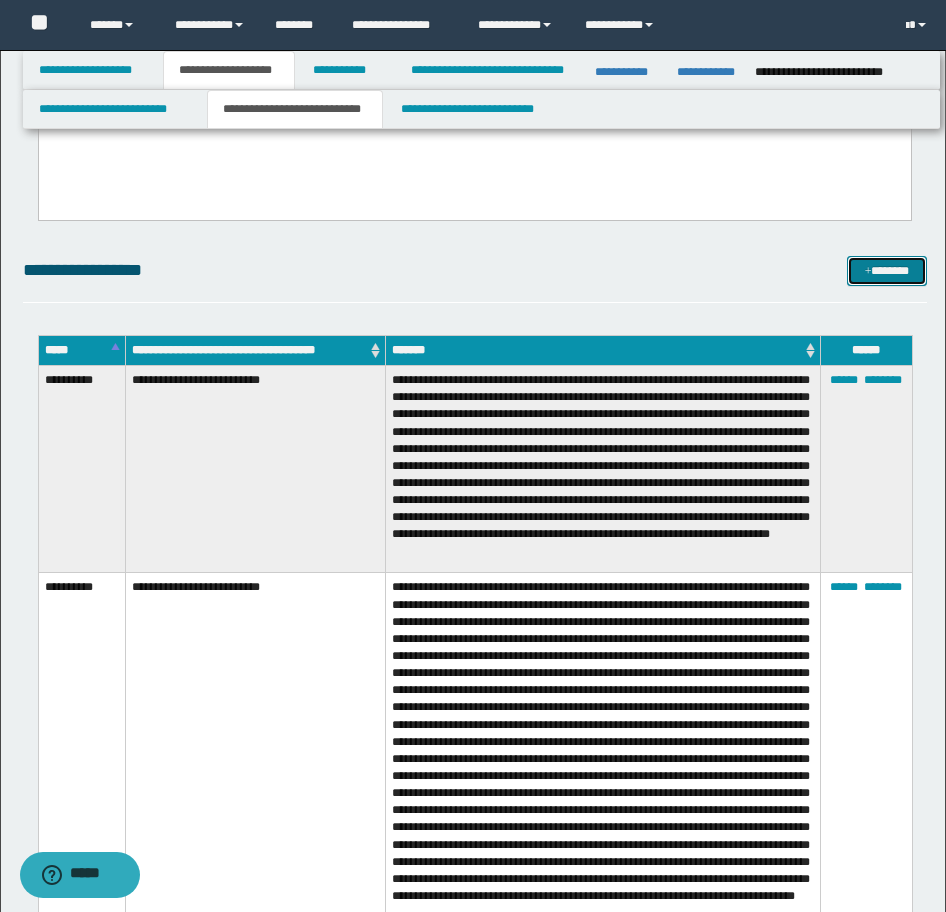 click at bounding box center [868, 272] 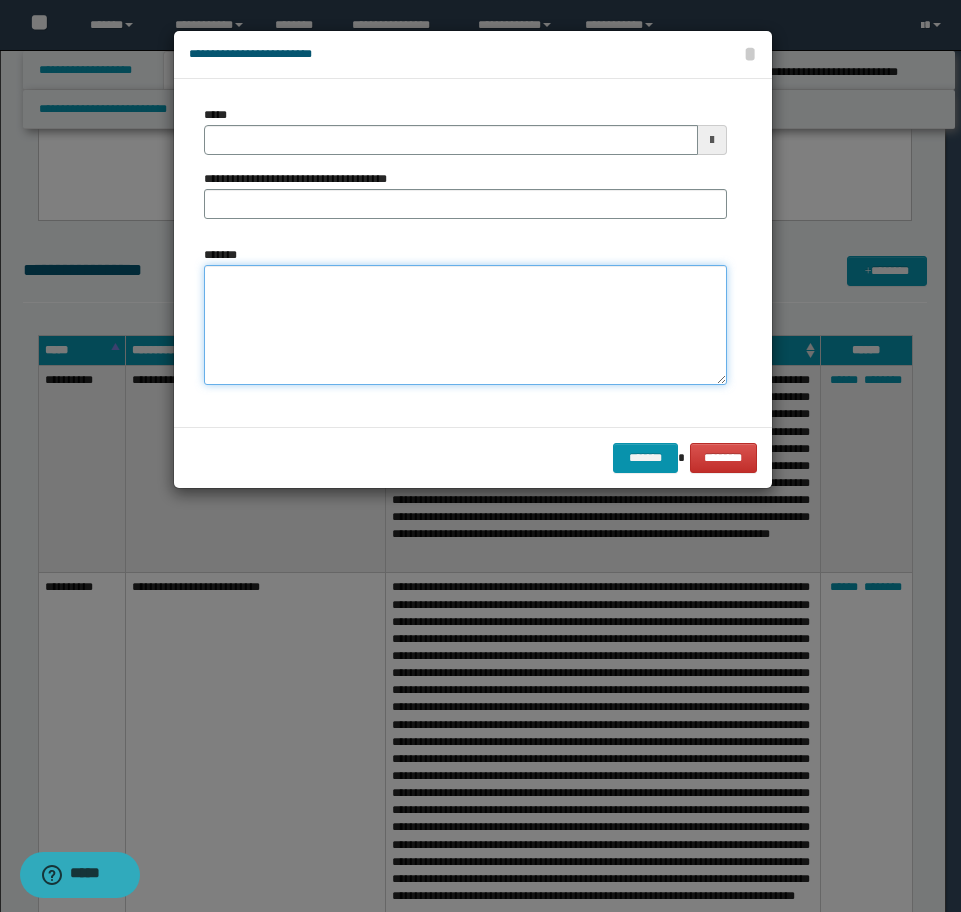 click on "*******" at bounding box center [465, 325] 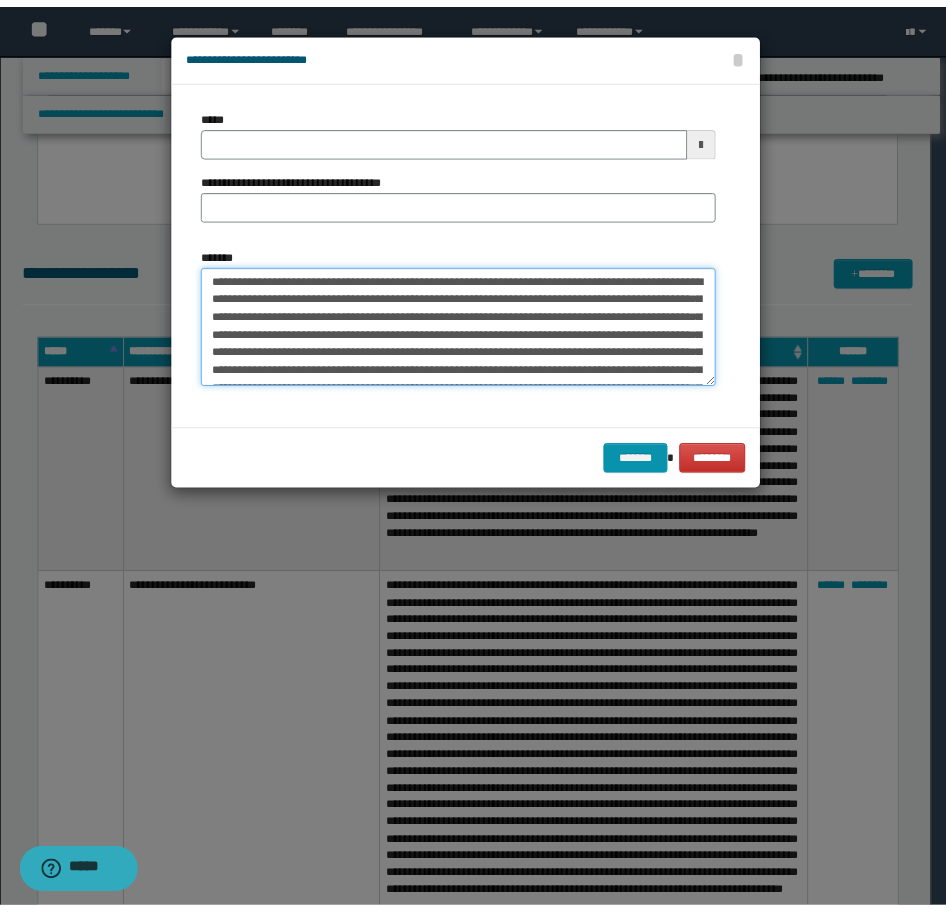 scroll, scrollTop: 0, scrollLeft: 0, axis: both 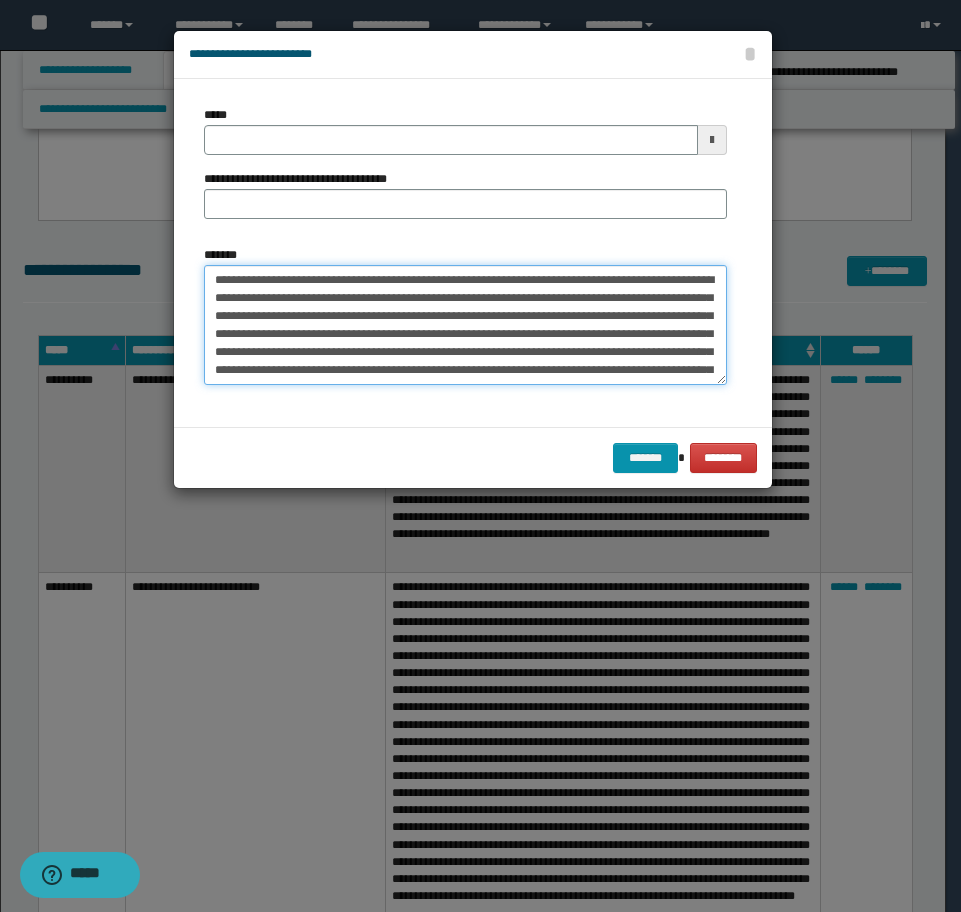 drag, startPoint x: 678, startPoint y: 307, endPoint x: 24, endPoint y: 237, distance: 657.73553 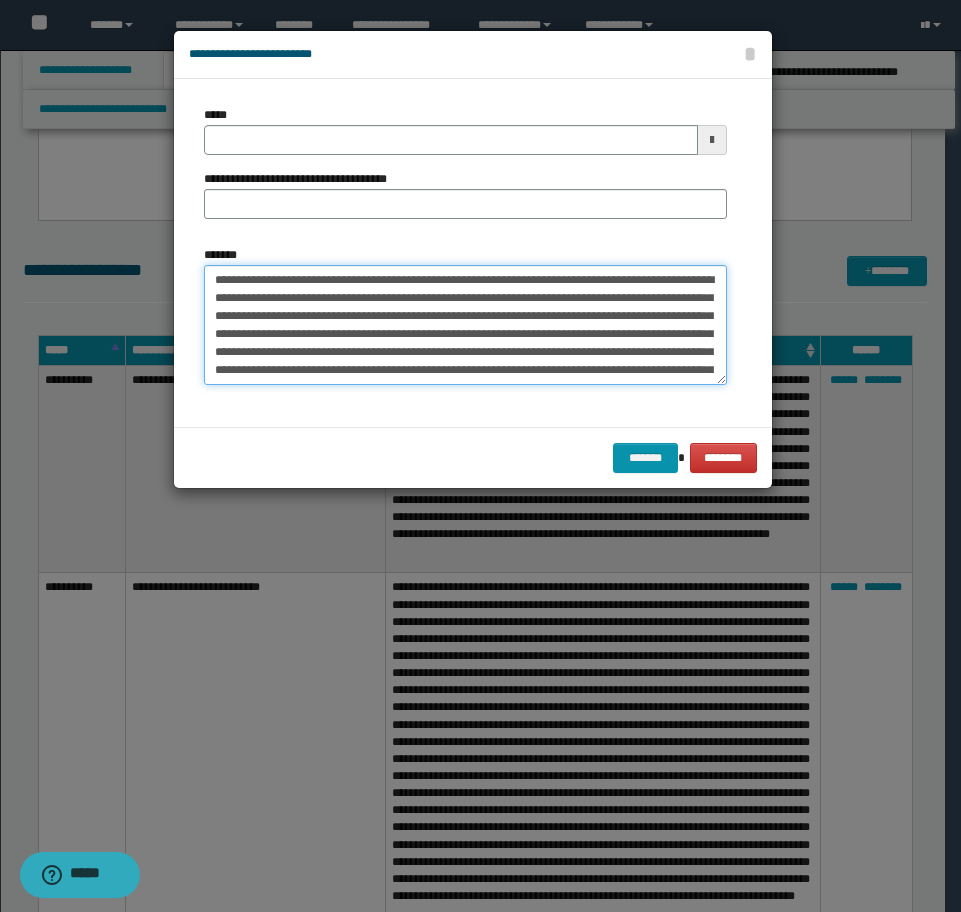 click on "*******" at bounding box center (465, 325) 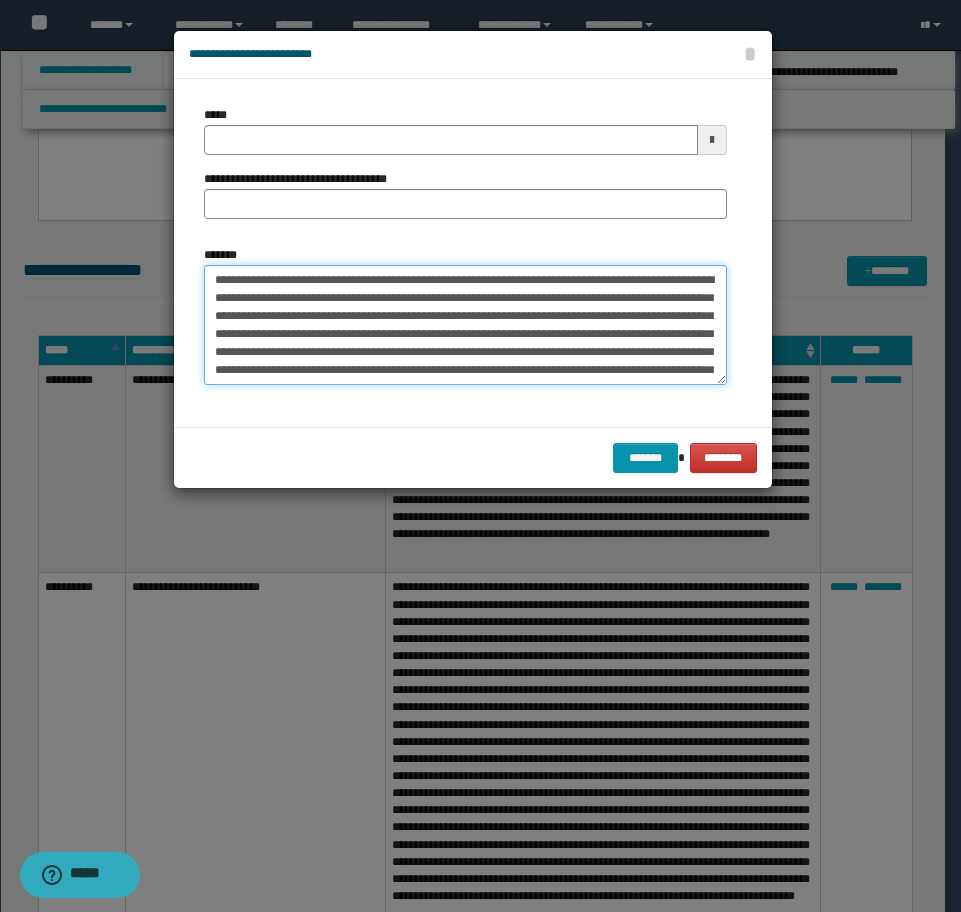 drag, startPoint x: 223, startPoint y: 318, endPoint x: 184, endPoint y: 266, distance: 65 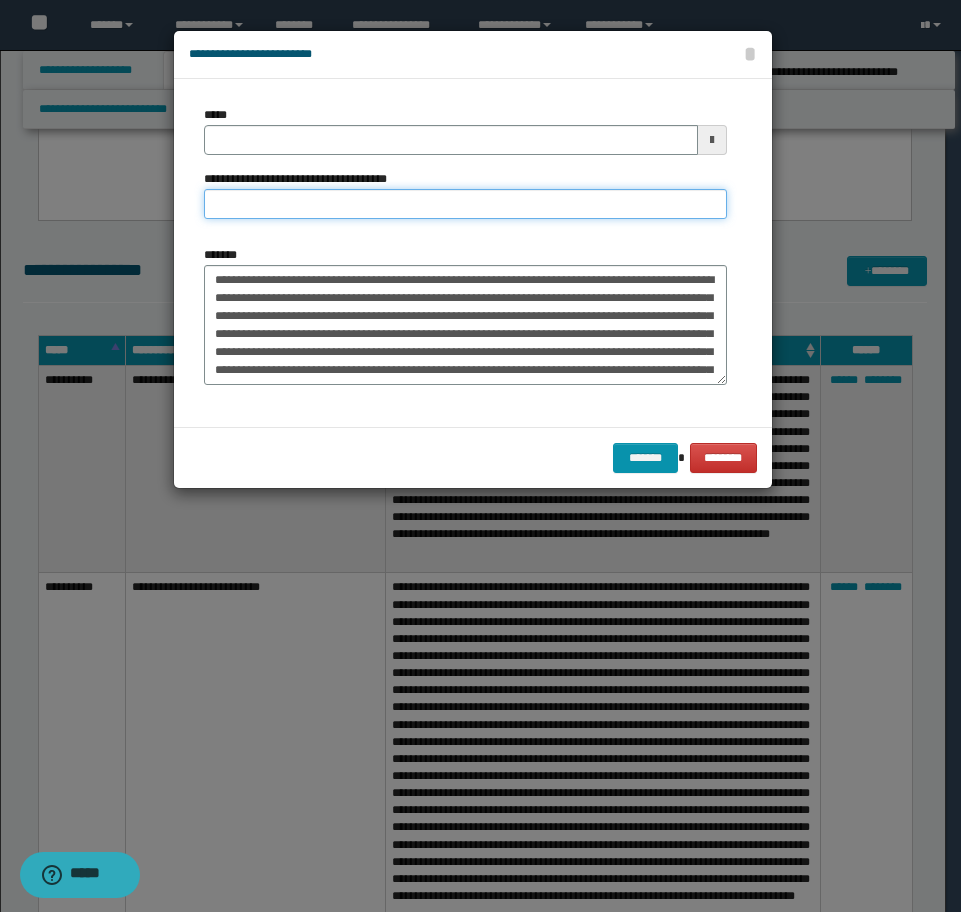 click on "**********" at bounding box center (465, 204) 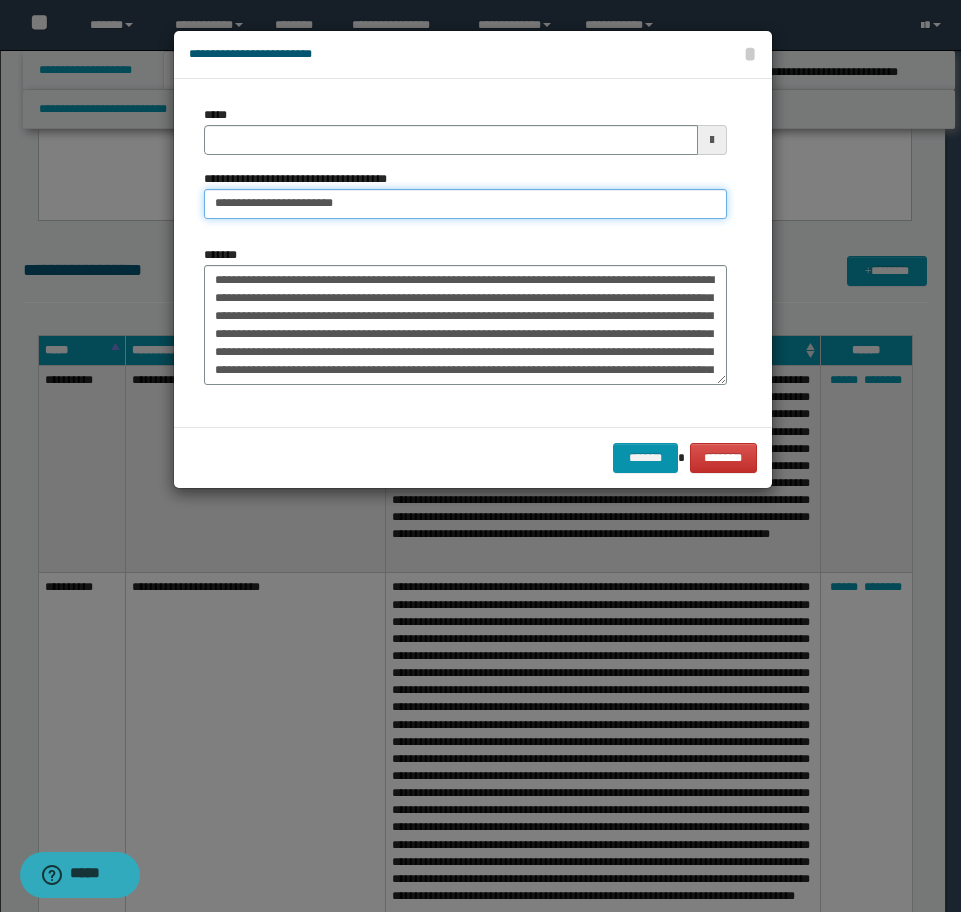 type on "**********" 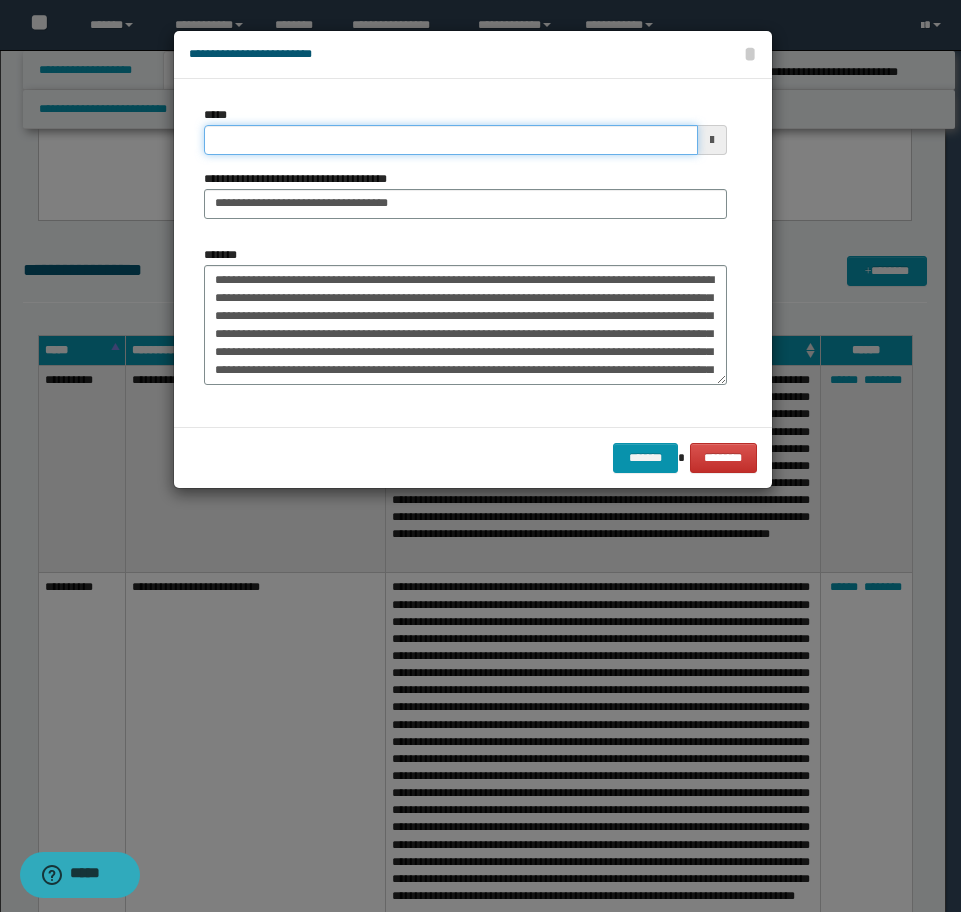 click on "*****" at bounding box center (451, 140) 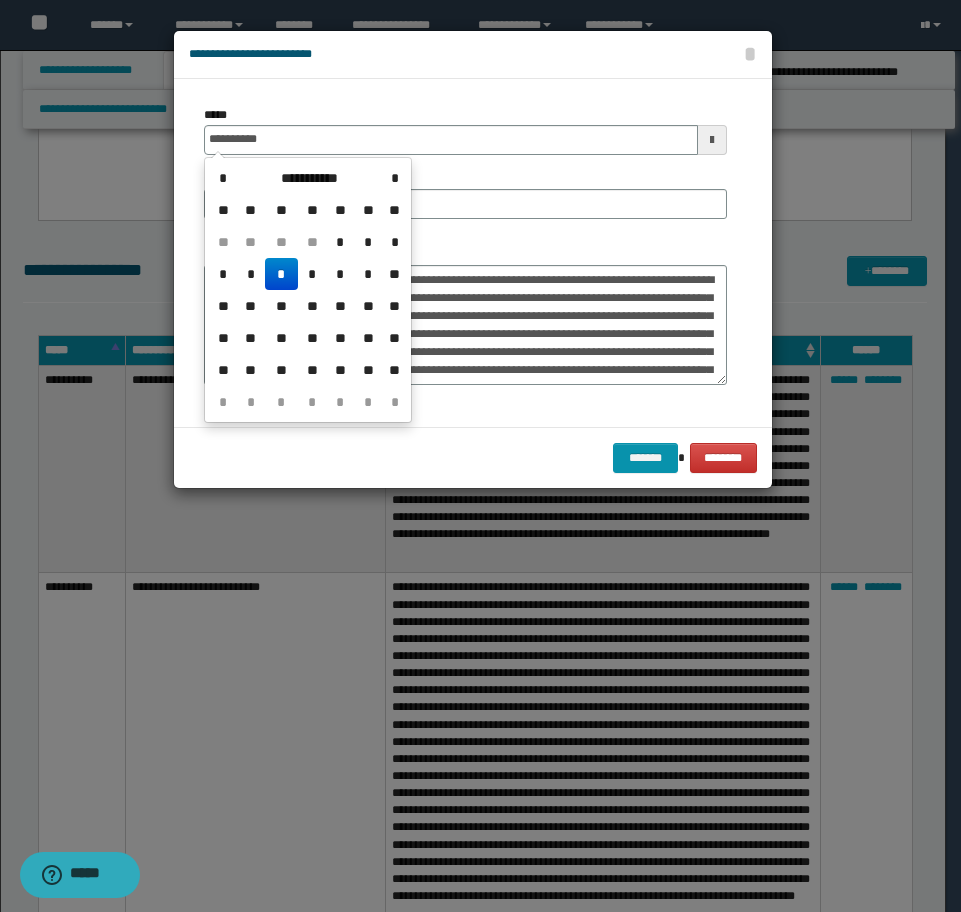 click on "*" at bounding box center [281, 274] 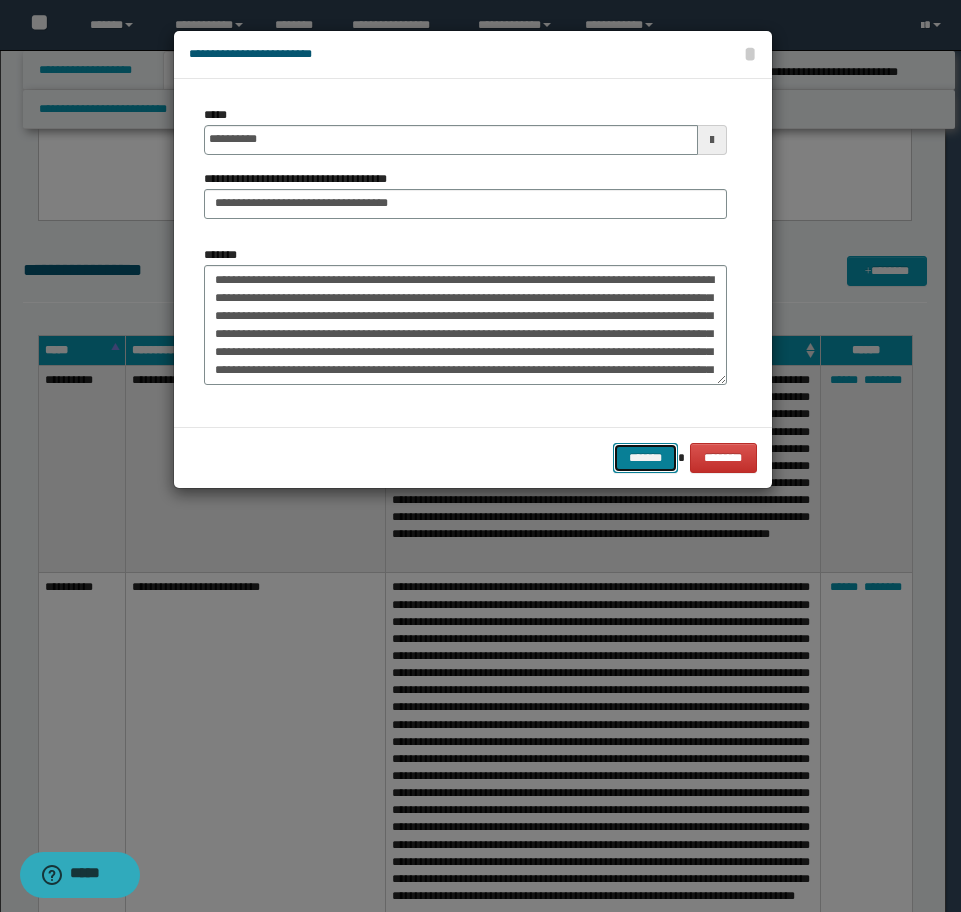 click on "*******" at bounding box center (645, 458) 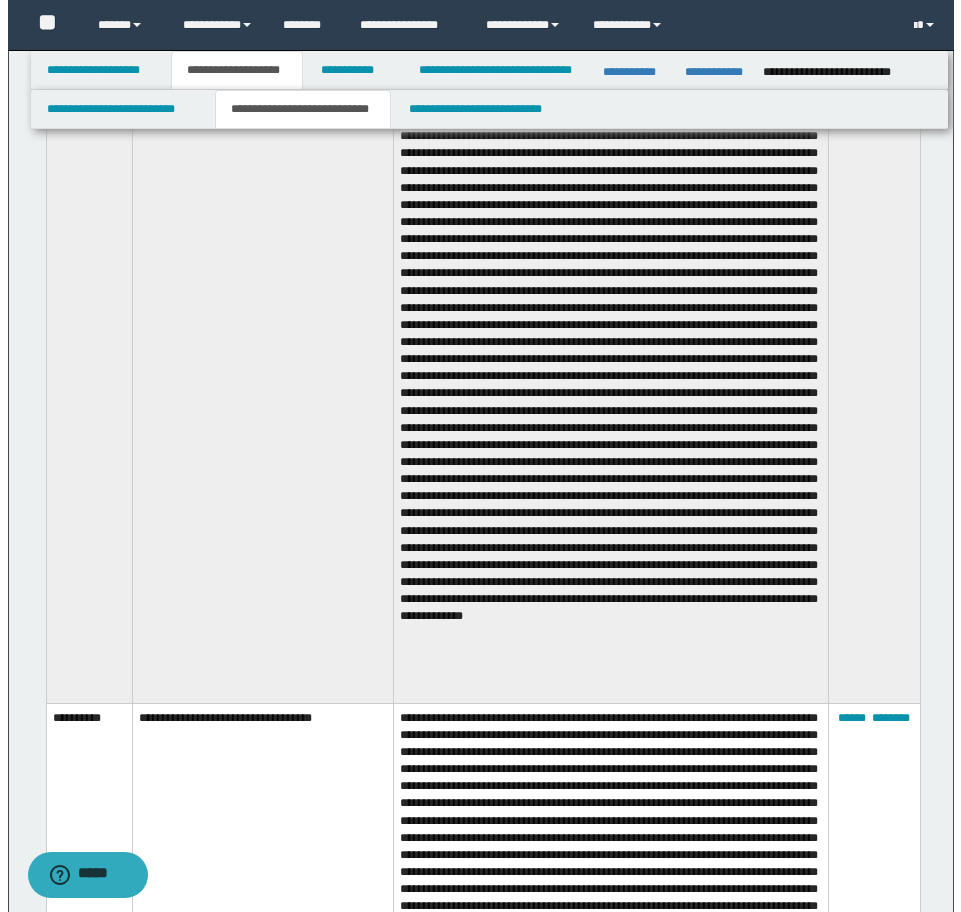 scroll, scrollTop: 3906, scrollLeft: 0, axis: vertical 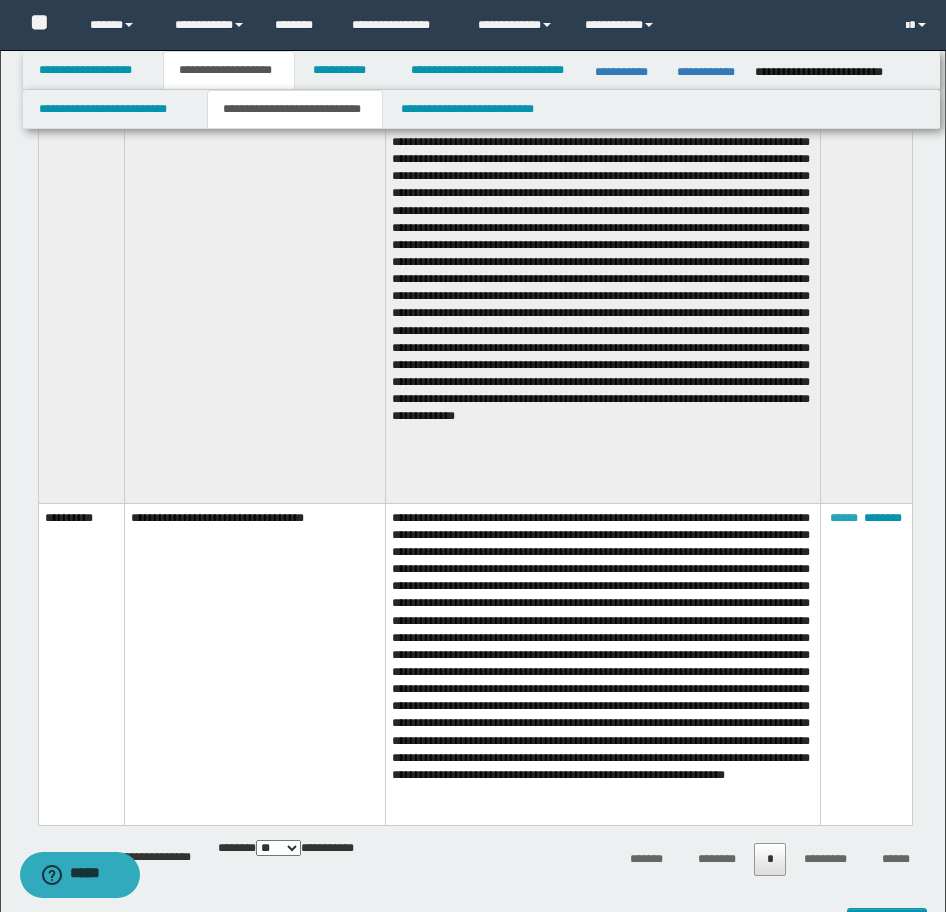 click on "******" at bounding box center (844, 518) 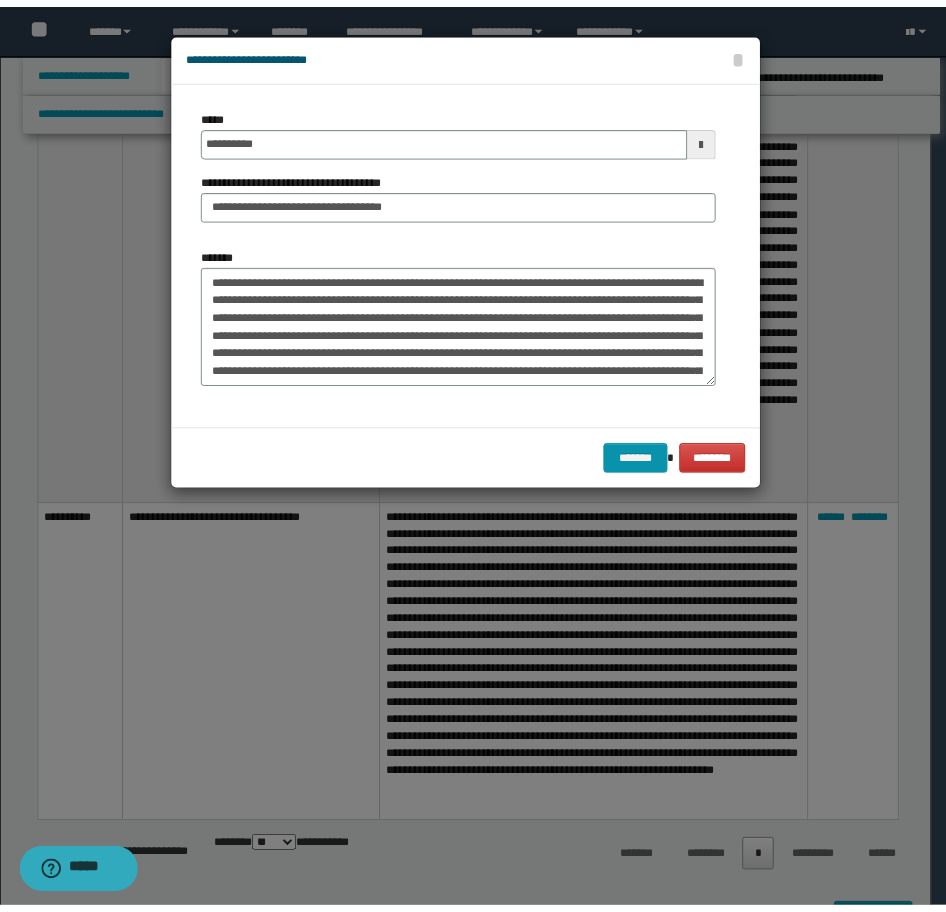 scroll, scrollTop: 180, scrollLeft: 0, axis: vertical 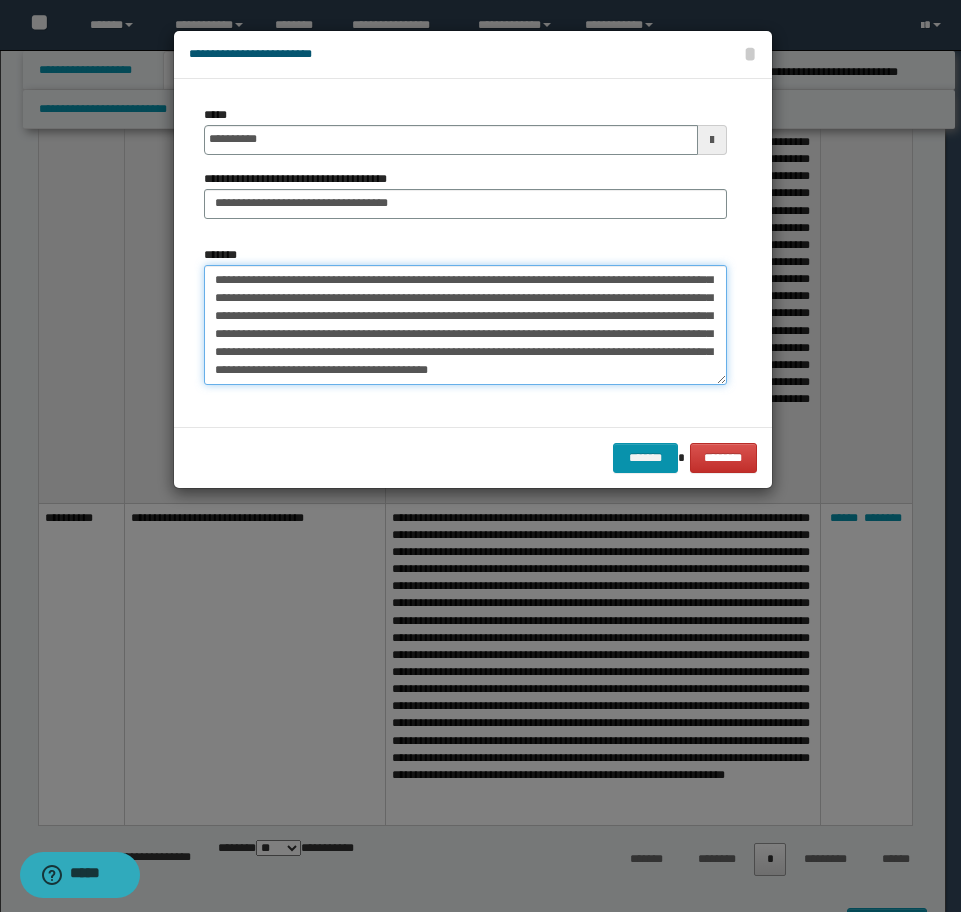 click on "*******" at bounding box center [465, 325] 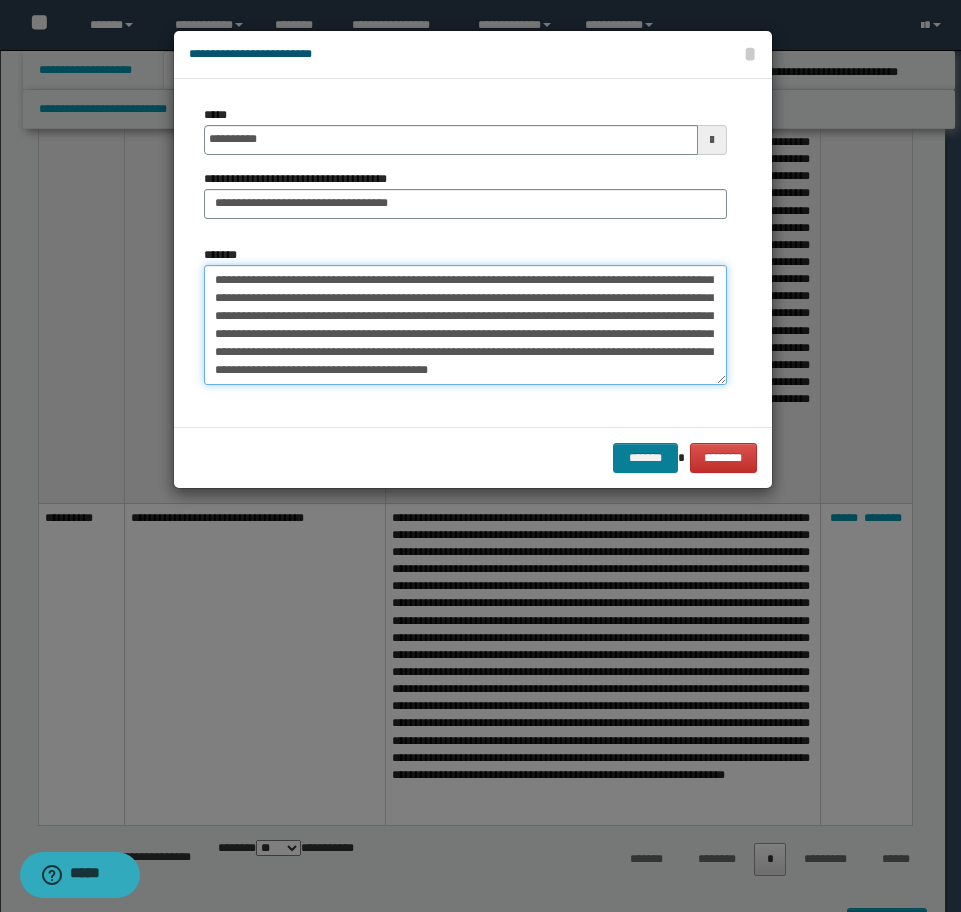 type on "**********" 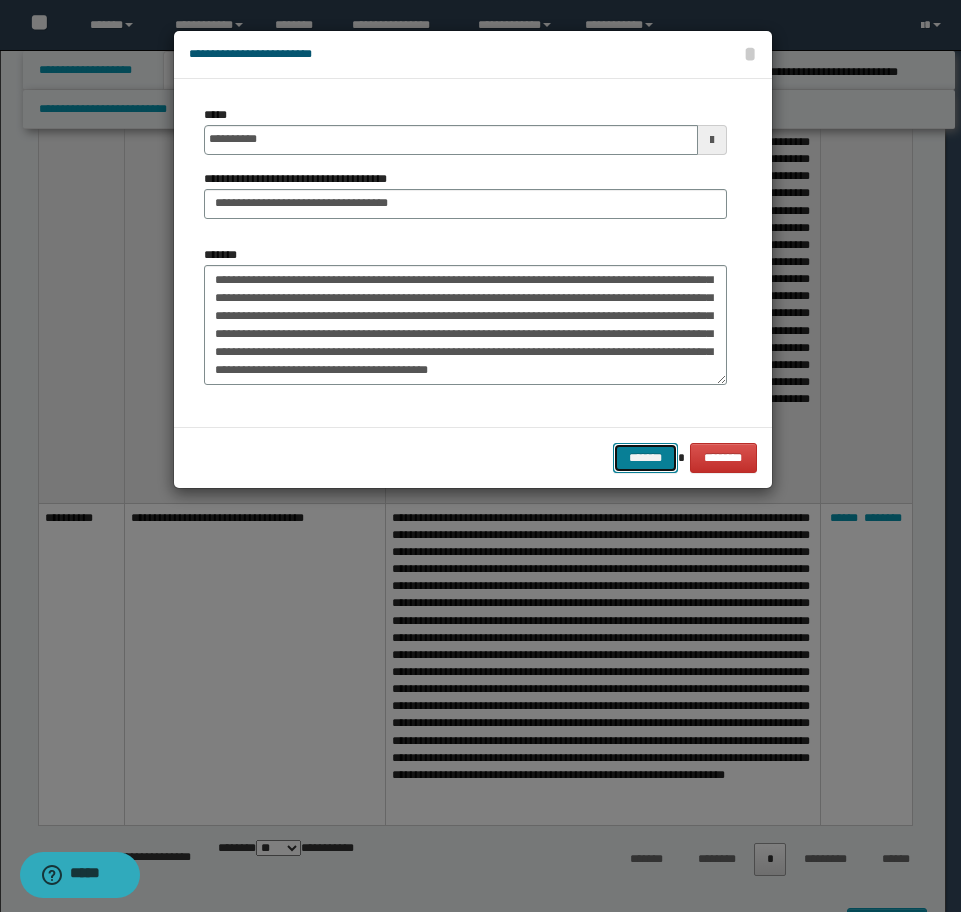 click on "*******" at bounding box center [645, 458] 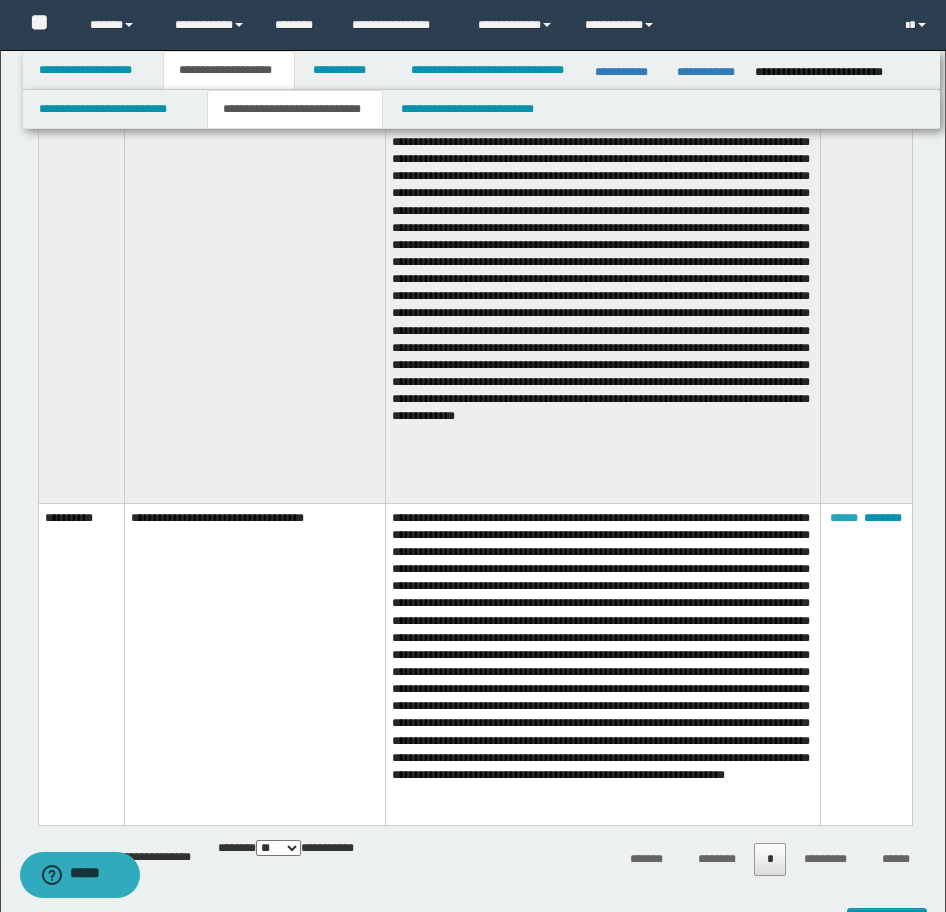 click on "******" at bounding box center [844, 518] 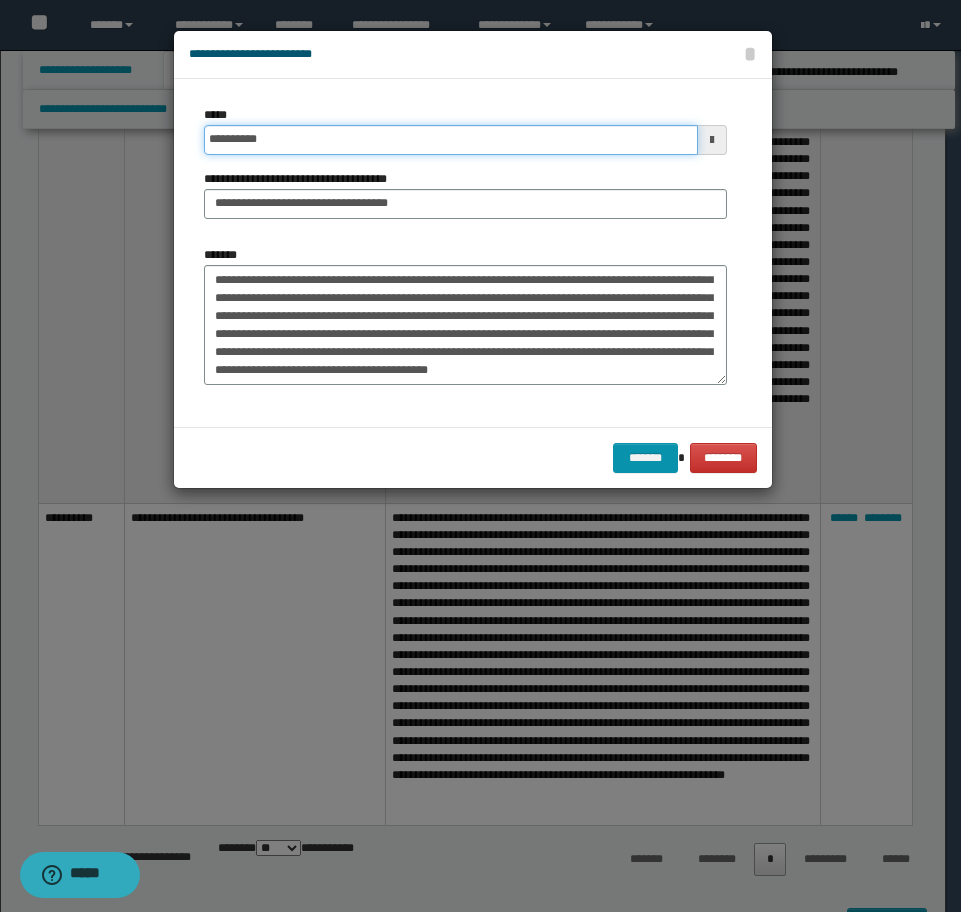 drag, startPoint x: 404, startPoint y: 135, endPoint x: 151, endPoint y: 144, distance: 253.16003 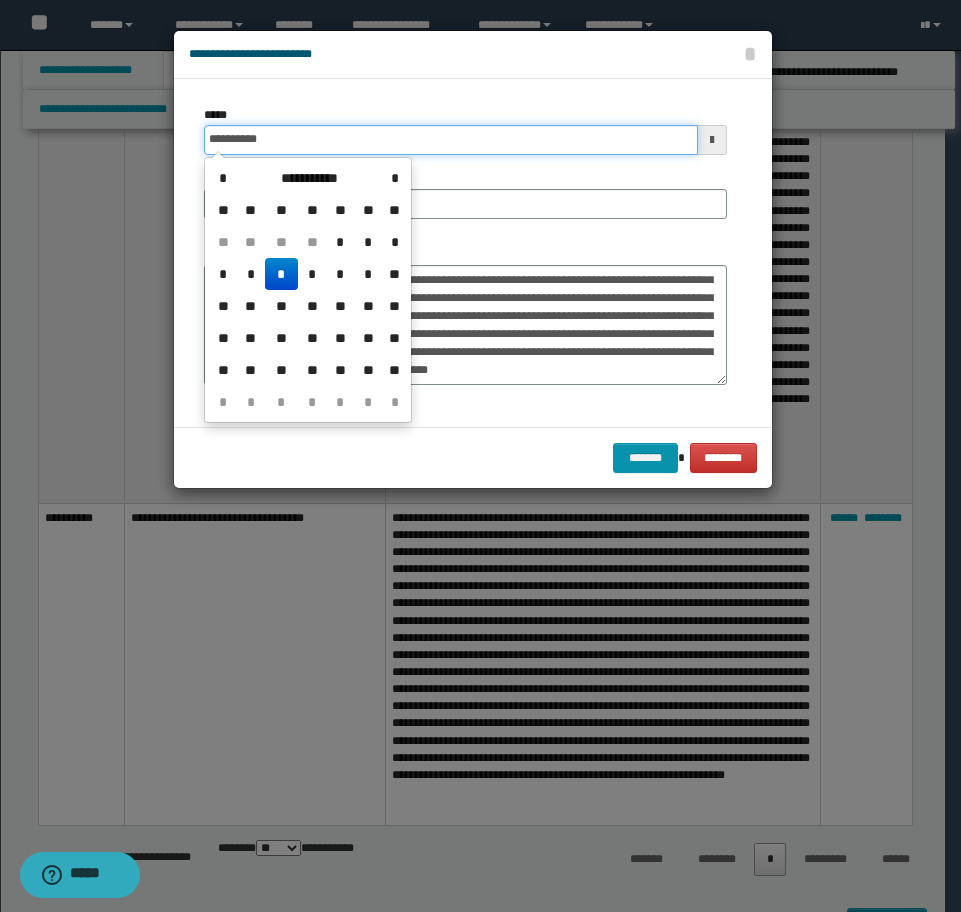 drag, startPoint x: 151, startPoint y: 144, endPoint x: 119, endPoint y: 144, distance: 32 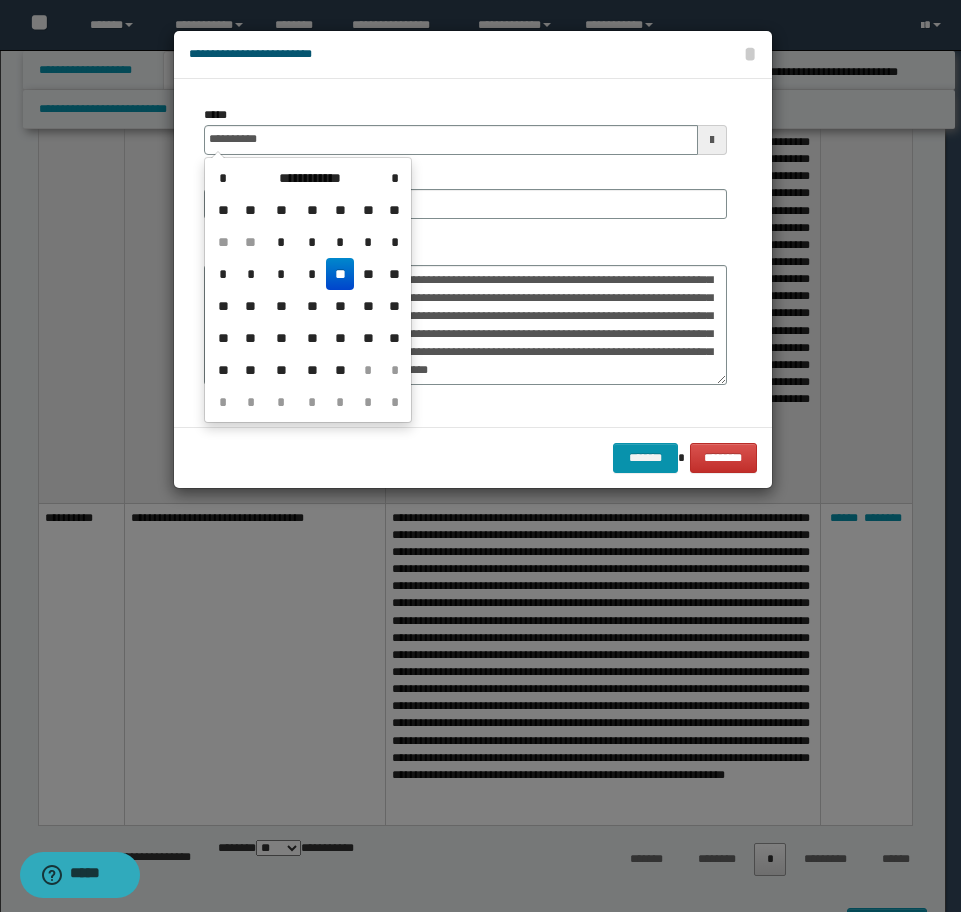 drag, startPoint x: 332, startPoint y: 271, endPoint x: 748, endPoint y: 492, distance: 471.05945 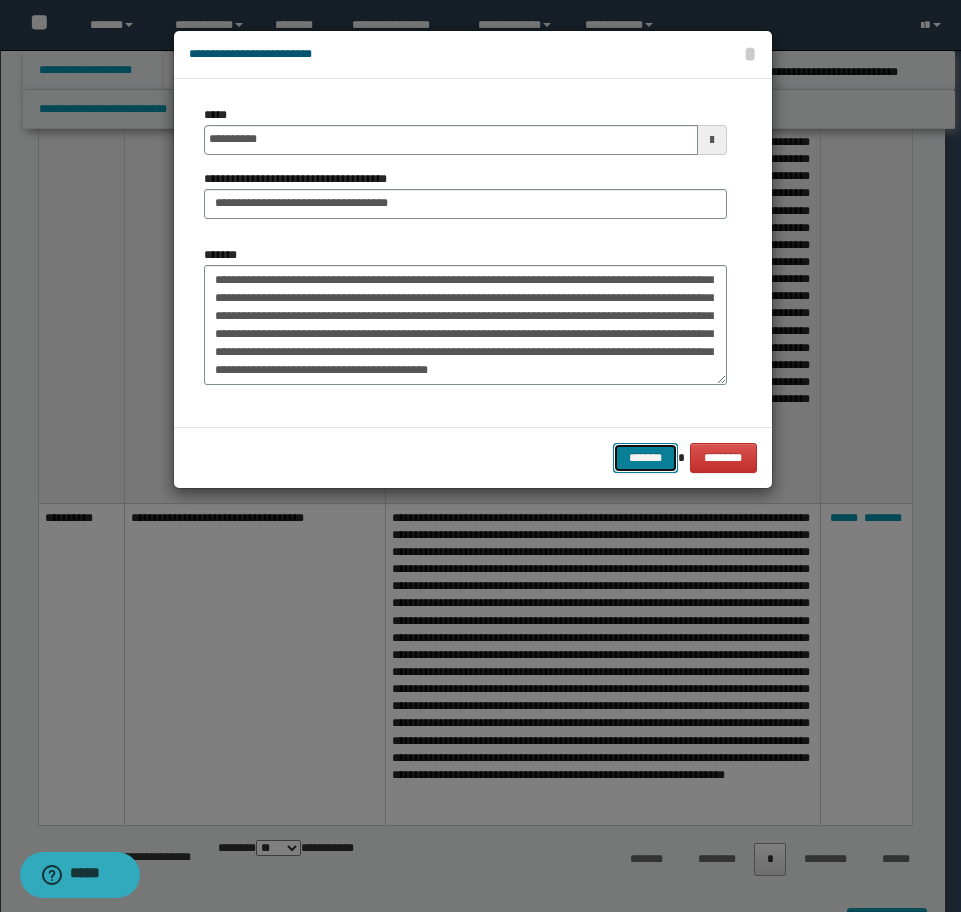 click on "*******" at bounding box center [645, 458] 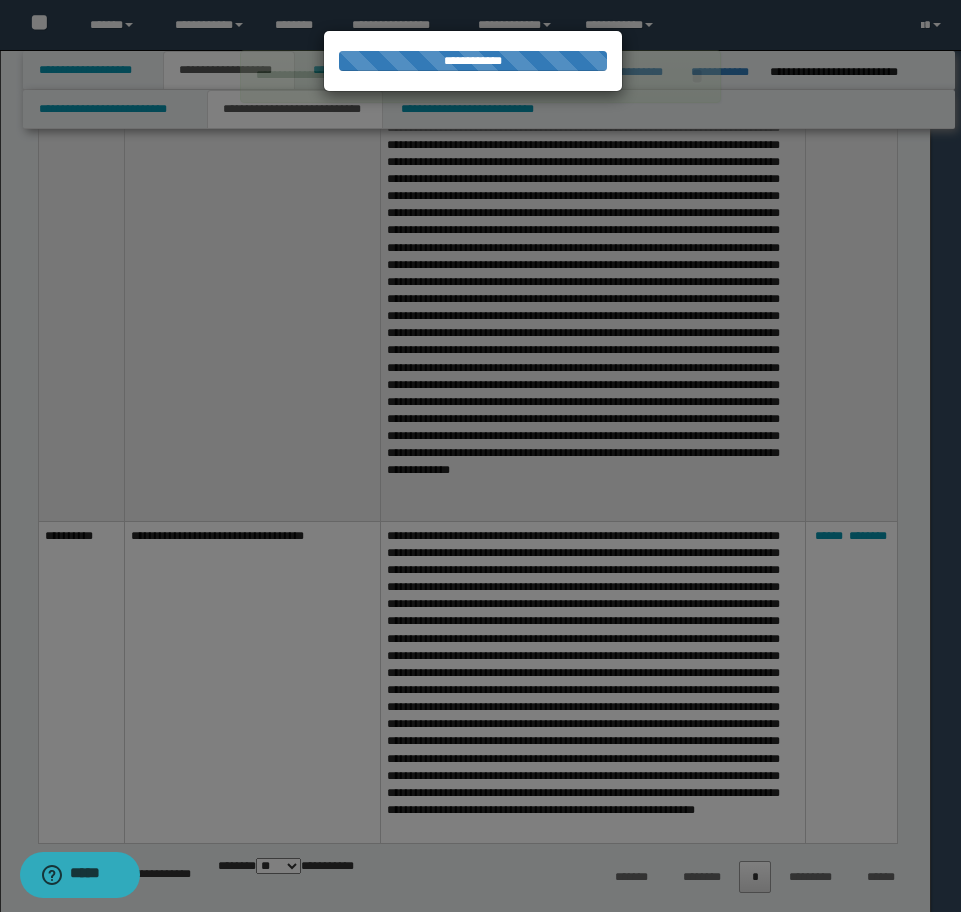 type 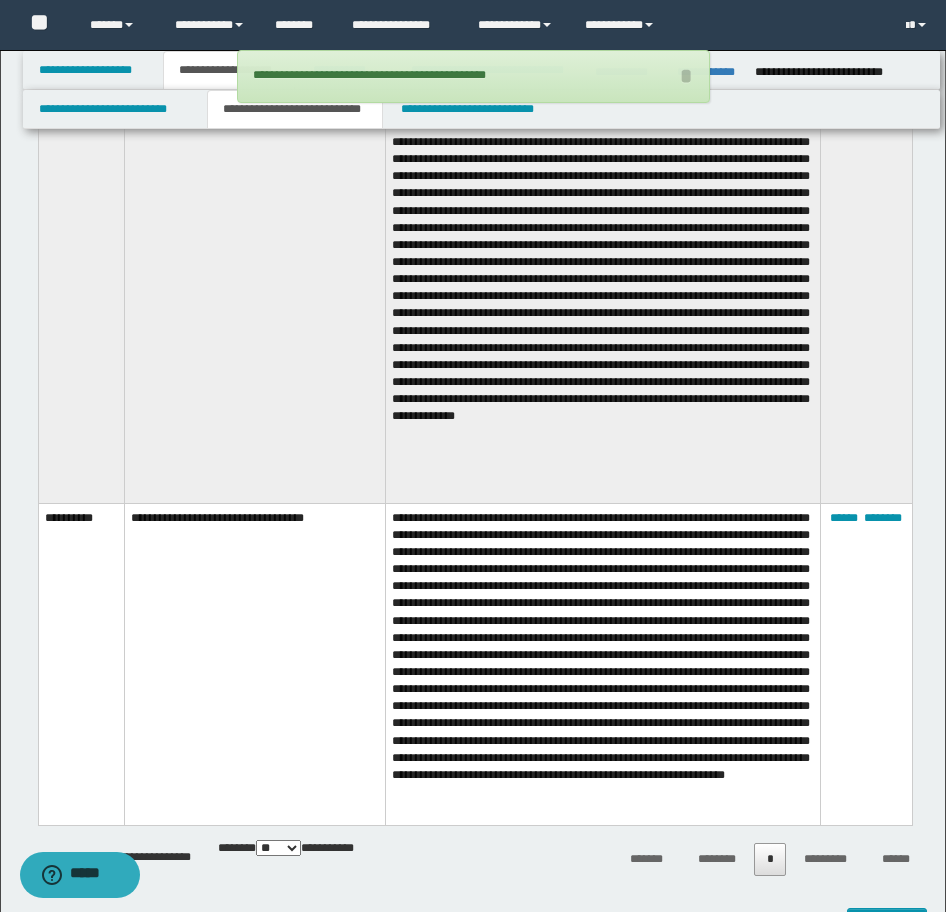 drag, startPoint x: 547, startPoint y: 650, endPoint x: 569, endPoint y: 646, distance: 22.36068 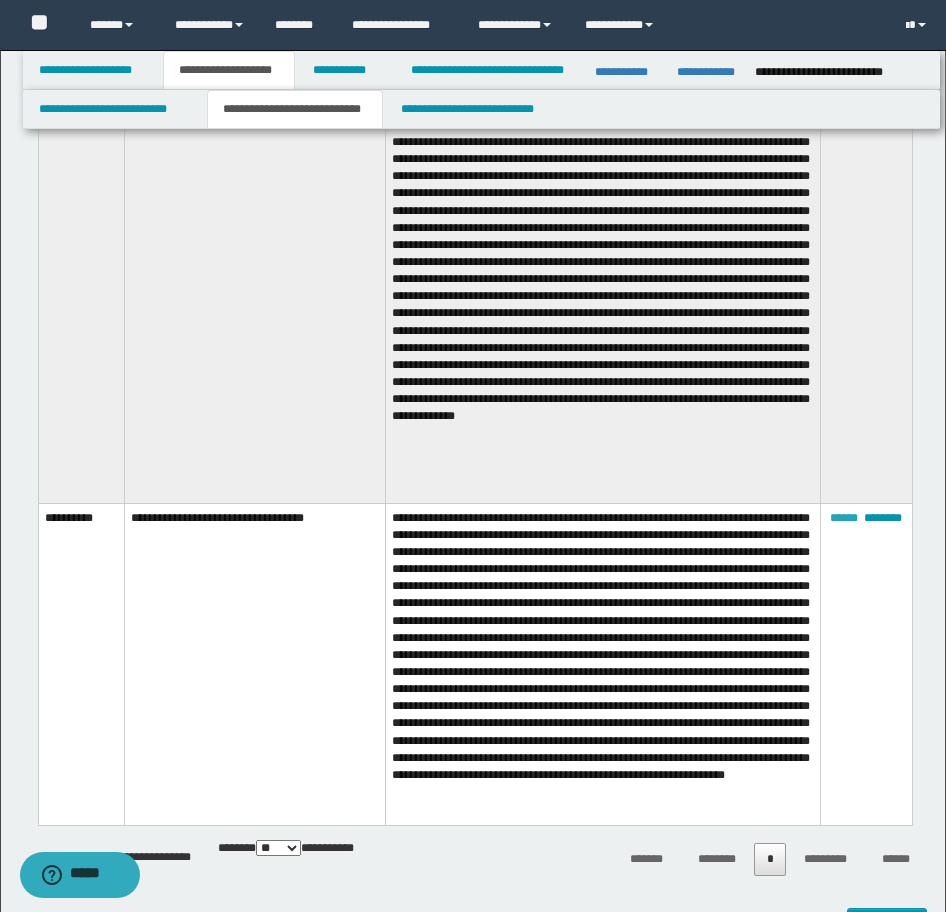 click on "******" at bounding box center [844, 518] 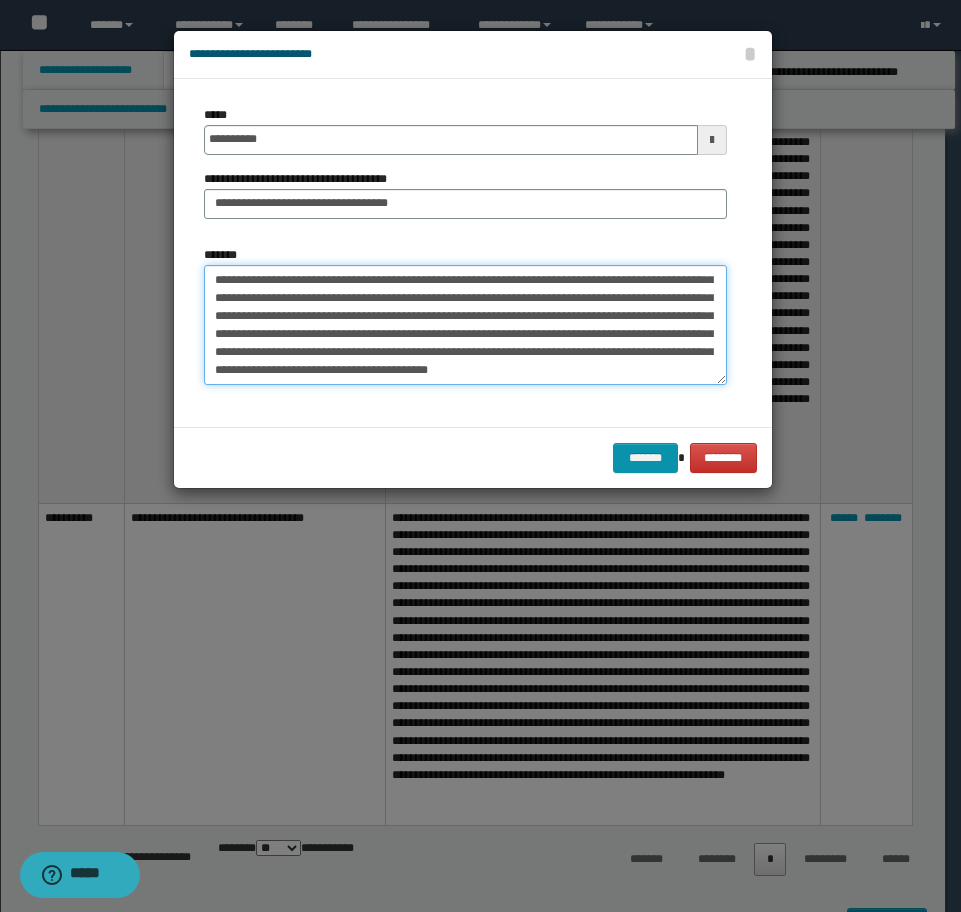 click on "*******" at bounding box center (465, 325) 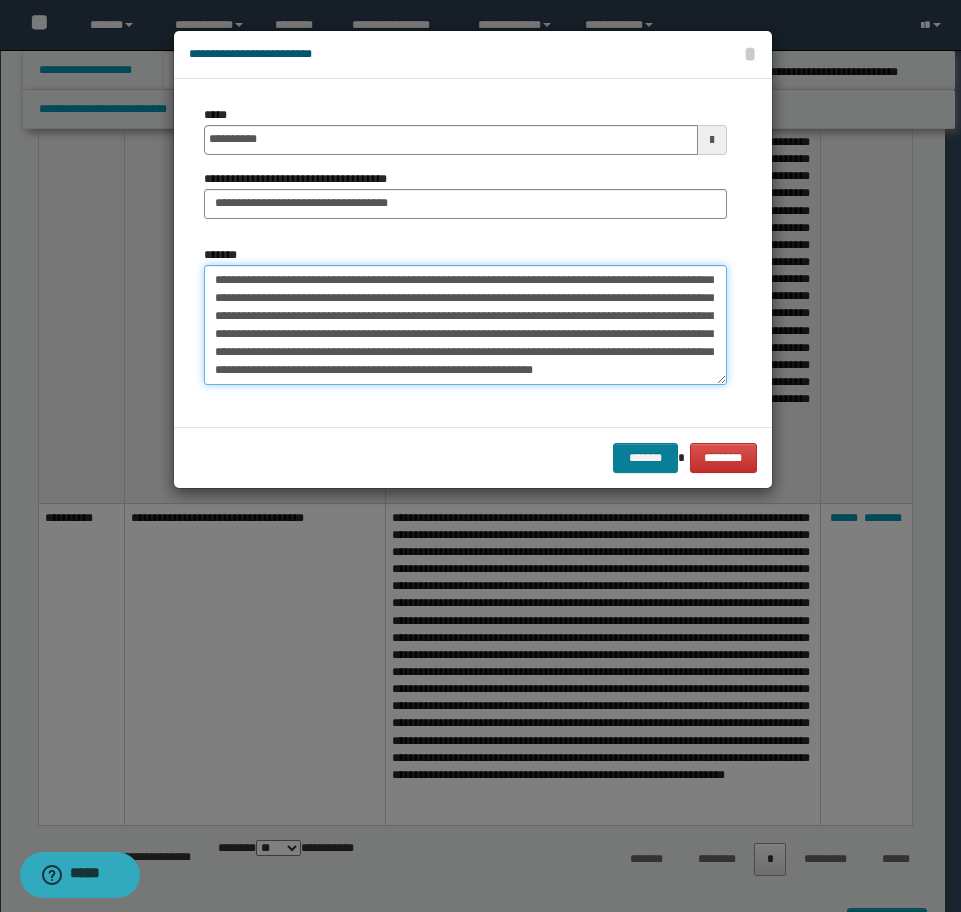 type on "**********" 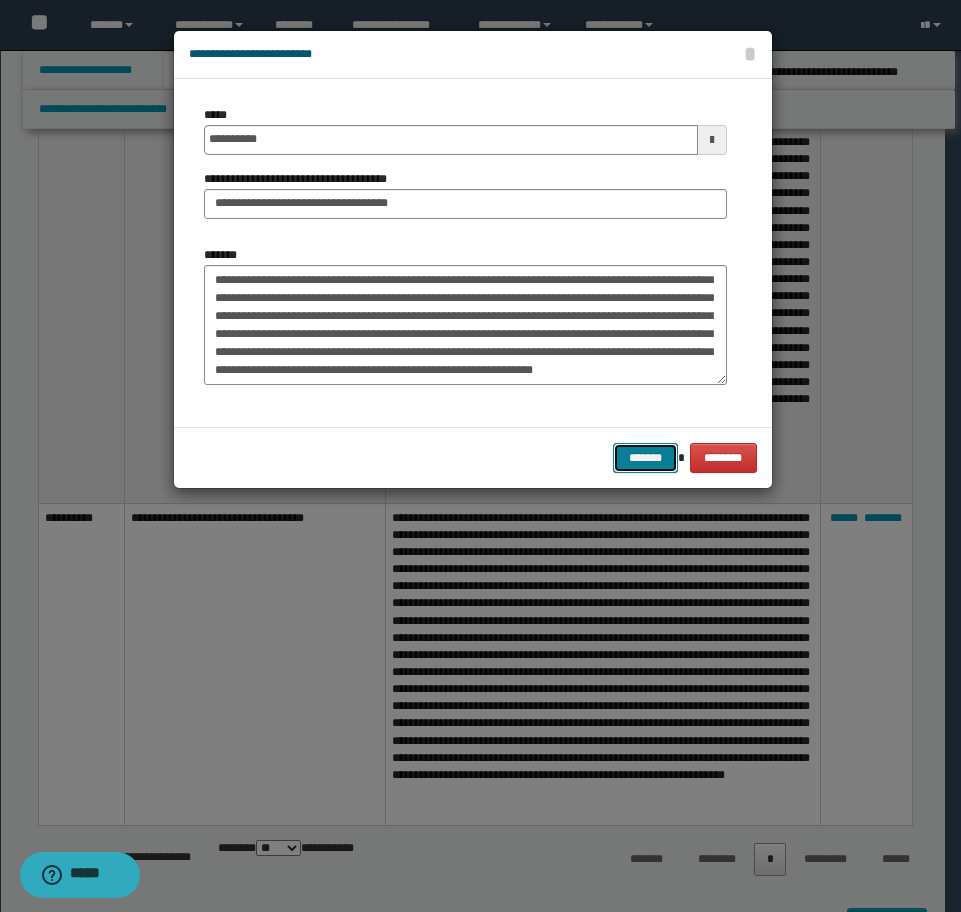click on "*******" at bounding box center [645, 458] 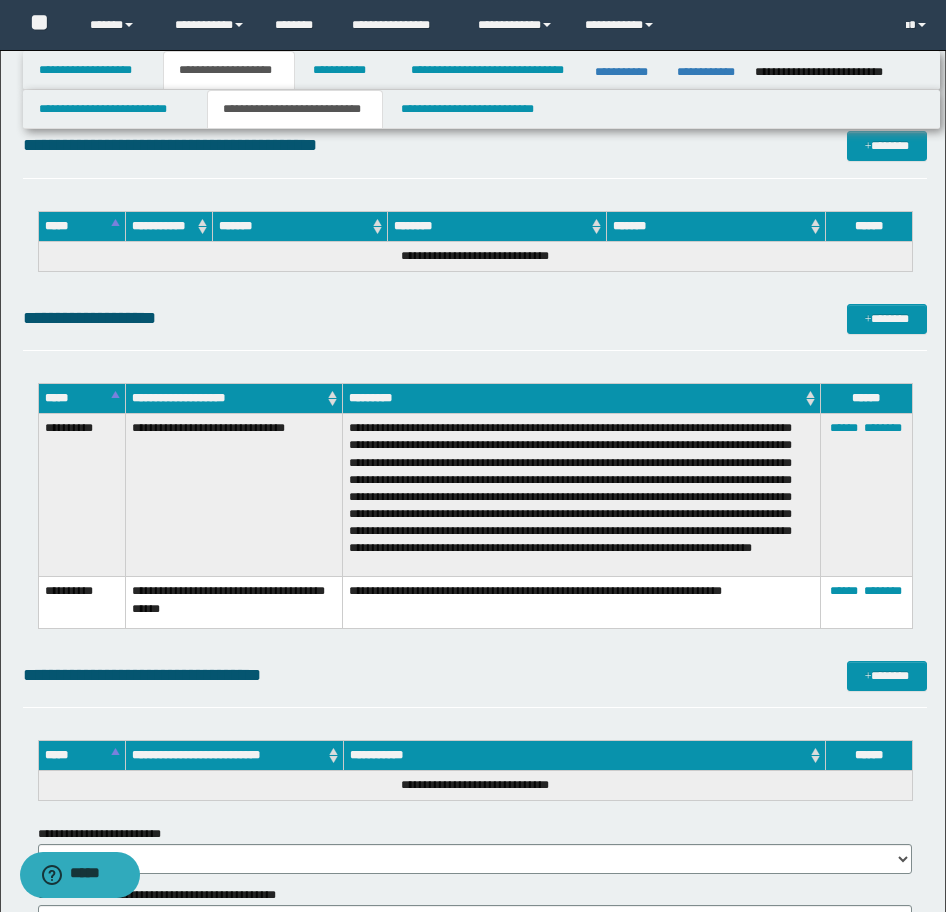 scroll, scrollTop: 4706, scrollLeft: 0, axis: vertical 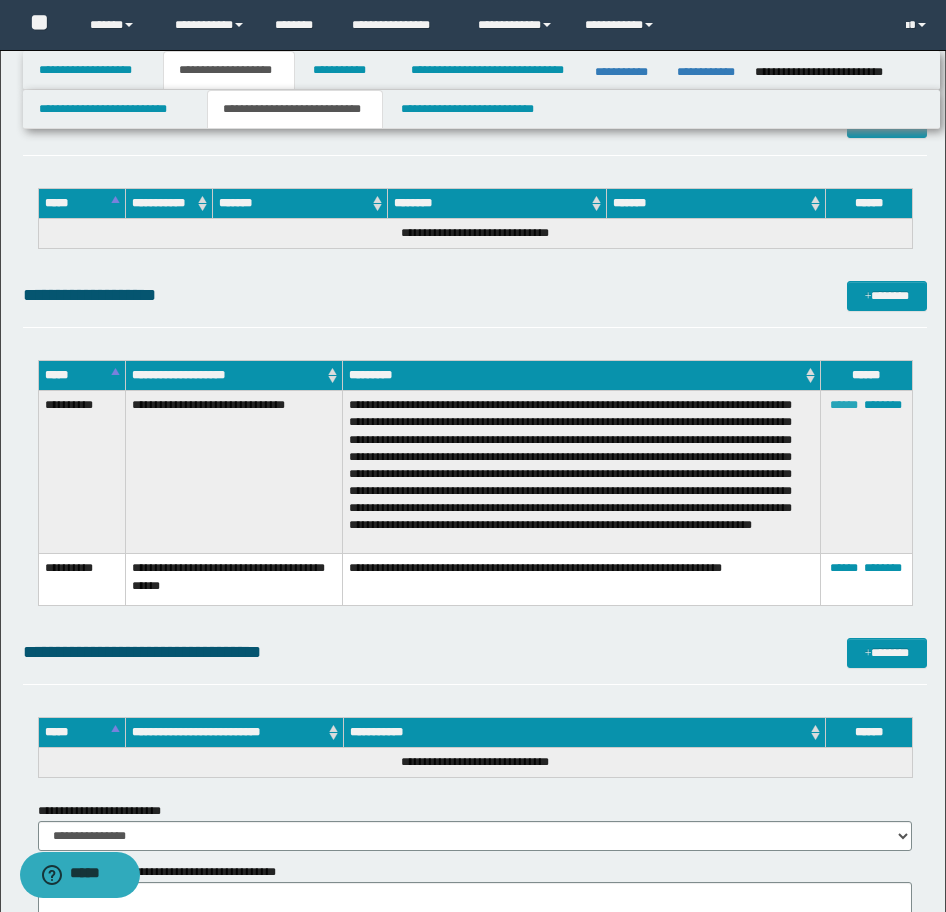 click on "******" at bounding box center [844, 405] 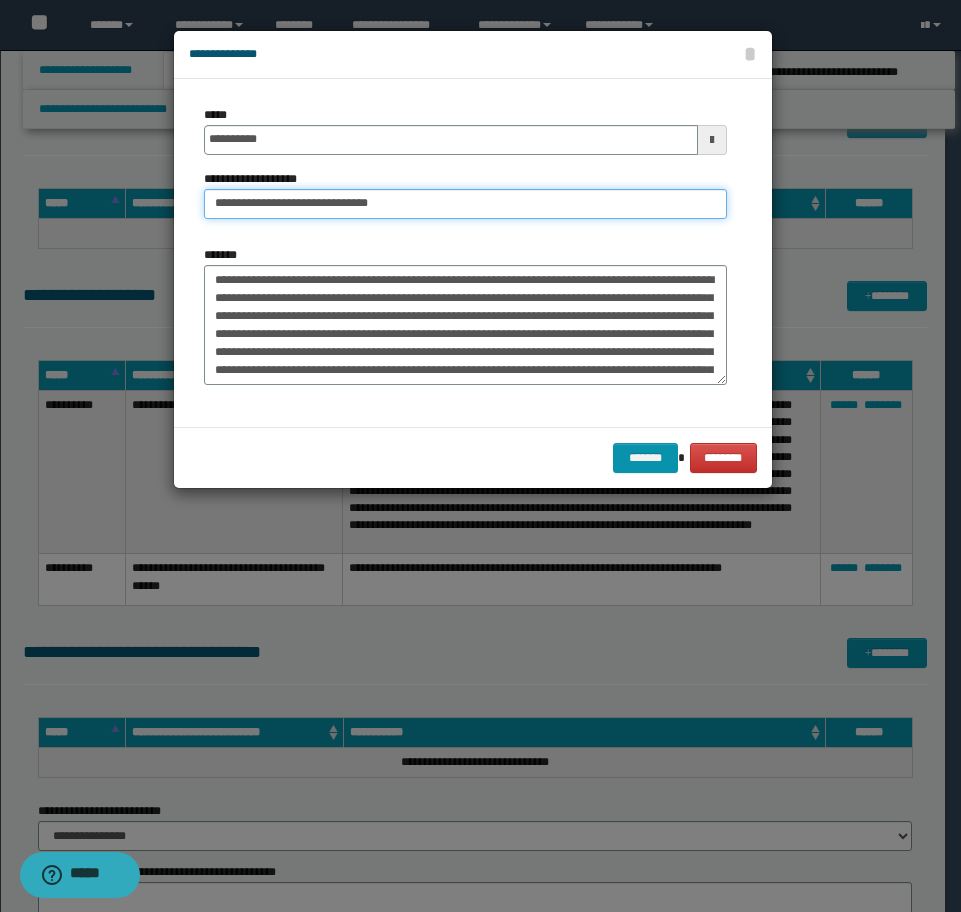 click on "**********" at bounding box center [465, 204] 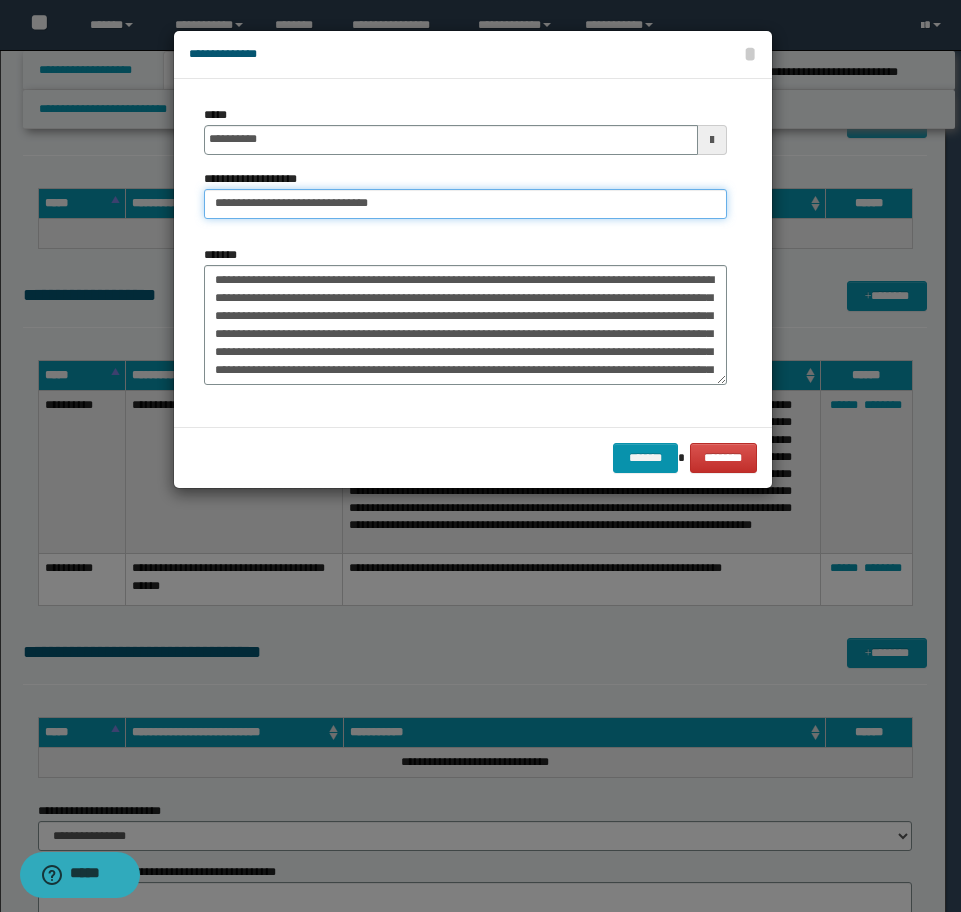 drag, startPoint x: 405, startPoint y: 208, endPoint x: 229, endPoint y: 210, distance: 176.01137 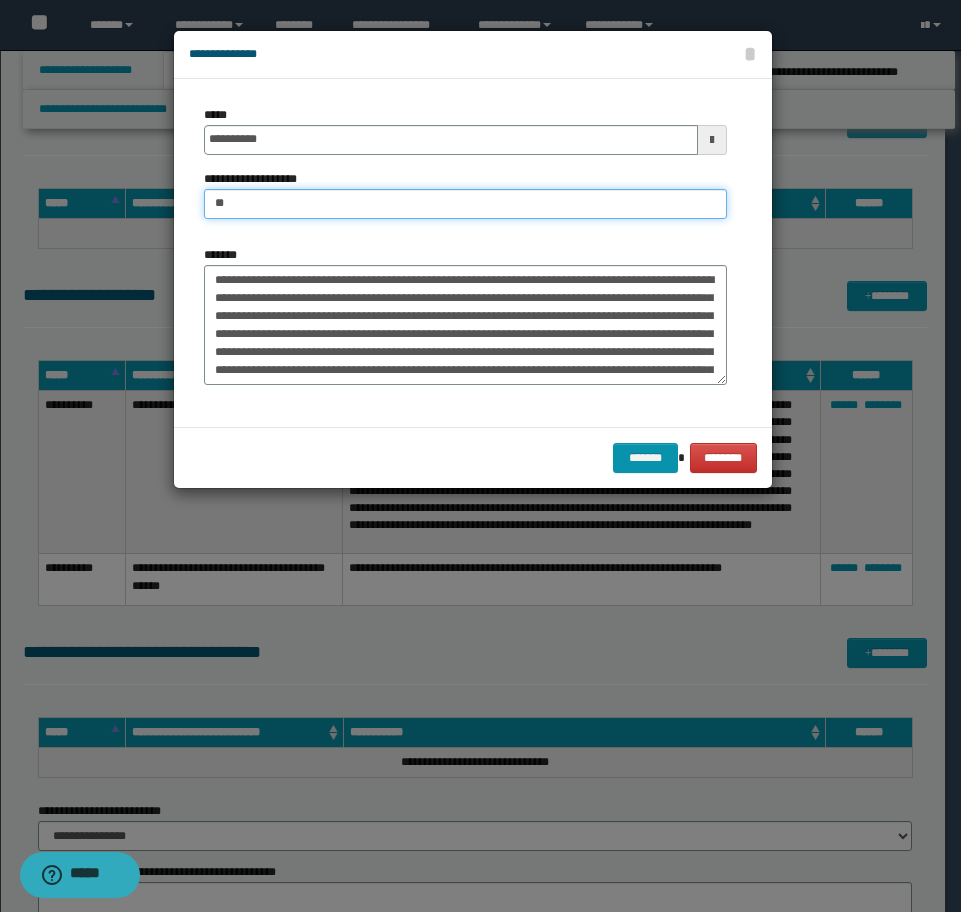 type on "**********" 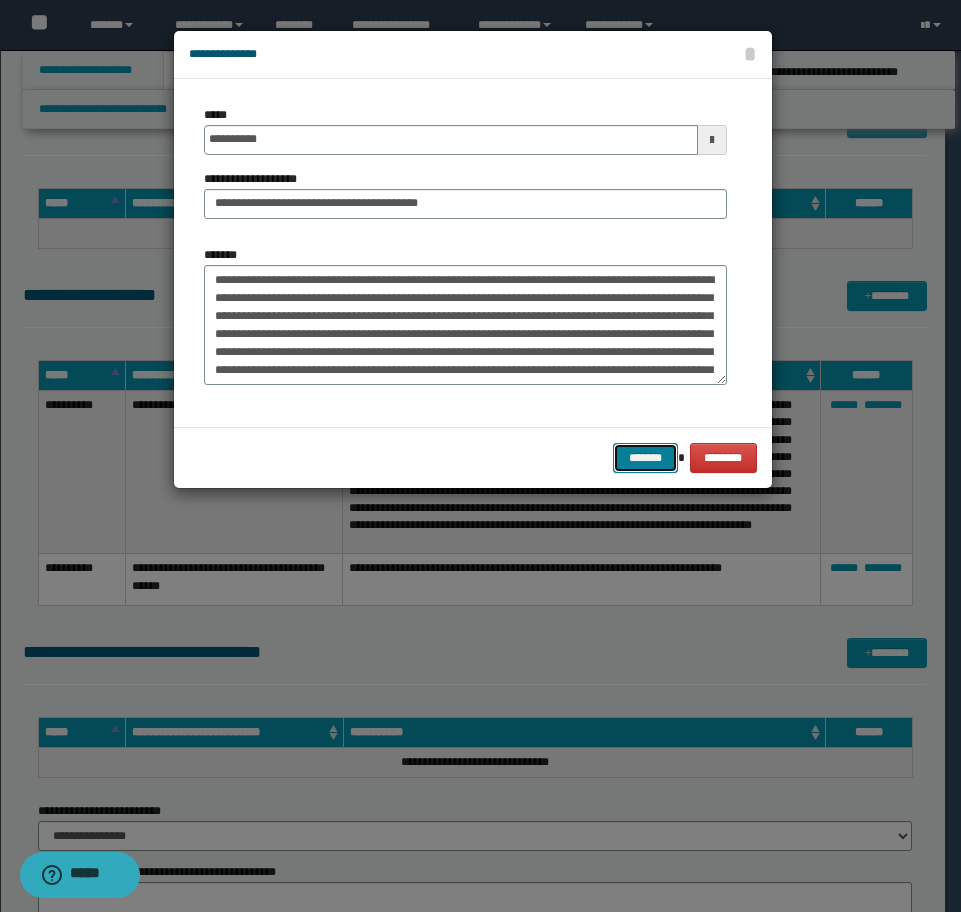 click on "*******" at bounding box center [645, 458] 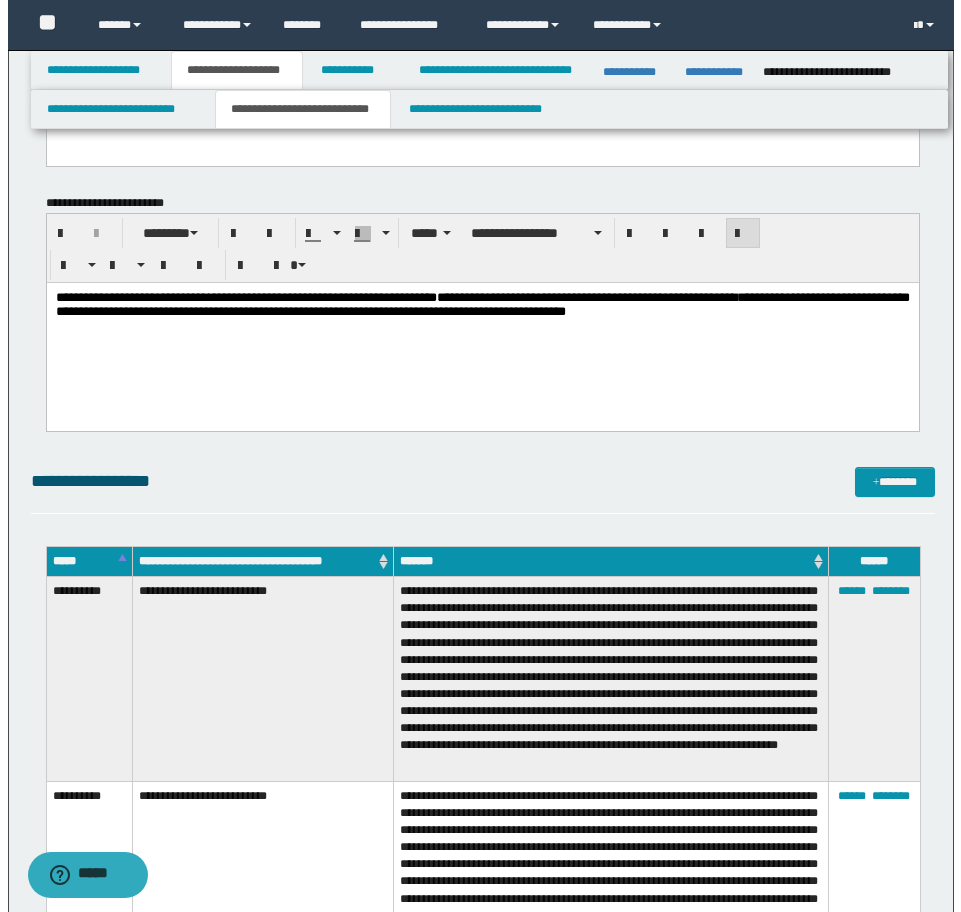 scroll, scrollTop: 2406, scrollLeft: 0, axis: vertical 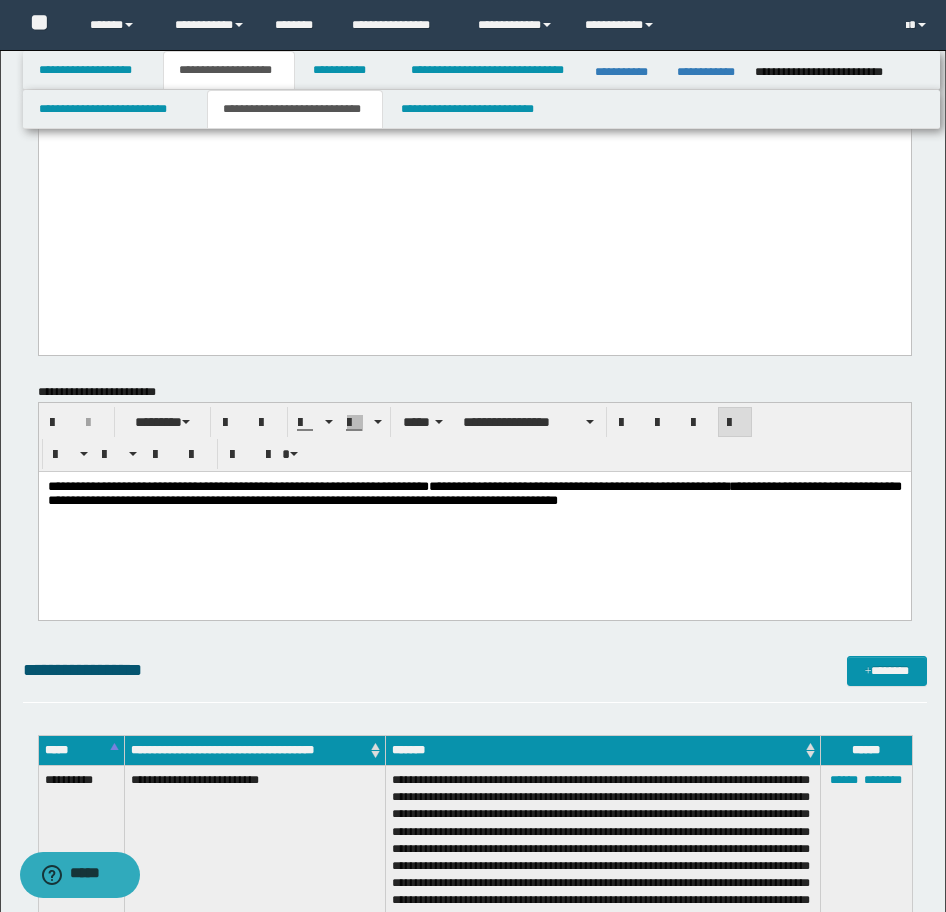 drag, startPoint x: 90, startPoint y: 505, endPoint x: 585, endPoint y: 499, distance: 495.03638 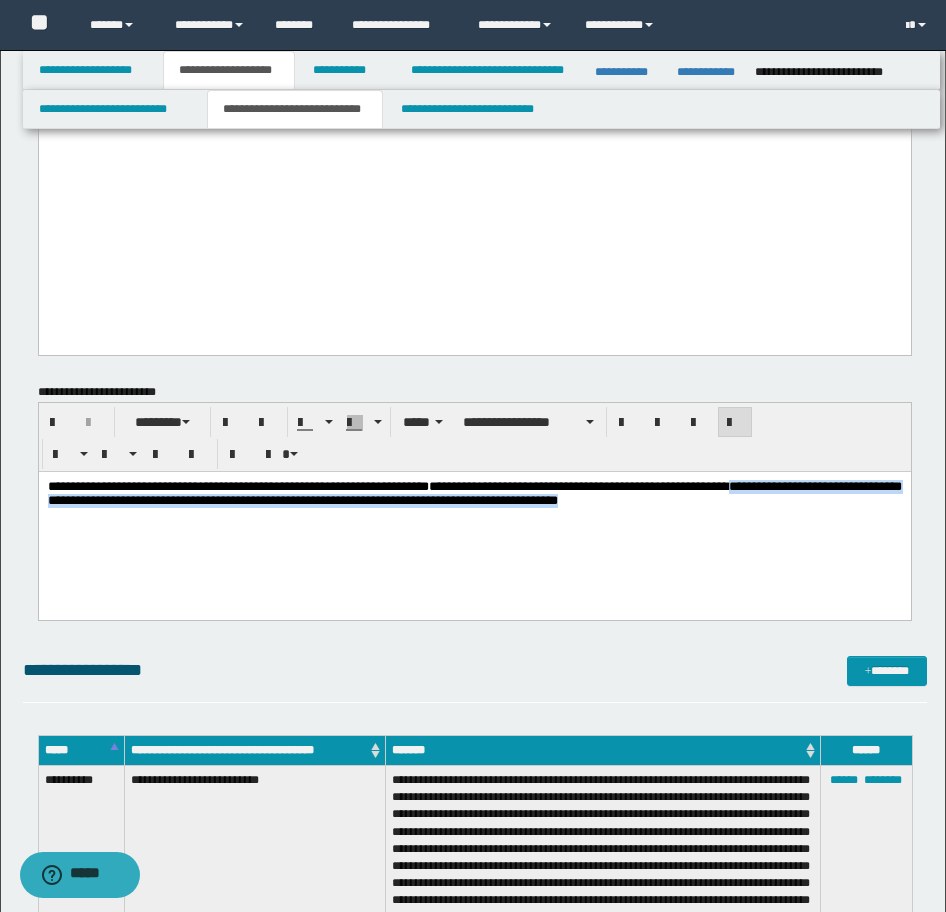 drag, startPoint x: 889, startPoint y: 503, endPoint x: 87, endPoint y: 503, distance: 802 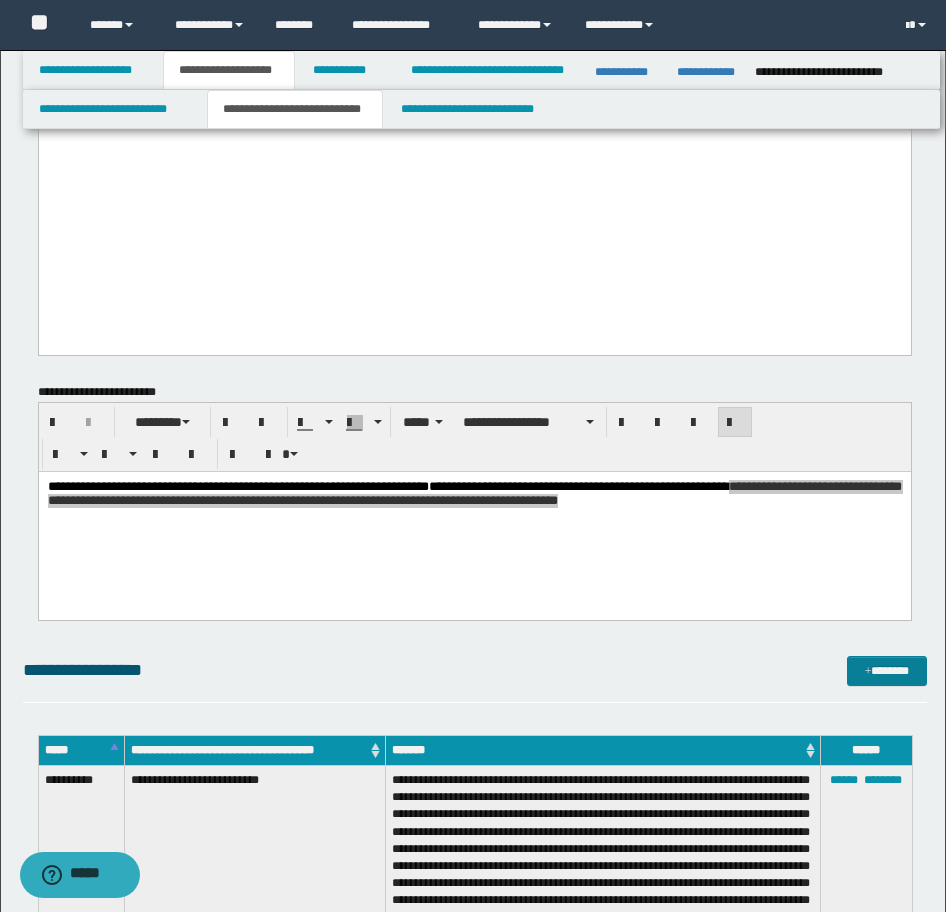 click on "*******" at bounding box center (887, 671) 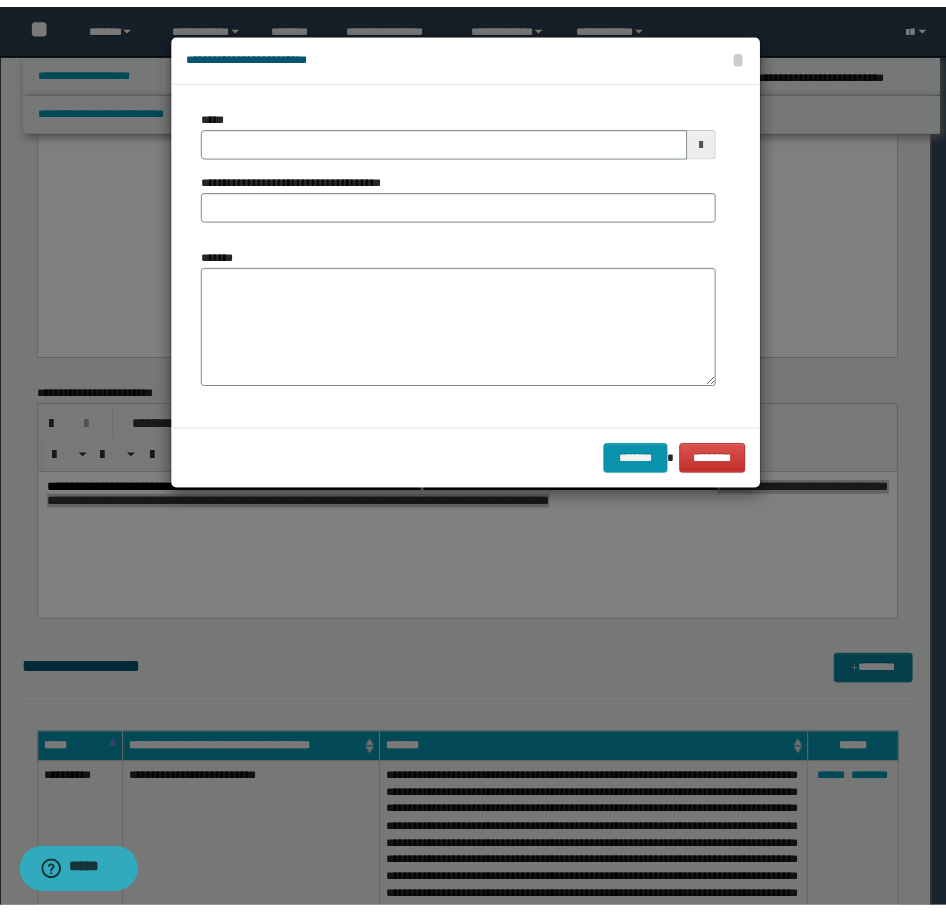 scroll, scrollTop: 0, scrollLeft: 0, axis: both 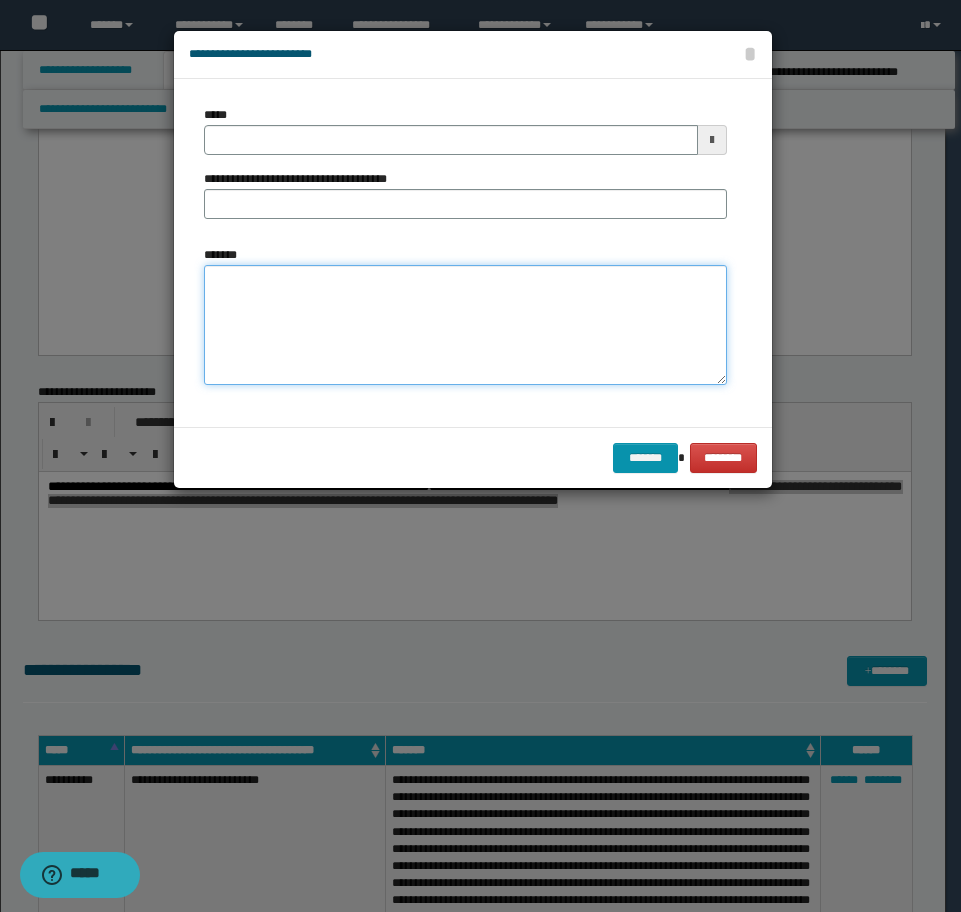 click on "*******" at bounding box center [465, 325] 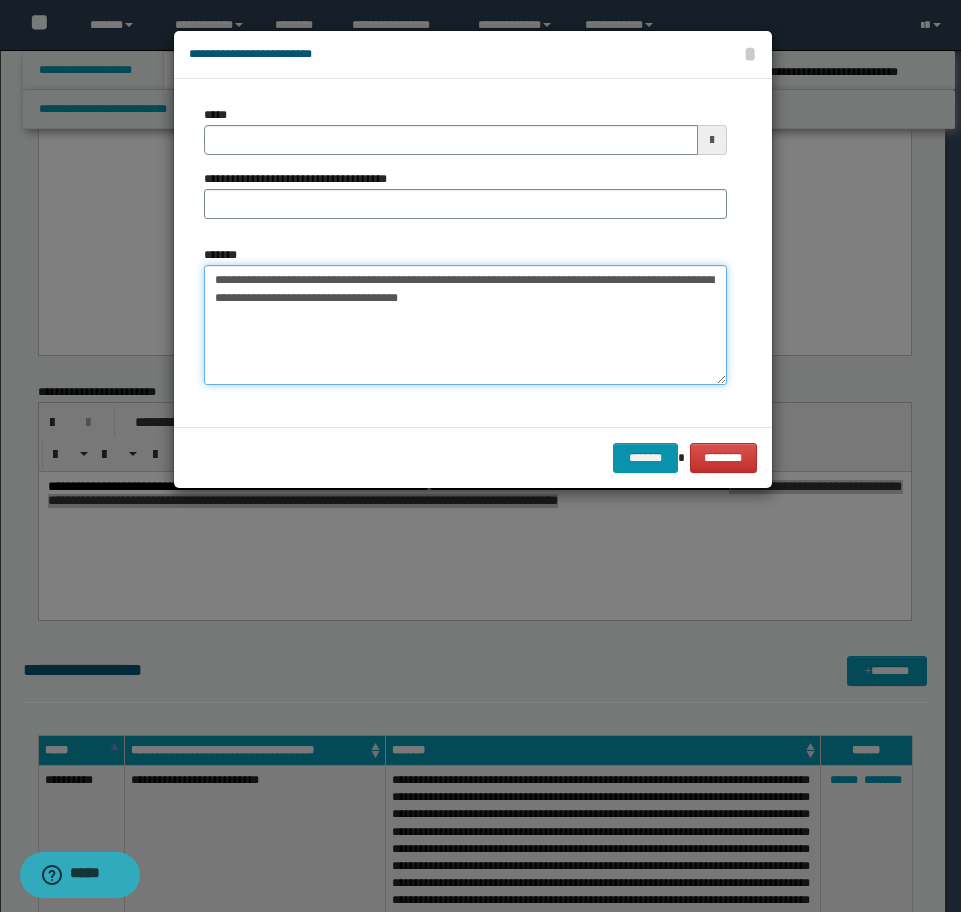 drag, startPoint x: 248, startPoint y: 281, endPoint x: 112, endPoint y: 266, distance: 136.8247 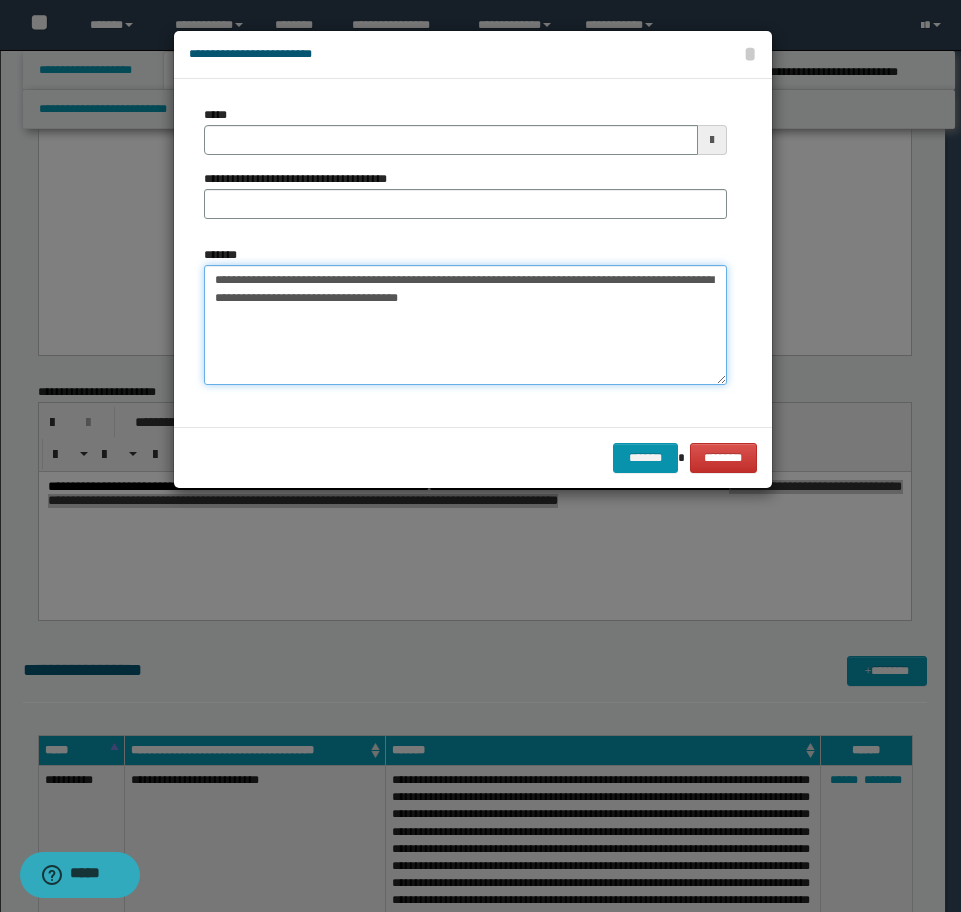 drag, startPoint x: 444, startPoint y: 291, endPoint x: 401, endPoint y: 302, distance: 44.38468 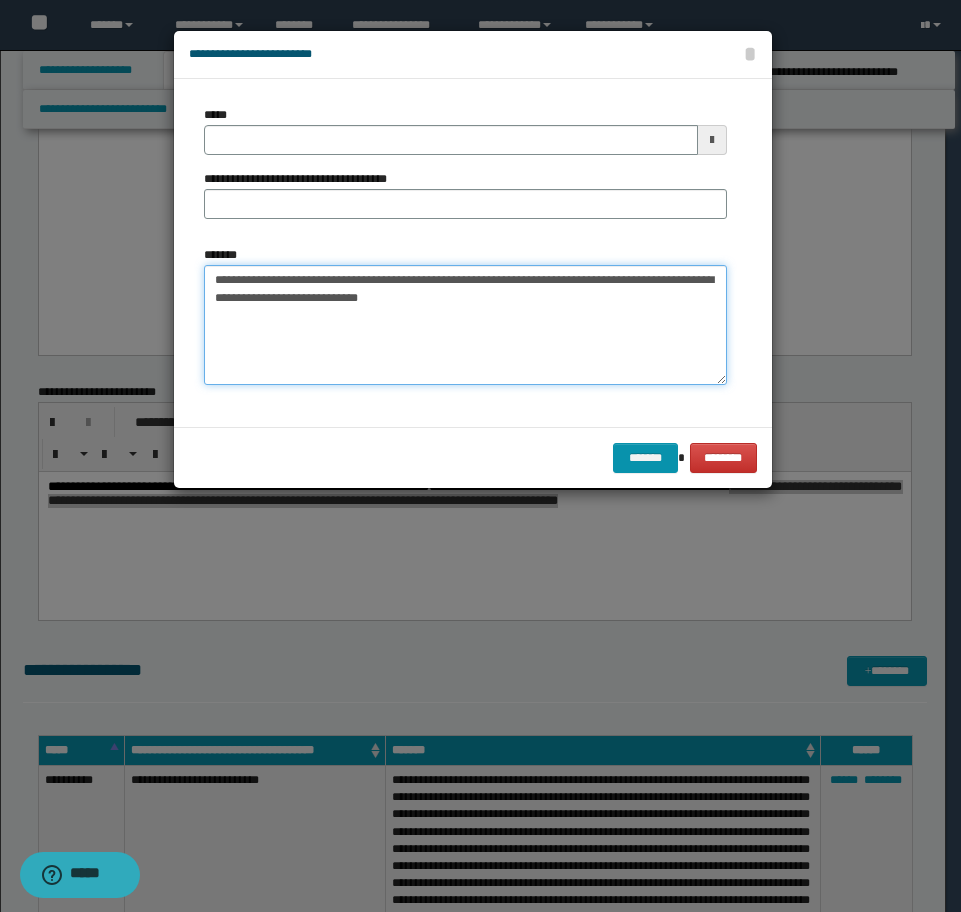 type 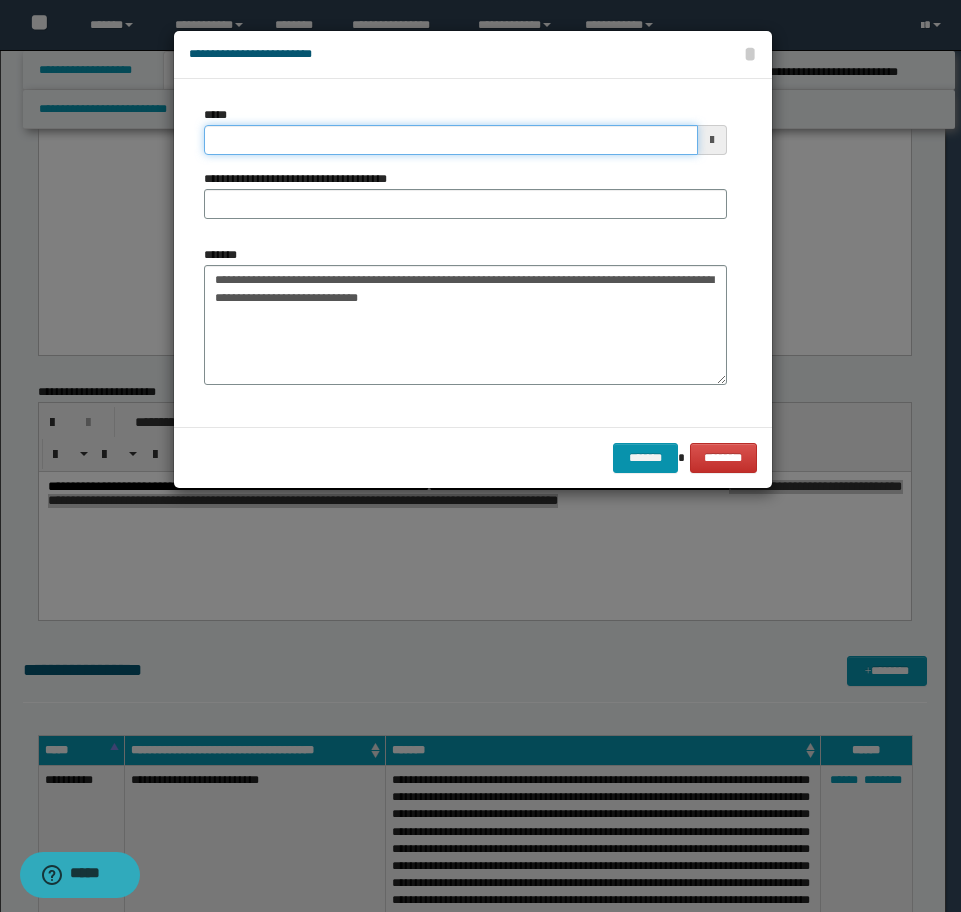 click on "*****" at bounding box center [451, 140] 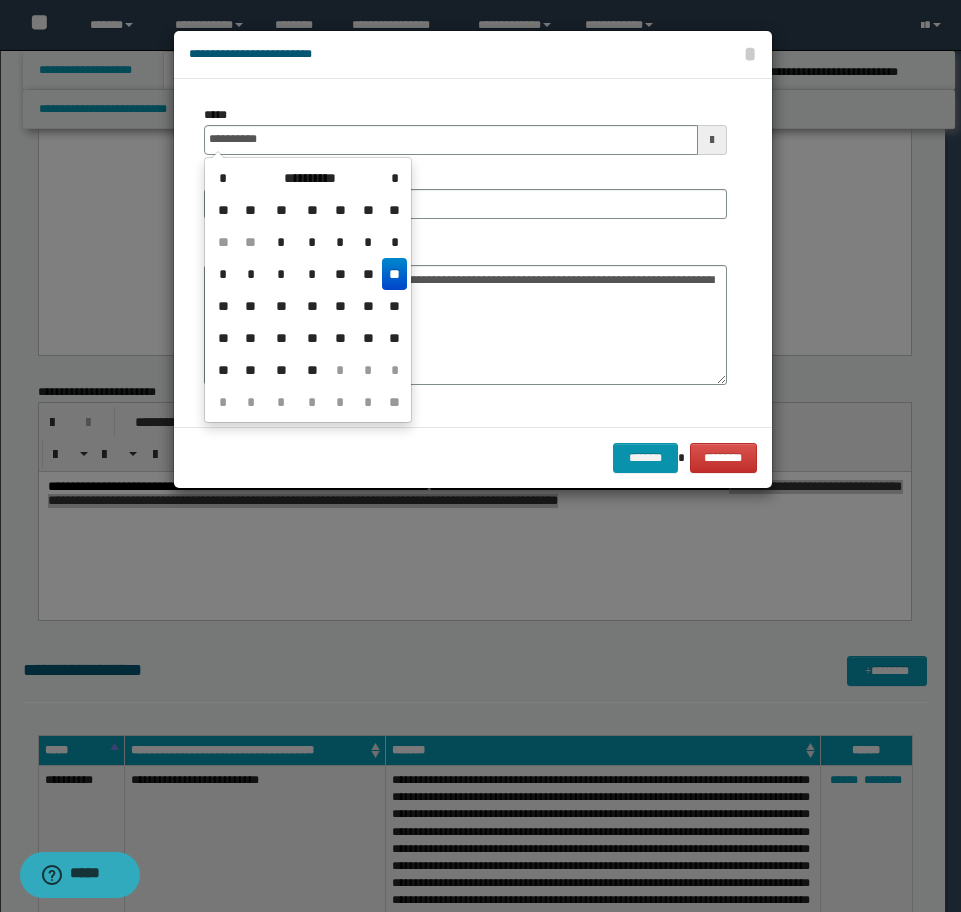 click on "**" at bounding box center [394, 274] 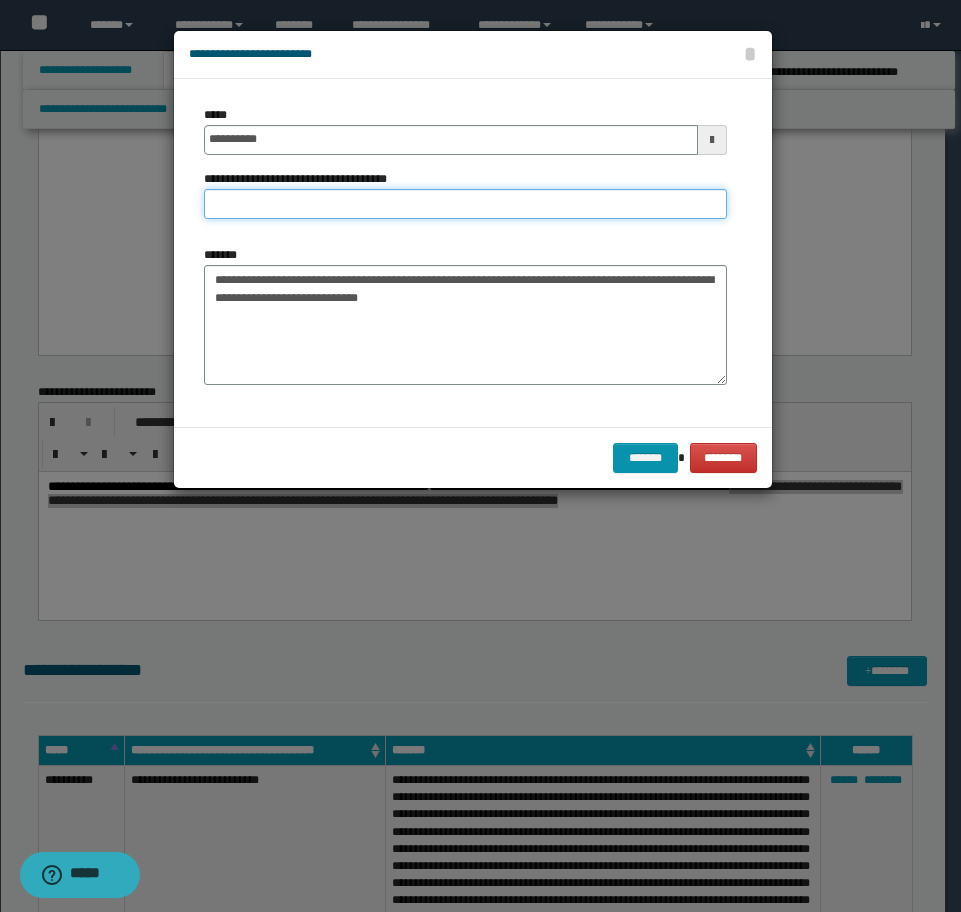 click on "**********" at bounding box center (465, 204) 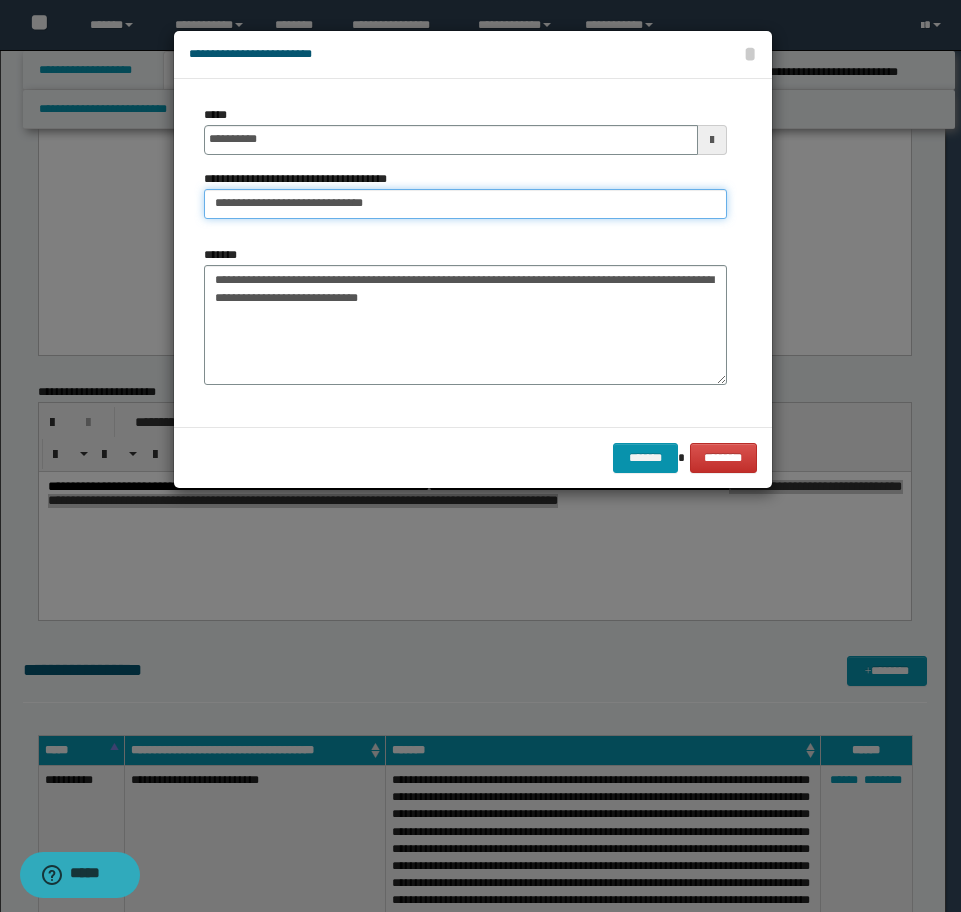drag, startPoint x: 411, startPoint y: 208, endPoint x: 256, endPoint y: 199, distance: 155.26108 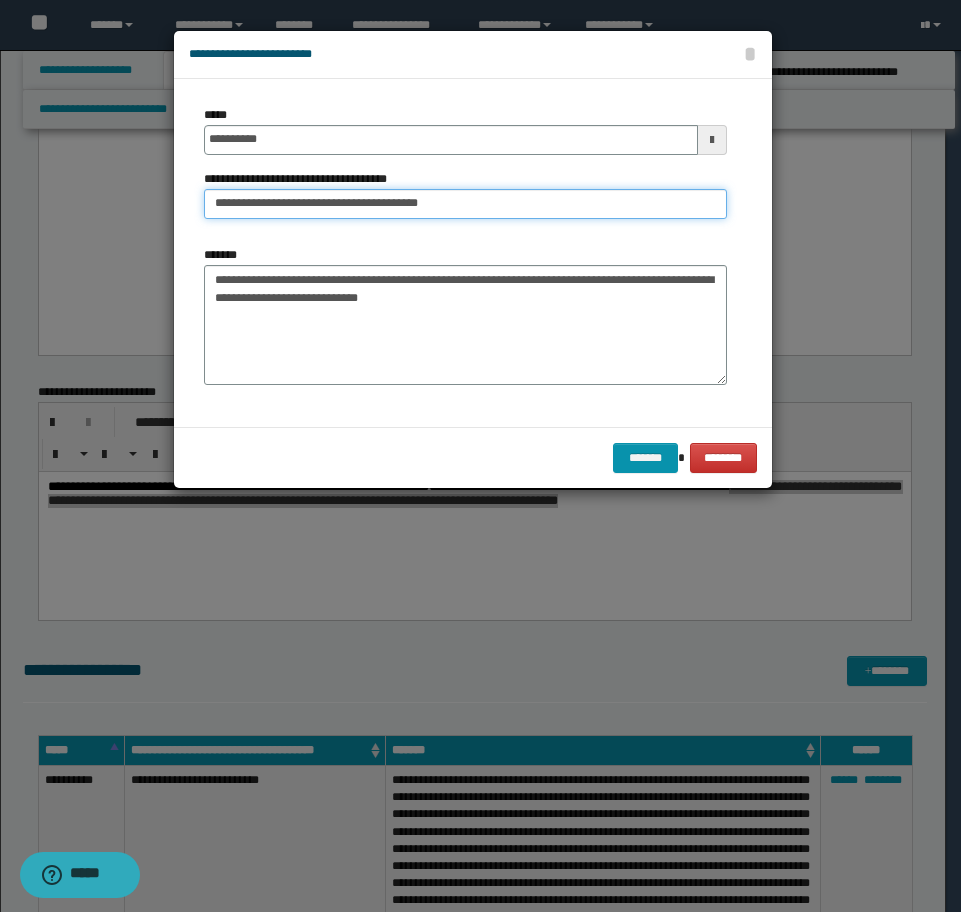 drag, startPoint x: 472, startPoint y: 203, endPoint x: 398, endPoint y: 207, distance: 74.10803 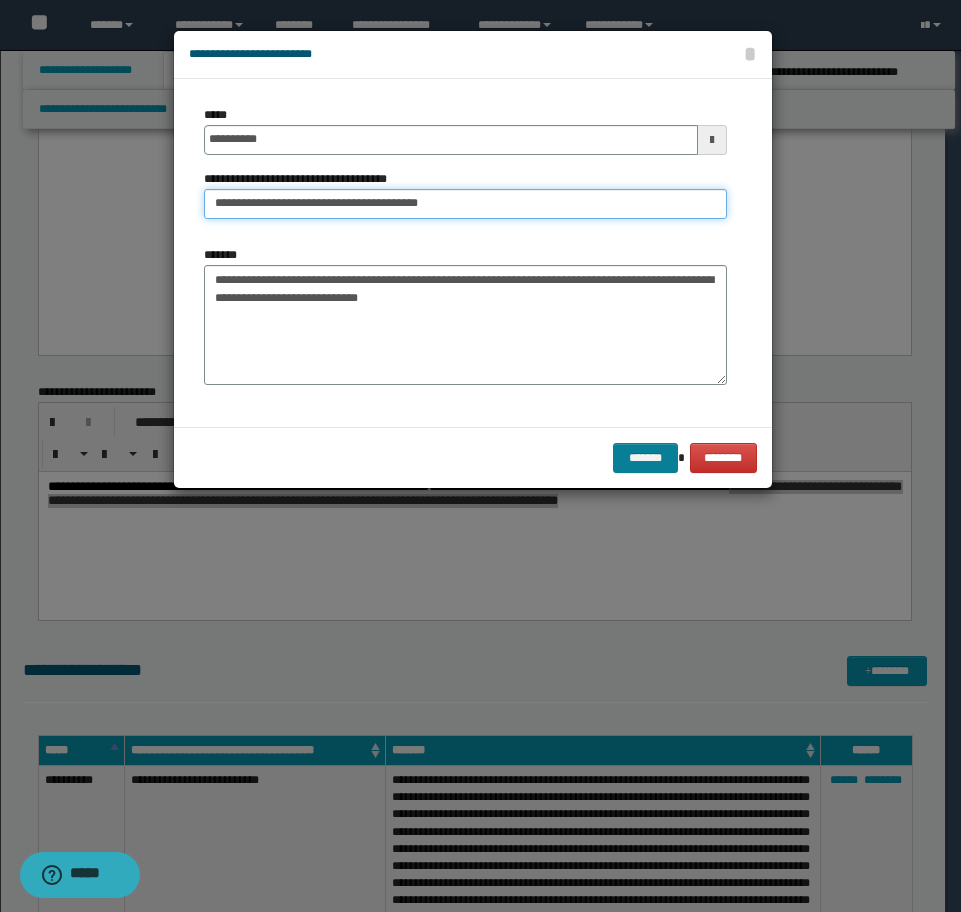 type on "**********" 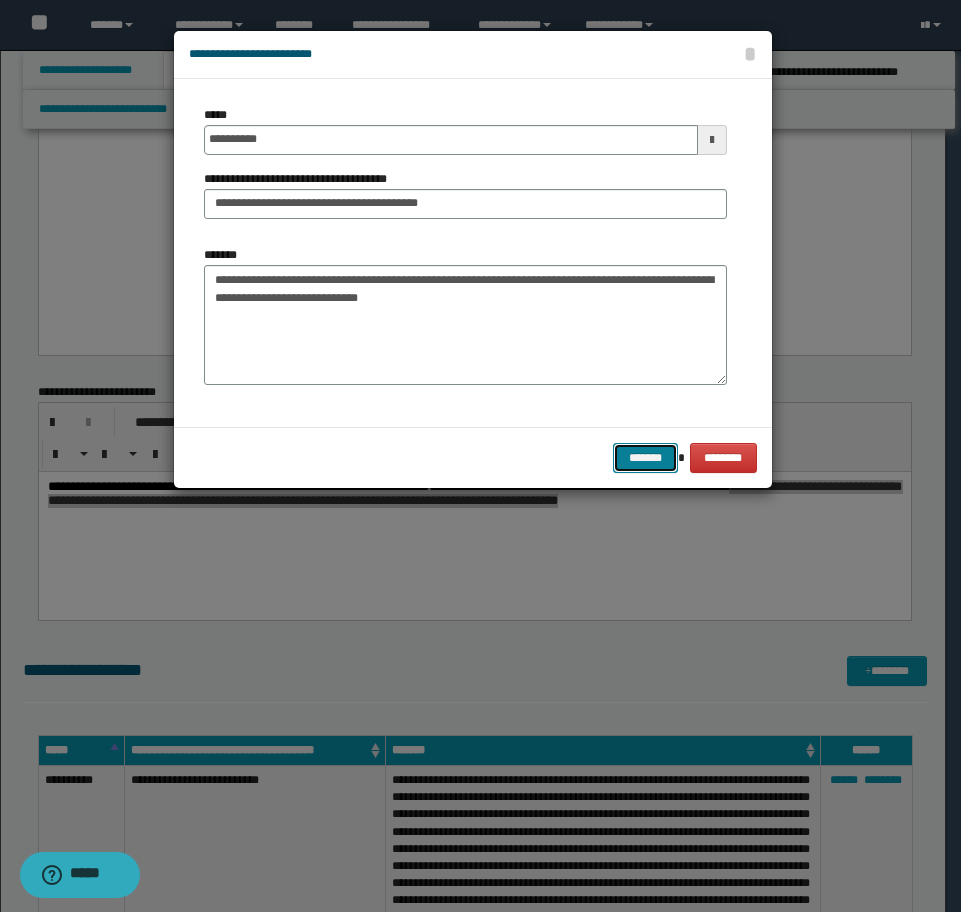 click on "*******" at bounding box center (645, 458) 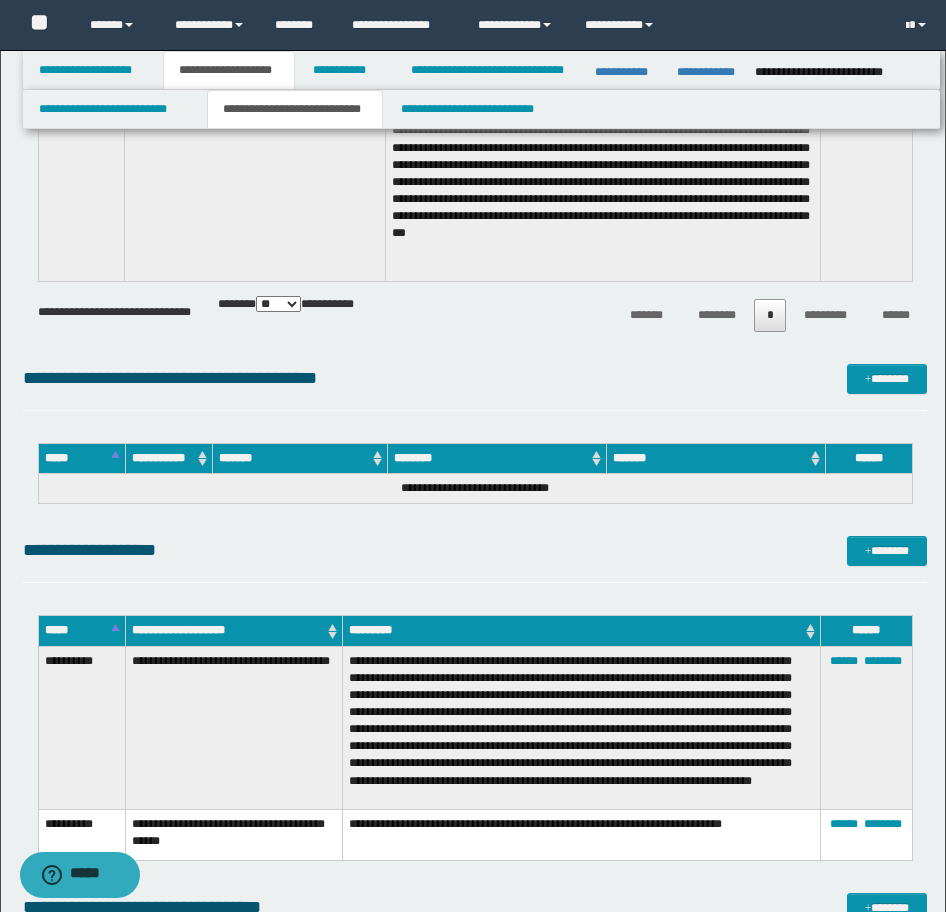 scroll, scrollTop: 4506, scrollLeft: 0, axis: vertical 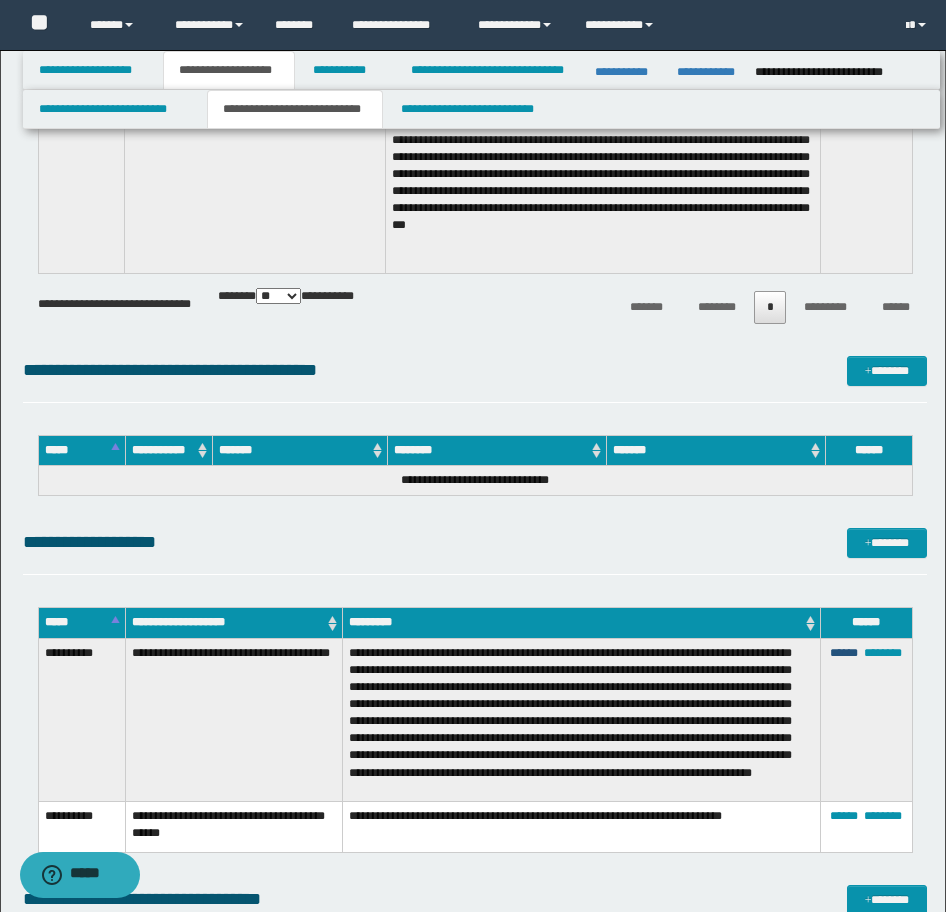 drag, startPoint x: 842, startPoint y: 654, endPoint x: 825, endPoint y: 641, distance: 21.400934 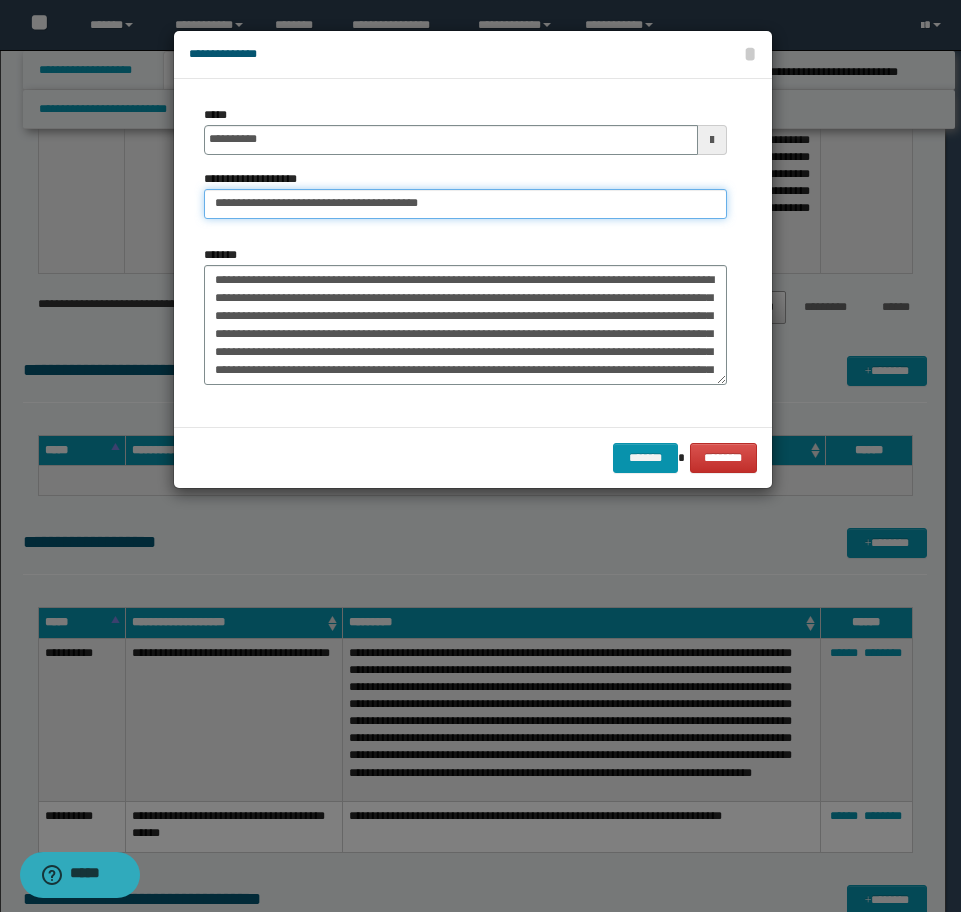 drag, startPoint x: 455, startPoint y: 203, endPoint x: 141, endPoint y: 196, distance: 314.078 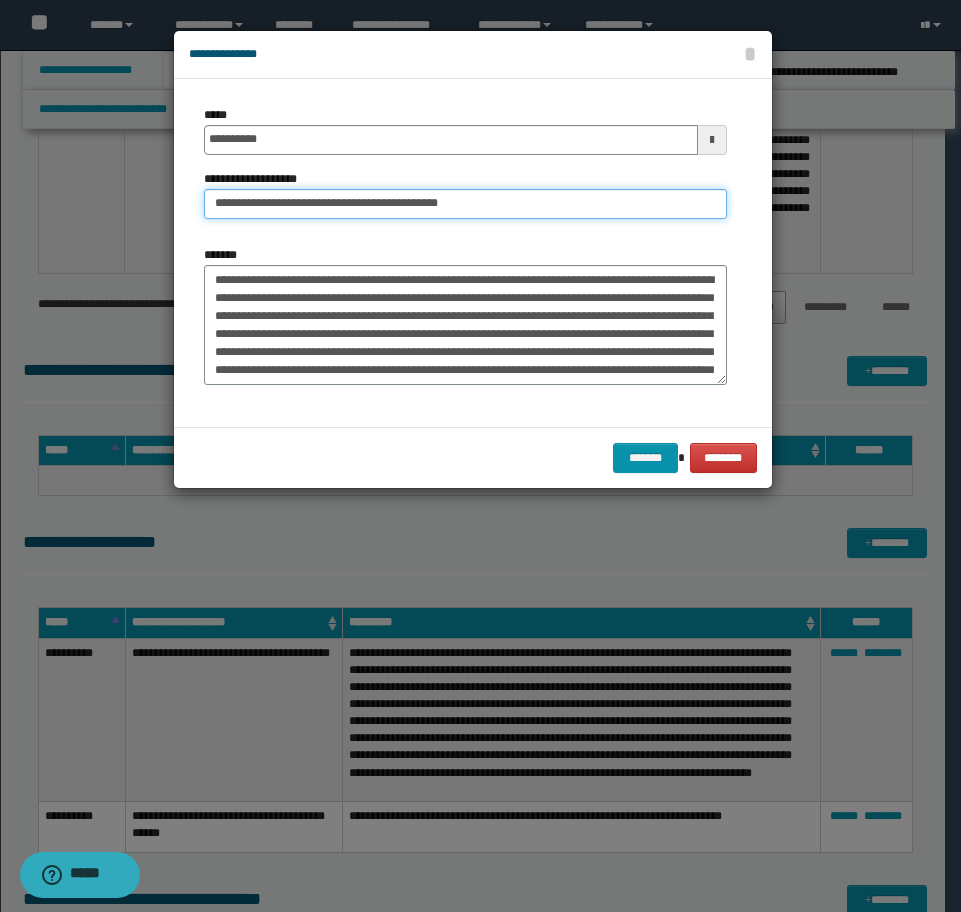 type on "**********" 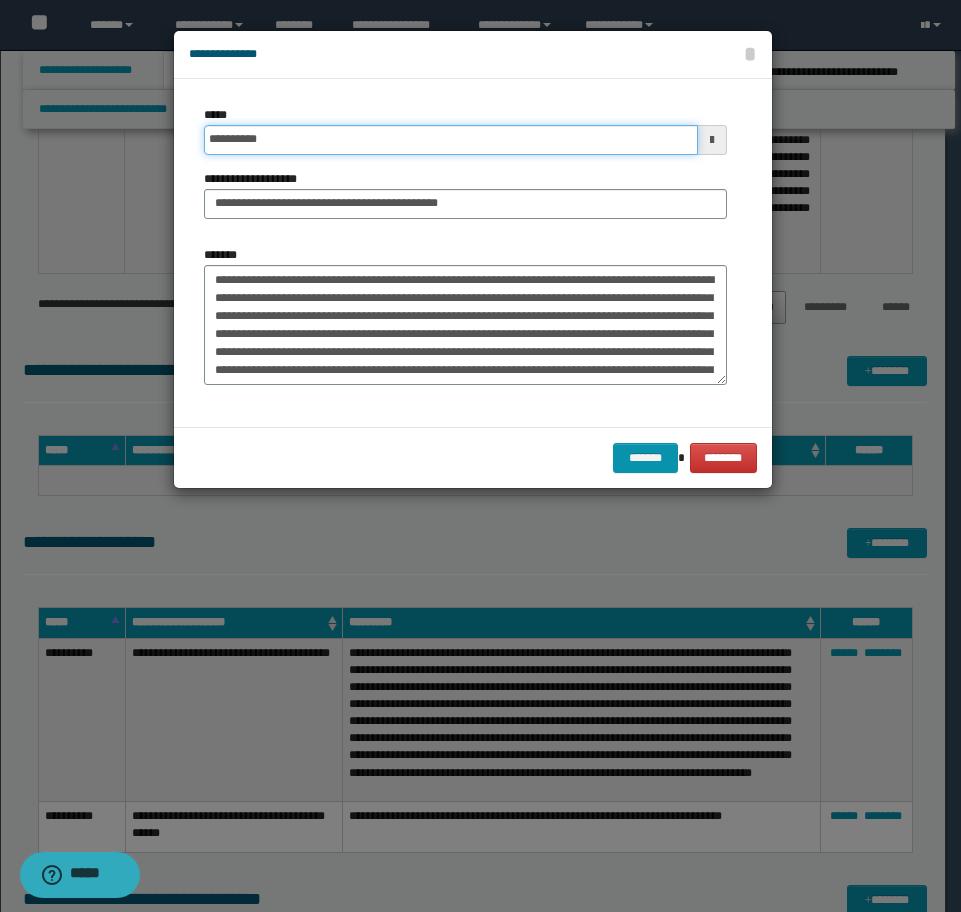 click on "**********" at bounding box center (451, 140) 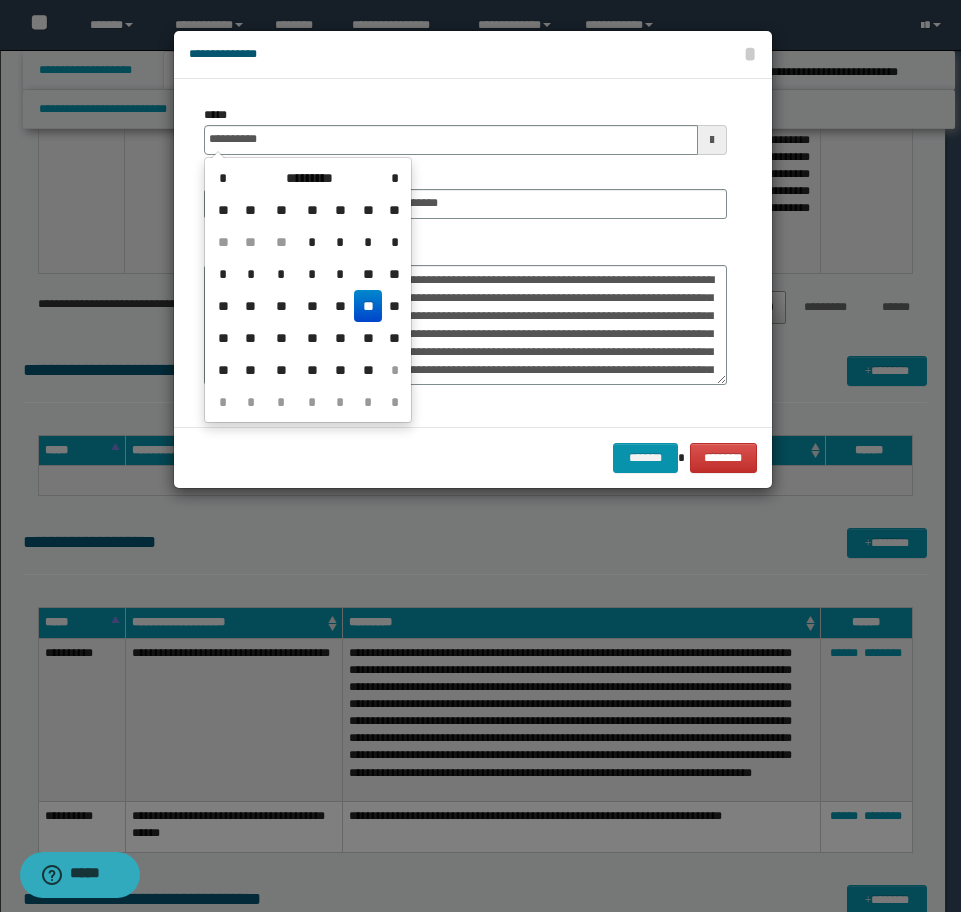 click on "**" at bounding box center [368, 306] 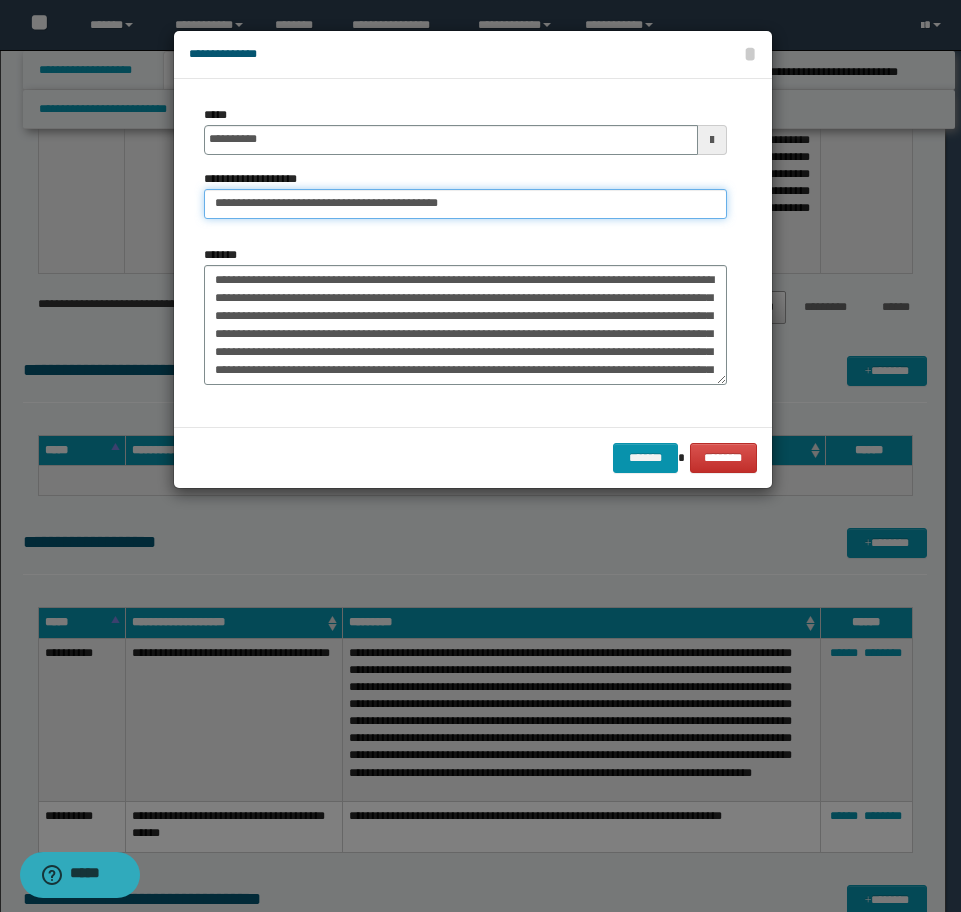 click on "**********" at bounding box center [465, 204] 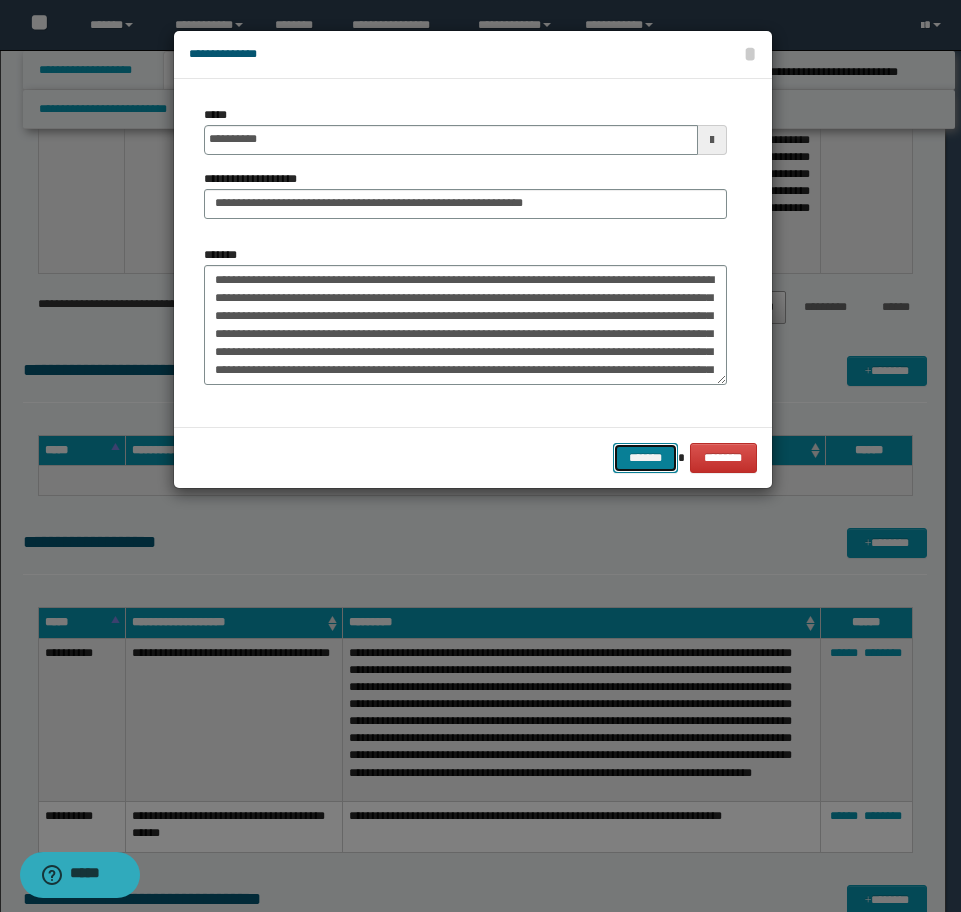 click on "*******" at bounding box center [645, 458] 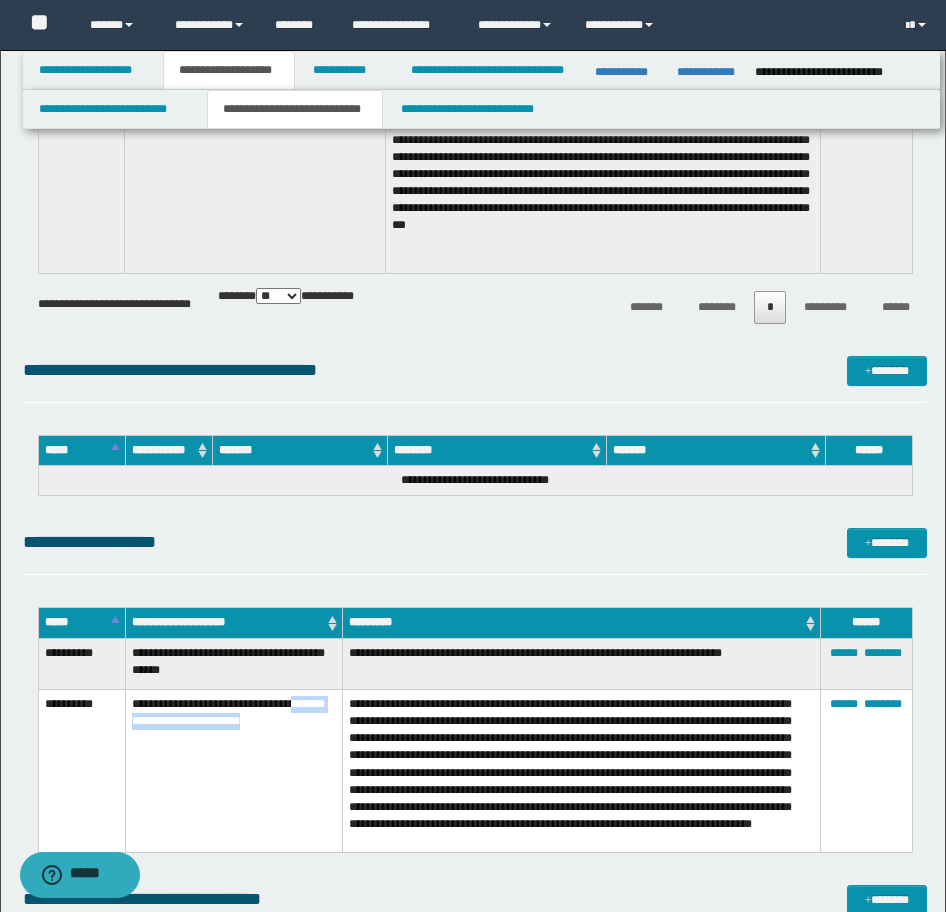 drag, startPoint x: 266, startPoint y: 719, endPoint x: 297, endPoint y: 701, distance: 35.846897 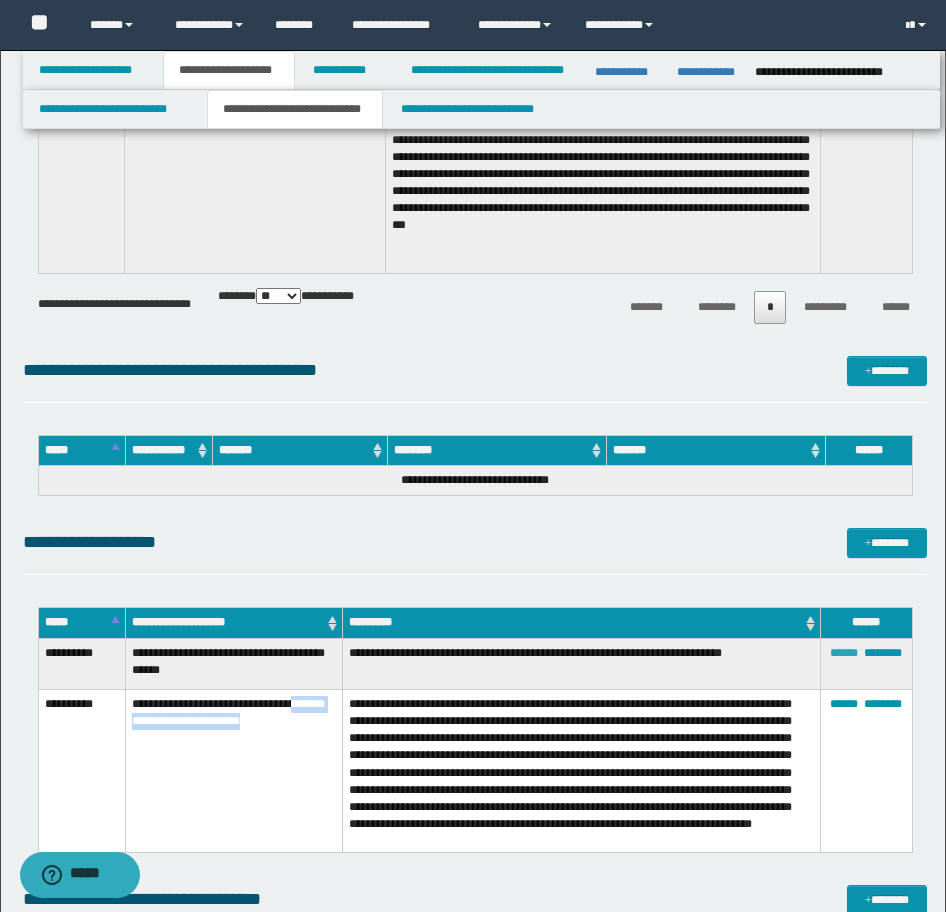click on "******" at bounding box center (844, 653) 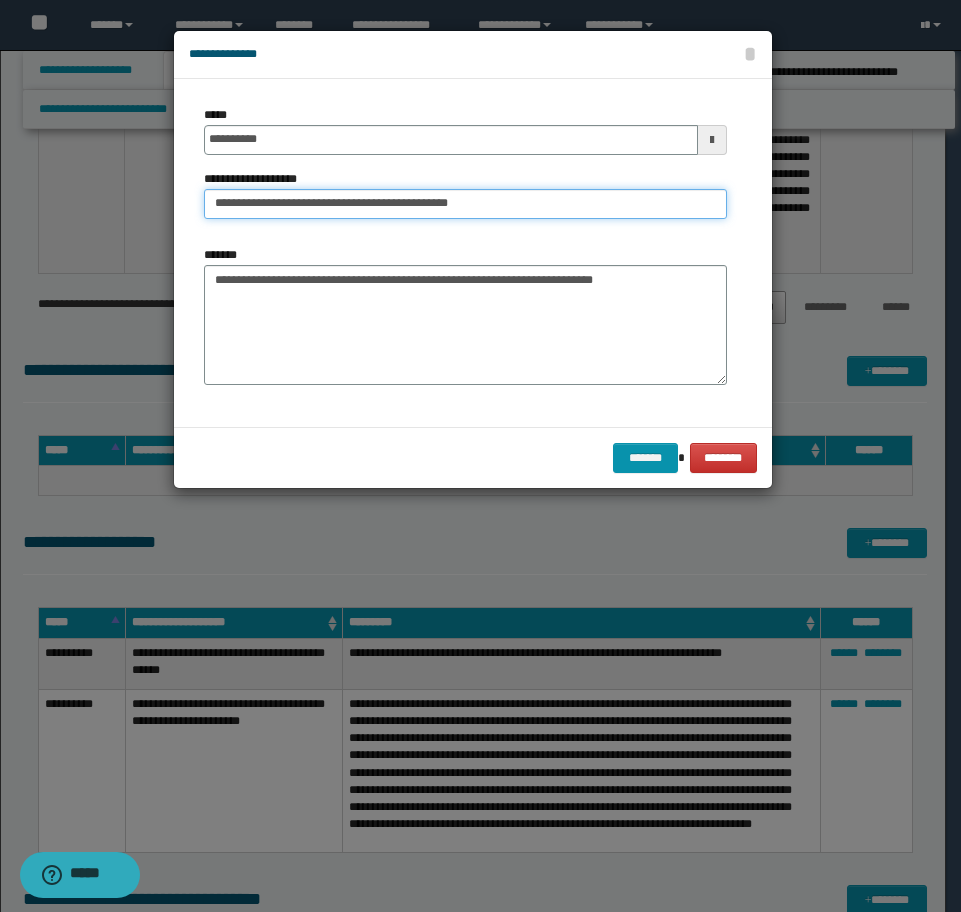 click on "**********" at bounding box center [465, 204] 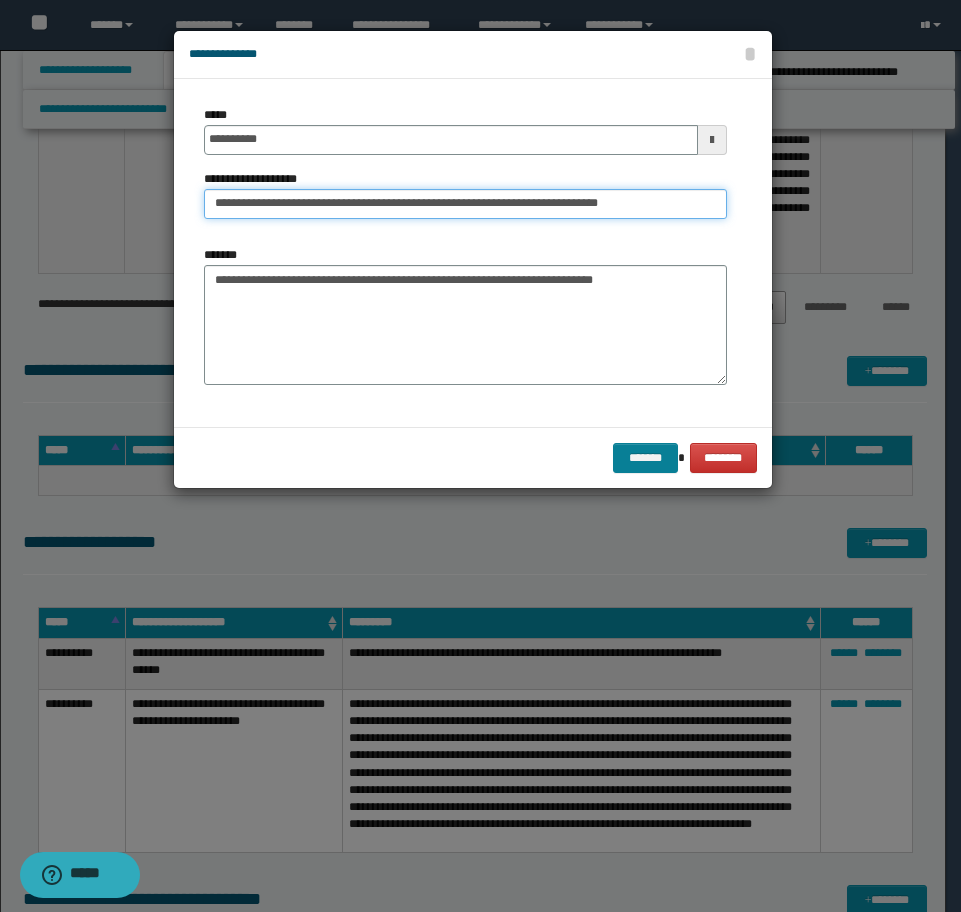 type on "**********" 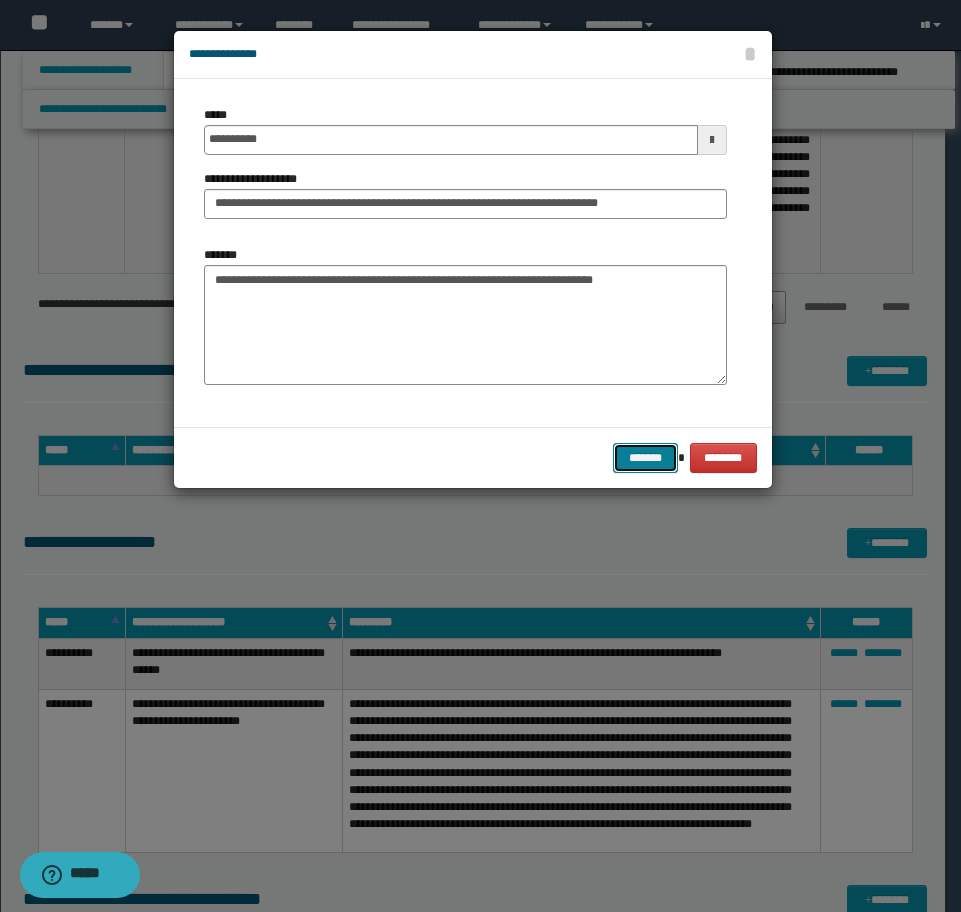 click on "*******" at bounding box center [645, 458] 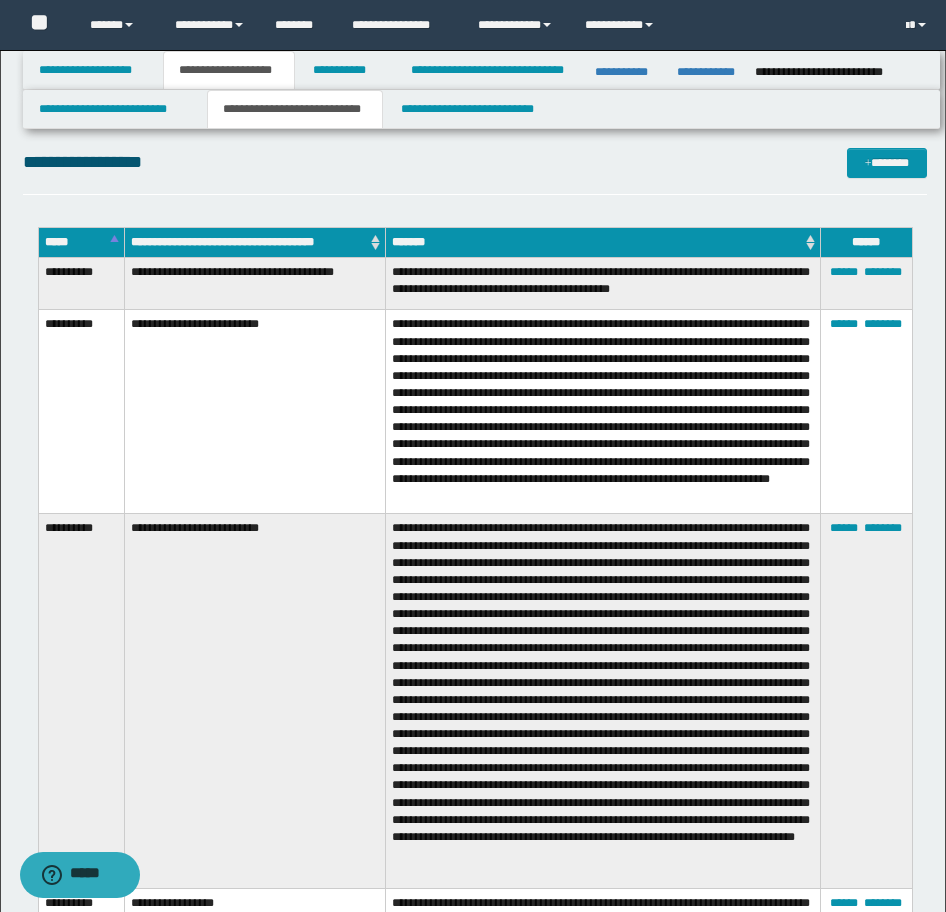 scroll, scrollTop: 3006, scrollLeft: 0, axis: vertical 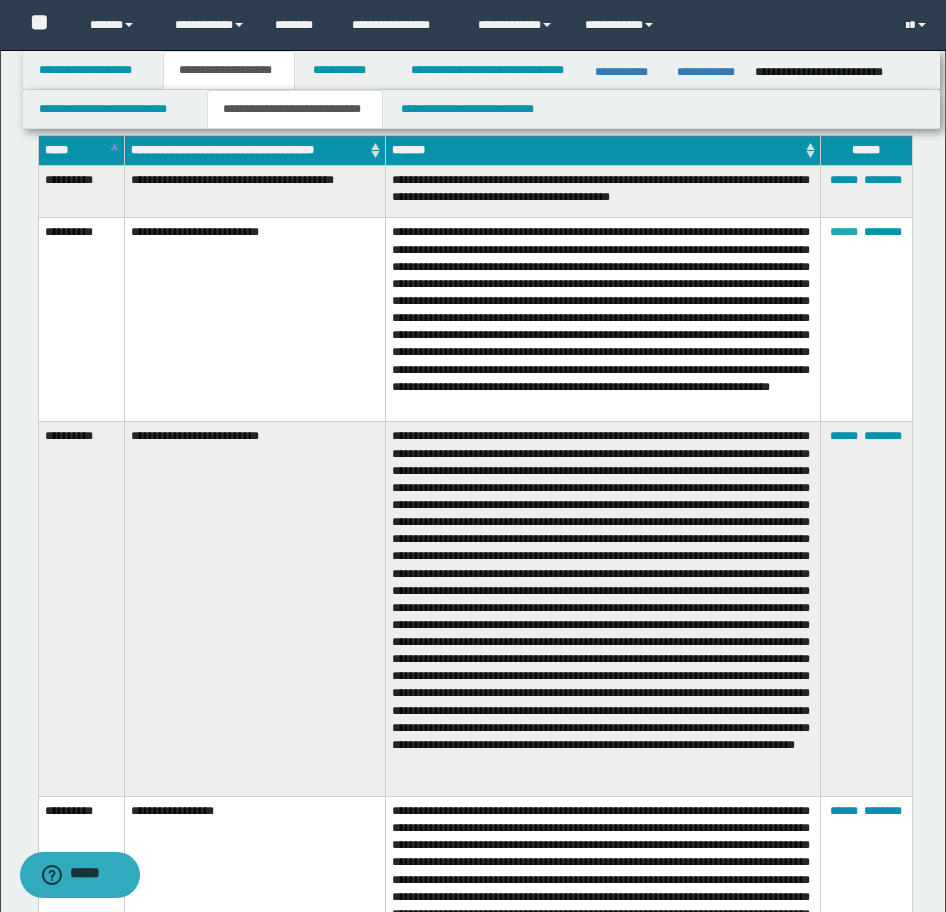 click on "******" at bounding box center (844, 232) 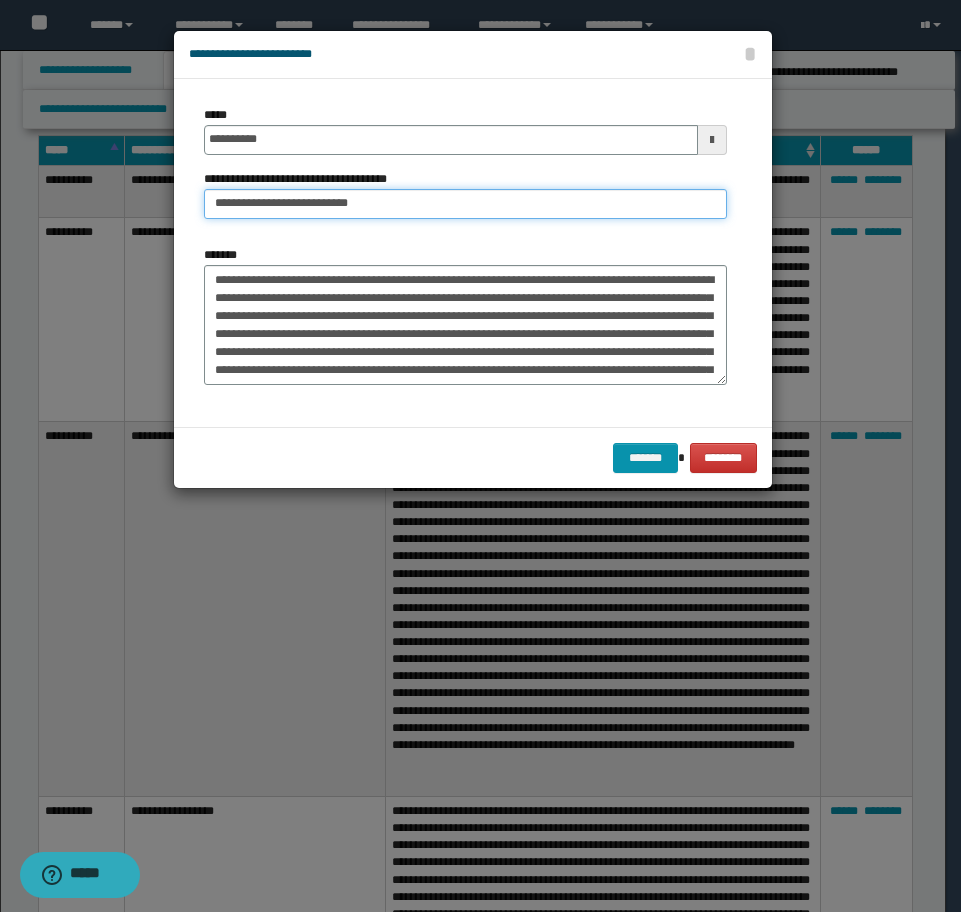 click on "**********" at bounding box center (465, 204) 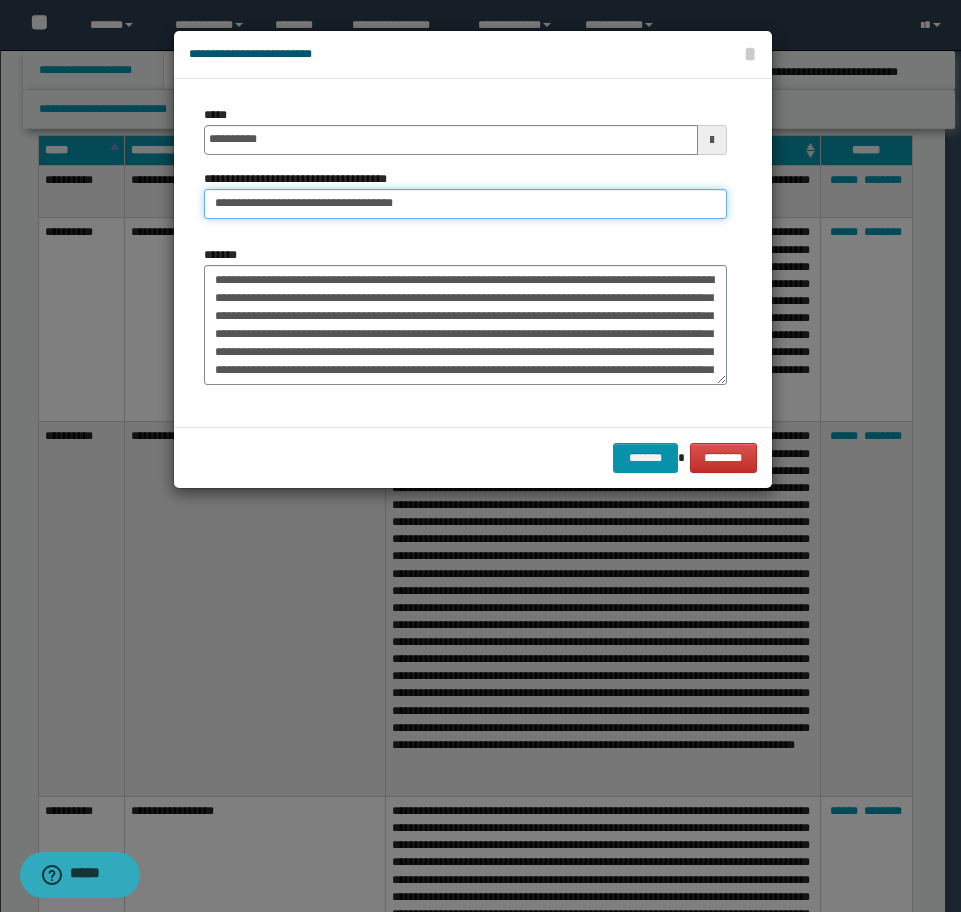type on "**********" 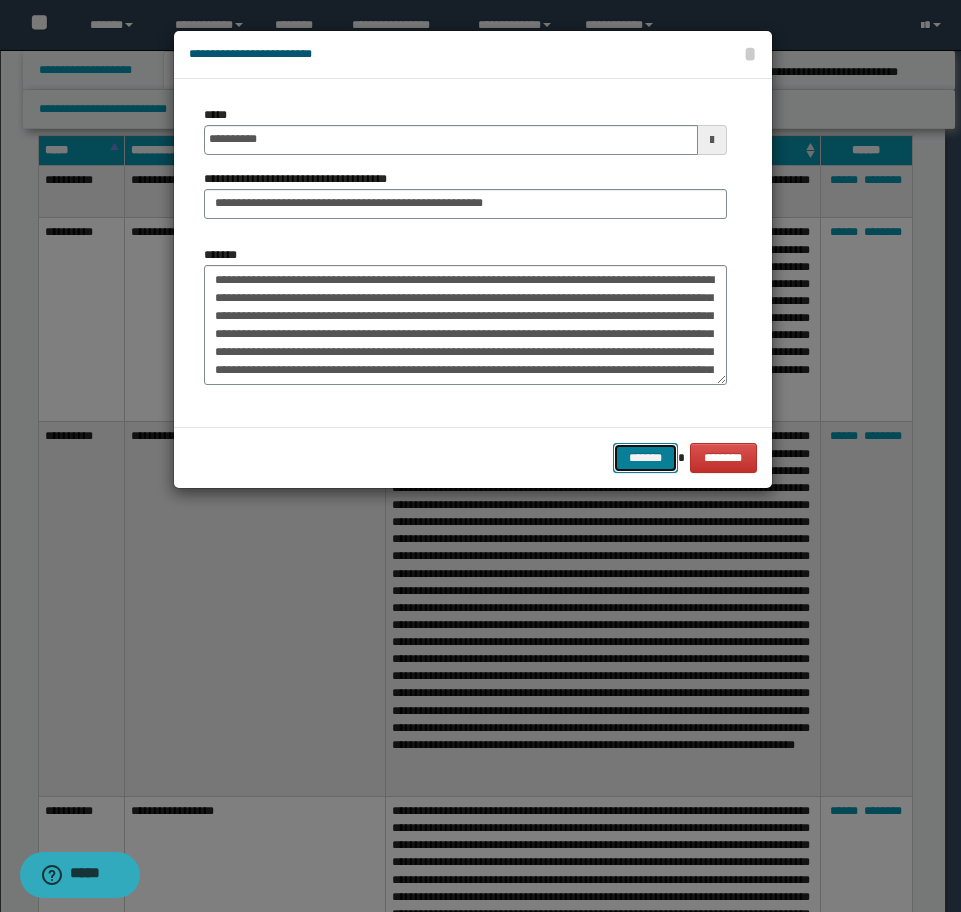 click on "*******" at bounding box center [645, 458] 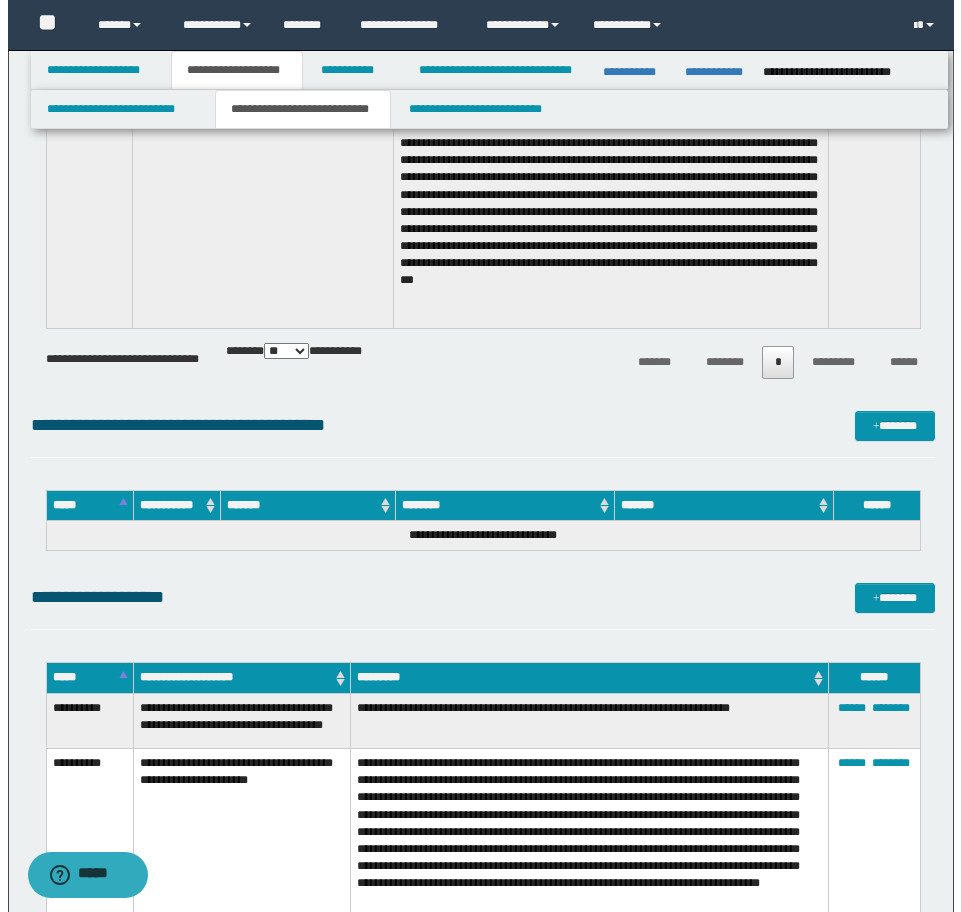 scroll, scrollTop: 4806, scrollLeft: 0, axis: vertical 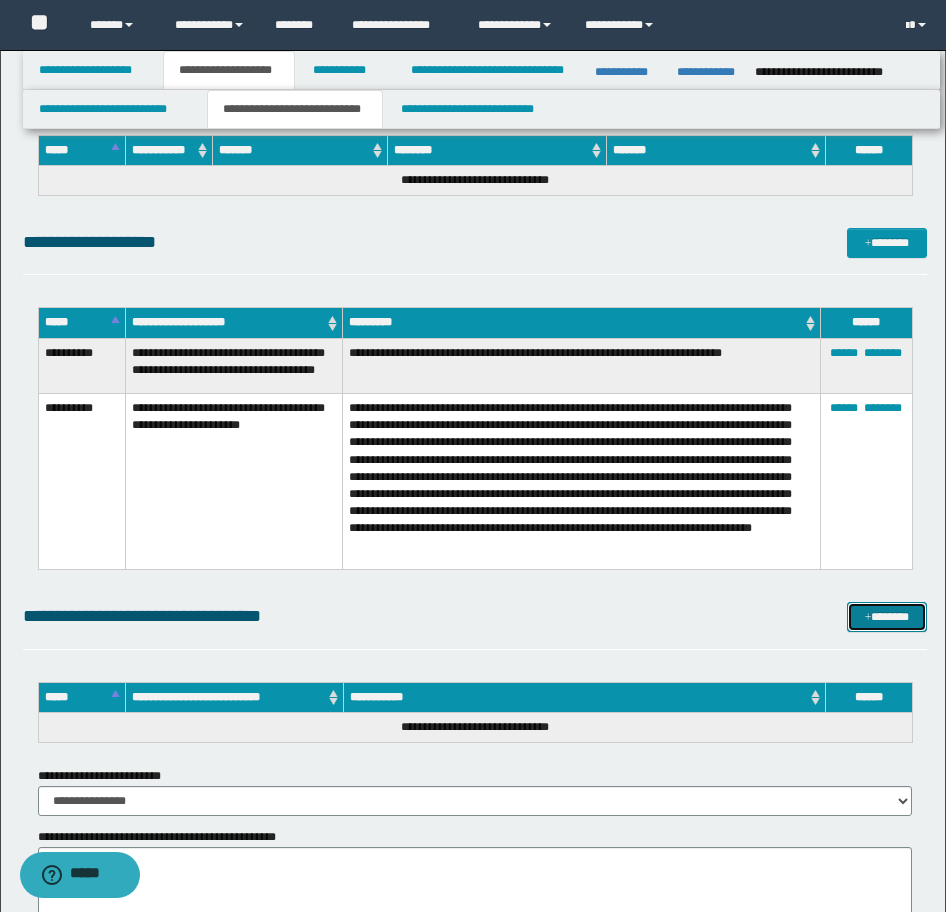 click on "*******" at bounding box center (887, 617) 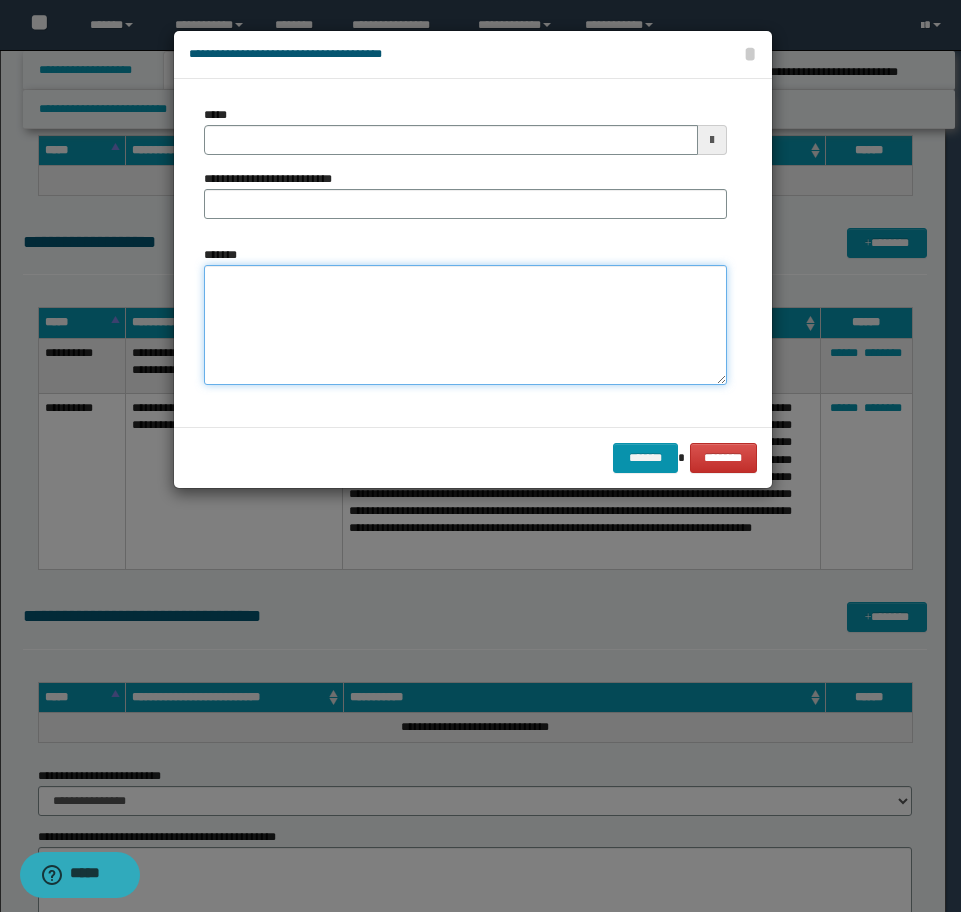 click on "*******" at bounding box center [465, 325] 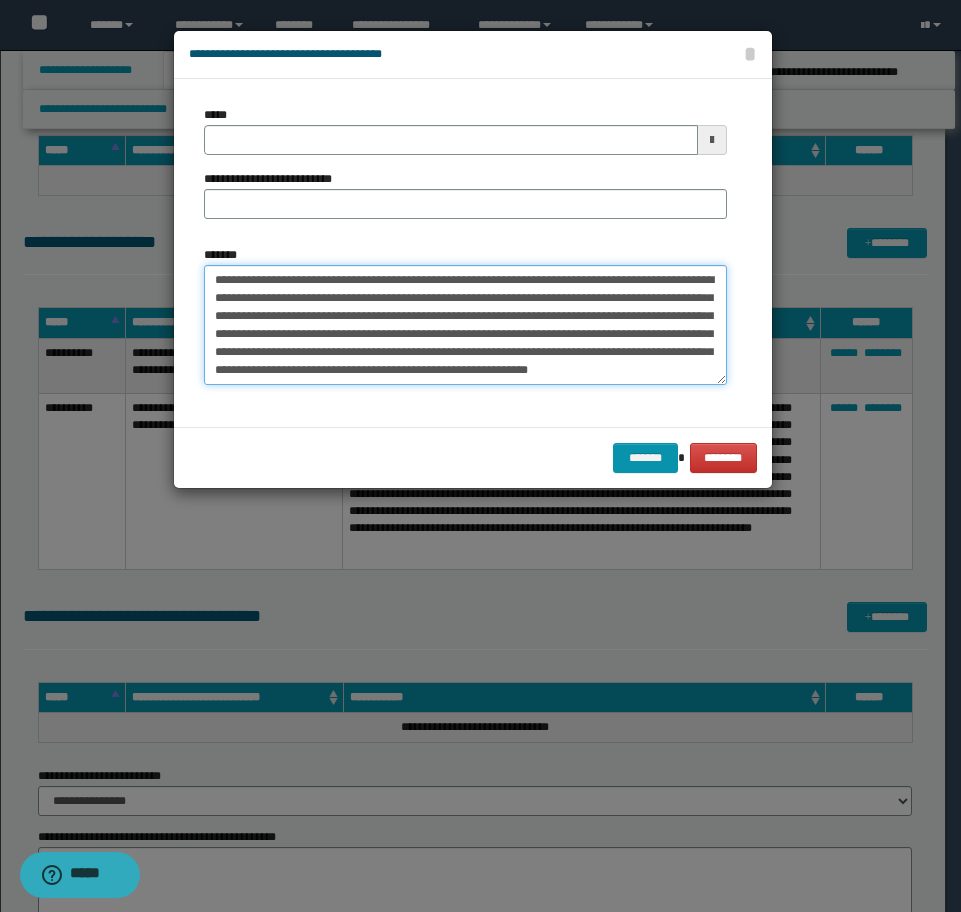 scroll, scrollTop: 0, scrollLeft: 0, axis: both 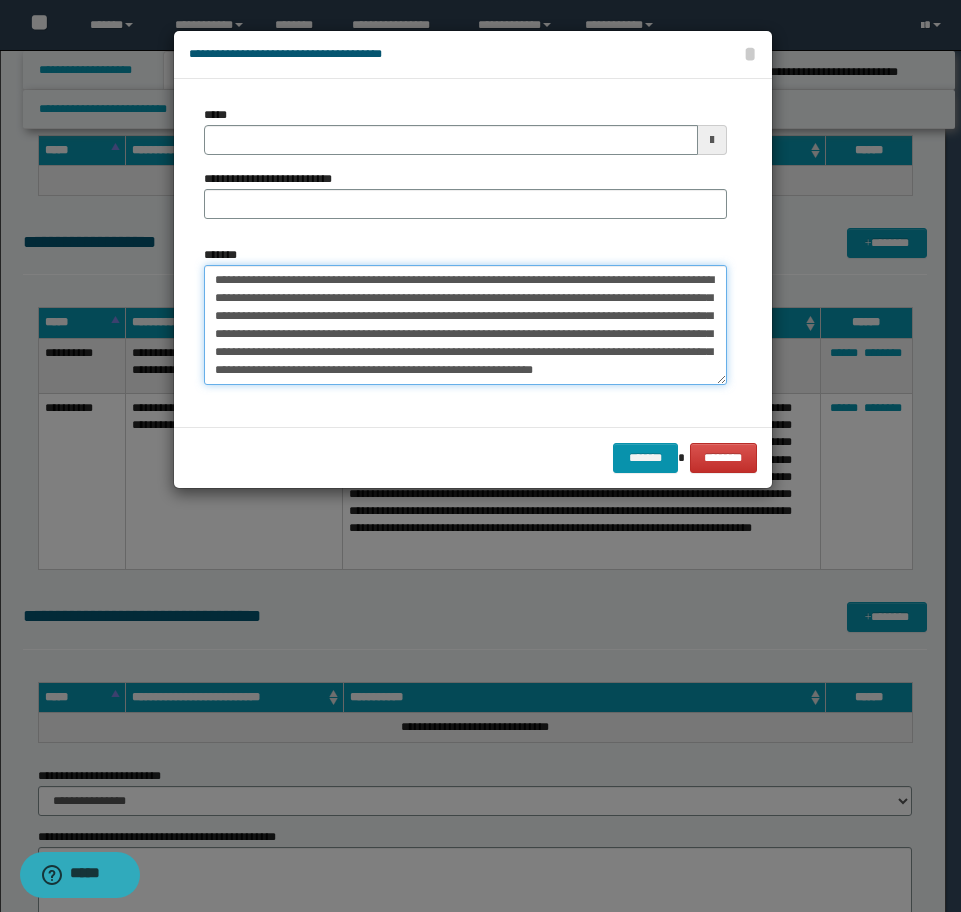 click on "**********" at bounding box center [465, 325] 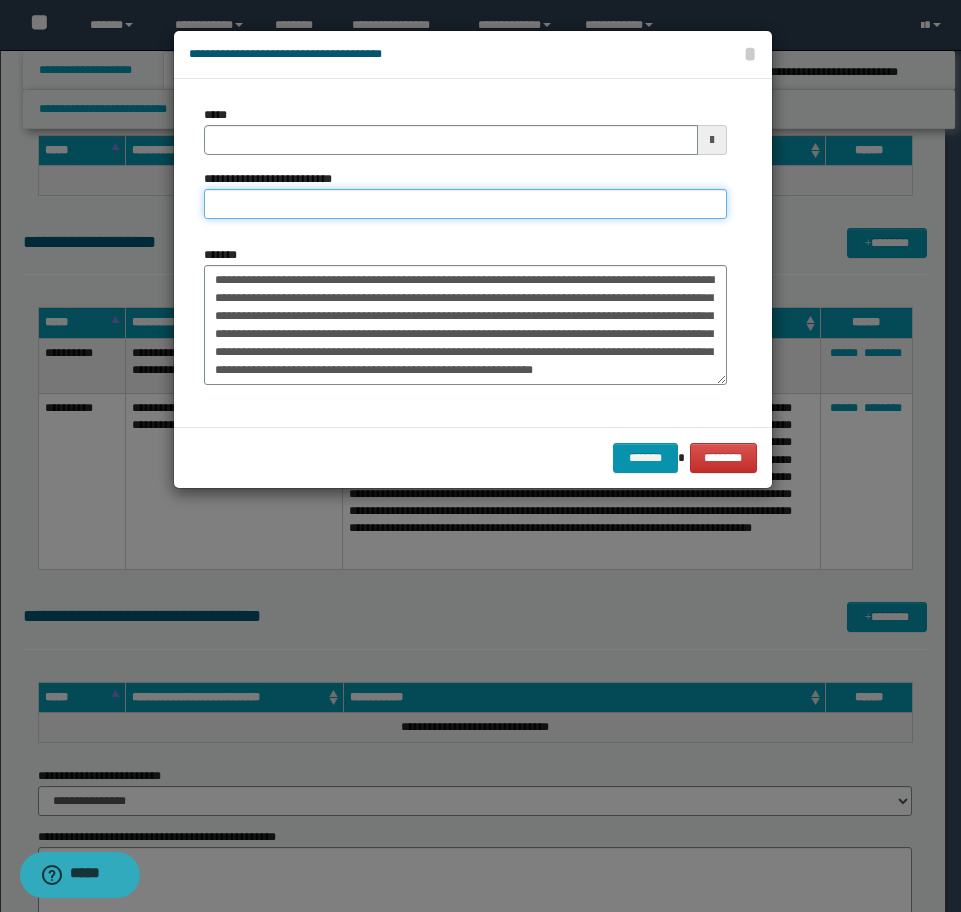 click on "**********" at bounding box center [465, 204] 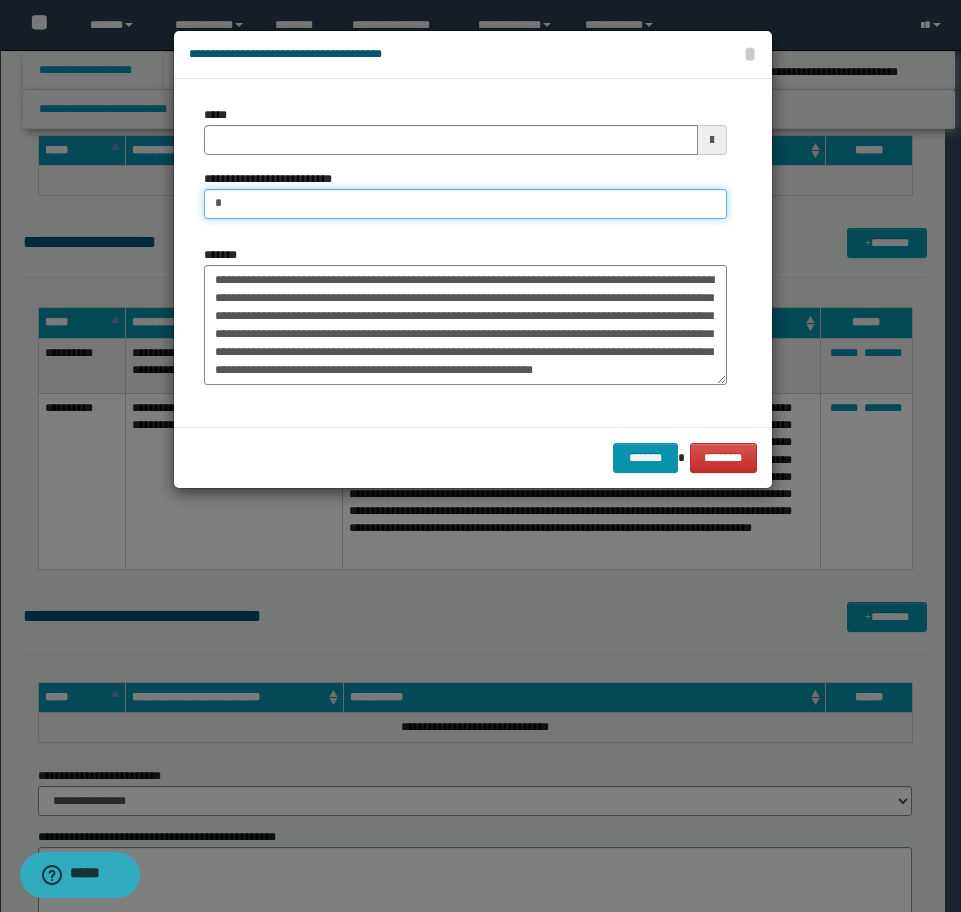 type on "*" 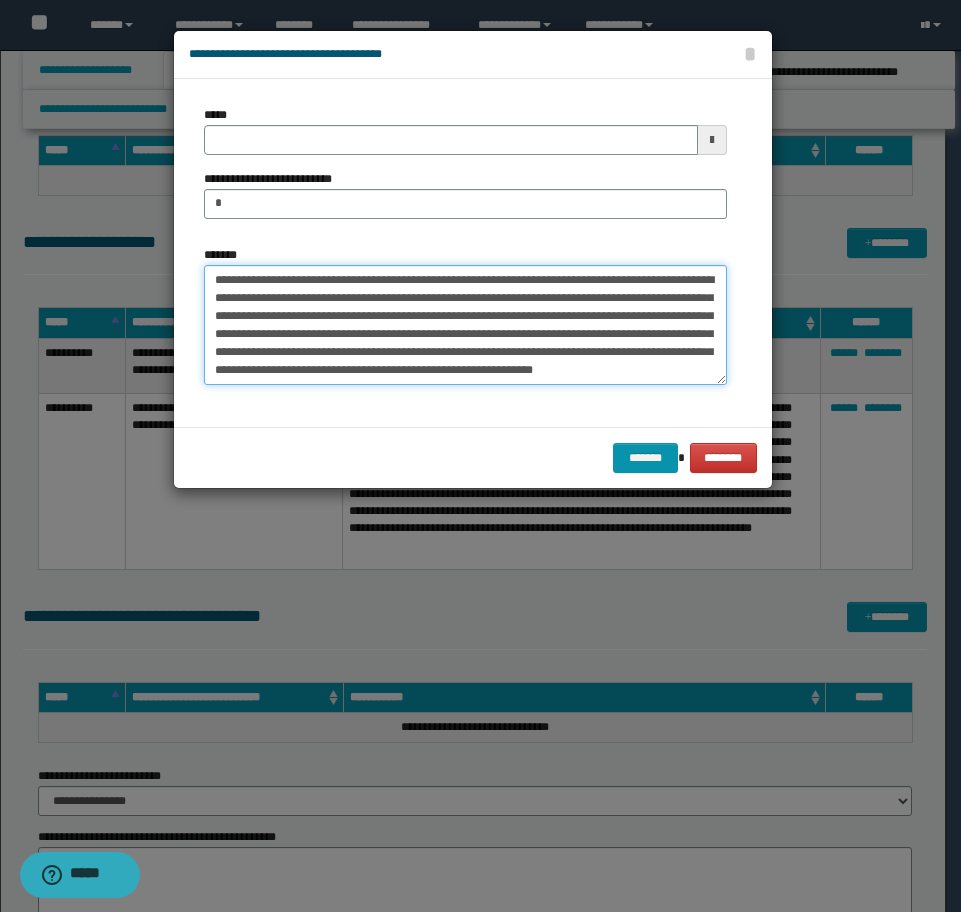 click on "**********" at bounding box center (465, 325) 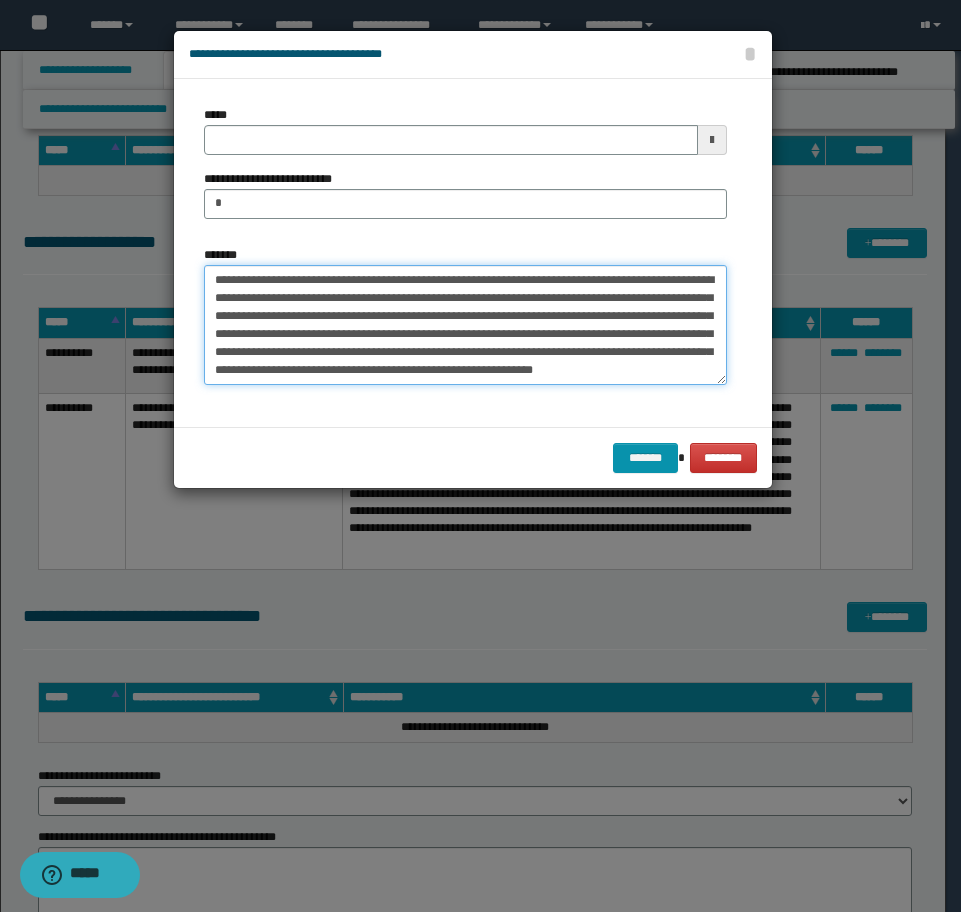 click on "**********" at bounding box center [465, 325] 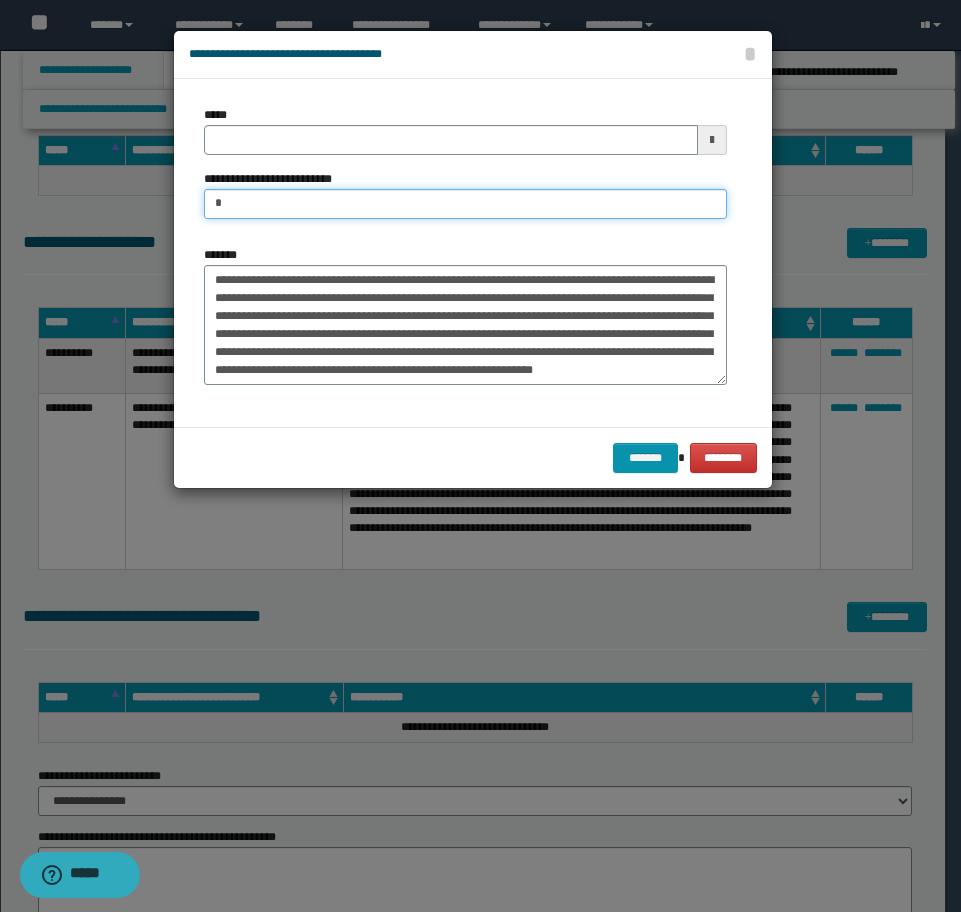 click on "*" at bounding box center [465, 204] 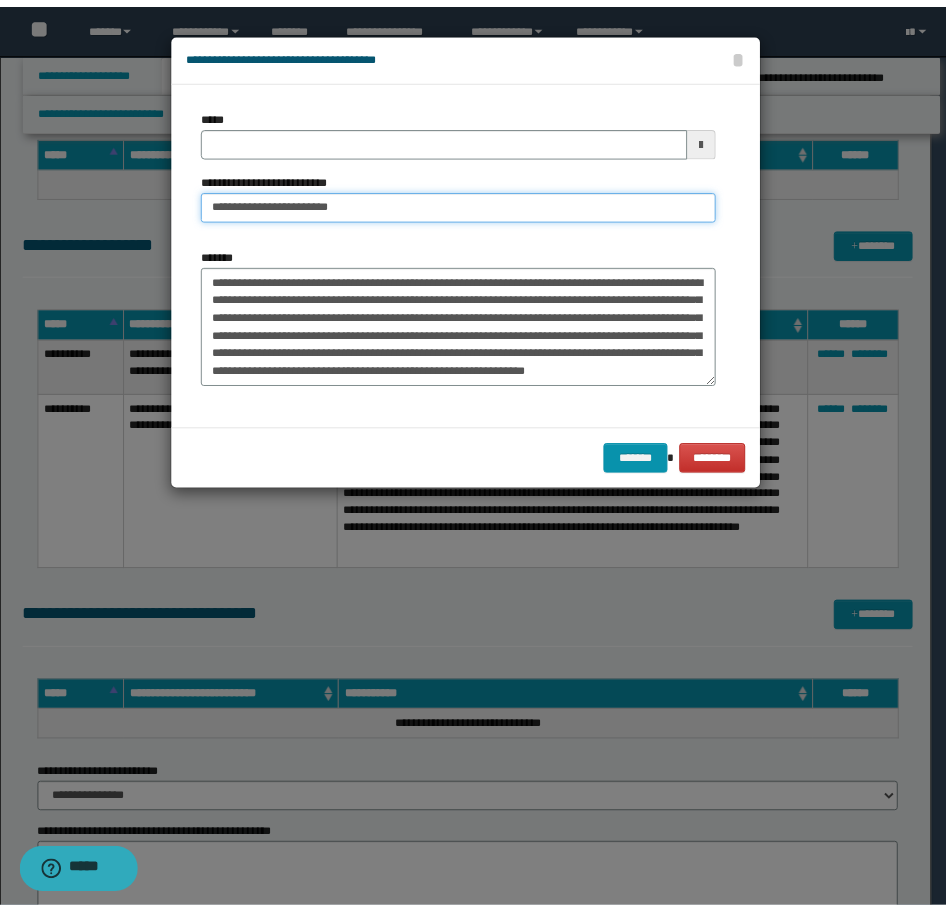 scroll, scrollTop: 0, scrollLeft: 0, axis: both 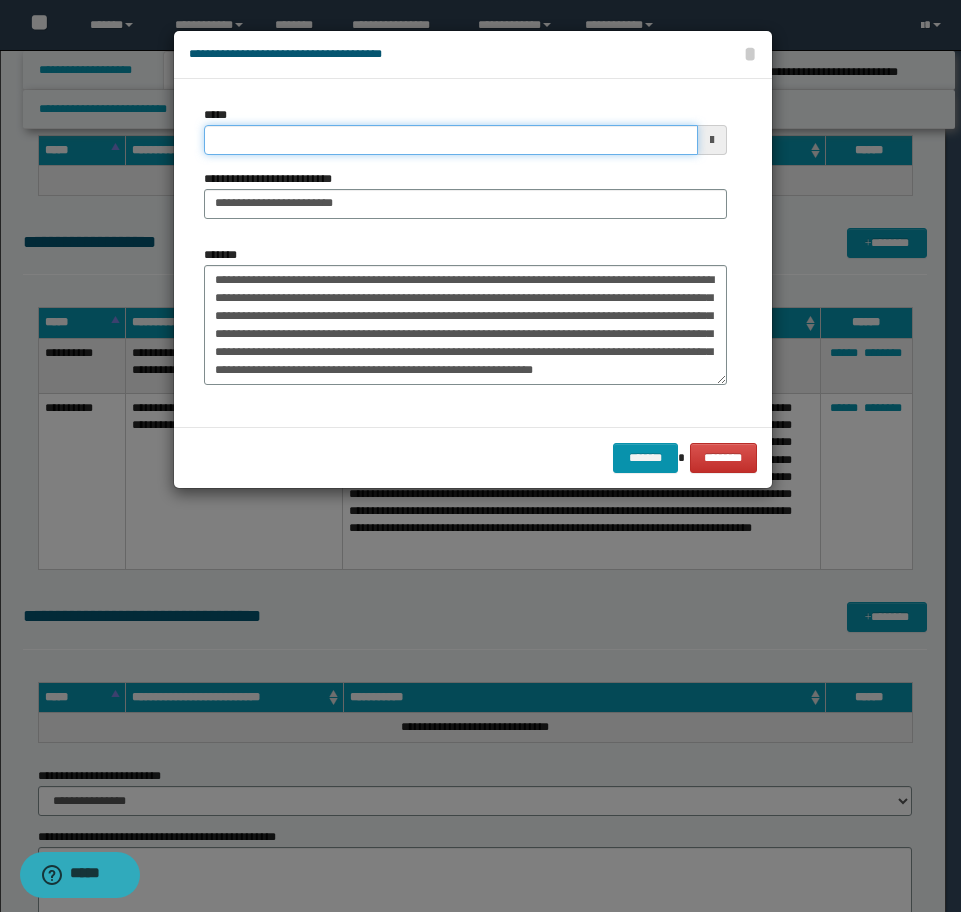 click on "*****" at bounding box center [451, 140] 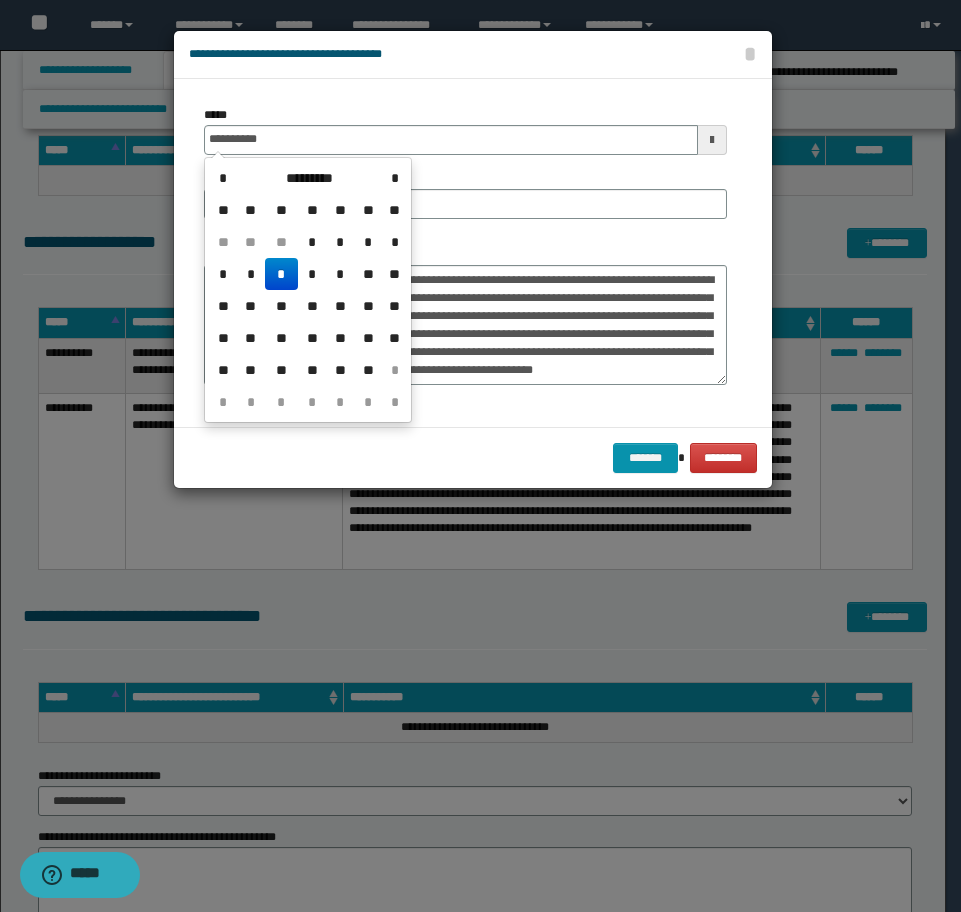 click on "*" at bounding box center [281, 274] 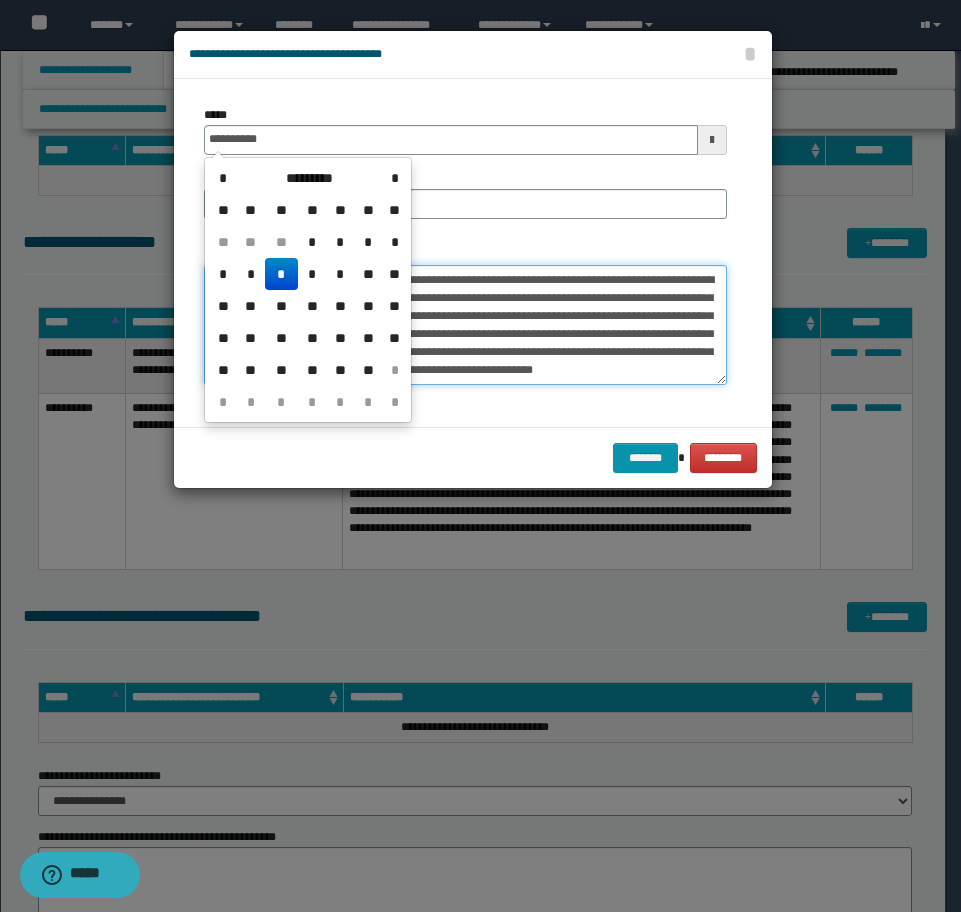 type on "**********" 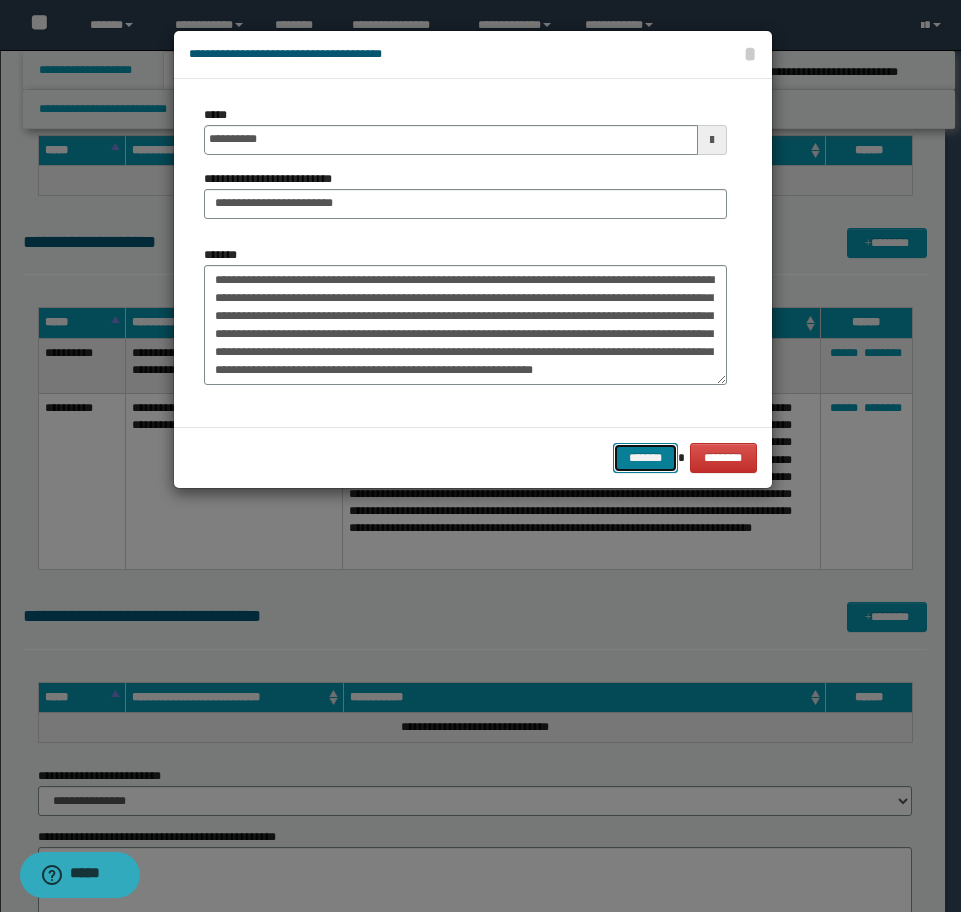 click on "*******" at bounding box center [645, 458] 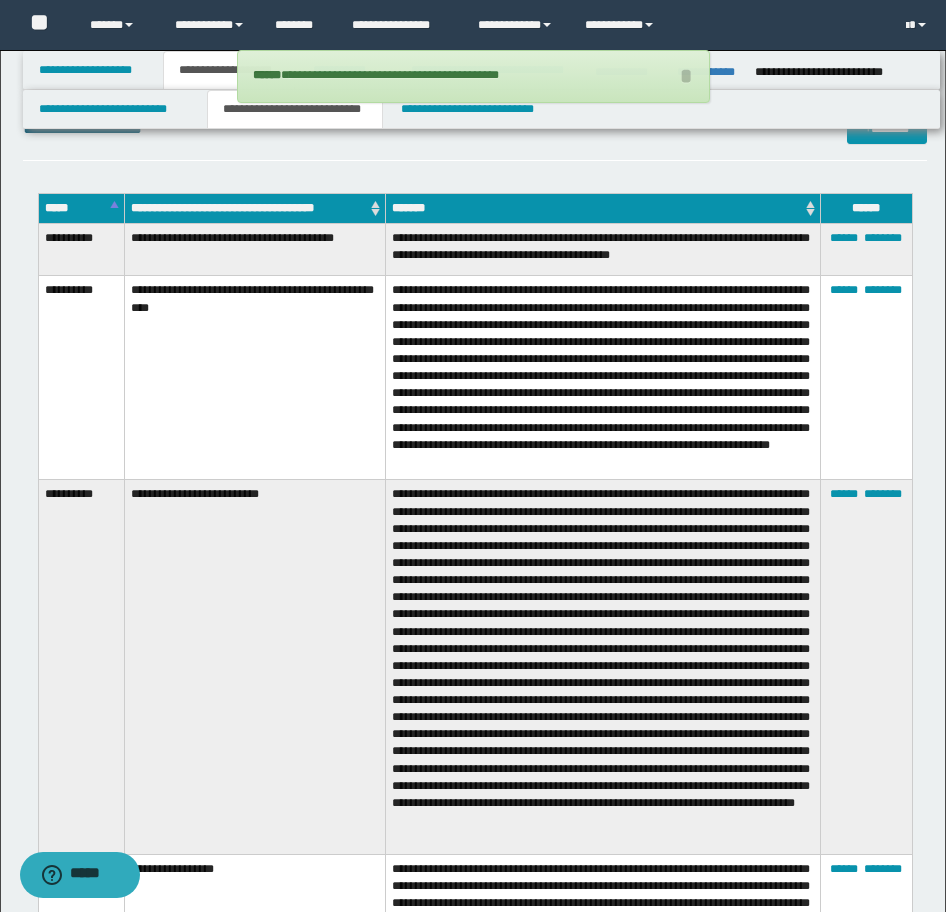 scroll, scrollTop: 2906, scrollLeft: 0, axis: vertical 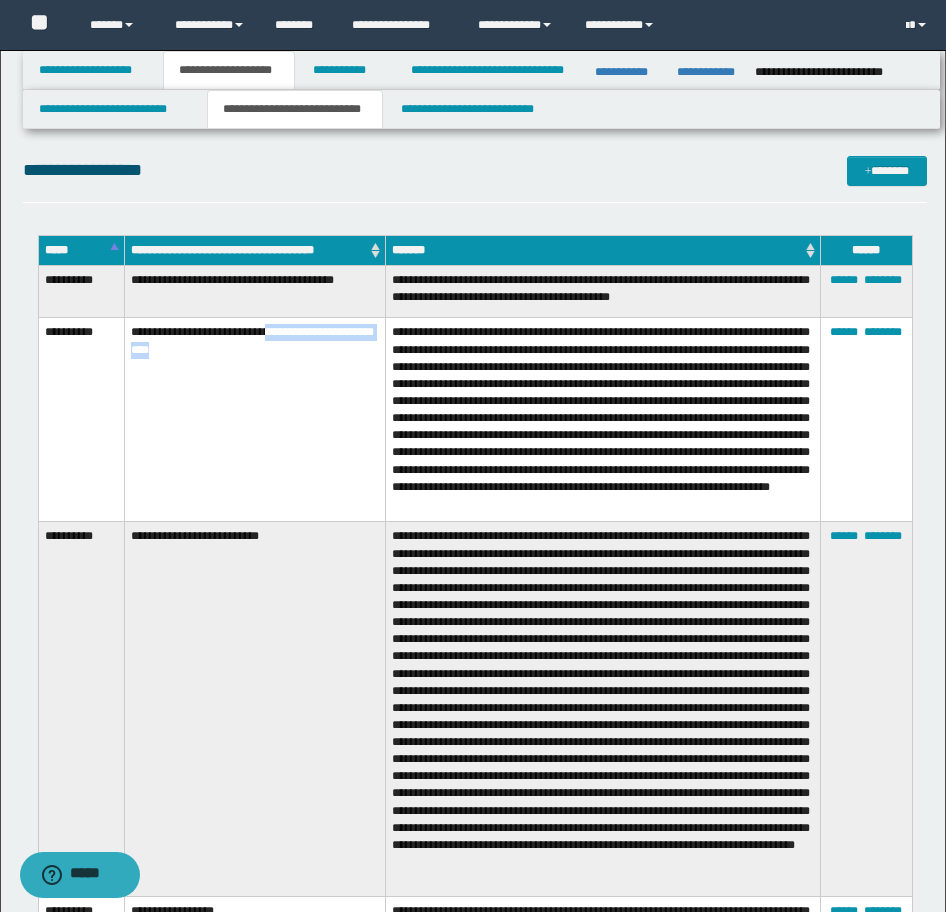drag, startPoint x: 280, startPoint y: 322, endPoint x: 307, endPoint y: 344, distance: 34.828148 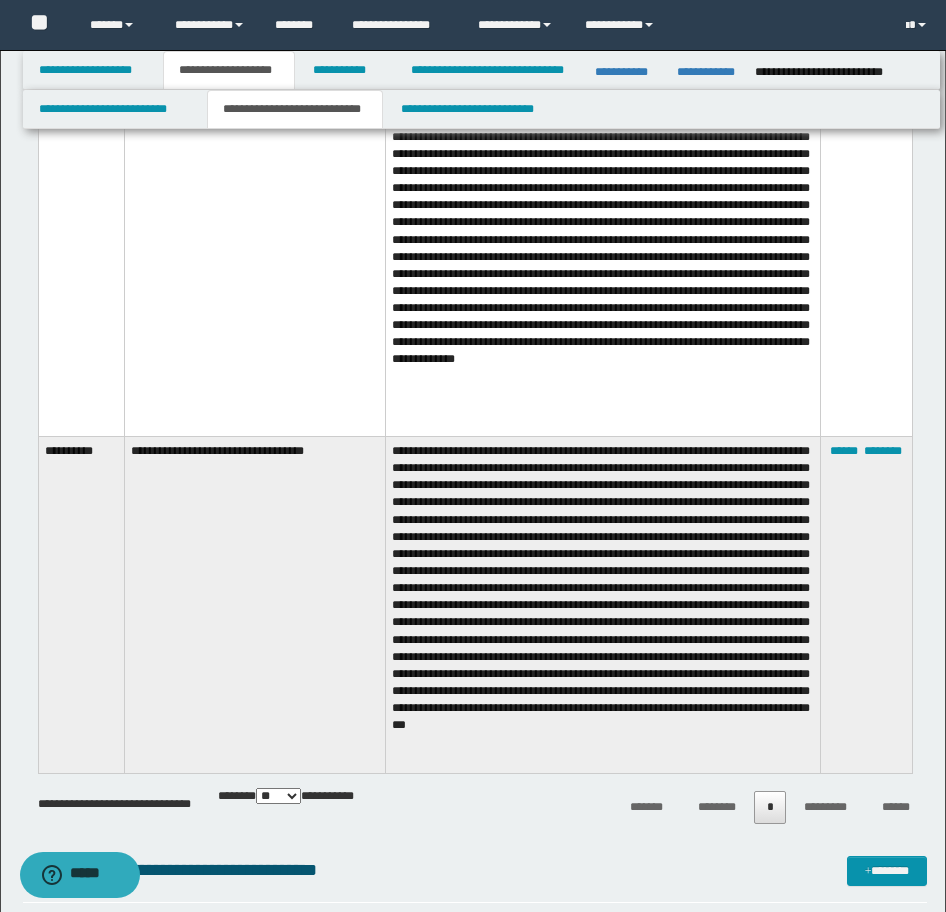 scroll, scrollTop: 4606, scrollLeft: 0, axis: vertical 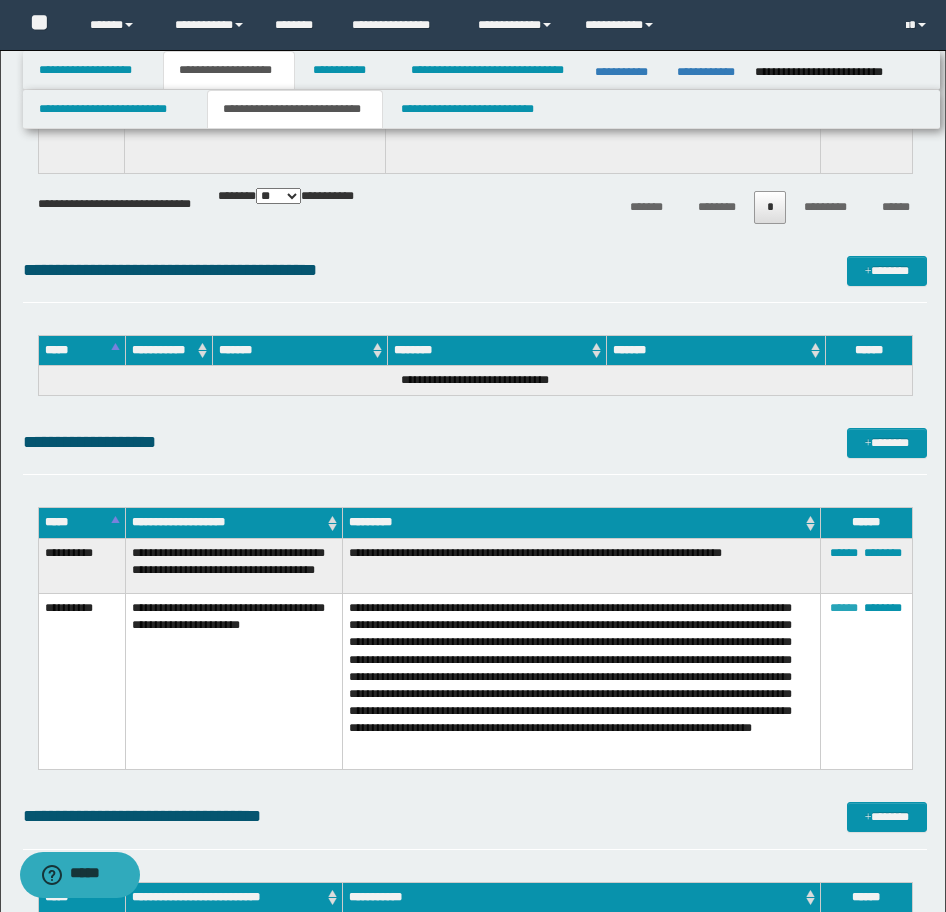 click on "******" at bounding box center [844, 608] 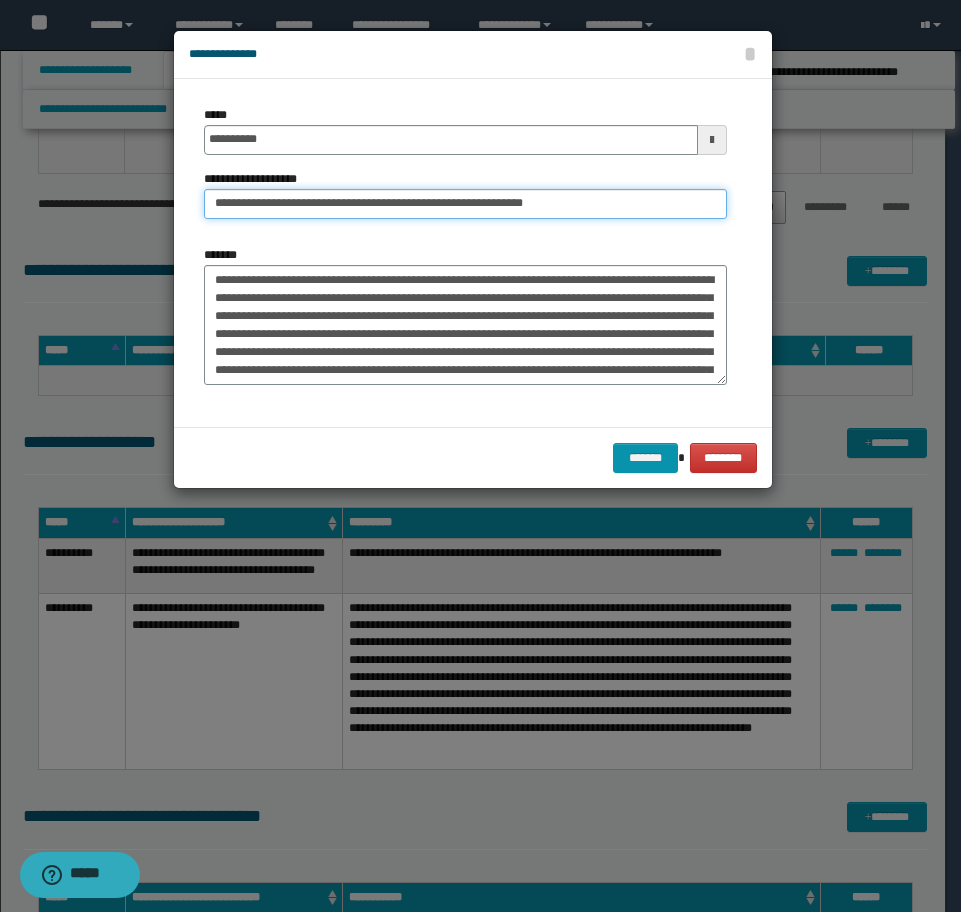 click on "**********" at bounding box center [465, 204] 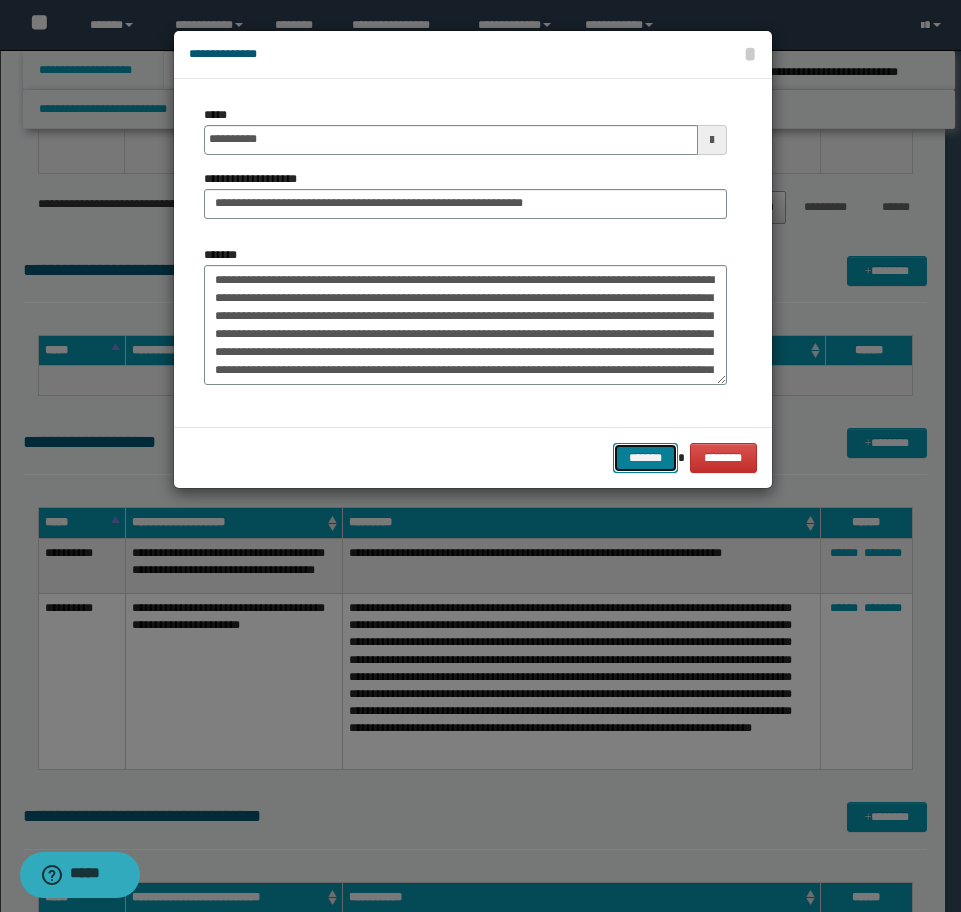 click on "*******" at bounding box center (645, 458) 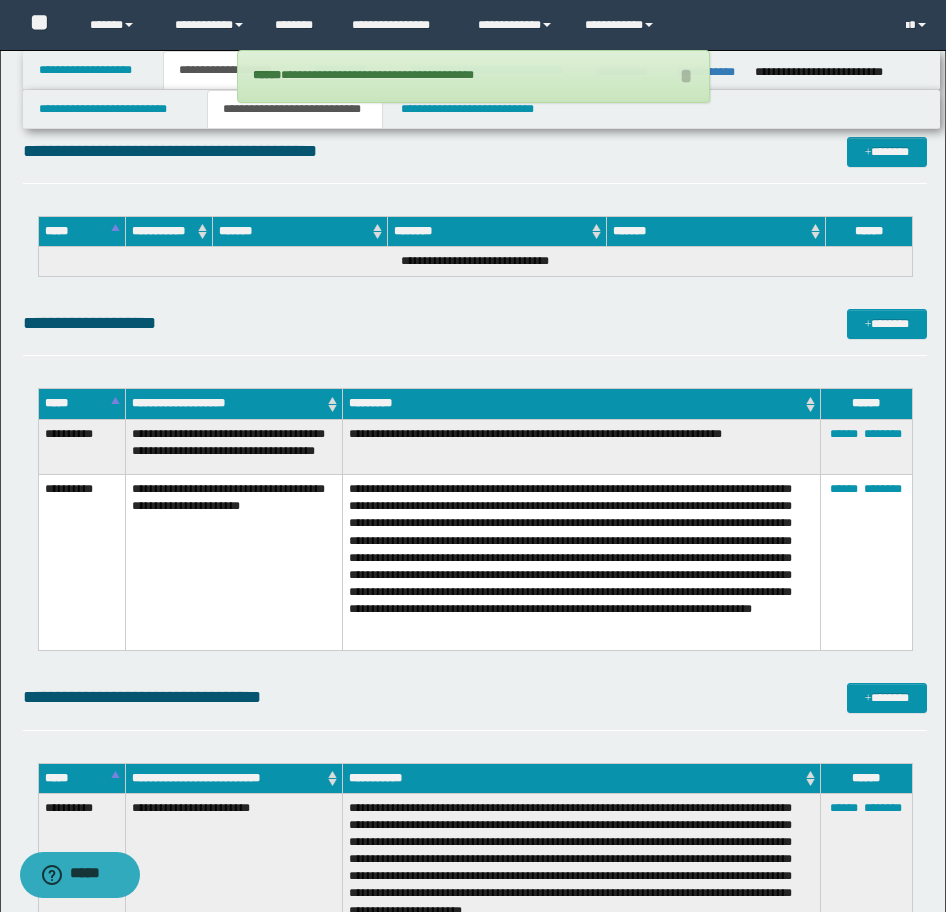 scroll, scrollTop: 5206, scrollLeft: 0, axis: vertical 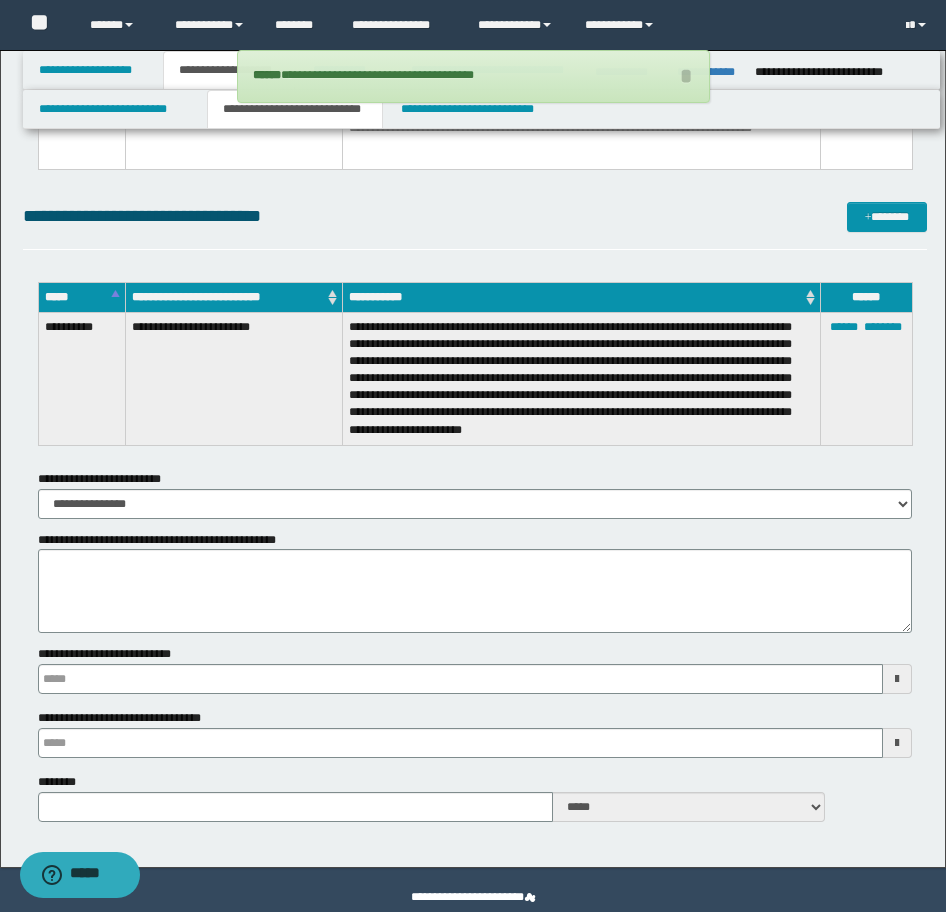 type 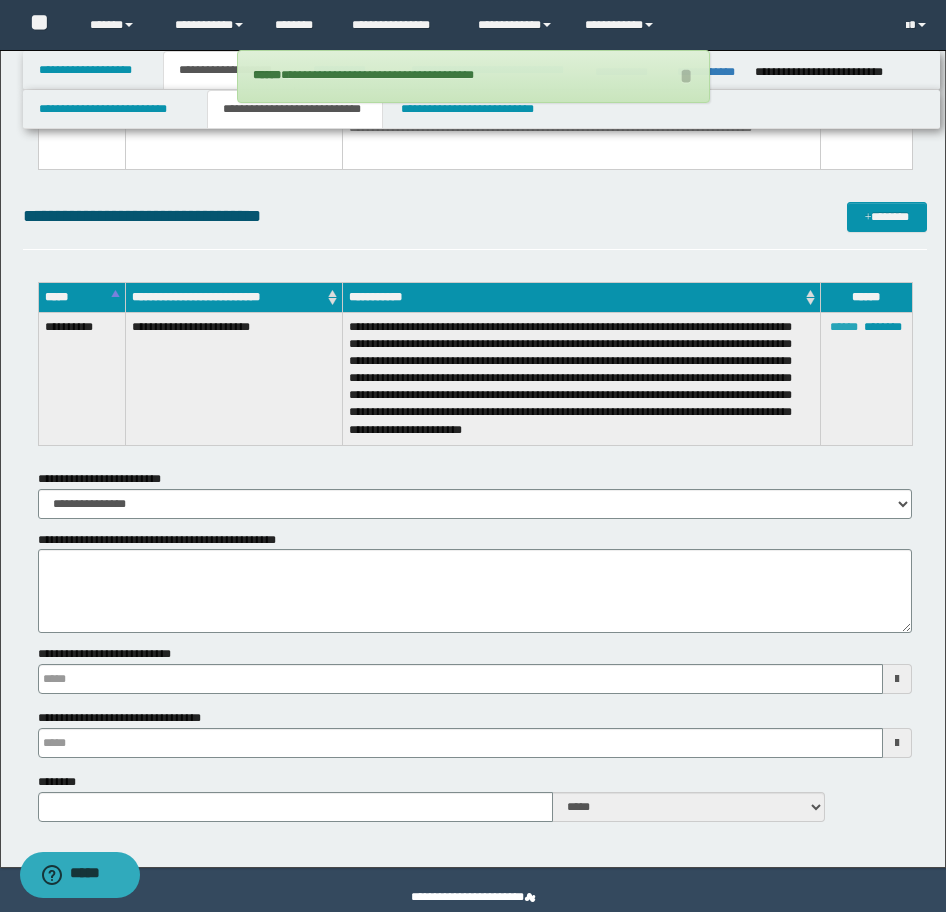 click on "******" at bounding box center (844, 327) 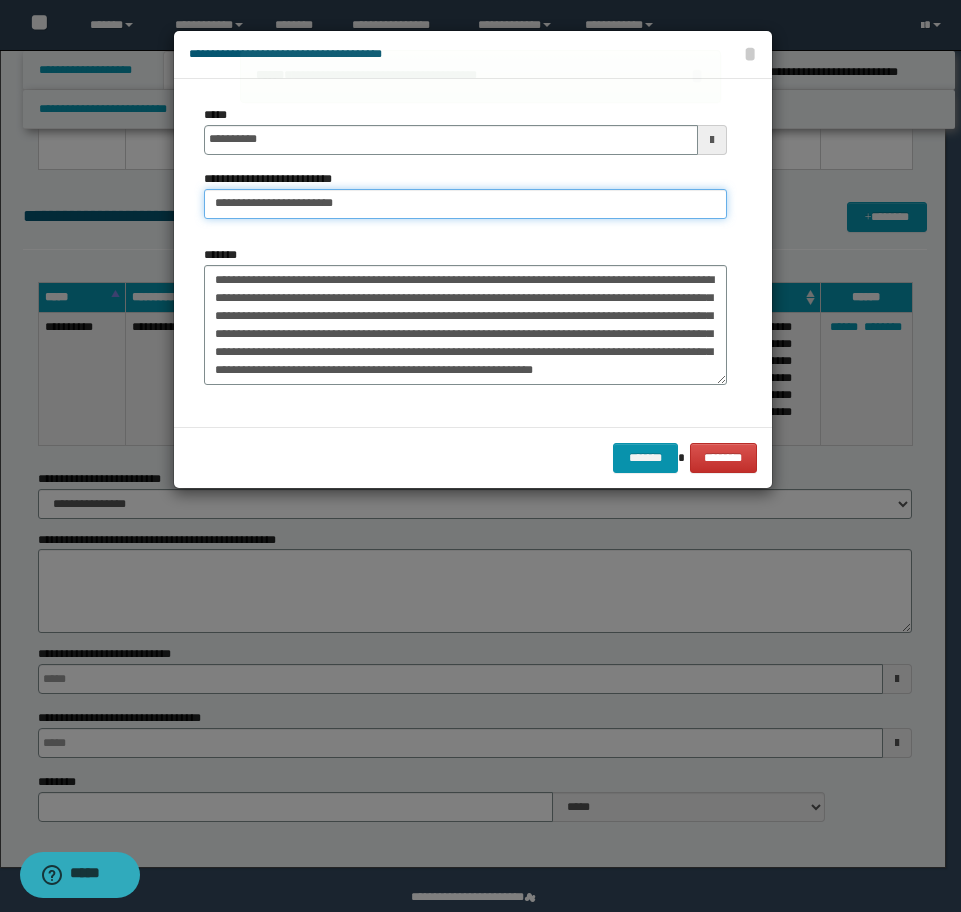 click on "**********" at bounding box center [465, 204] 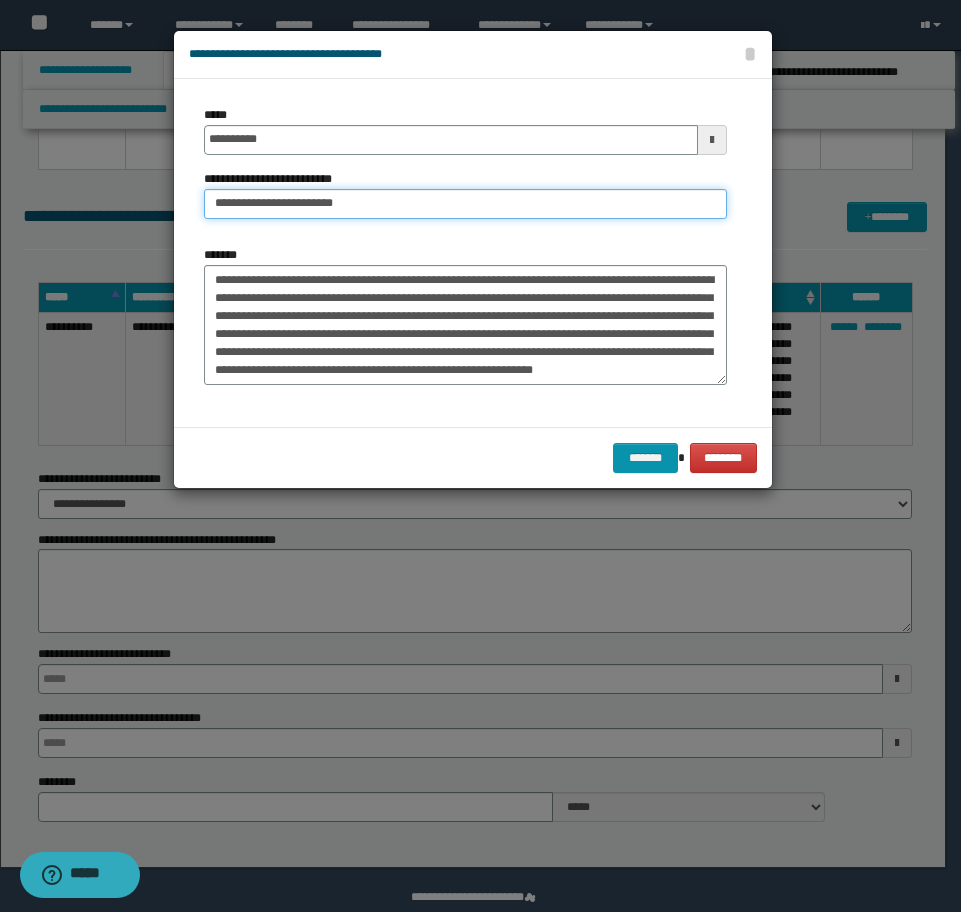 paste on "**********" 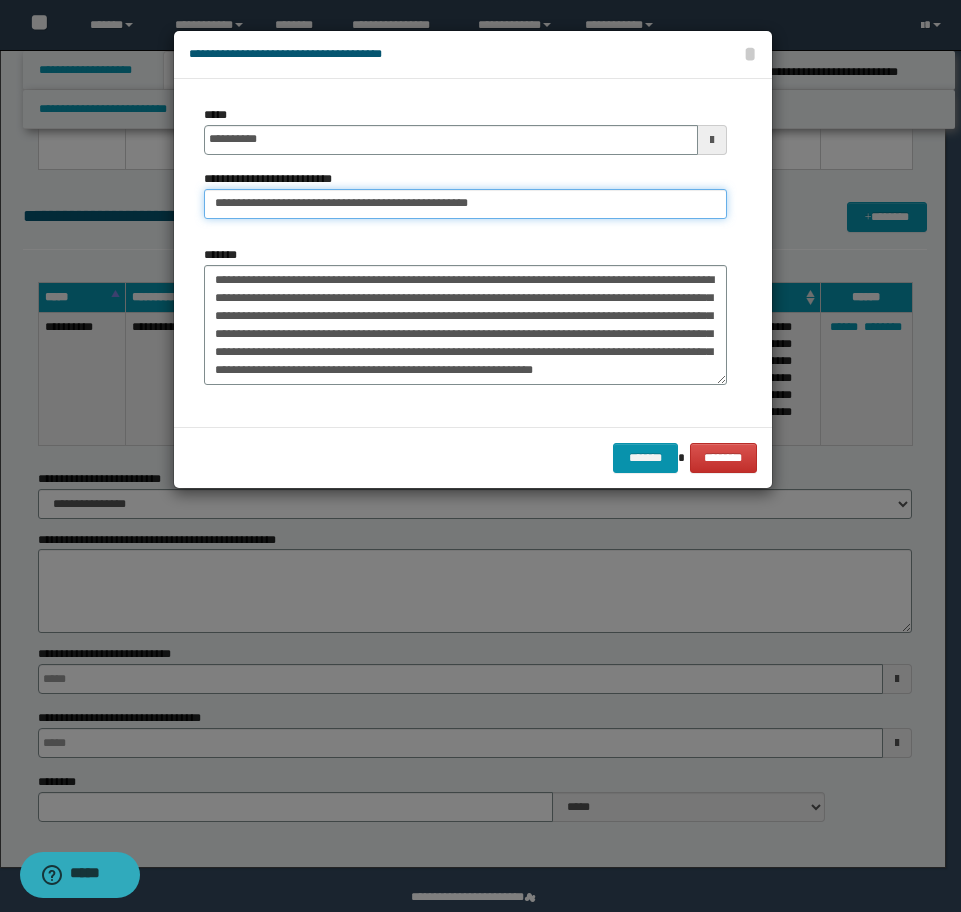 click on "**********" at bounding box center (465, 204) 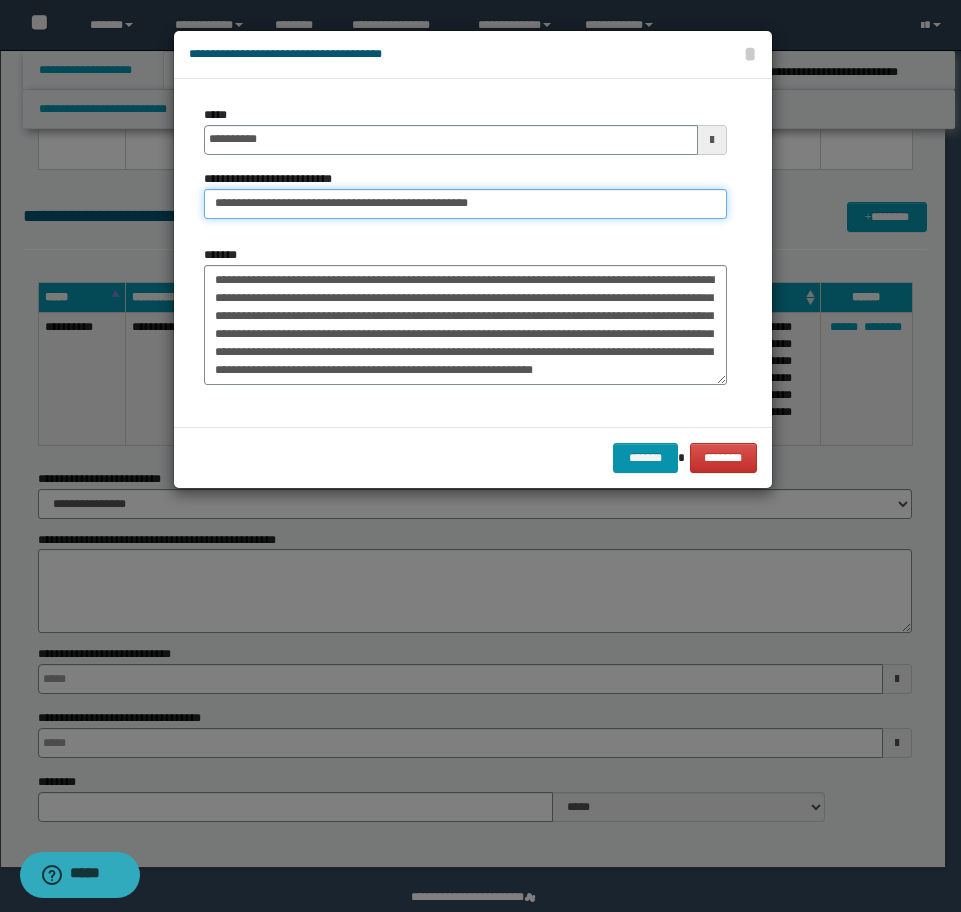 click on "**********" at bounding box center (465, 204) 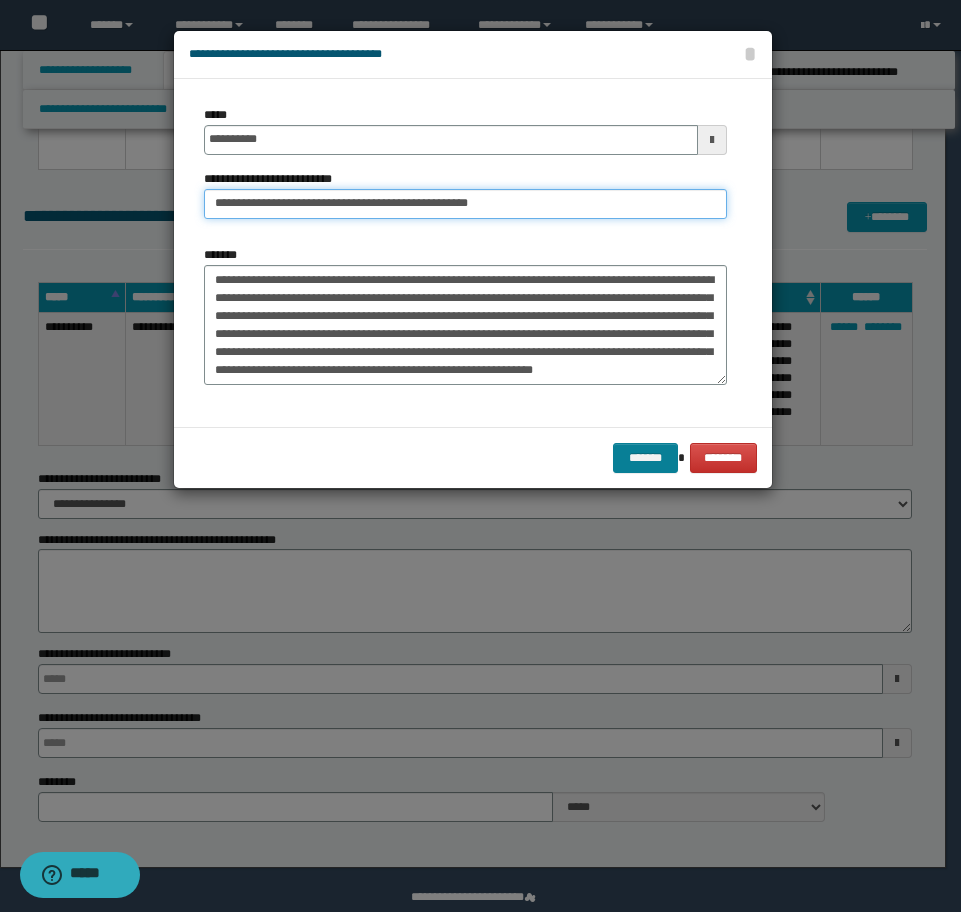 type on "**********" 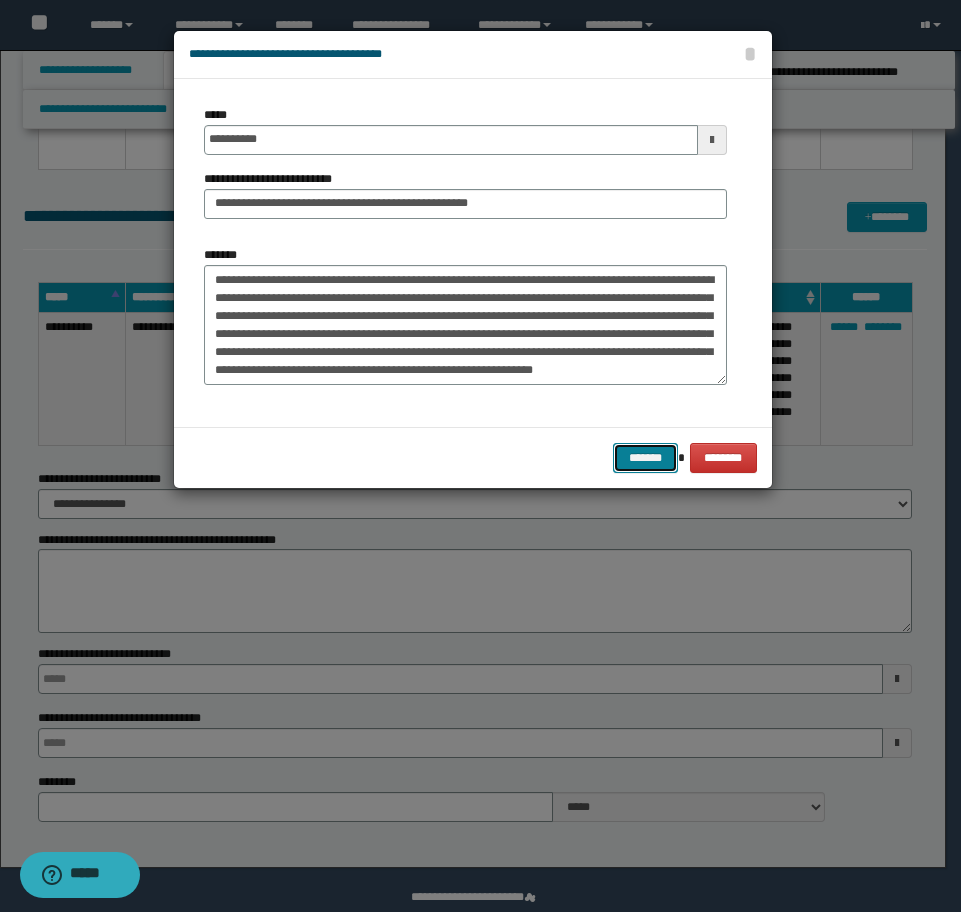 click on "*******" at bounding box center [645, 458] 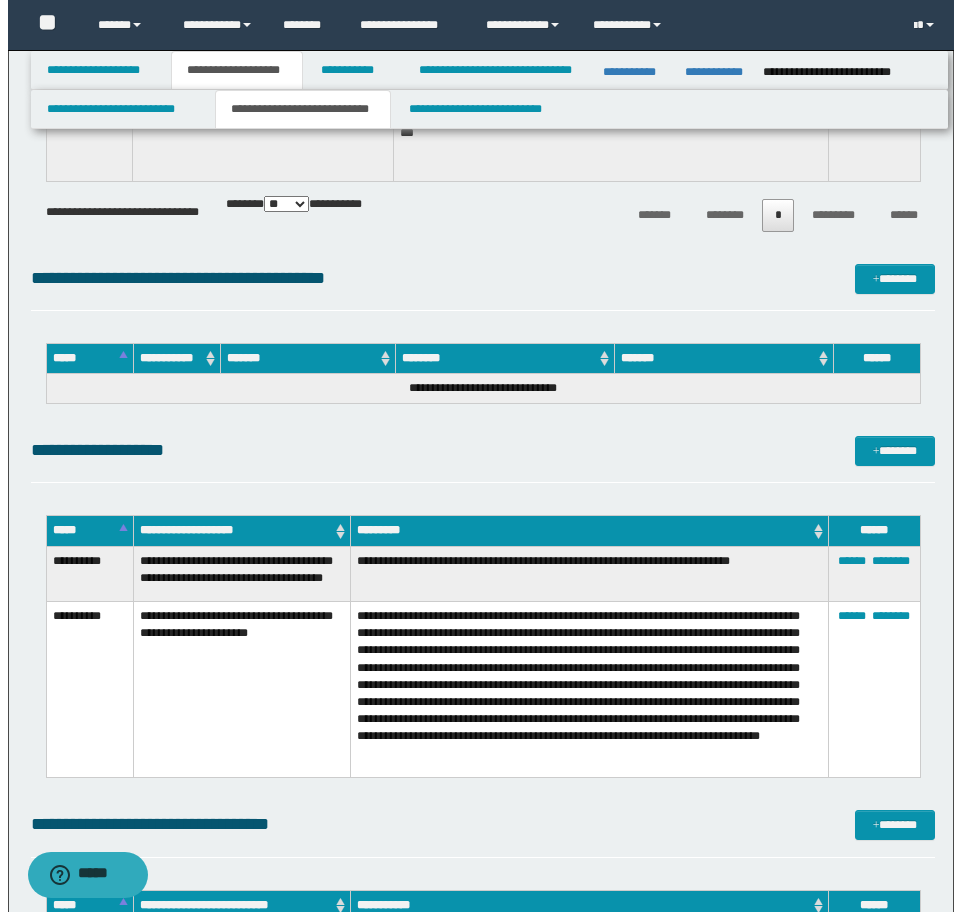 scroll, scrollTop: 4906, scrollLeft: 0, axis: vertical 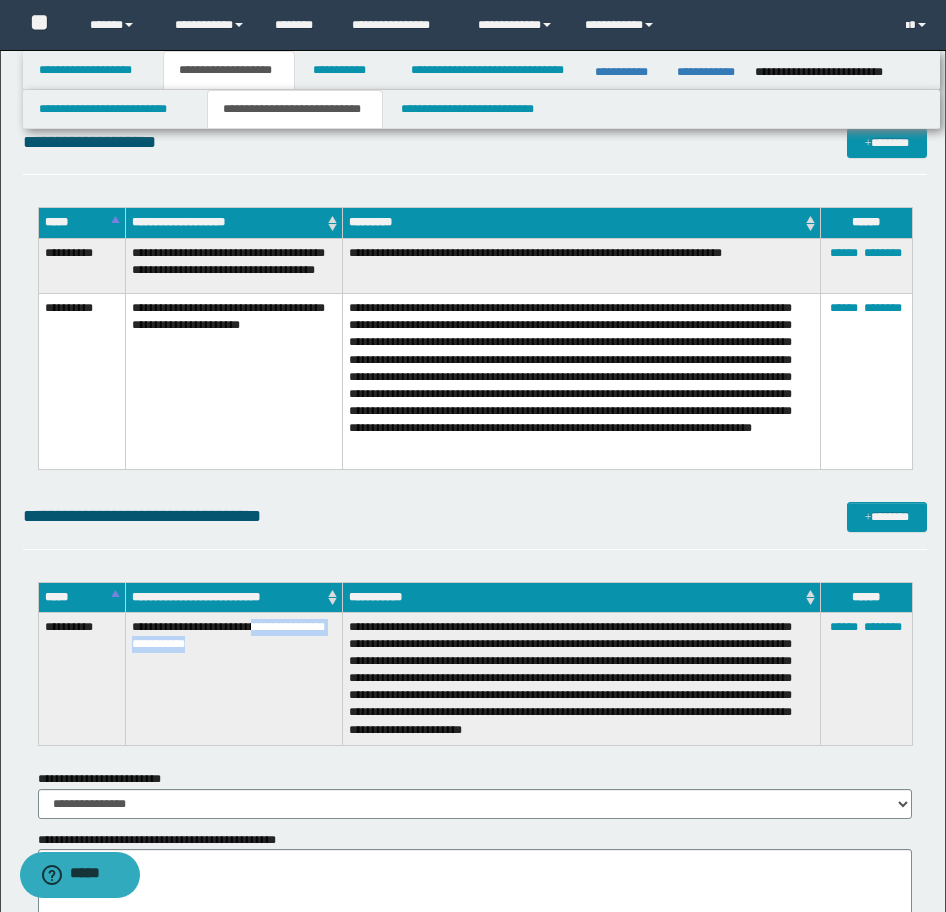 drag, startPoint x: 257, startPoint y: 624, endPoint x: 279, endPoint y: 641, distance: 27.802877 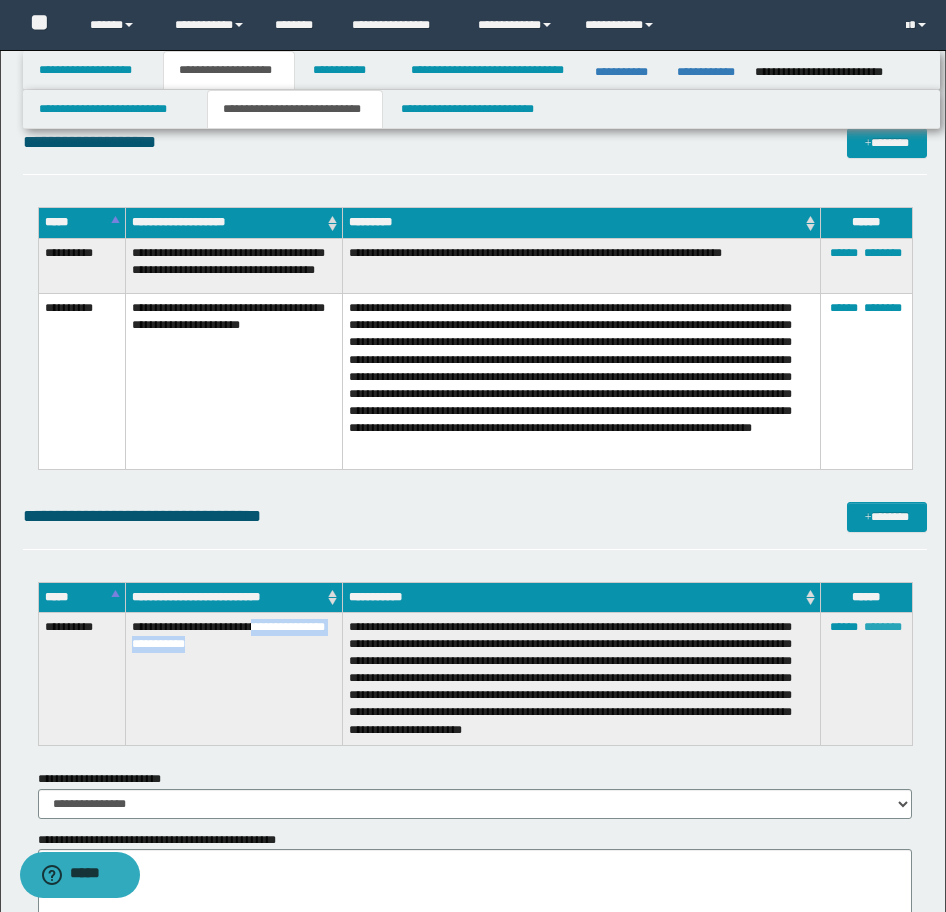 click on "********" at bounding box center (883, 627) 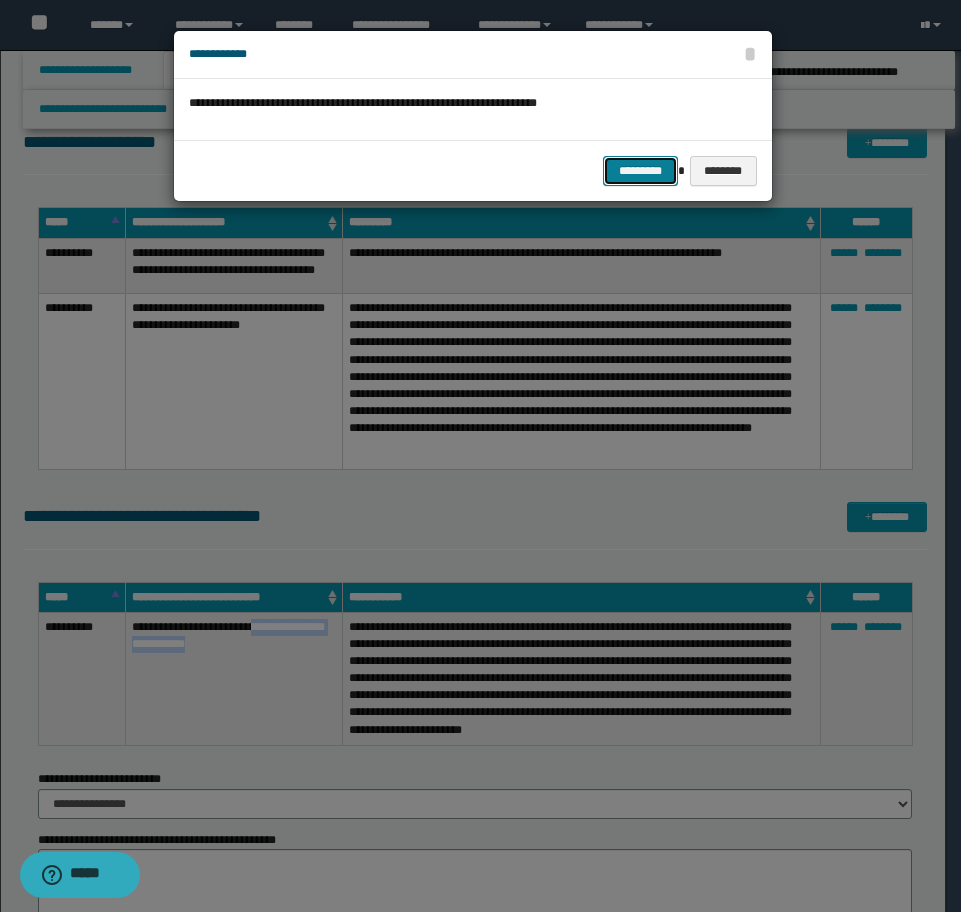 click on "*********" at bounding box center [640, 171] 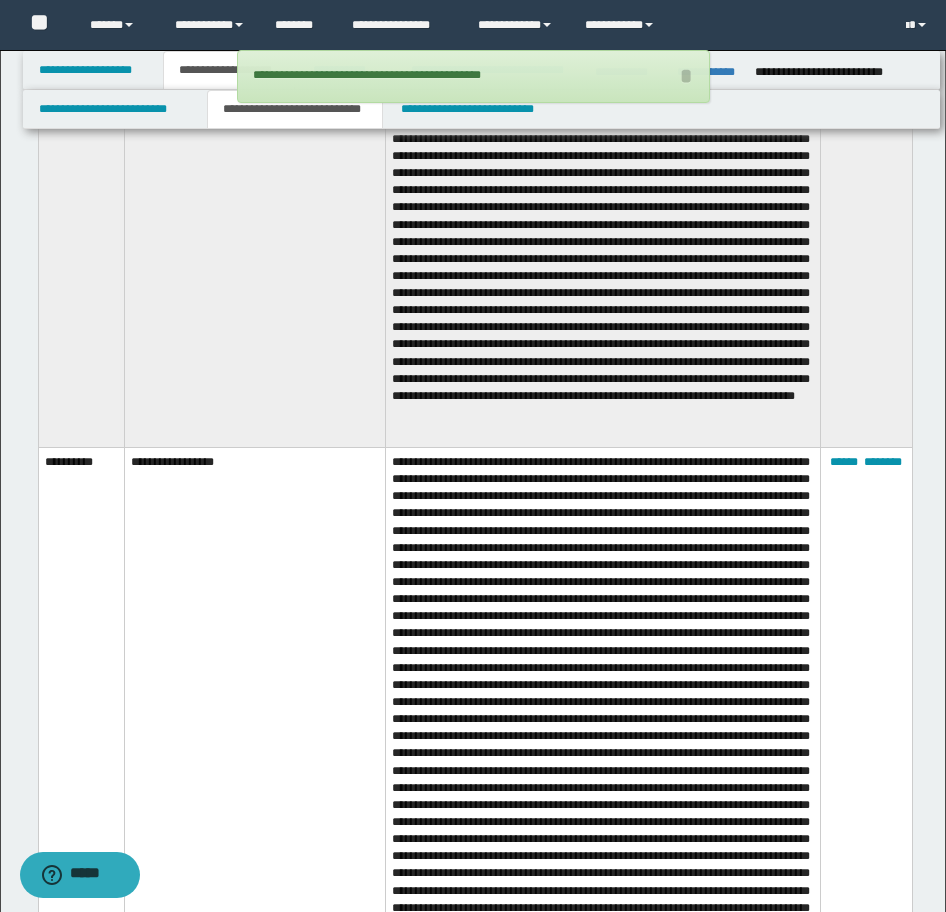 scroll, scrollTop: 3306, scrollLeft: 0, axis: vertical 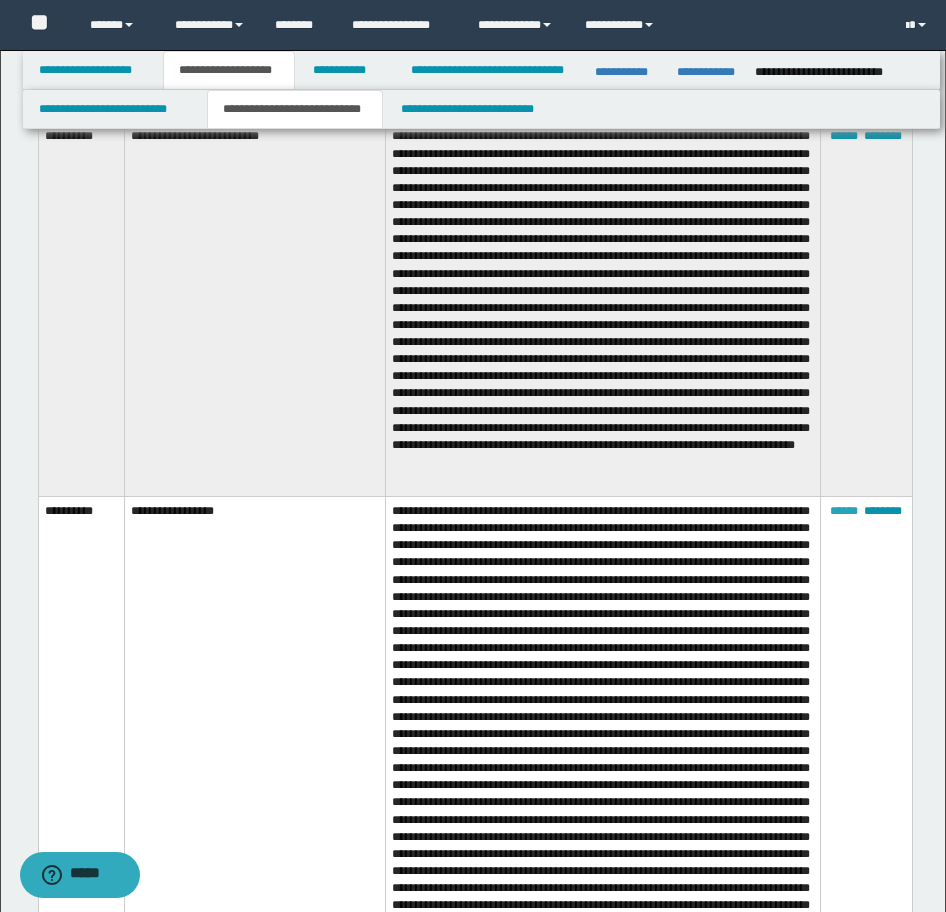click on "******" at bounding box center [844, 511] 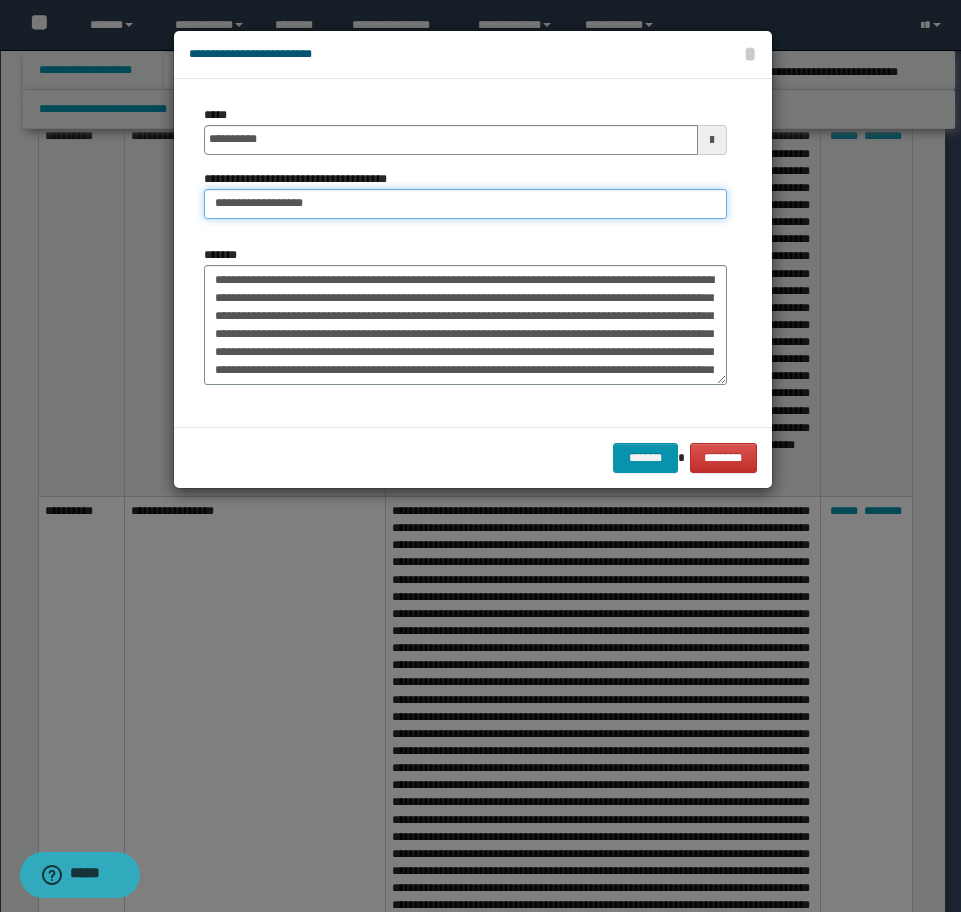 click on "**********" at bounding box center [465, 204] 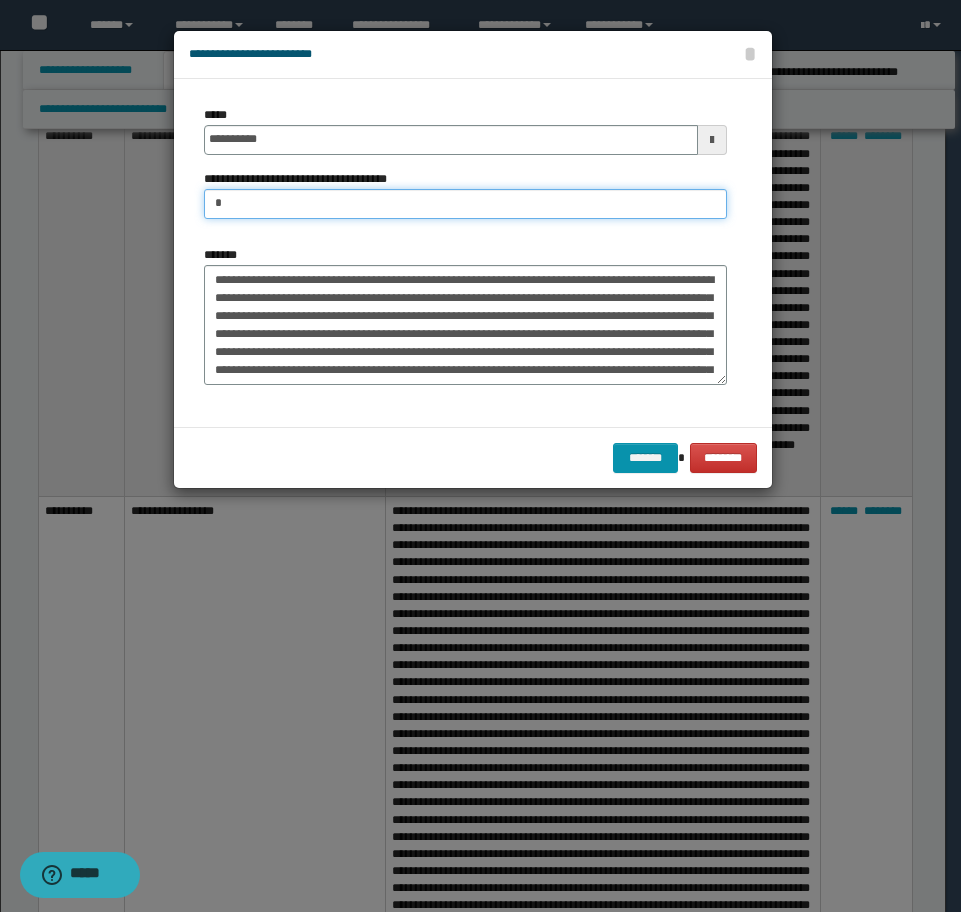 type on "**********" 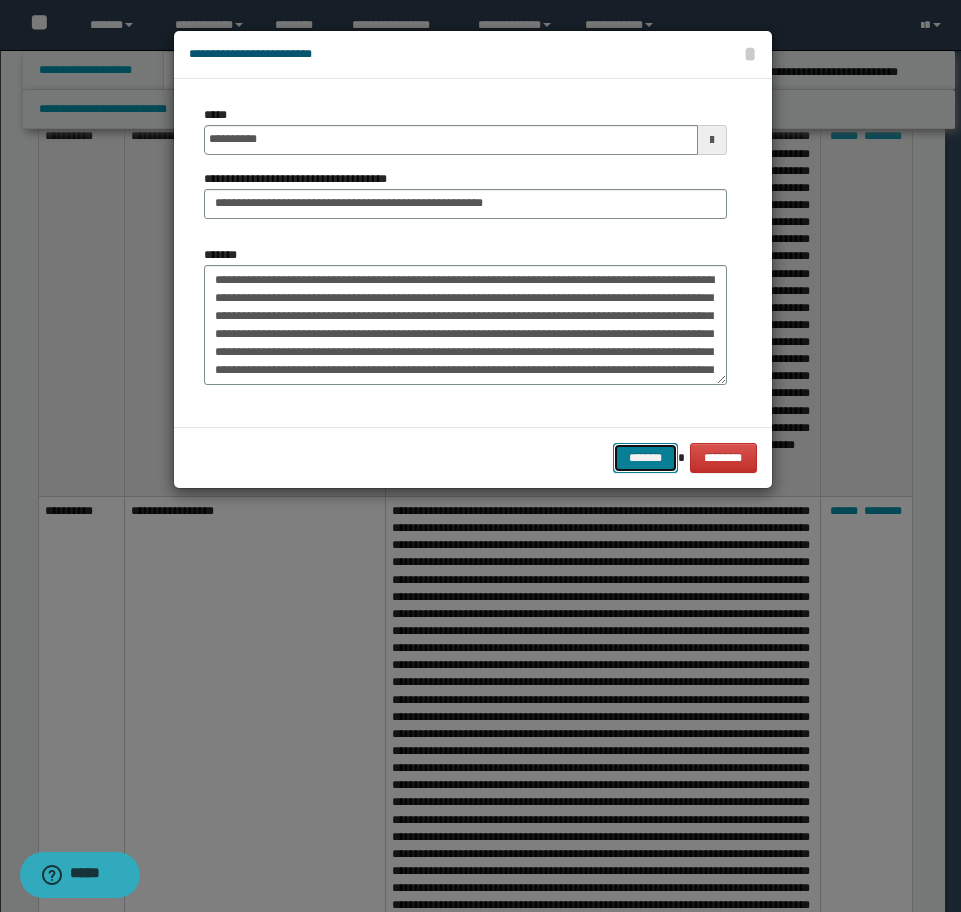 click on "*******" at bounding box center [645, 458] 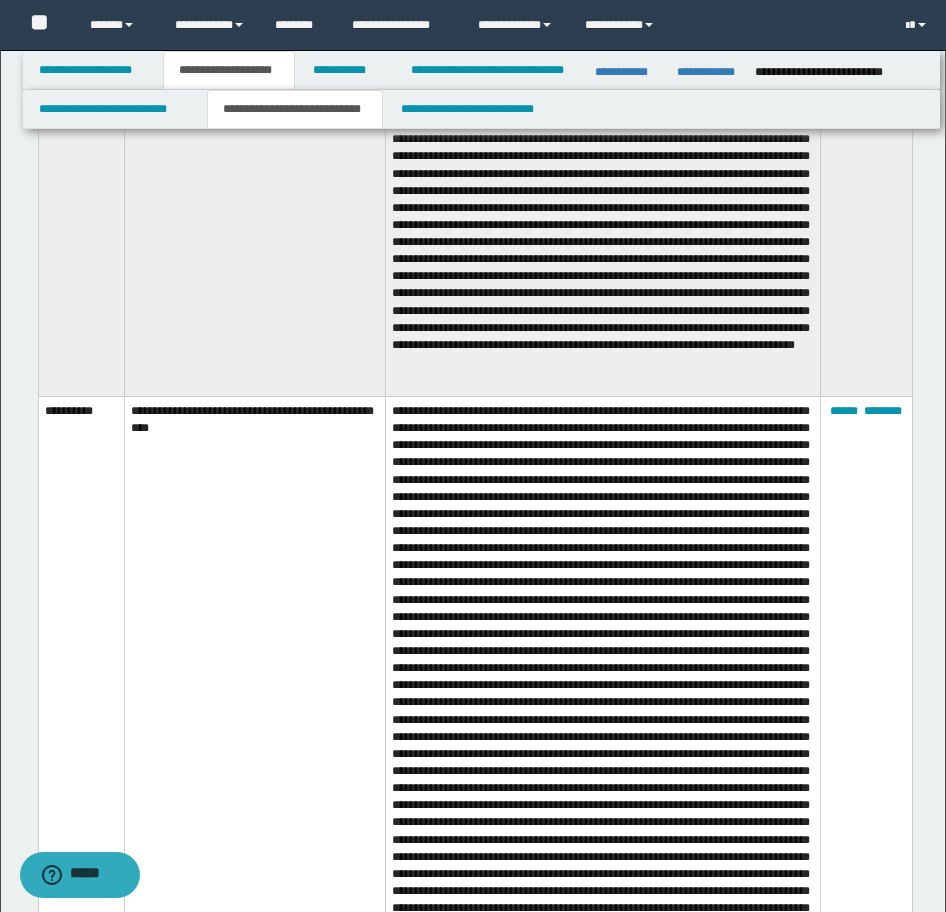 scroll, scrollTop: 3006, scrollLeft: 0, axis: vertical 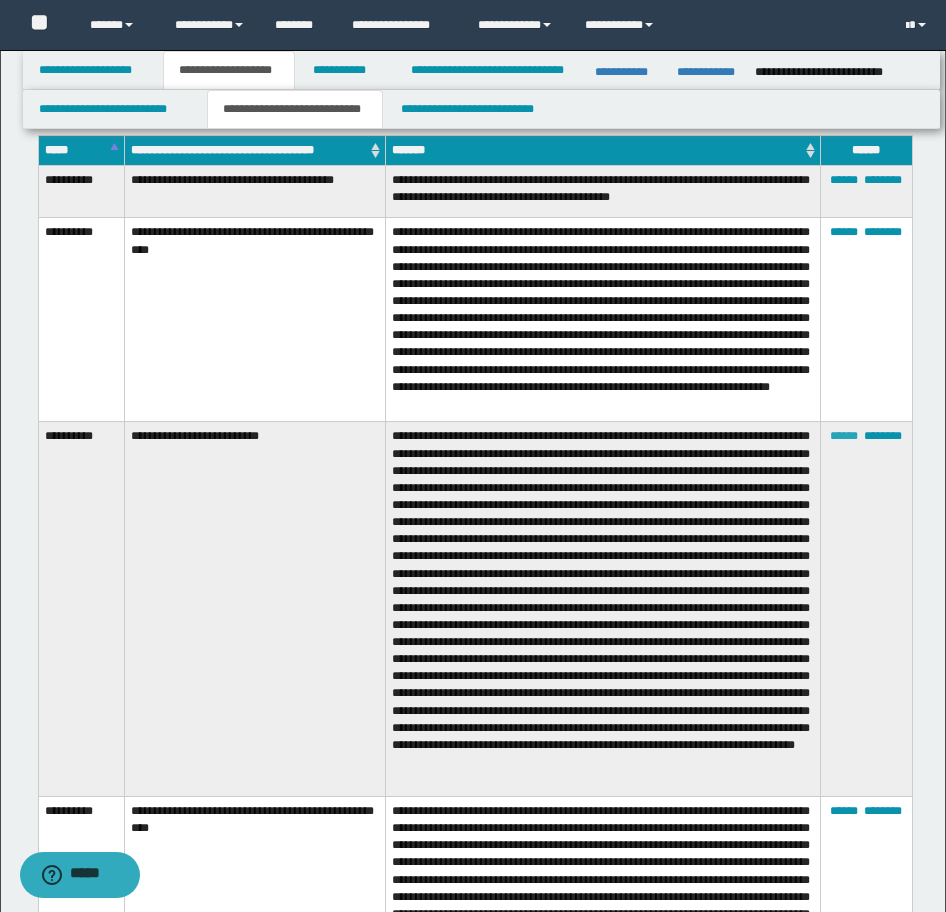 click on "******" at bounding box center [844, 436] 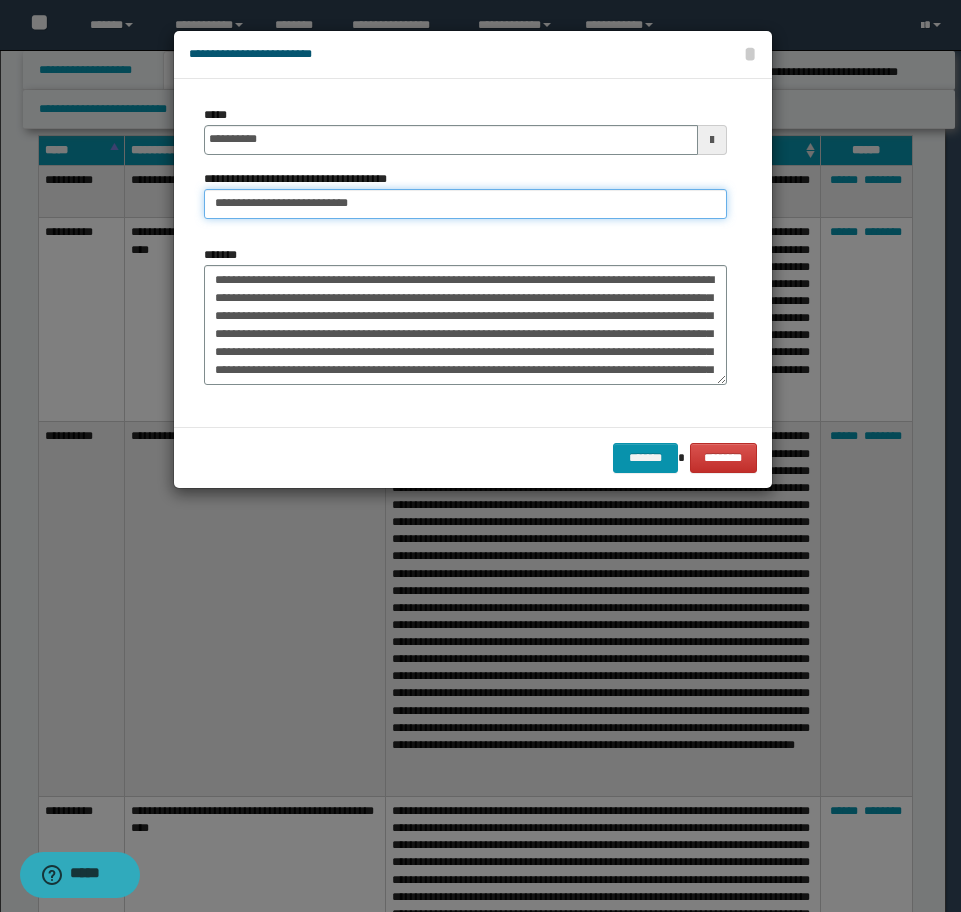 drag, startPoint x: 407, startPoint y: 197, endPoint x: -16, endPoint y: 188, distance: 423.09573 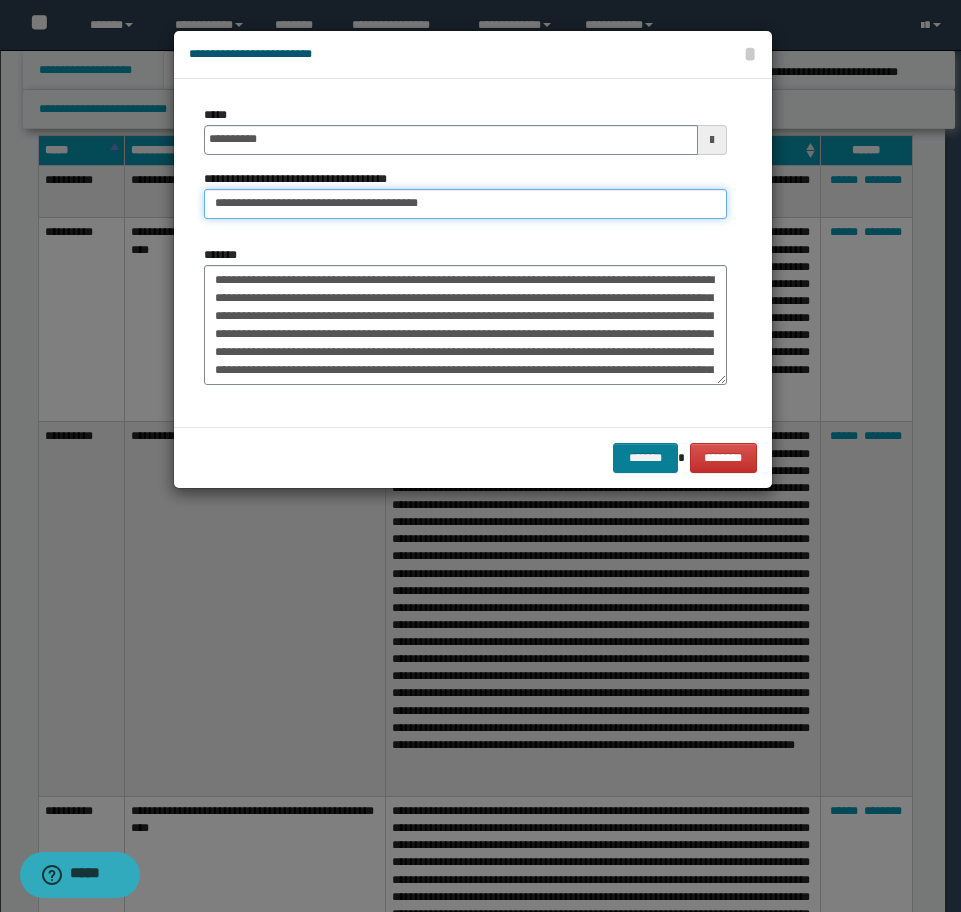 type on "**********" 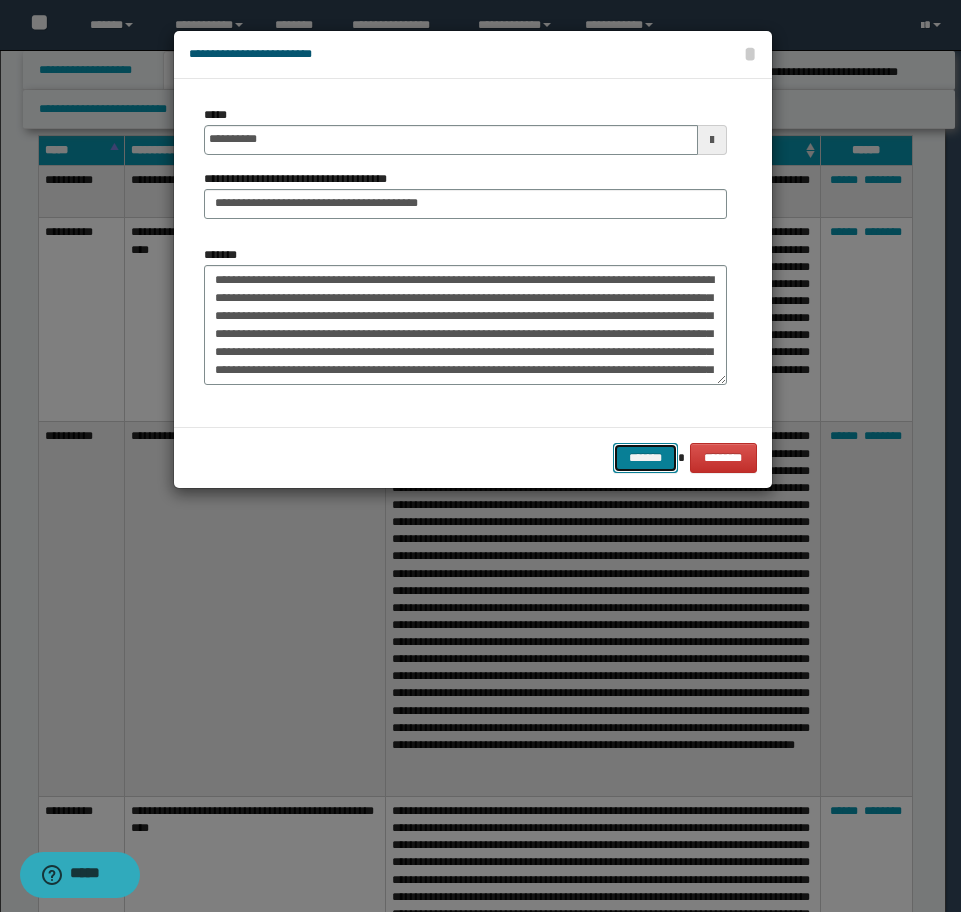 click on "*******" at bounding box center (645, 458) 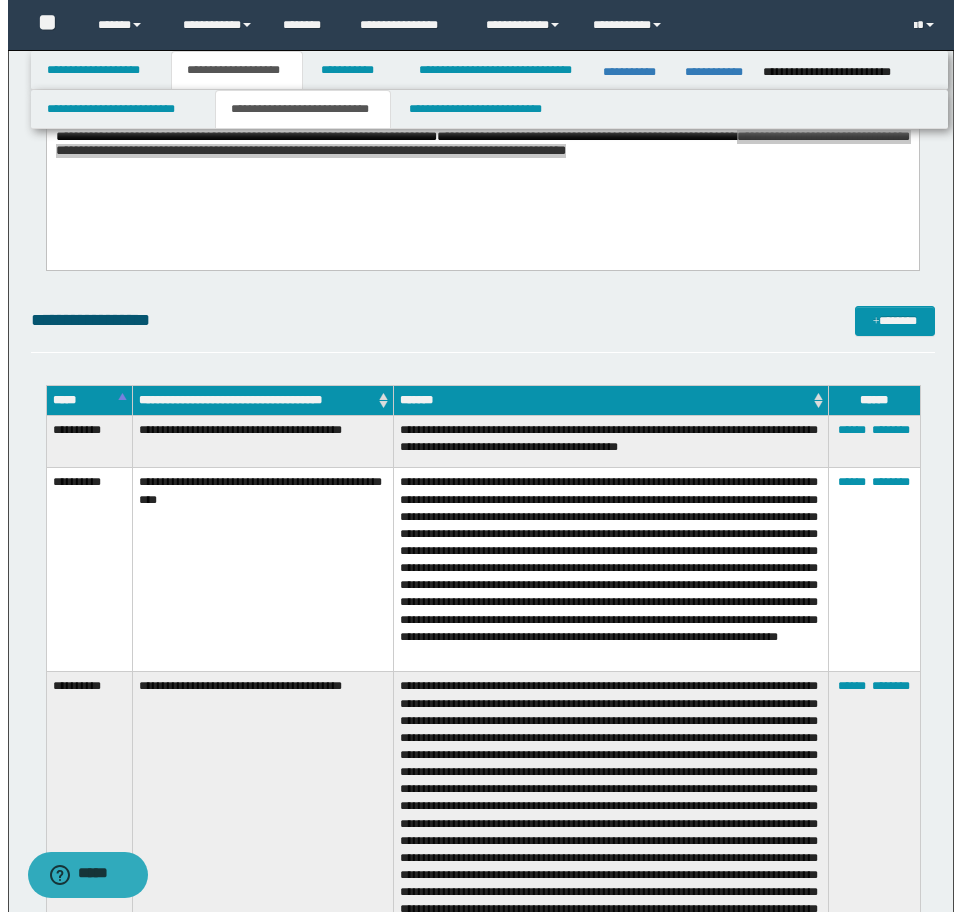 scroll, scrollTop: 2706, scrollLeft: 0, axis: vertical 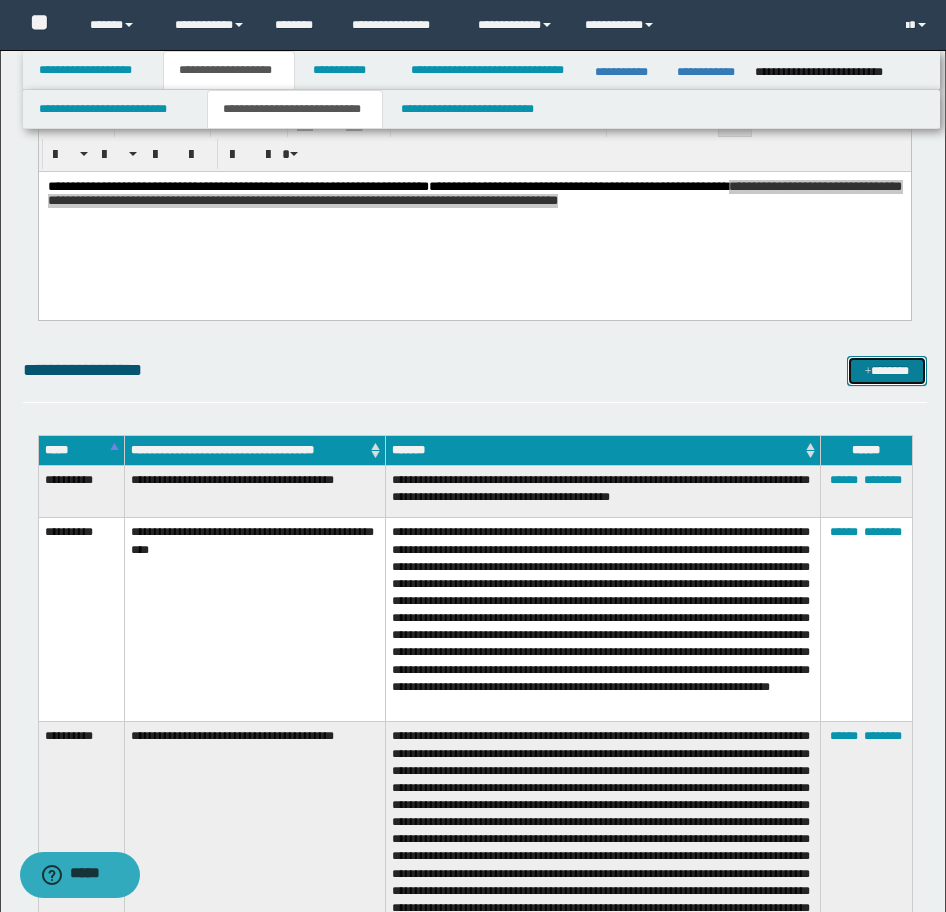 click on "*******" at bounding box center (887, 371) 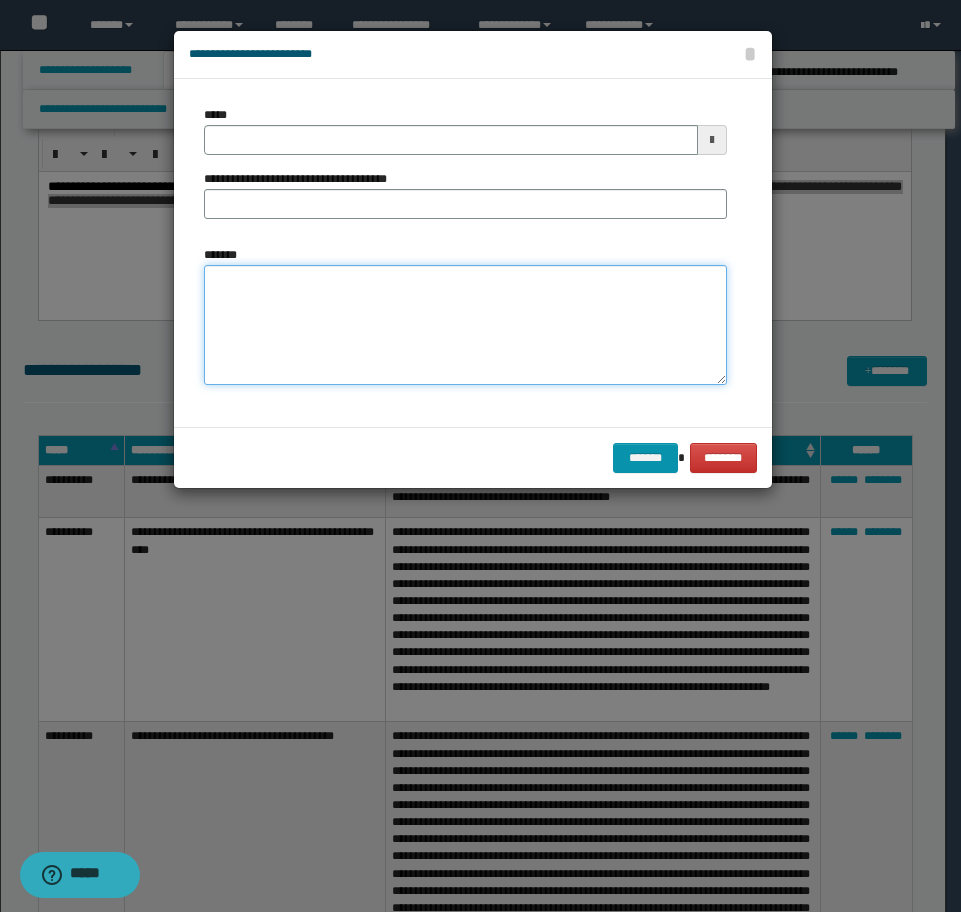 click on "*******" at bounding box center [465, 325] 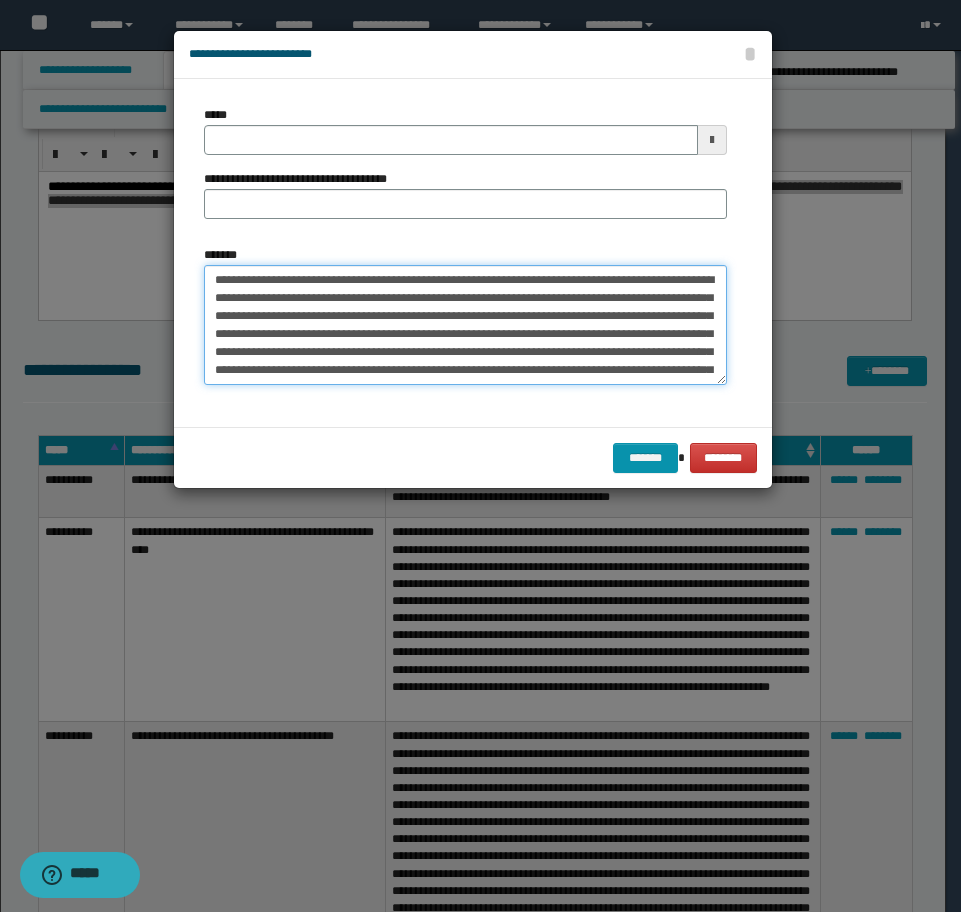 scroll, scrollTop: 138, scrollLeft: 0, axis: vertical 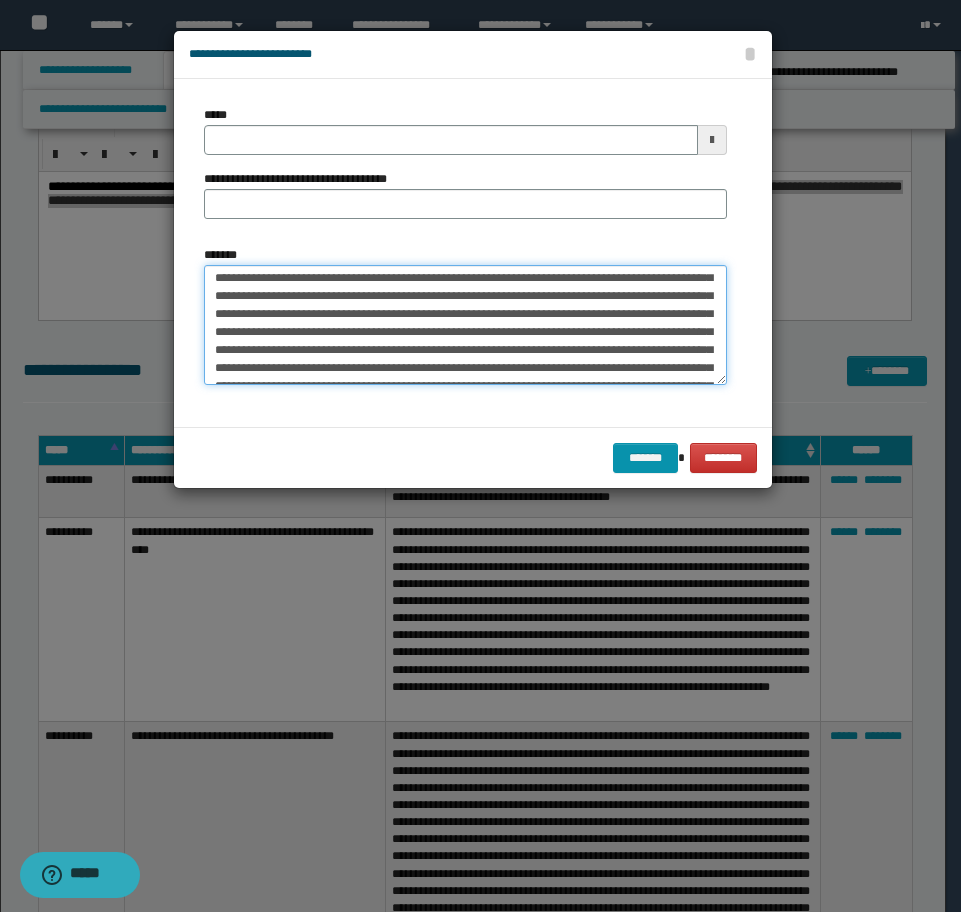 click on "*******" at bounding box center [465, 325] 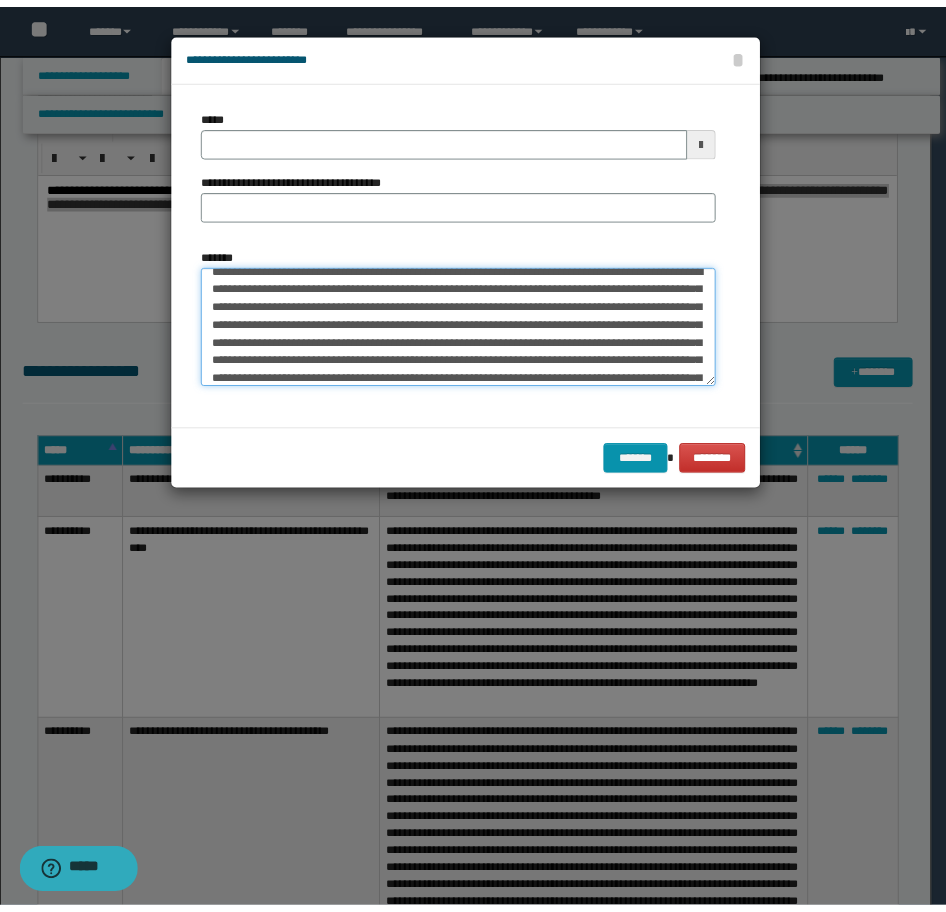 scroll, scrollTop: 0, scrollLeft: 0, axis: both 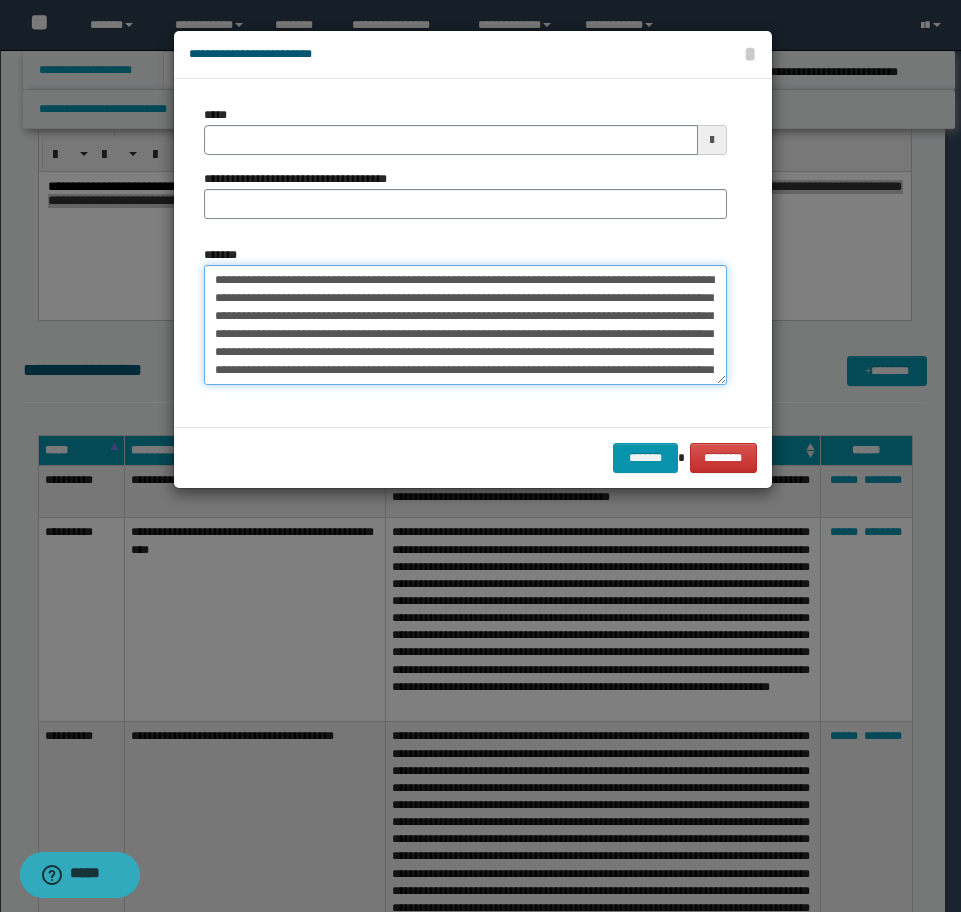 type on "**********" 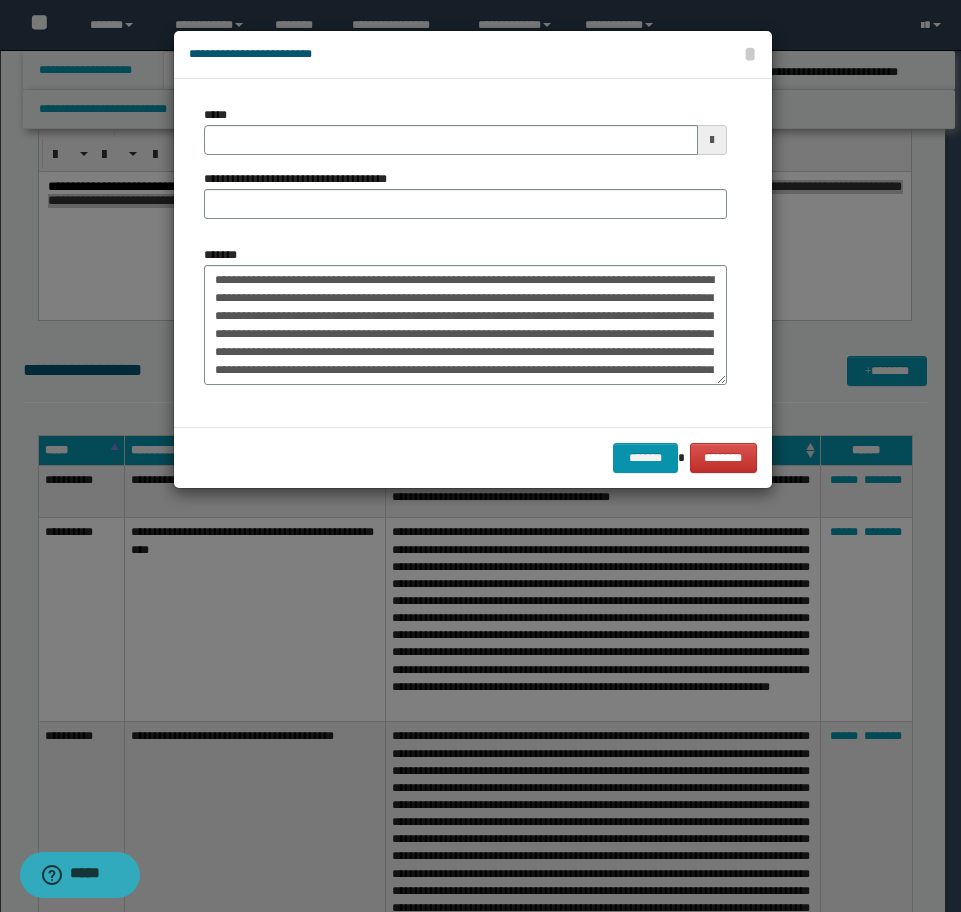 click on "**********" at bounding box center [473, 253] 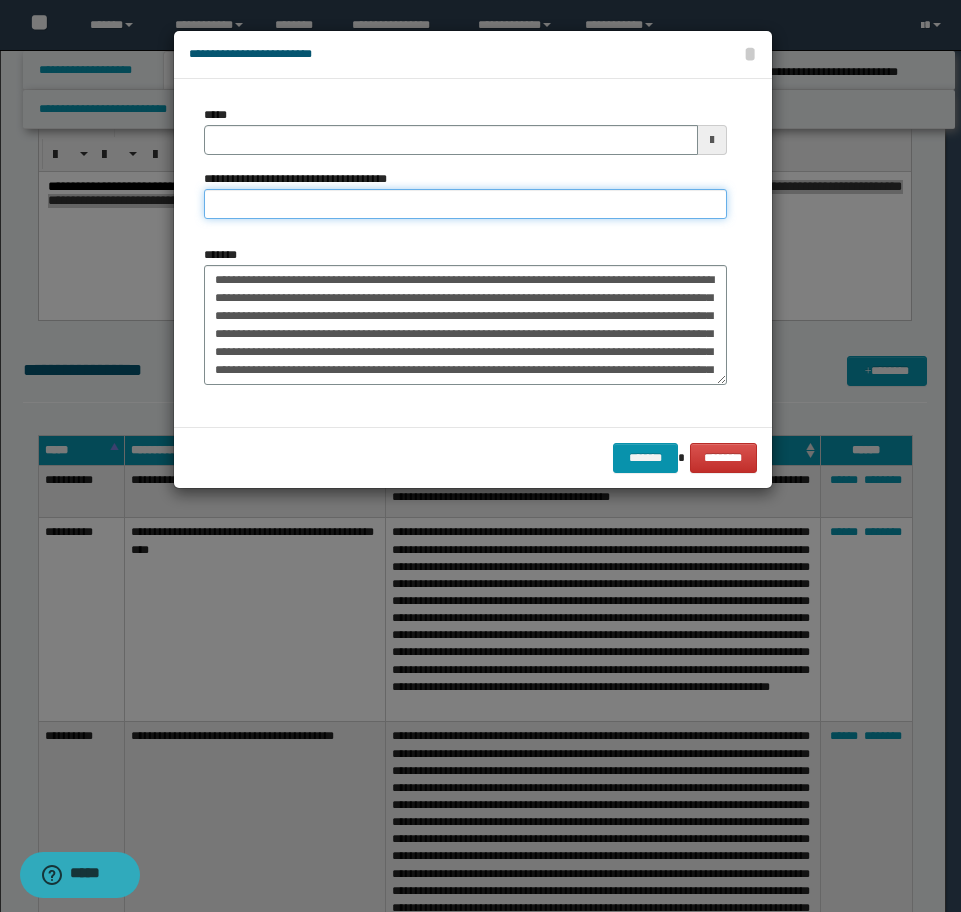 click on "**********" at bounding box center (465, 204) 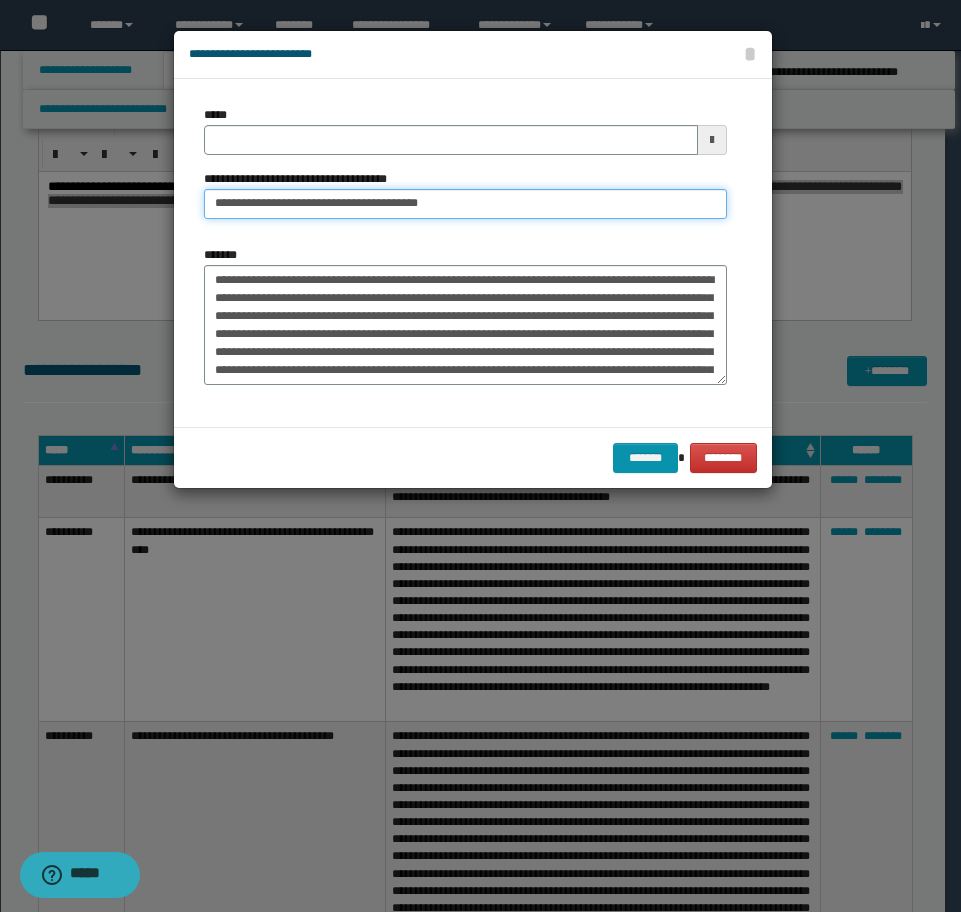 click on "**********" at bounding box center [465, 204] 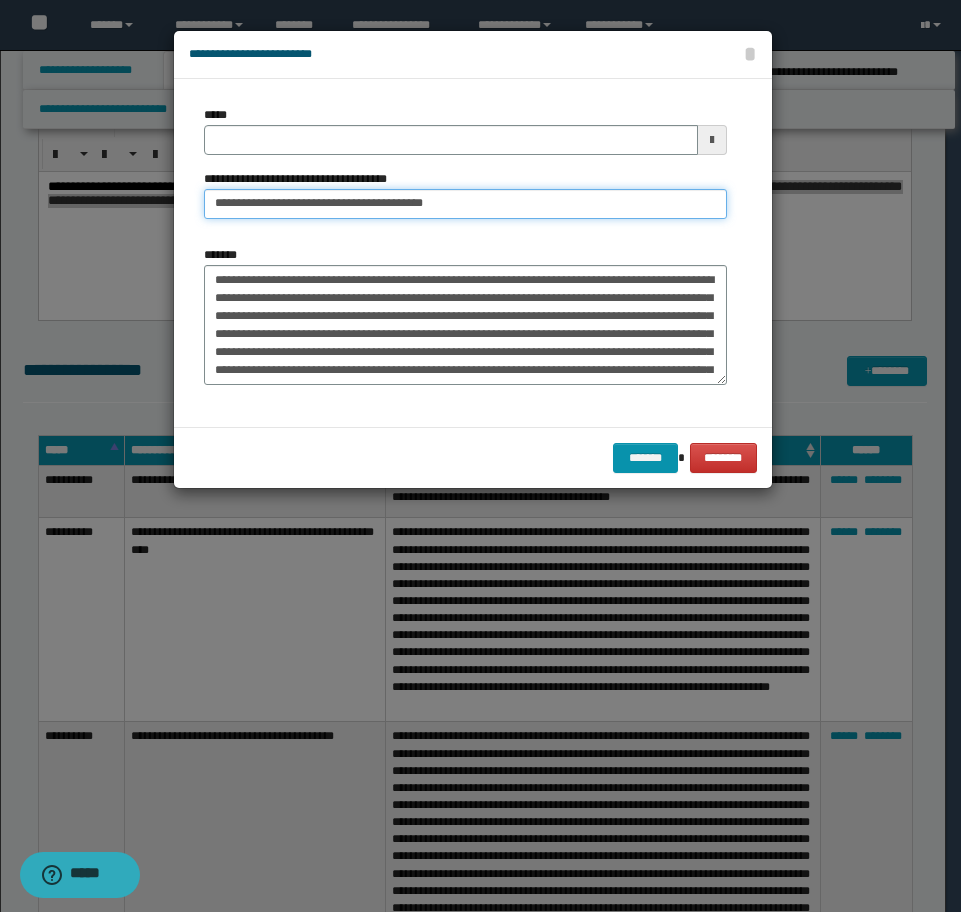 type 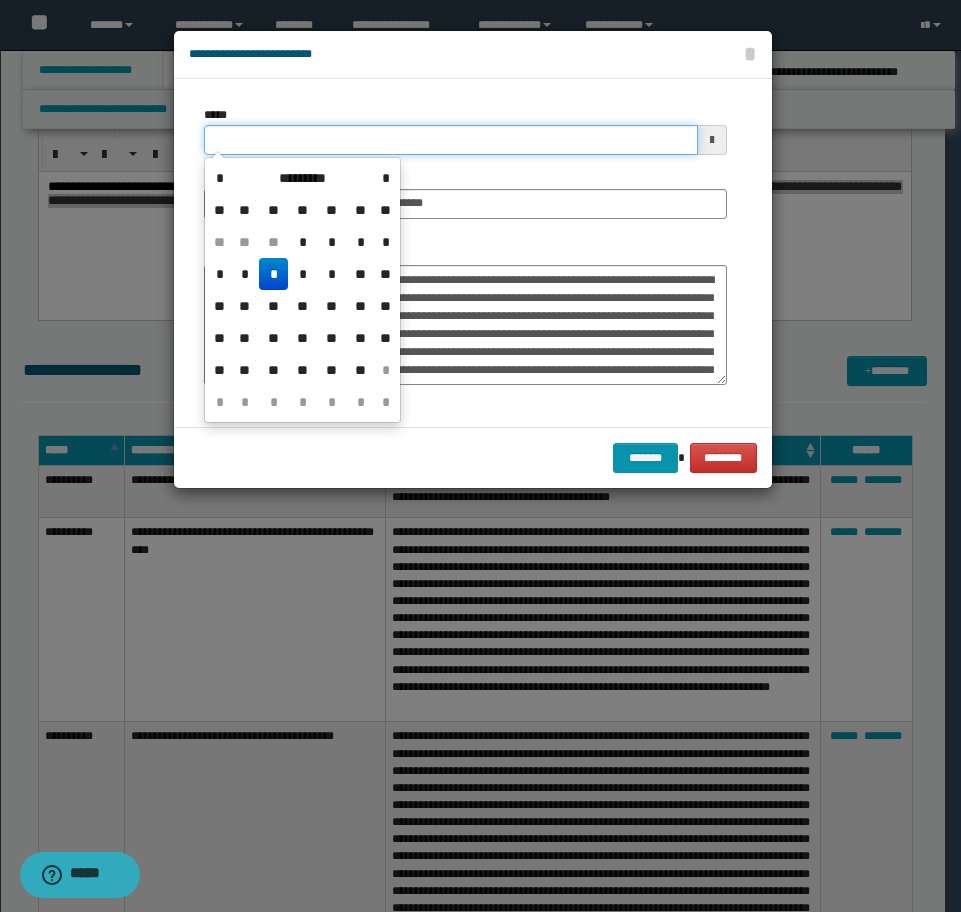 click on "*****" at bounding box center [451, 140] 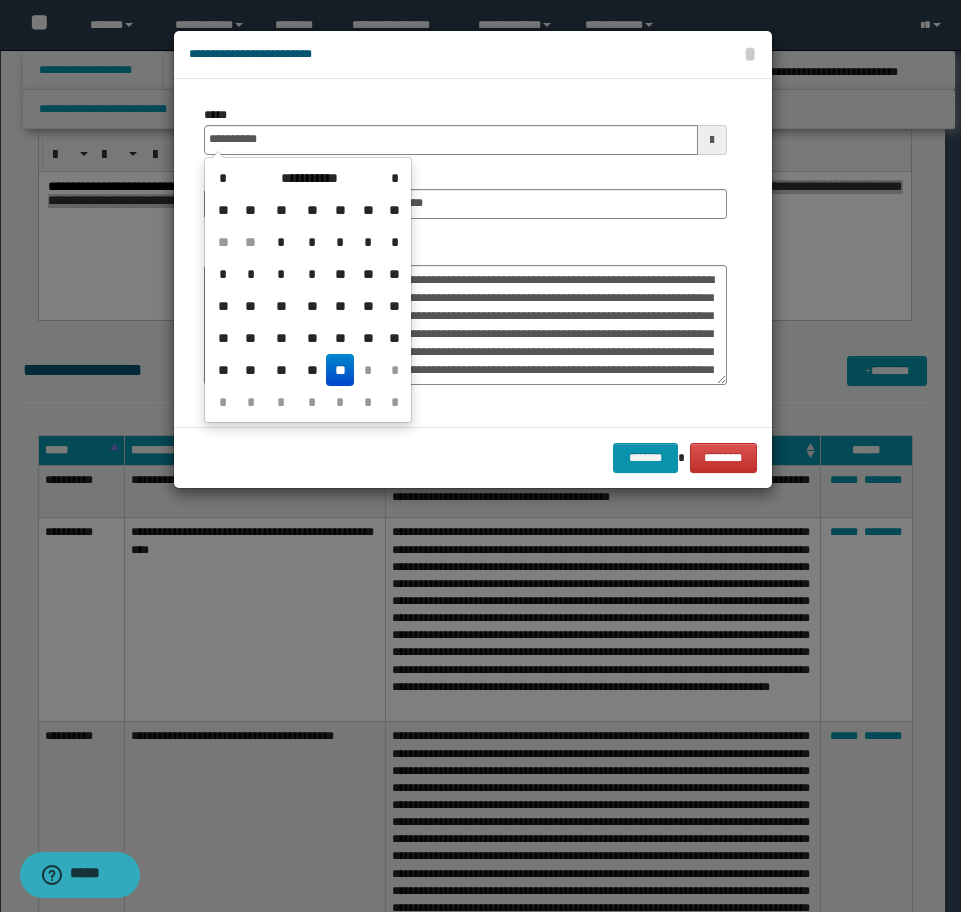 click on "**" at bounding box center (340, 370) 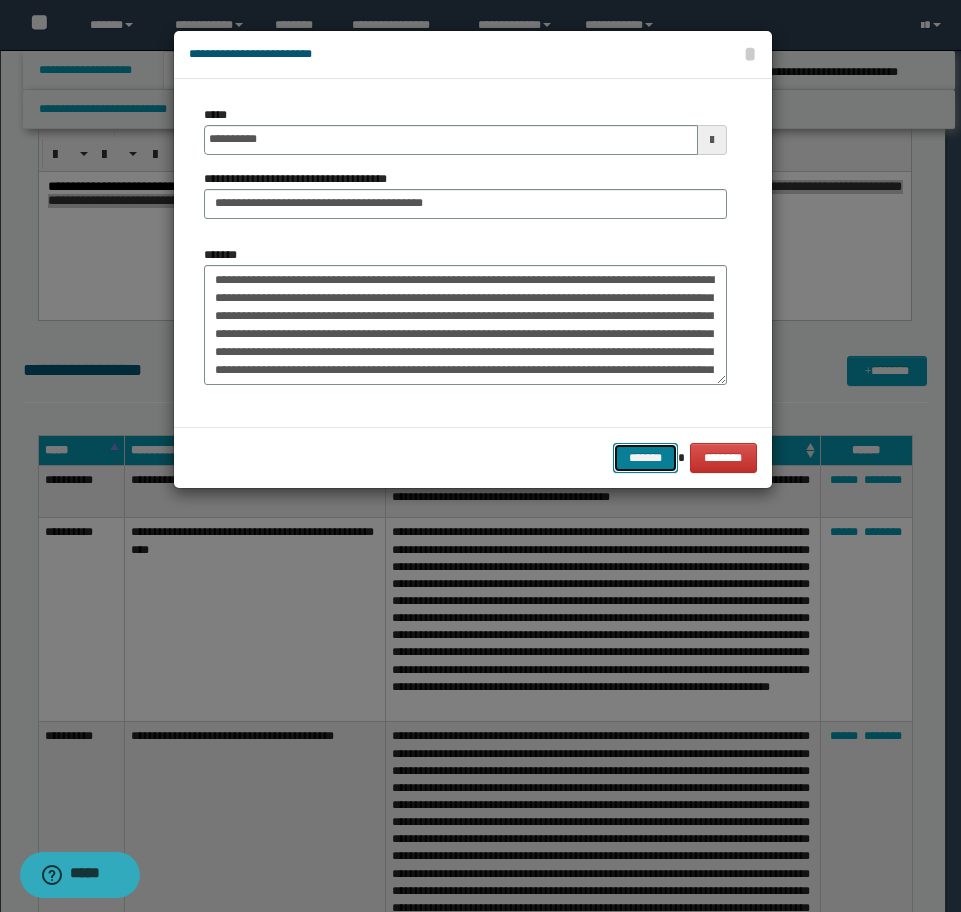 click on "*******" at bounding box center (645, 458) 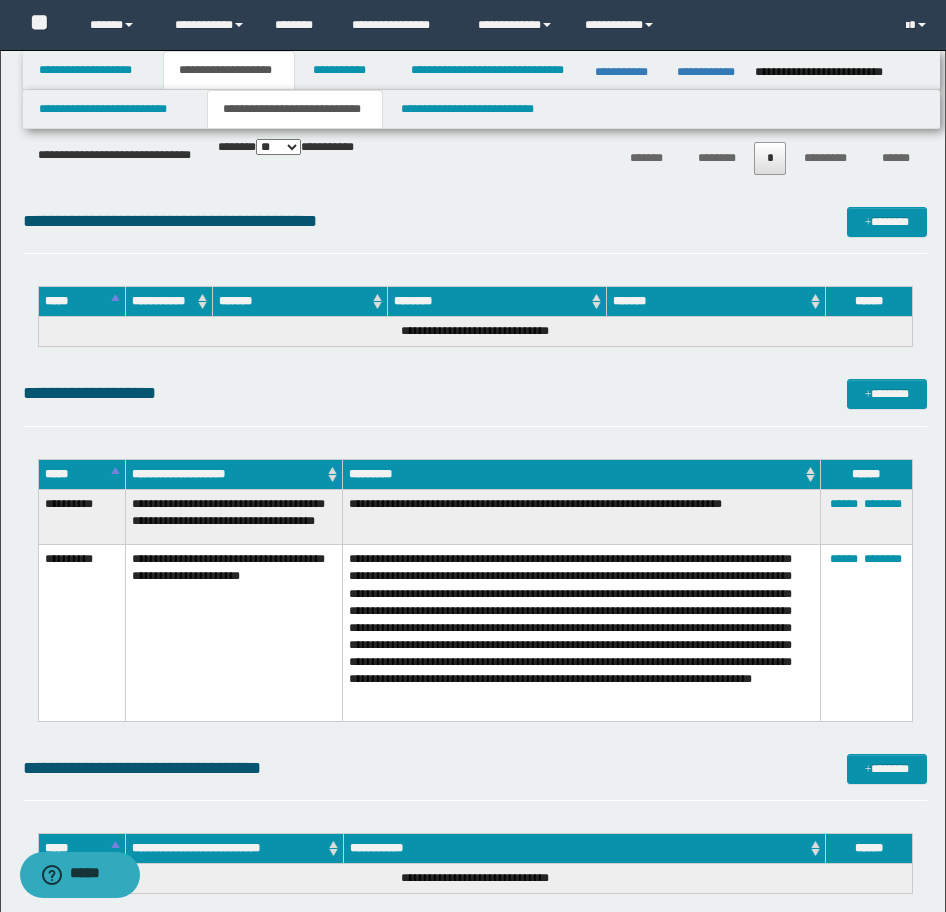 scroll, scrollTop: 4906, scrollLeft: 0, axis: vertical 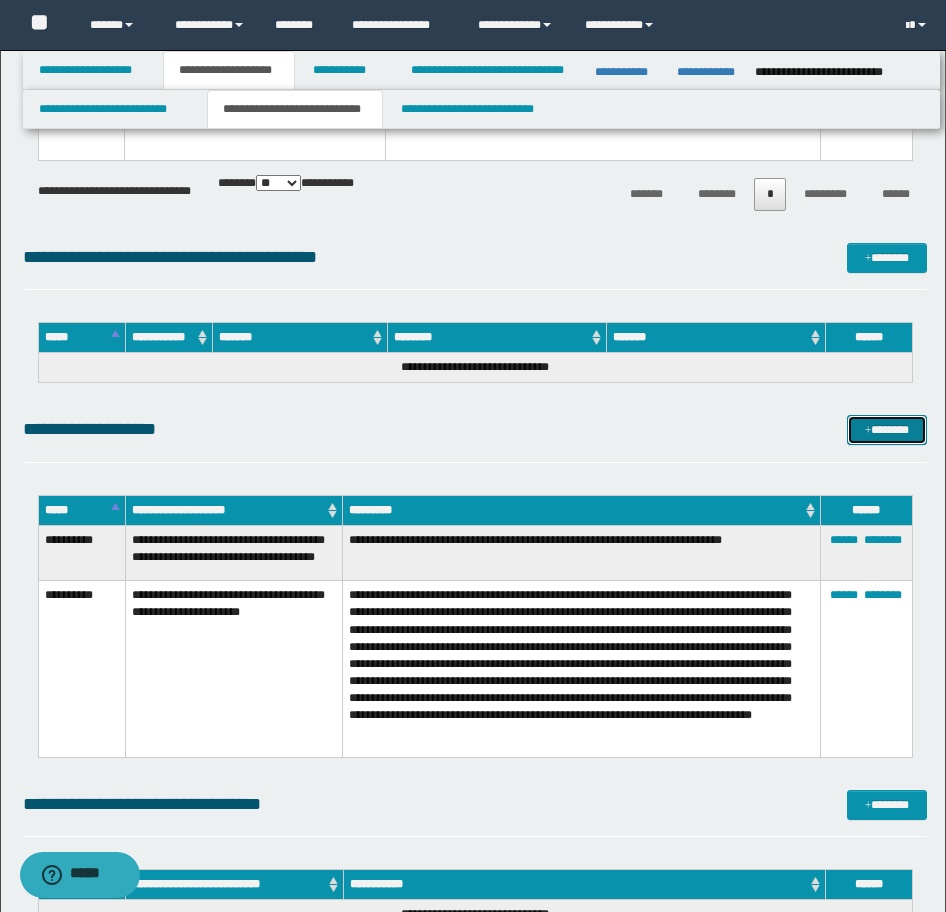 click on "*******" at bounding box center (887, 430) 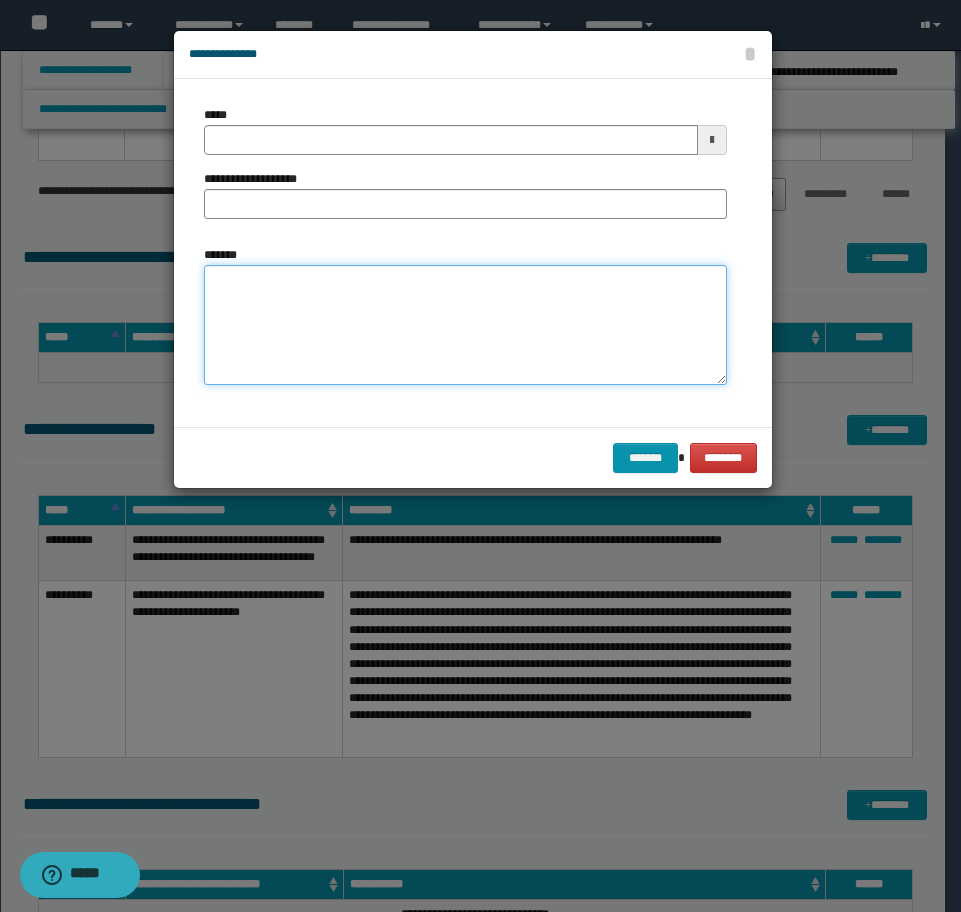 click on "*******" at bounding box center (465, 325) 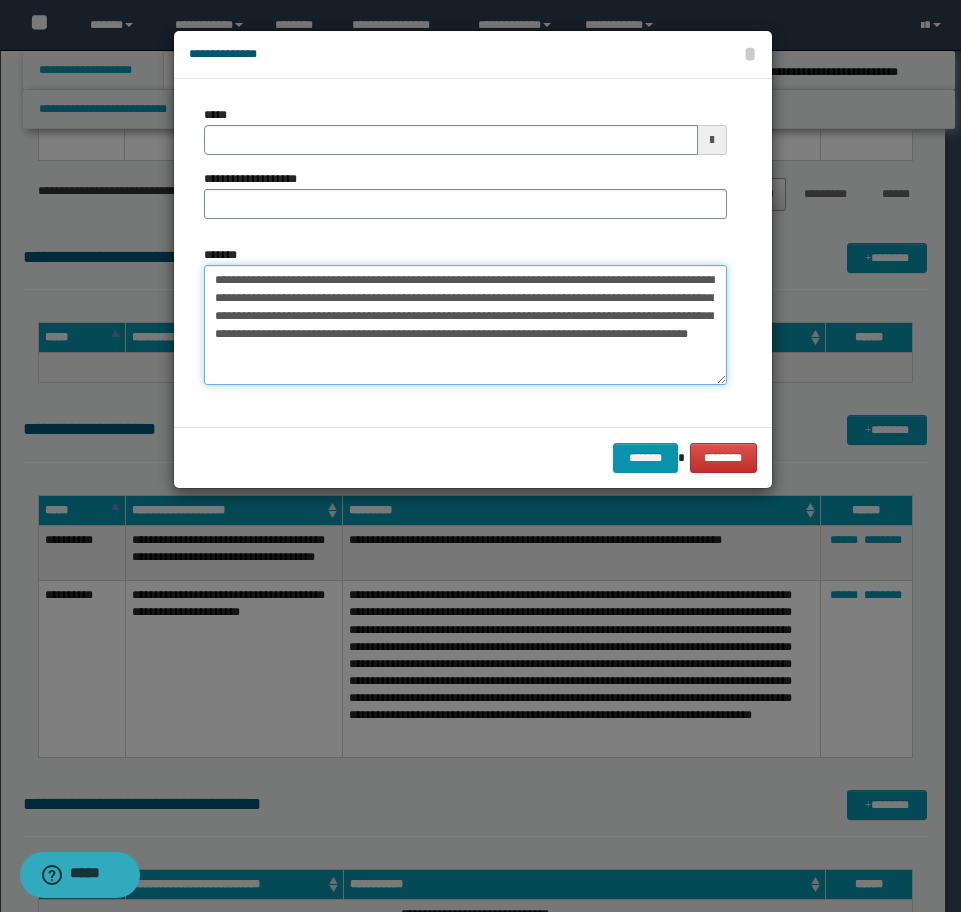 drag, startPoint x: 604, startPoint y: 282, endPoint x: 453, endPoint y: 280, distance: 151.01324 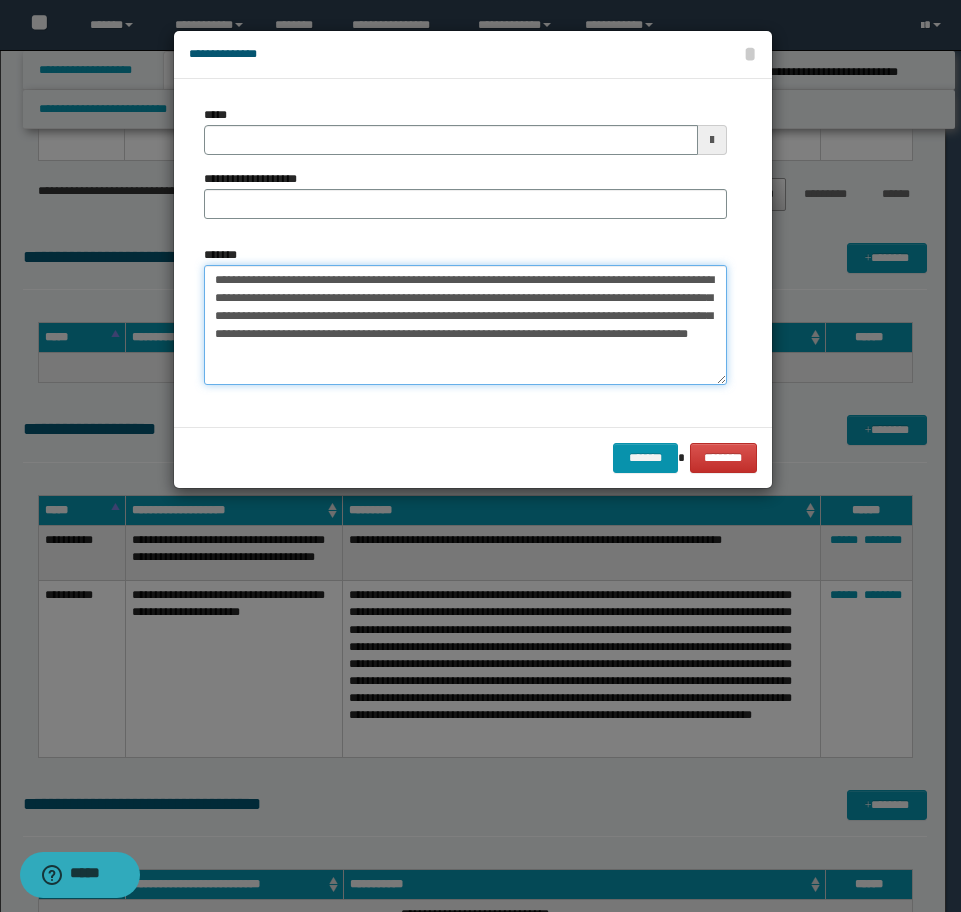 click on "**********" at bounding box center (465, 325) 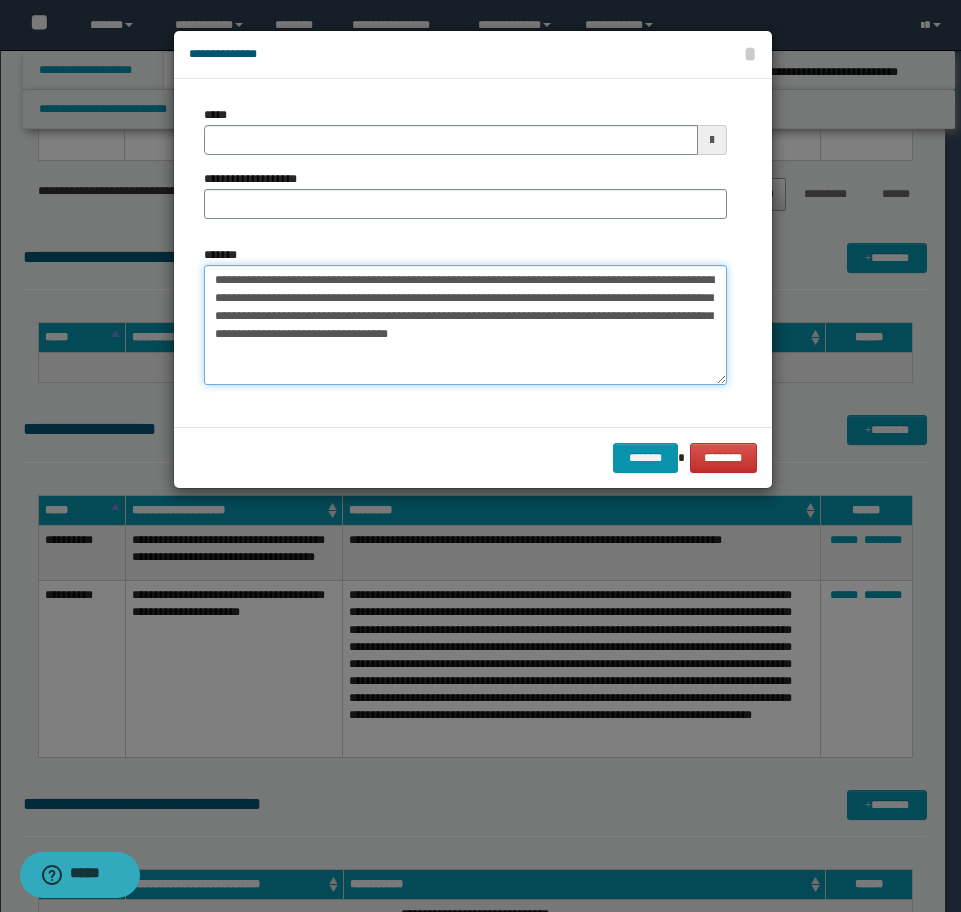 type on "**********" 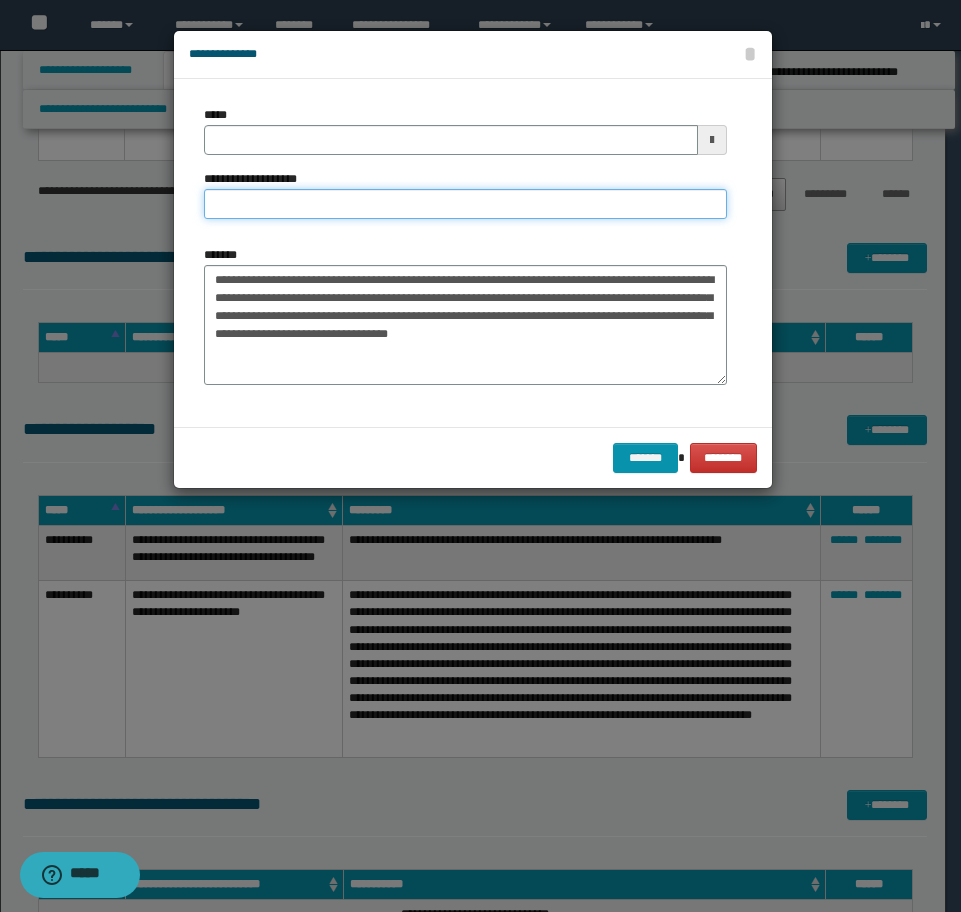 click on "**********" at bounding box center (465, 204) 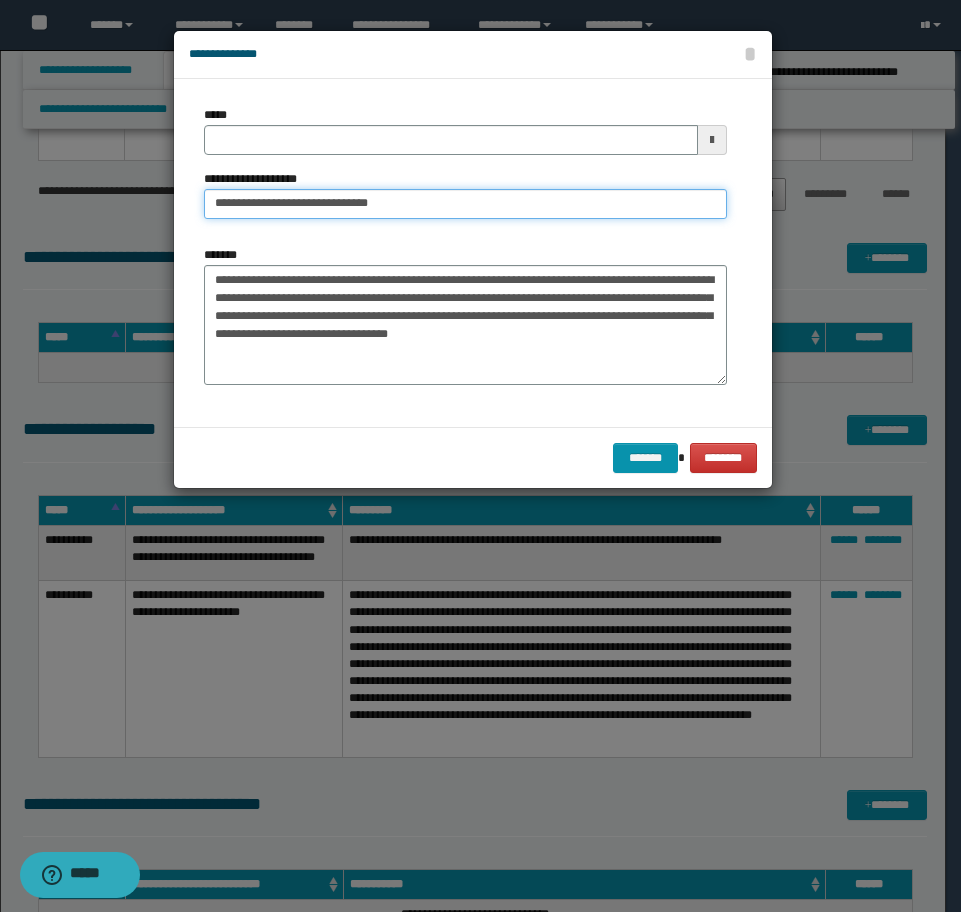 click on "**********" at bounding box center (465, 204) 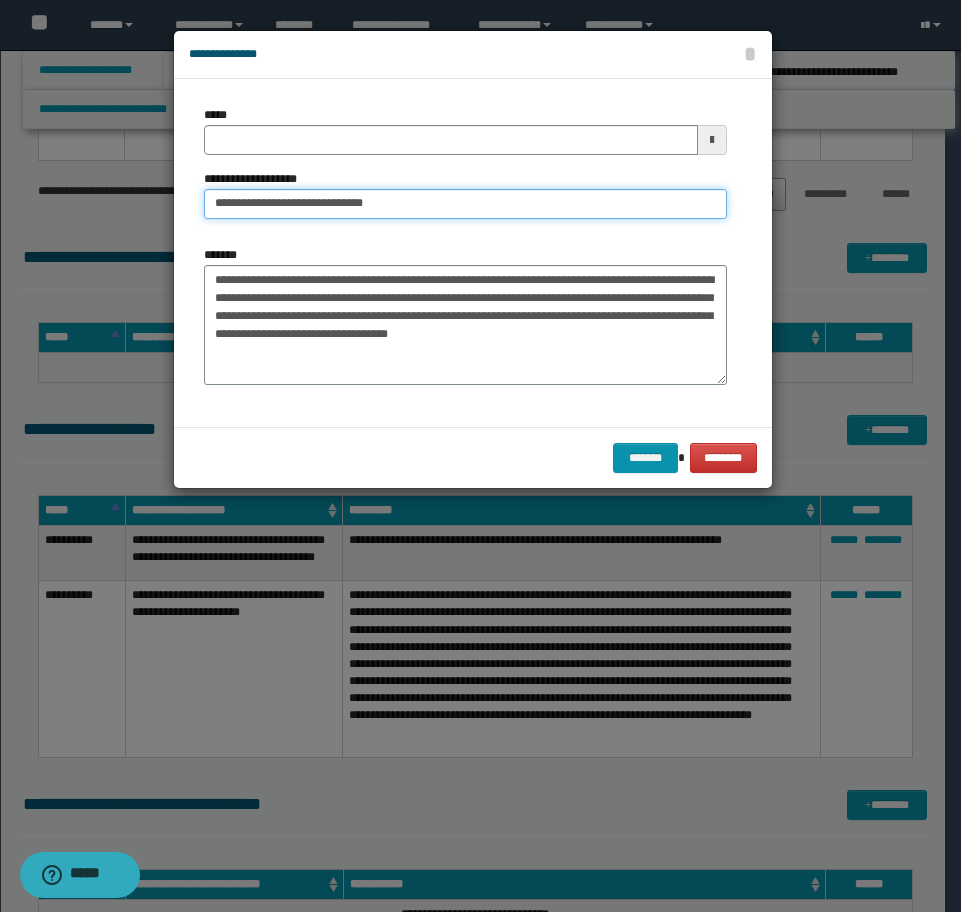 drag, startPoint x: 373, startPoint y: 202, endPoint x: 332, endPoint y: 202, distance: 41 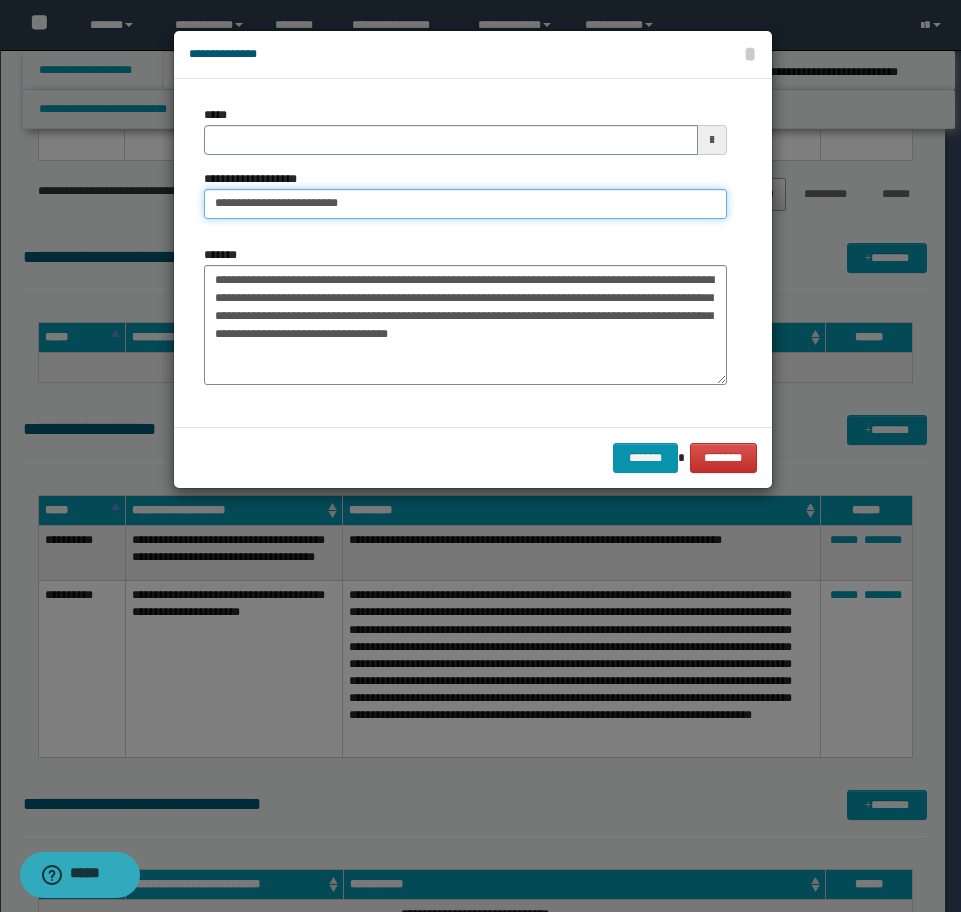 type on "**********" 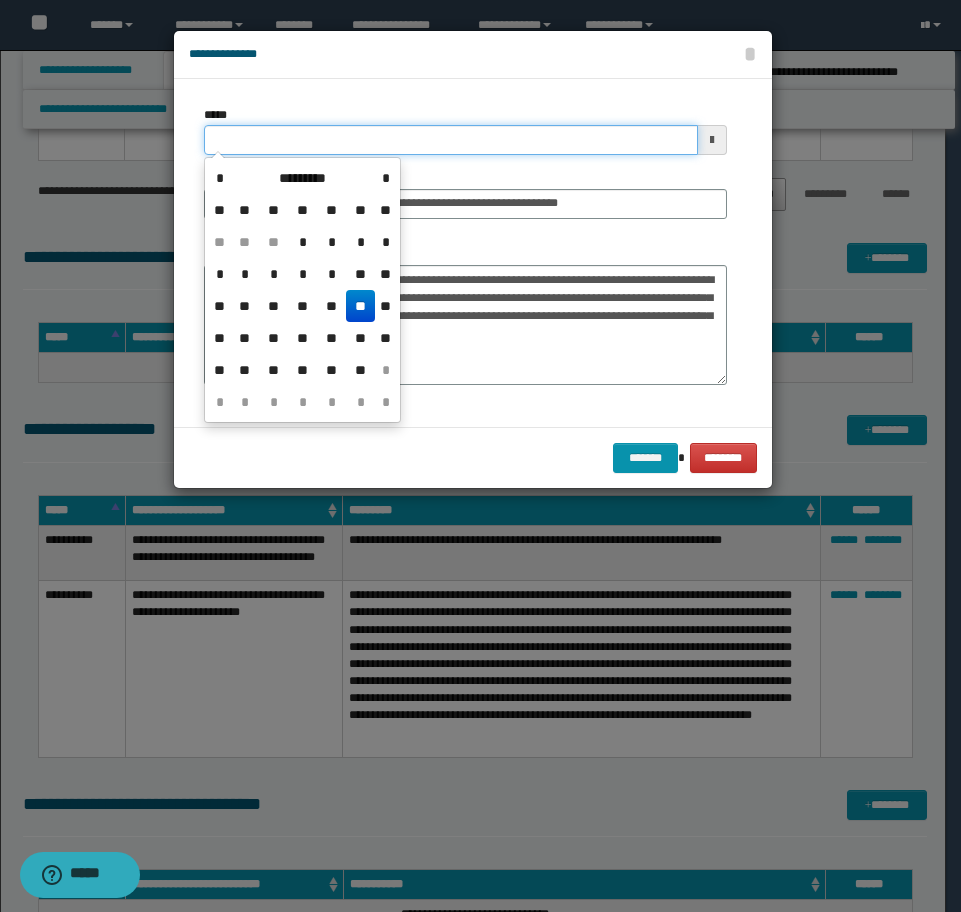 click on "*****" at bounding box center [451, 140] 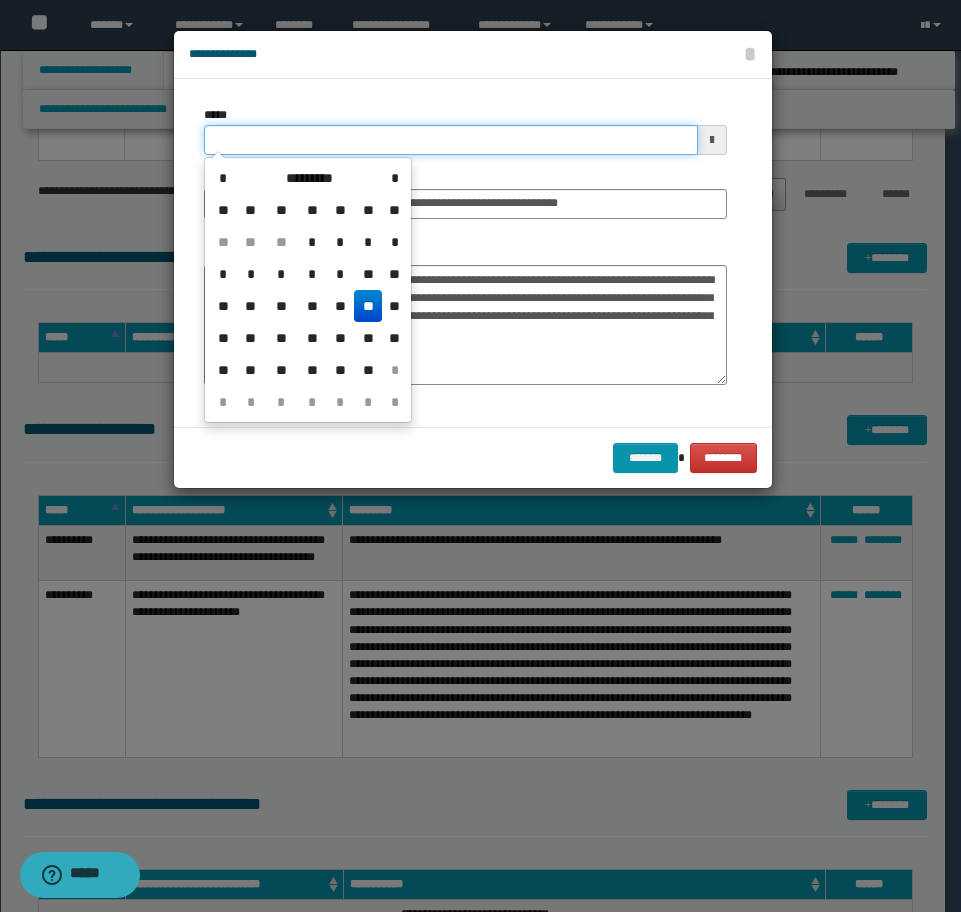 drag, startPoint x: 458, startPoint y: 139, endPoint x: 106, endPoint y: 139, distance: 352 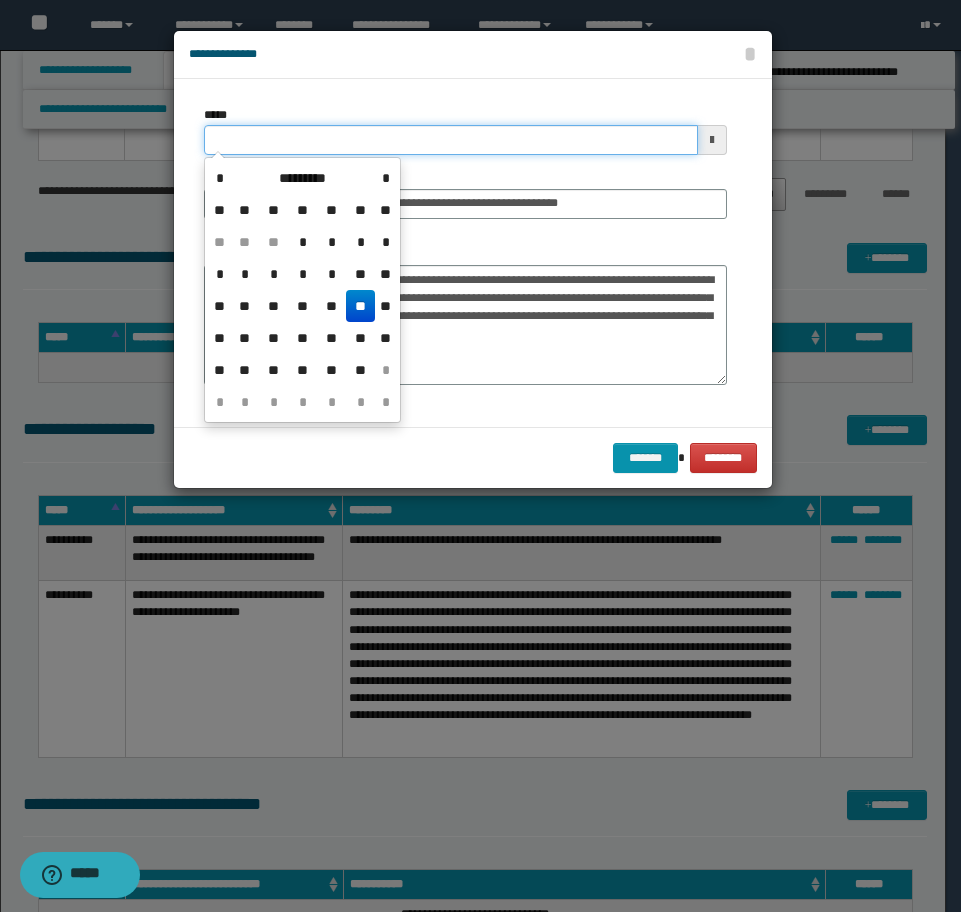 drag, startPoint x: 312, startPoint y: 150, endPoint x: 2, endPoint y: 137, distance: 310.27246 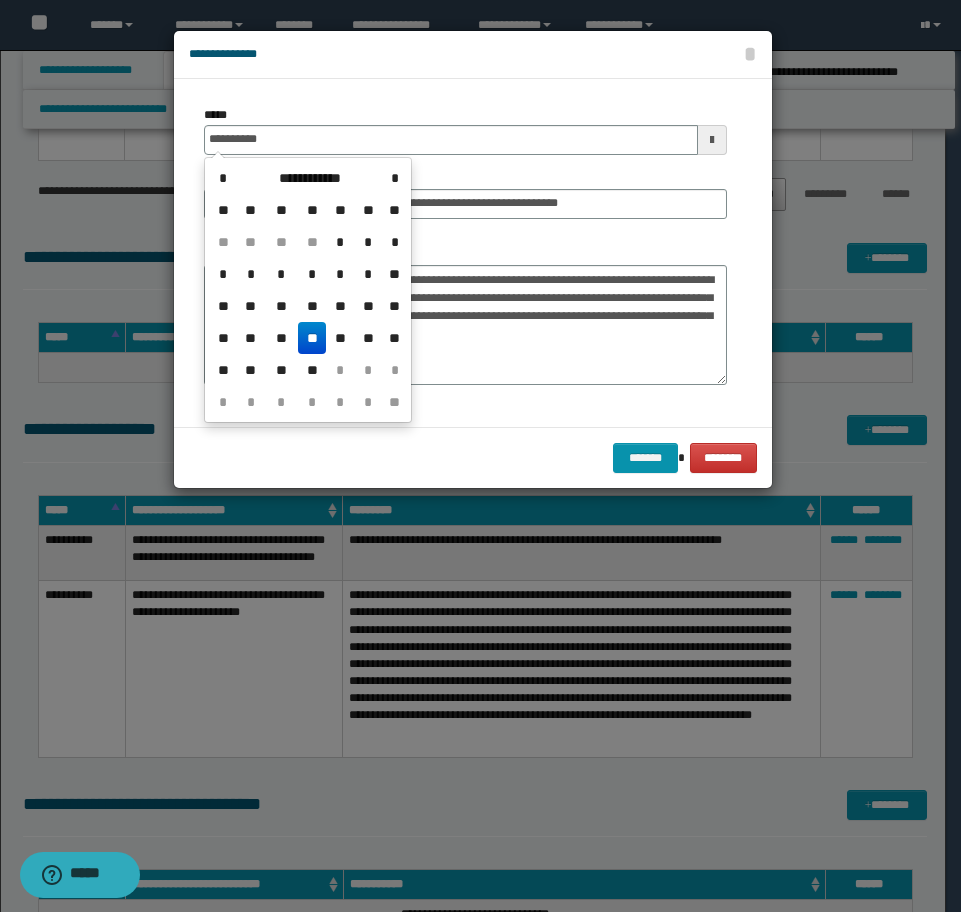 click on "**" at bounding box center [312, 338] 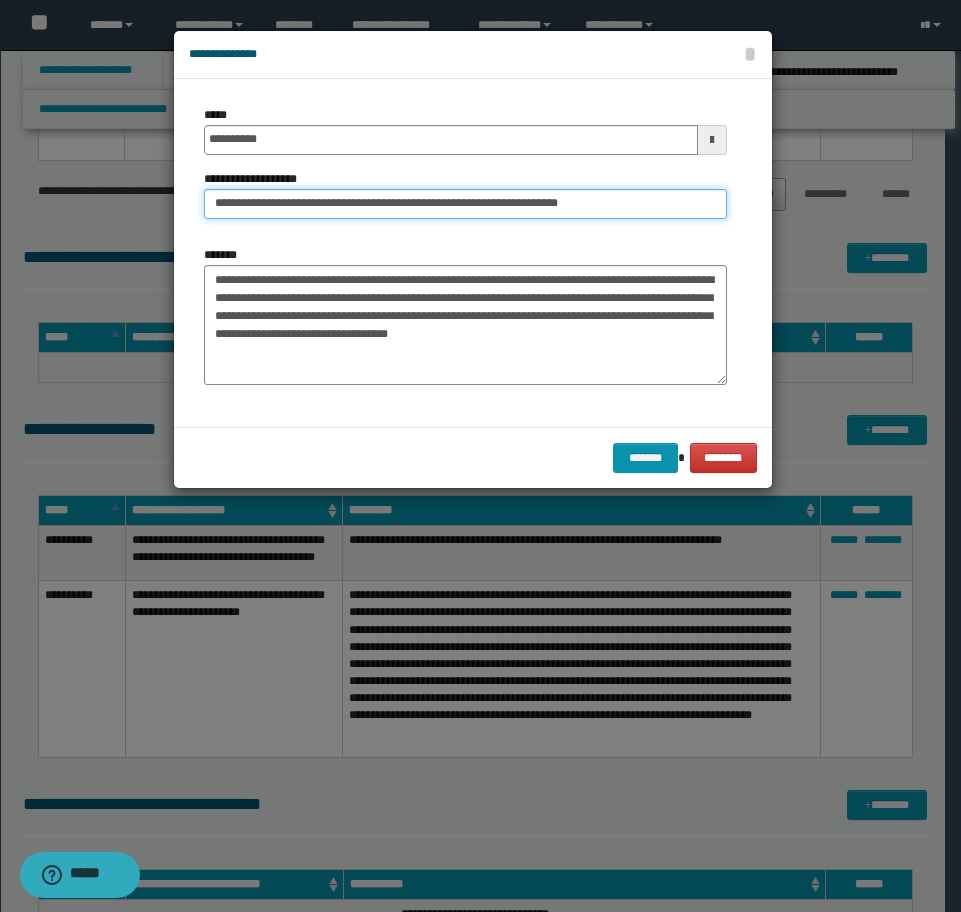 drag, startPoint x: 585, startPoint y: 198, endPoint x: 401, endPoint y: 209, distance: 184.3285 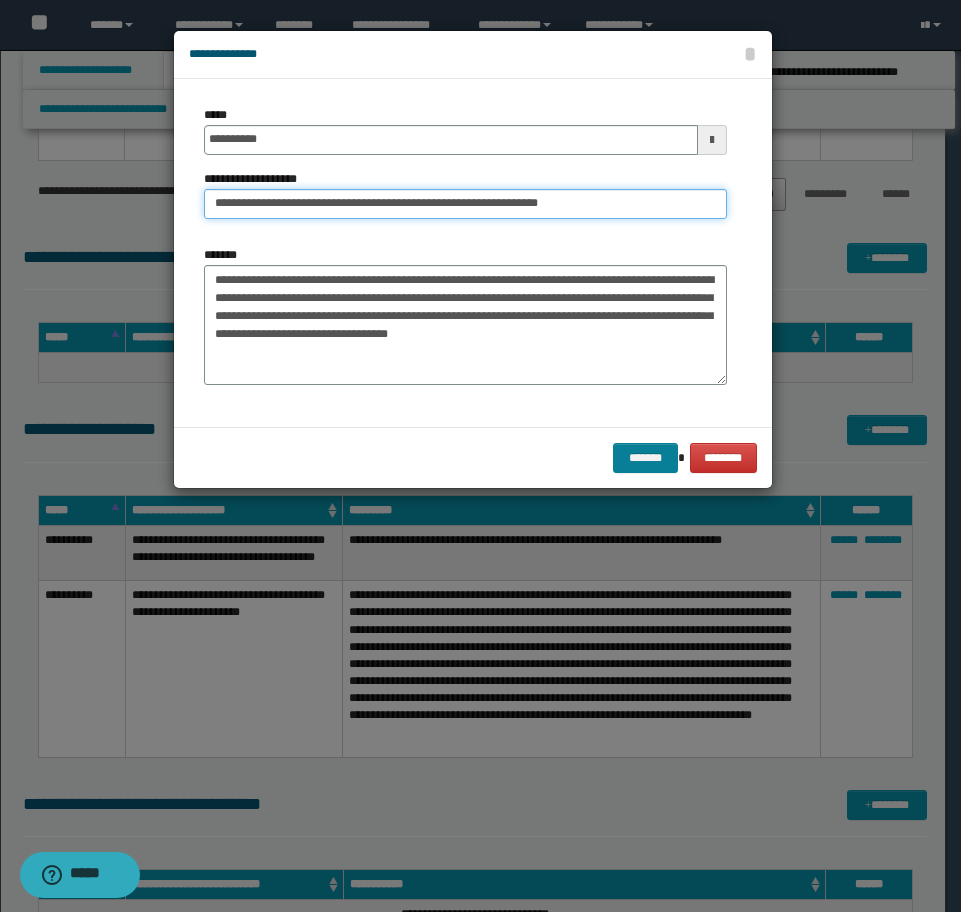 type on "**********" 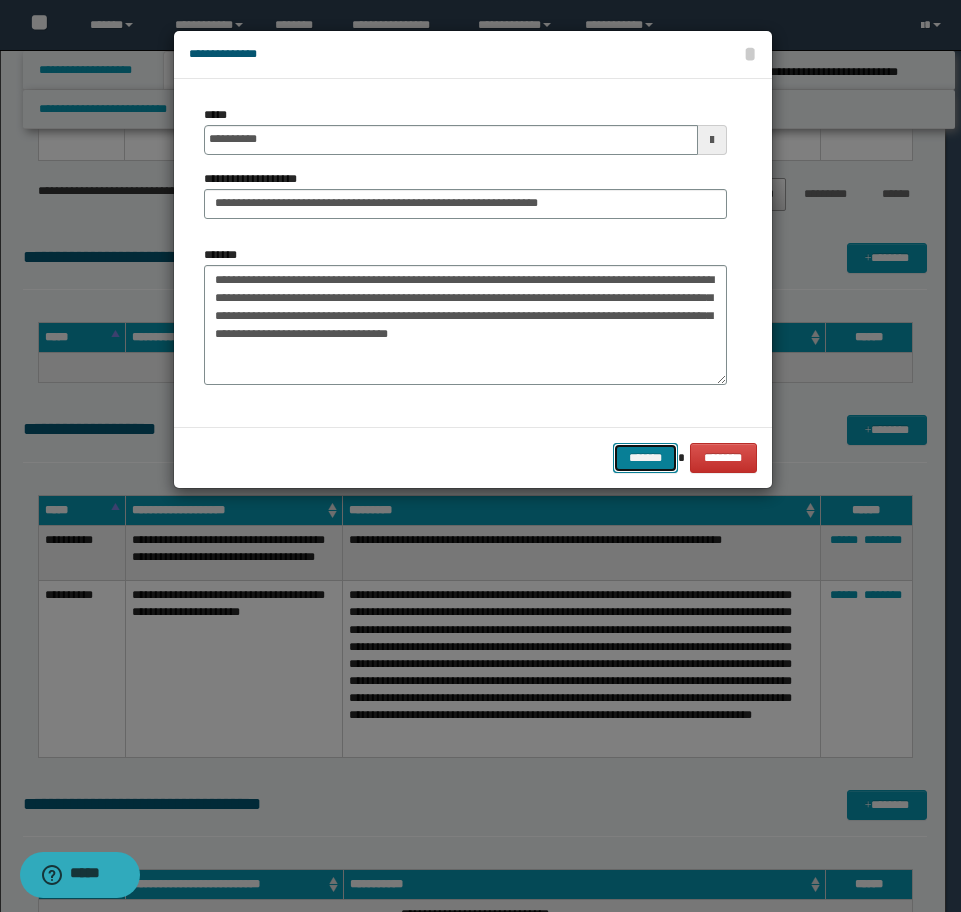 click on "*******" at bounding box center (645, 458) 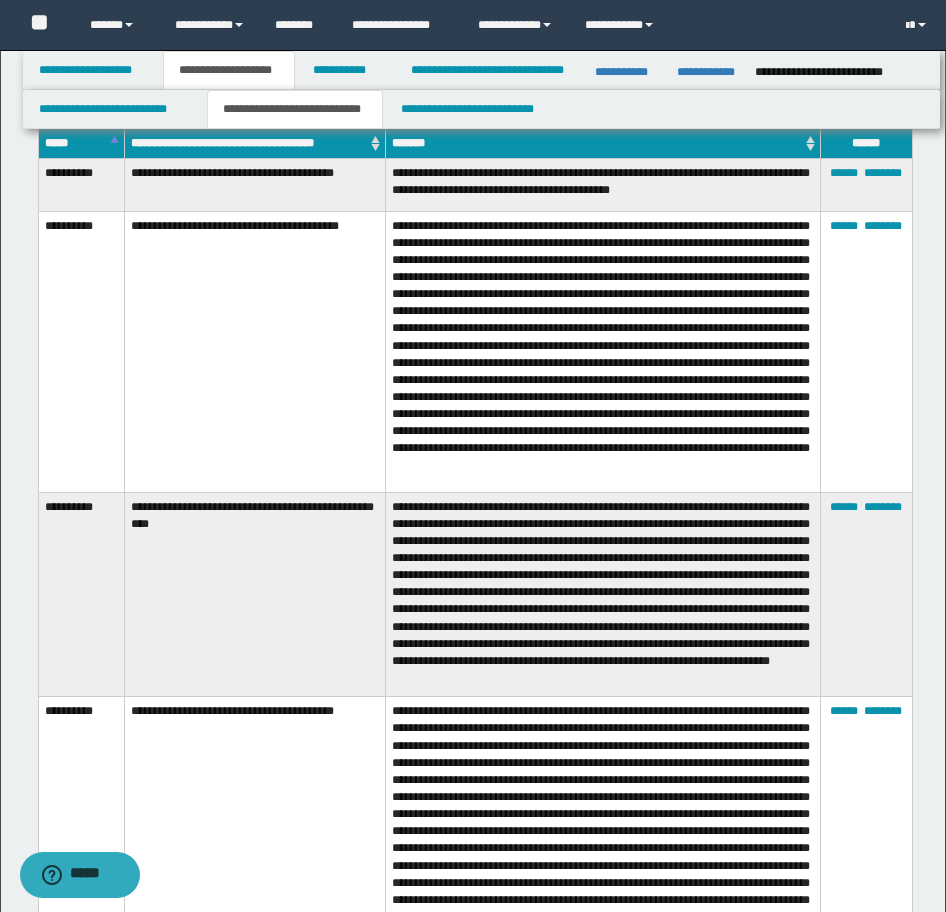 scroll, scrollTop: 3006, scrollLeft: 0, axis: vertical 